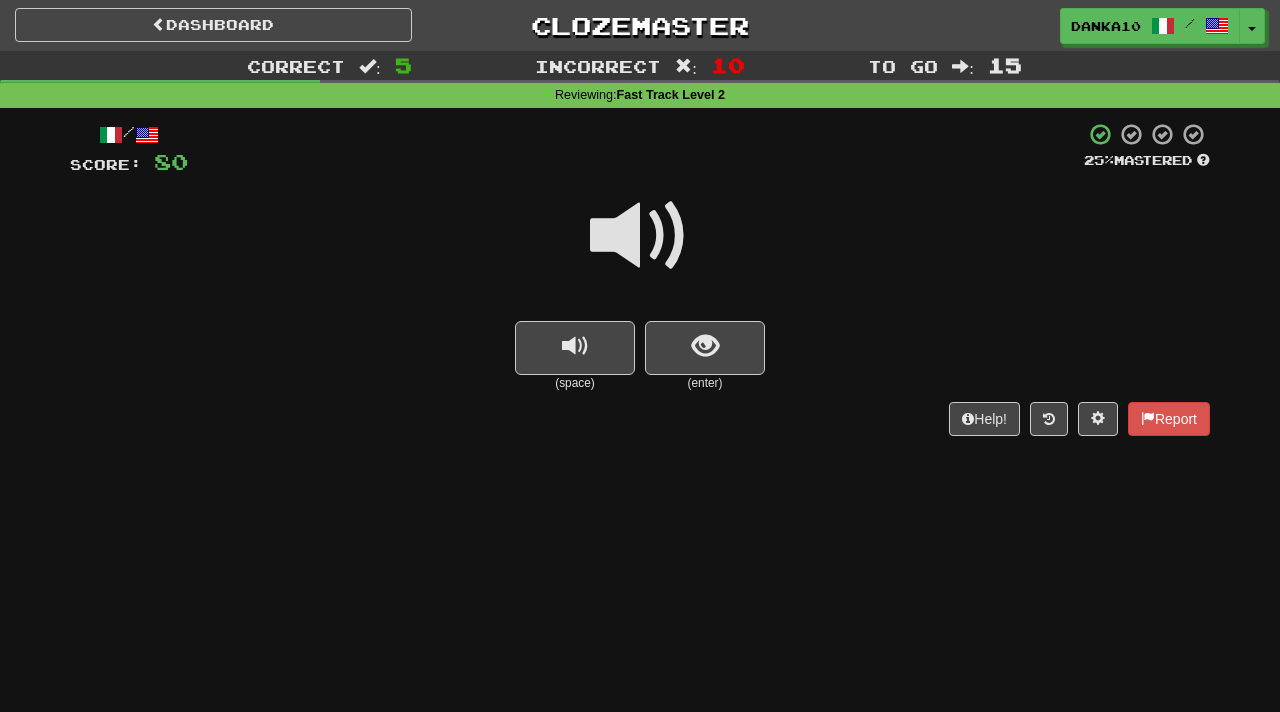 scroll, scrollTop: 0, scrollLeft: 0, axis: both 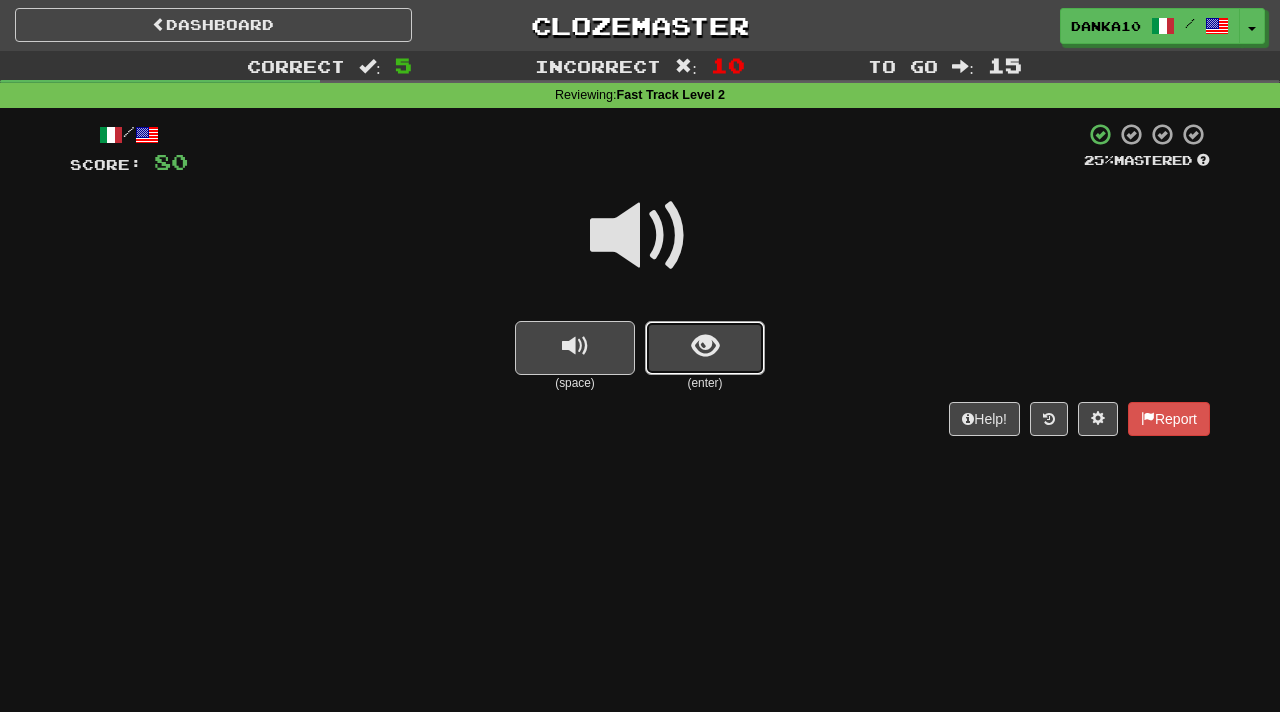 click at bounding box center (705, 348) 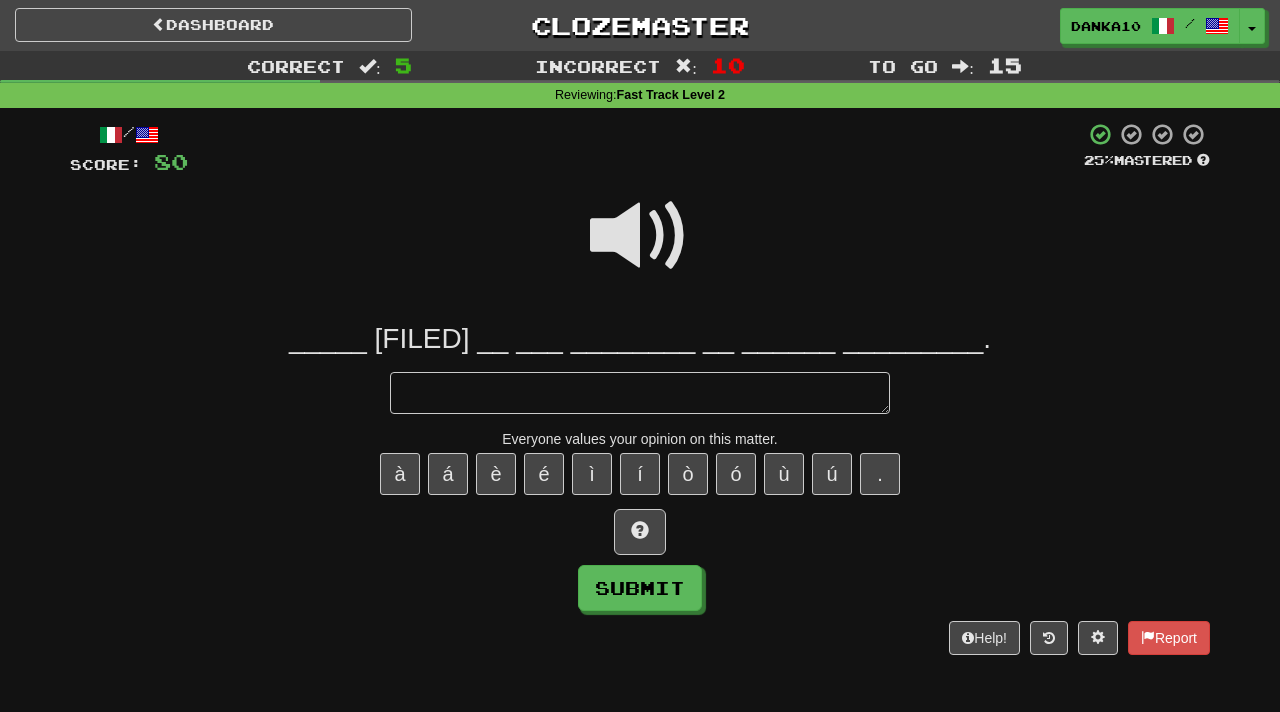 type on "*" 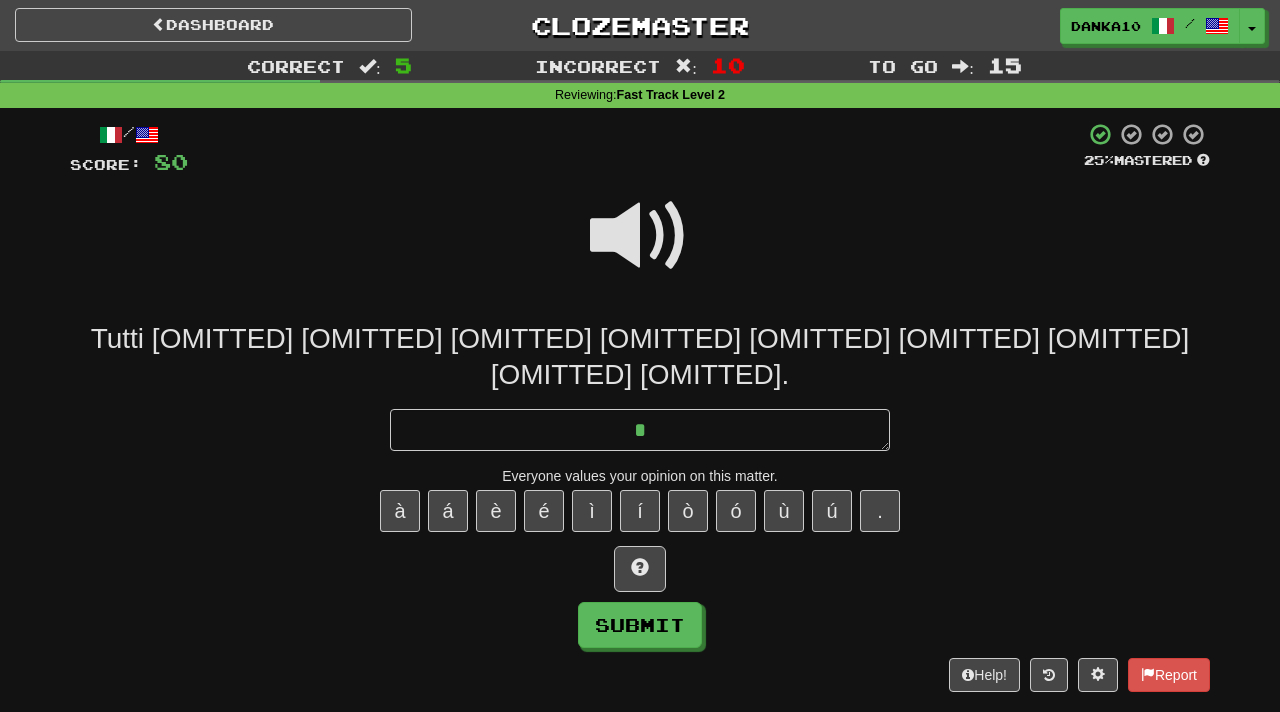 type on "*" 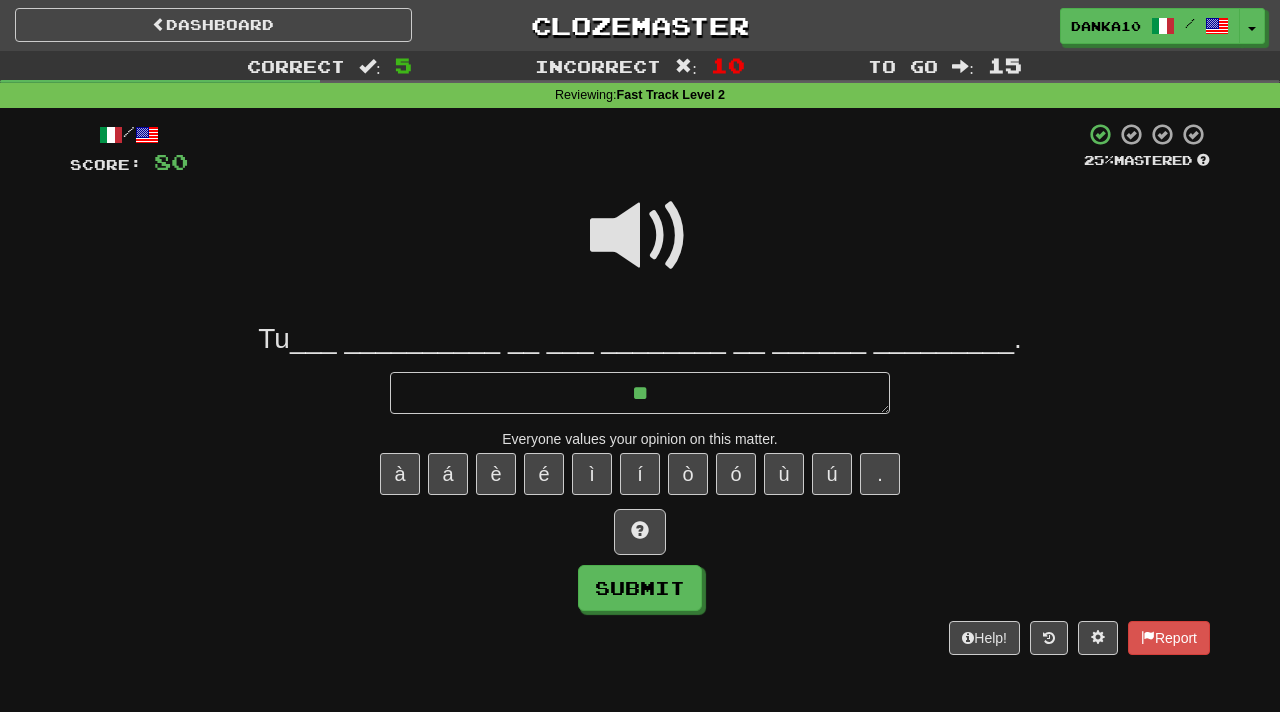 type on "*" 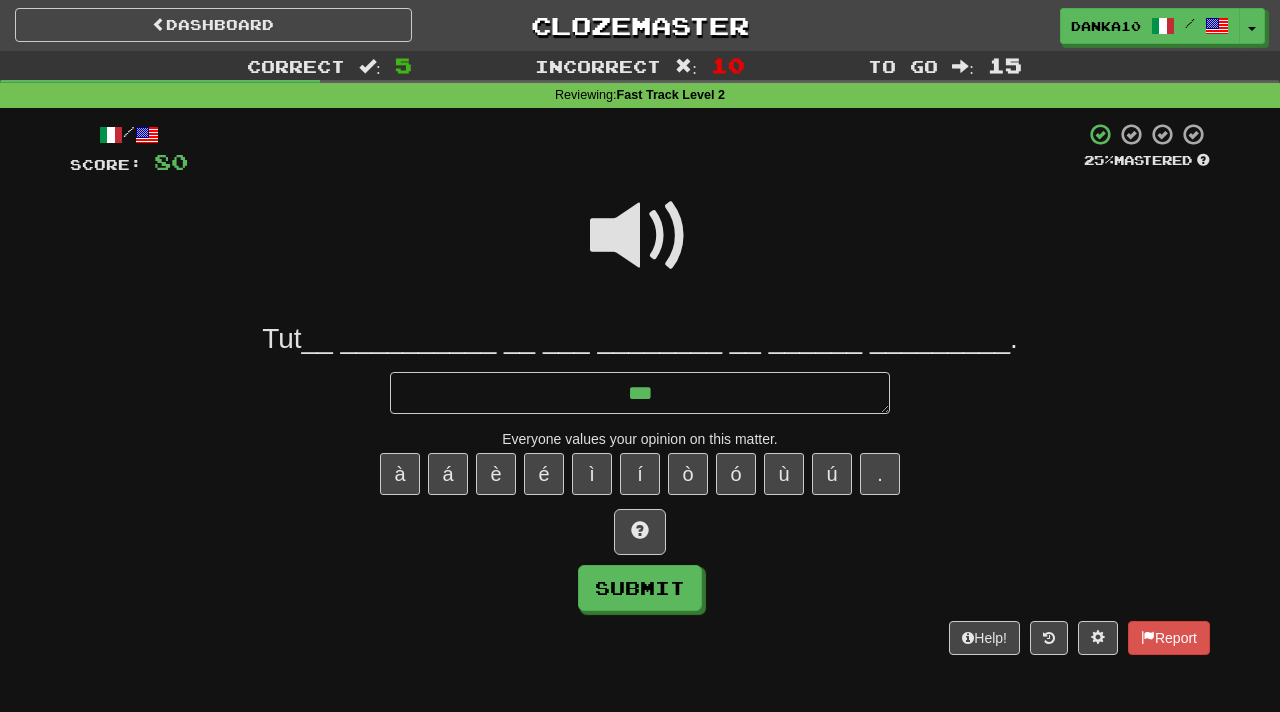 type on "*" 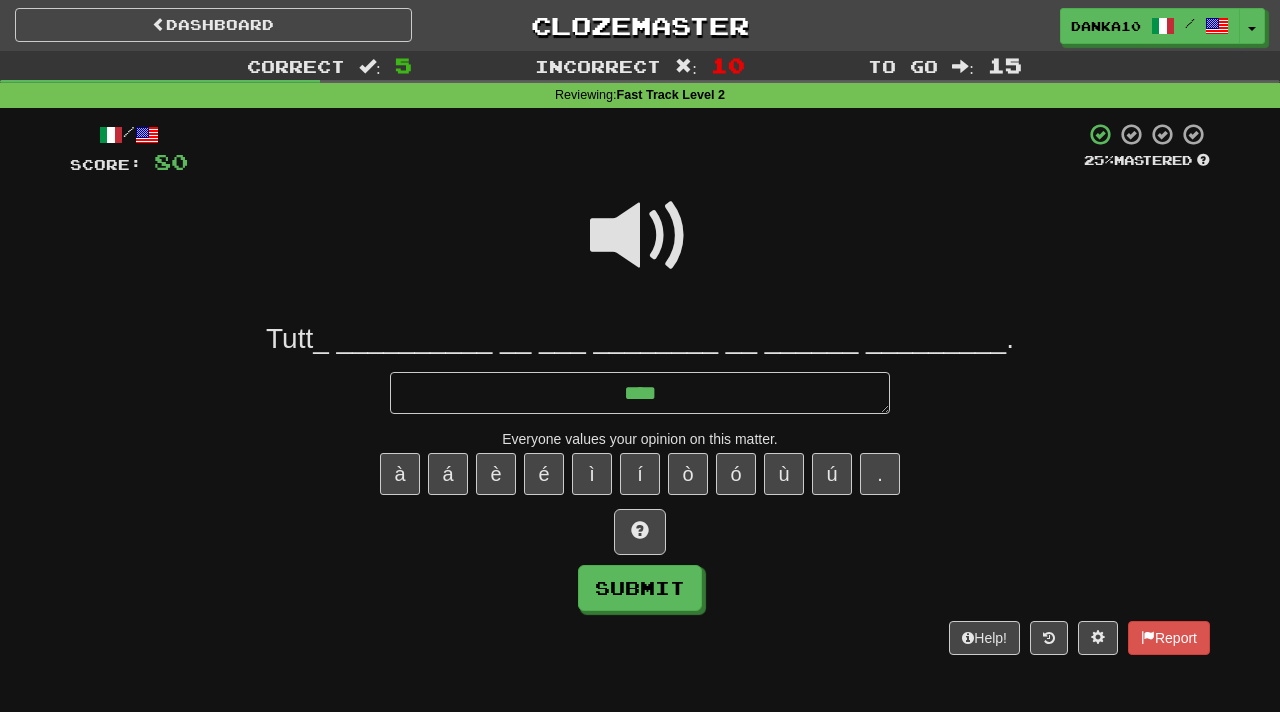 type on "*" 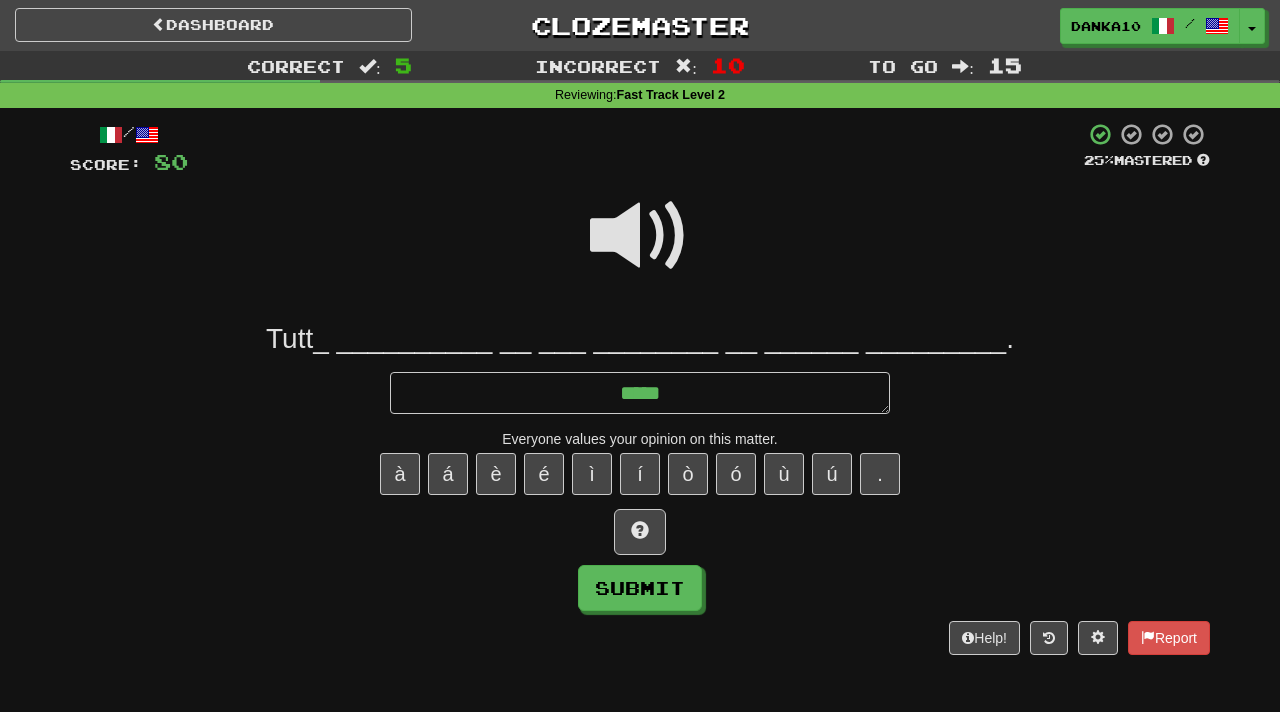 type on "*" 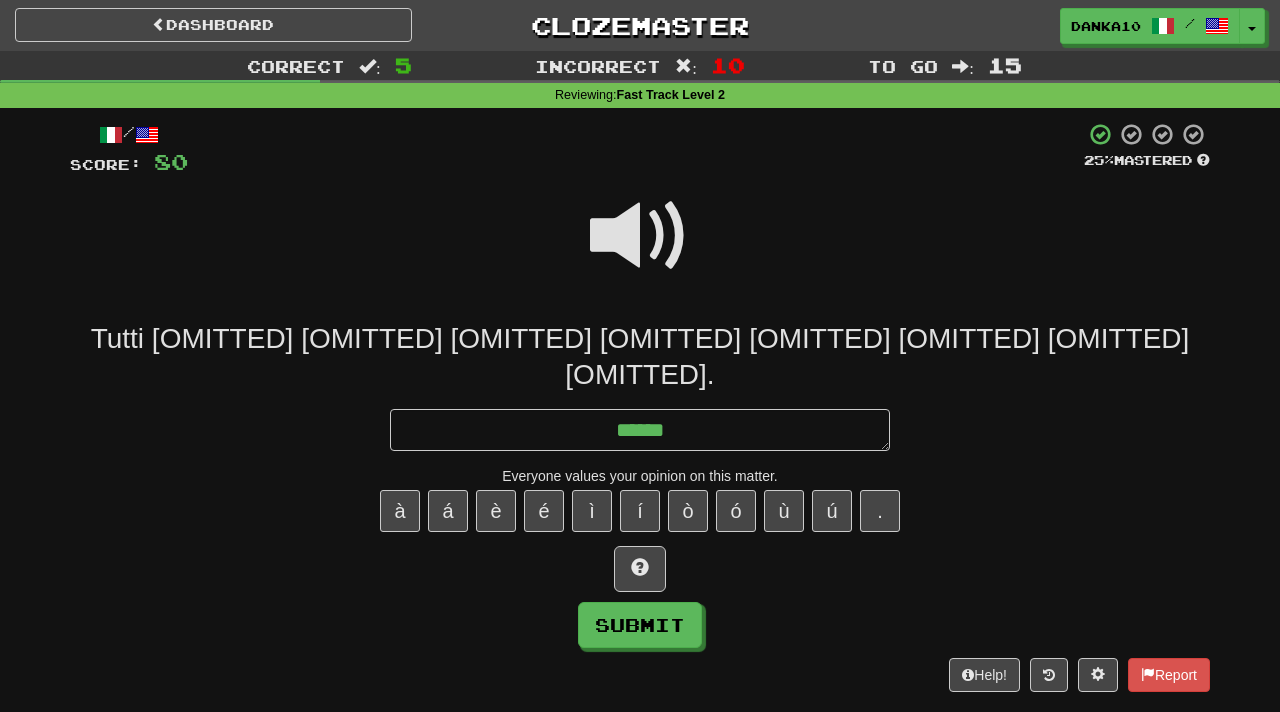 type on "*" 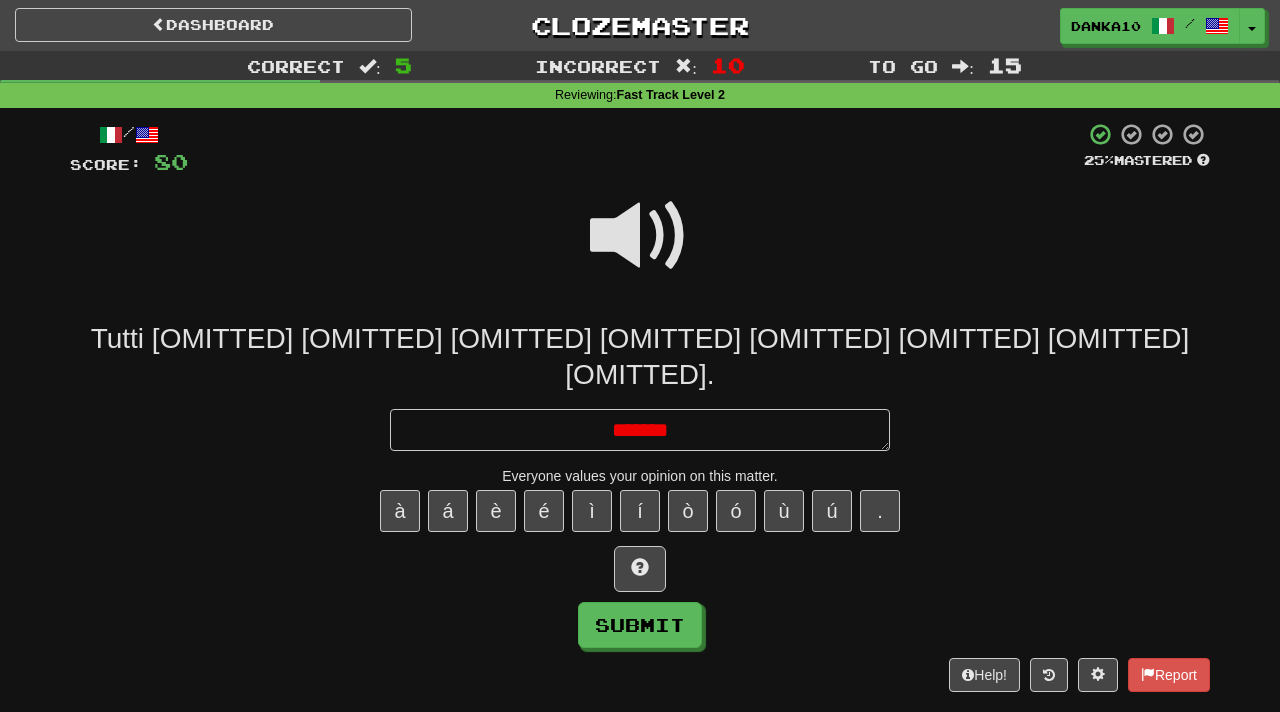 type on "*" 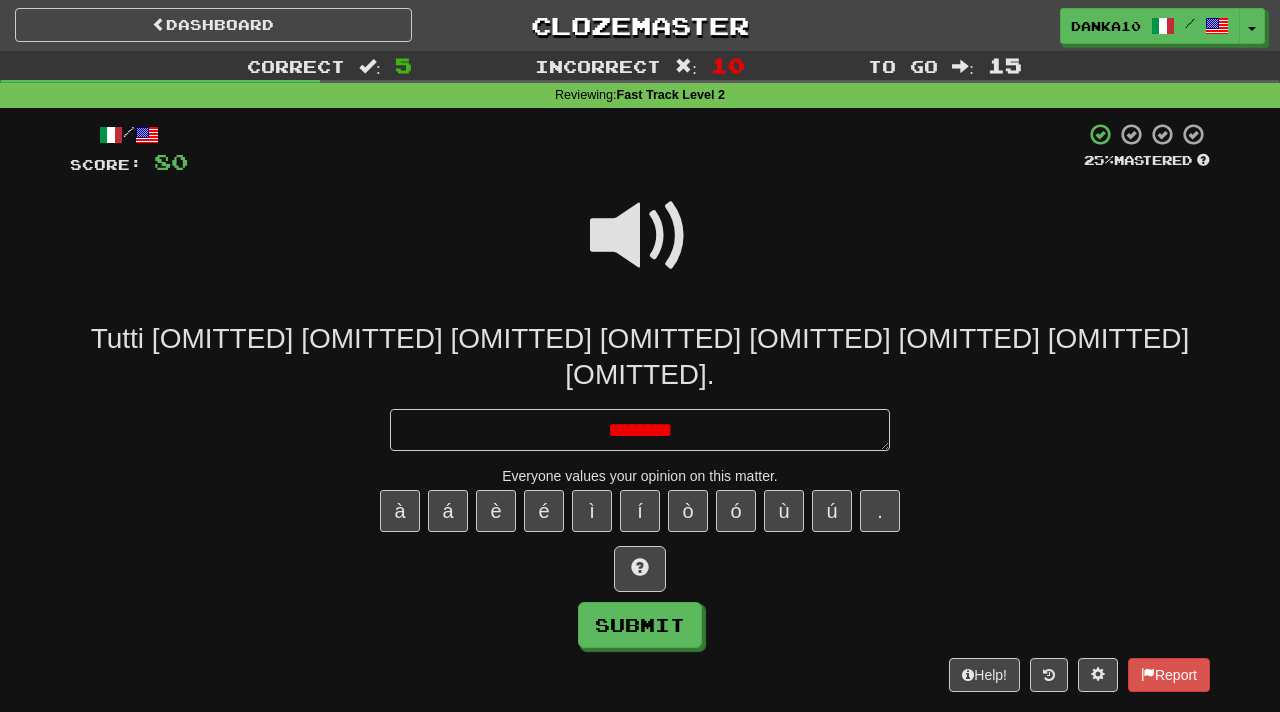 type on "*" 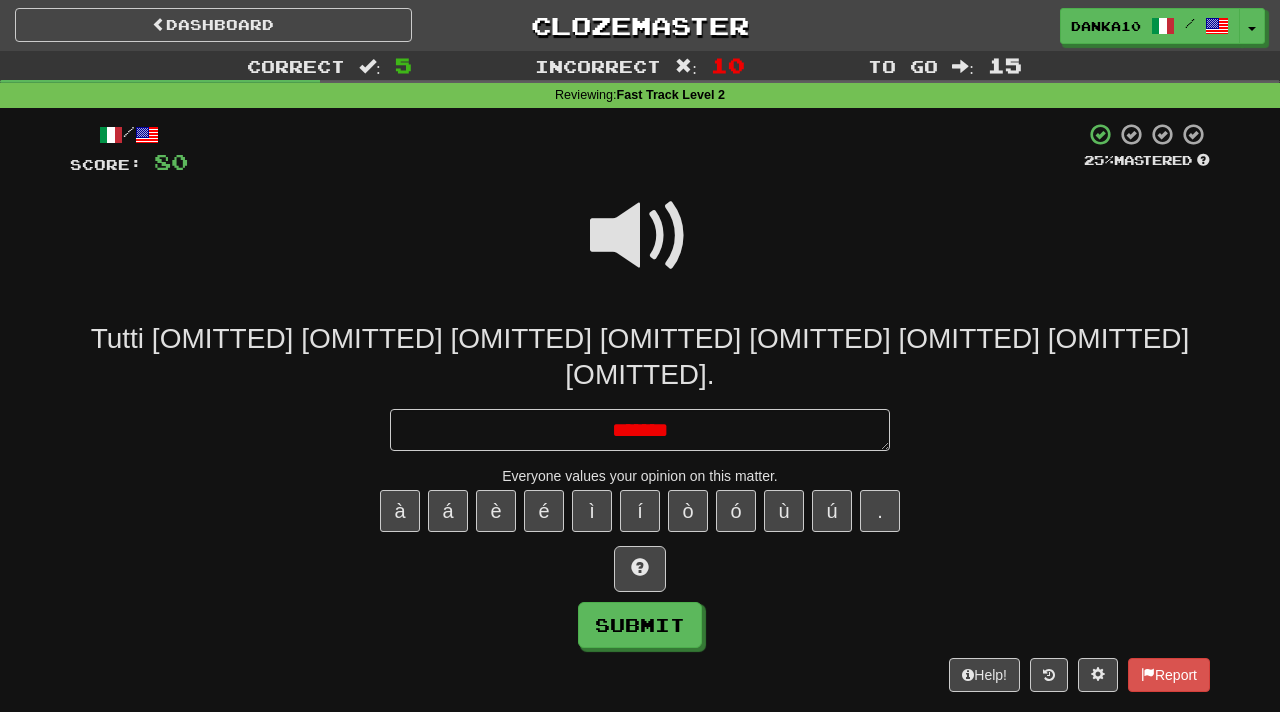type on "*" 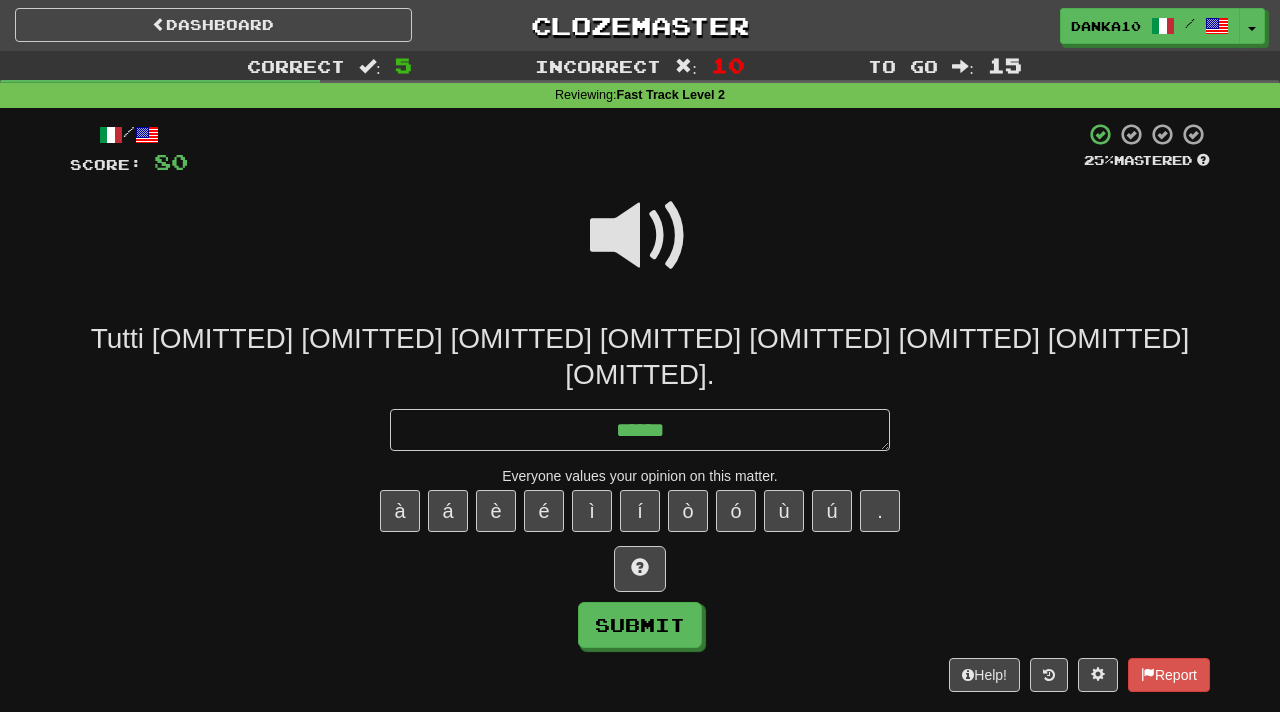 type on "*" 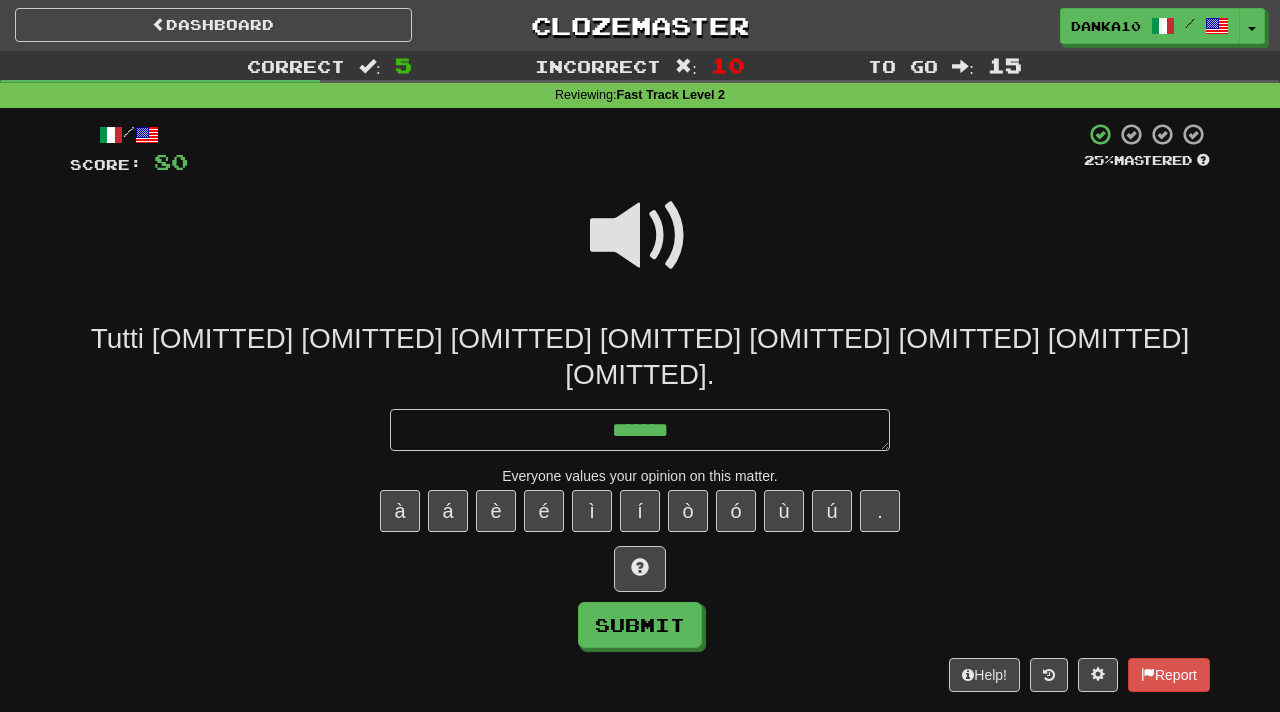 type on "*" 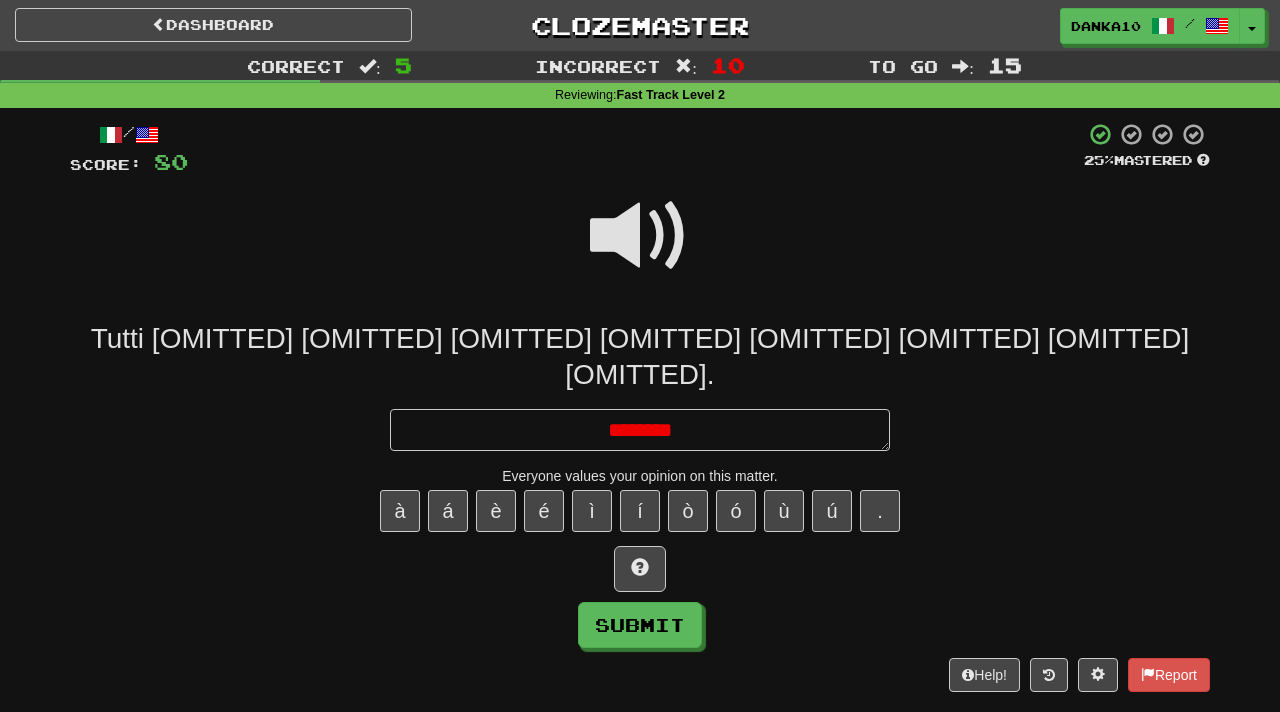 type on "*" 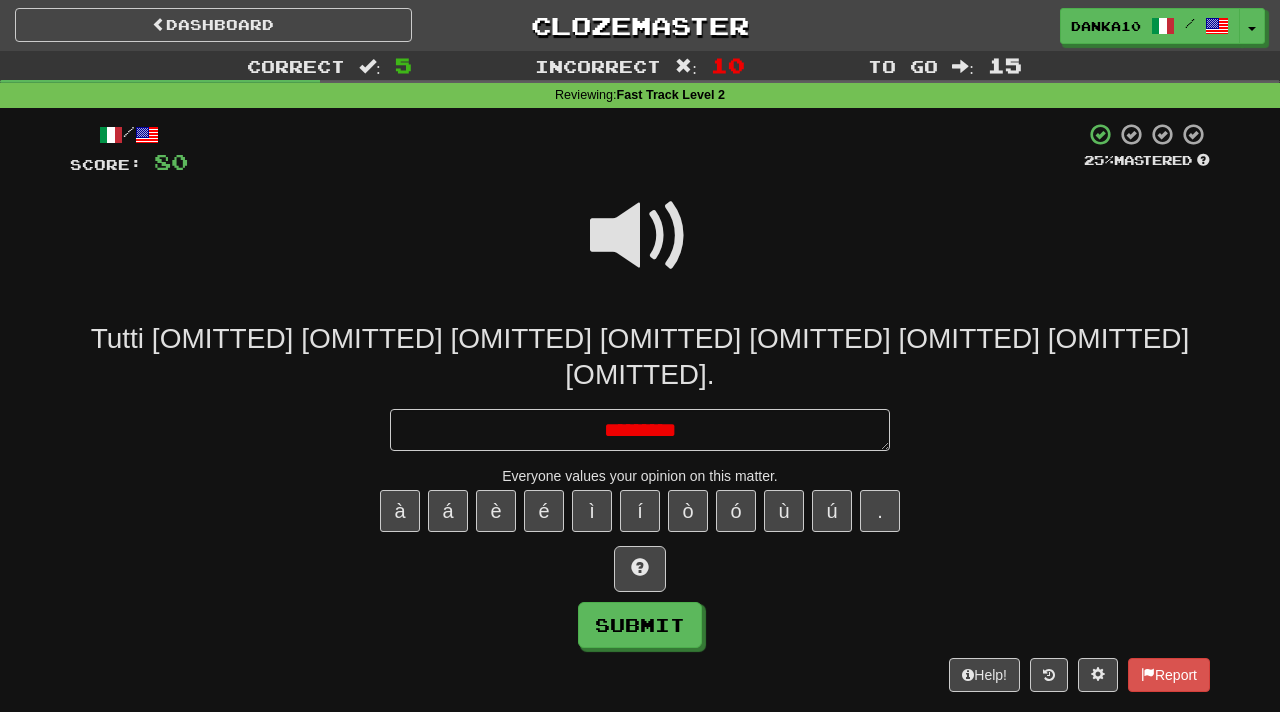 type on "*" 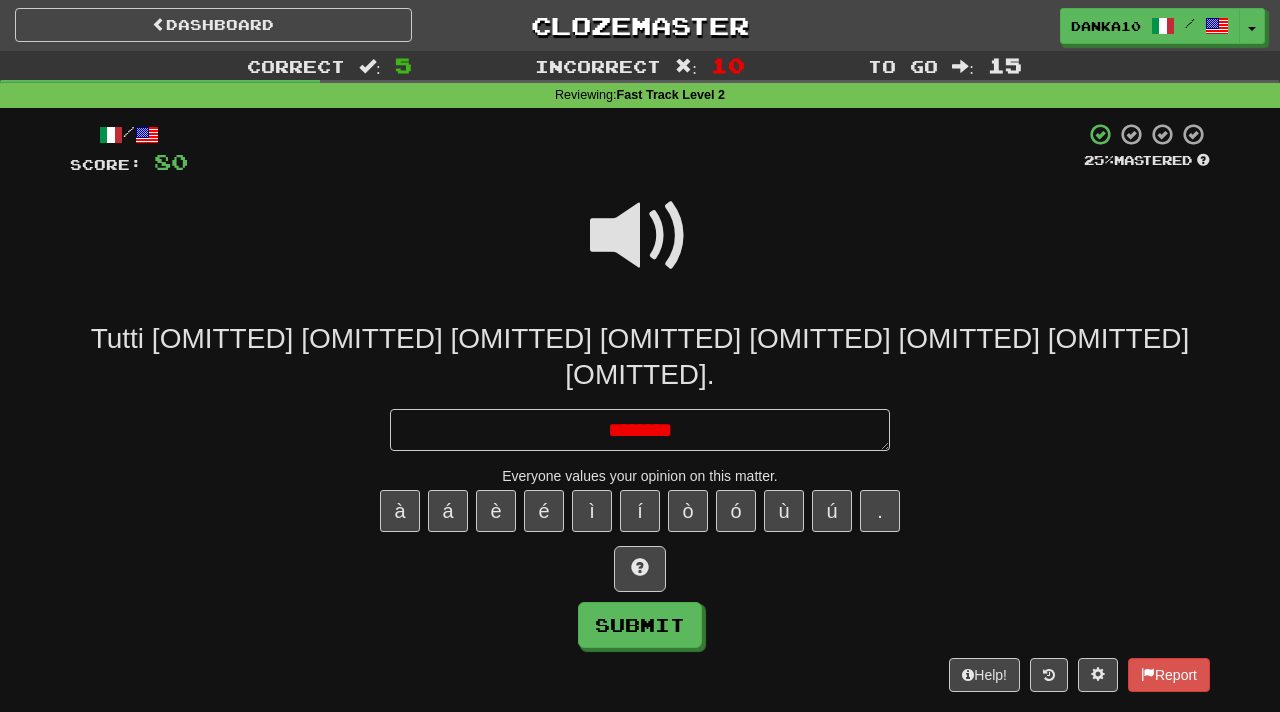 type on "*" 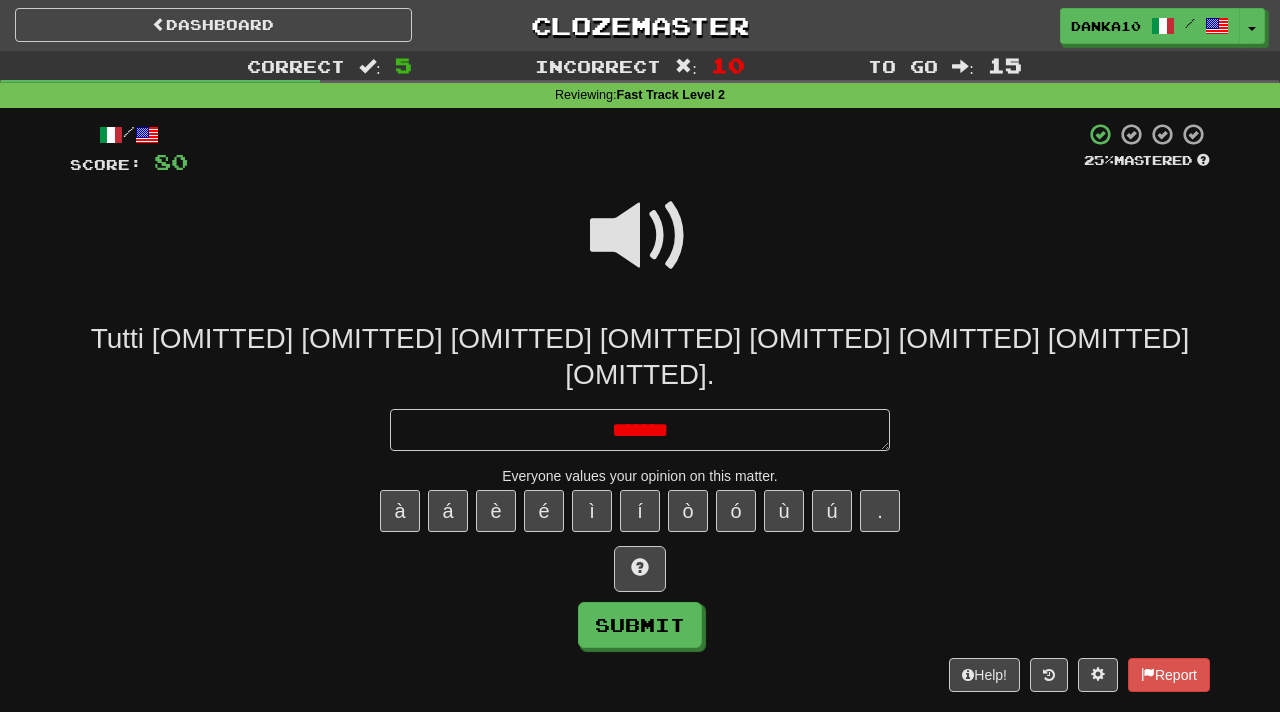 type on "*" 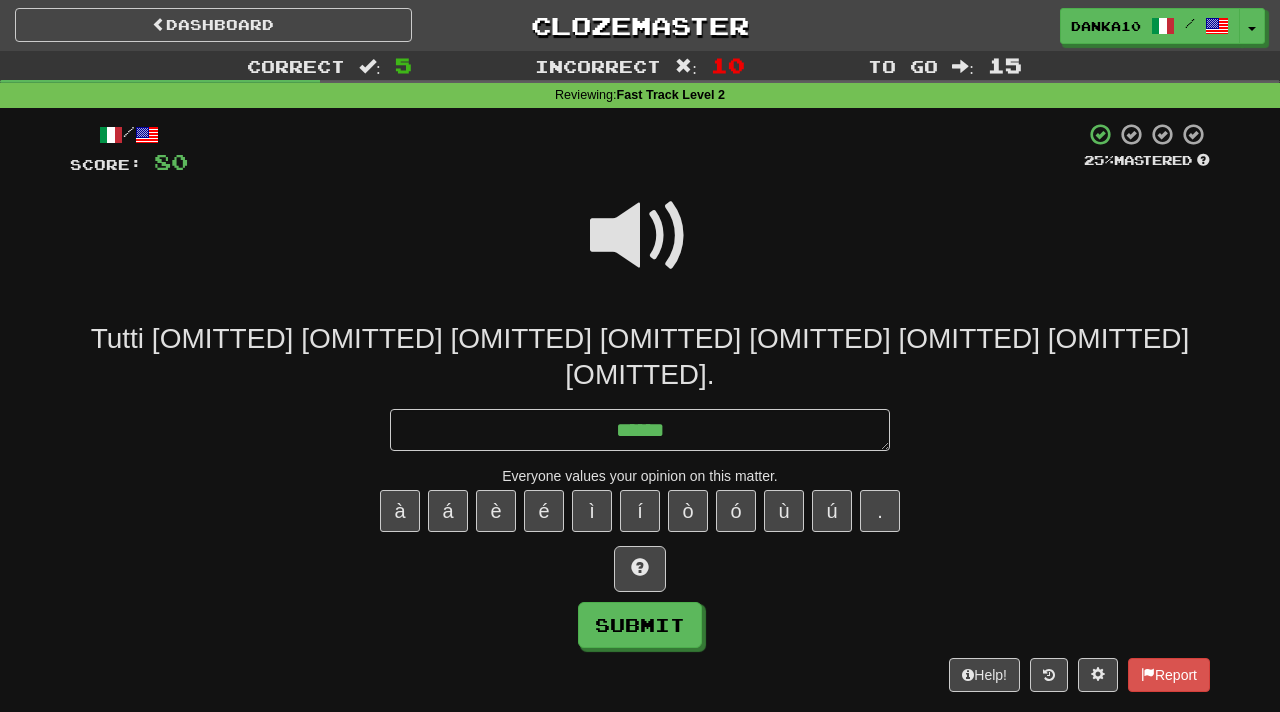 type on "*" 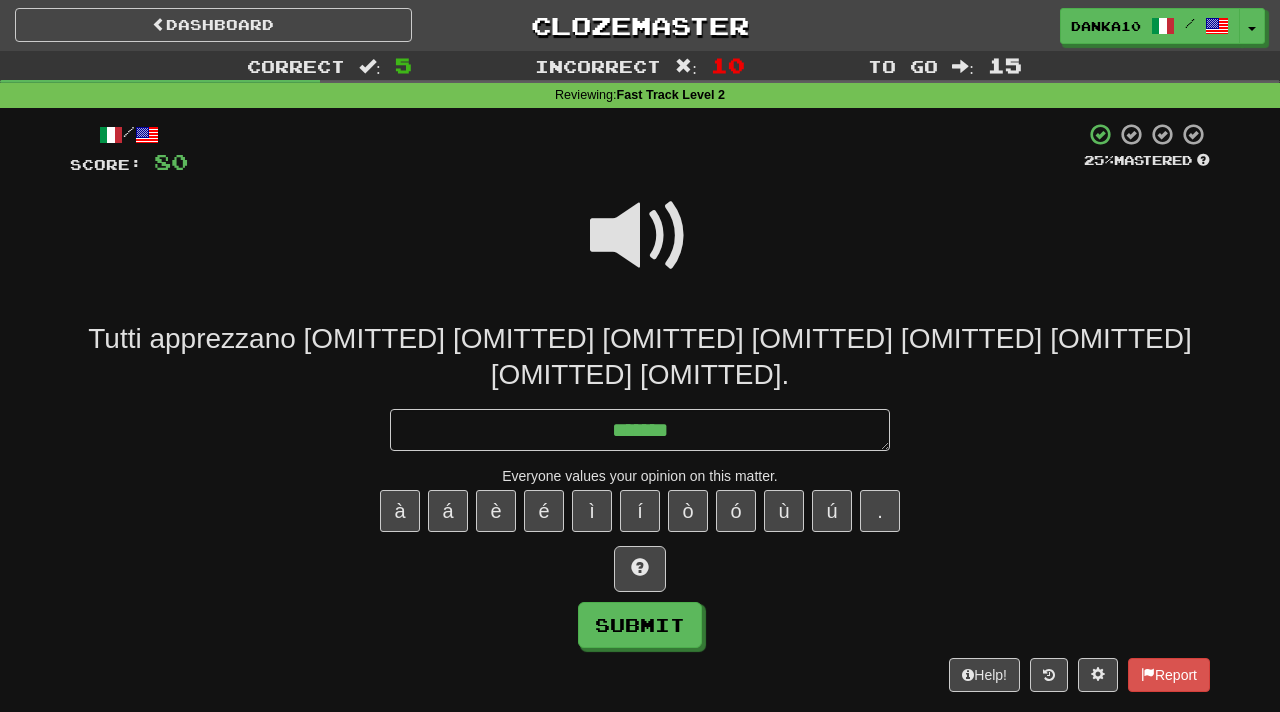 type on "*" 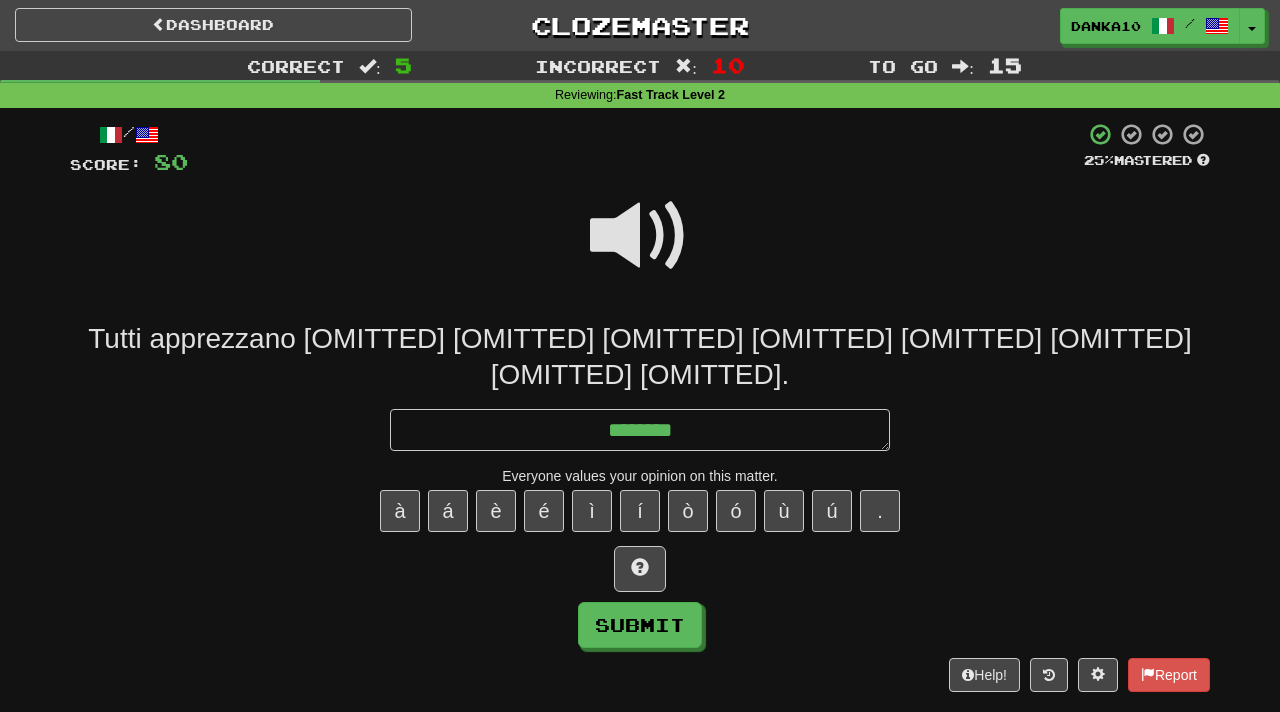 type on "*" 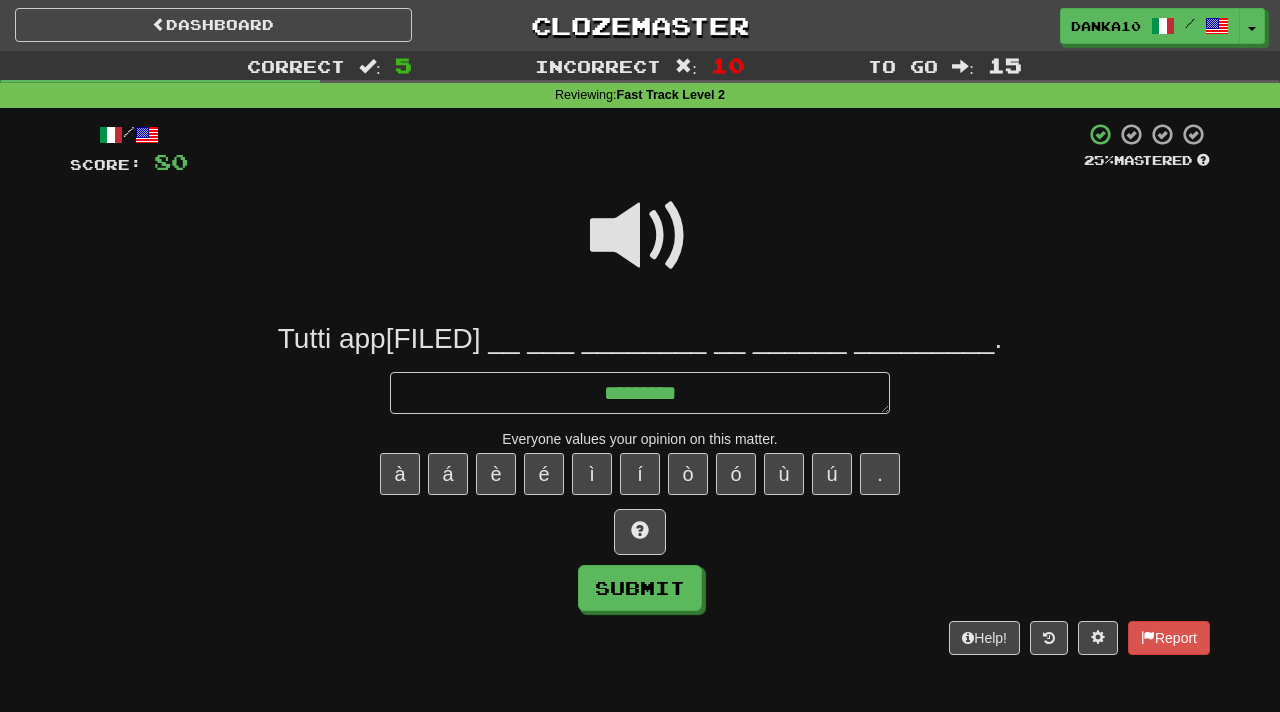 type on "*" 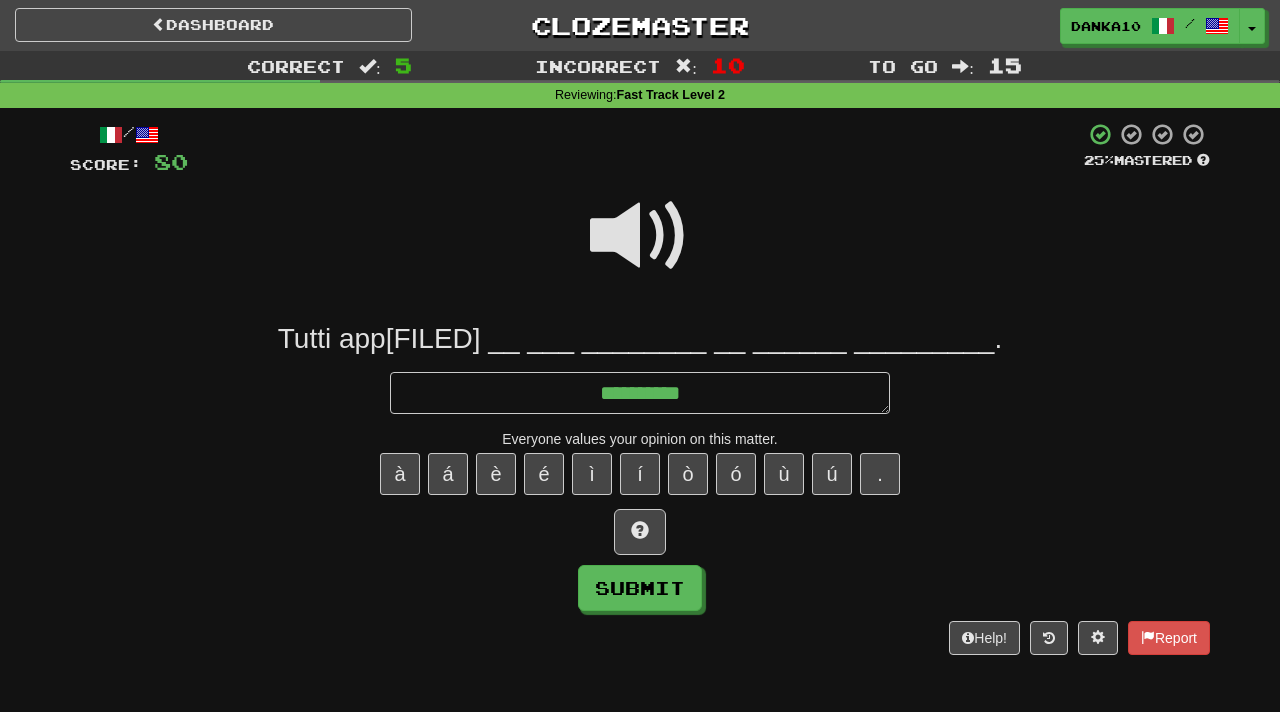 type on "*" 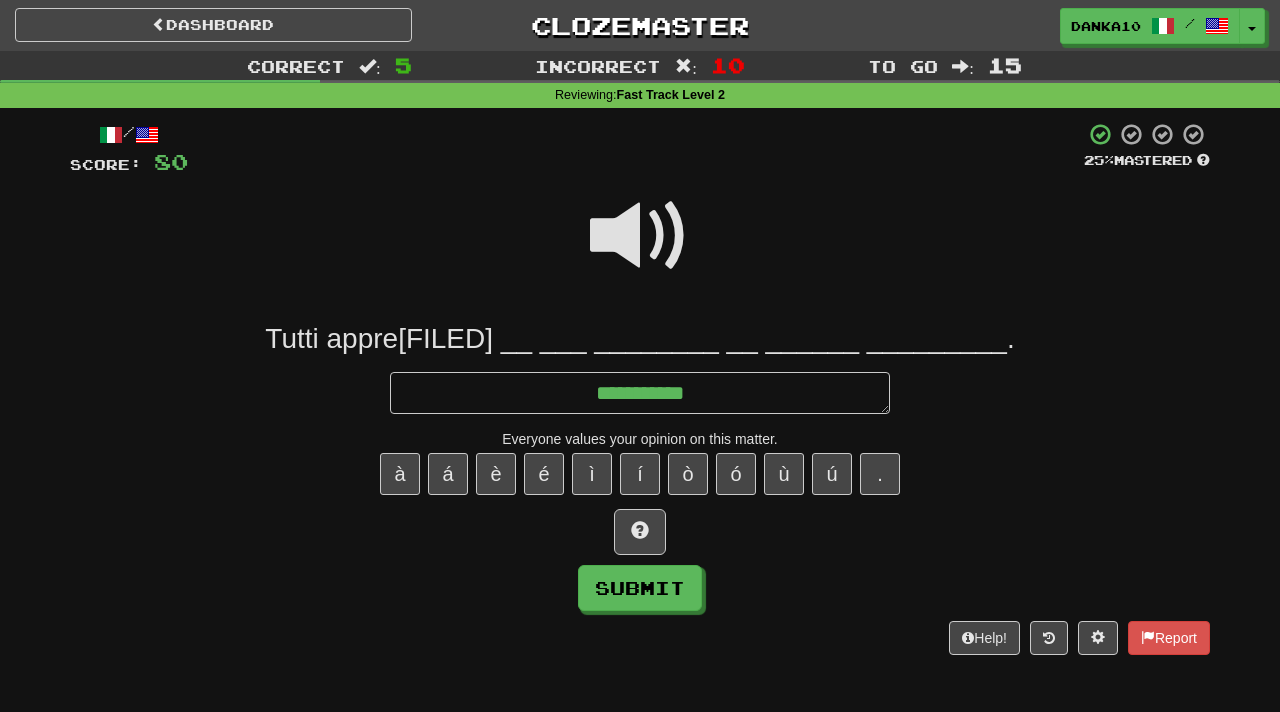 type on "*" 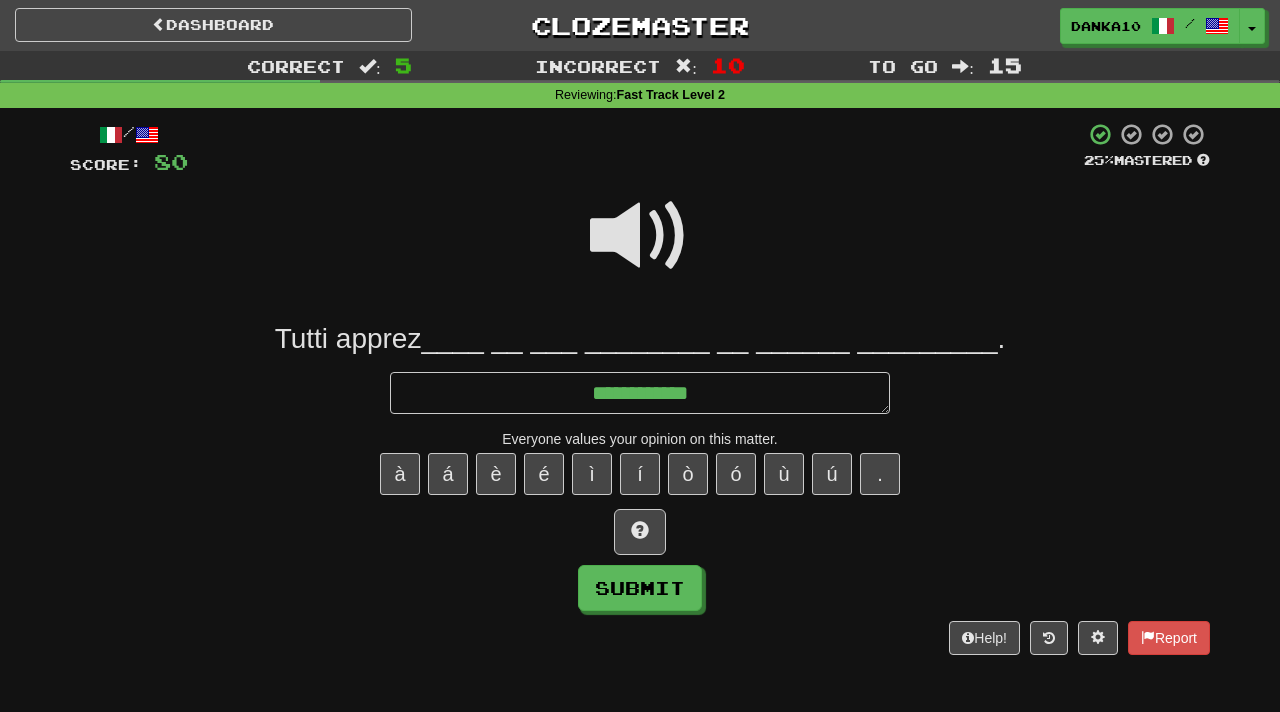 type on "*" 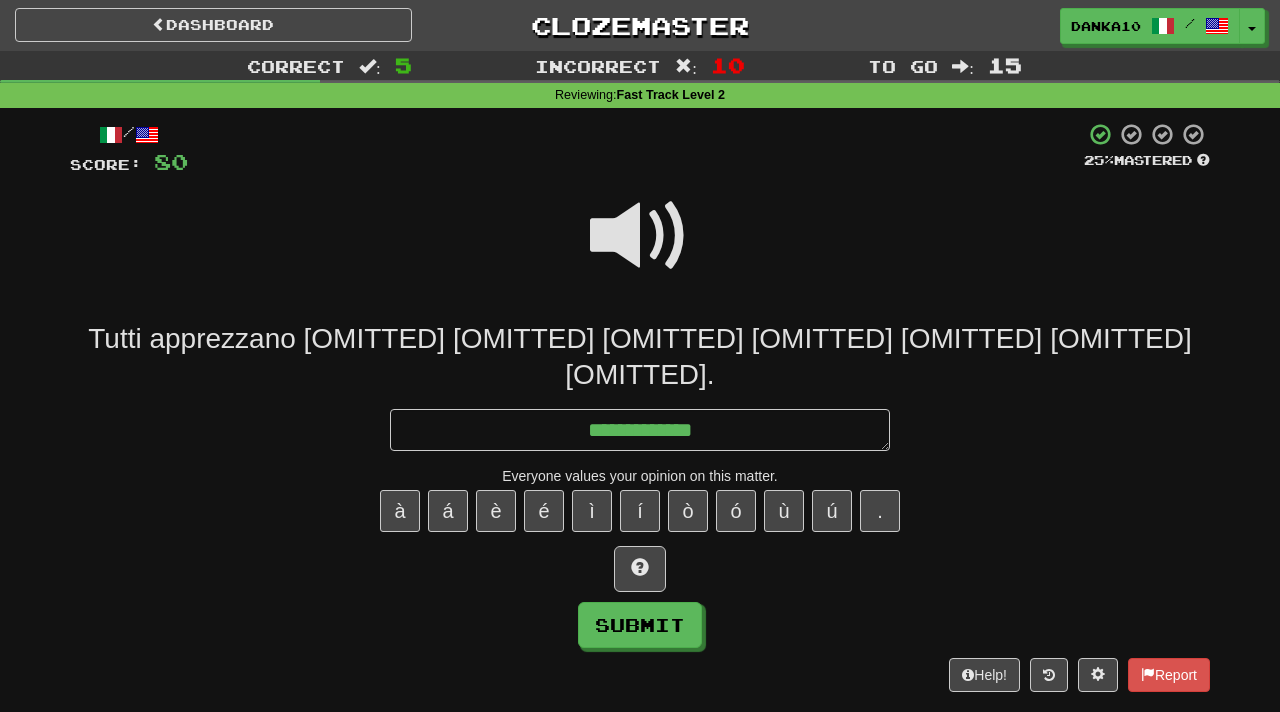 type on "*" 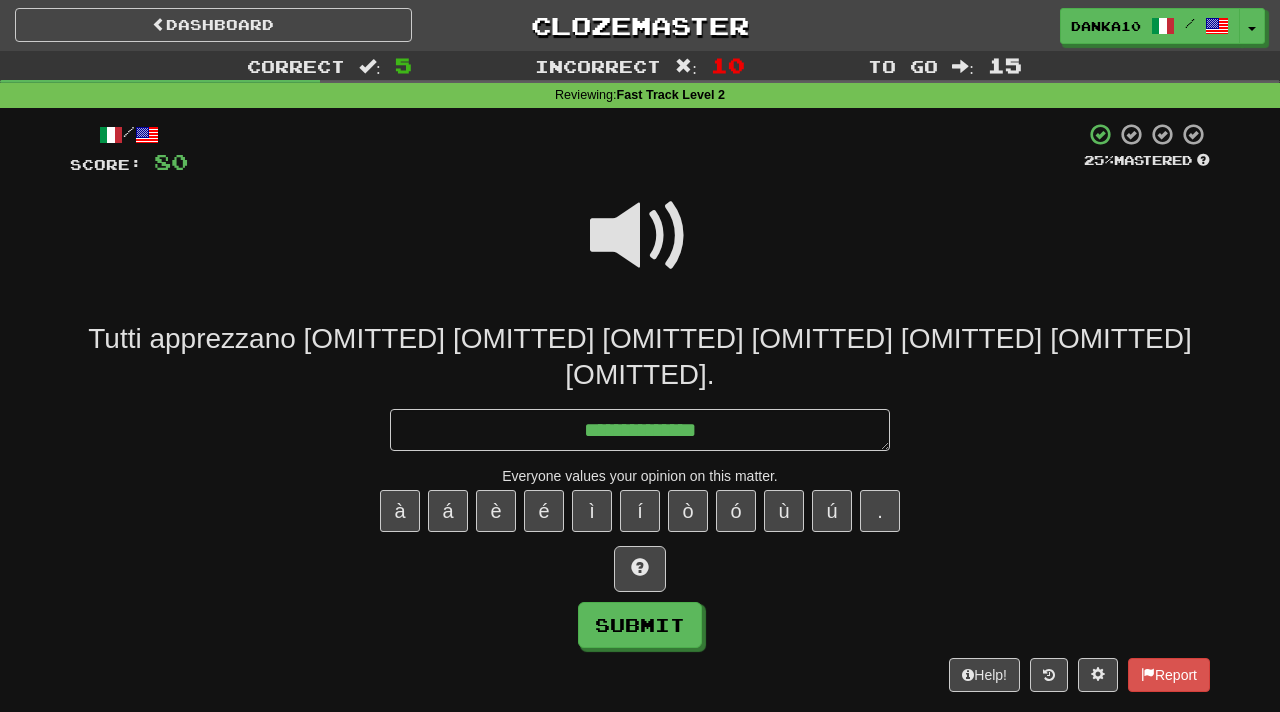 type on "*" 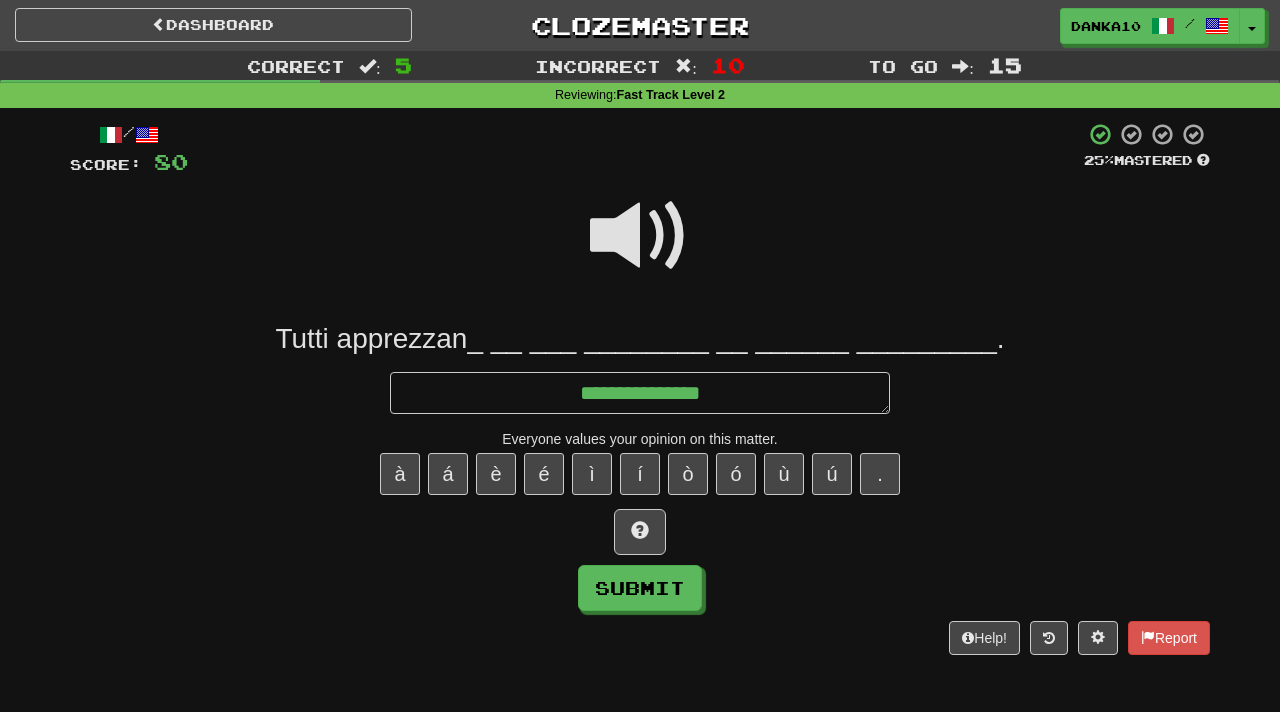 type on "*" 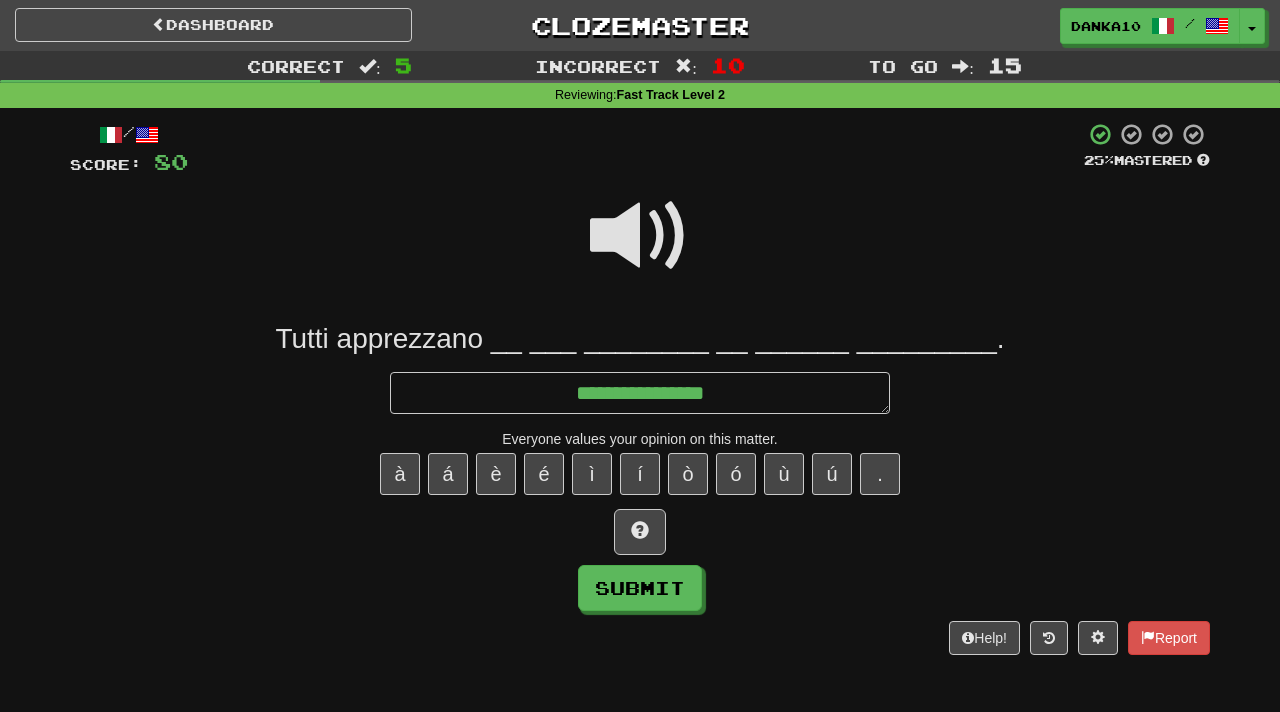 type on "*" 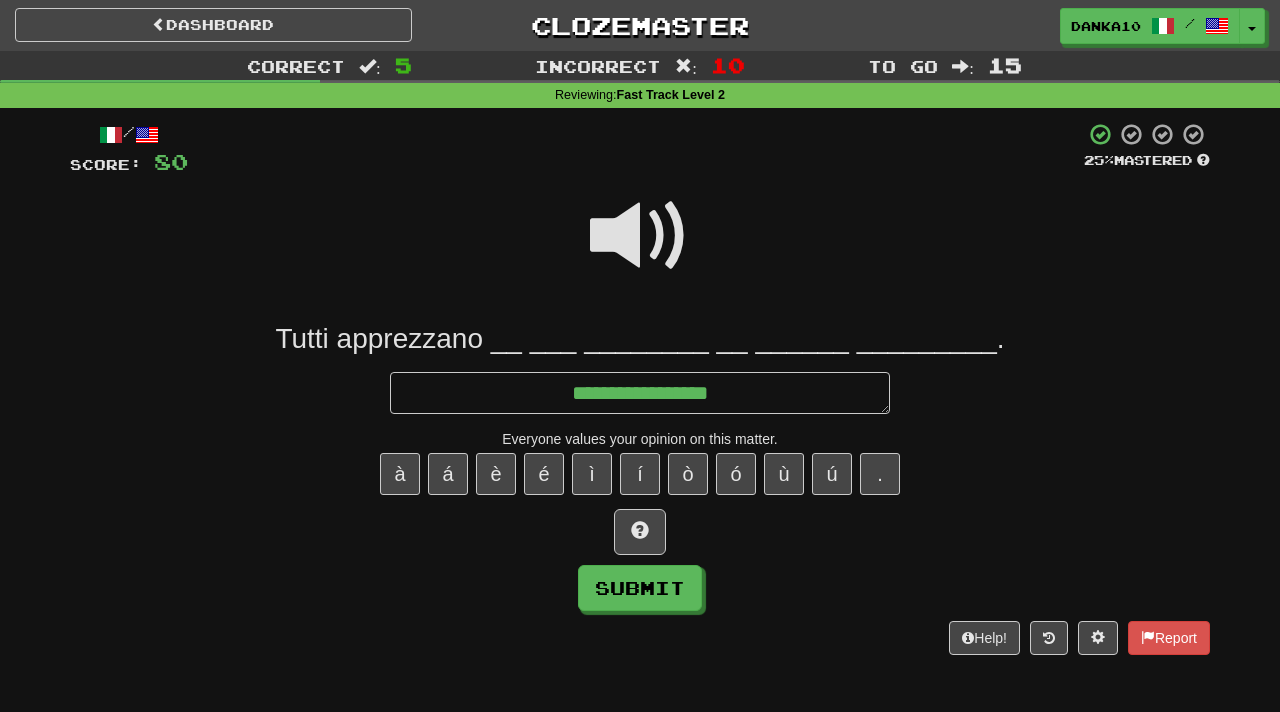 type on "*" 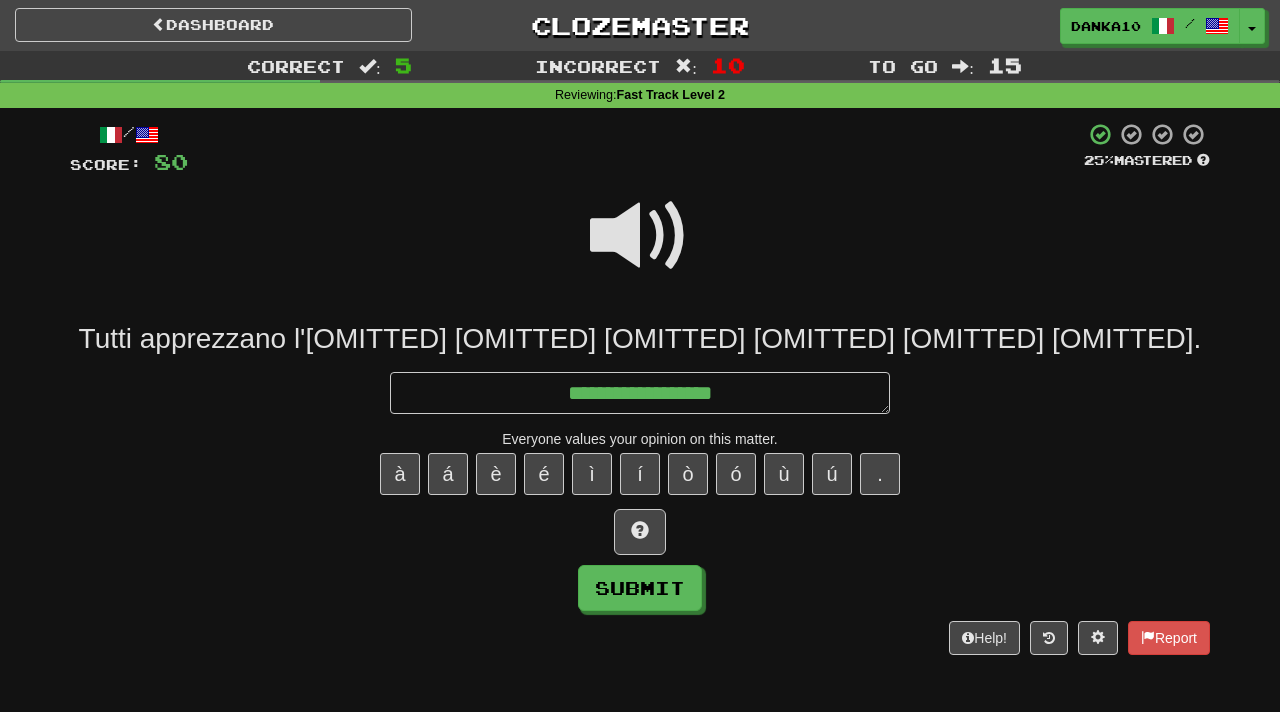 type on "**********" 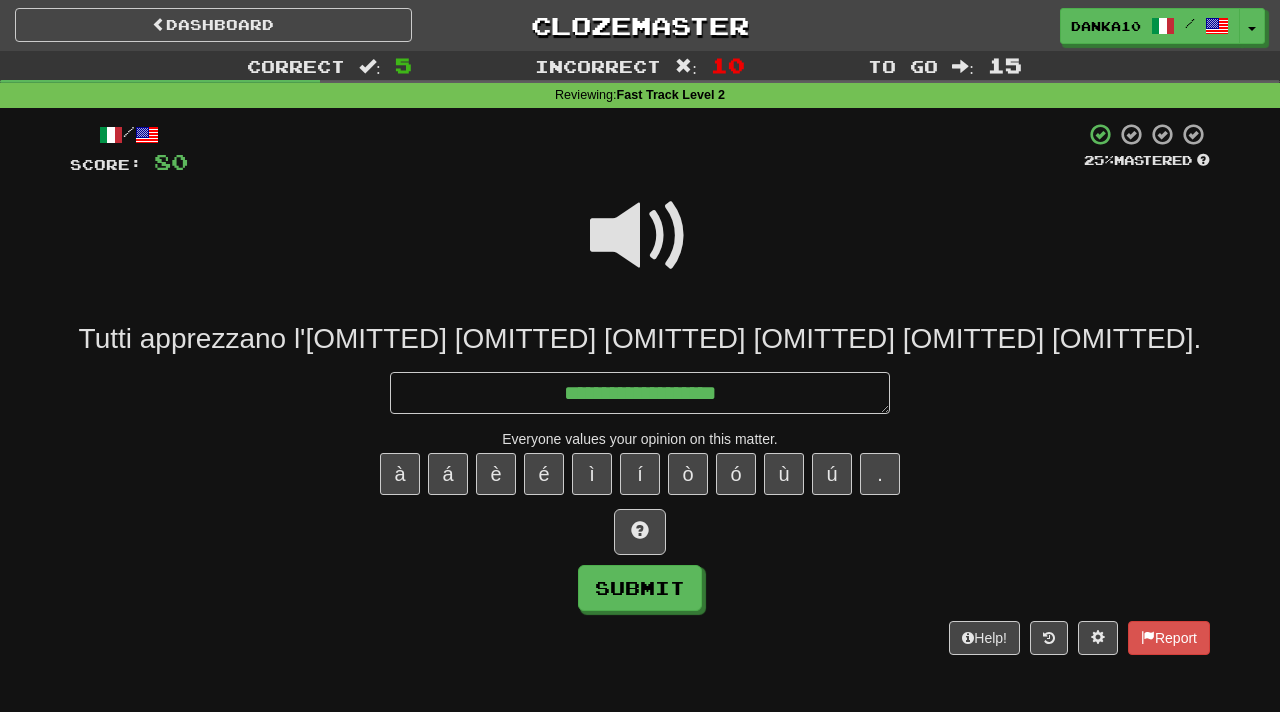 type on "*" 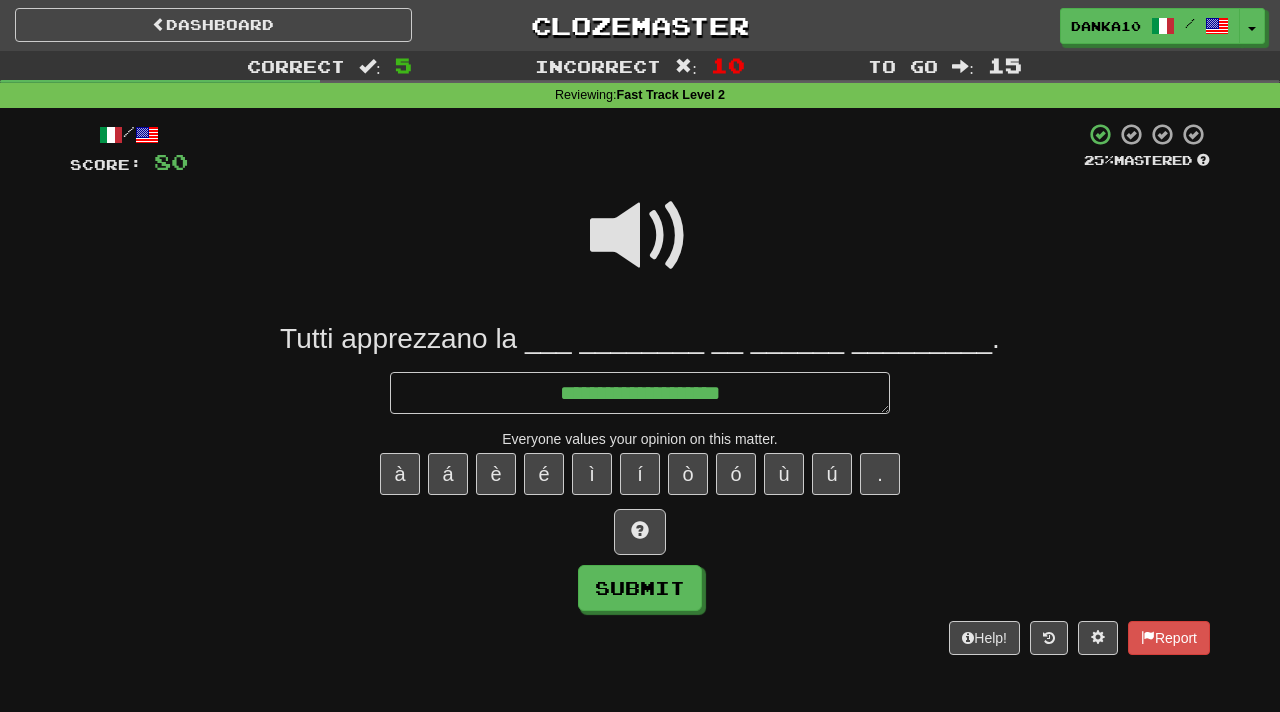 type on "*" 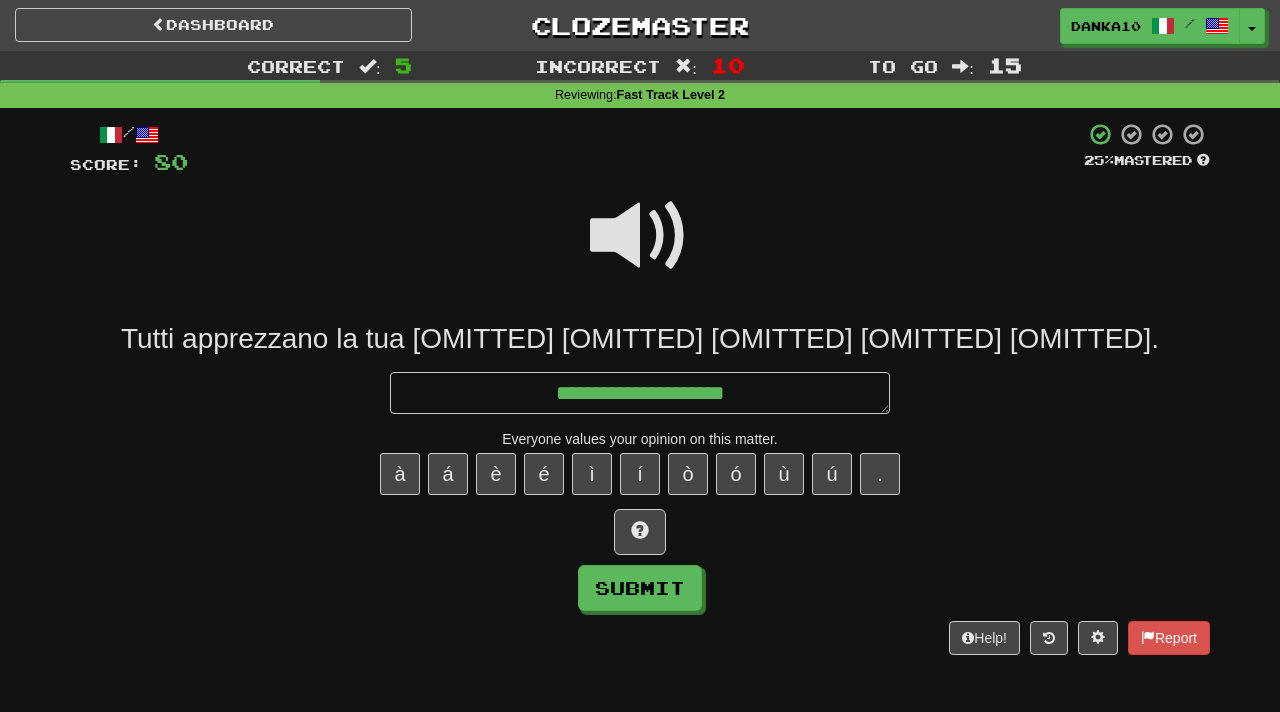 type on "*" 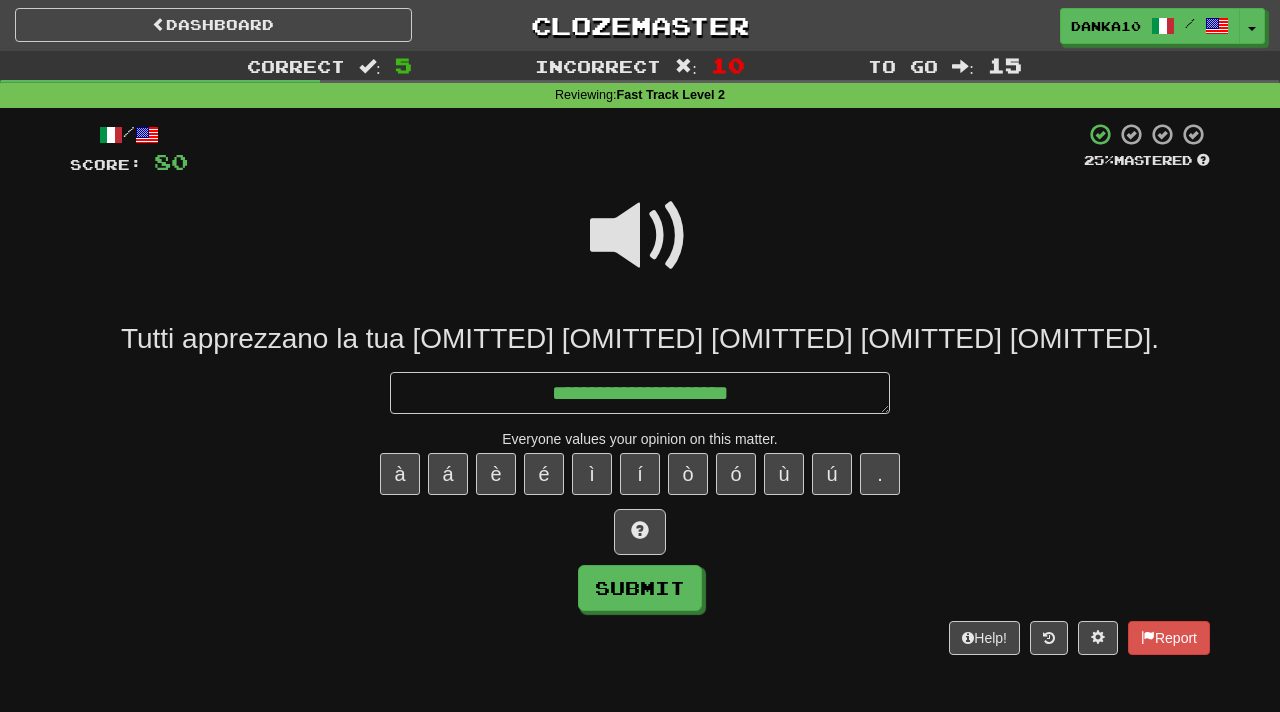 type on "**********" 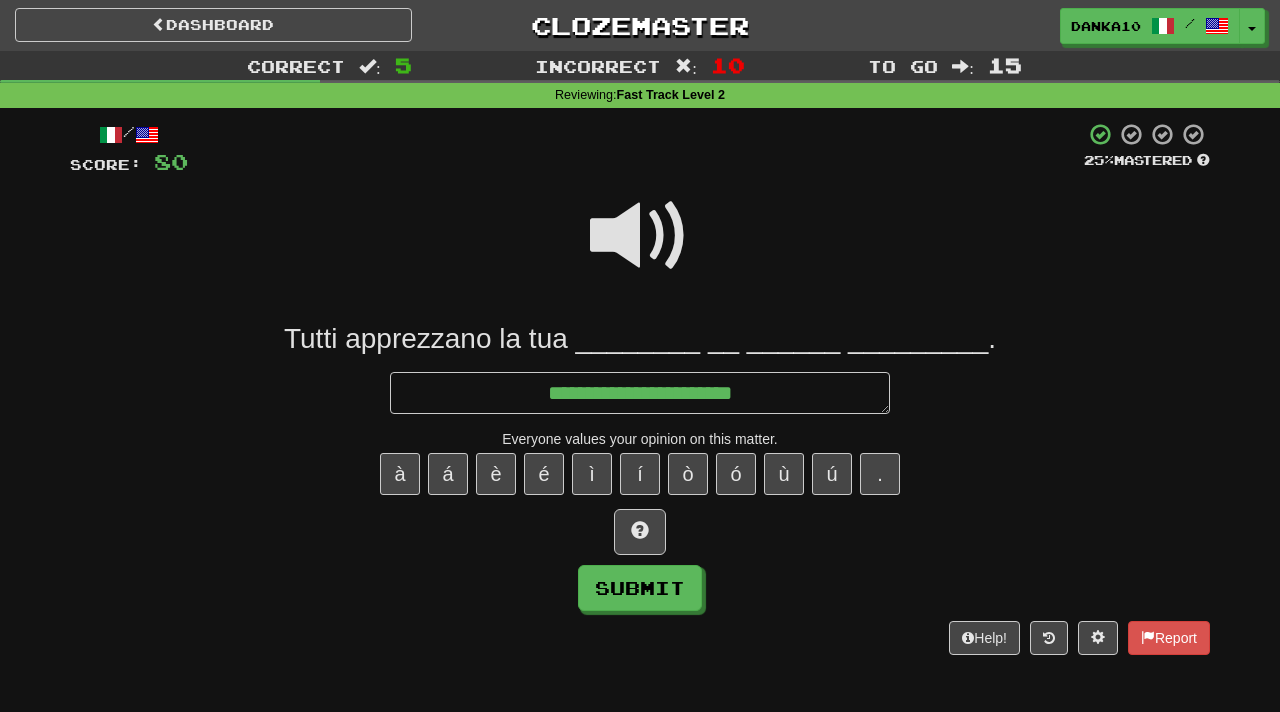 type on "*" 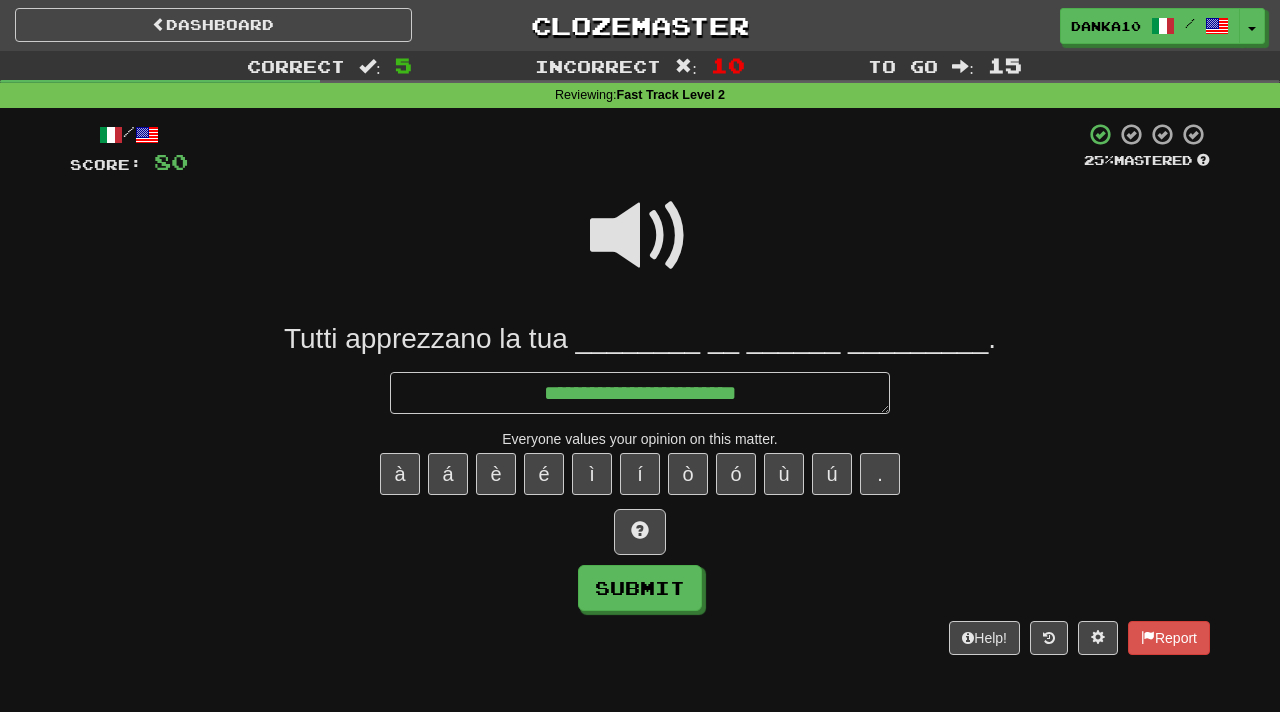 type on "*" 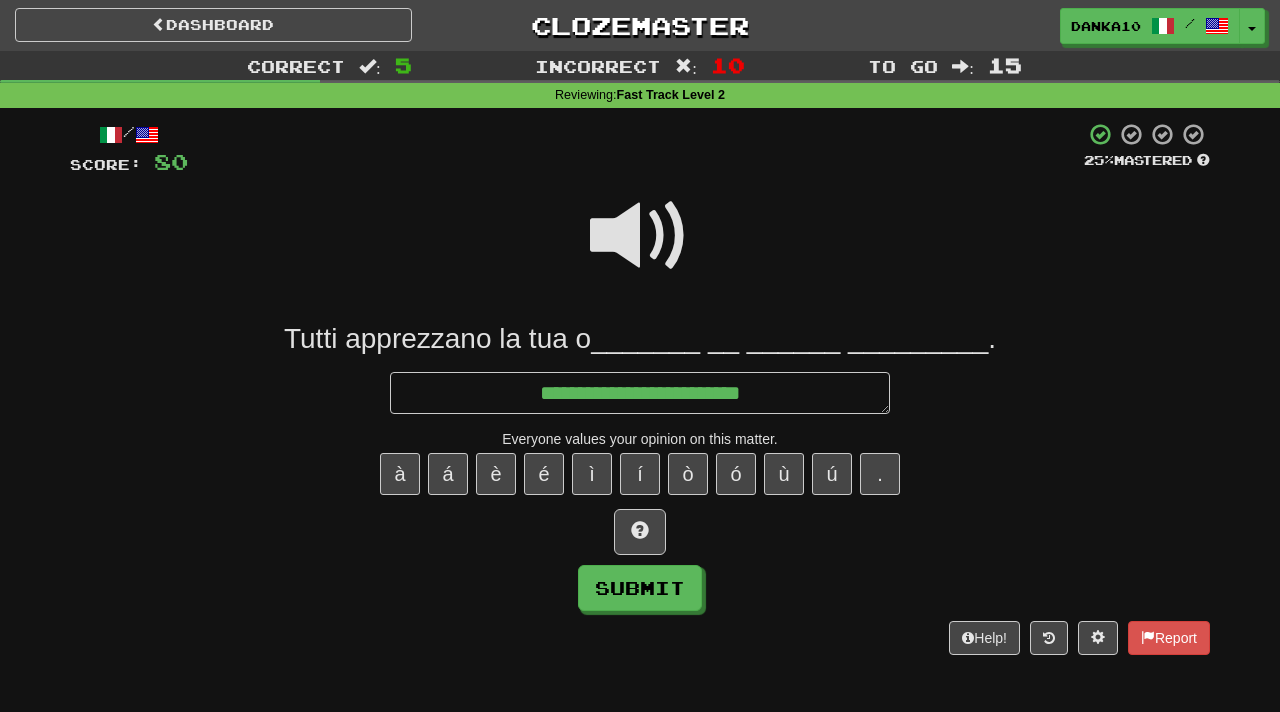 type on "*" 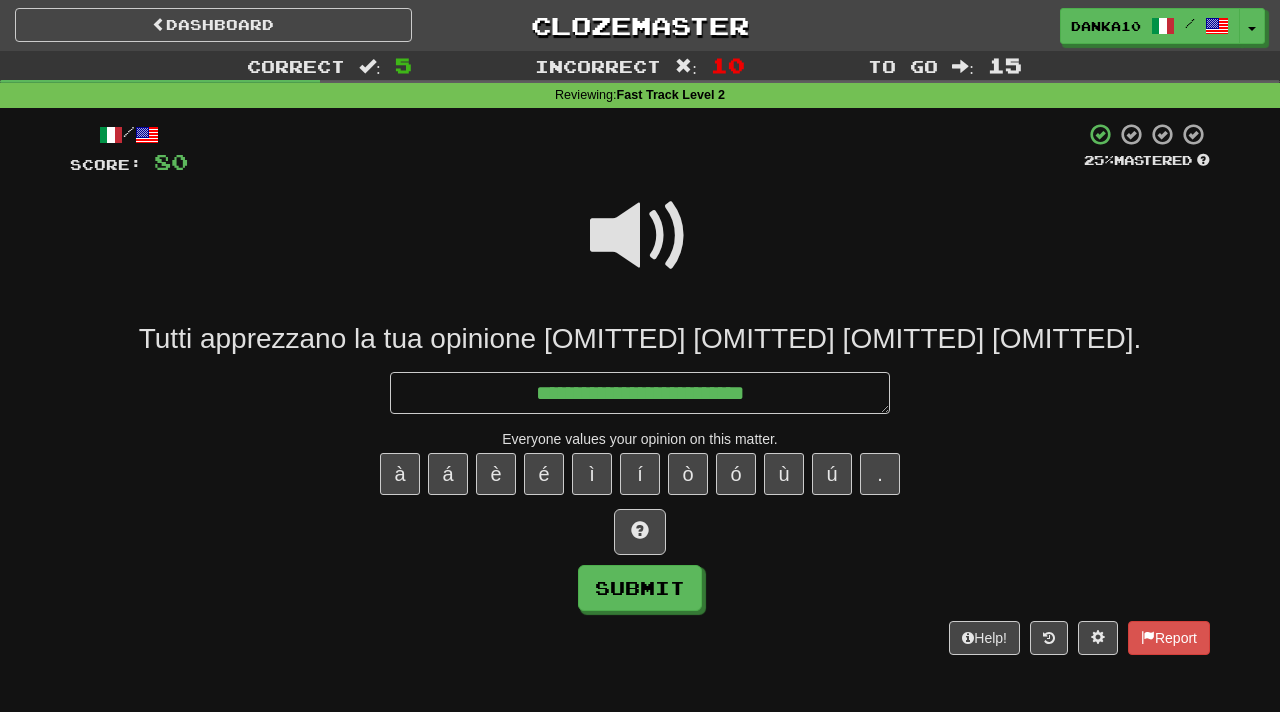 type on "*" 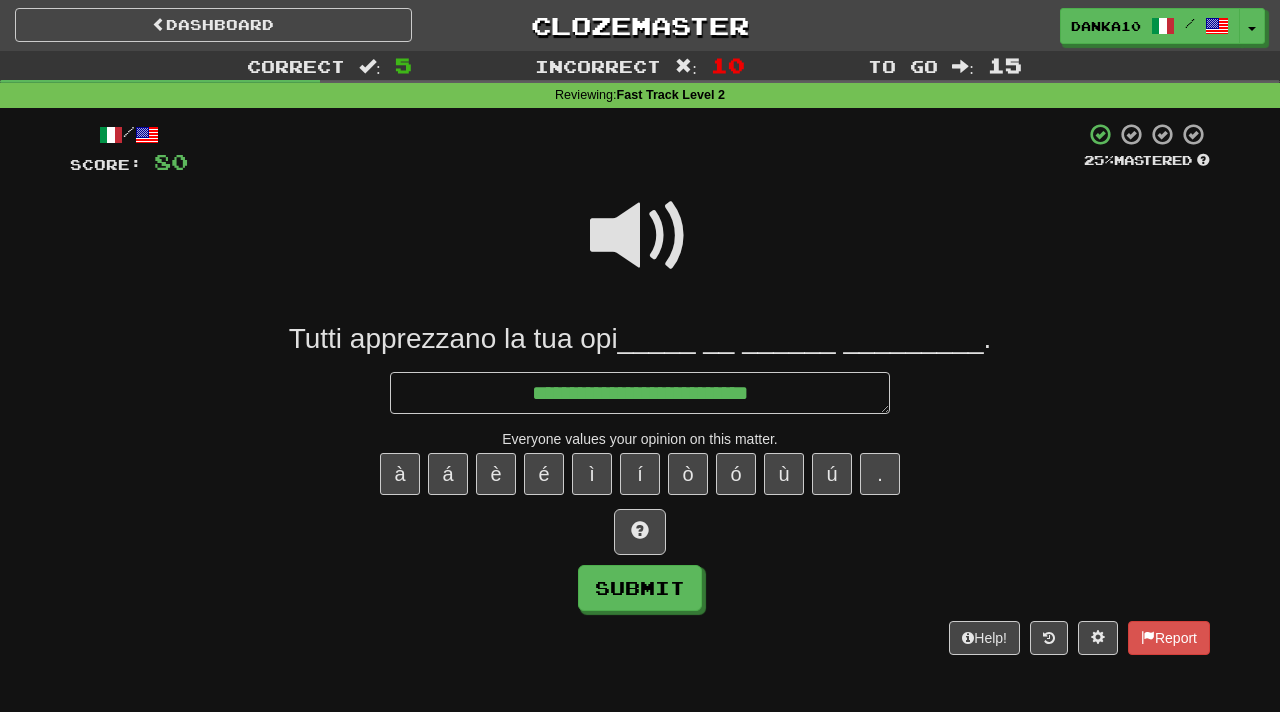 type on "*" 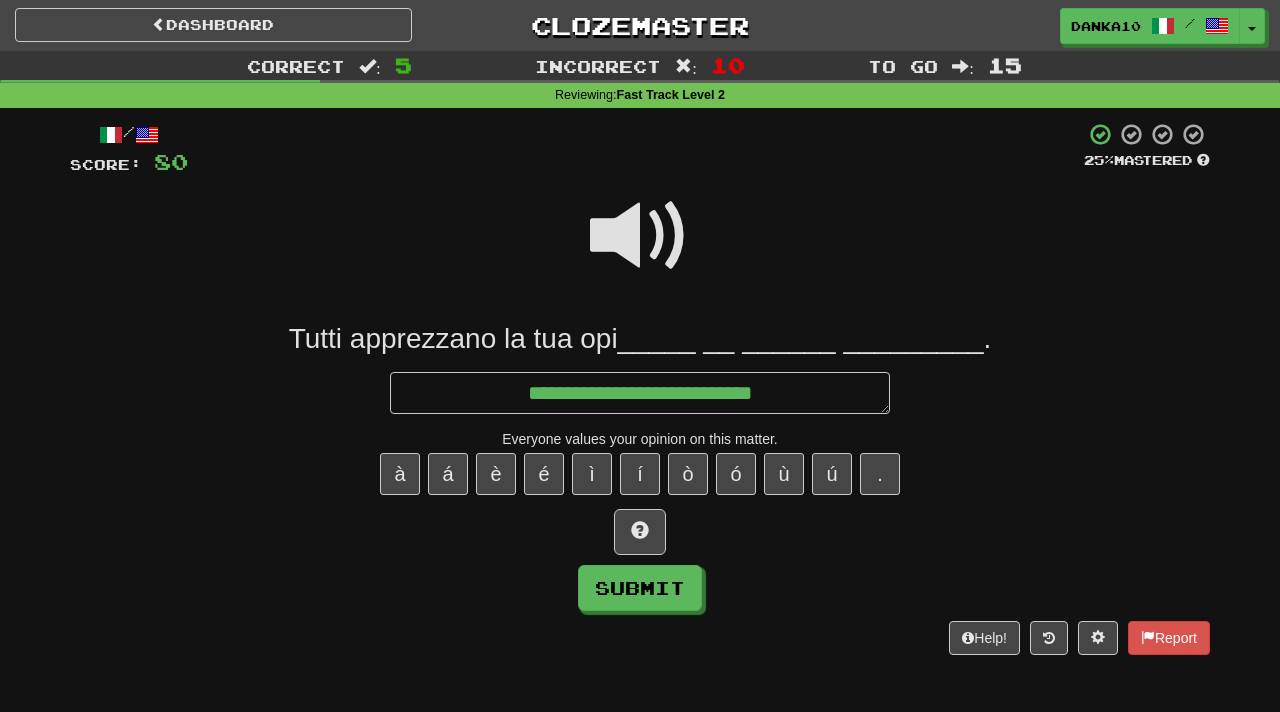 type on "*" 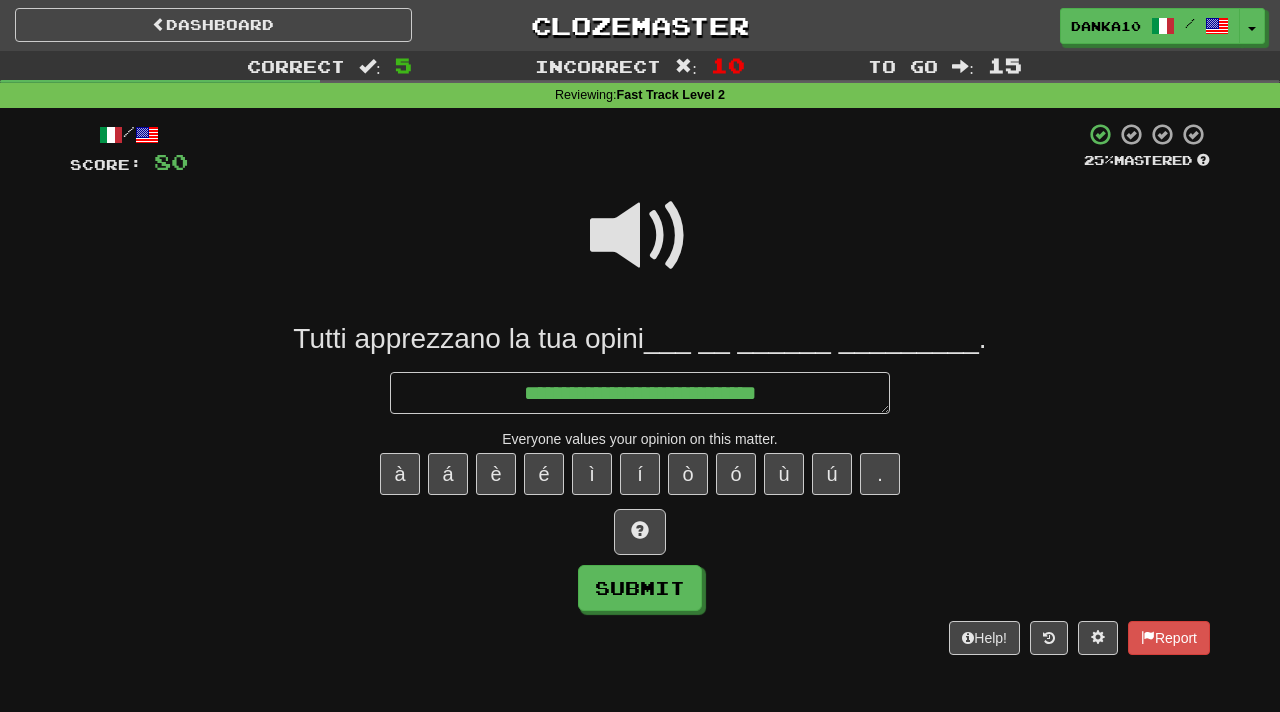 type on "*" 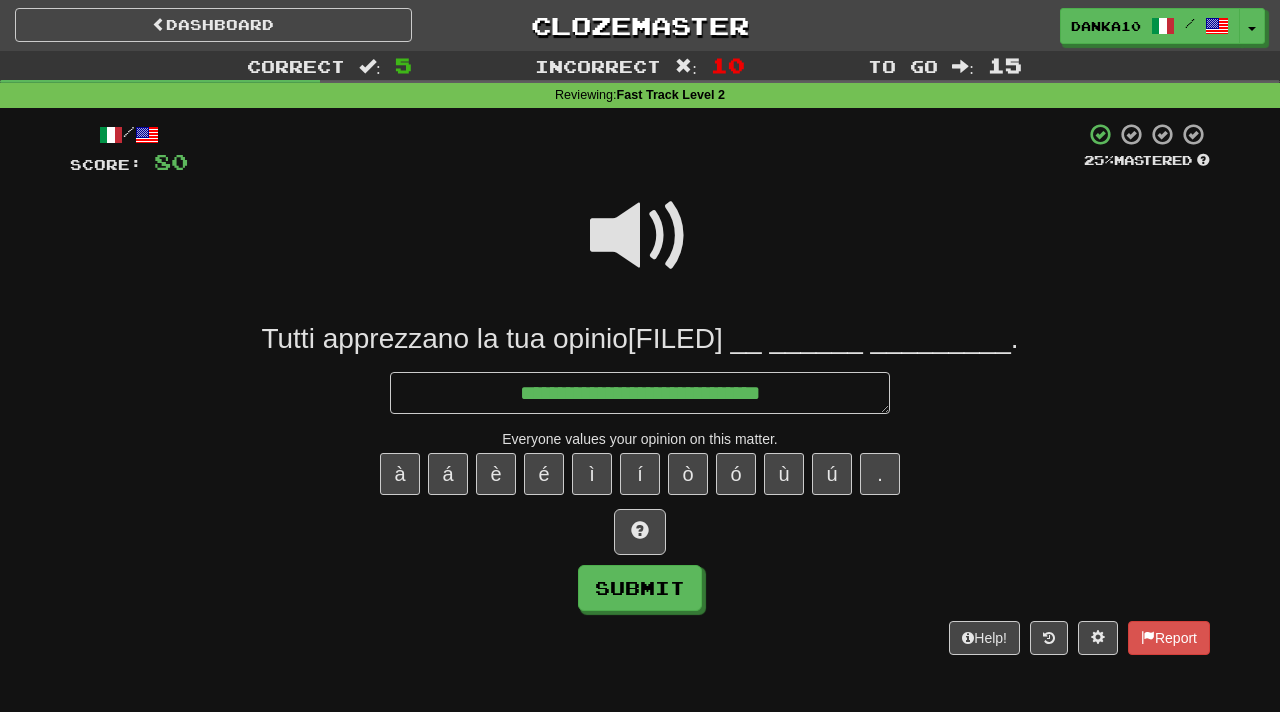 type on "*" 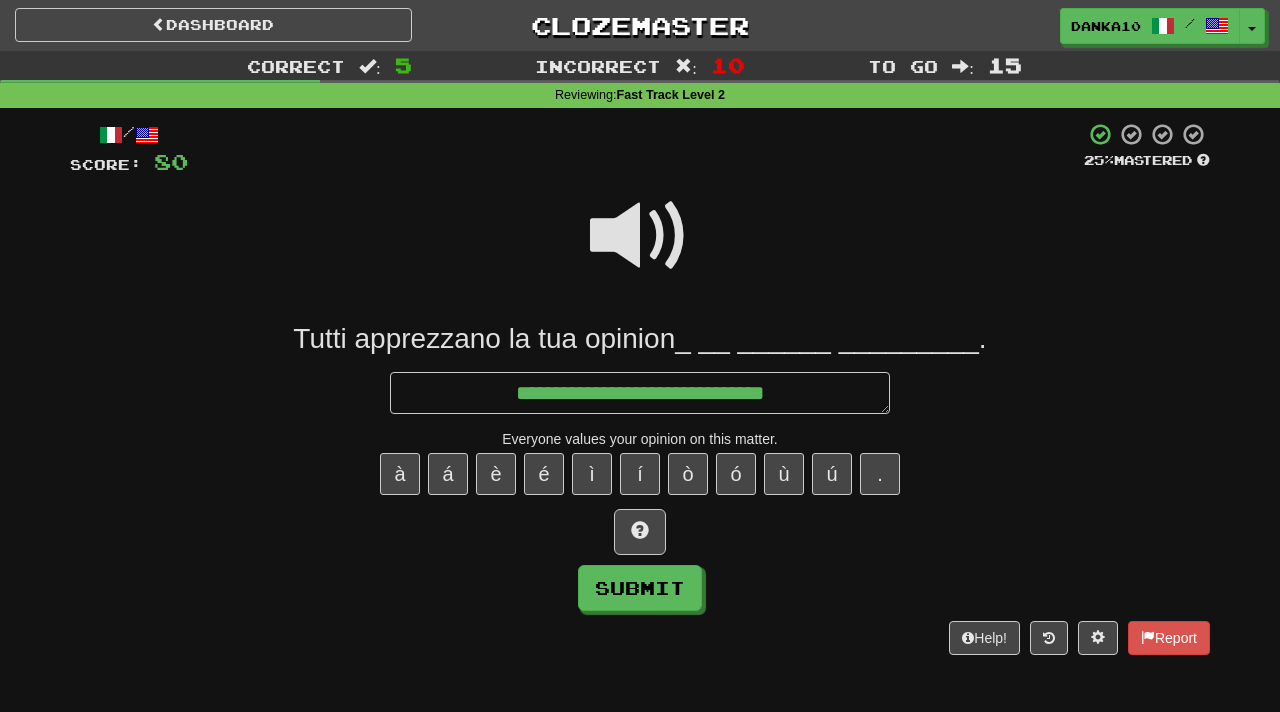 type on "*" 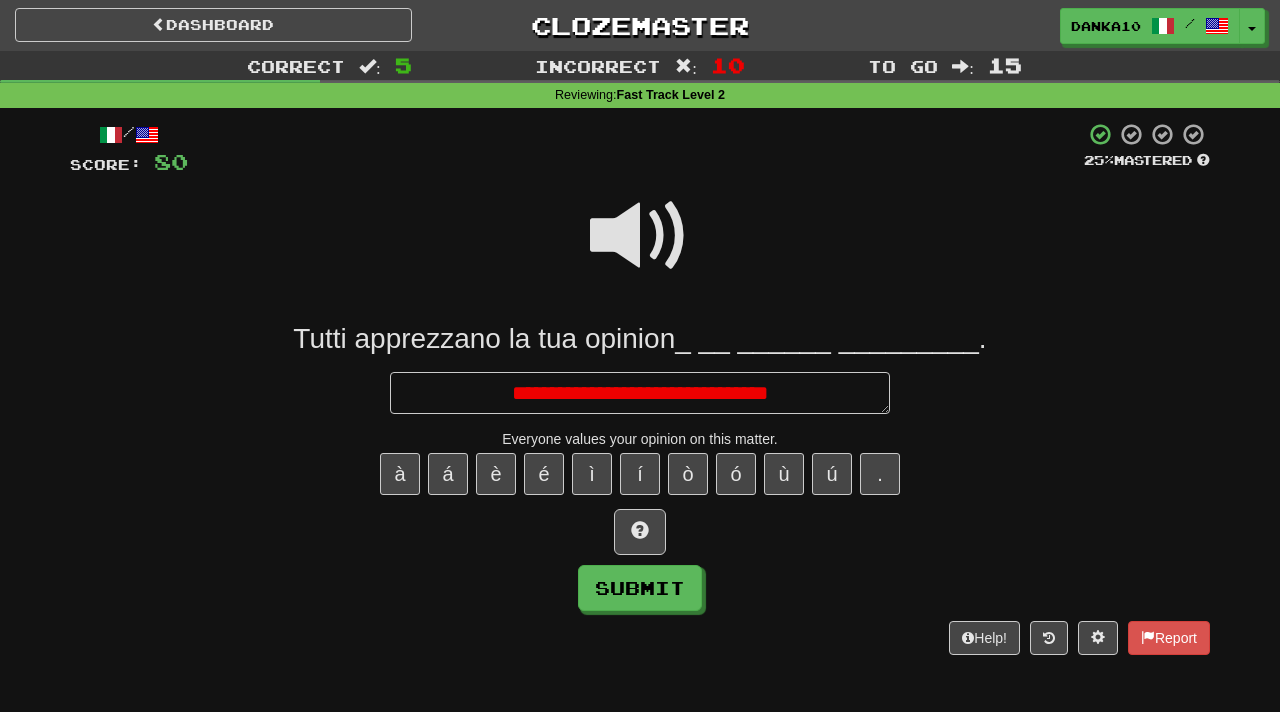 type on "*" 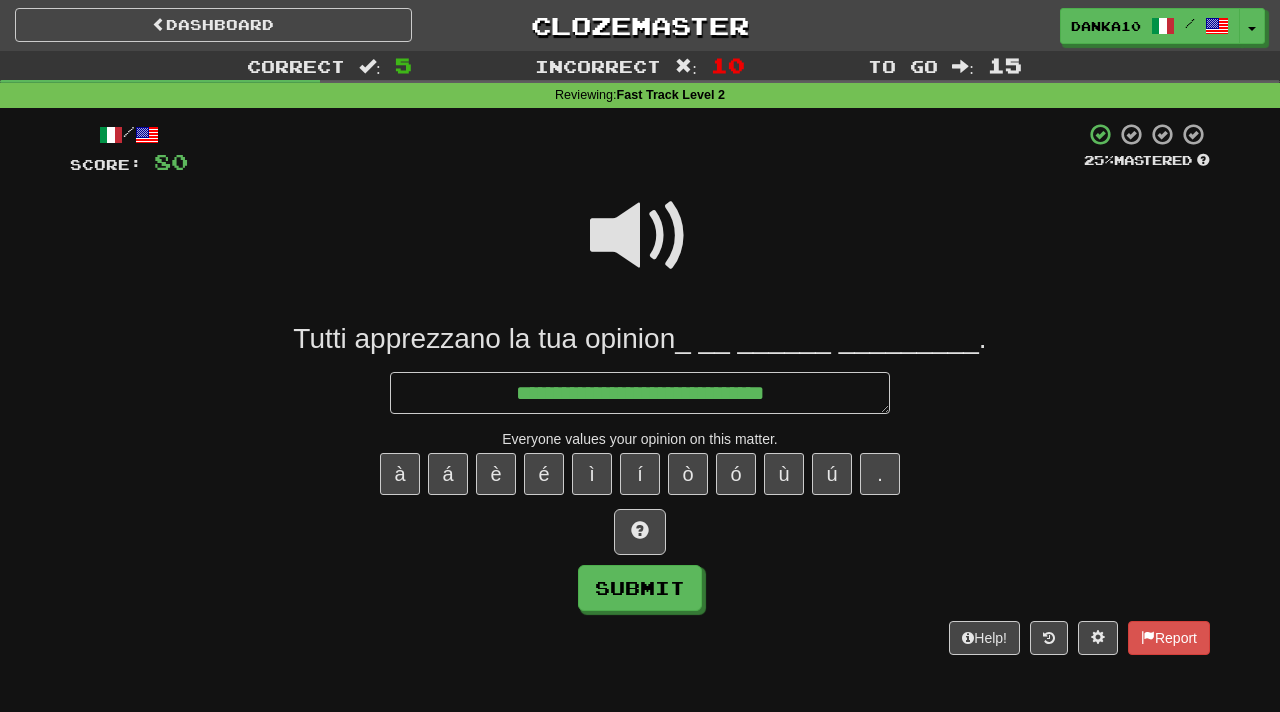 type on "*" 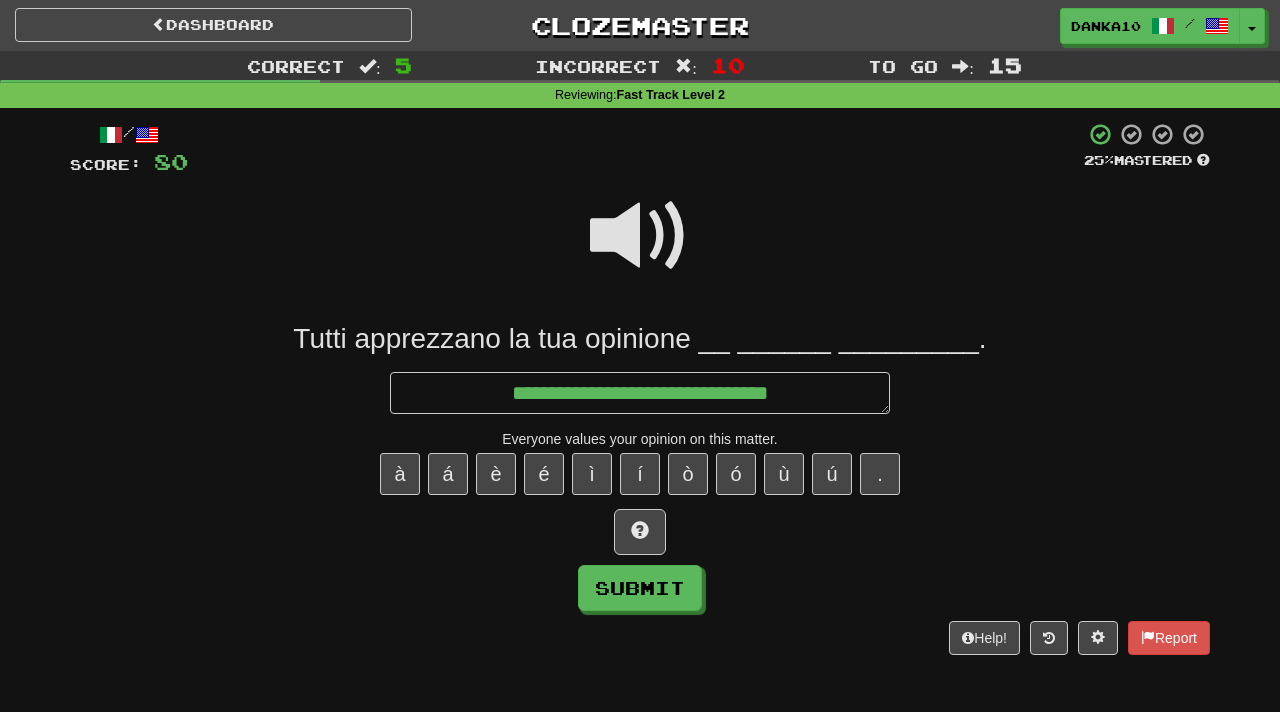 type on "*" 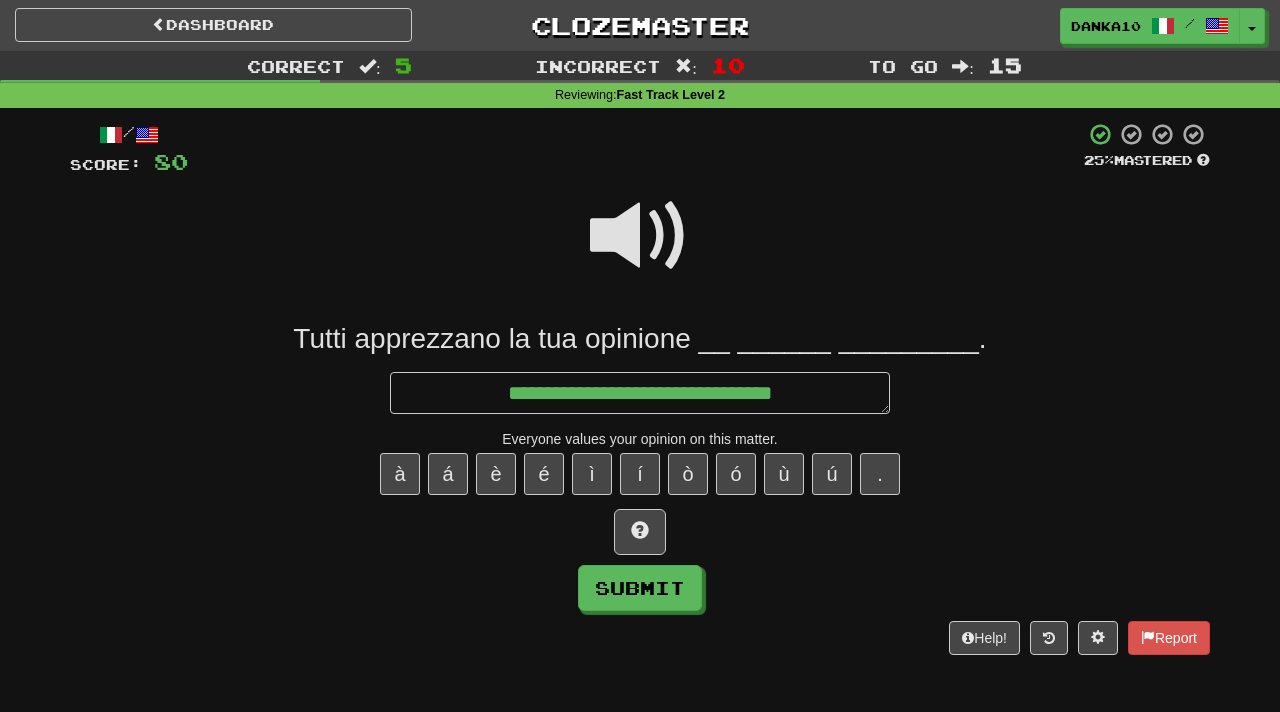 type on "*" 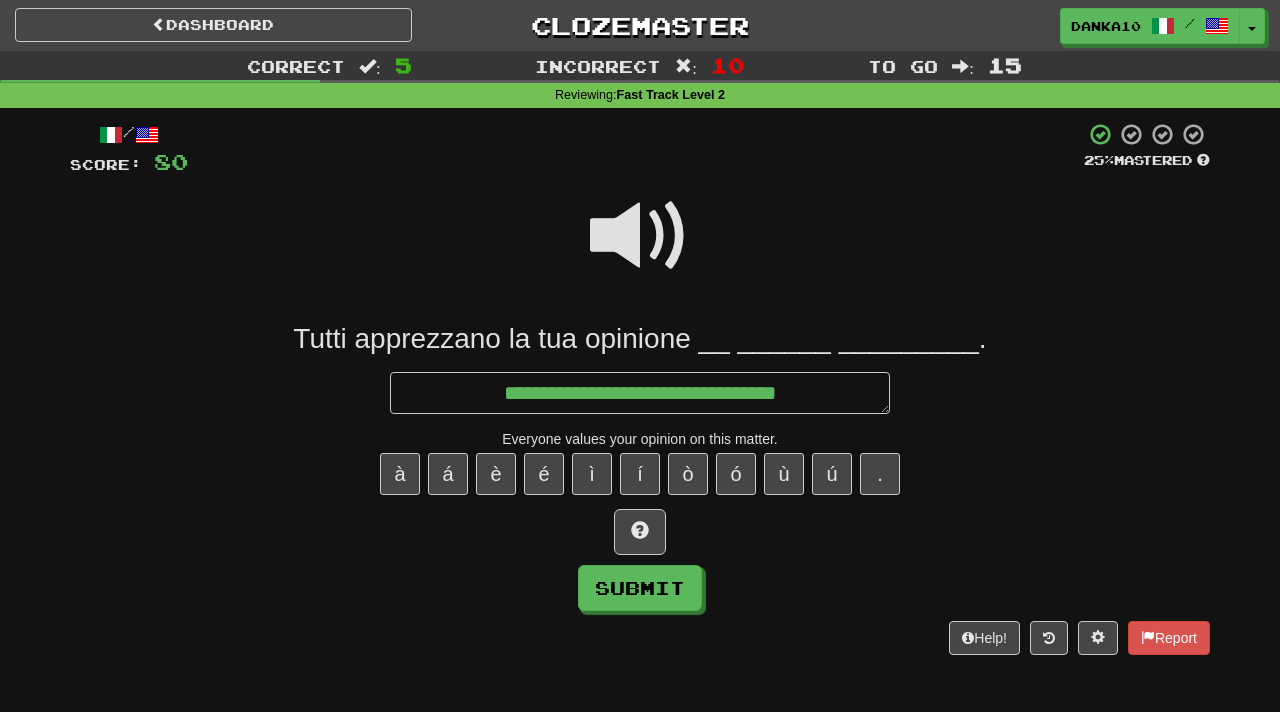 type on "*" 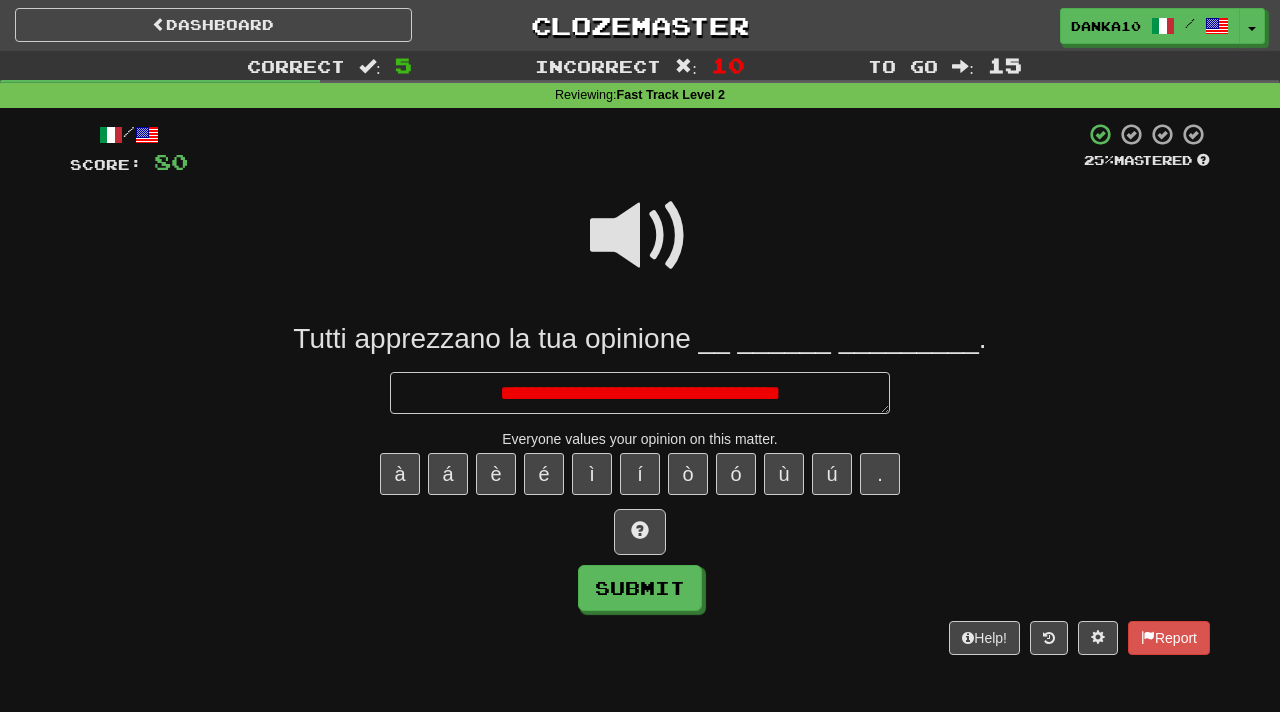type on "*" 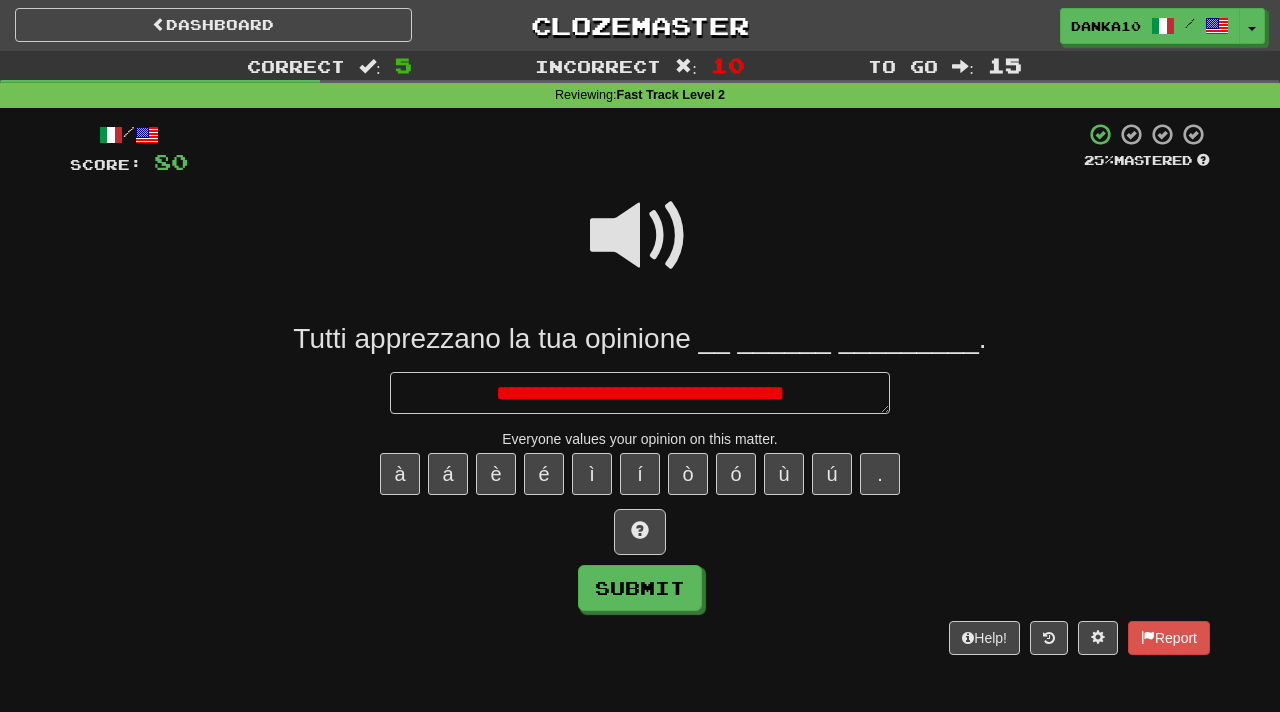 type on "*" 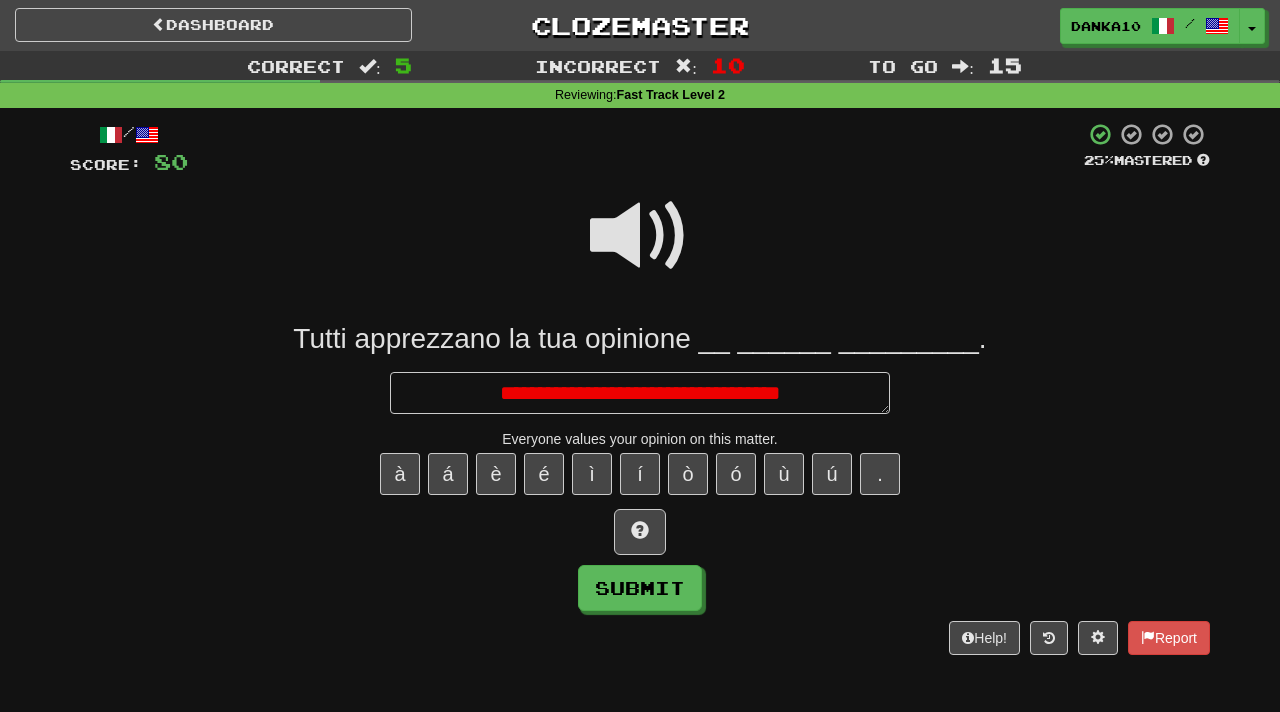 type on "*" 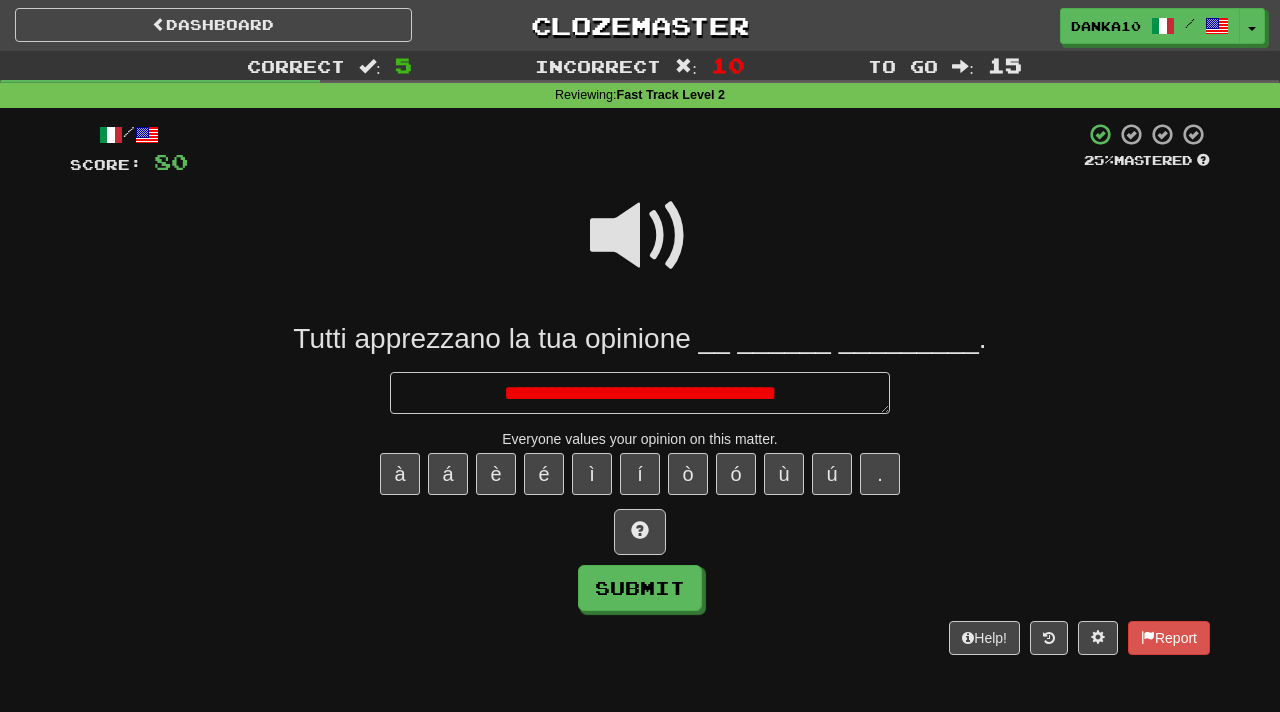 type on "*" 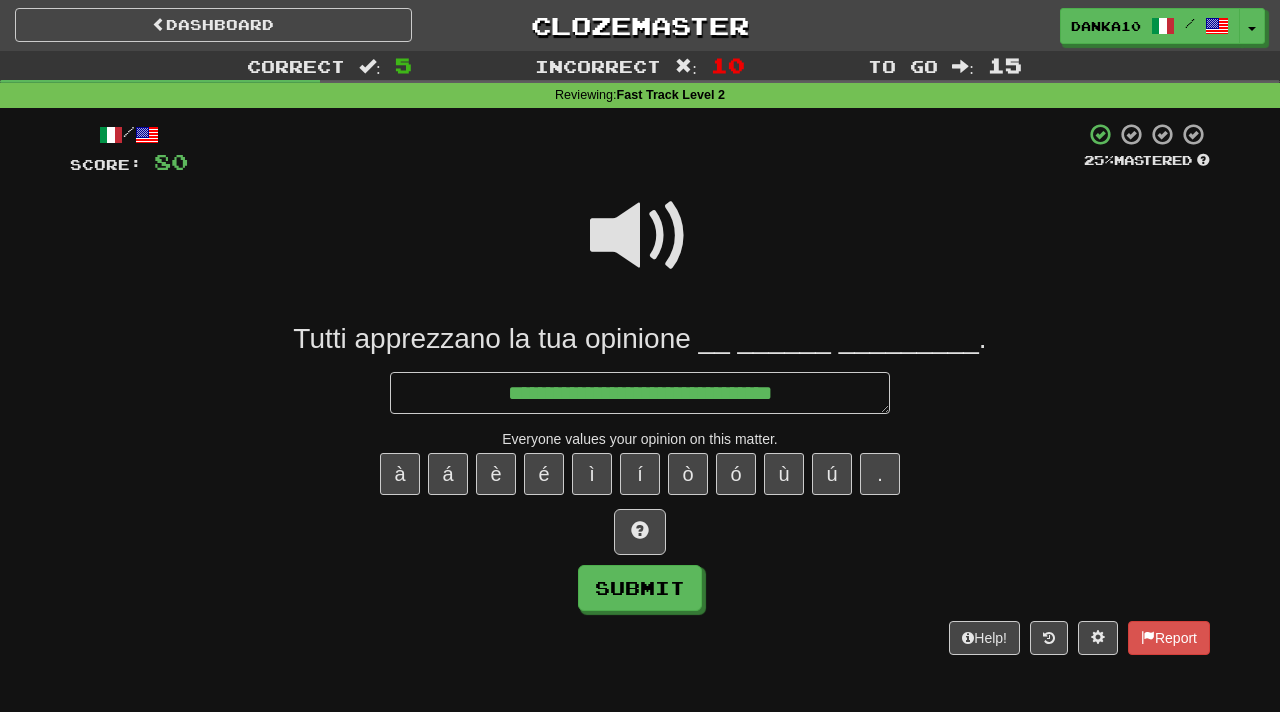 type on "*" 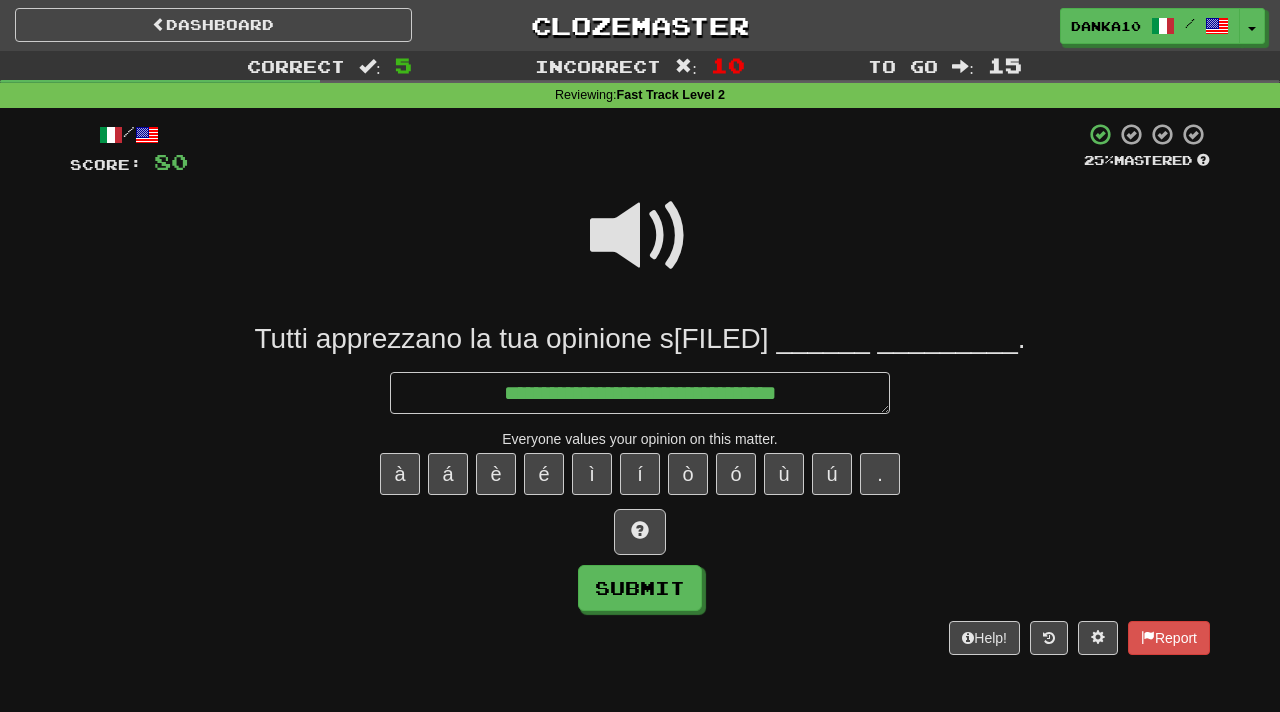 type on "*" 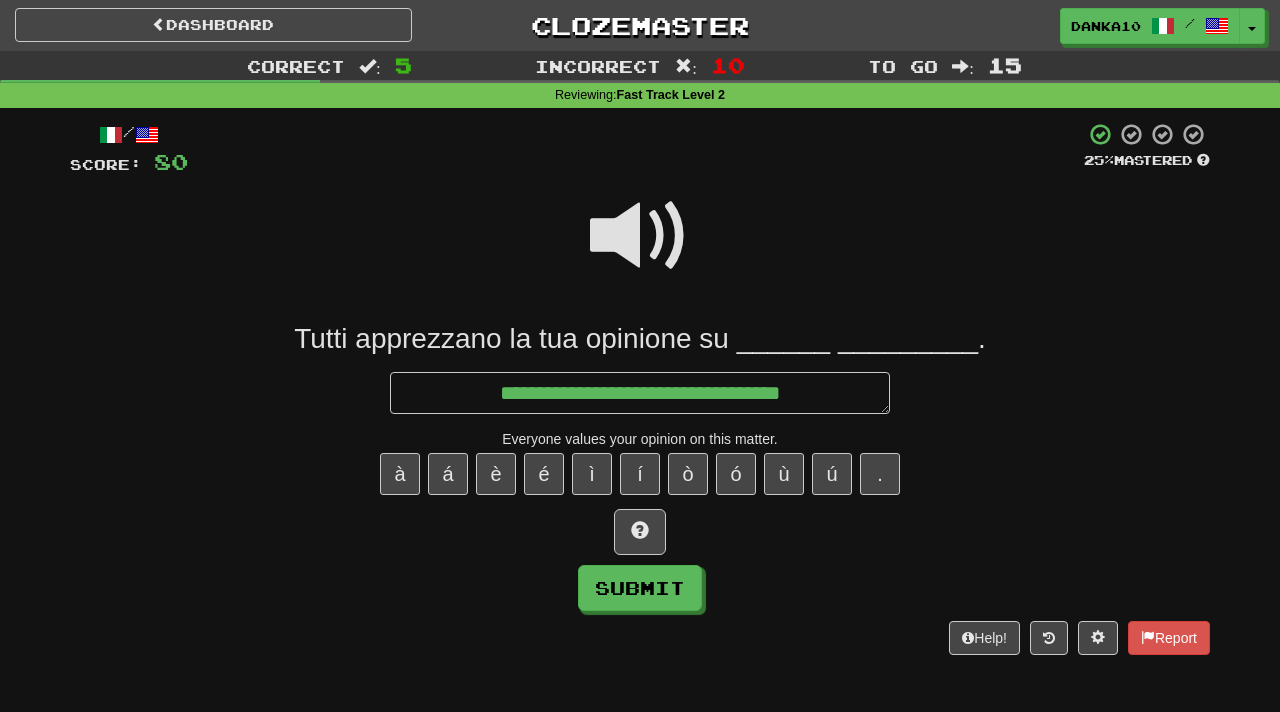 type on "*" 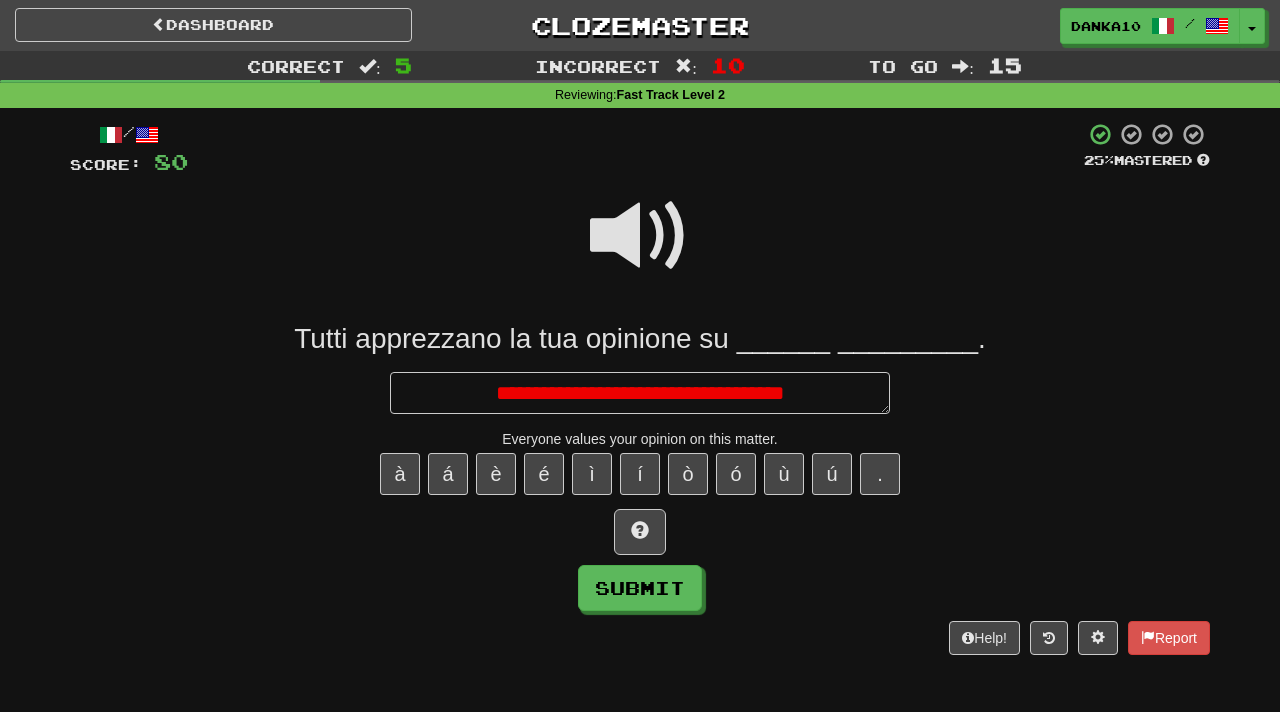 type on "*" 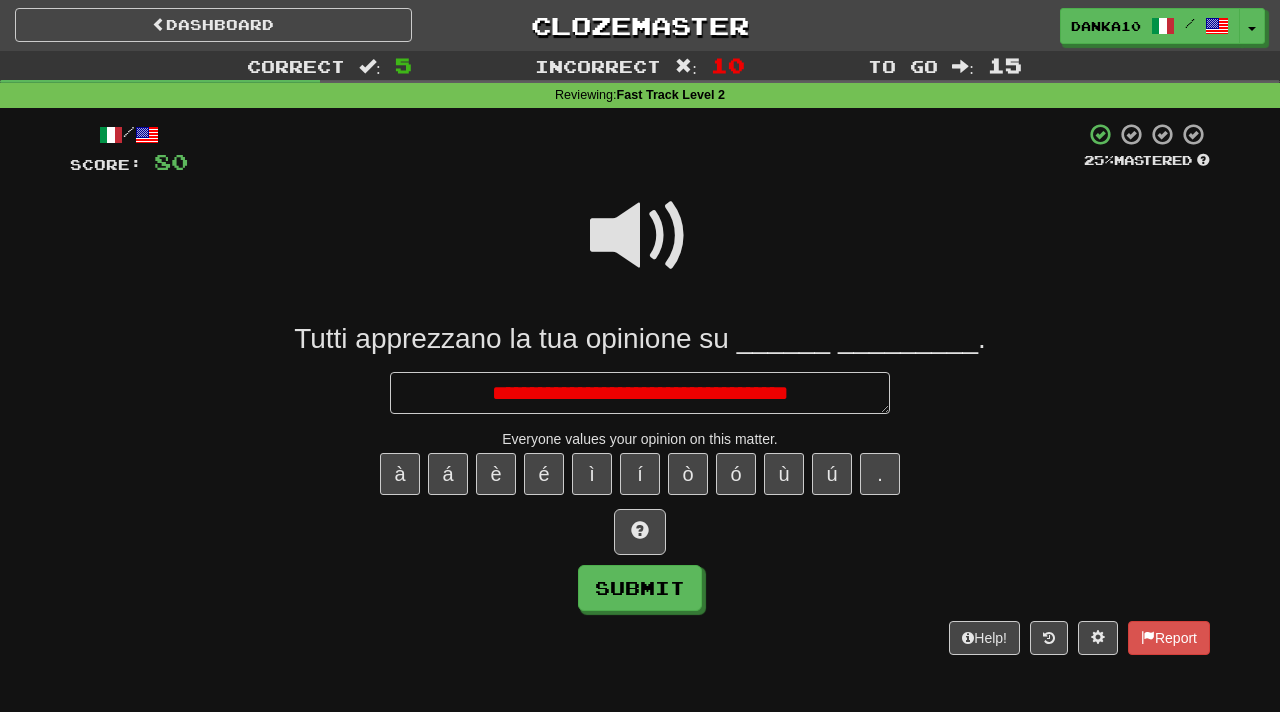 type on "*" 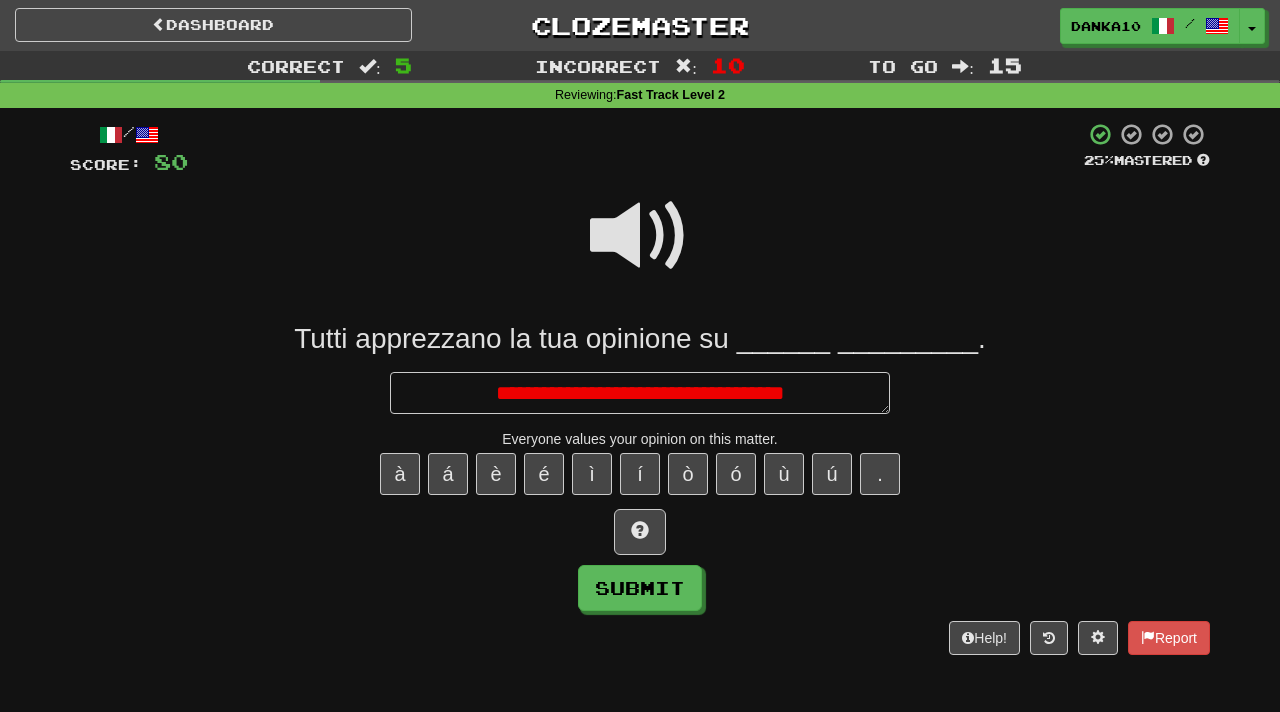 type on "*" 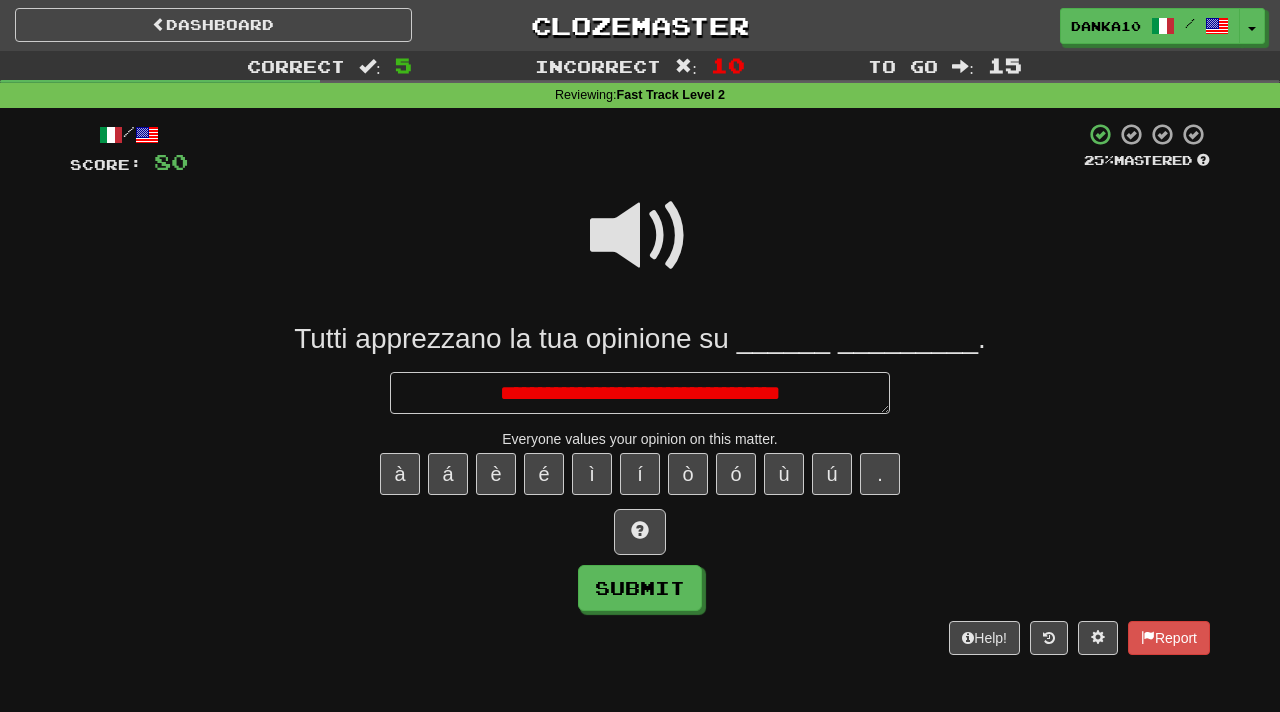 type on "*" 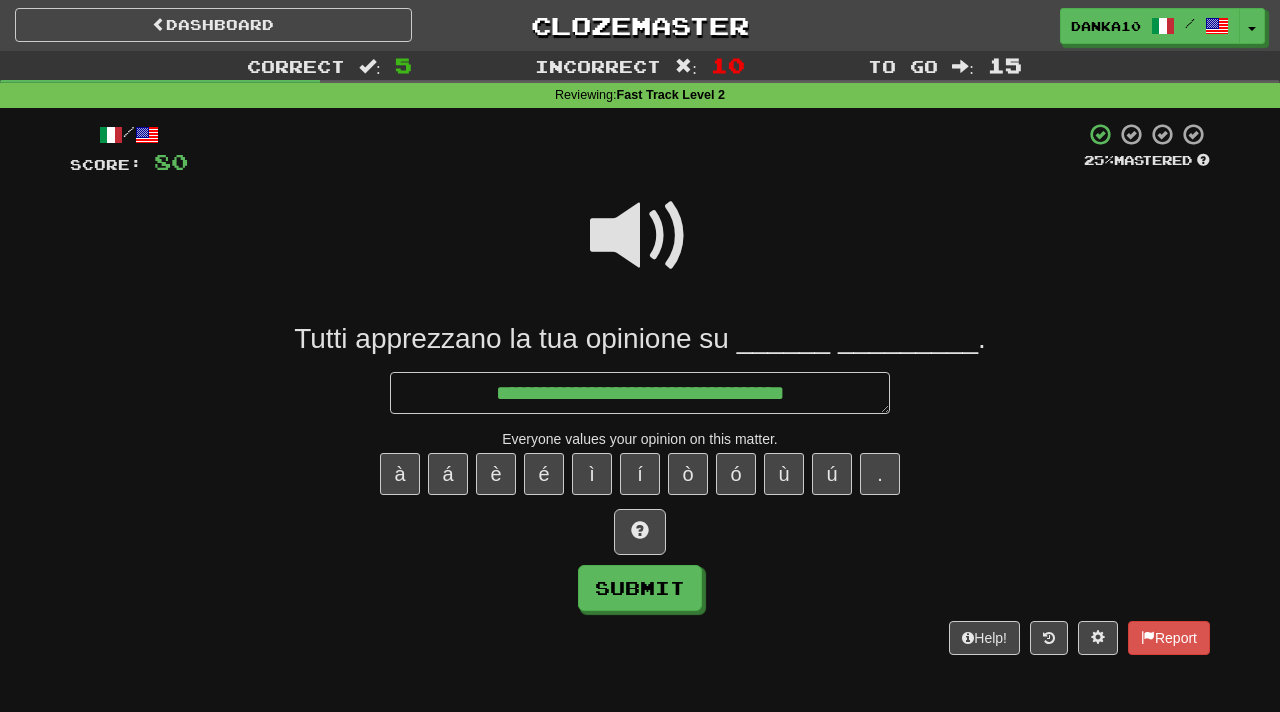 type on "*" 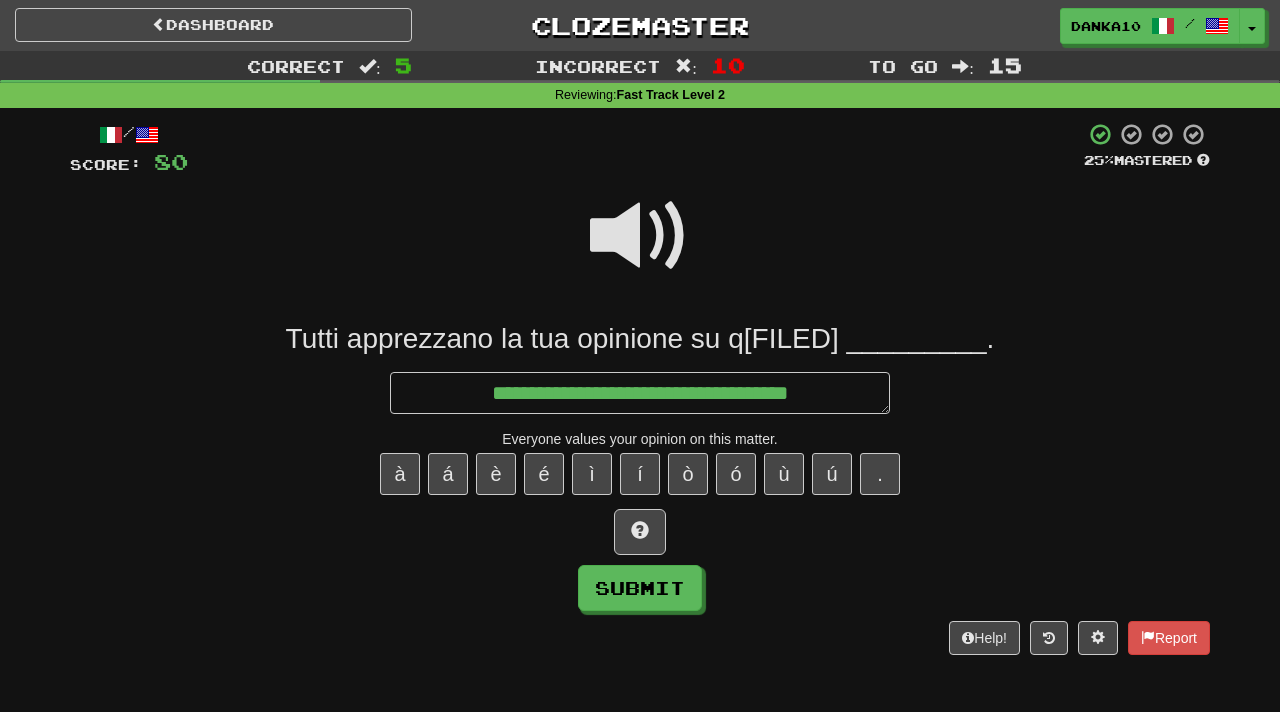 type on "*" 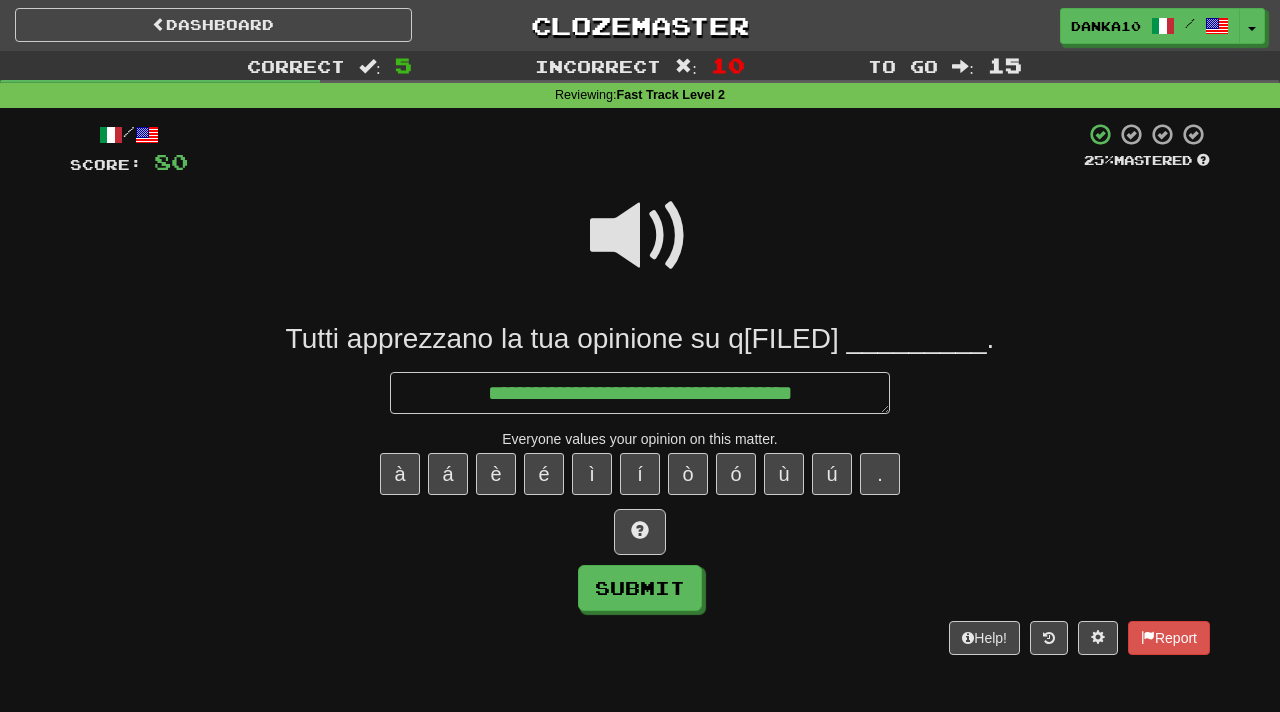 type on "*" 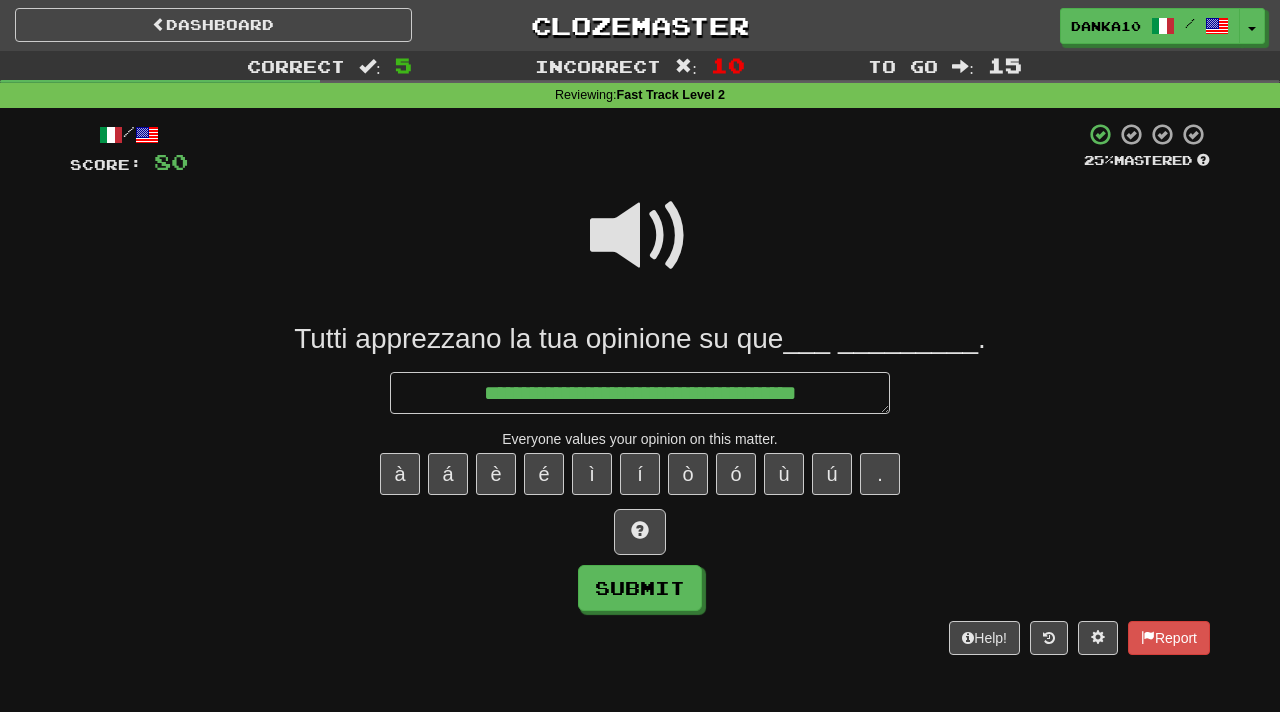 type on "*" 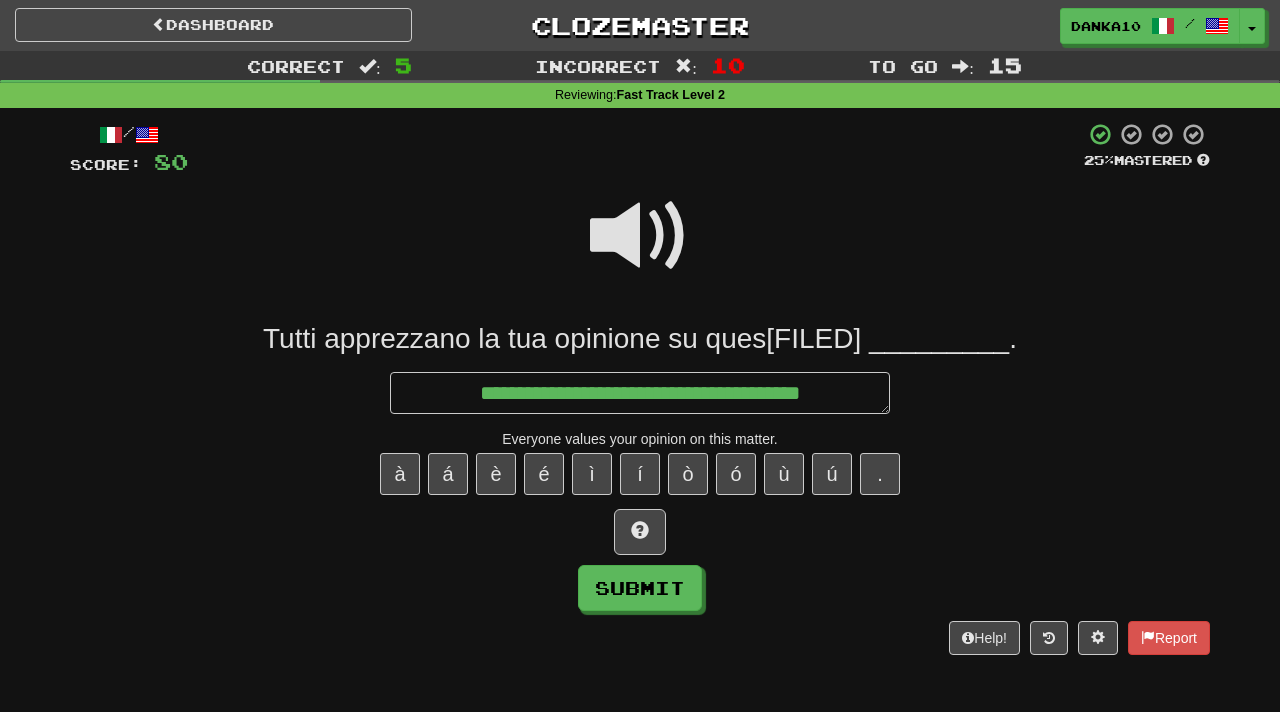 type on "*" 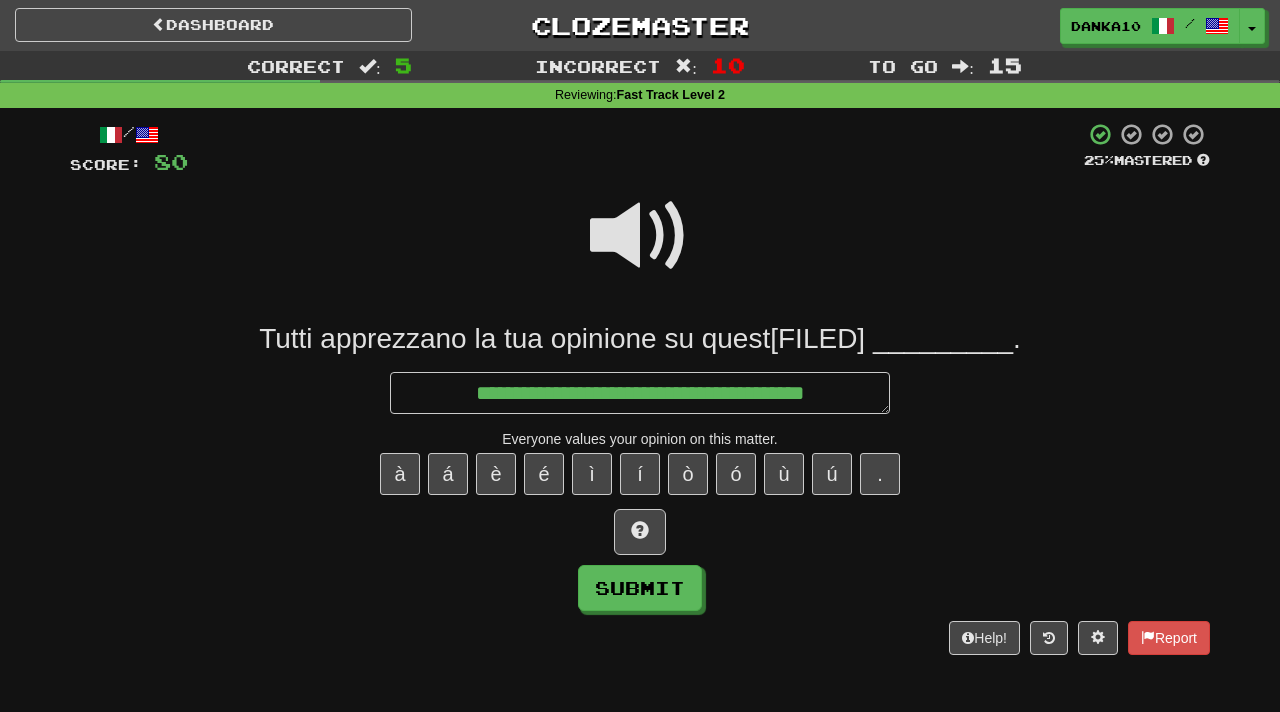 type on "*" 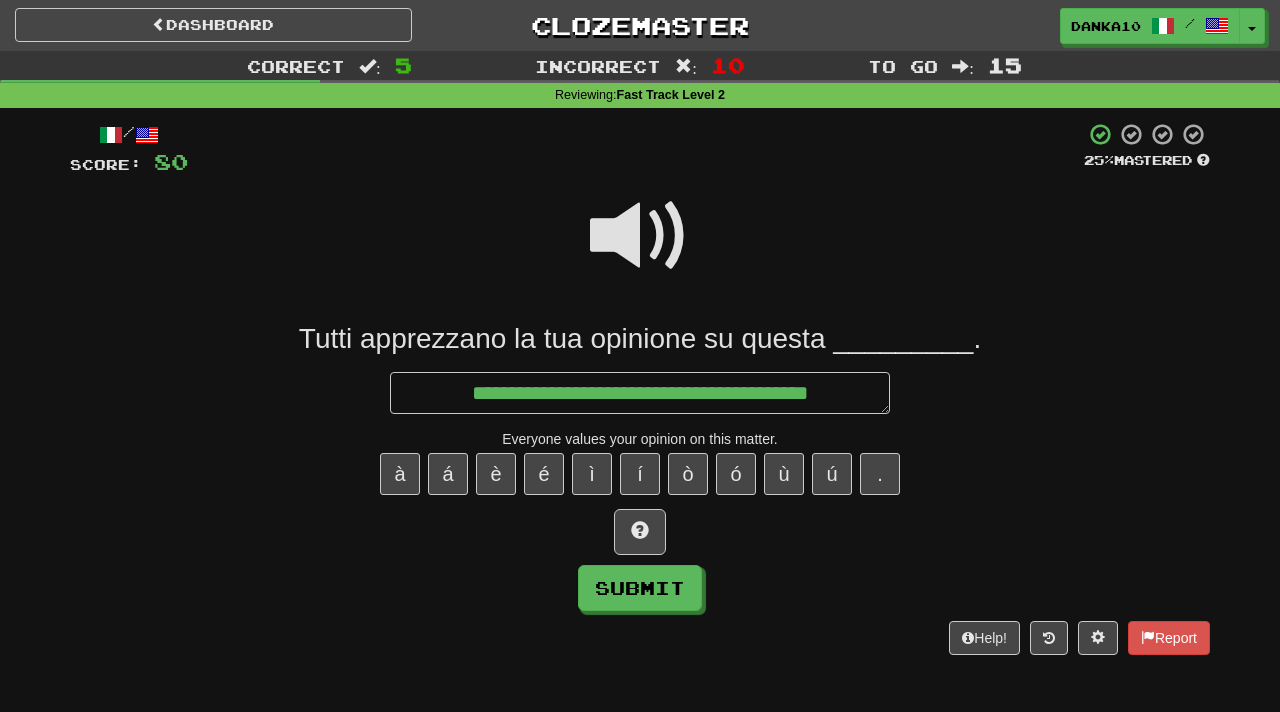 type on "*" 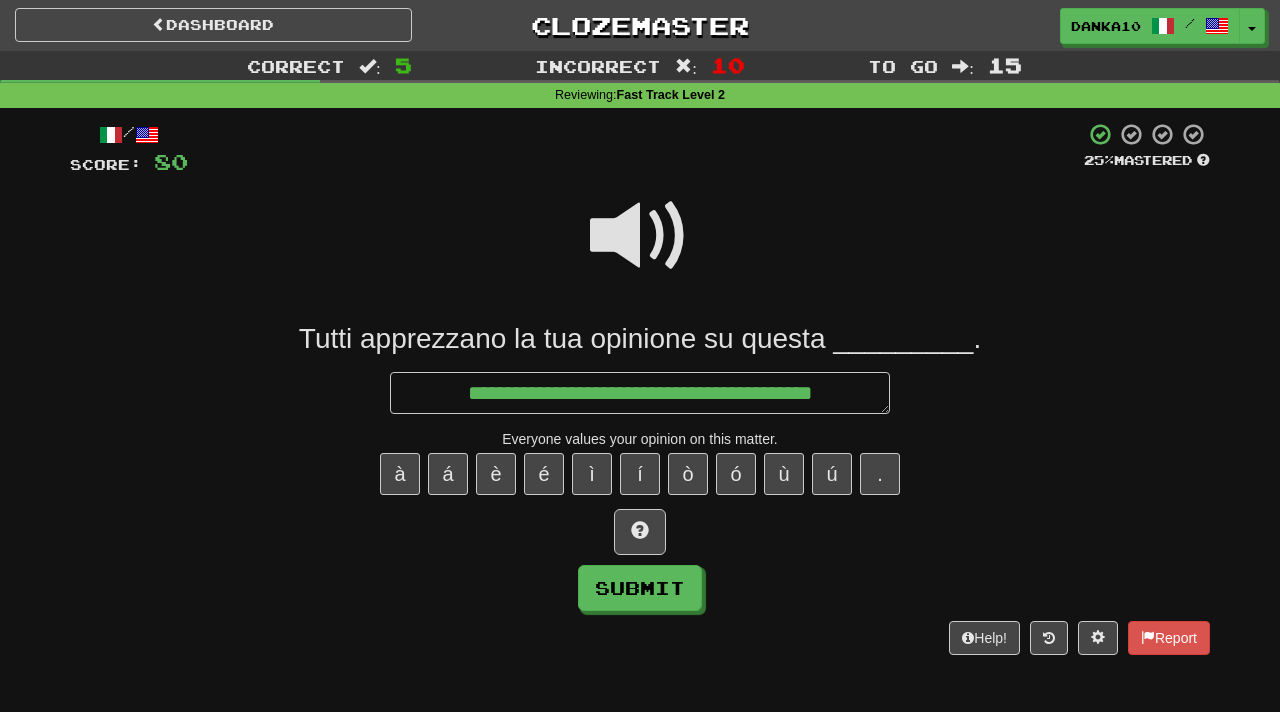 type on "*" 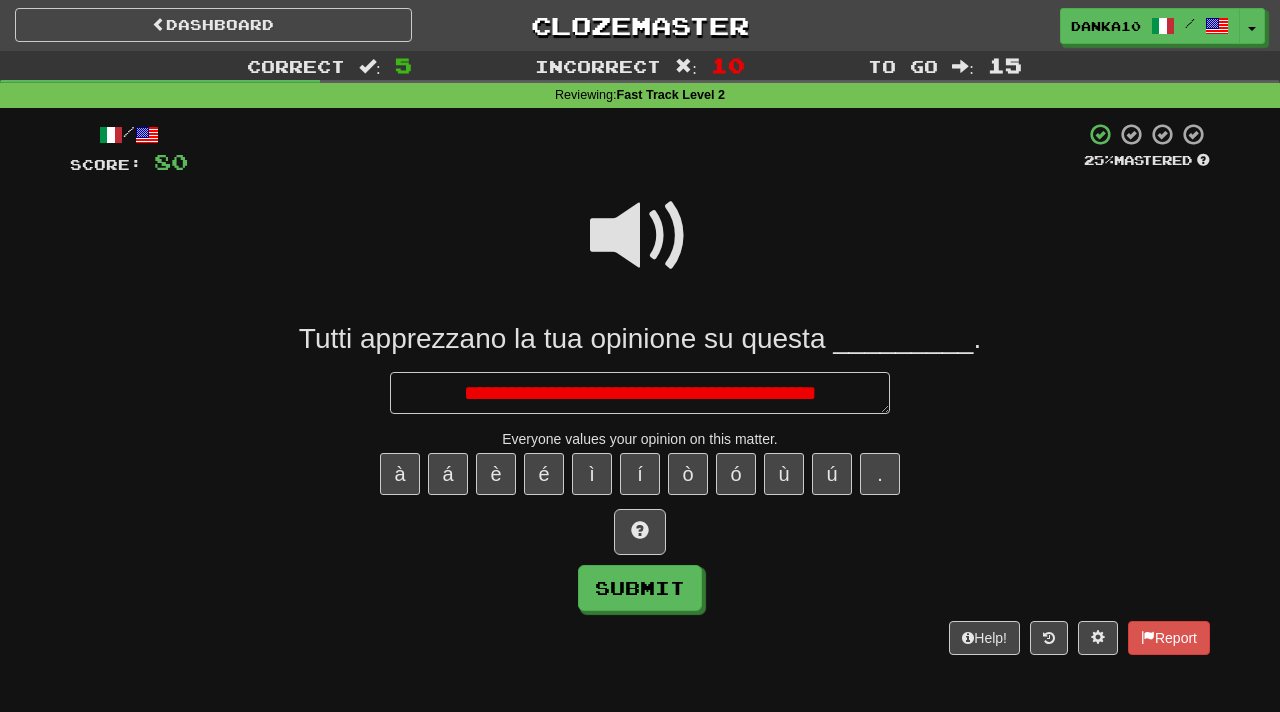 type on "*" 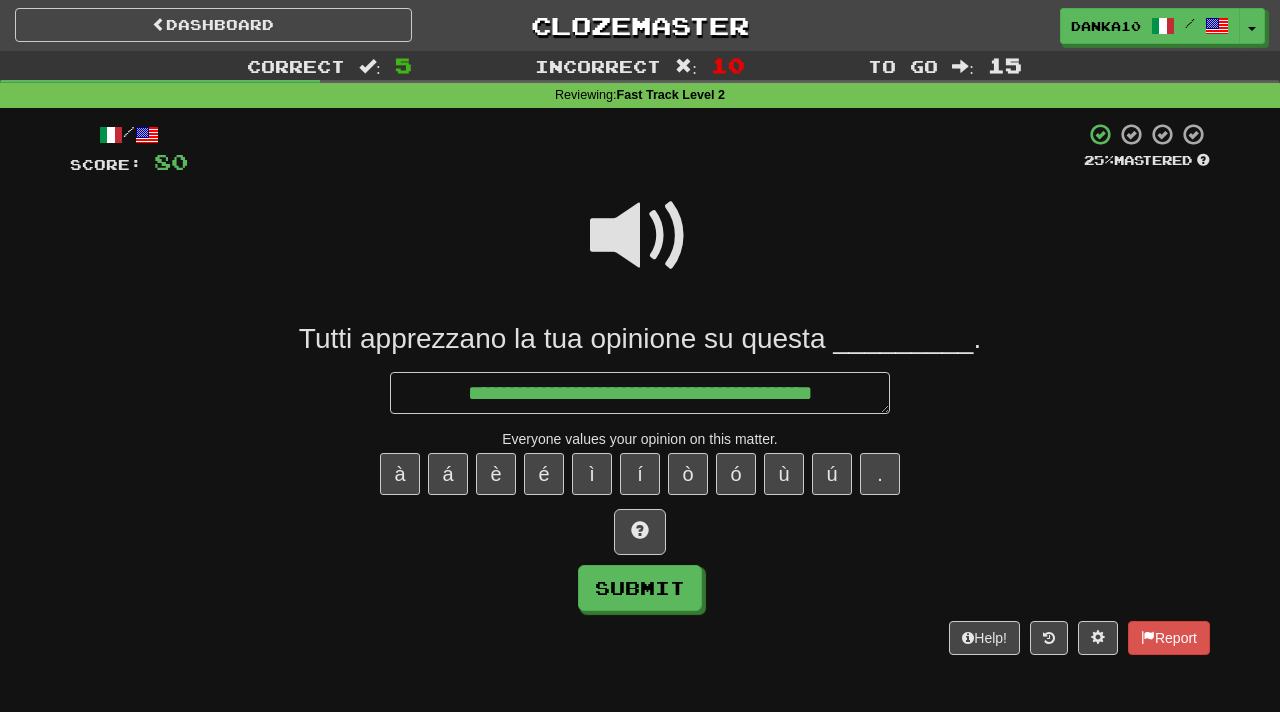 type on "*" 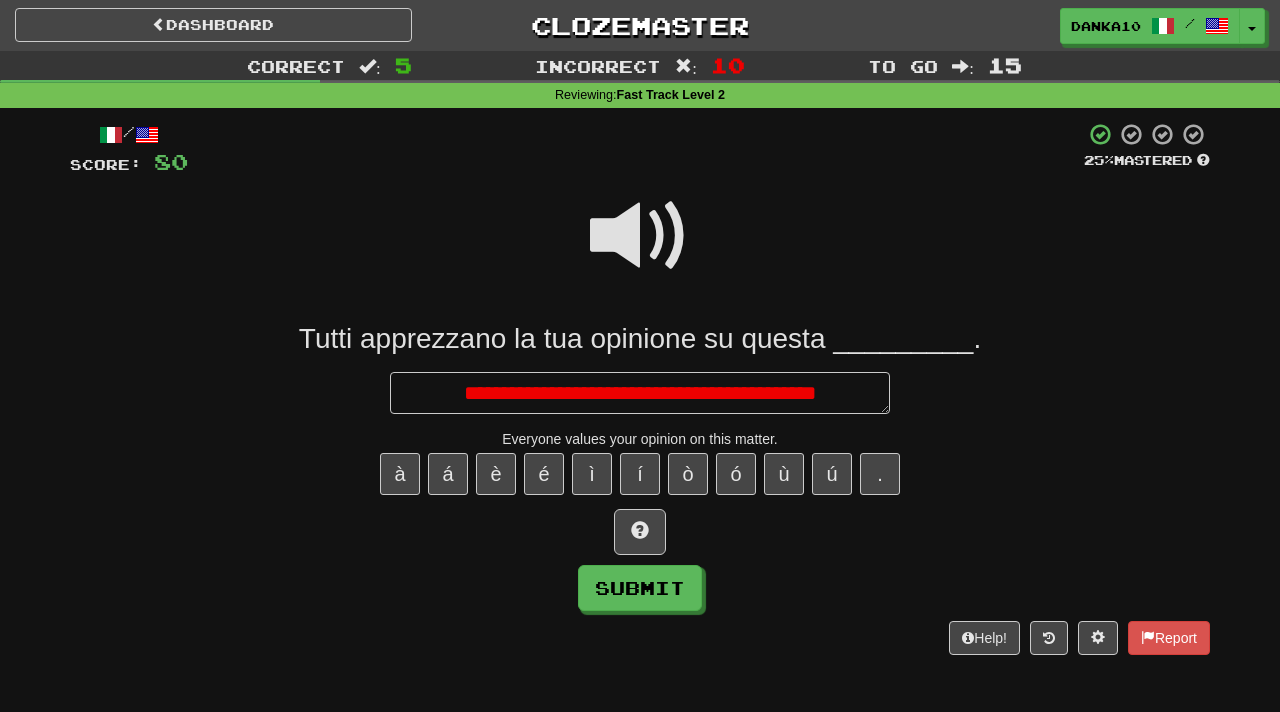 type on "*" 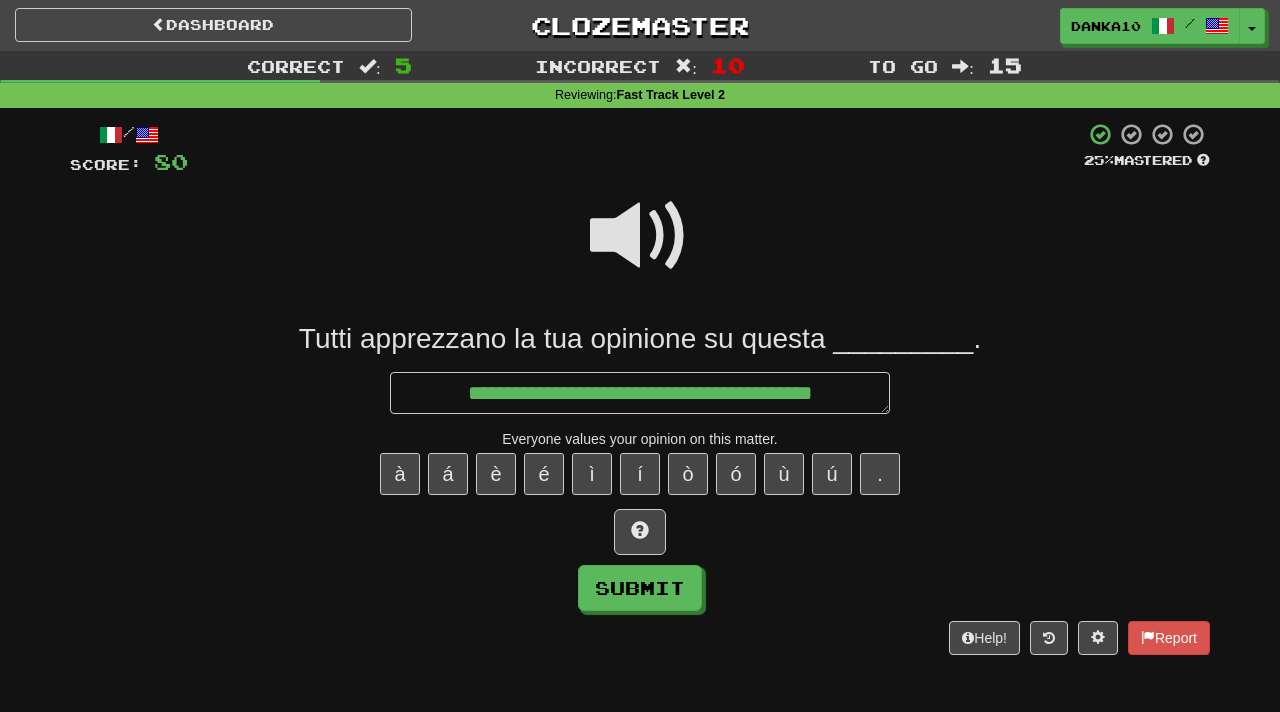 type on "*" 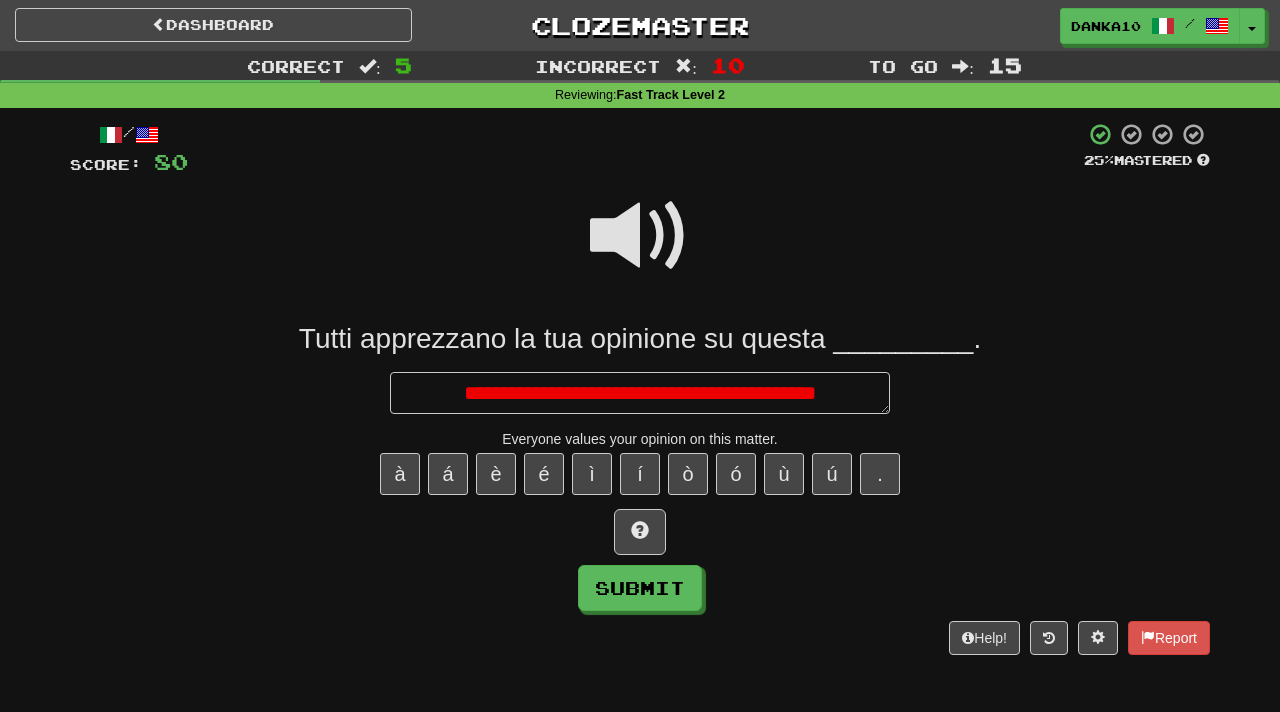 type on "*" 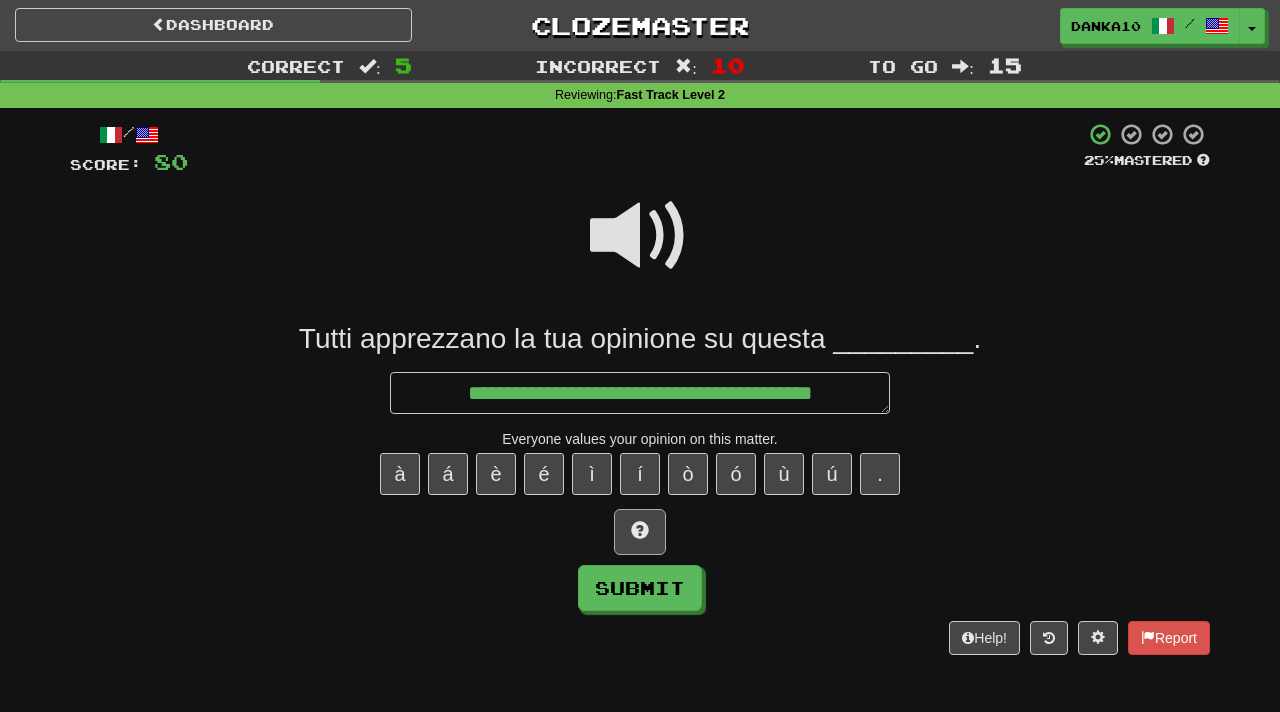 type on "**********" 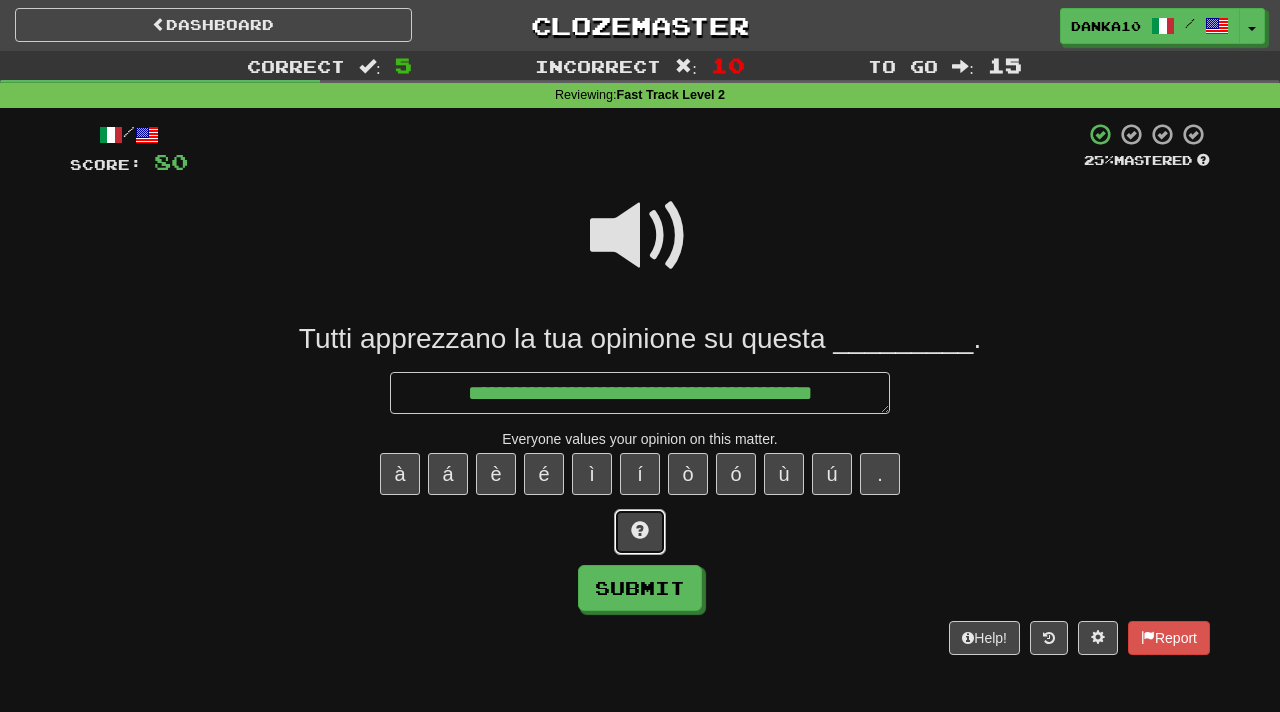 click at bounding box center (640, 532) 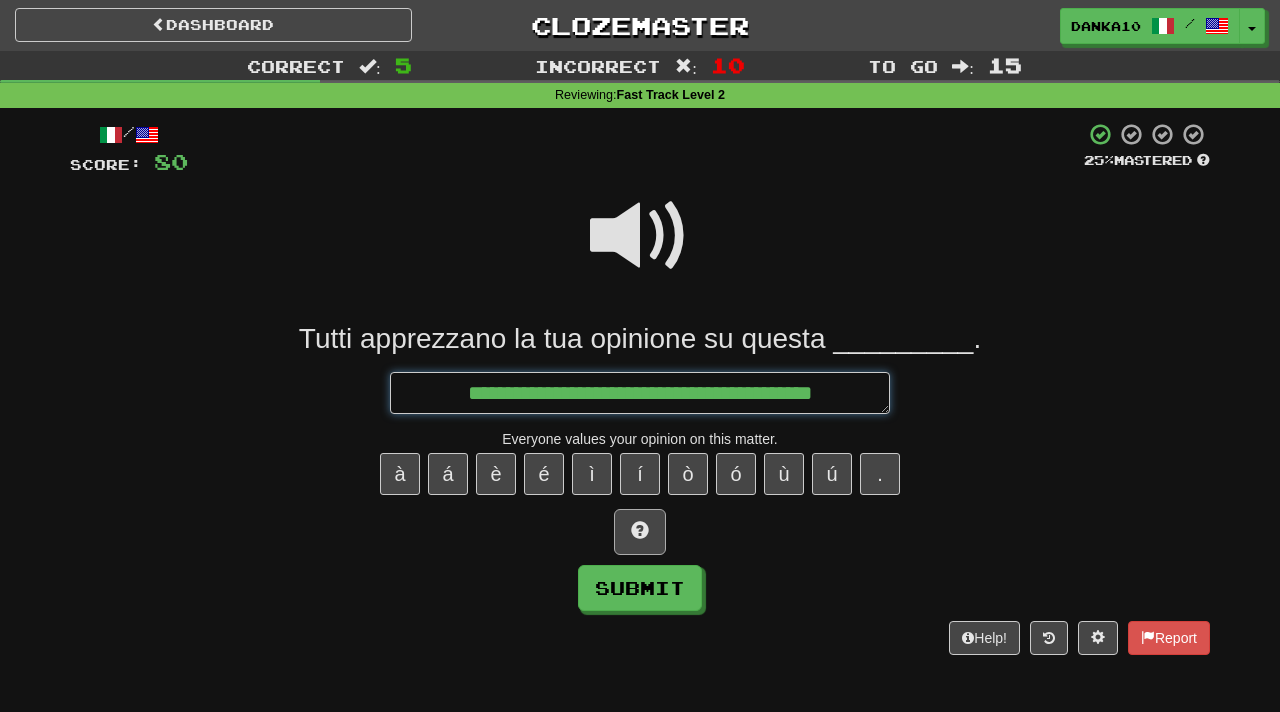 type on "*" 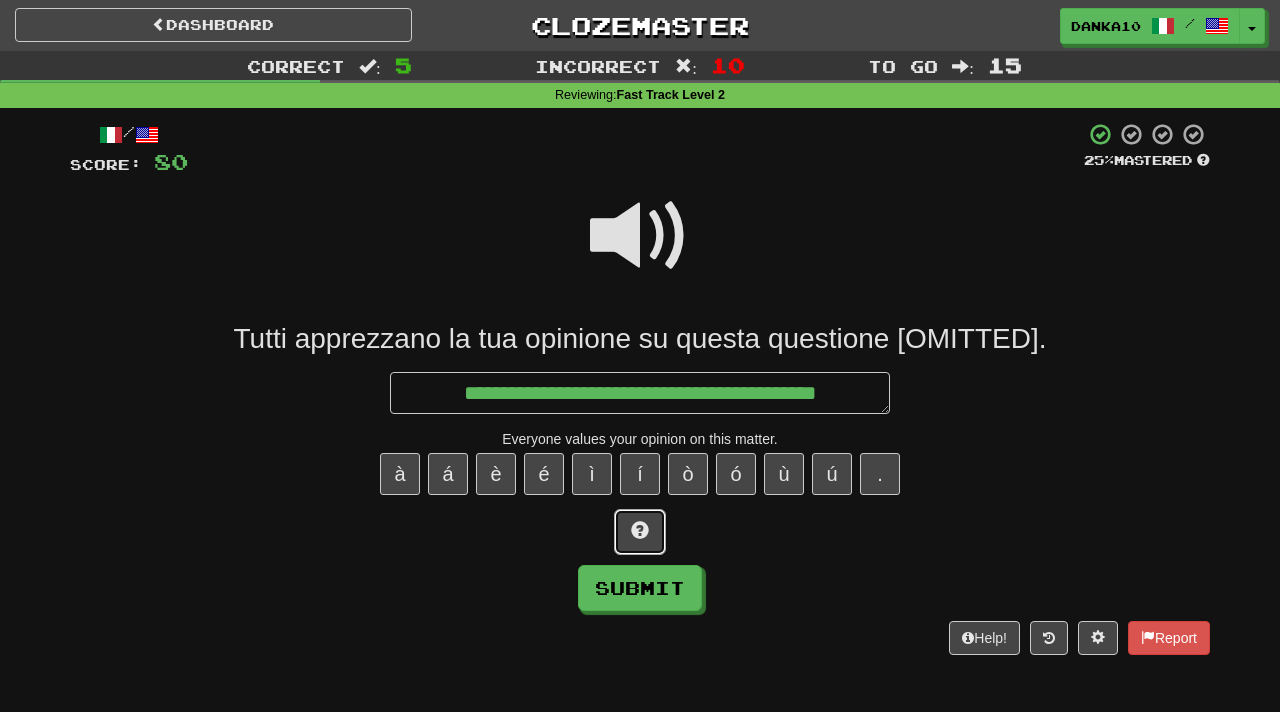 click at bounding box center (640, 530) 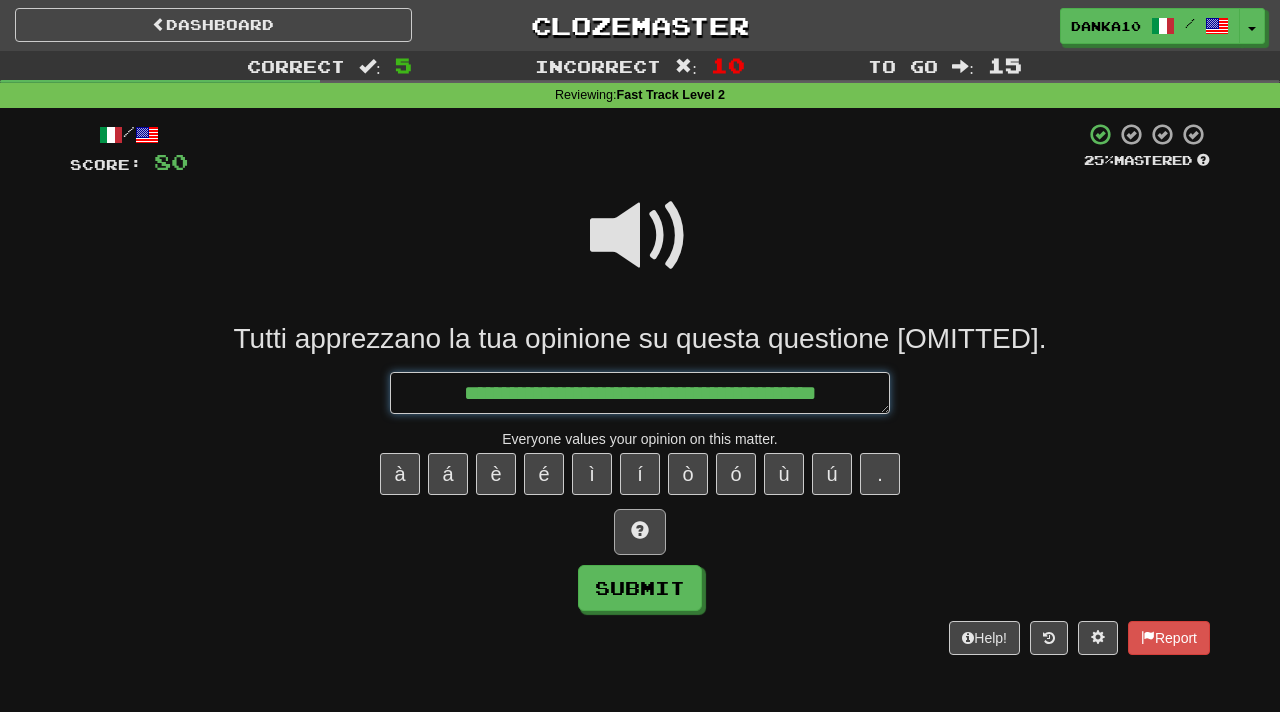 type on "*" 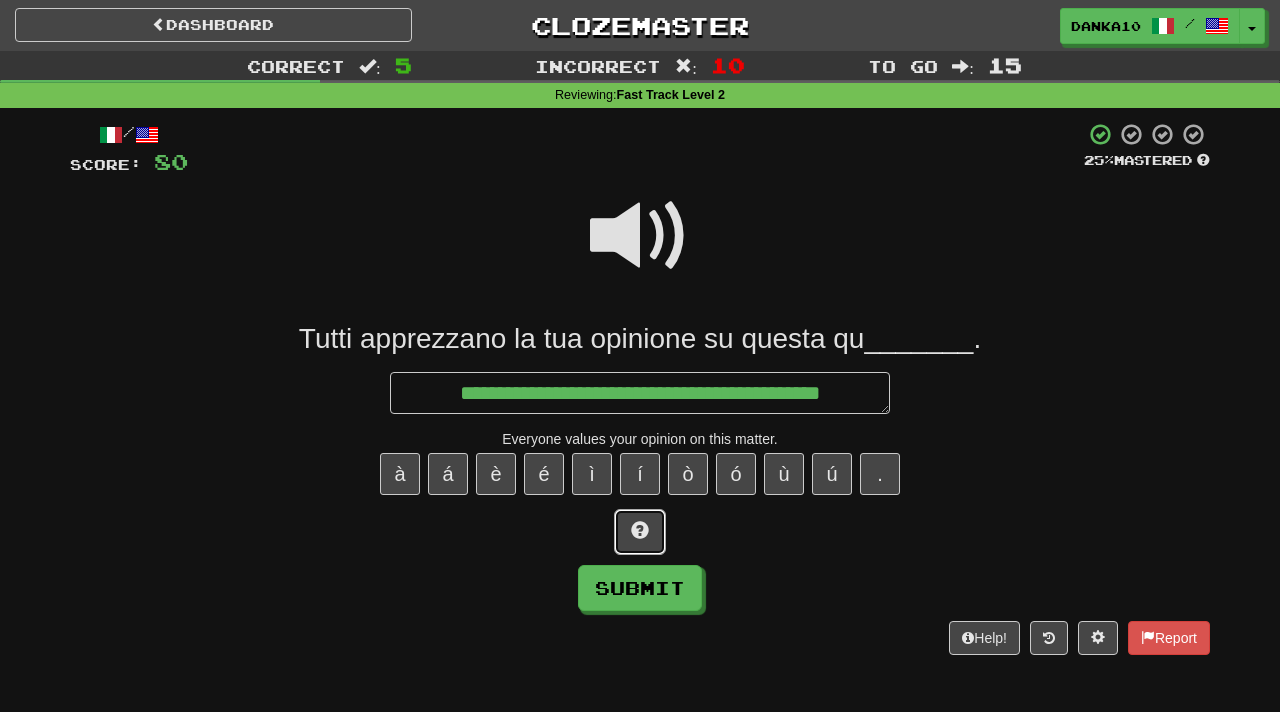 click at bounding box center [640, 530] 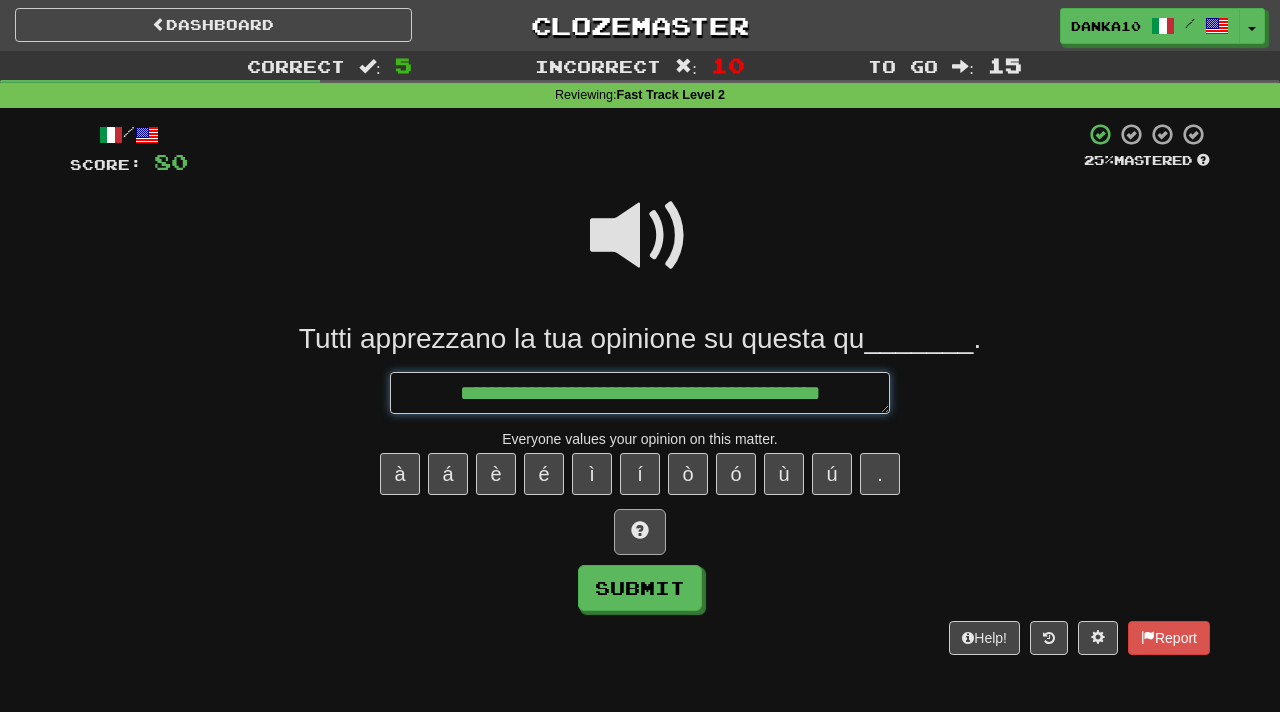 type on "*" 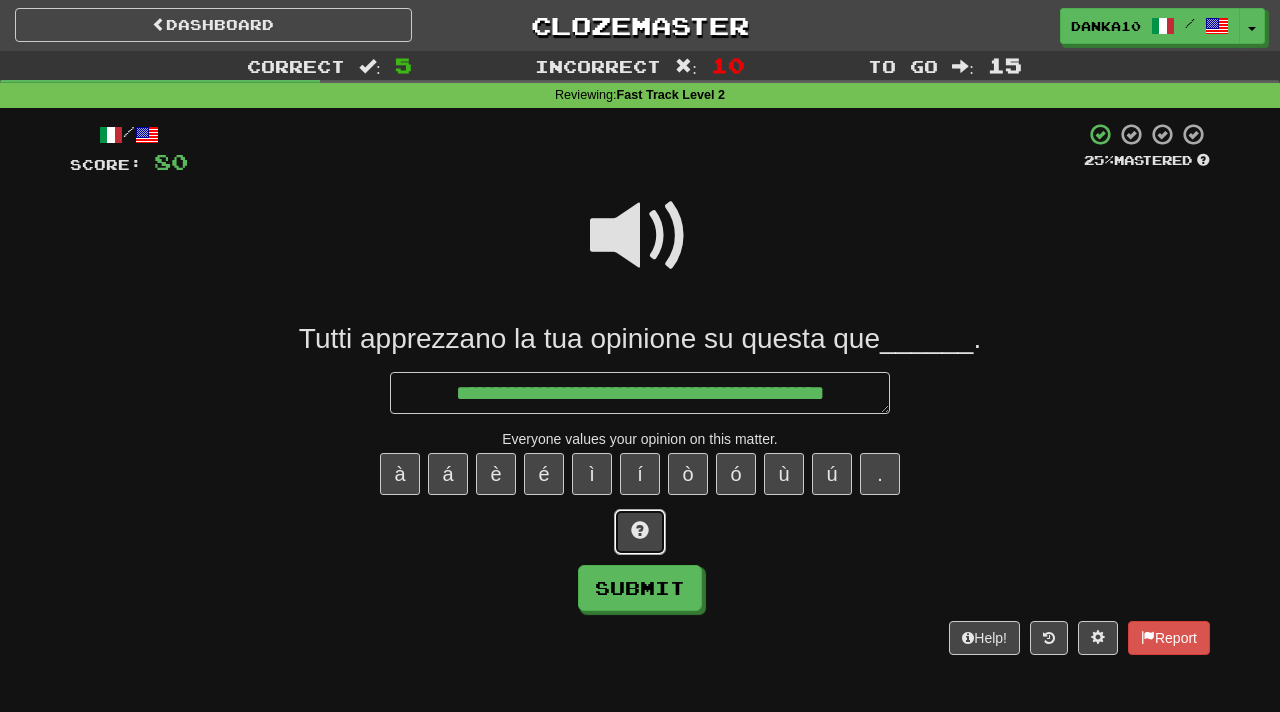 click at bounding box center [640, 530] 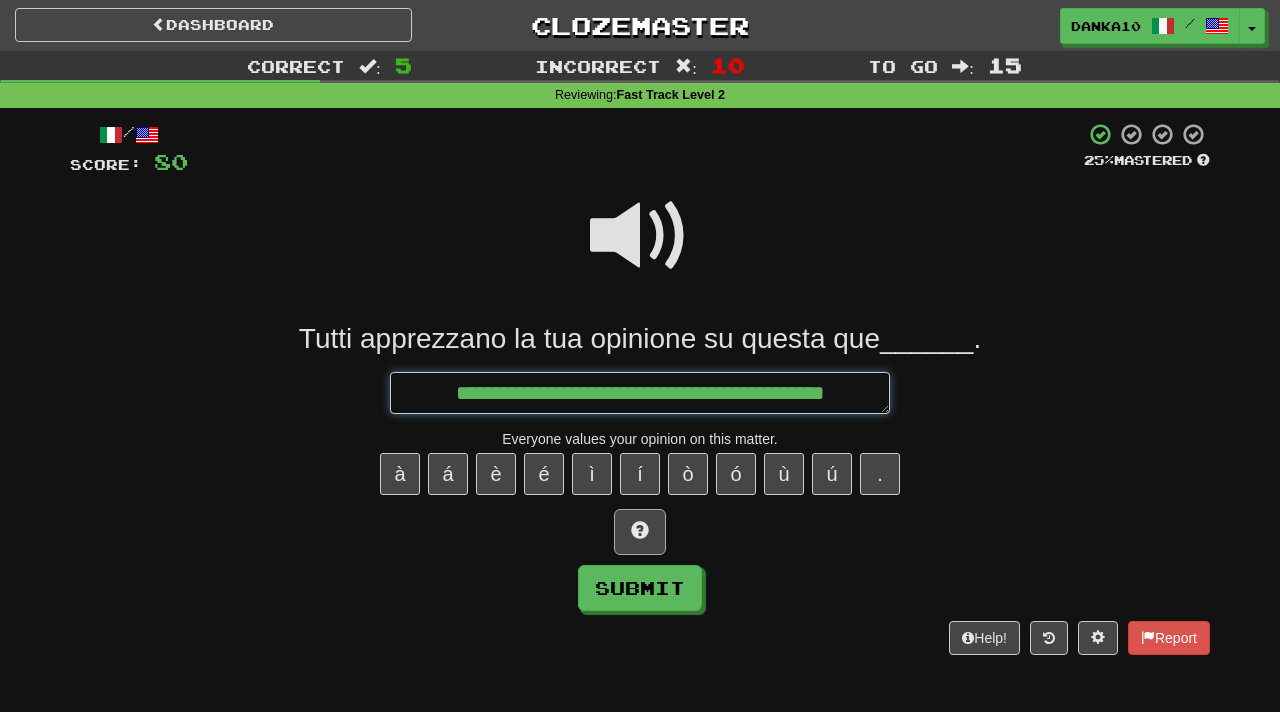 type on "*" 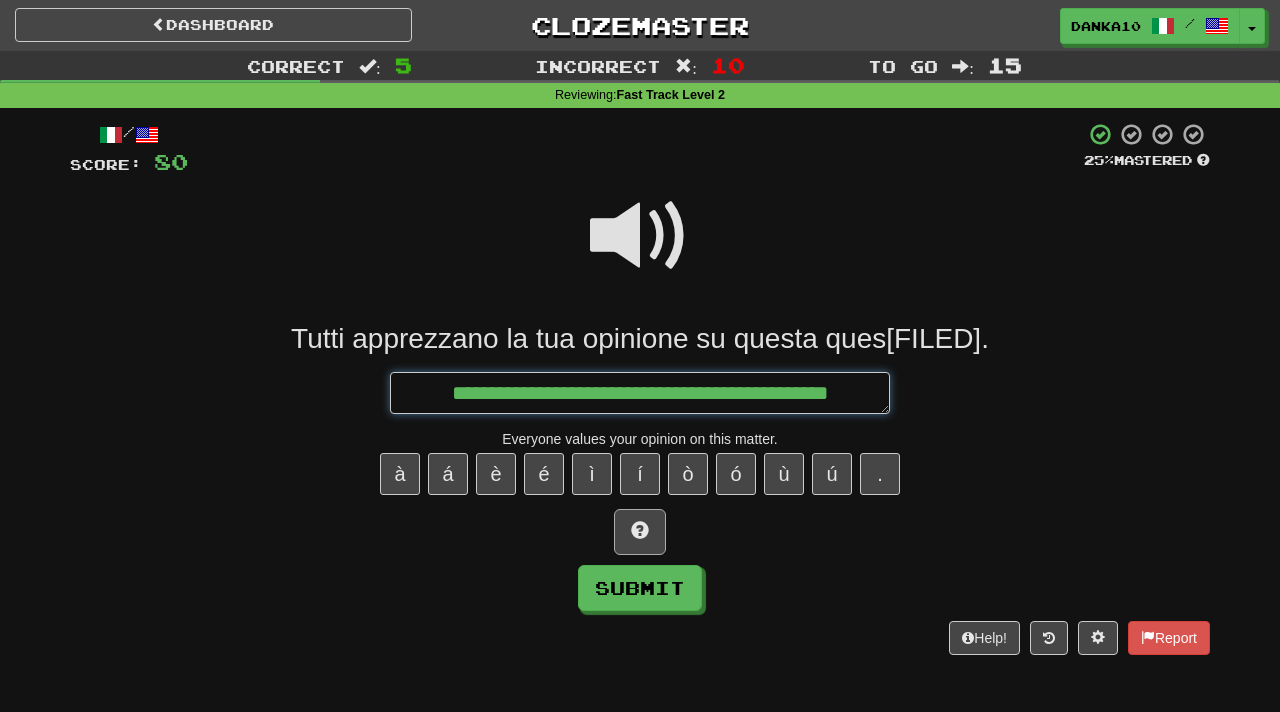 type on "*" 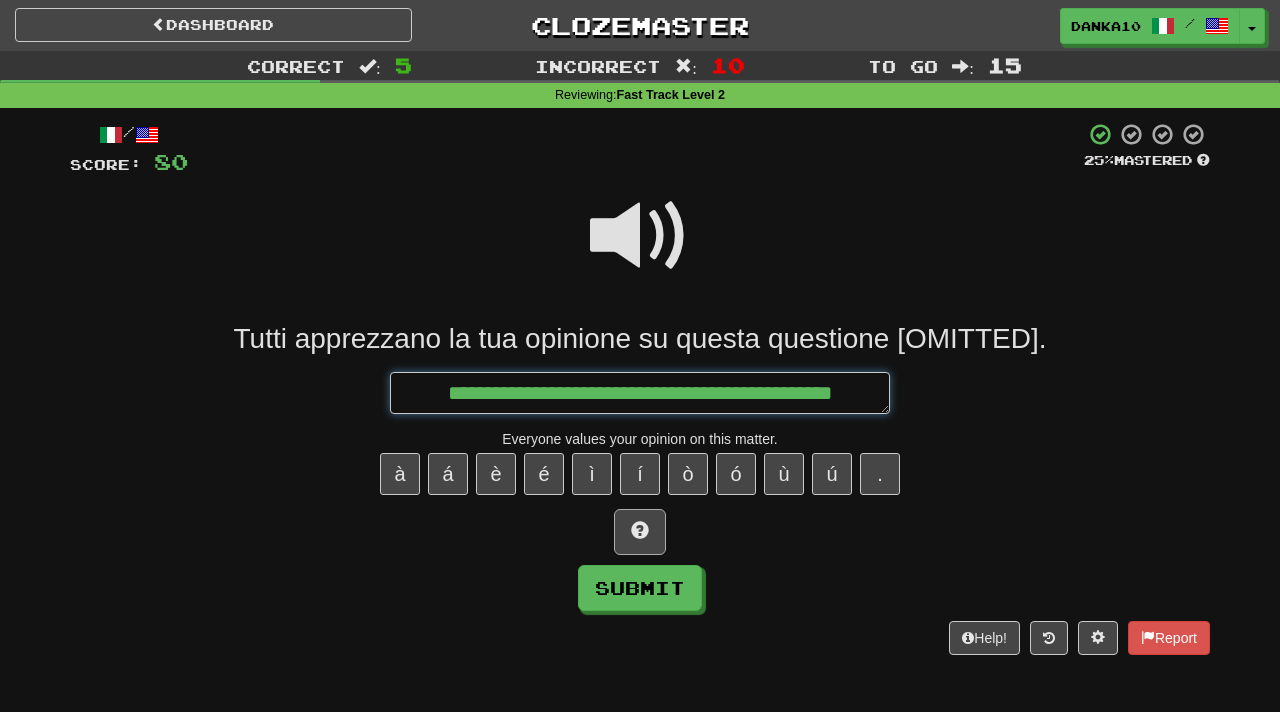 type on "*" 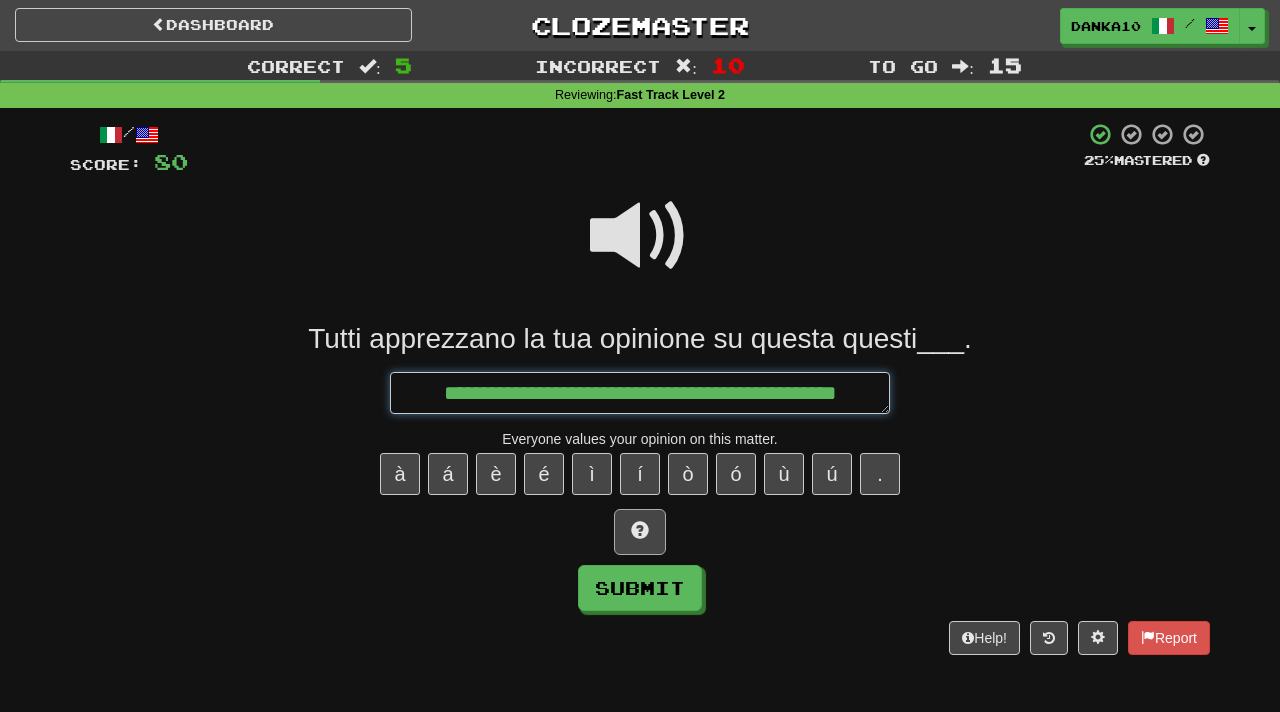 type on "*" 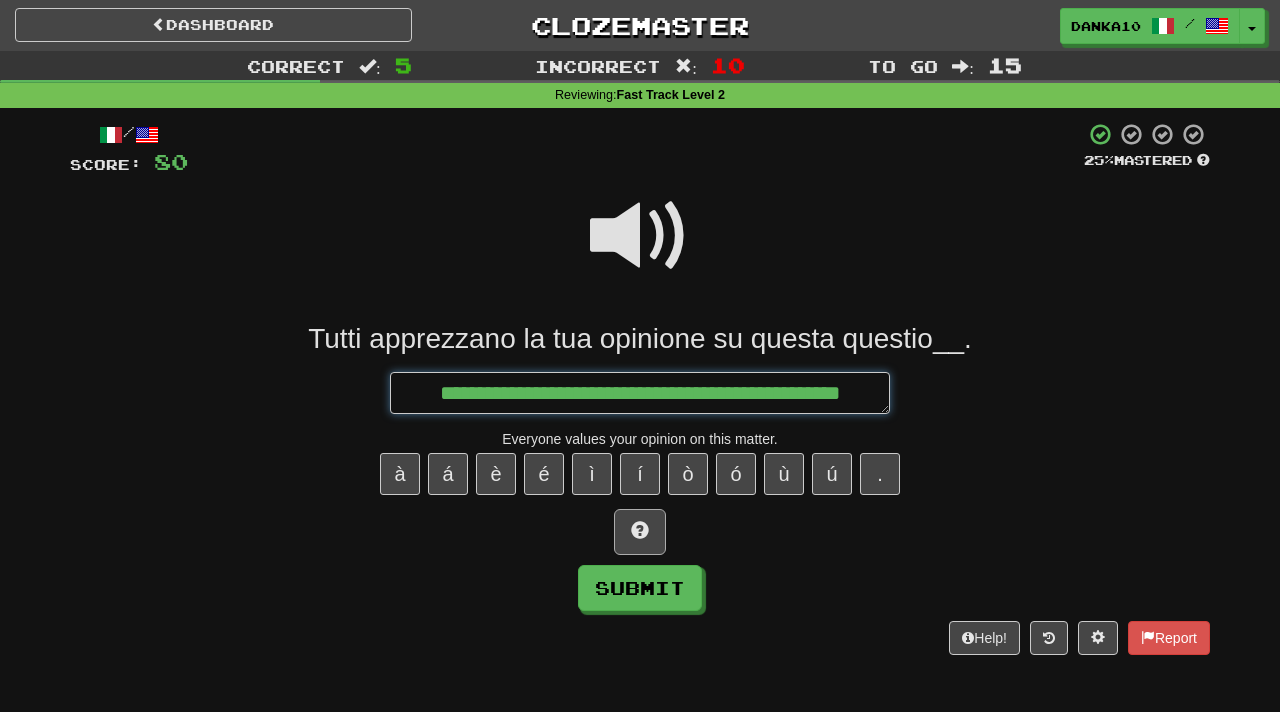 type on "*" 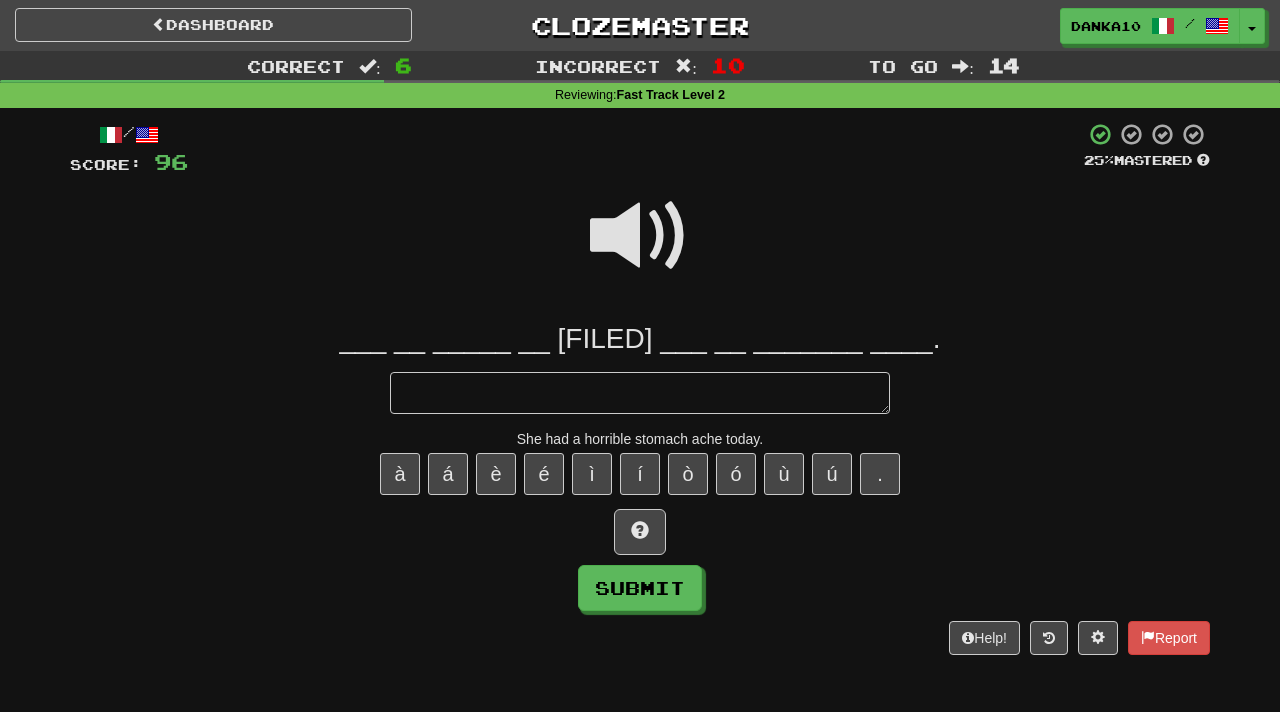 type on "*" 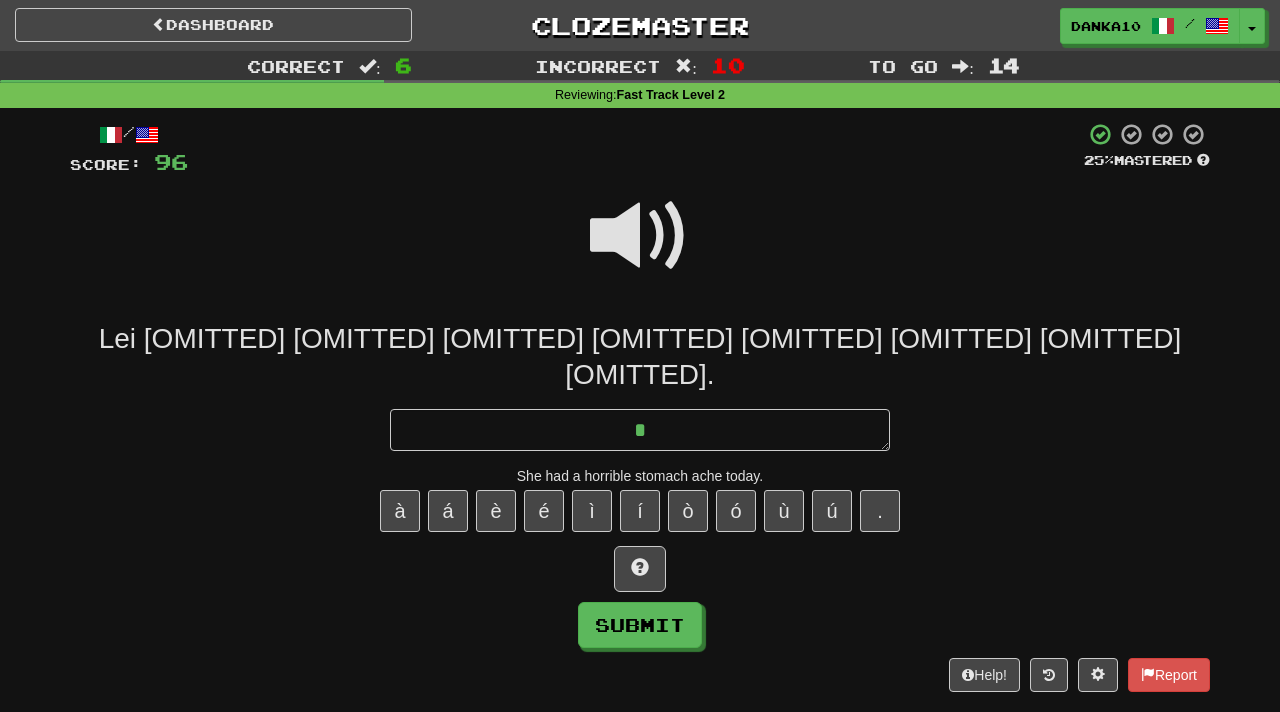 type on "*" 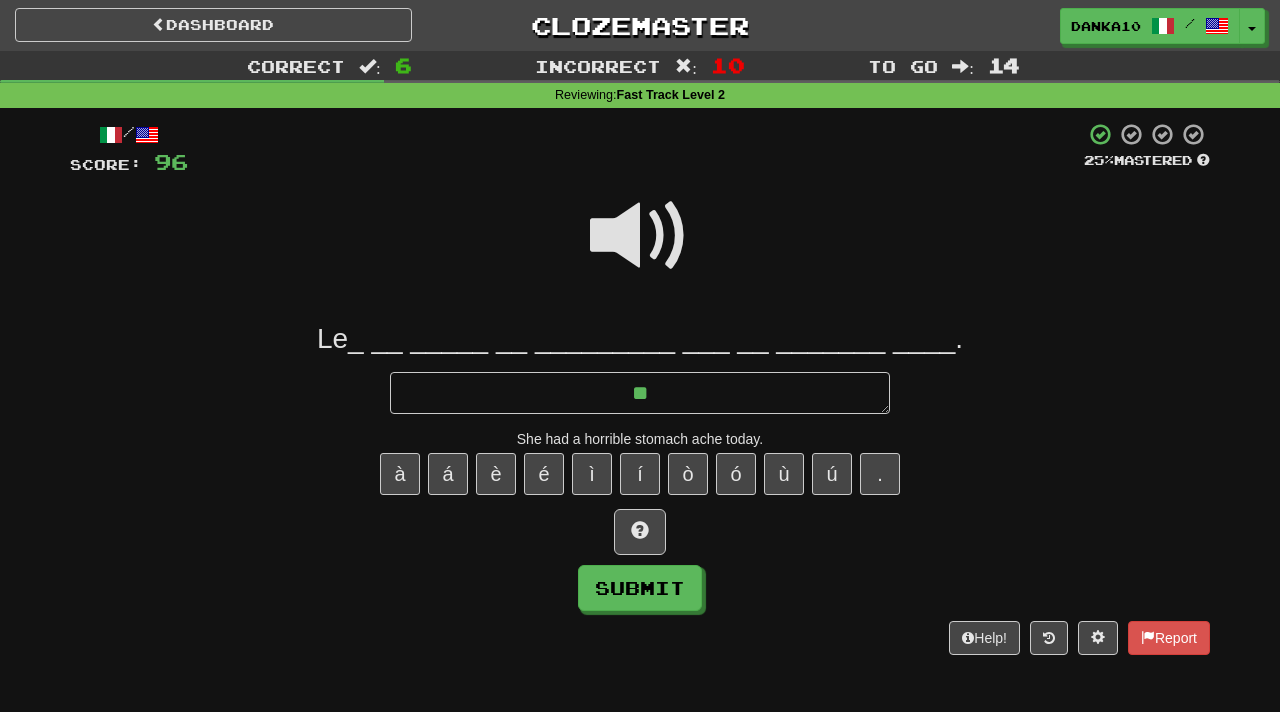 type on "*" 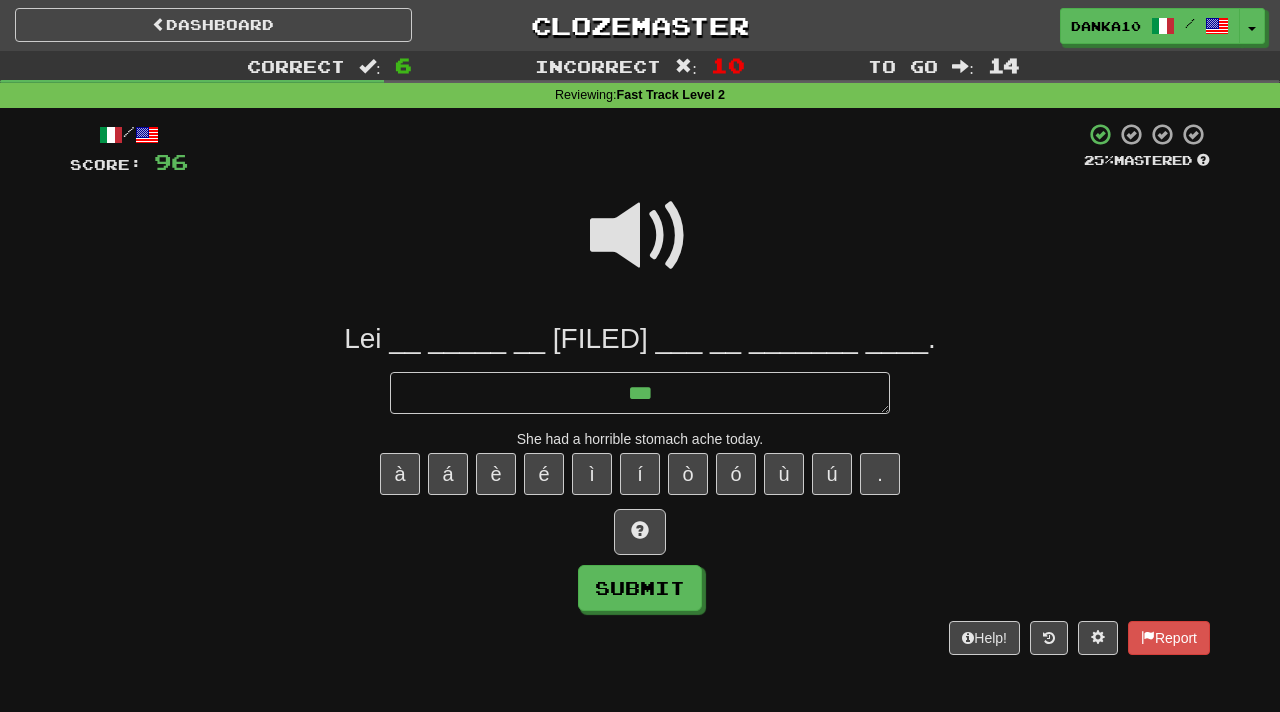 type on "*" 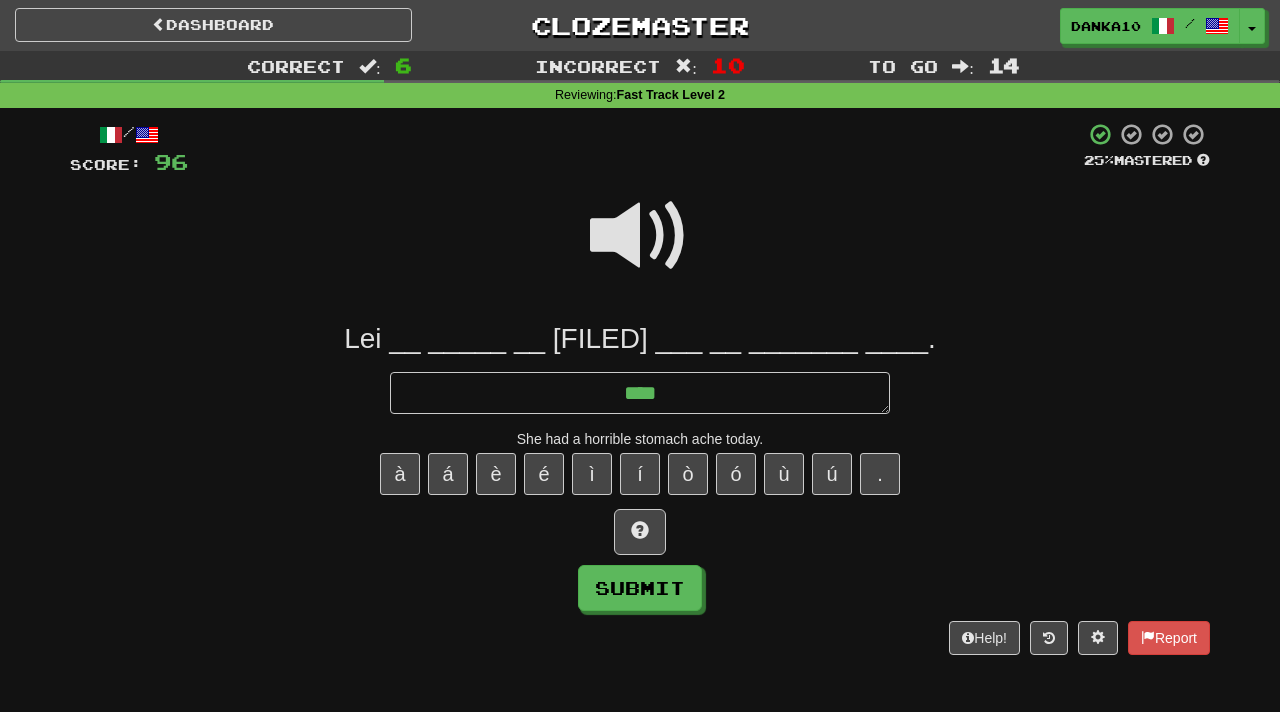 type on "*" 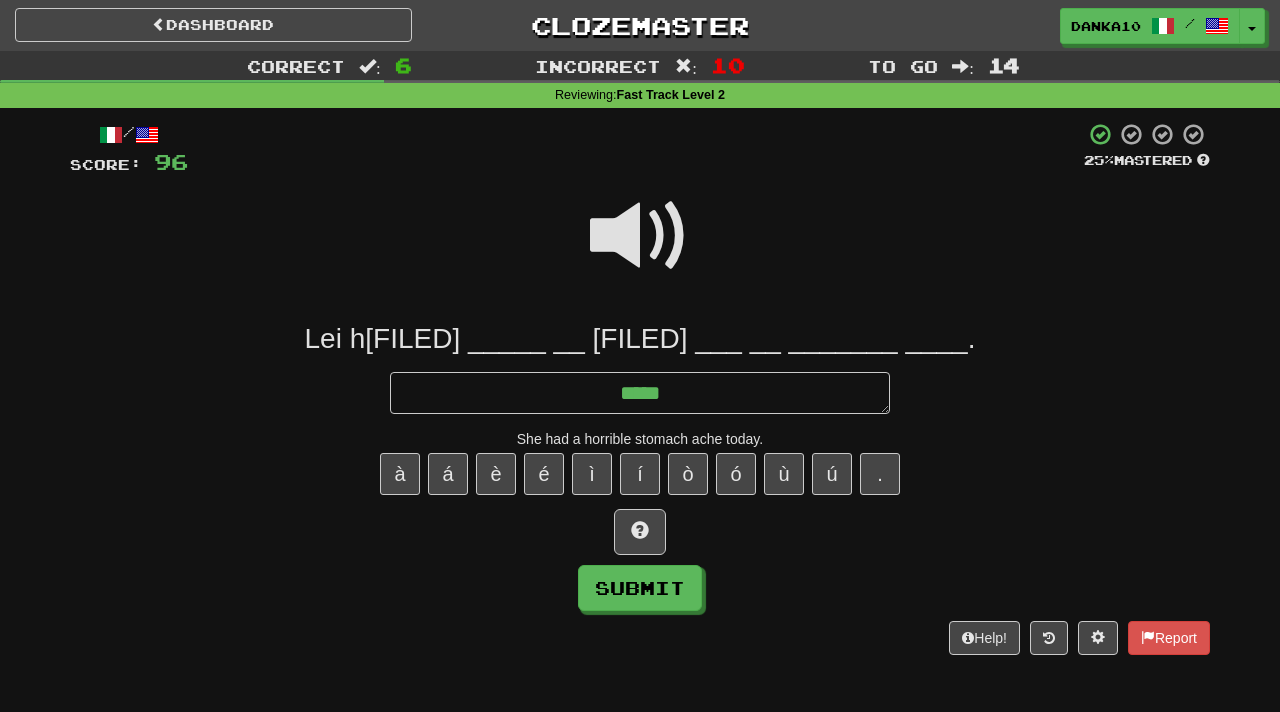 type on "*" 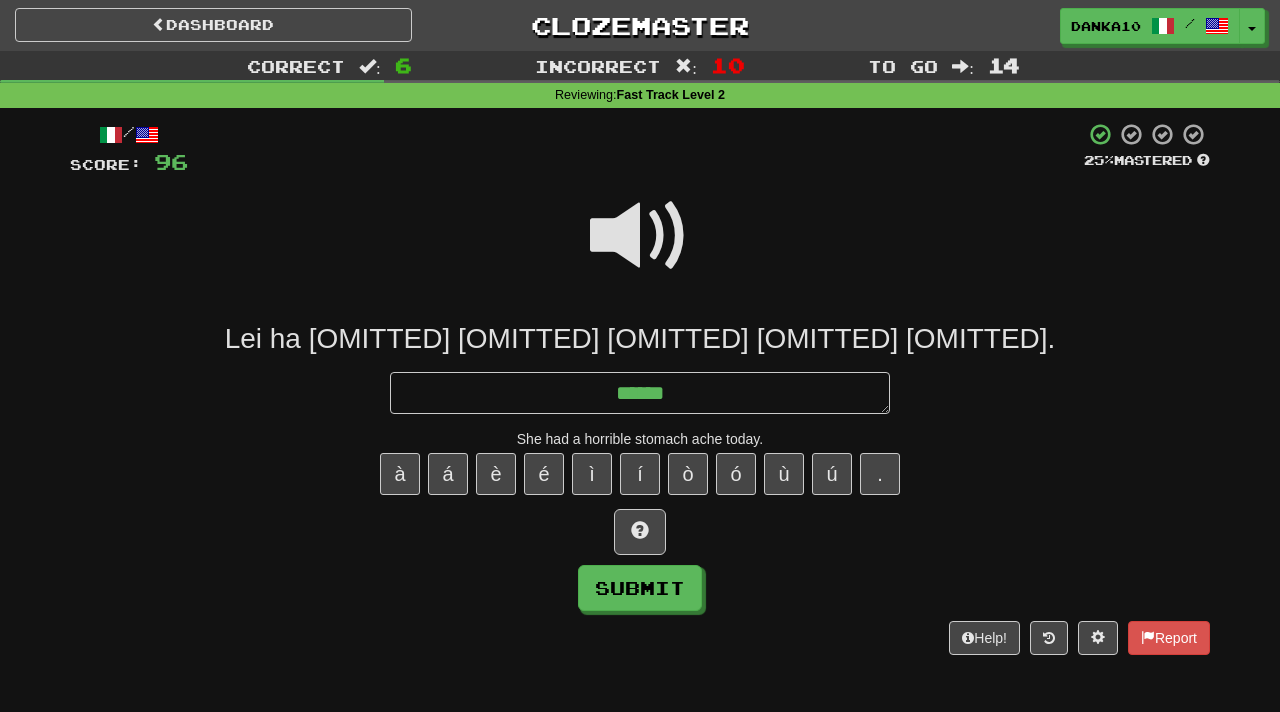 type on "*" 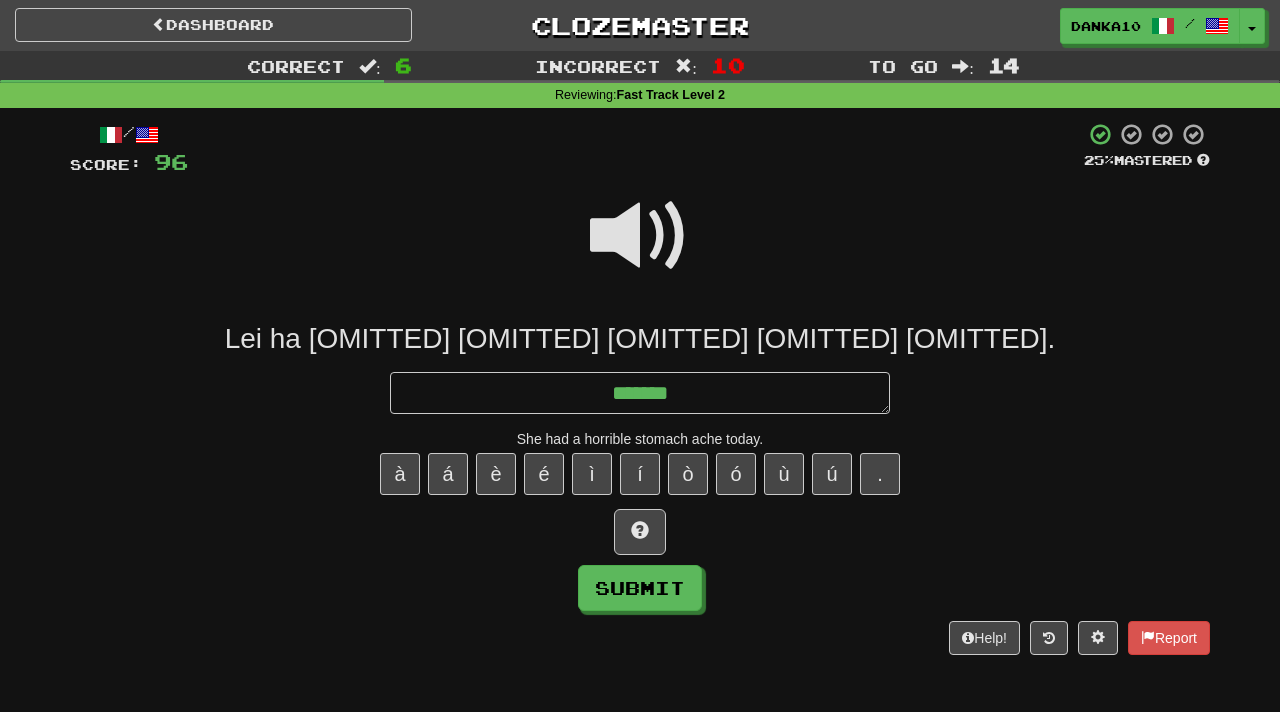 type on "*" 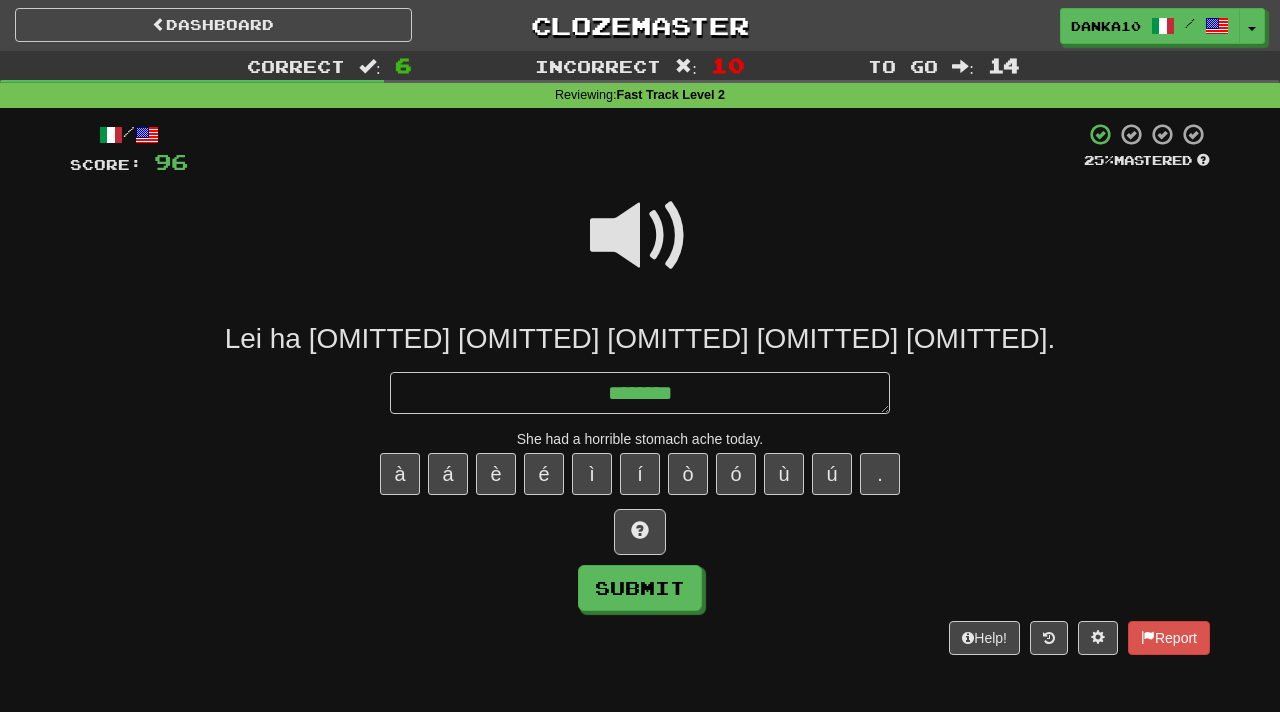 type on "*********" 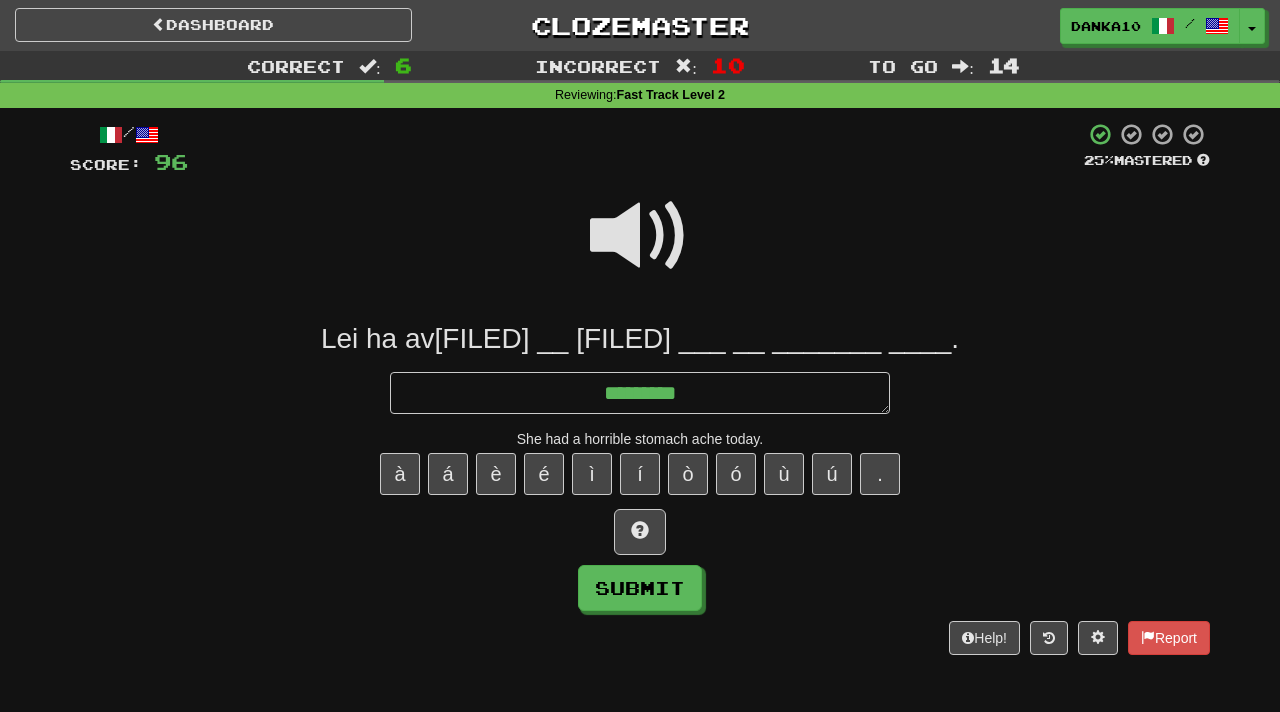 type on "*" 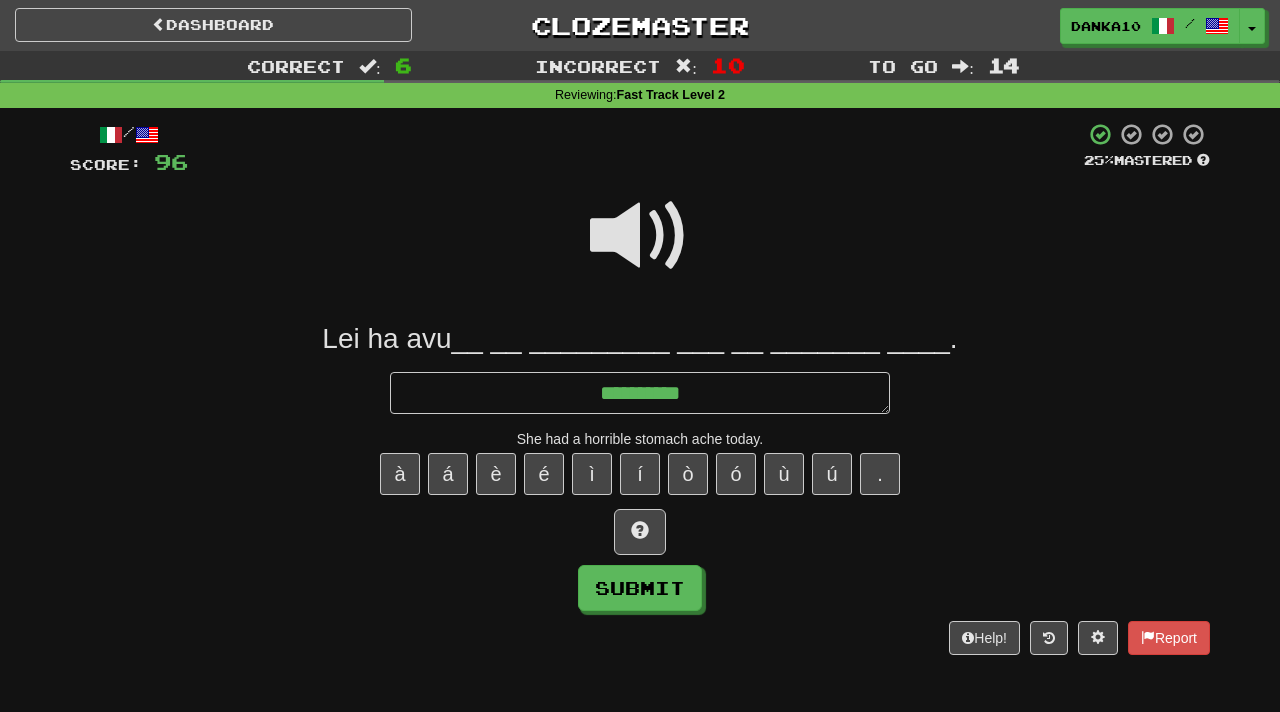 type on "*" 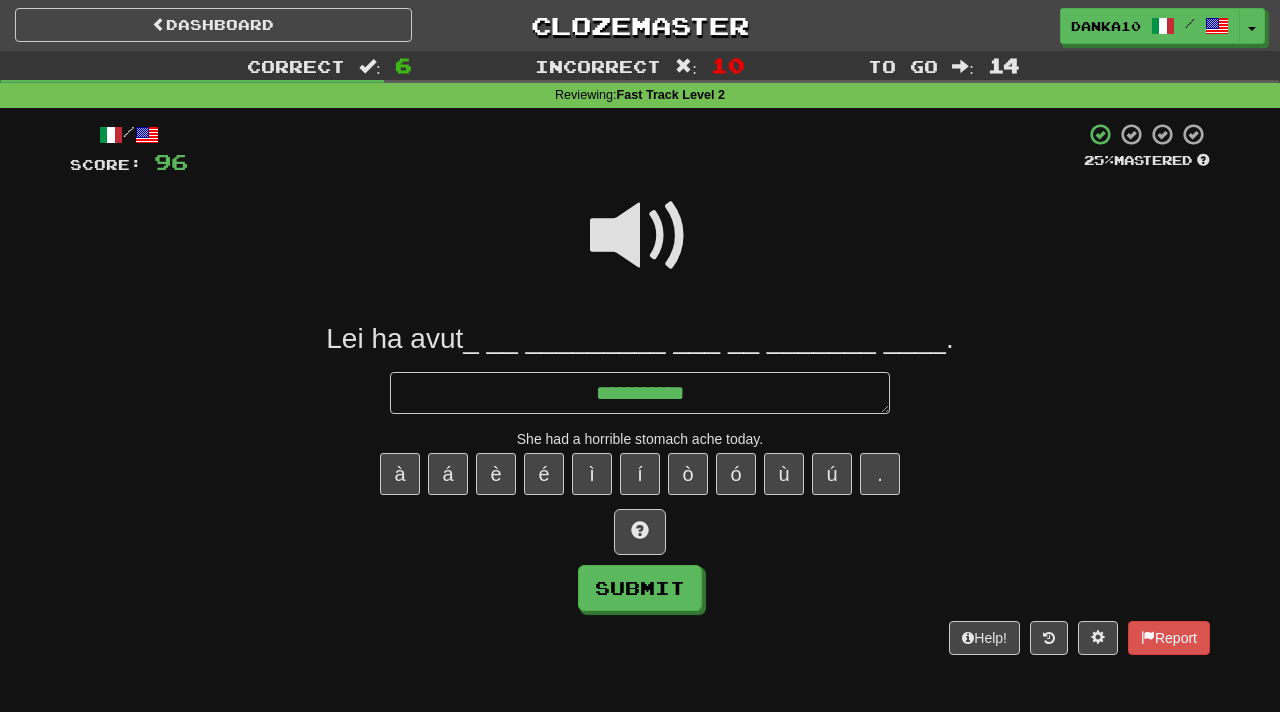 type on "*" 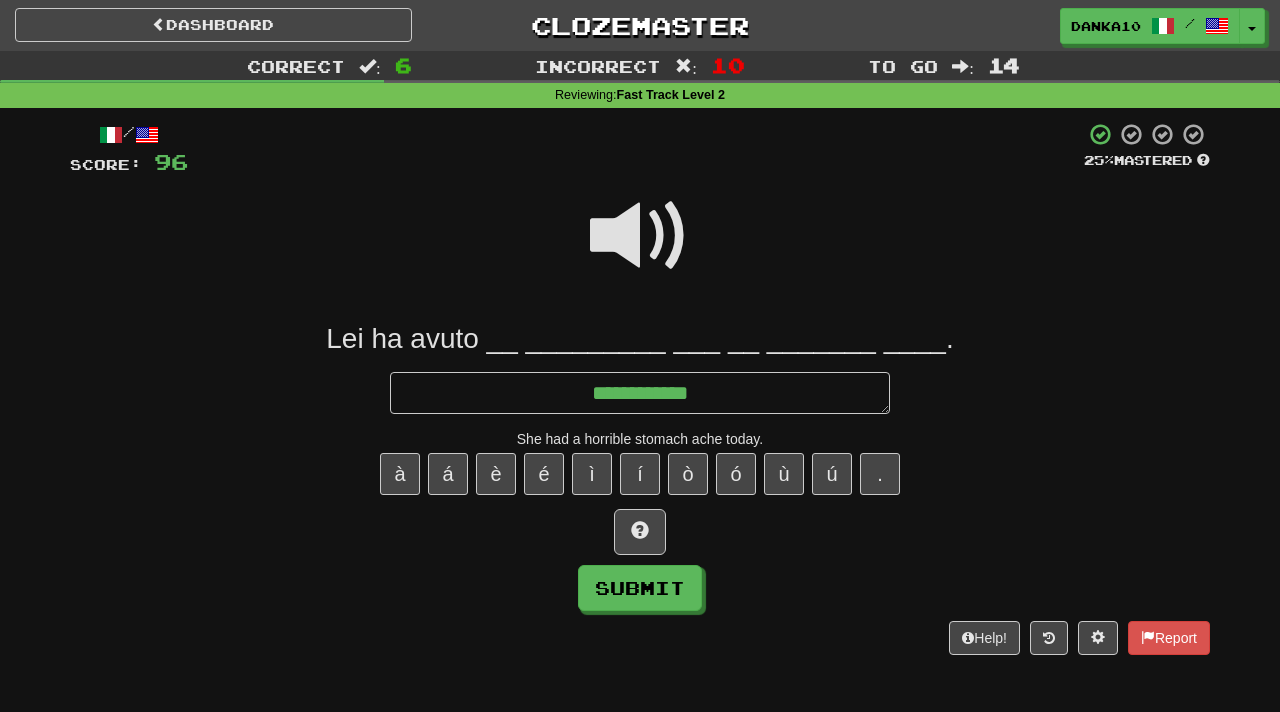 type on "*" 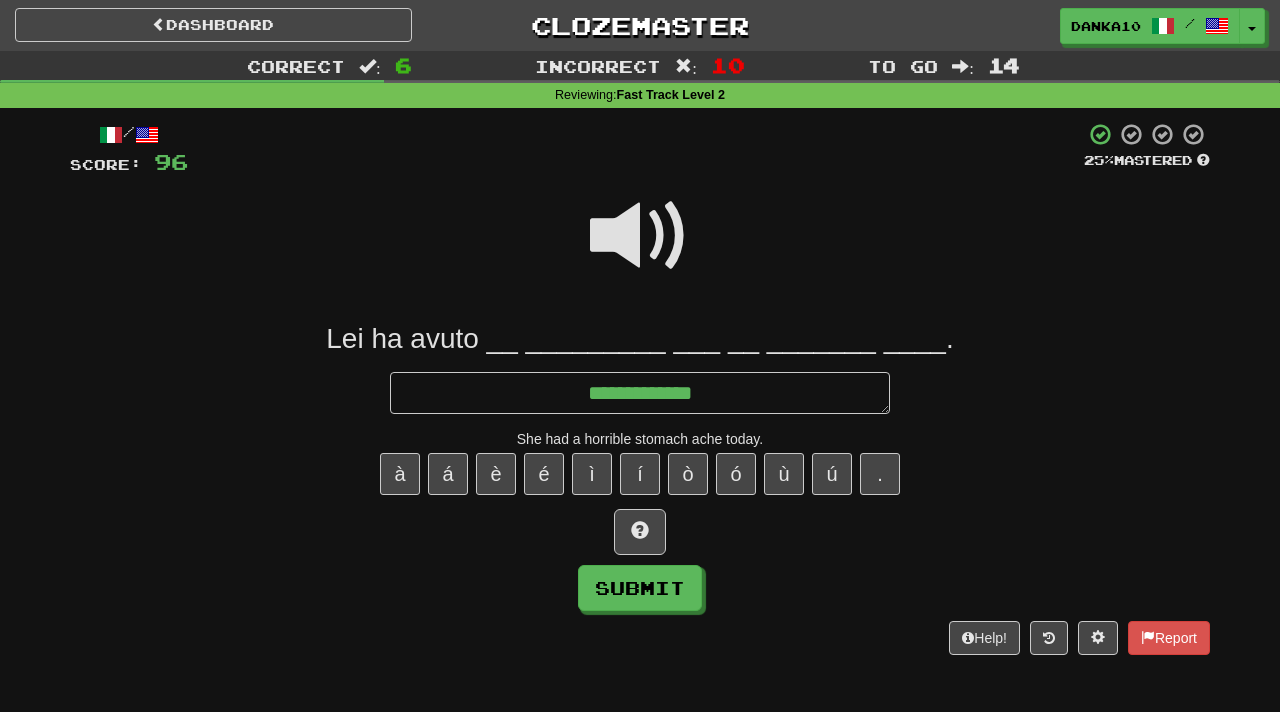 type on "*" 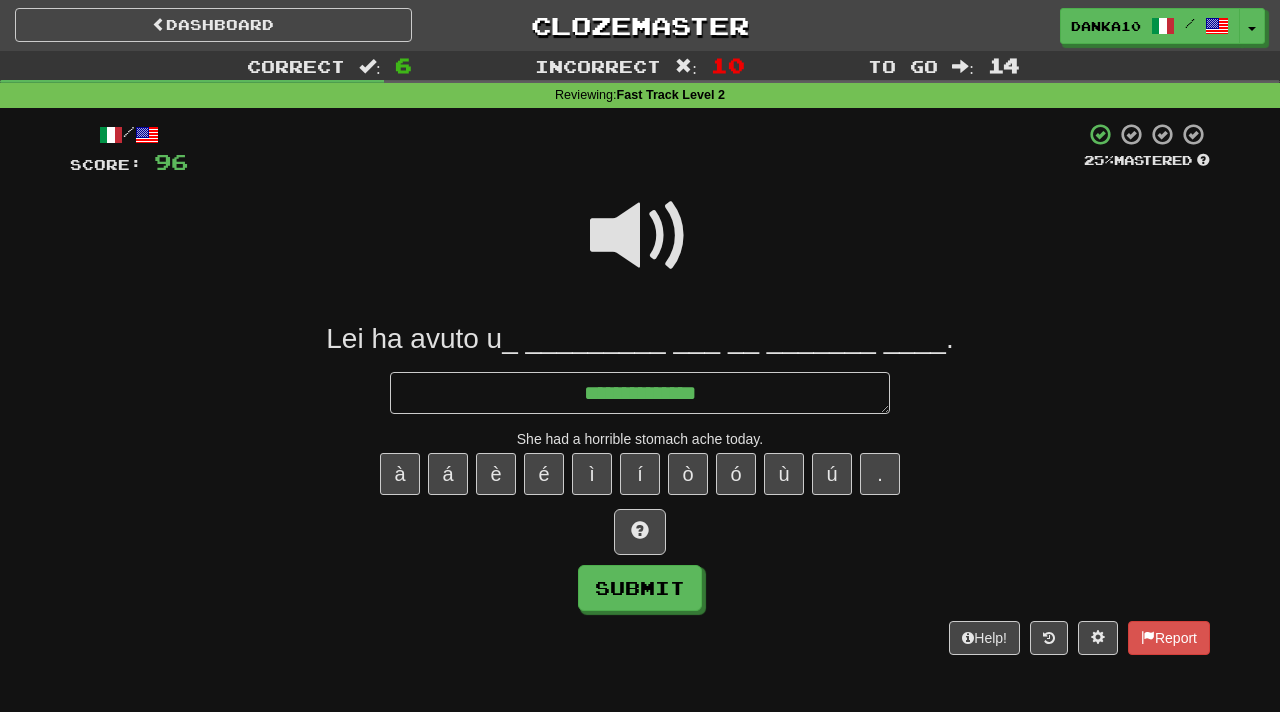type on "*" 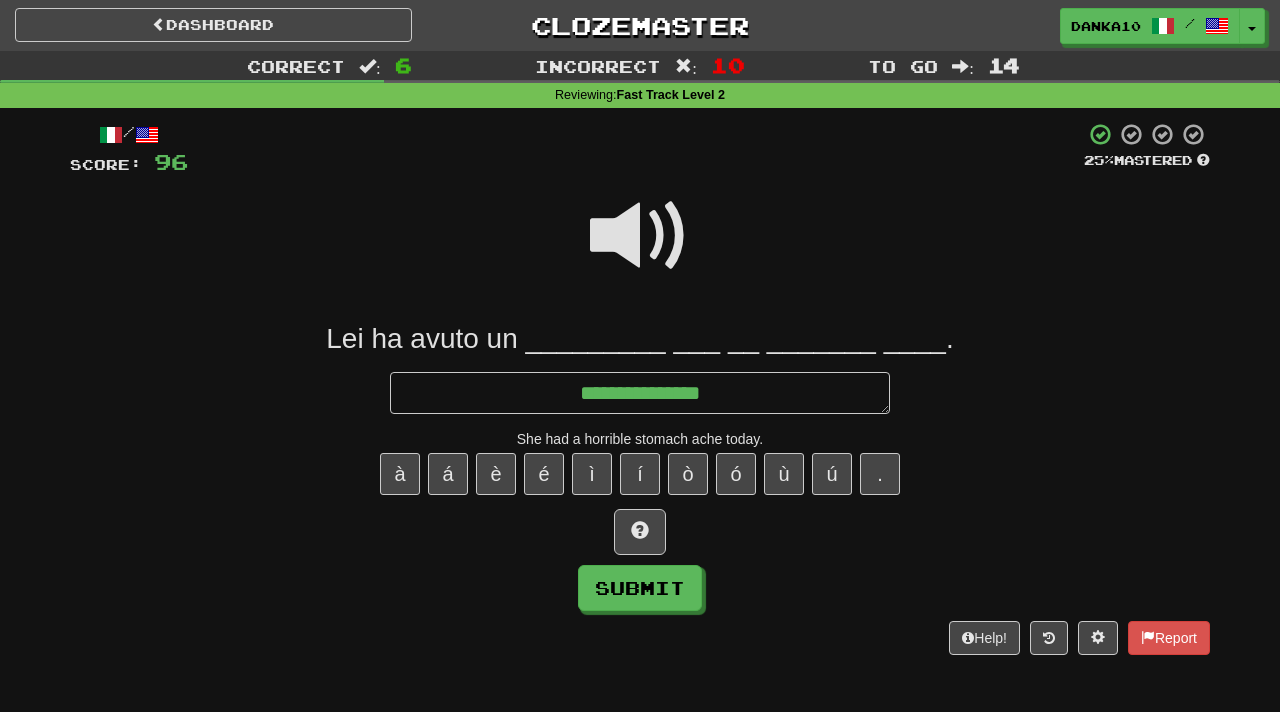 type on "*" 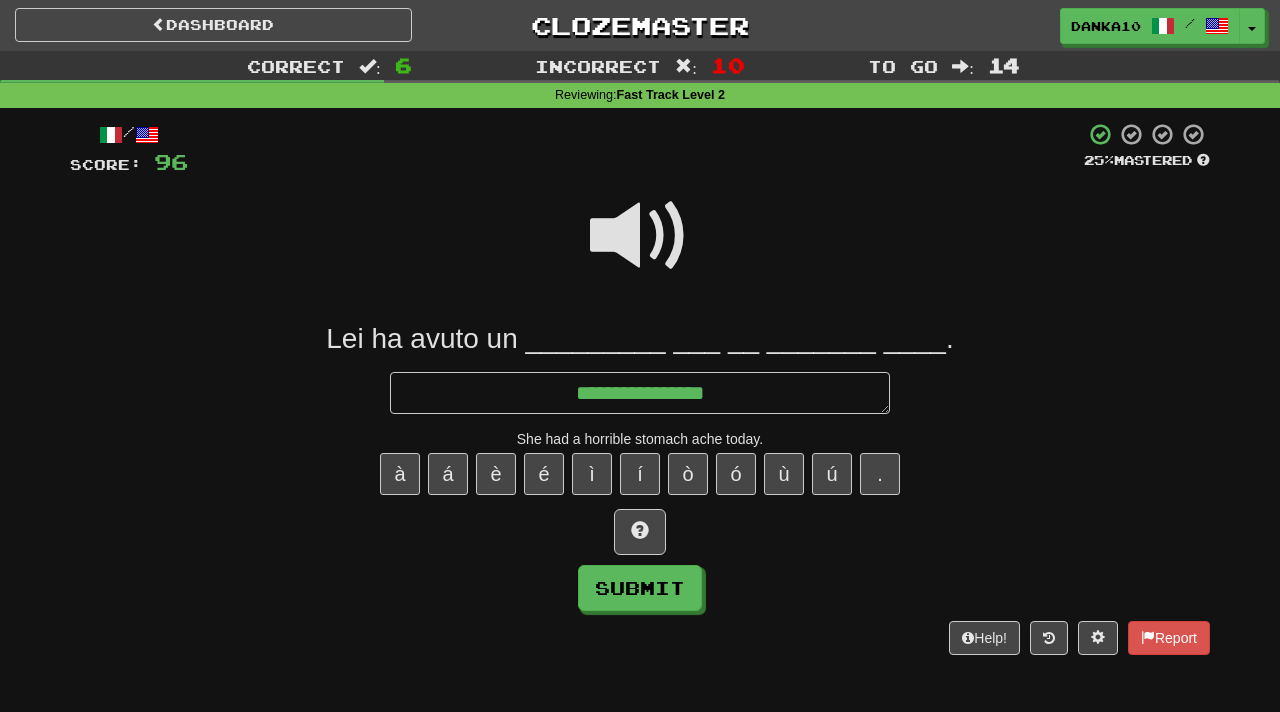 type on "*" 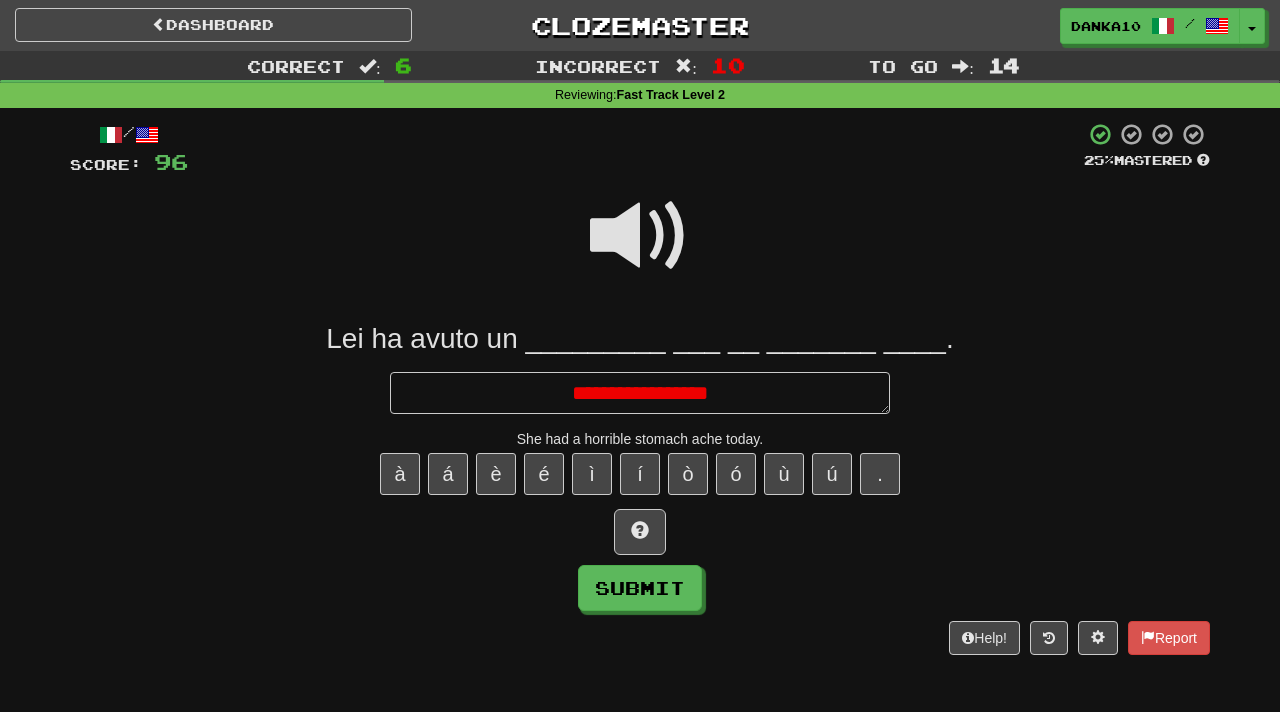 type on "*" 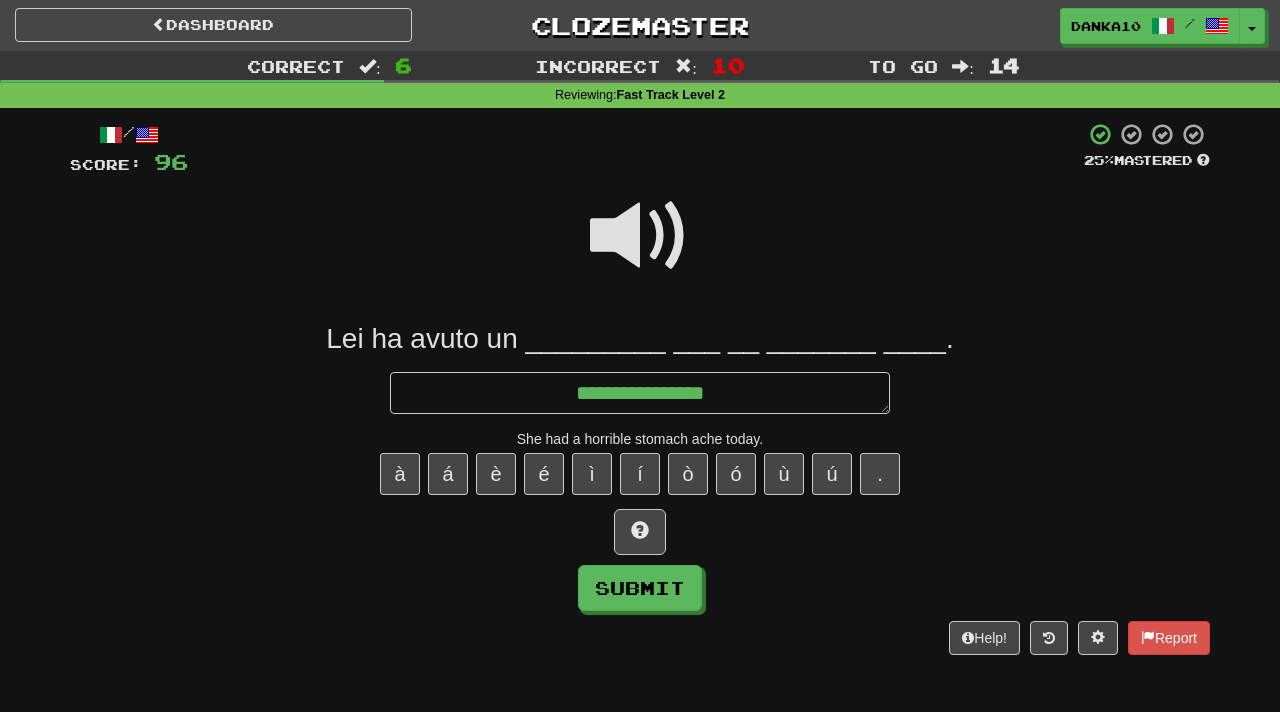 type on "*" 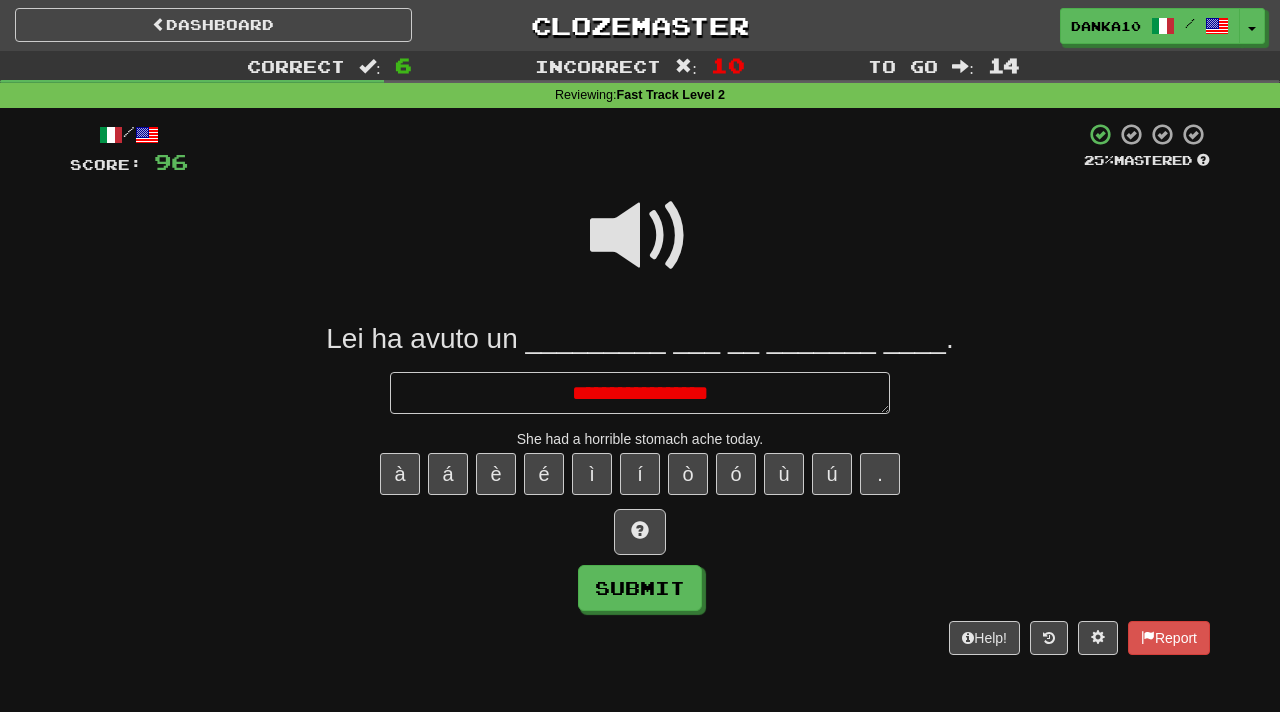 type on "*" 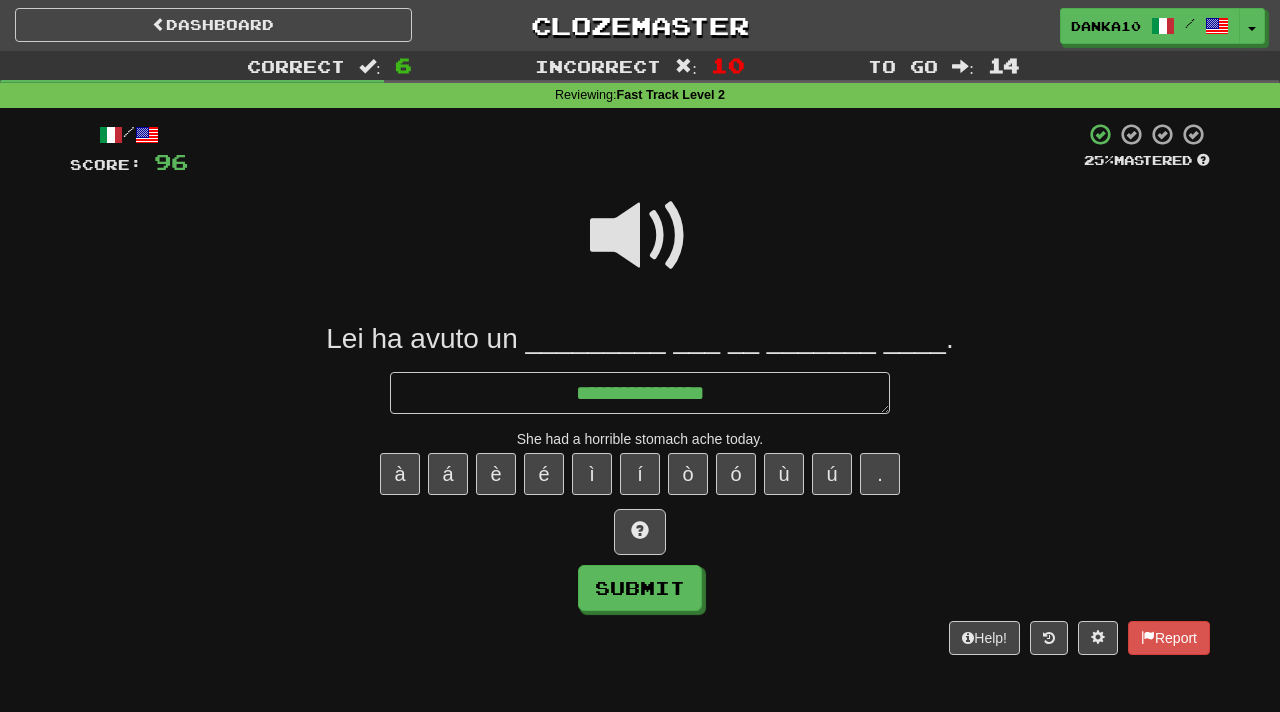 type on "*" 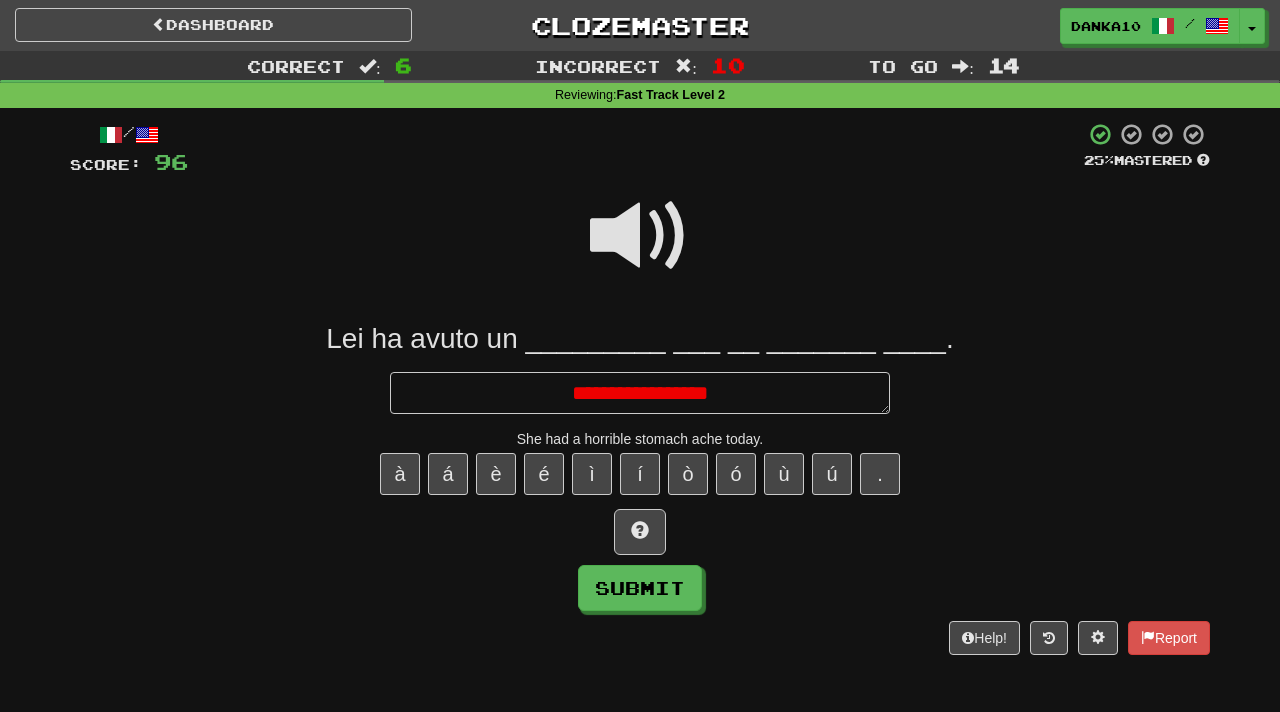 type on "*" 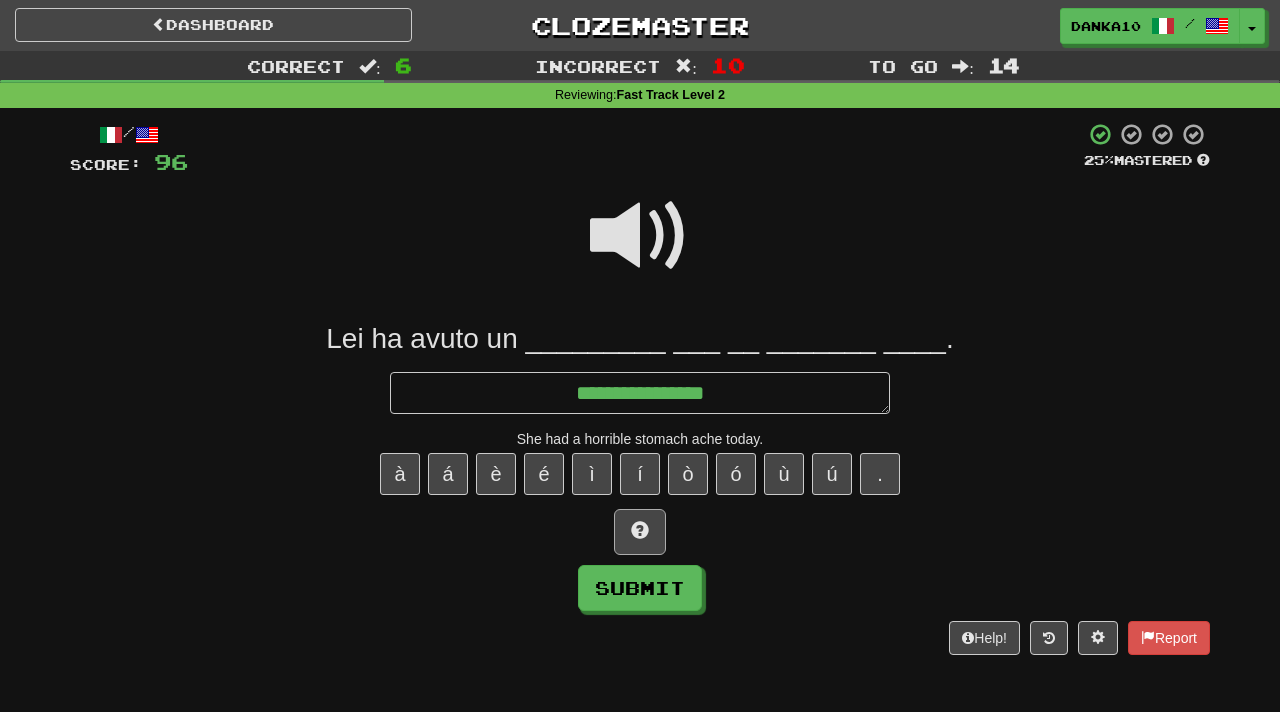 type on "**********" 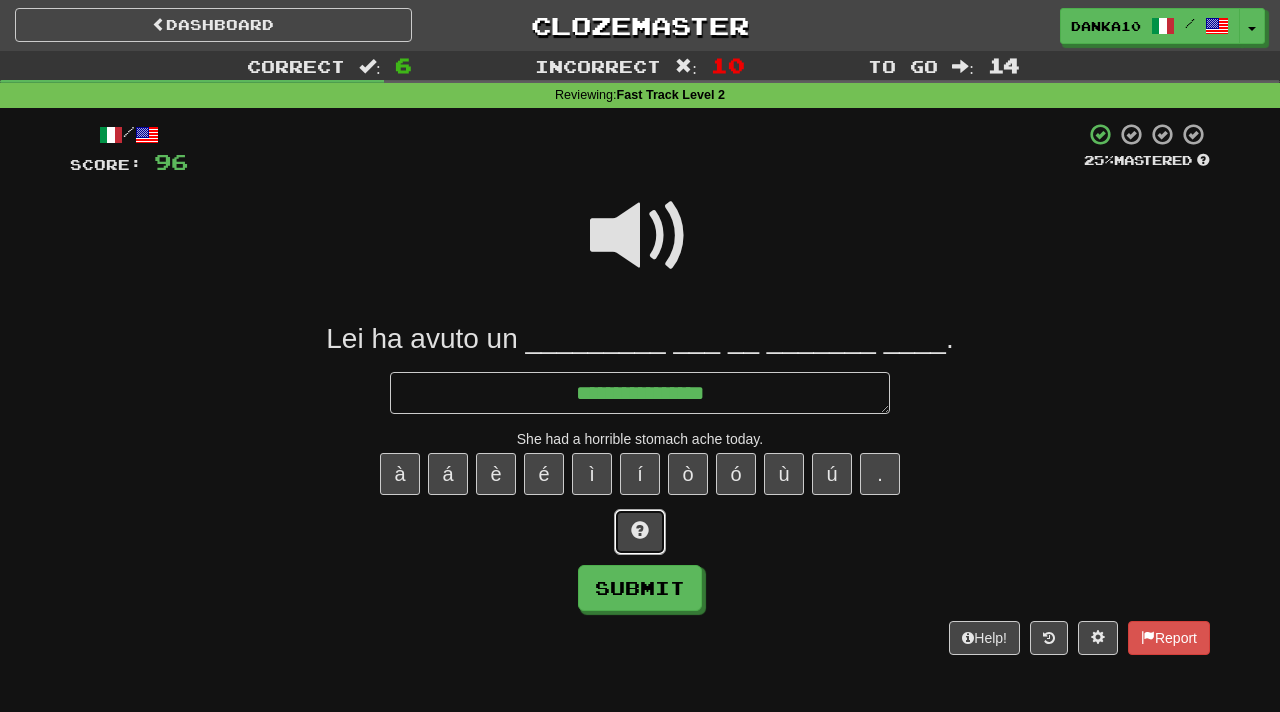 click at bounding box center (640, 532) 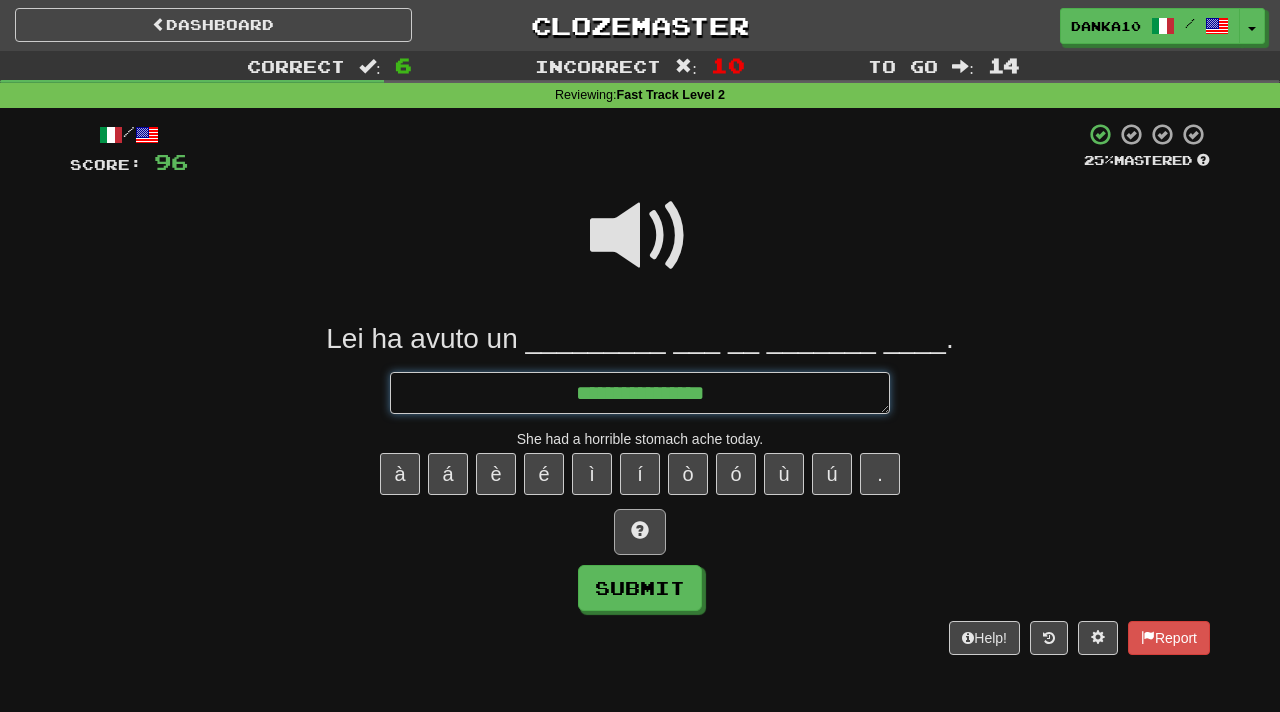 type on "*" 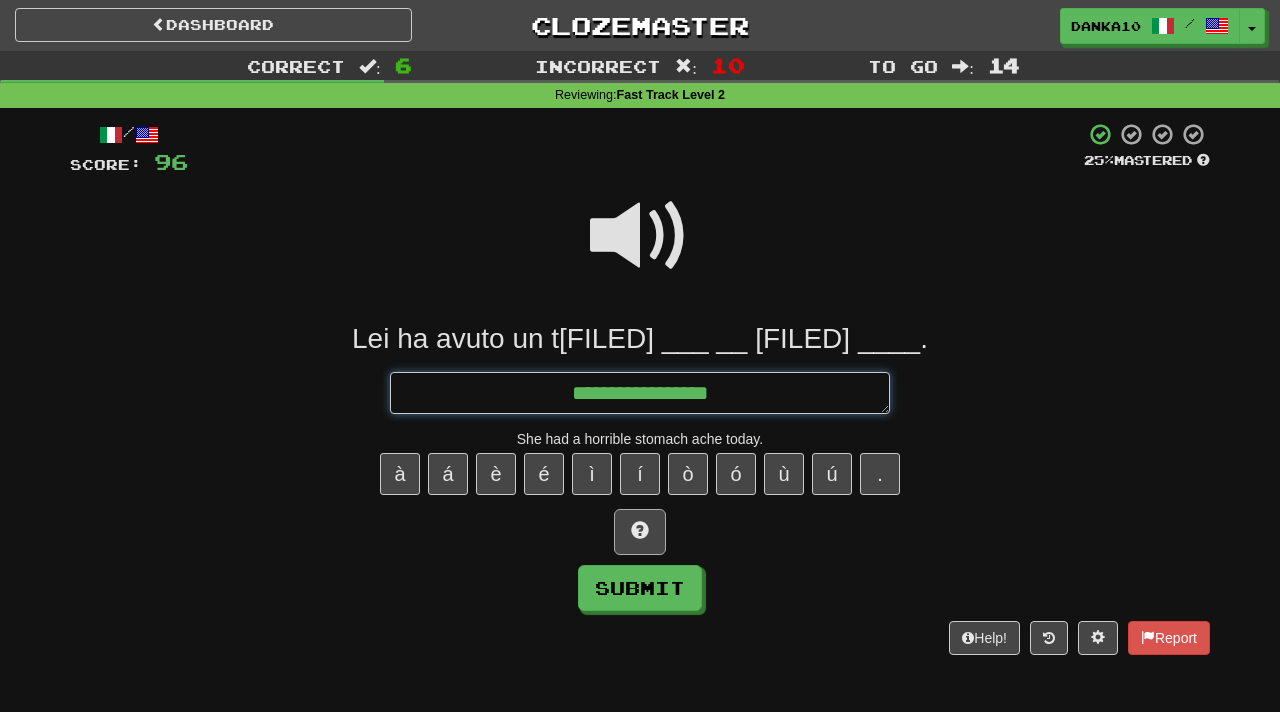 type on "*" 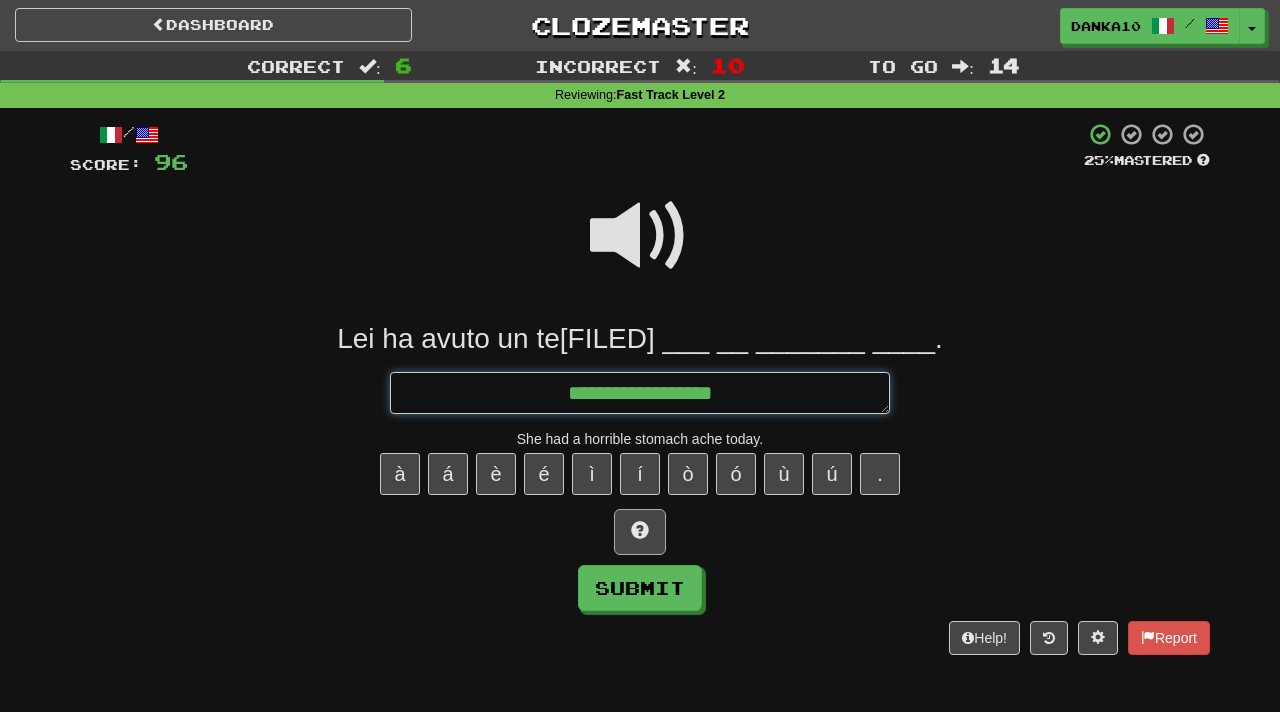 type 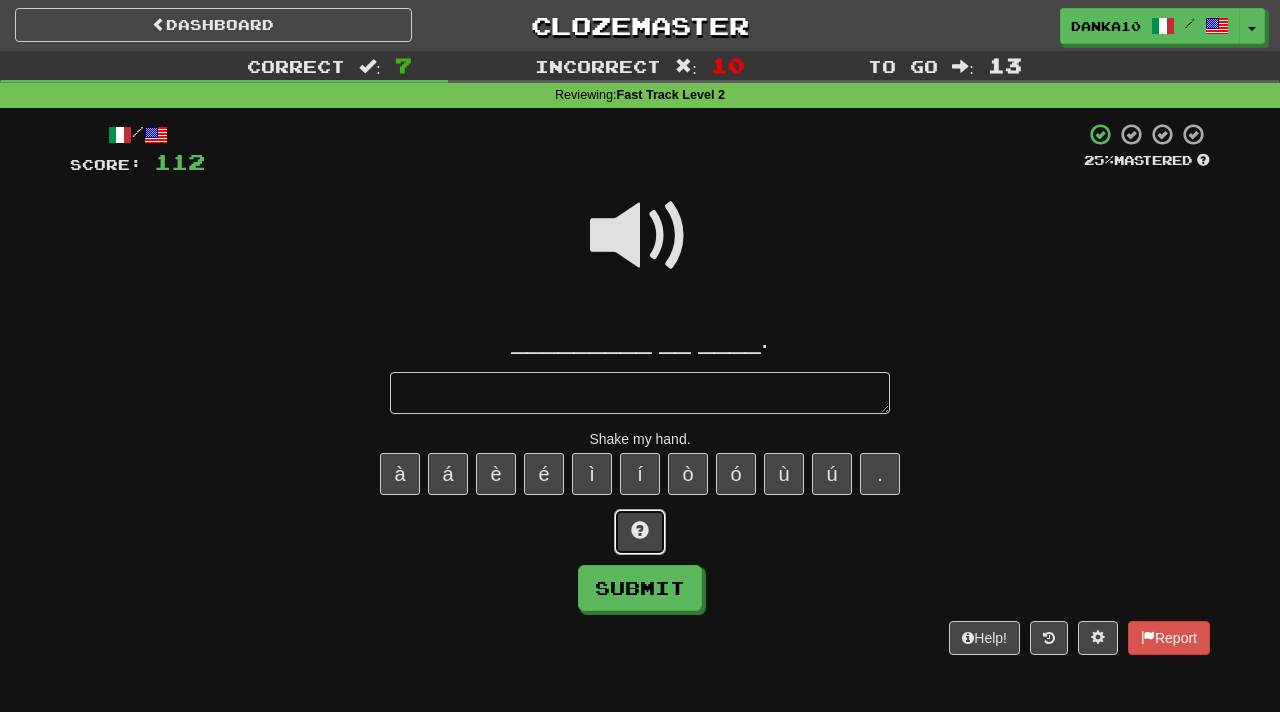 click at bounding box center (640, 530) 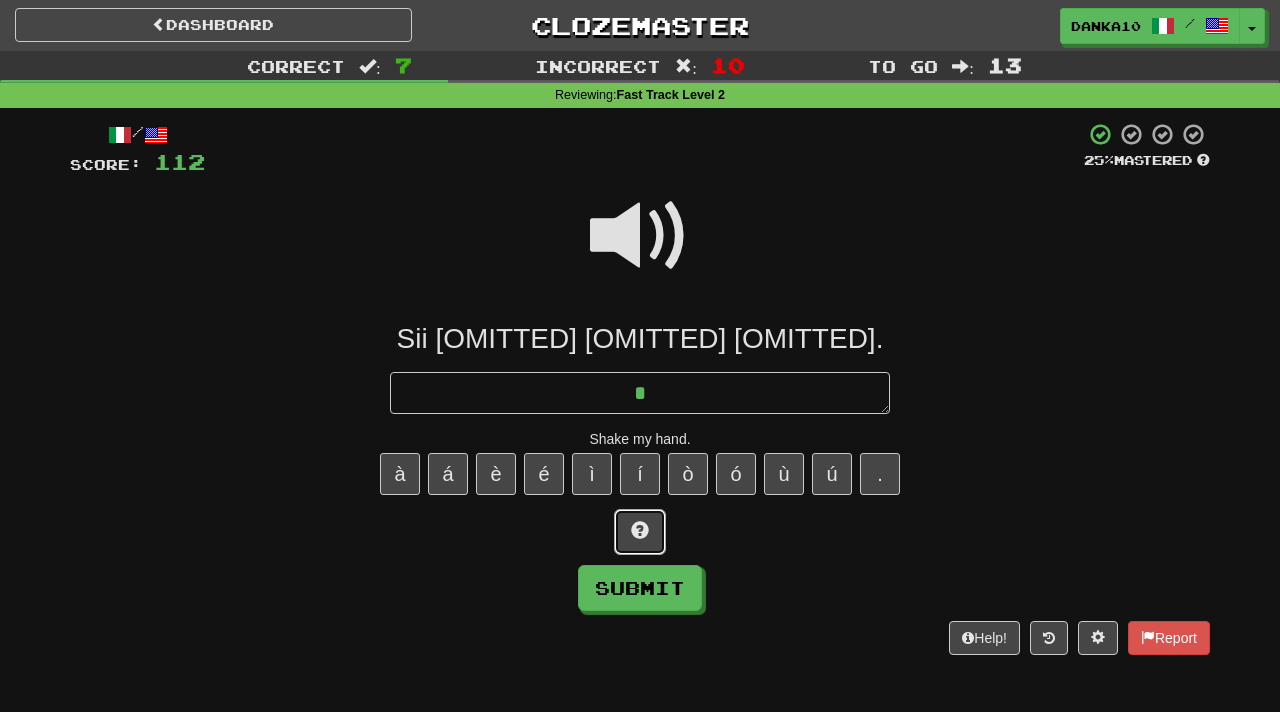 click at bounding box center [640, 530] 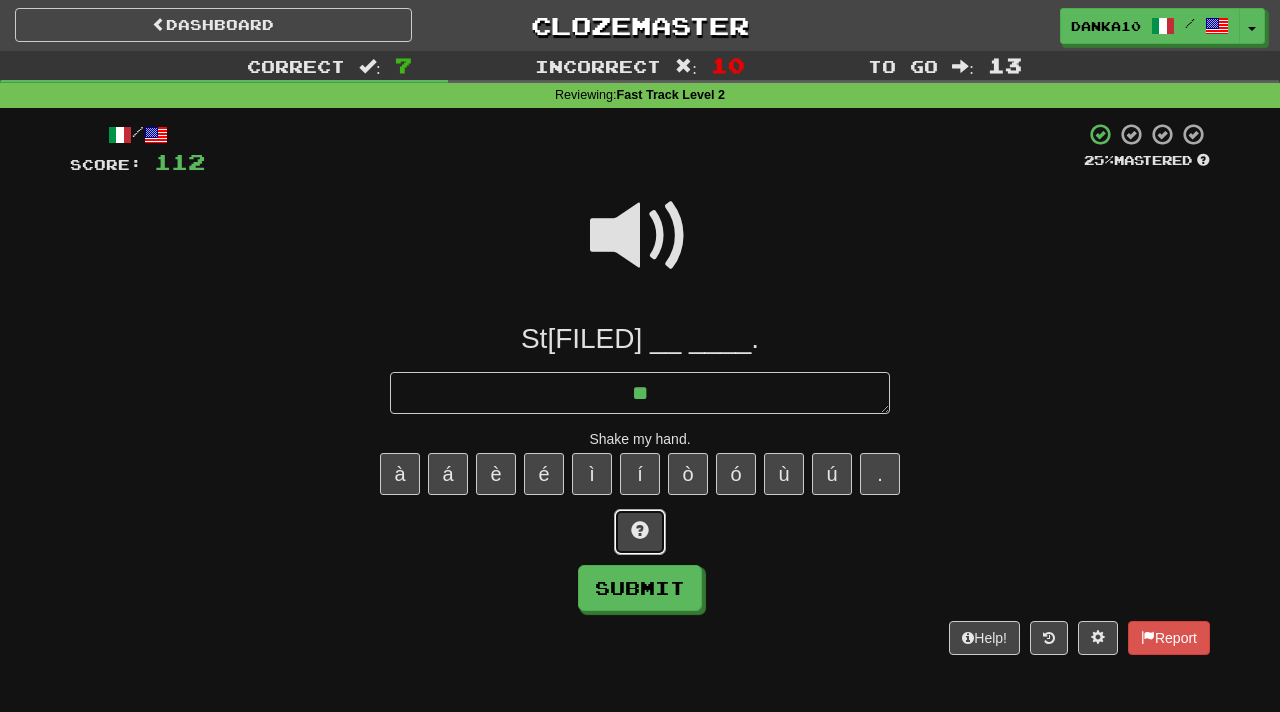 click at bounding box center (640, 530) 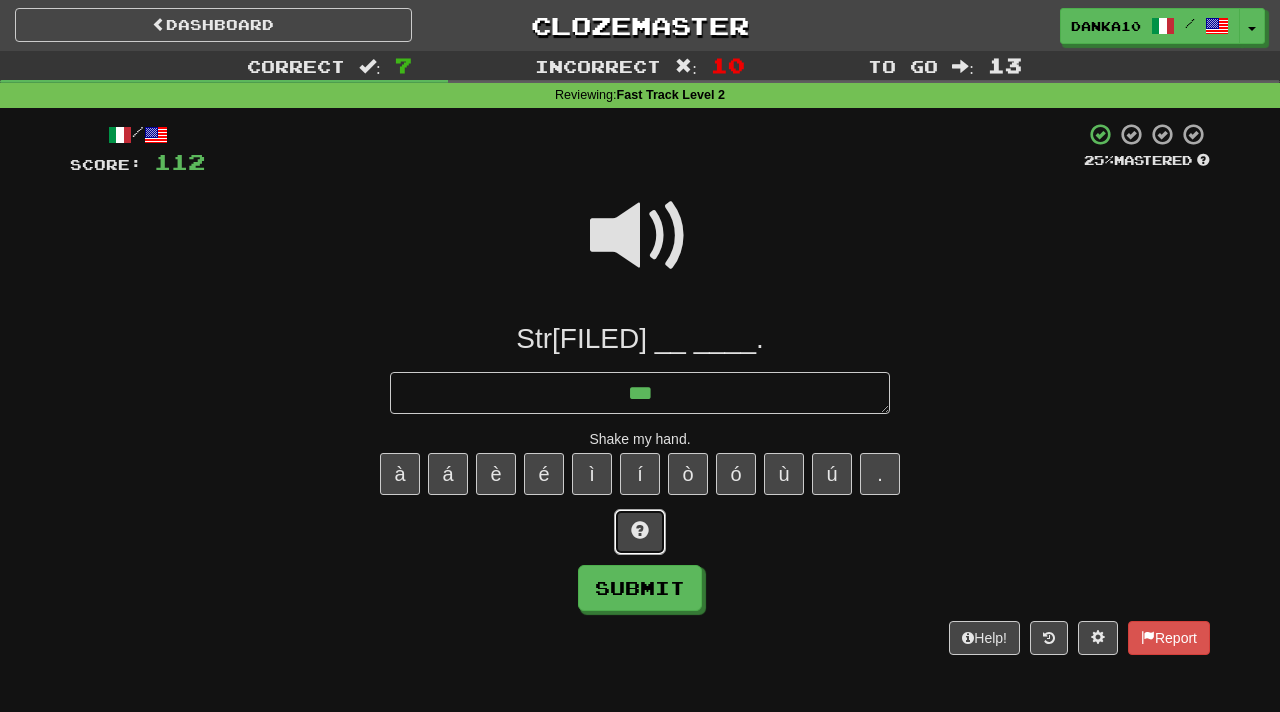 click at bounding box center (640, 530) 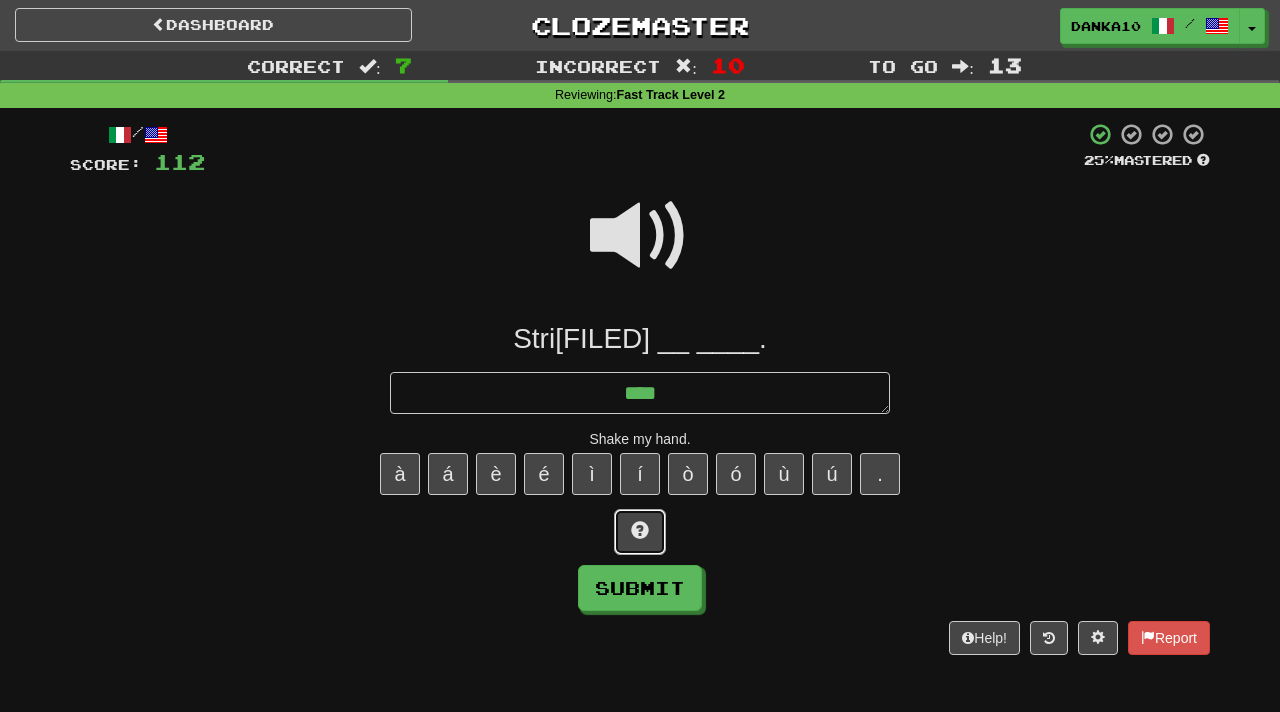 click at bounding box center [640, 530] 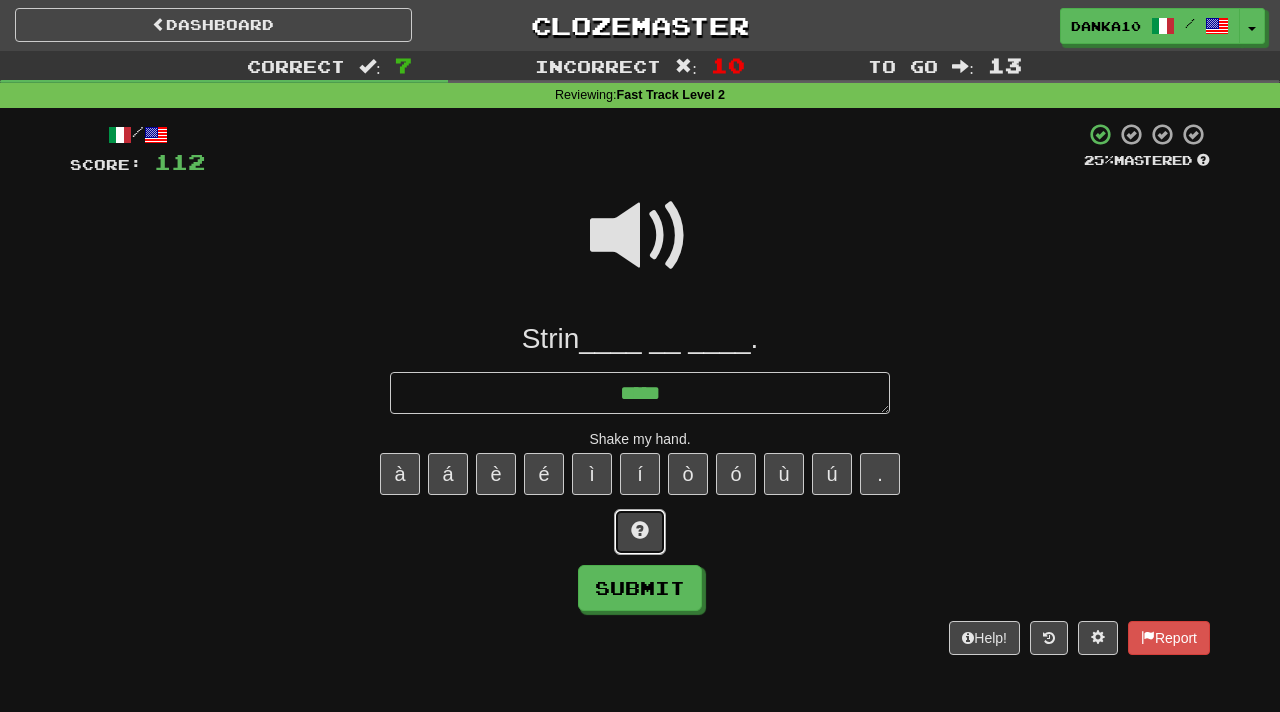 click at bounding box center [640, 530] 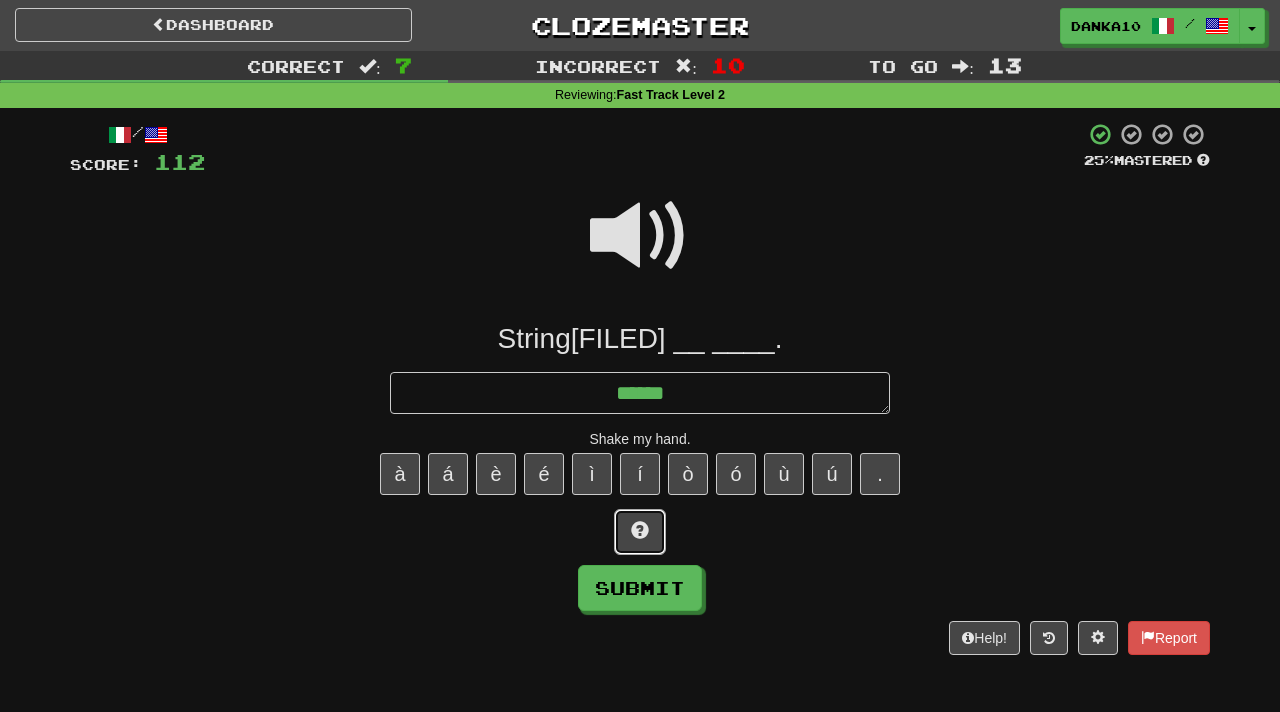 click at bounding box center (640, 530) 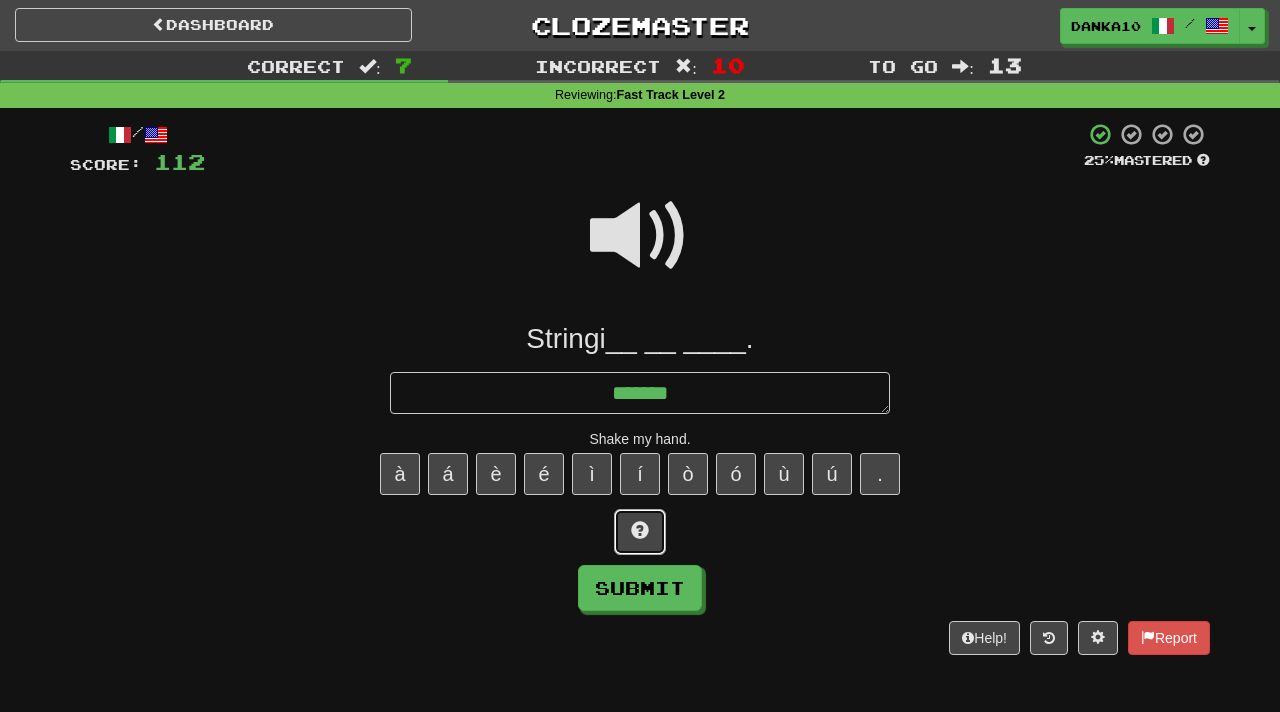 click at bounding box center [640, 530] 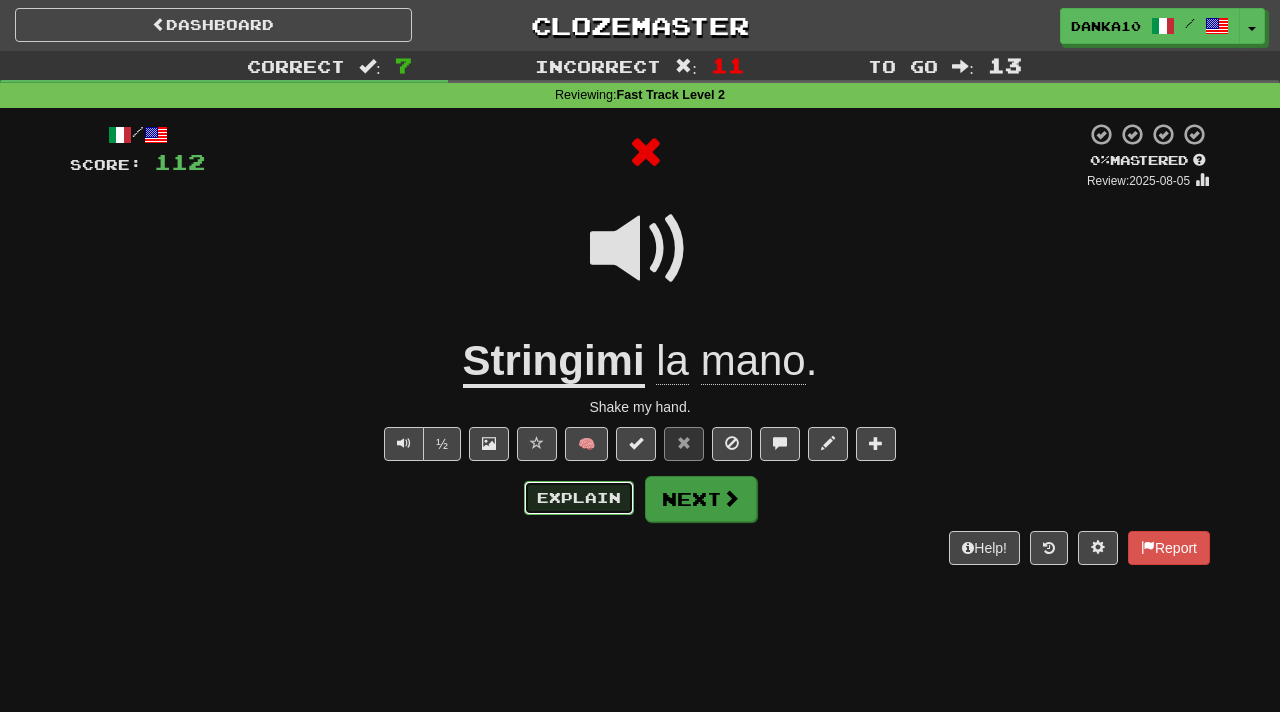 drag, startPoint x: 607, startPoint y: 496, endPoint x: 676, endPoint y: 507, distance: 69.87131 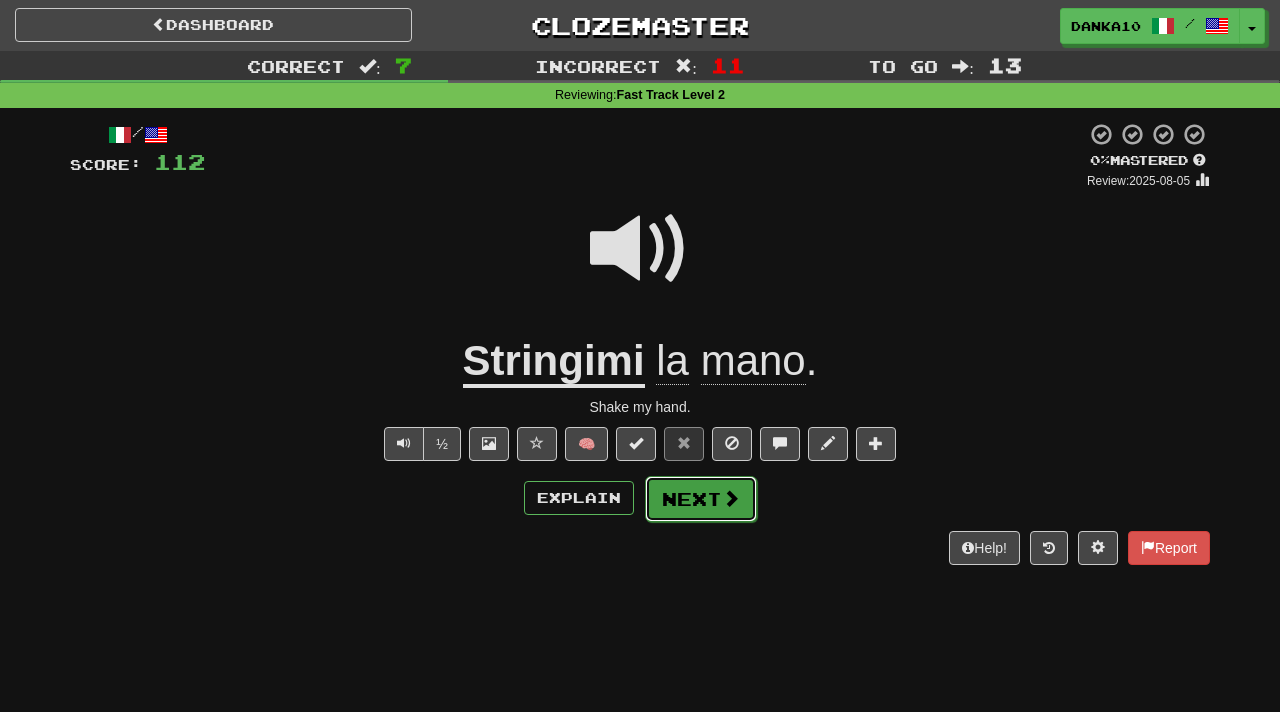click on "Next" at bounding box center [701, 499] 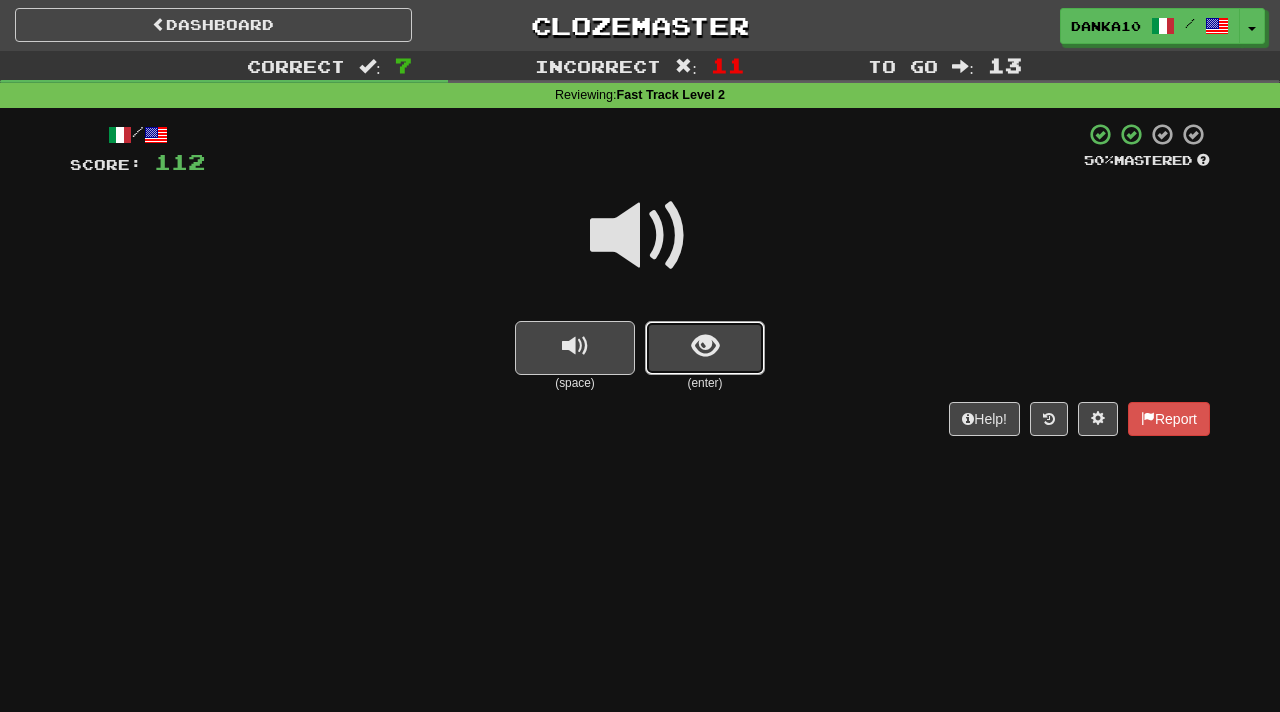 click at bounding box center [705, 346] 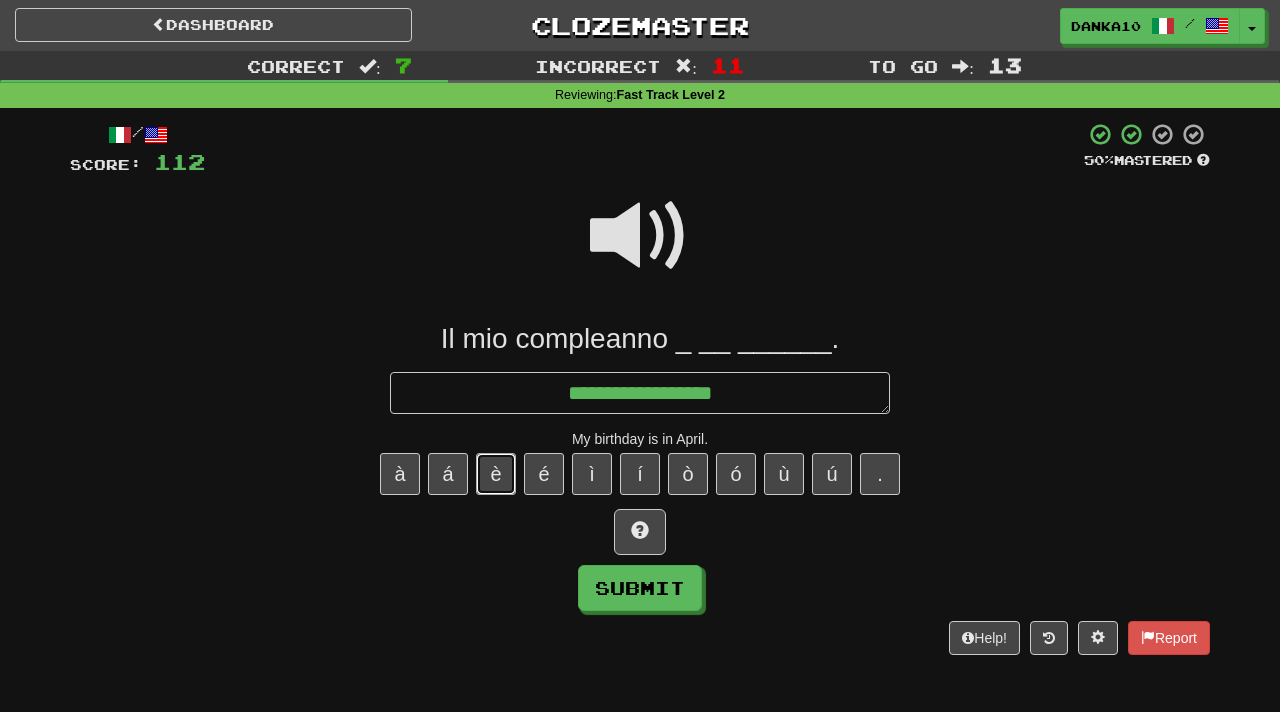 click on "è" at bounding box center (496, 474) 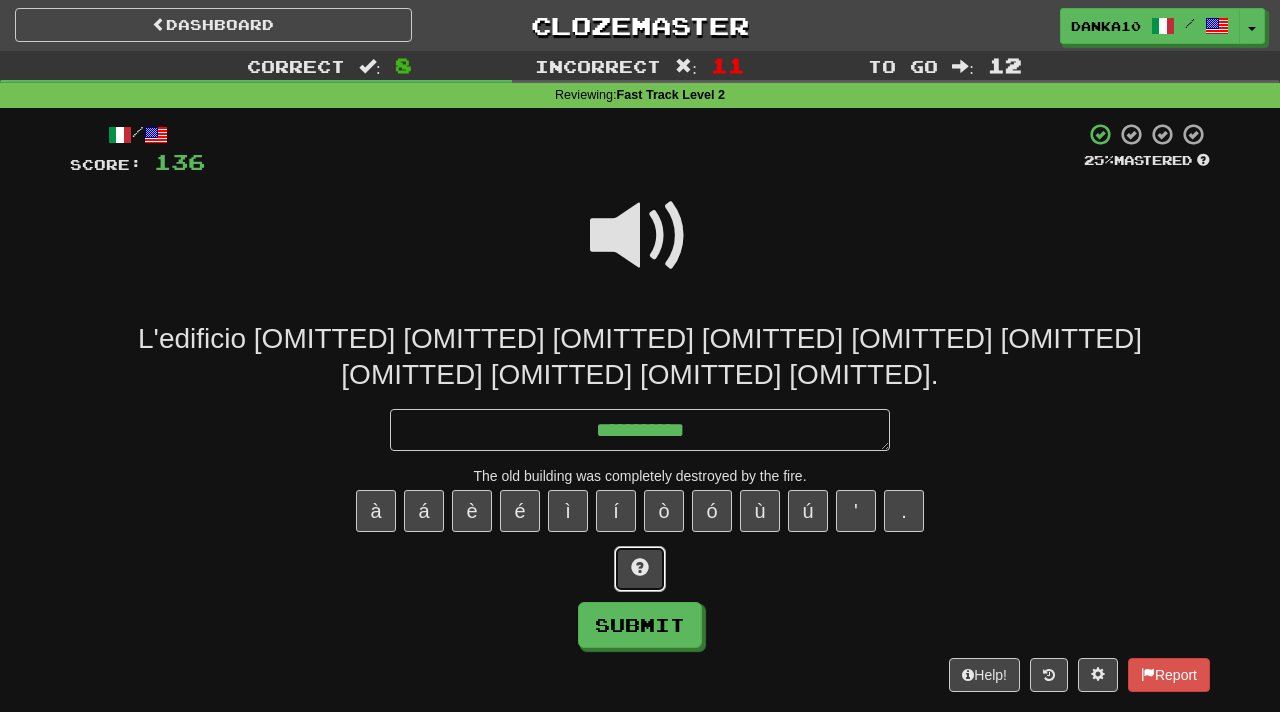 click at bounding box center (640, 567) 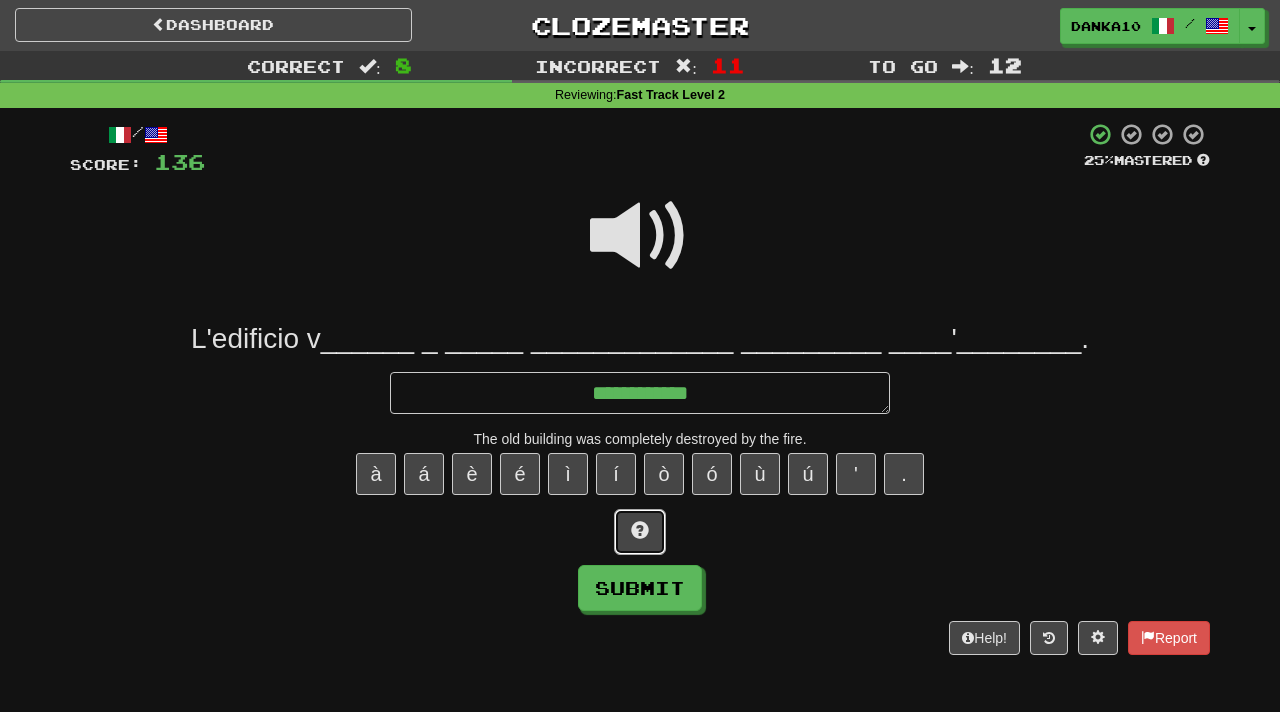 click at bounding box center [640, 530] 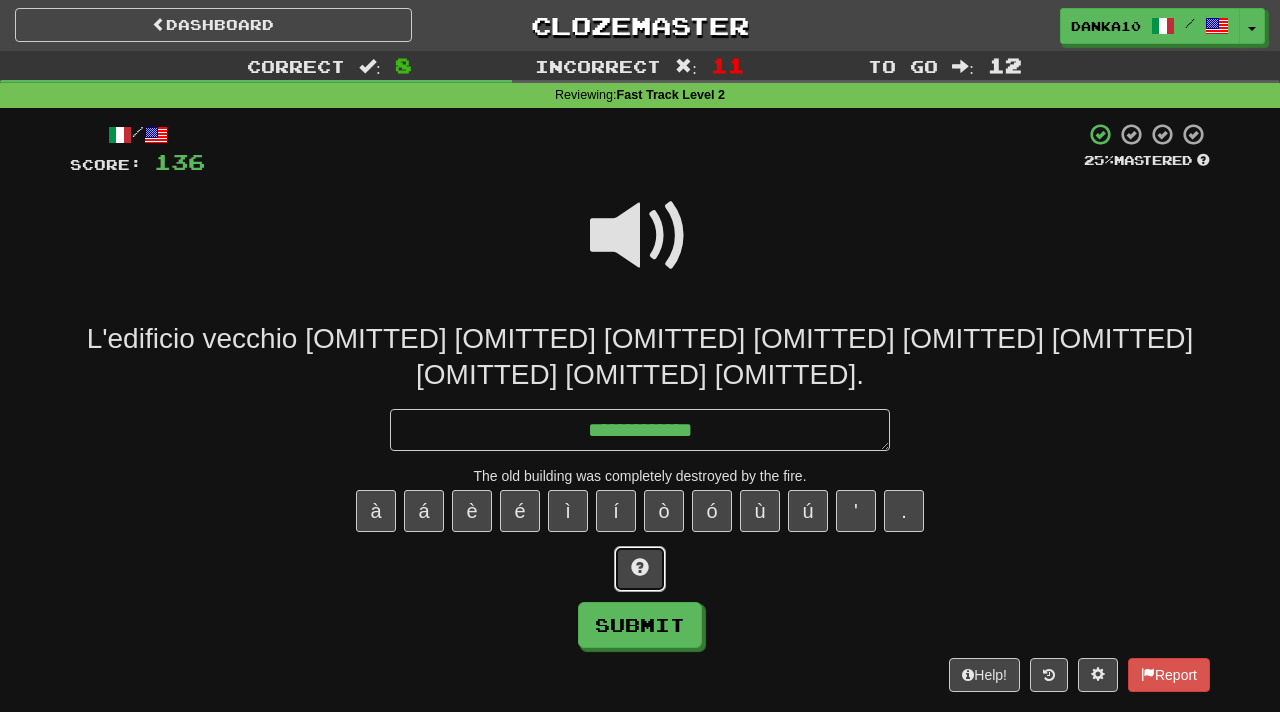 click at bounding box center [640, 567] 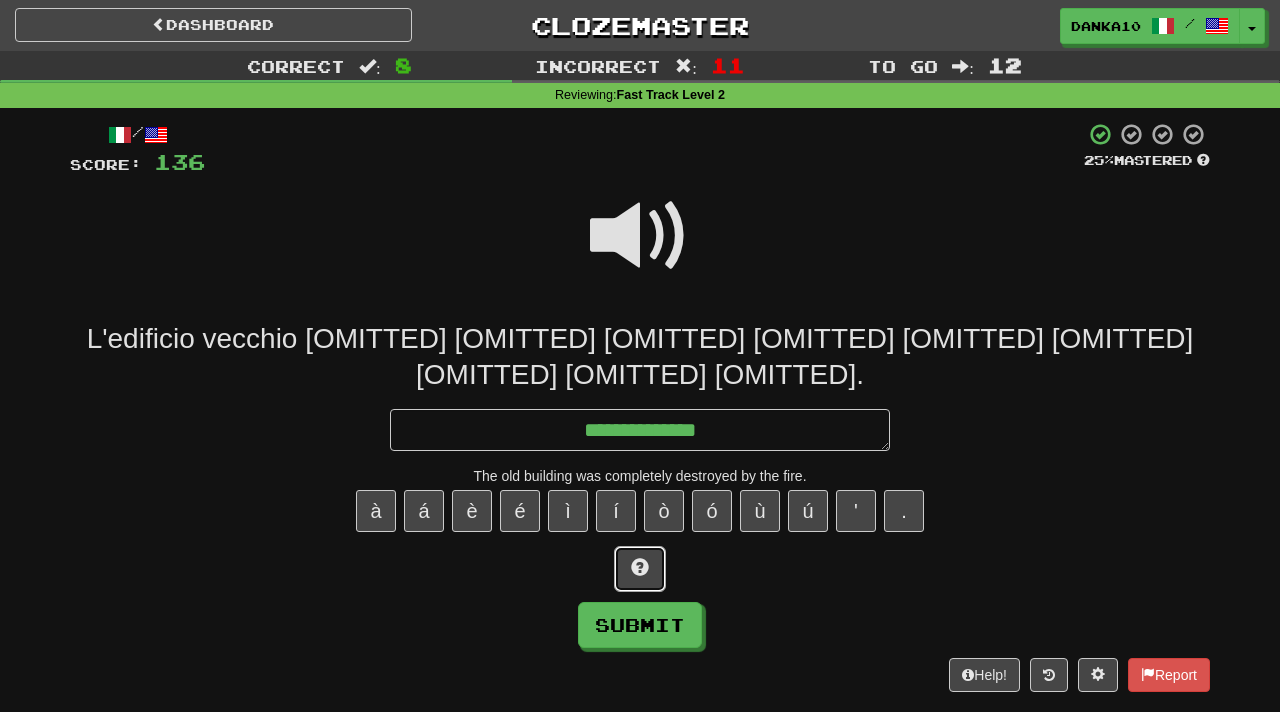 click at bounding box center [640, 567] 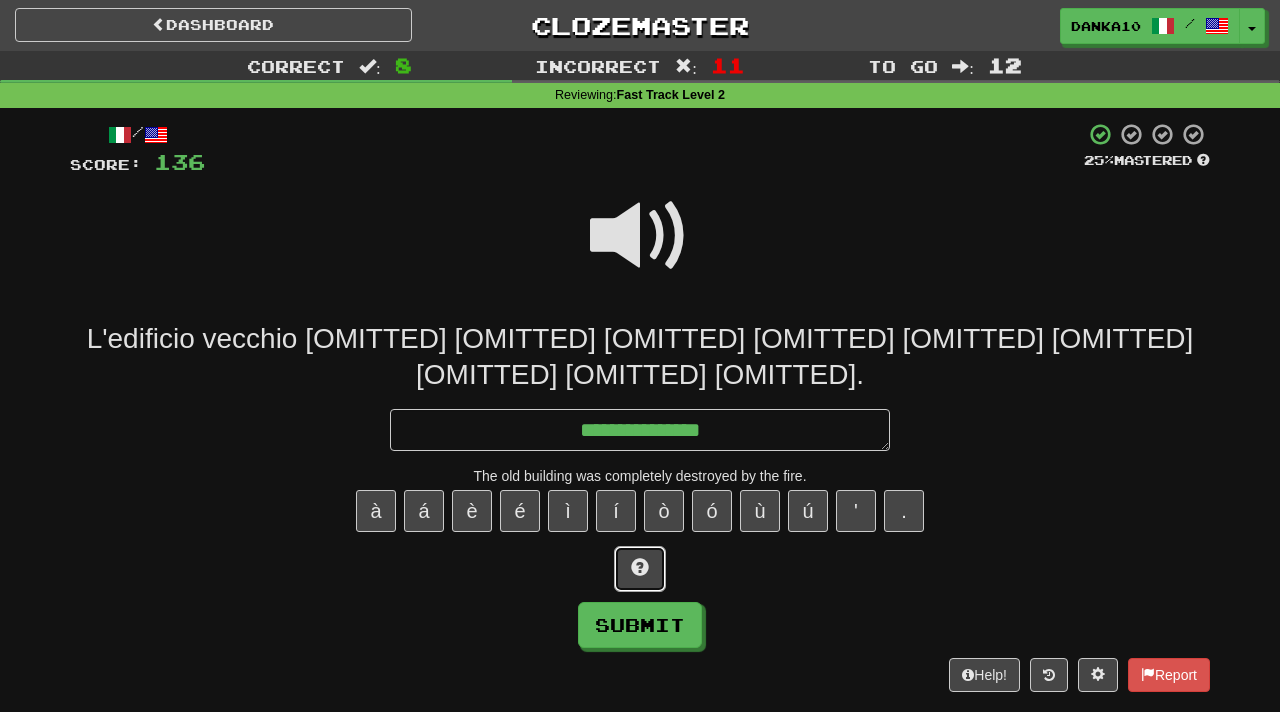 click at bounding box center (640, 567) 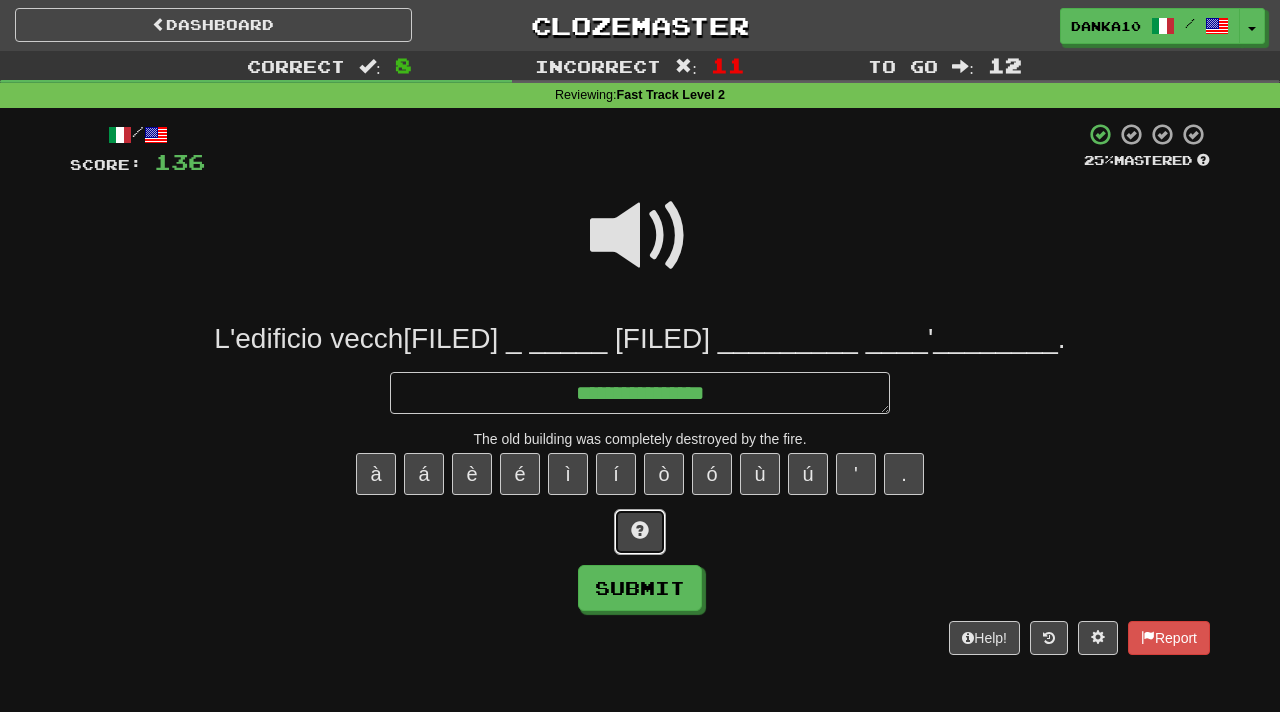 click at bounding box center [640, 530] 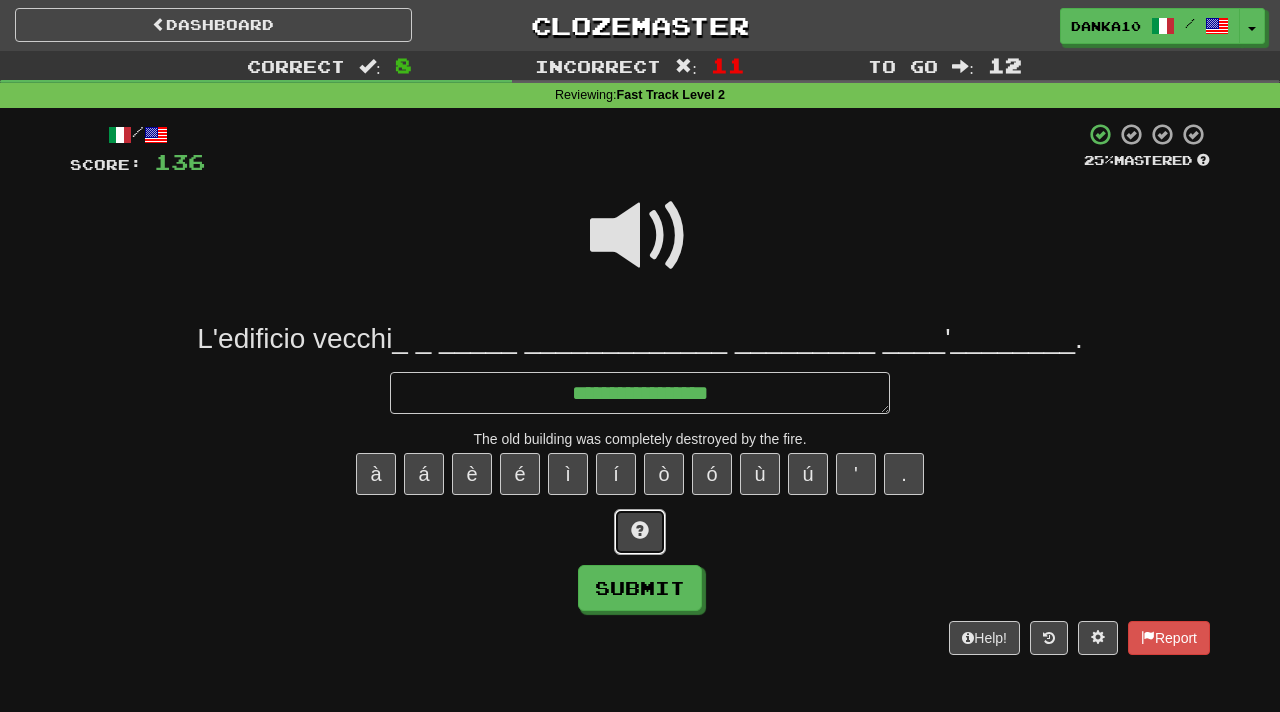 click at bounding box center [640, 530] 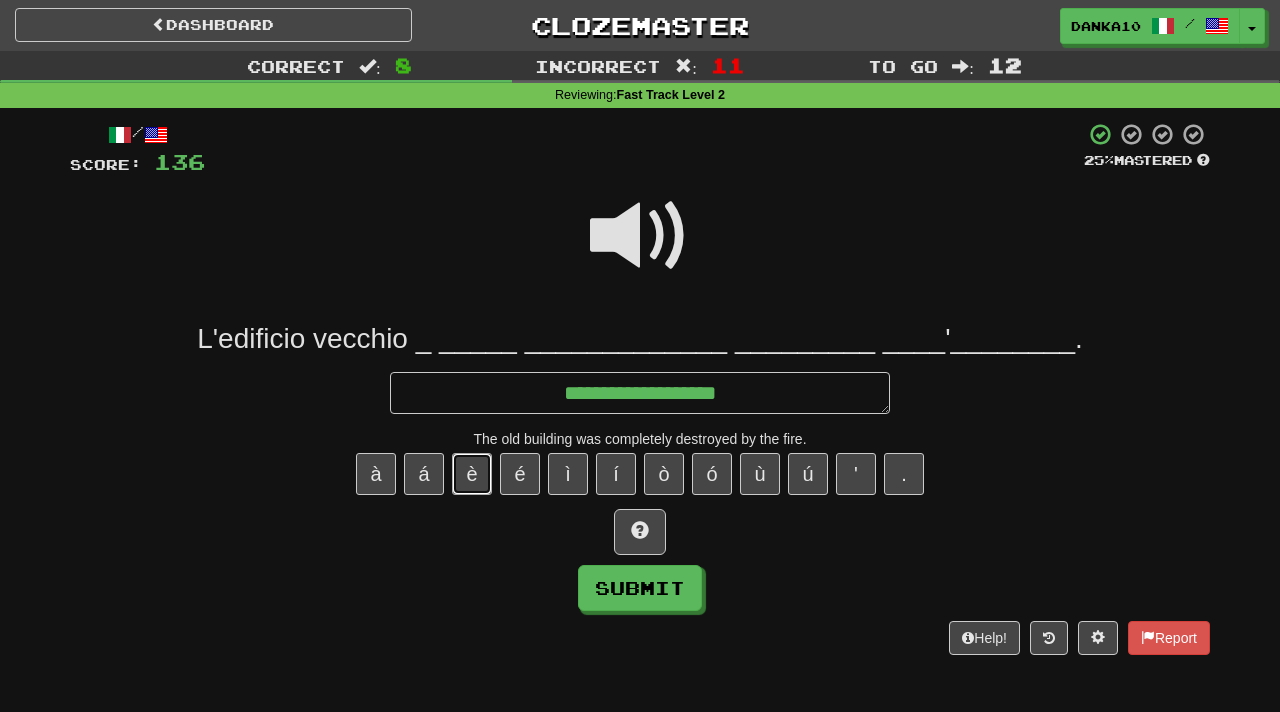 click on "è" at bounding box center (472, 474) 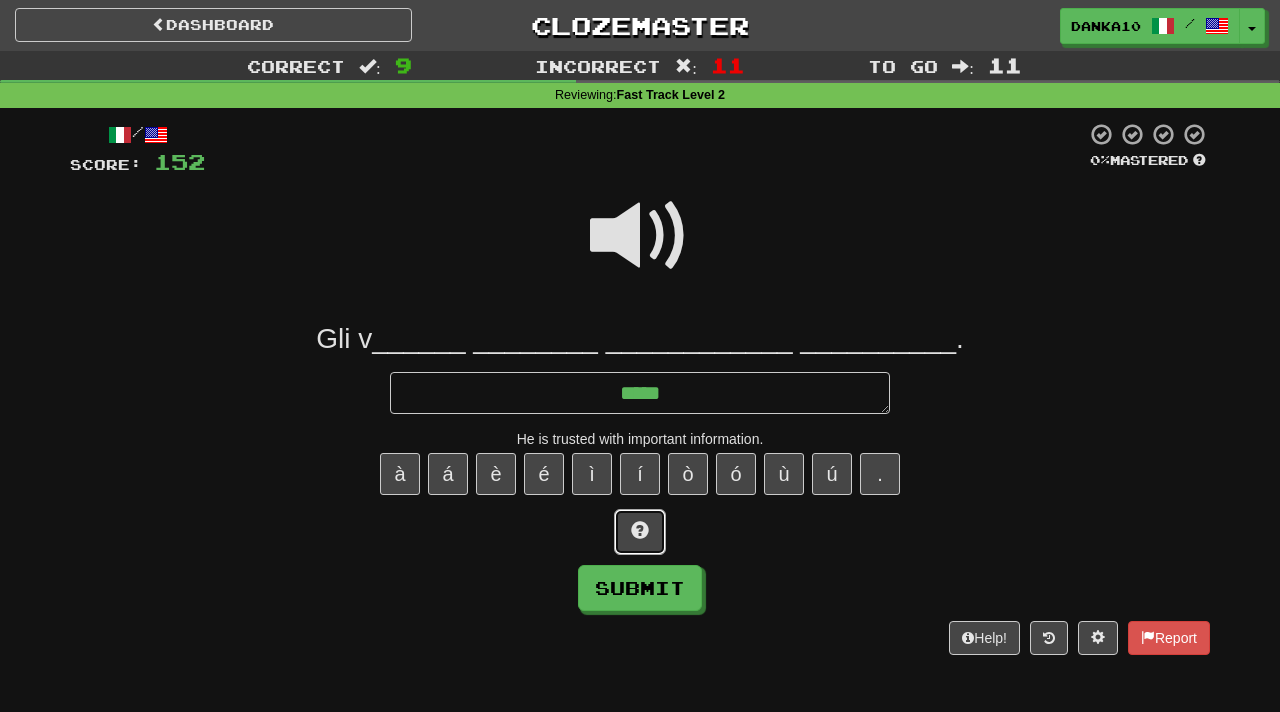 click at bounding box center [640, 532] 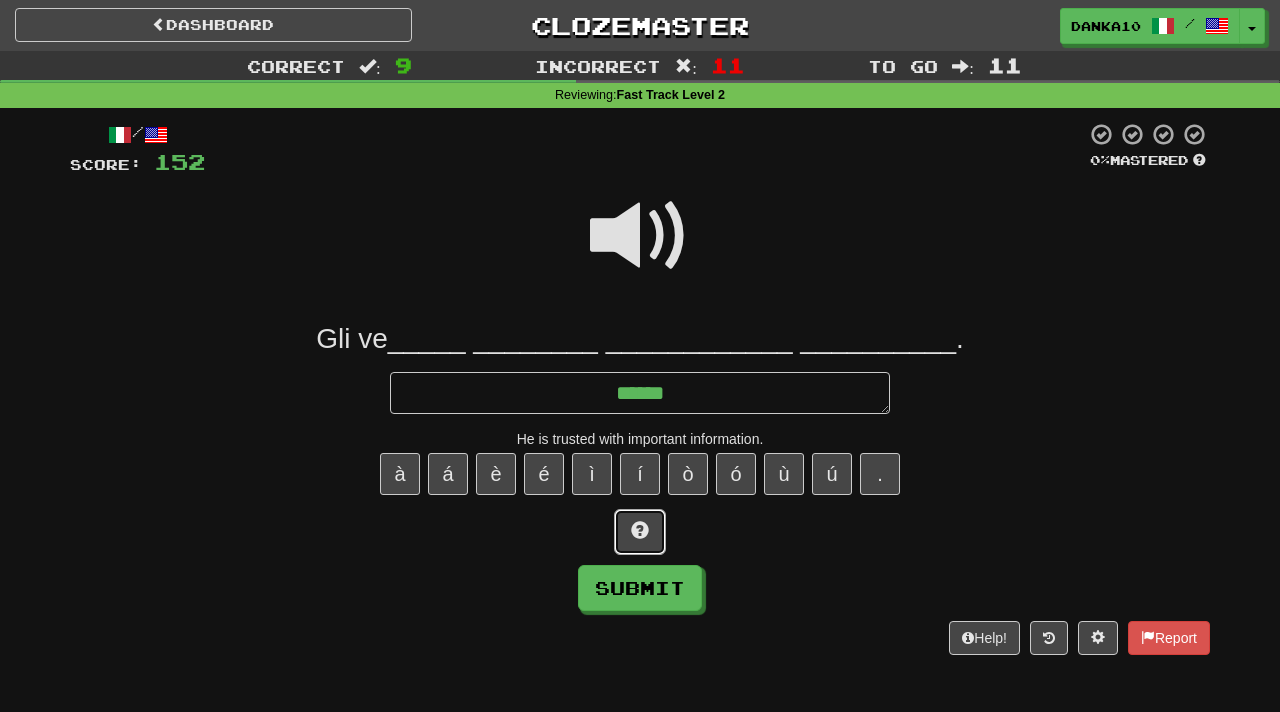 click at bounding box center [640, 532] 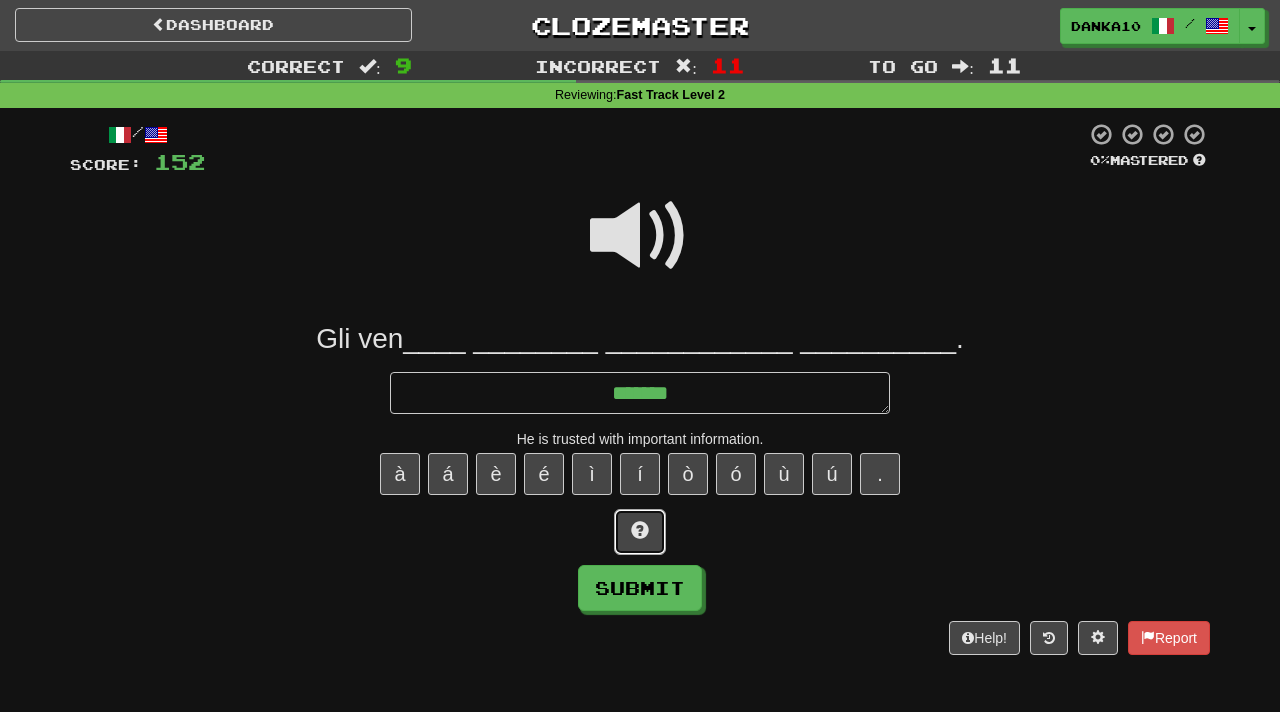 click at bounding box center (640, 532) 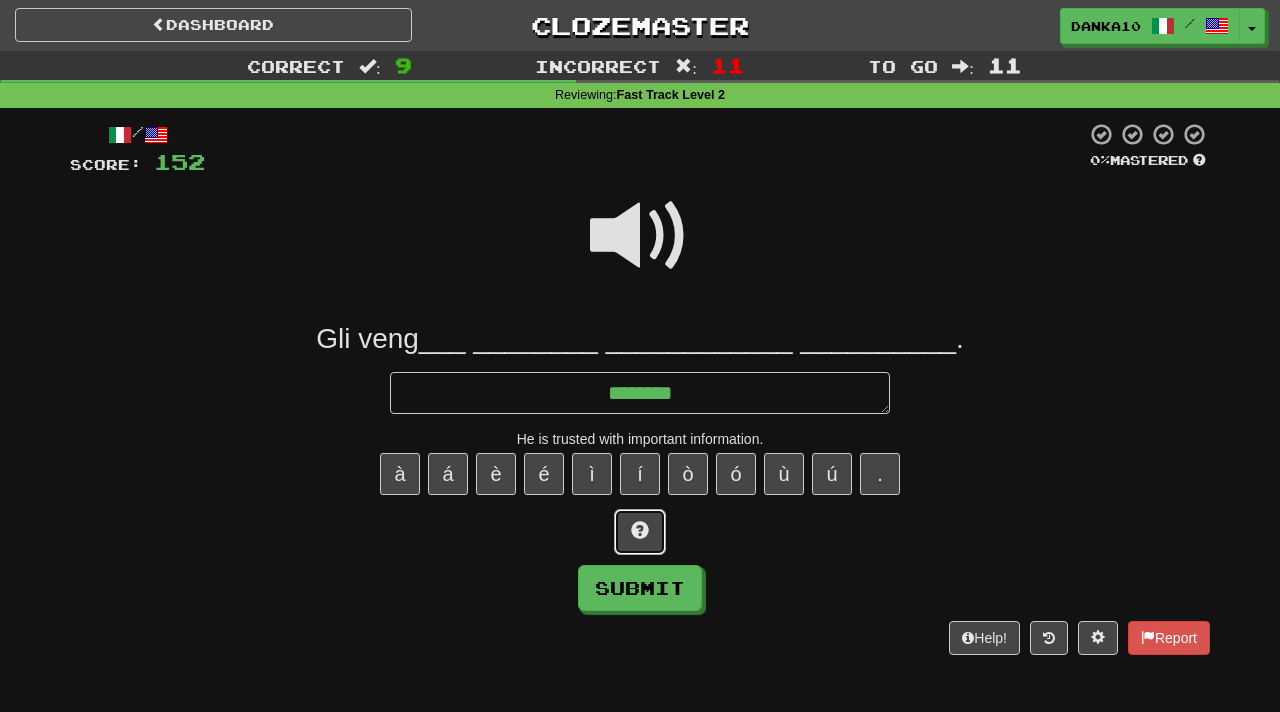 click at bounding box center (640, 532) 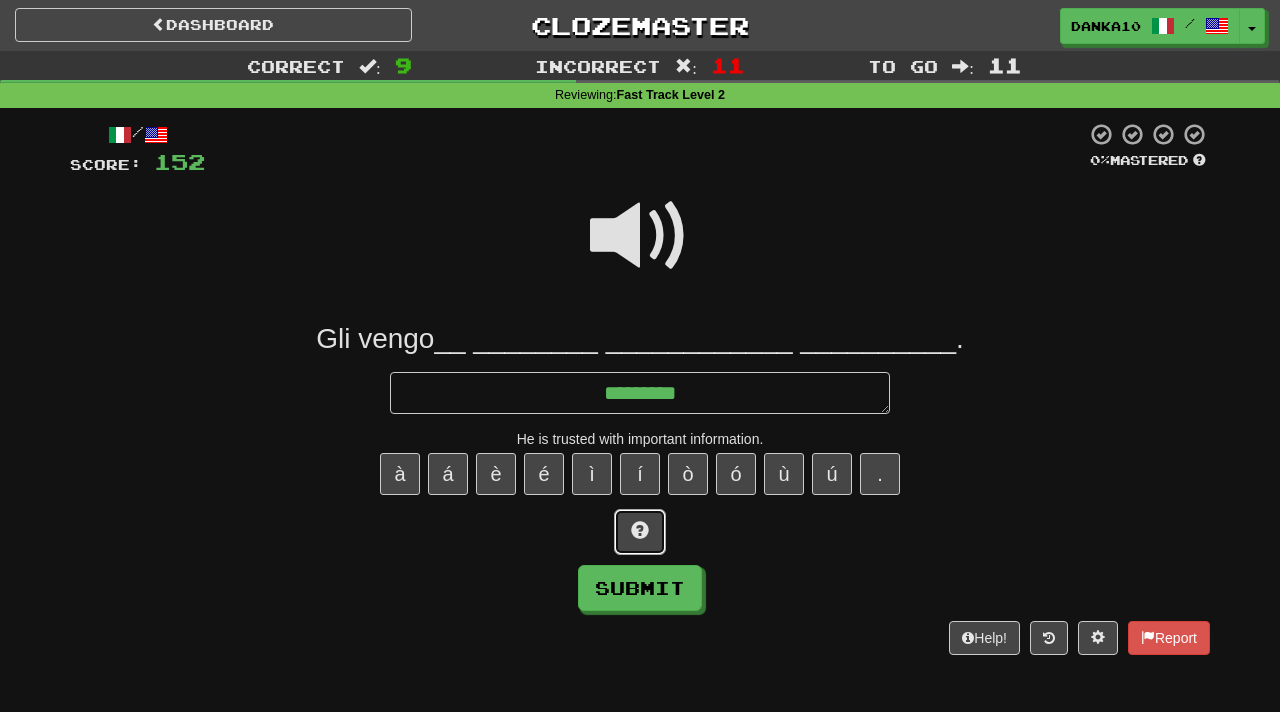 click at bounding box center [640, 532] 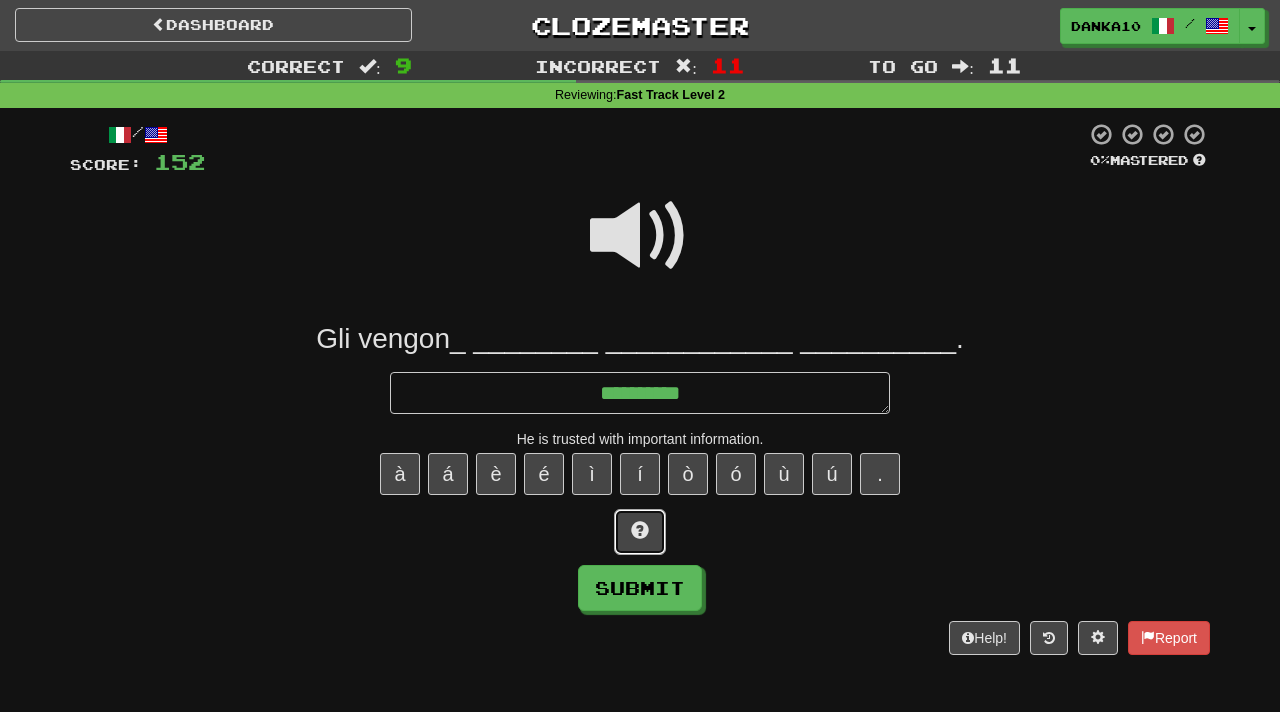 click at bounding box center (640, 532) 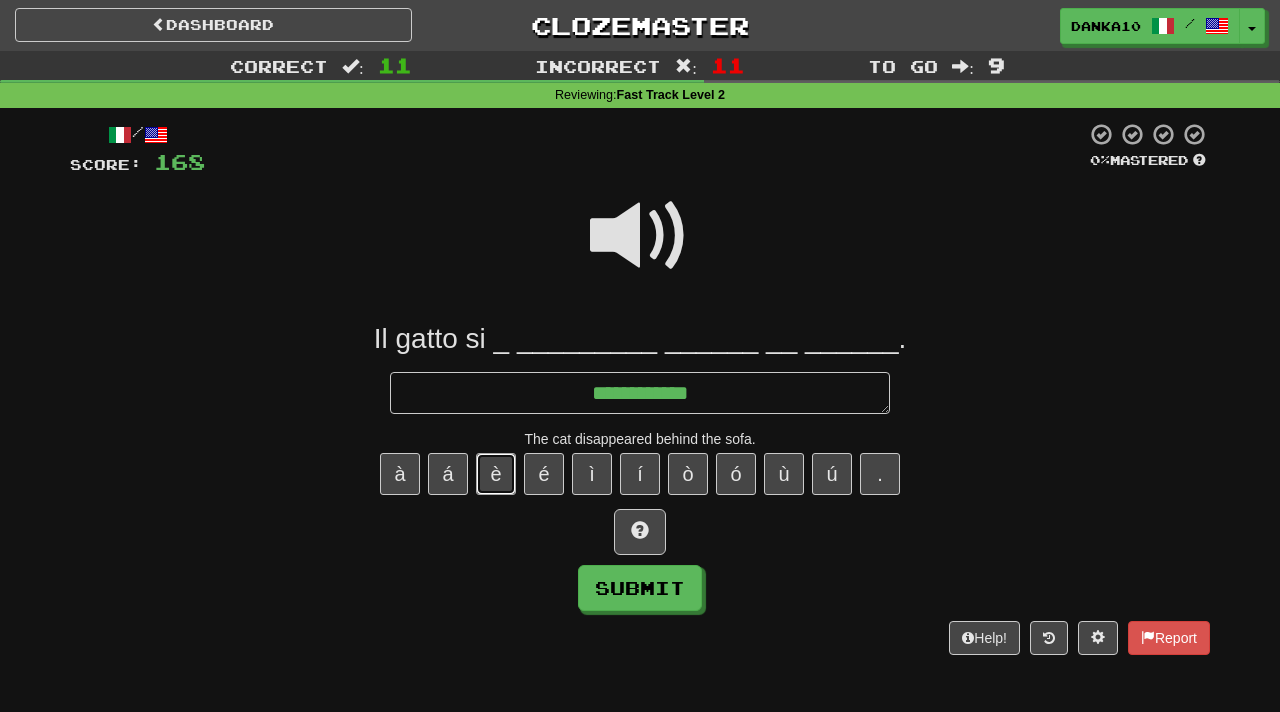 click on "è" at bounding box center [496, 474] 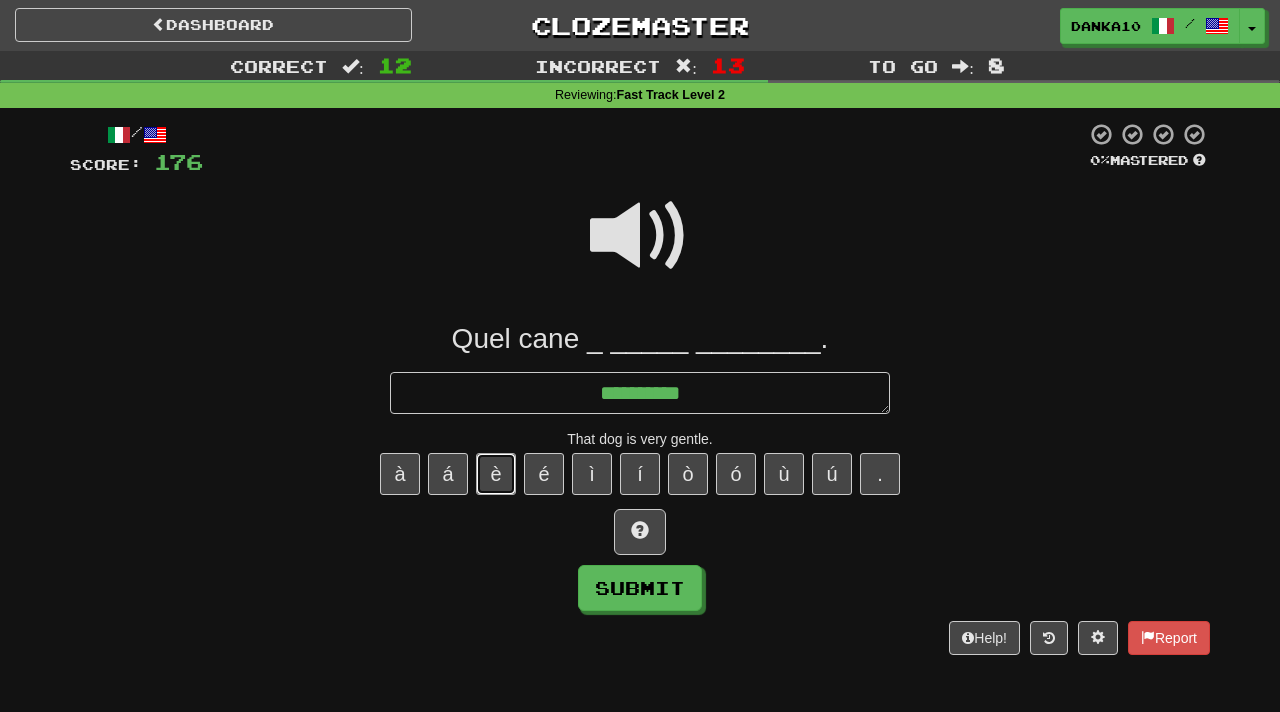 click on "è" at bounding box center (496, 474) 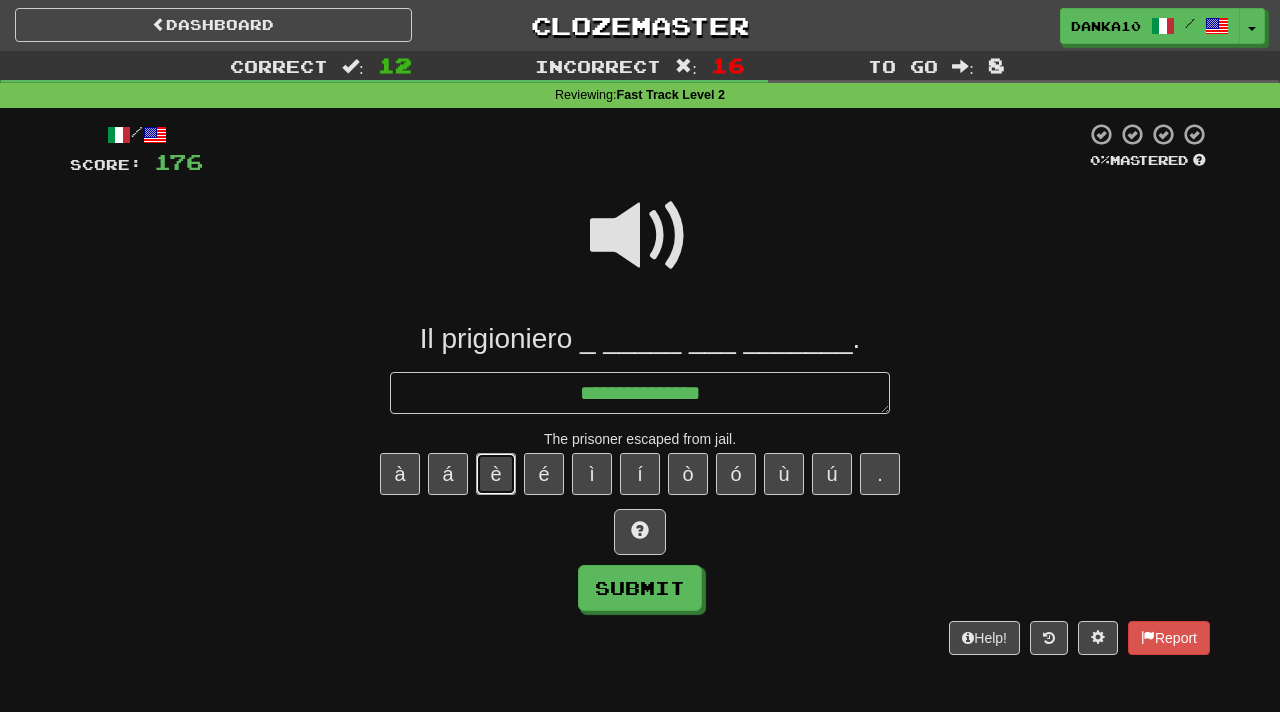 click on "è" at bounding box center [496, 474] 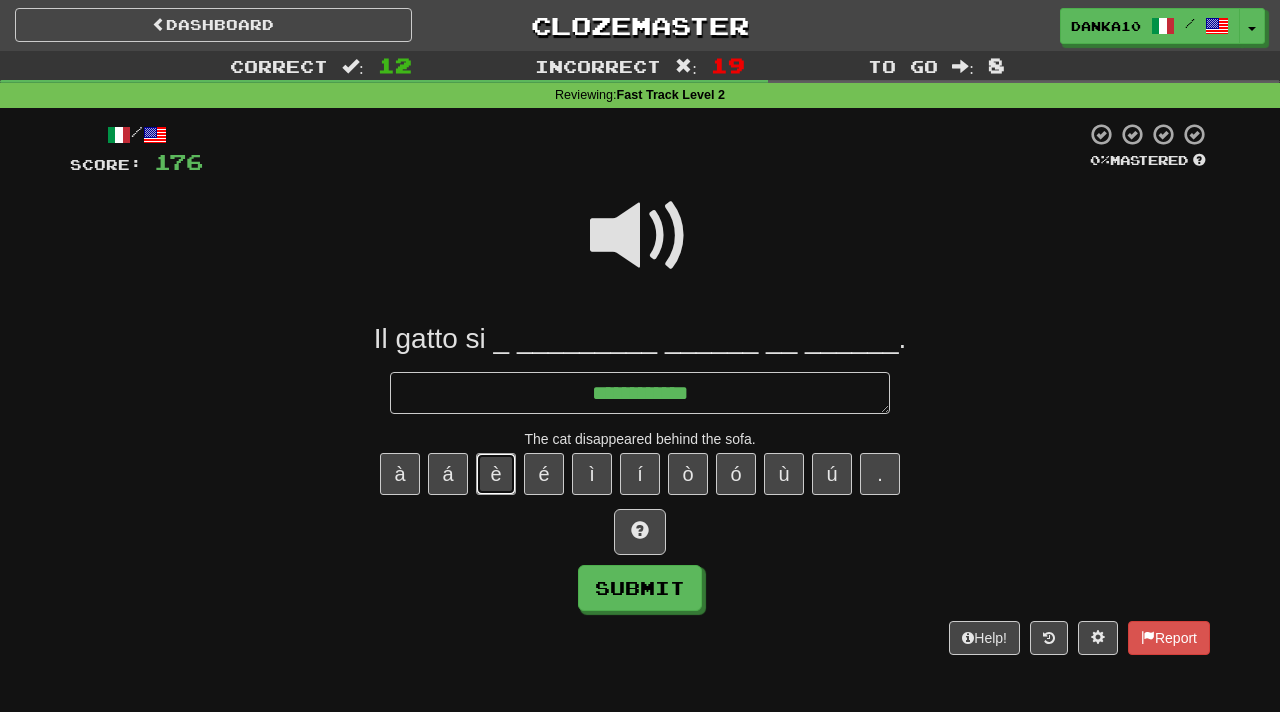 click on "è" at bounding box center [496, 474] 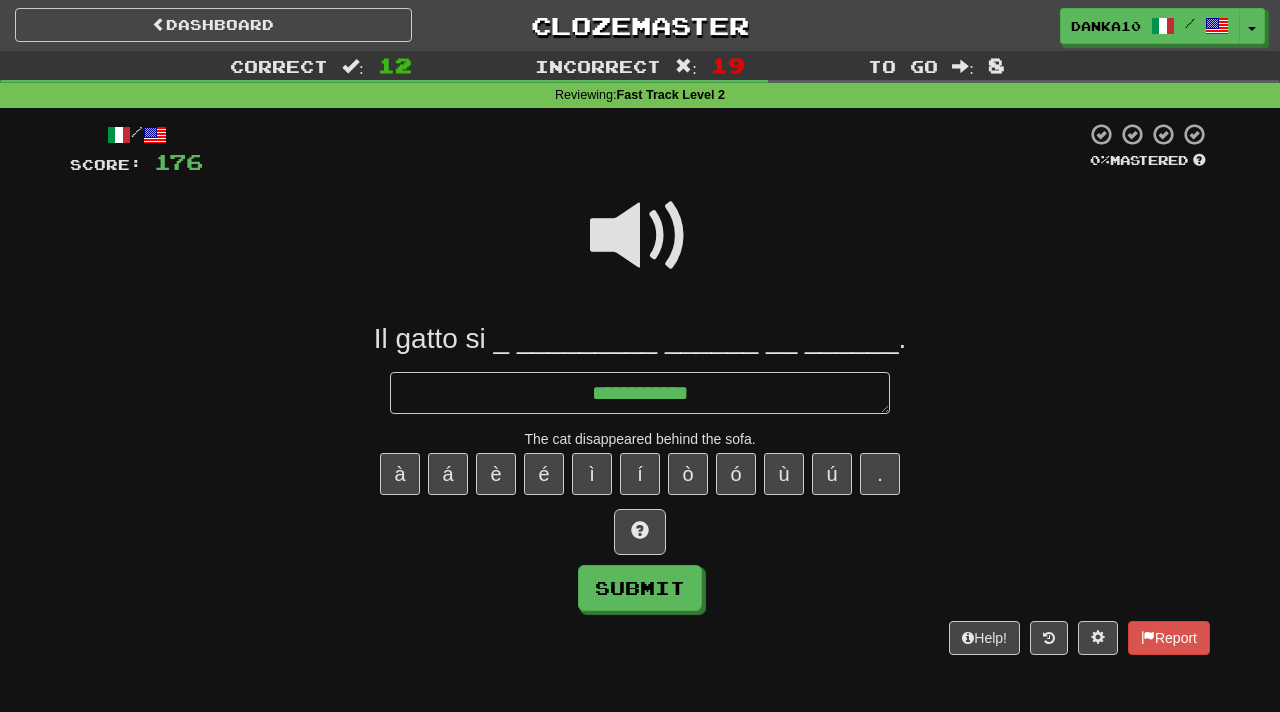 click at bounding box center (640, 532) 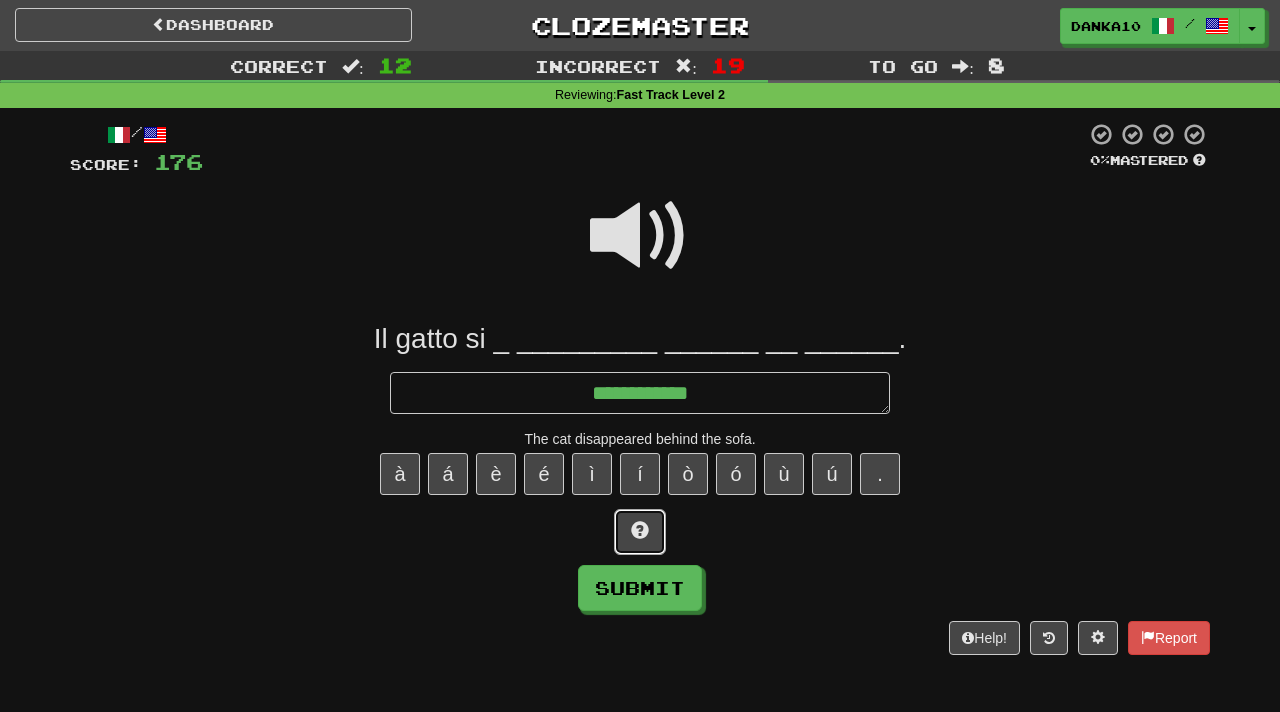 click at bounding box center [640, 530] 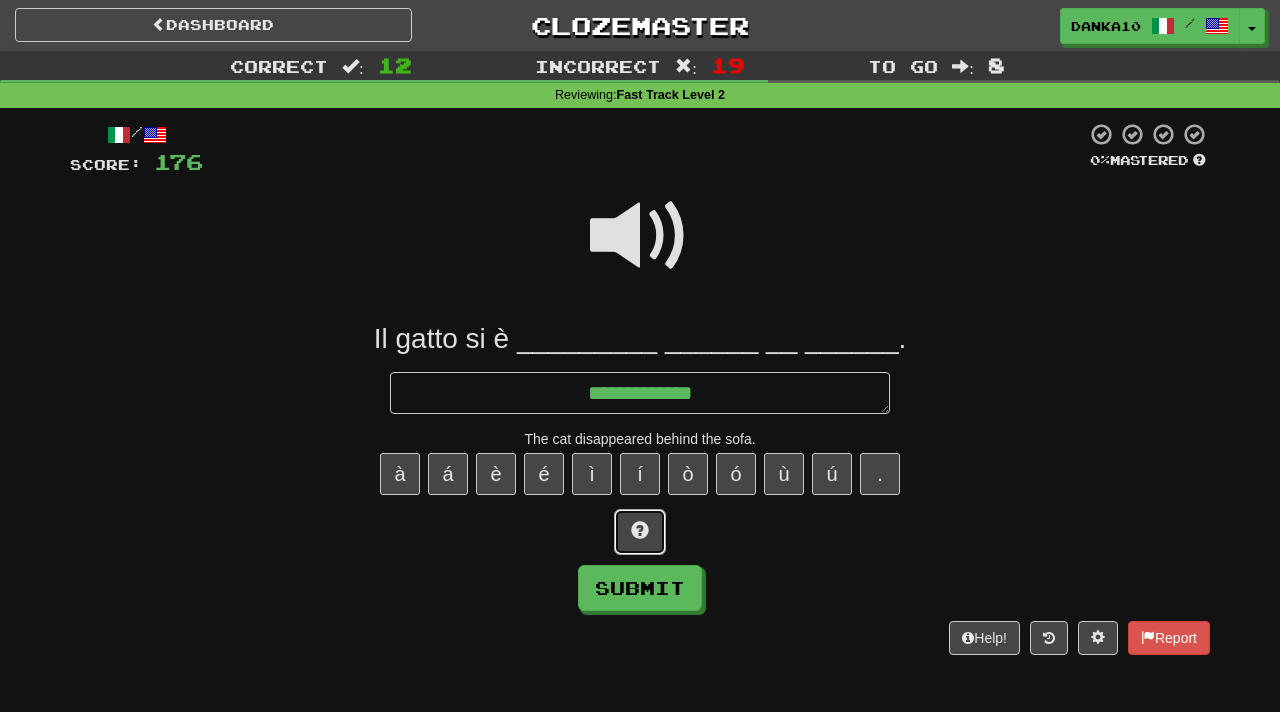 click at bounding box center (640, 530) 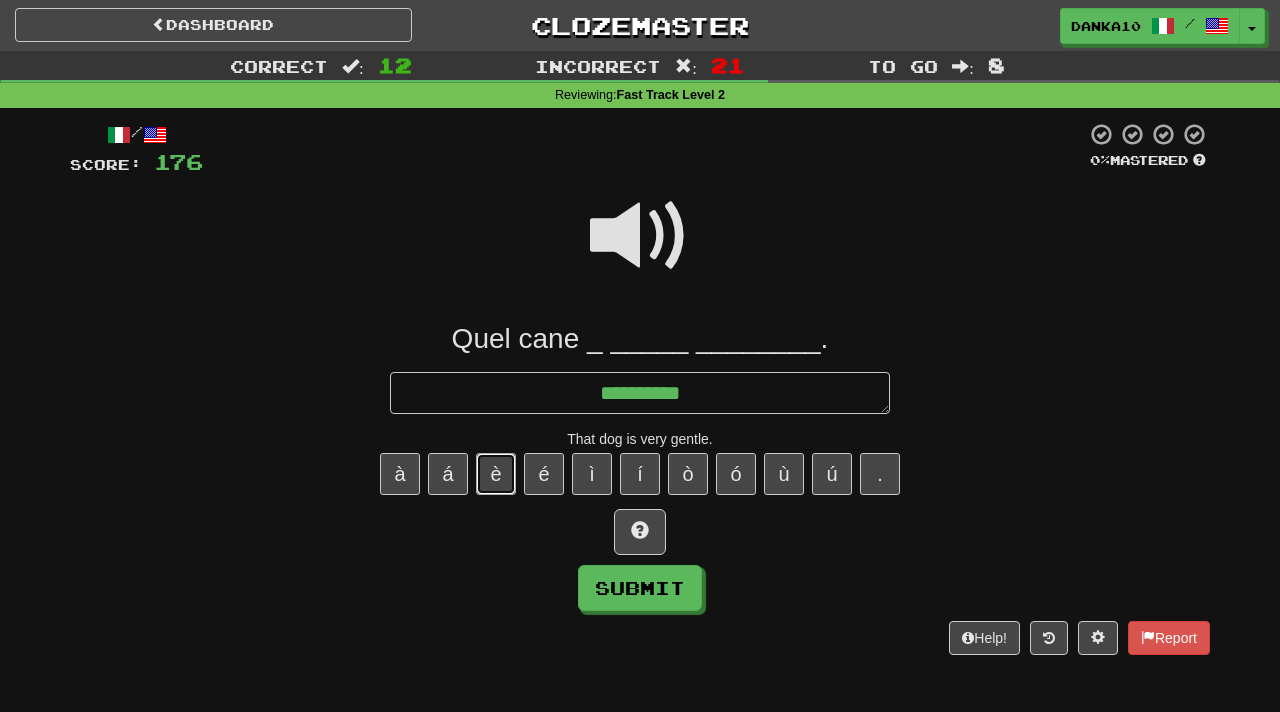 click on "è" at bounding box center [496, 474] 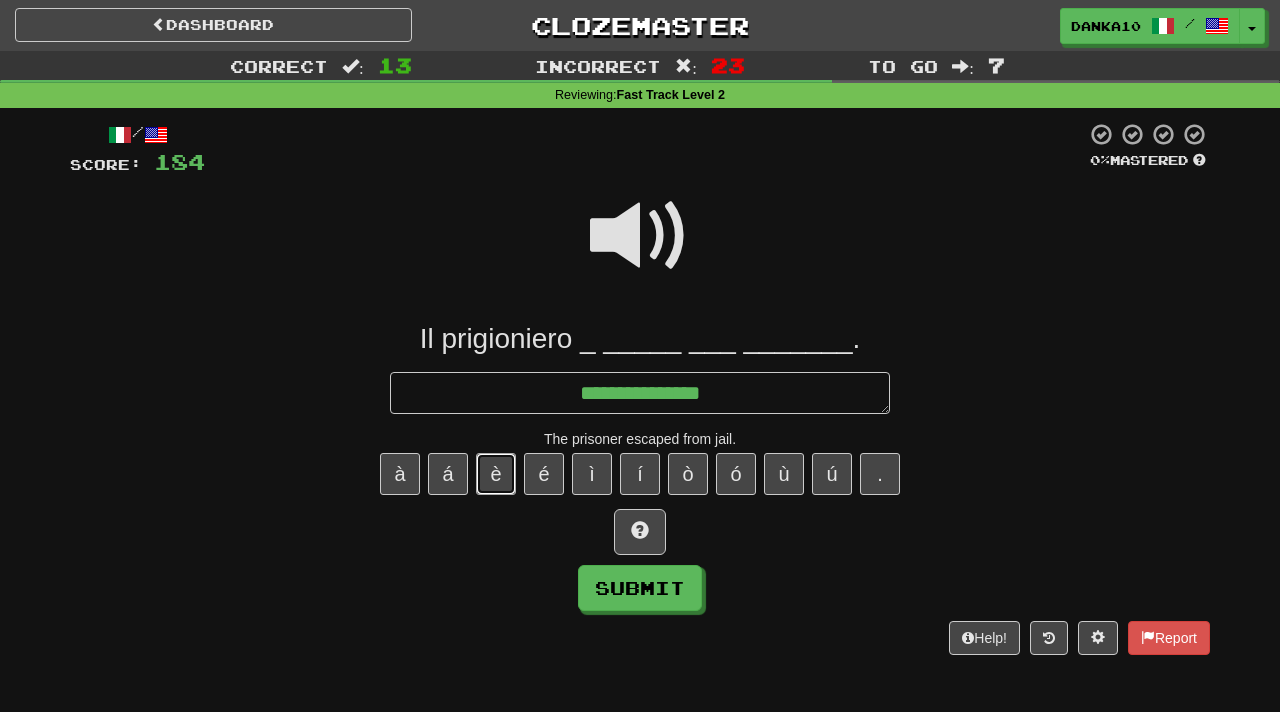 click on "è" at bounding box center (496, 474) 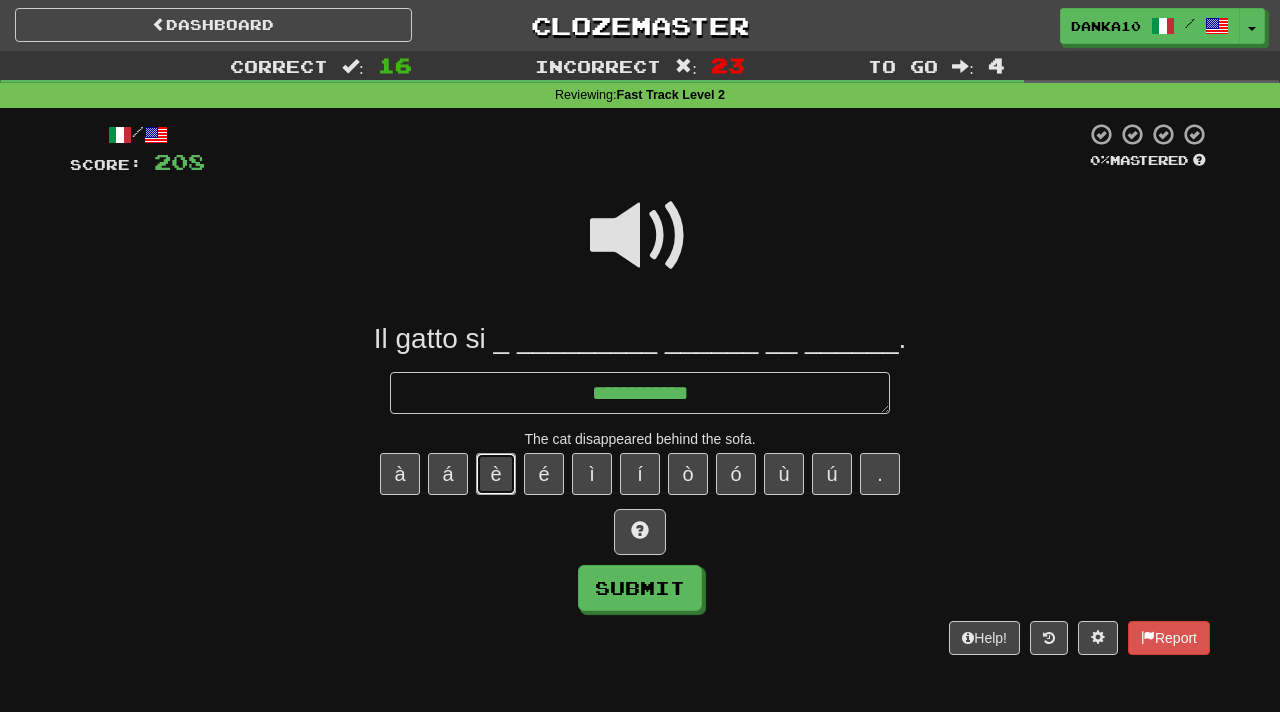 click on "è" at bounding box center [496, 474] 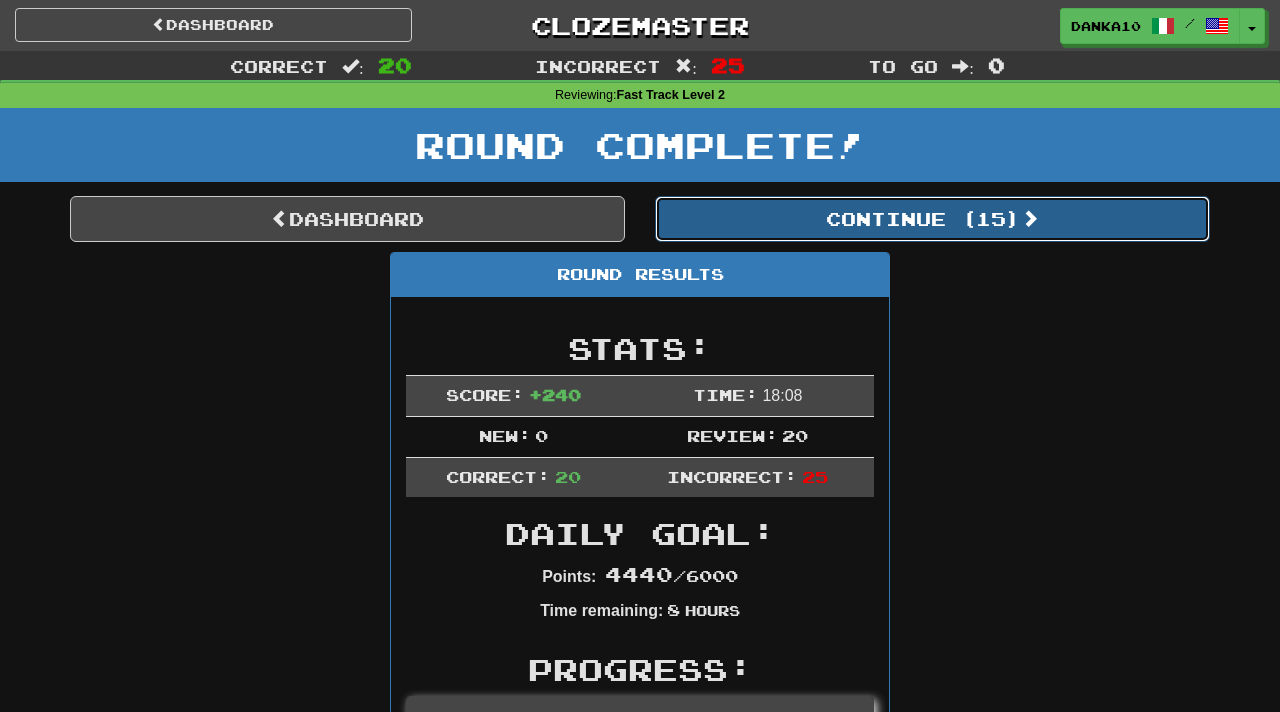 click on "Continue ( 15 )" at bounding box center [932, 219] 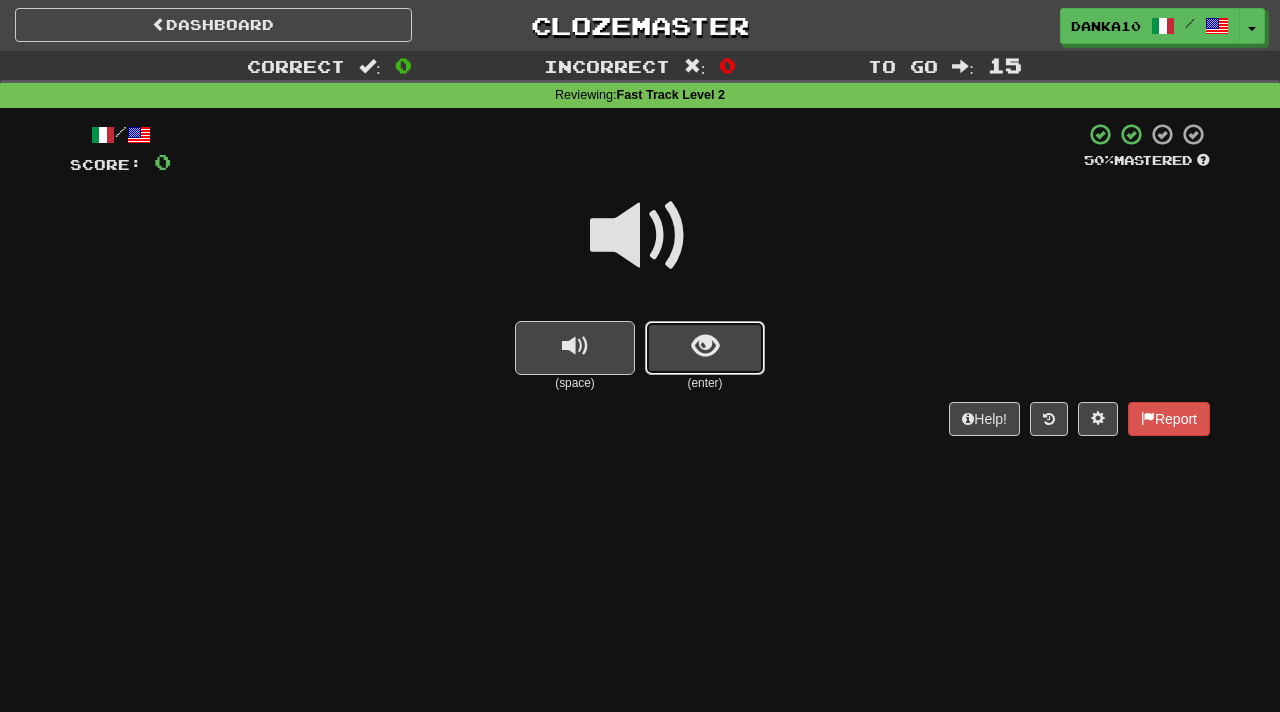 click at bounding box center [705, 348] 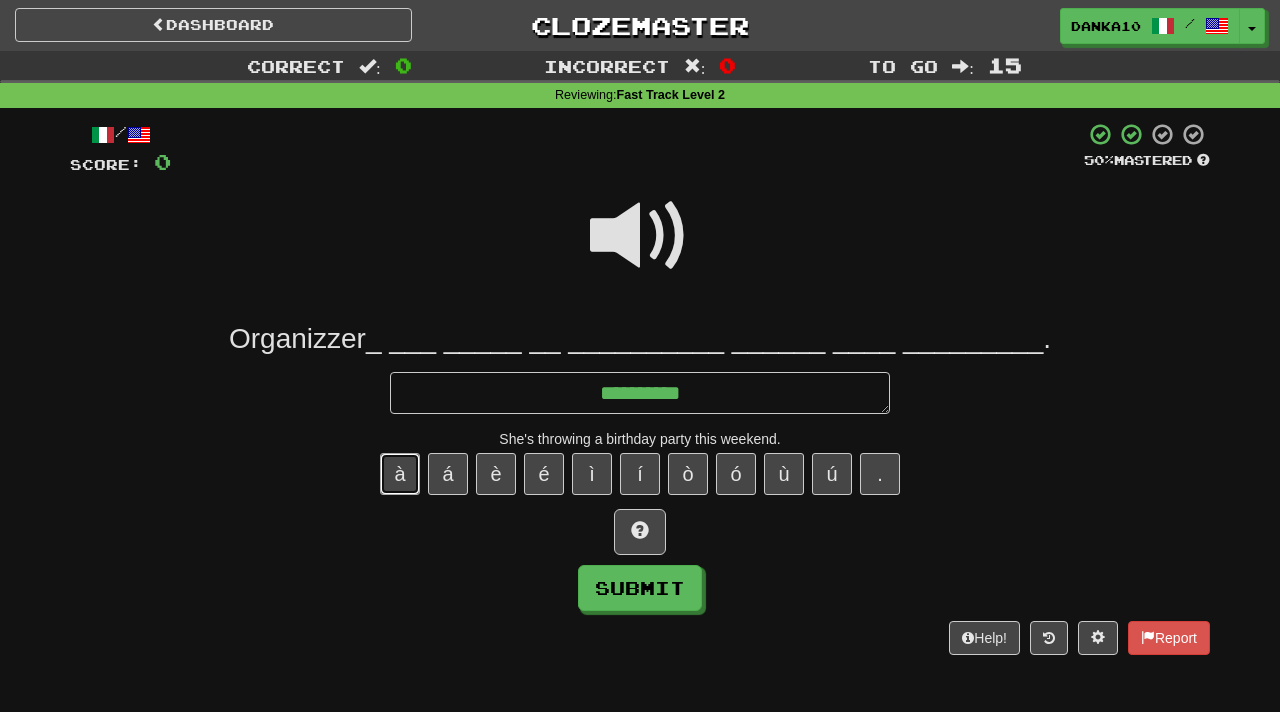click on "à" at bounding box center [400, 474] 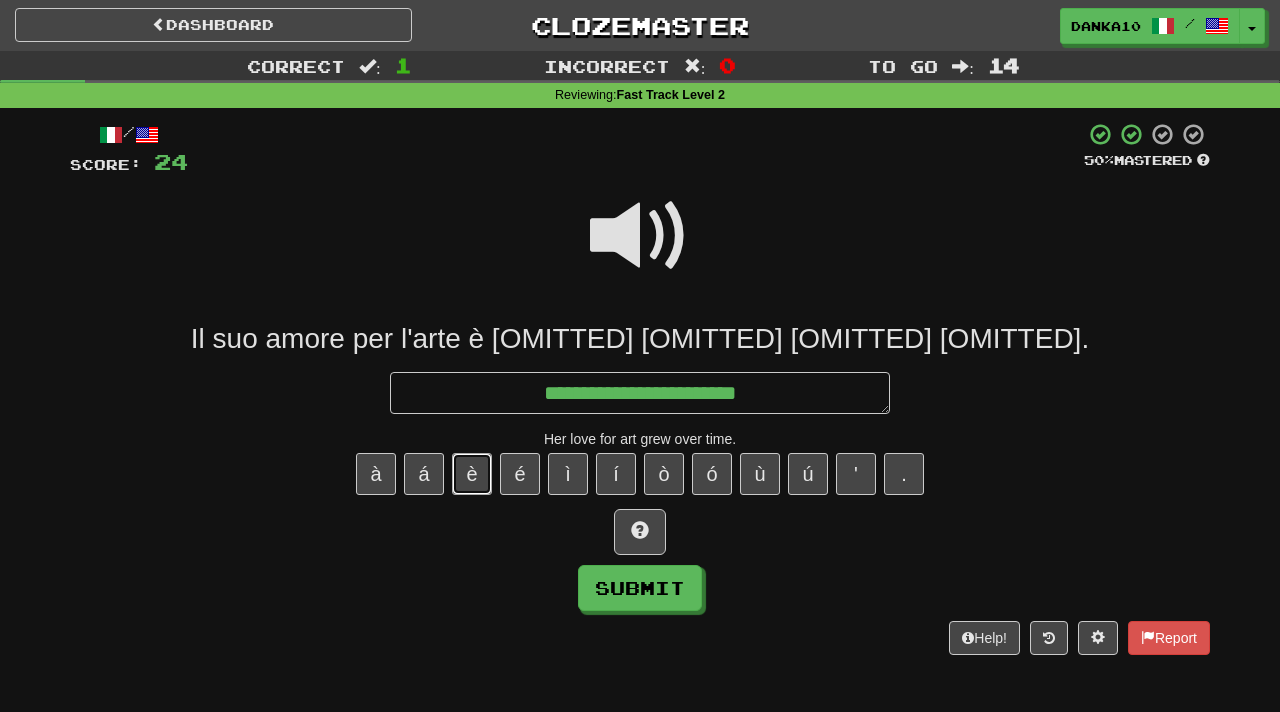 click on "è" at bounding box center (472, 474) 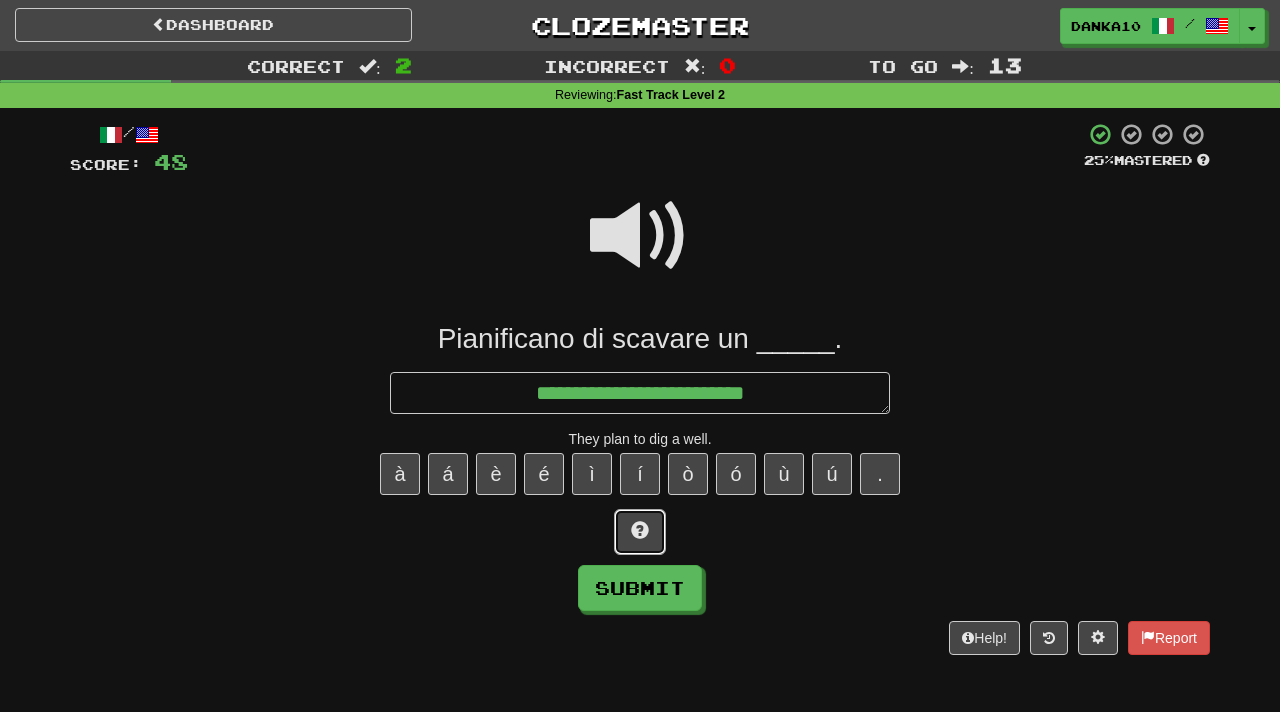 click at bounding box center (640, 532) 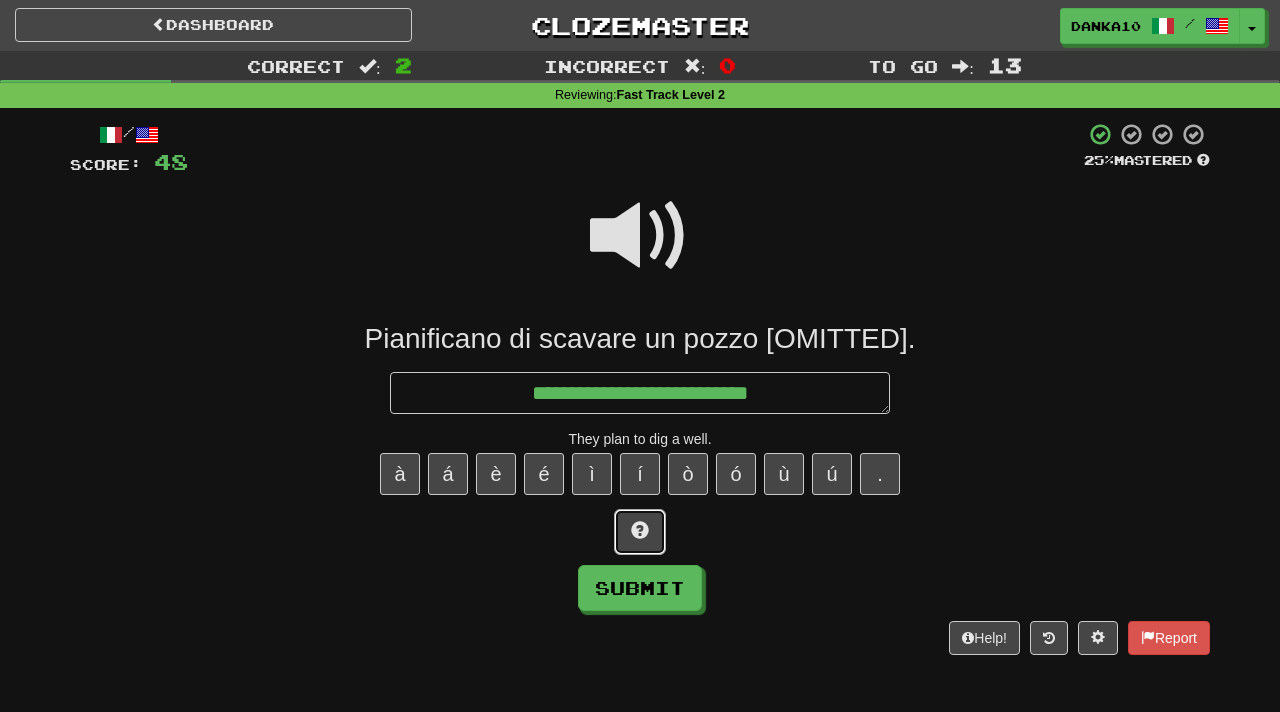 click at bounding box center (640, 532) 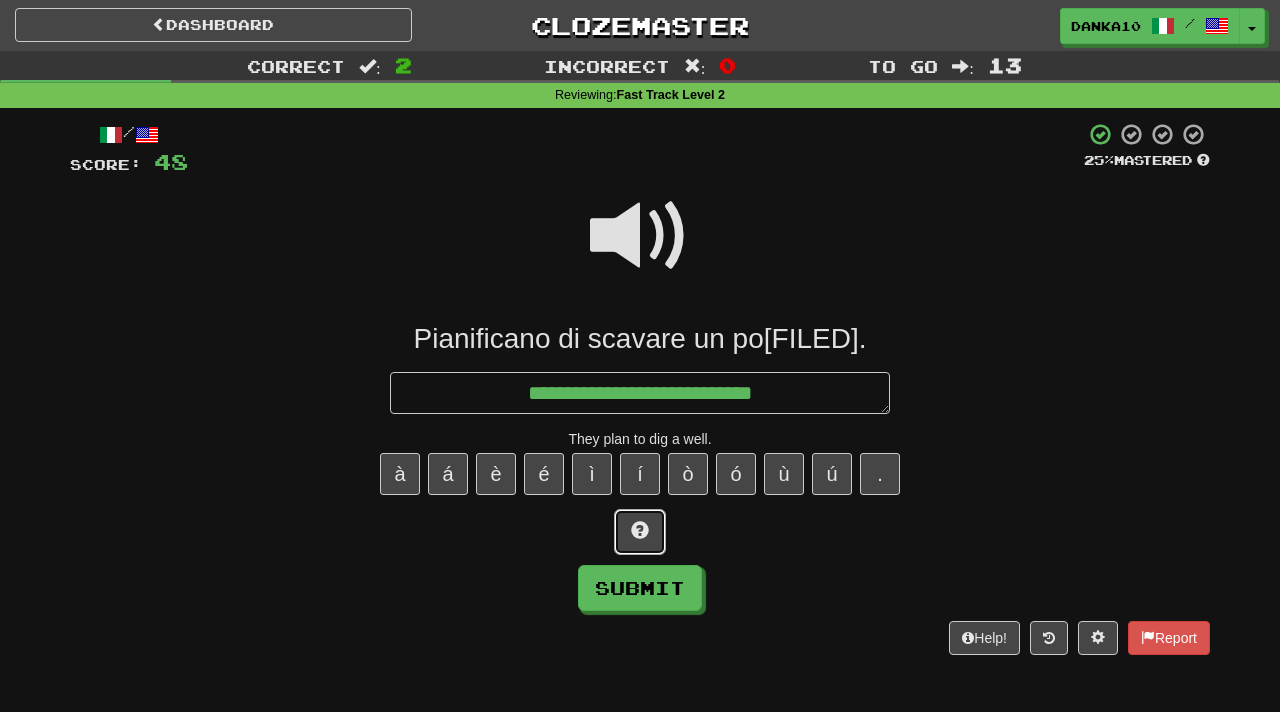 click at bounding box center (640, 532) 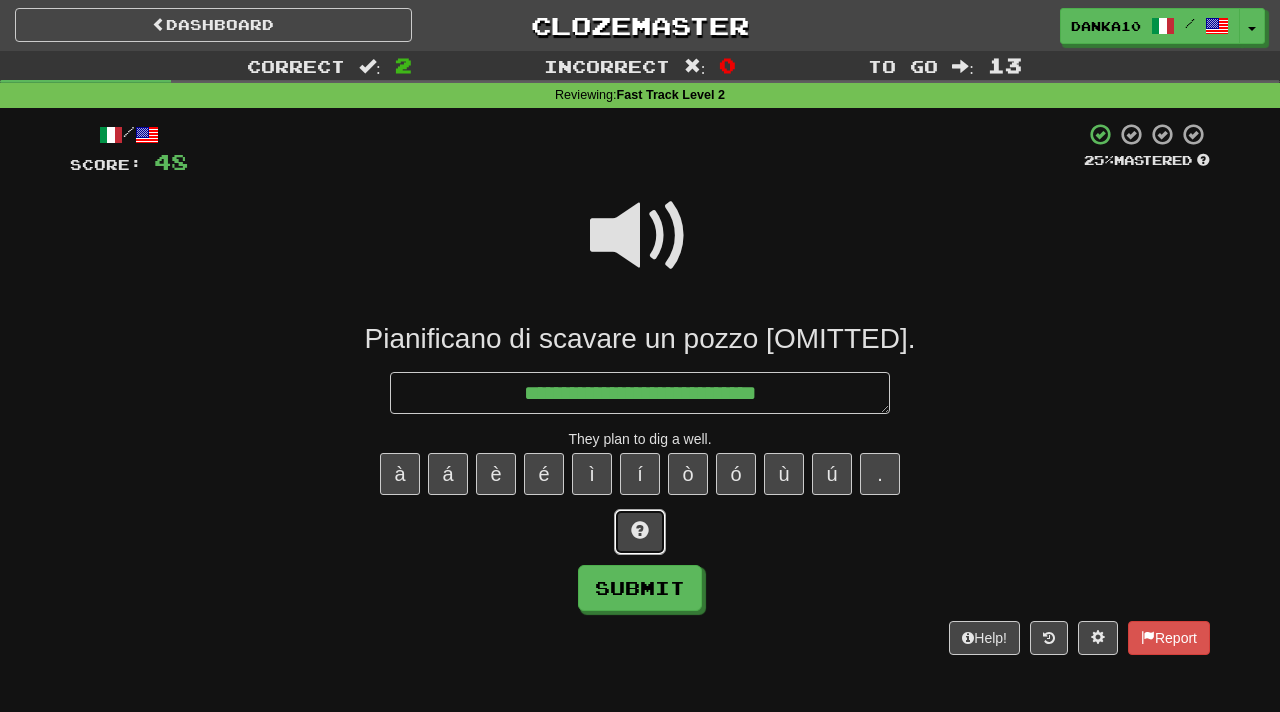 click at bounding box center [640, 532] 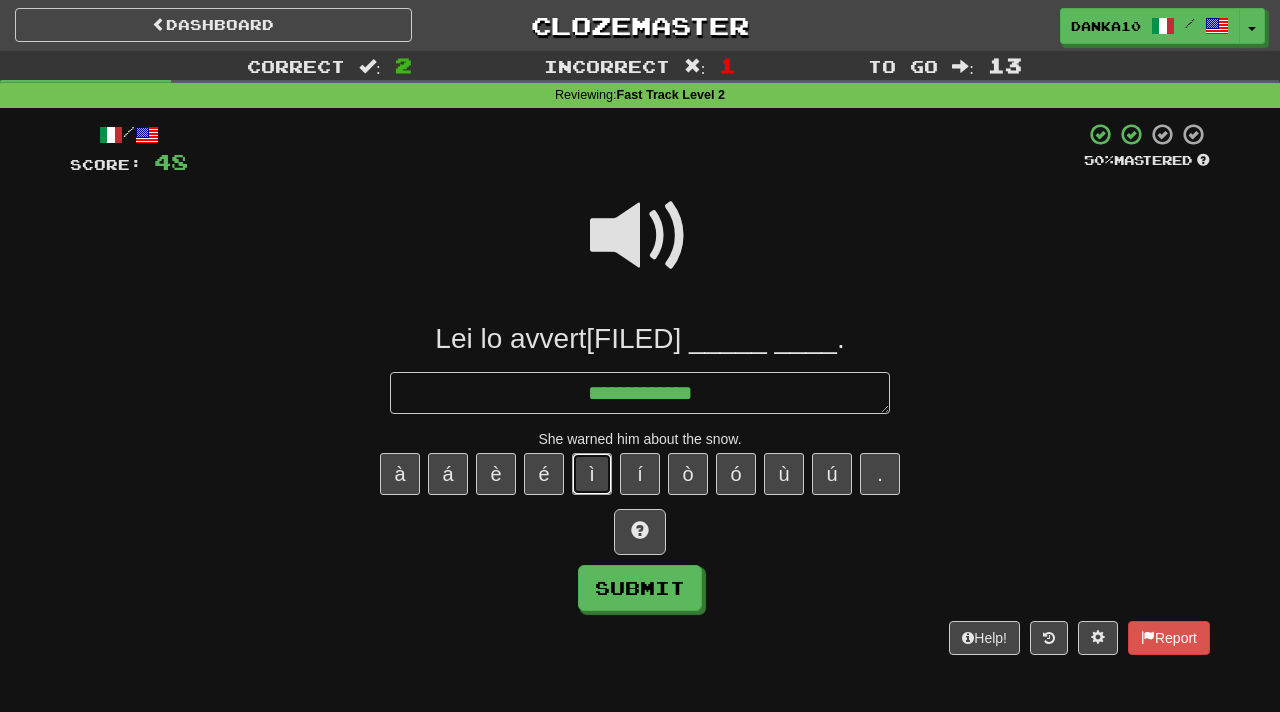 click on "ì" at bounding box center (592, 474) 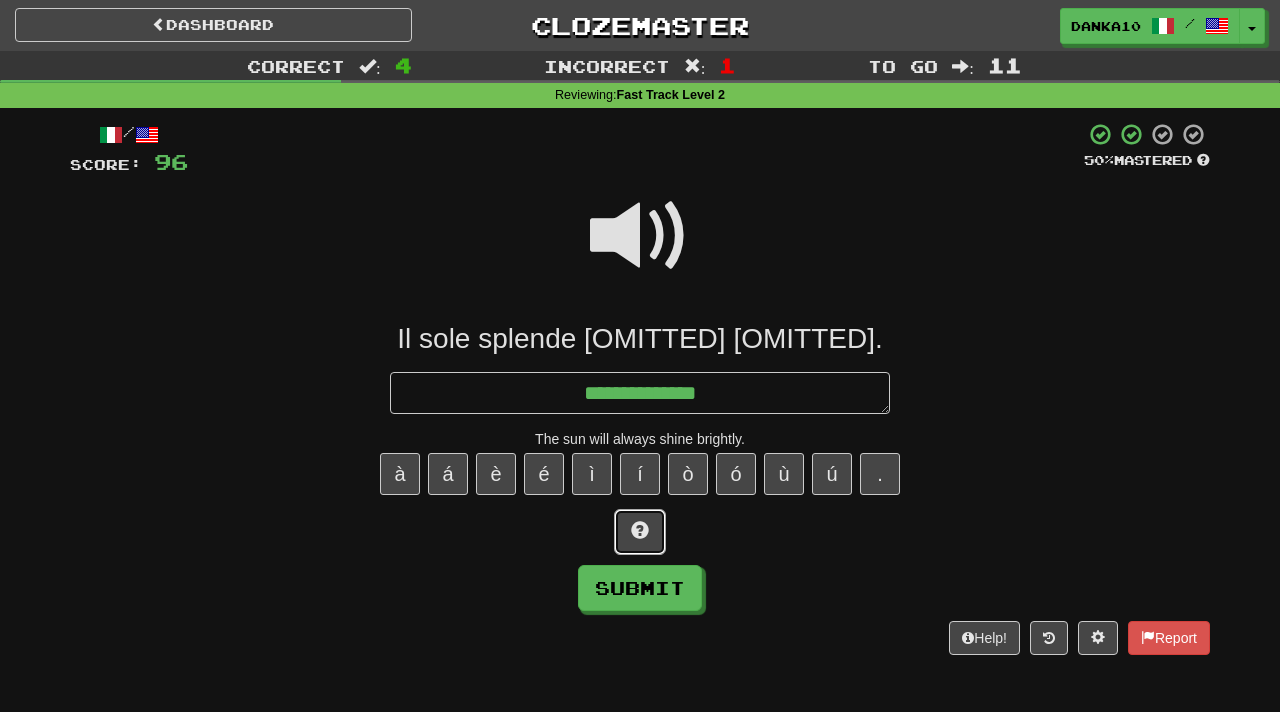 click at bounding box center (640, 530) 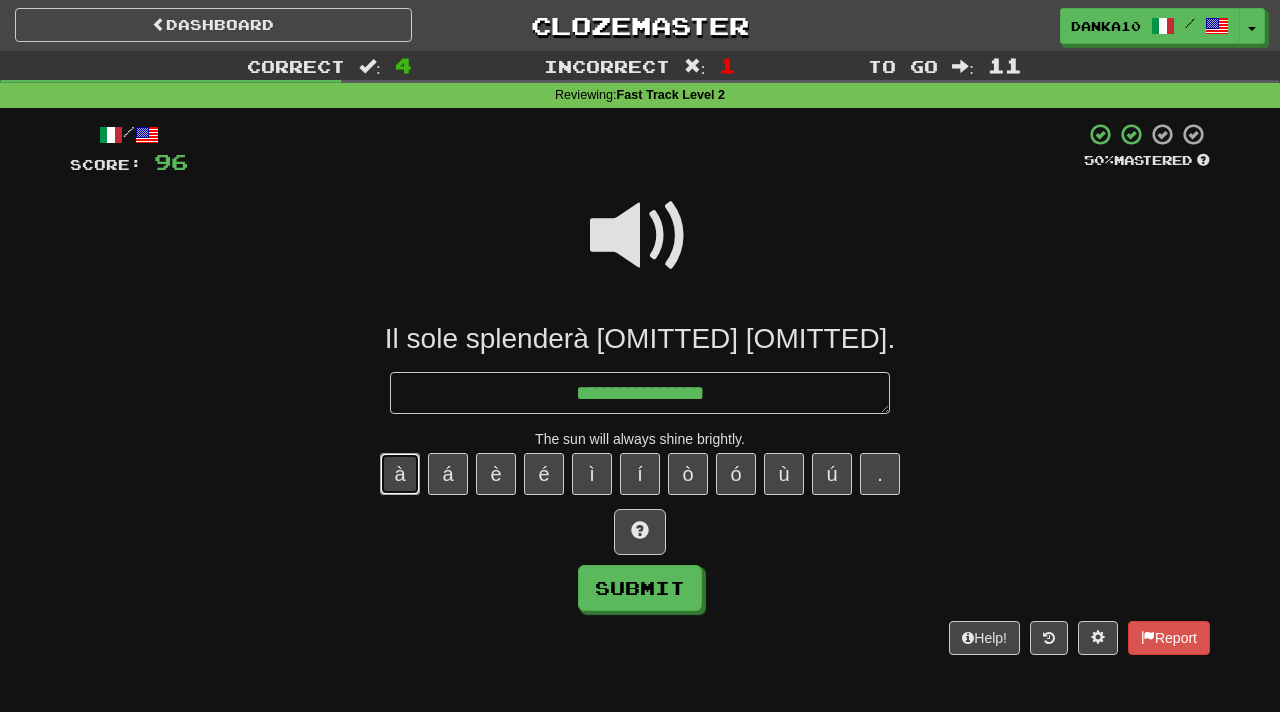 click on "à" at bounding box center (400, 474) 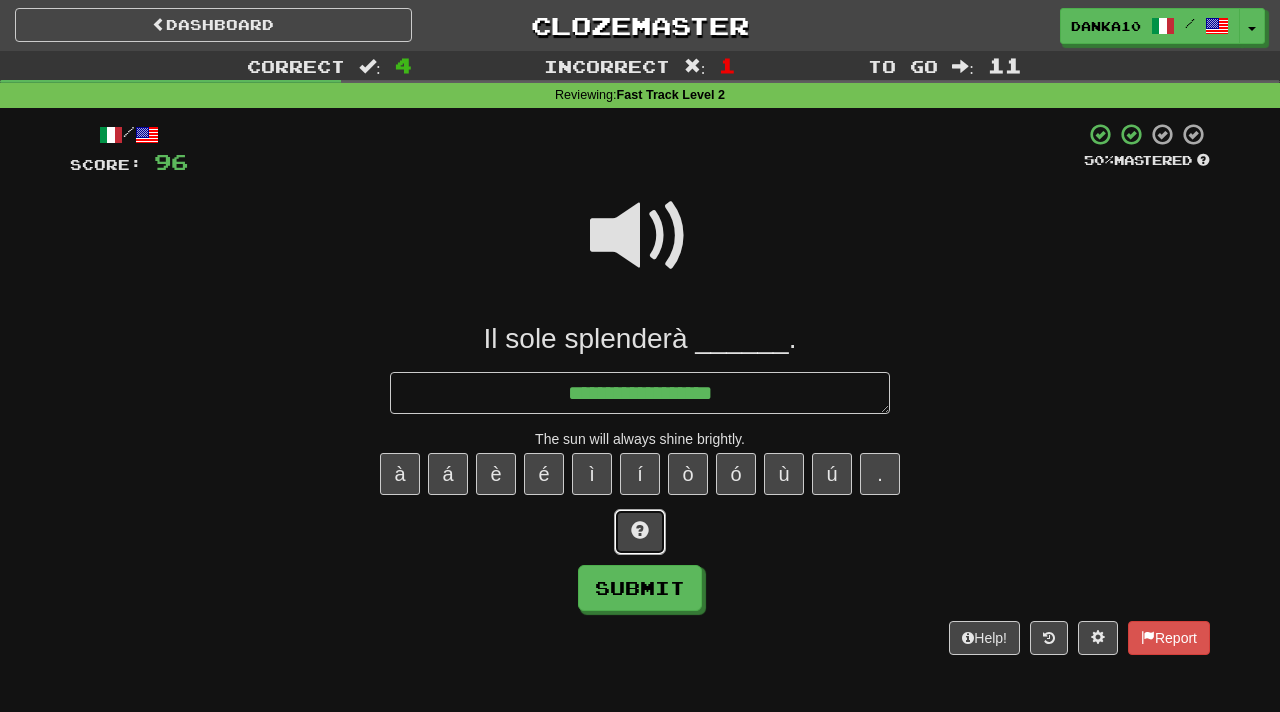 click at bounding box center [640, 530] 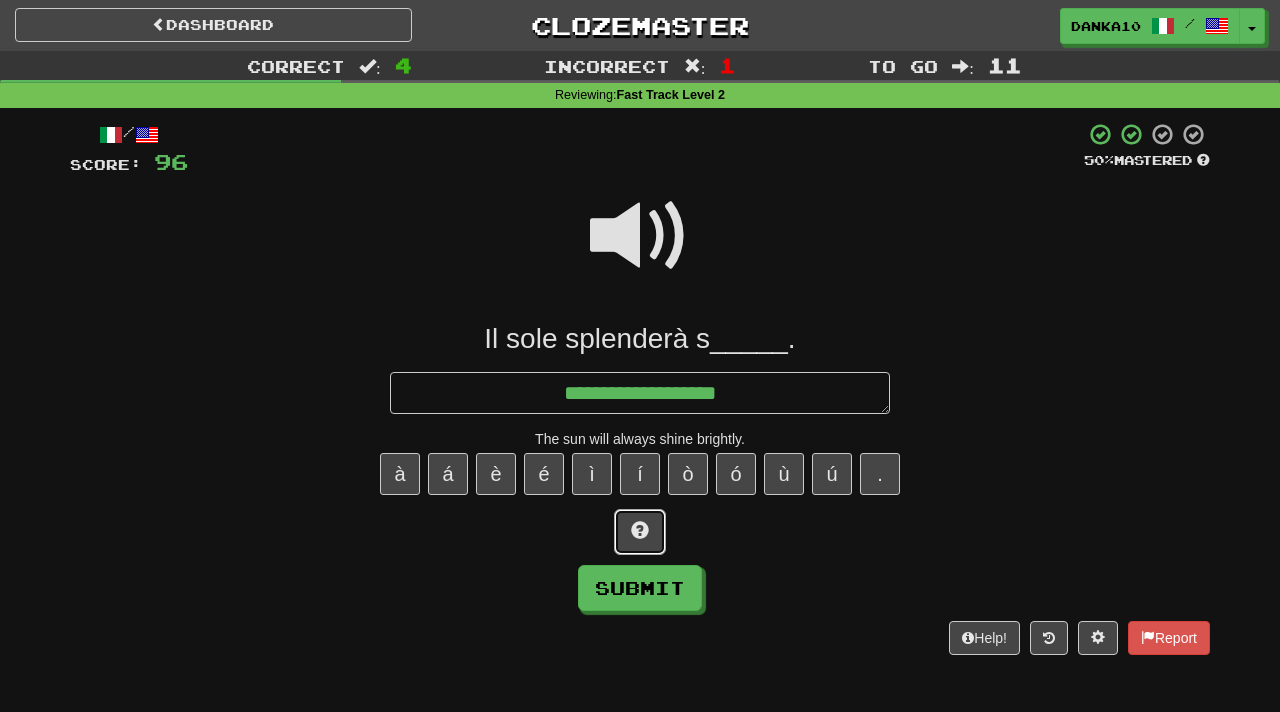 click at bounding box center (640, 530) 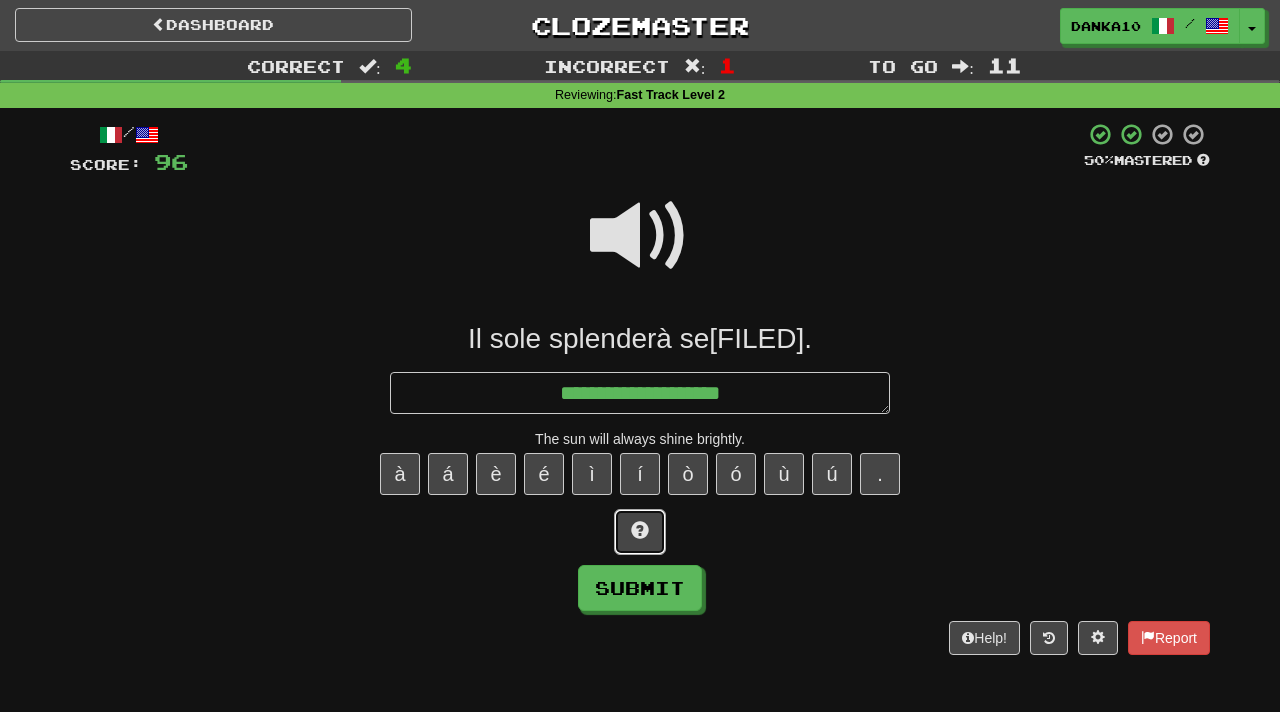 click at bounding box center [640, 530] 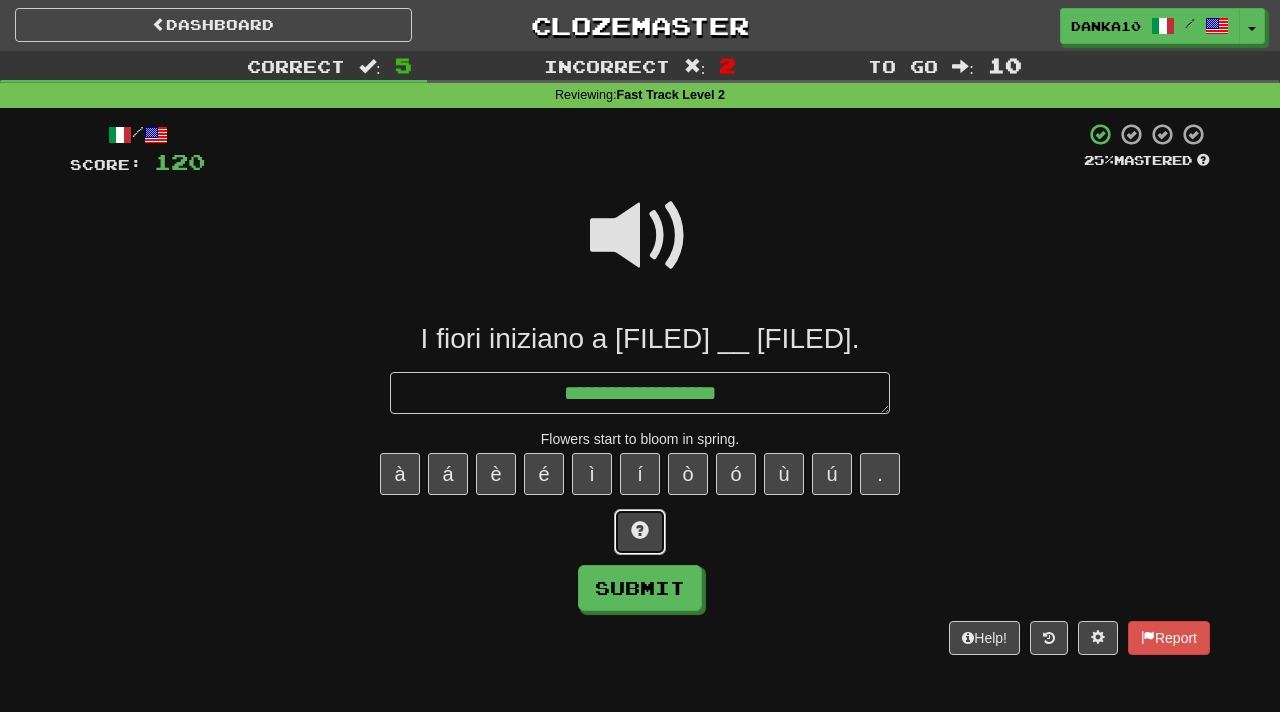 click at bounding box center [640, 532] 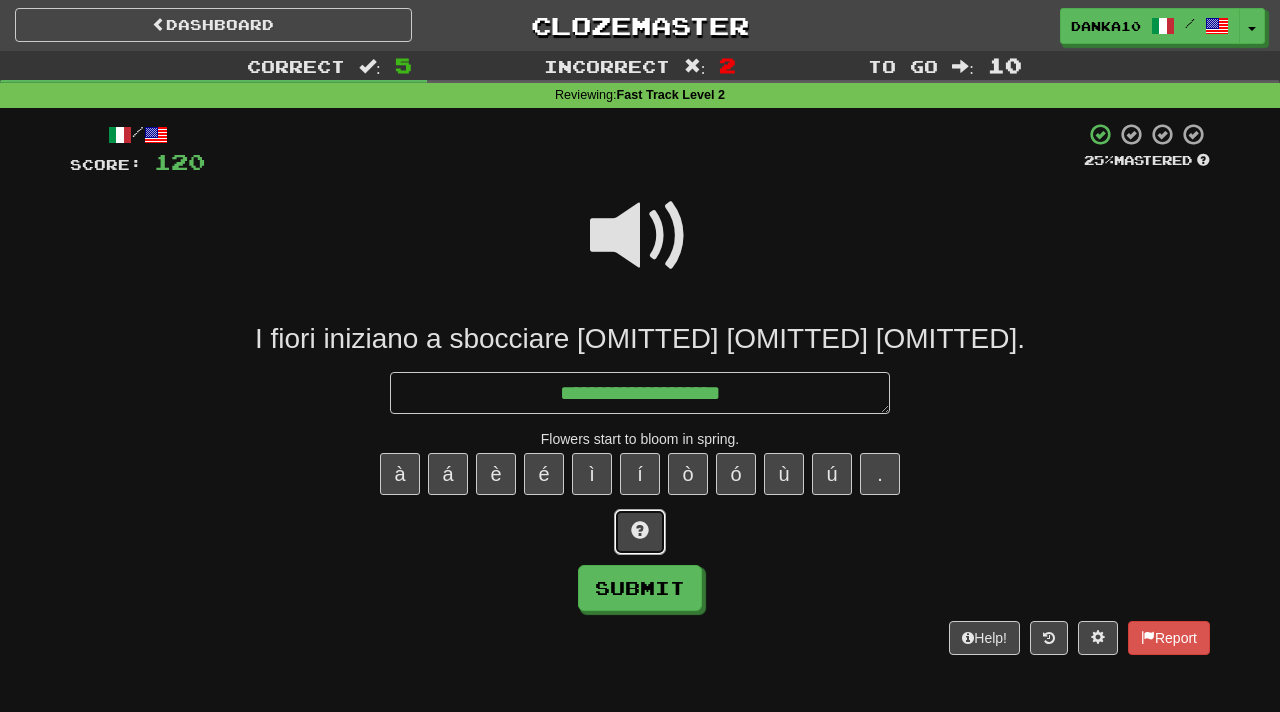 click at bounding box center [640, 532] 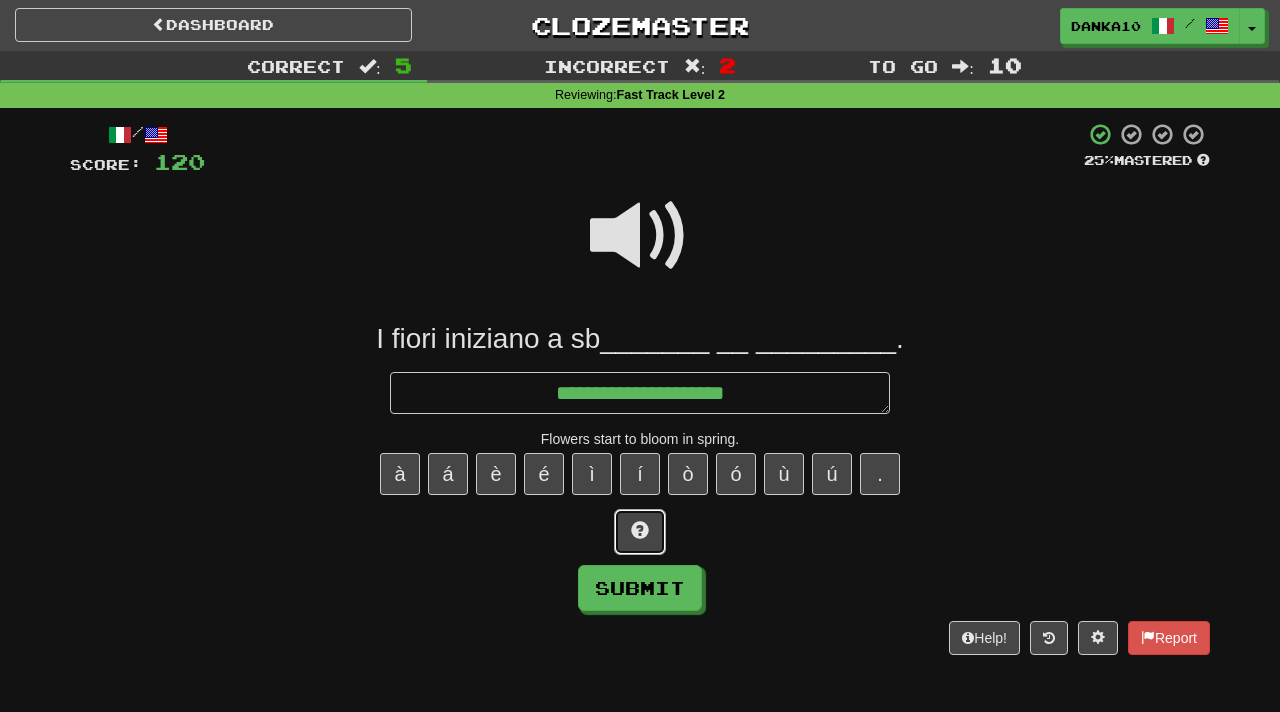 click at bounding box center (640, 532) 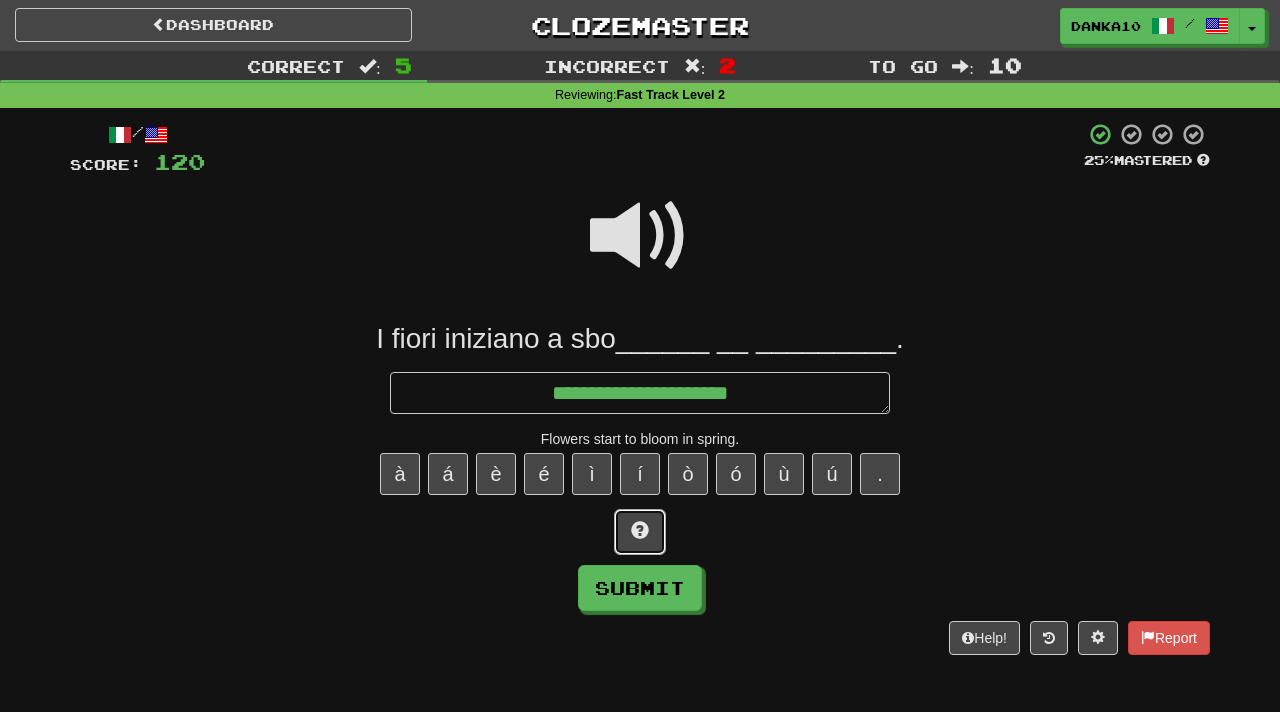 click at bounding box center (640, 532) 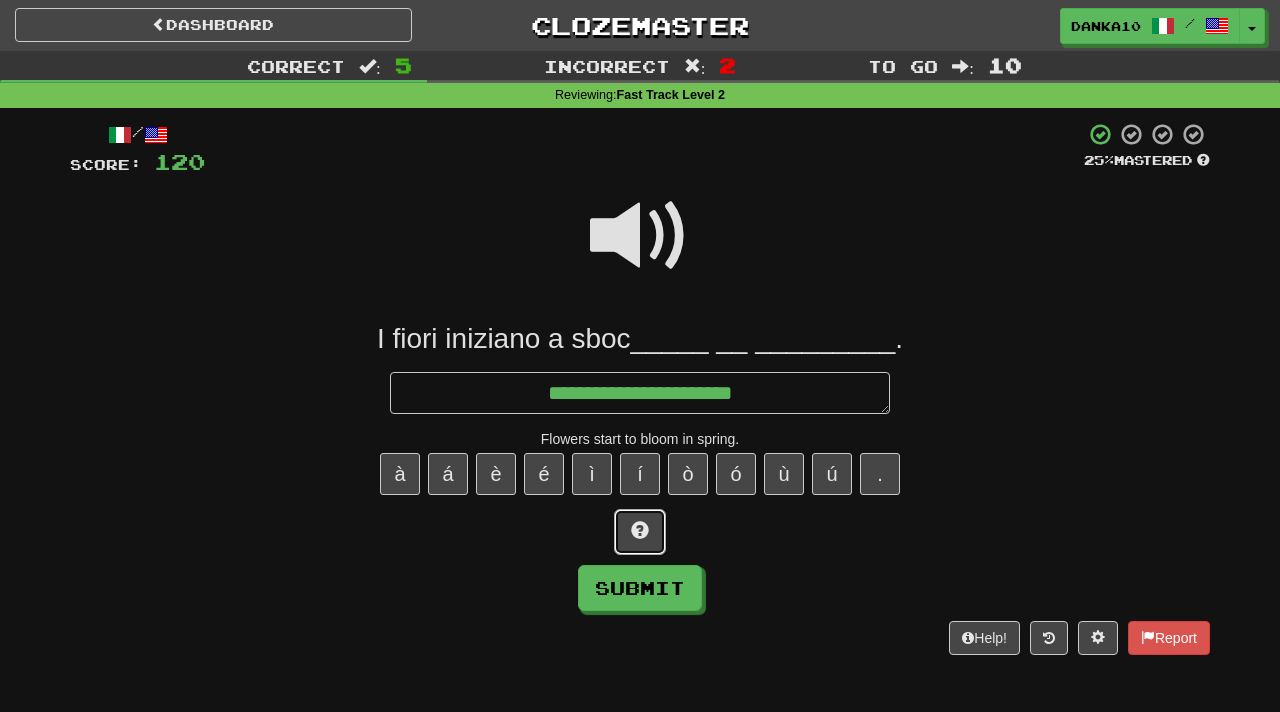 click at bounding box center (640, 532) 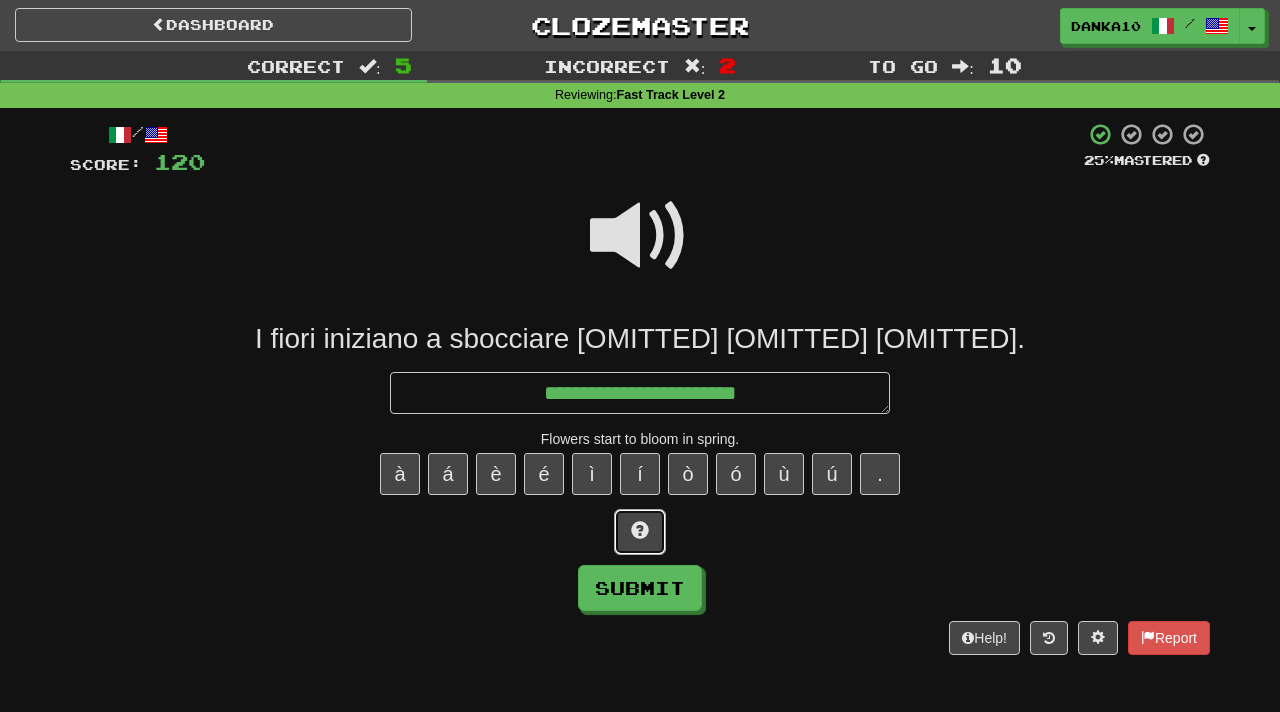 click at bounding box center (640, 532) 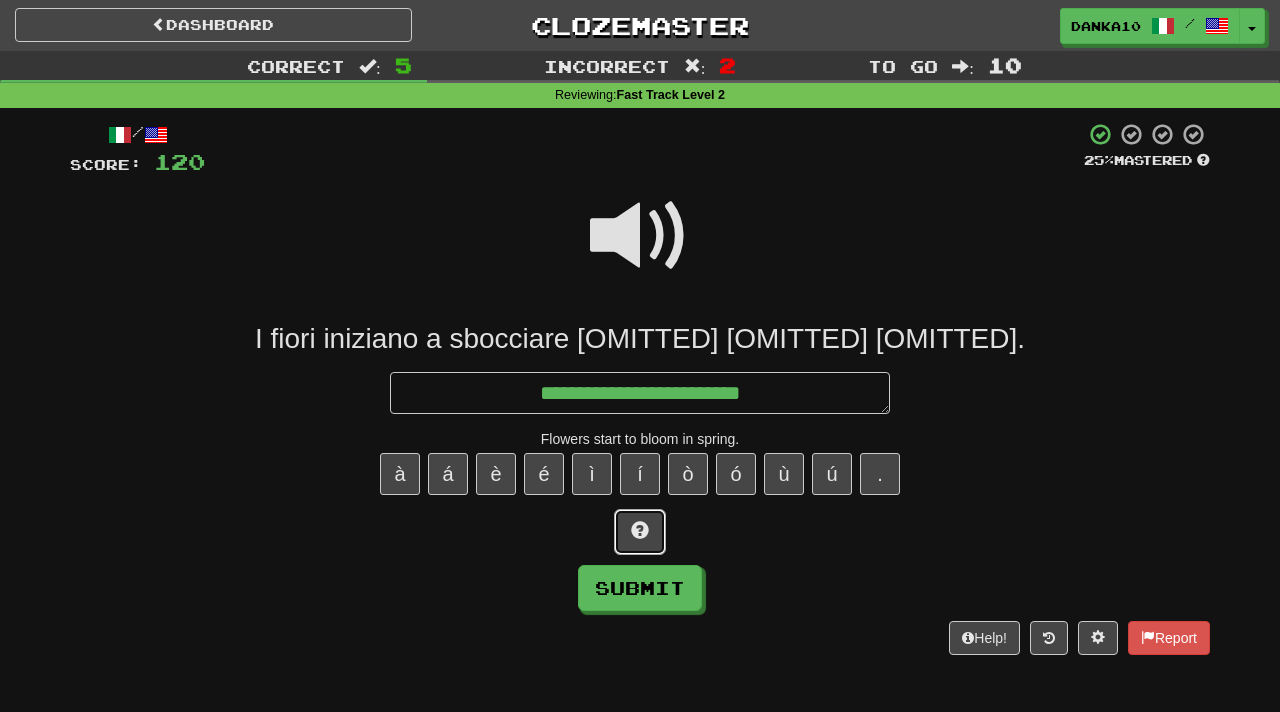 click at bounding box center [640, 532] 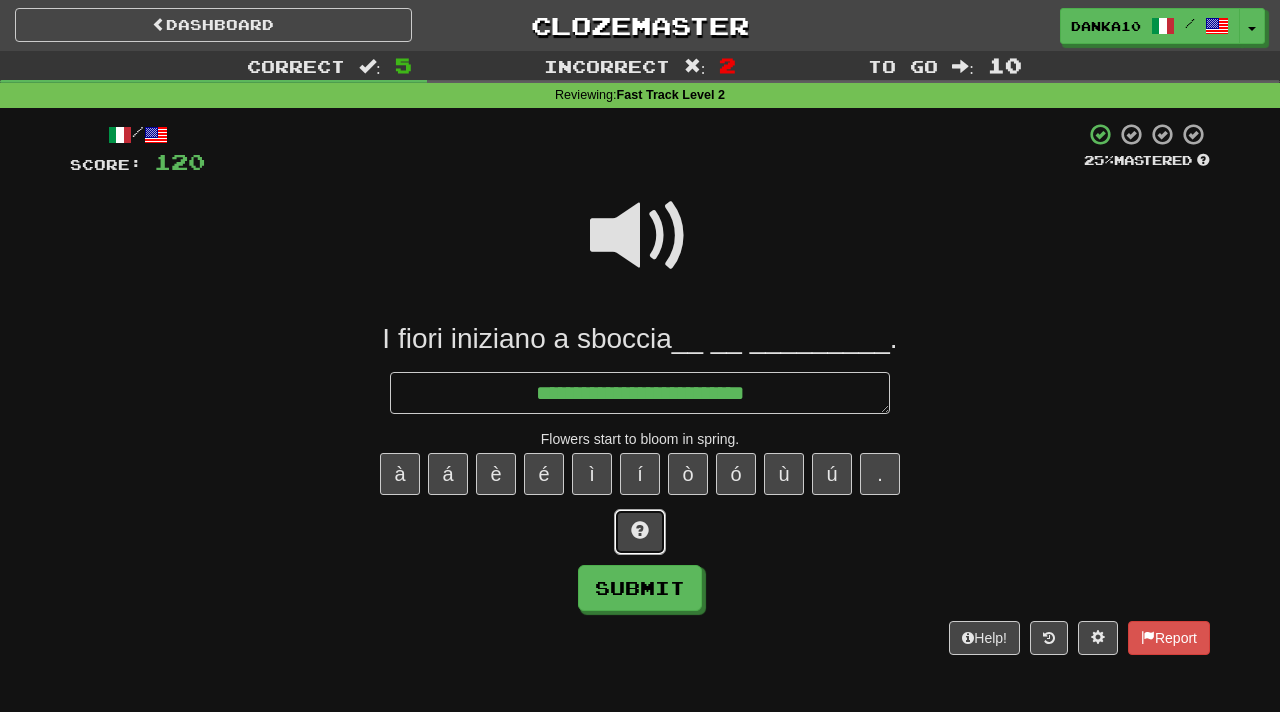 click at bounding box center [640, 532] 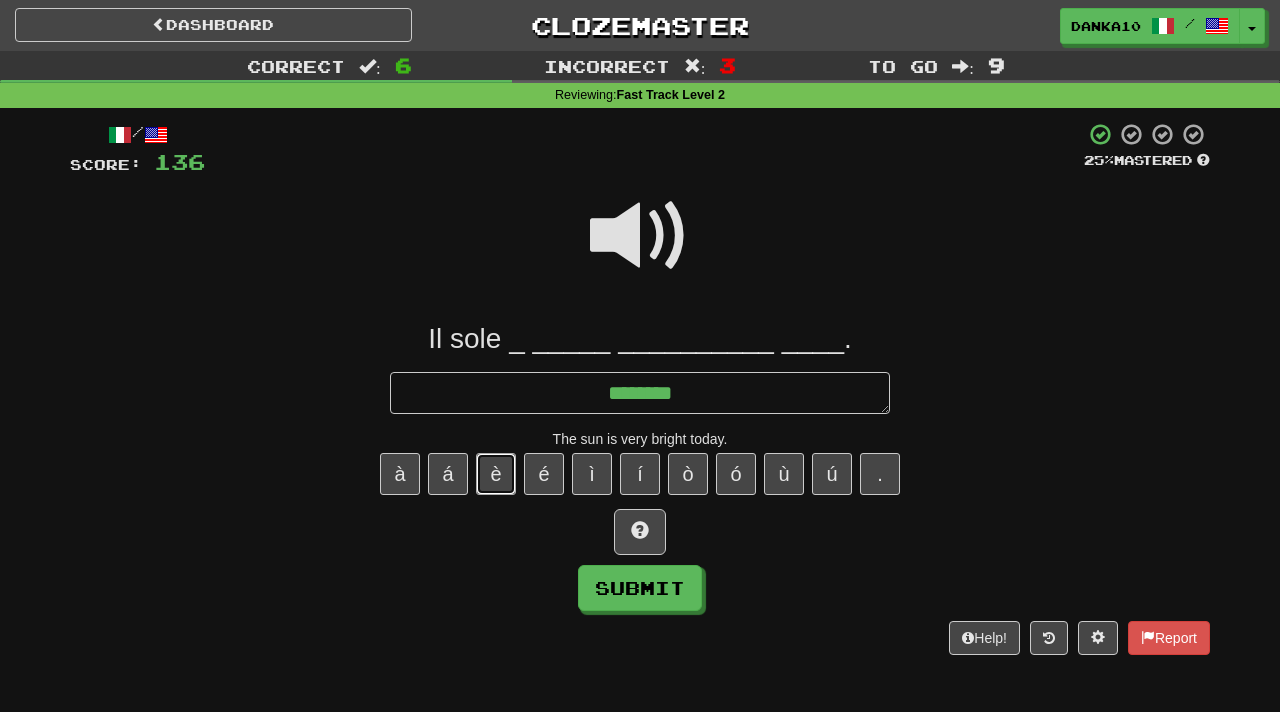 click on "è" at bounding box center (496, 474) 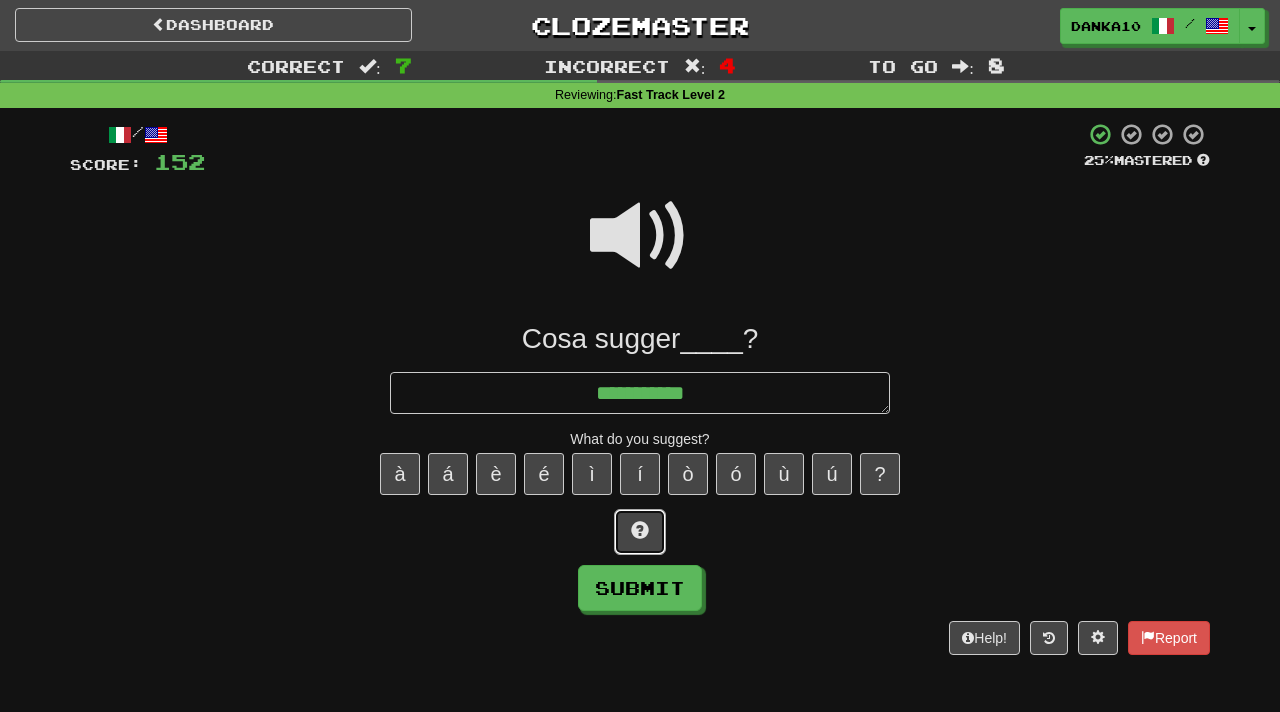 click at bounding box center [640, 530] 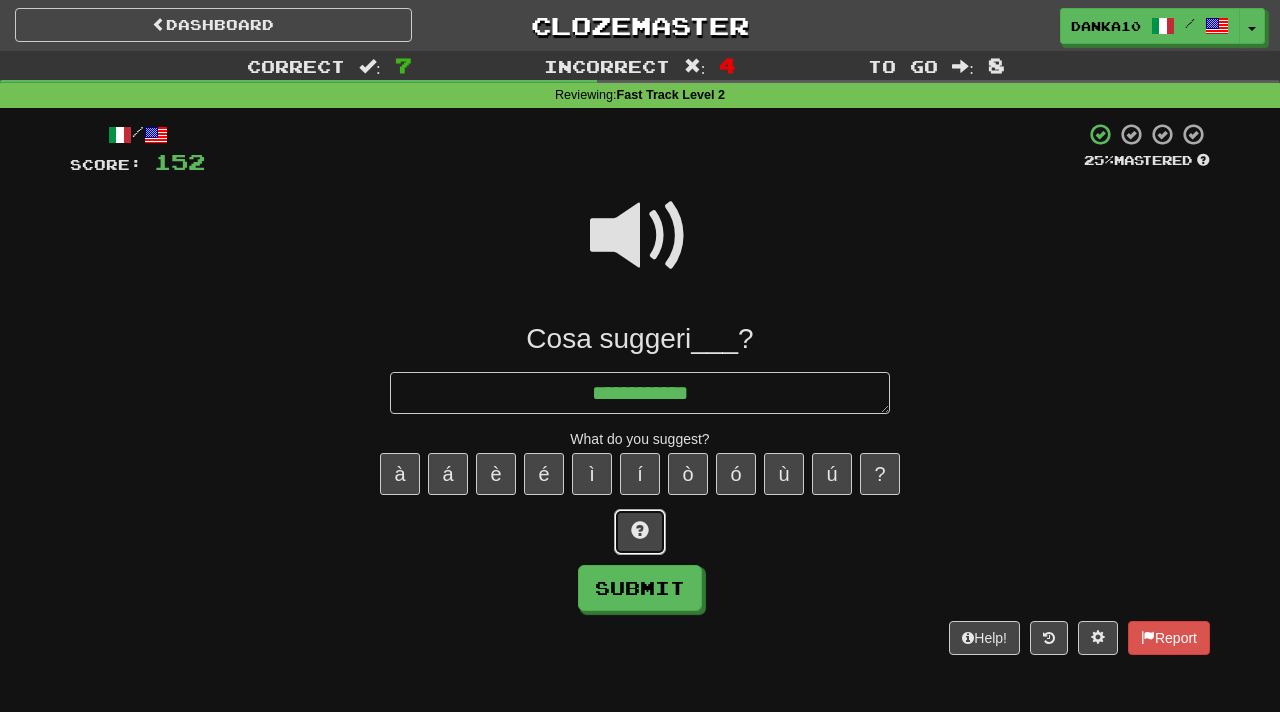click at bounding box center (640, 530) 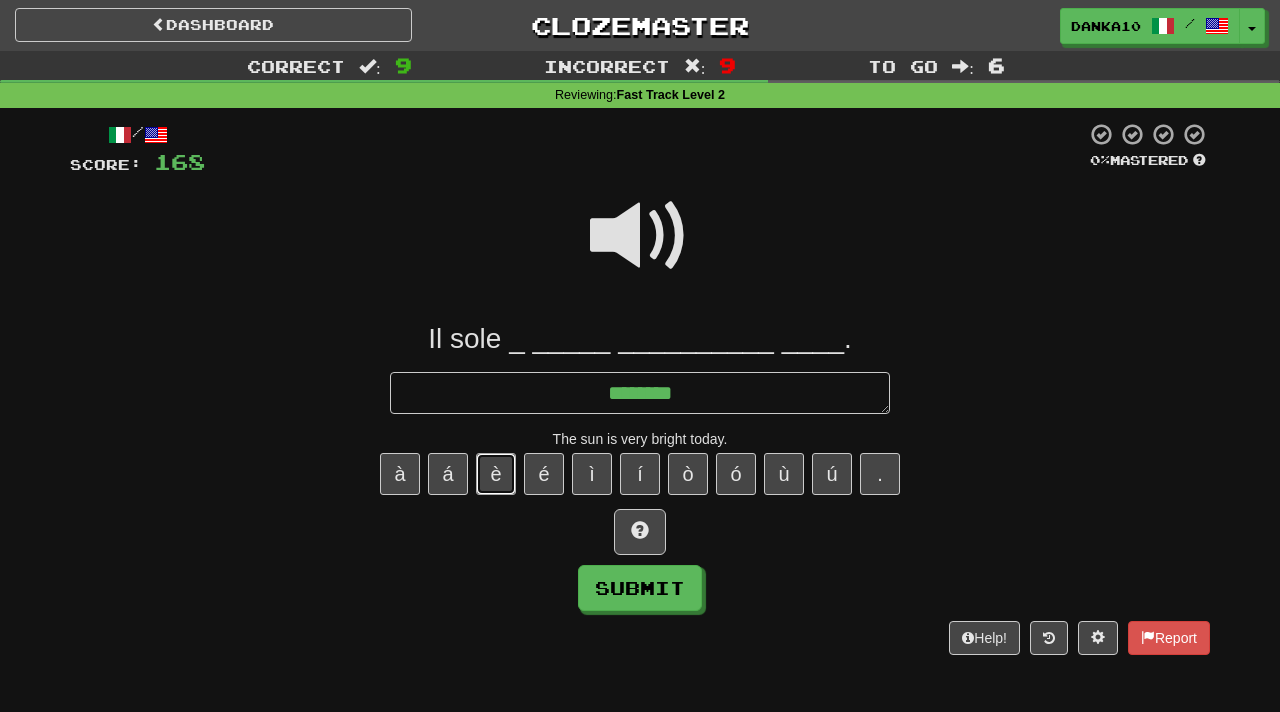 click on "è" at bounding box center [496, 474] 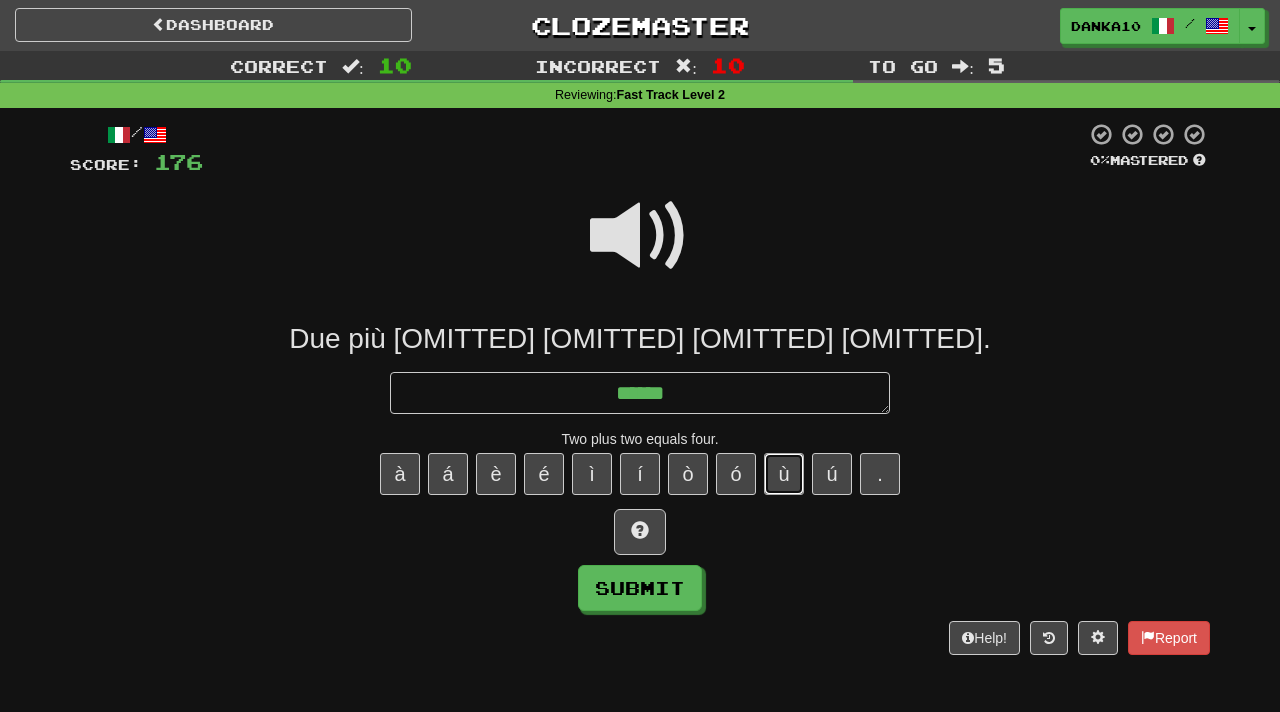 click on "ù" at bounding box center (784, 474) 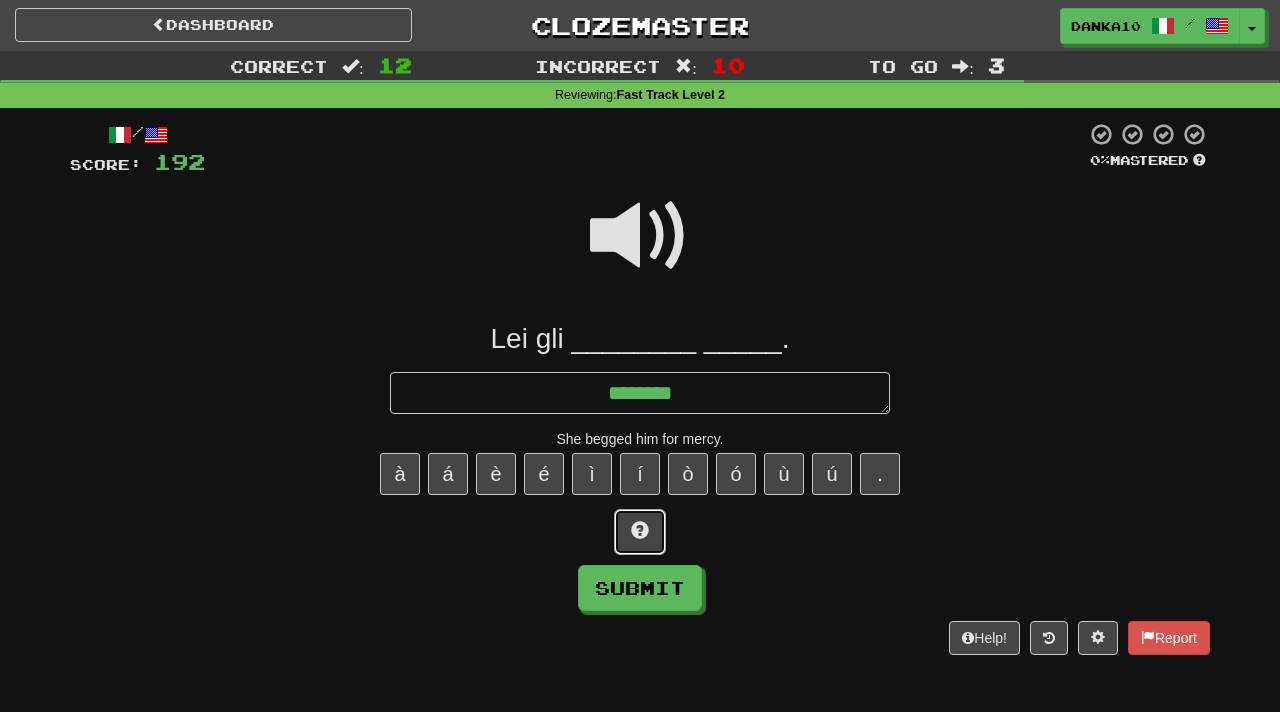 click at bounding box center [640, 532] 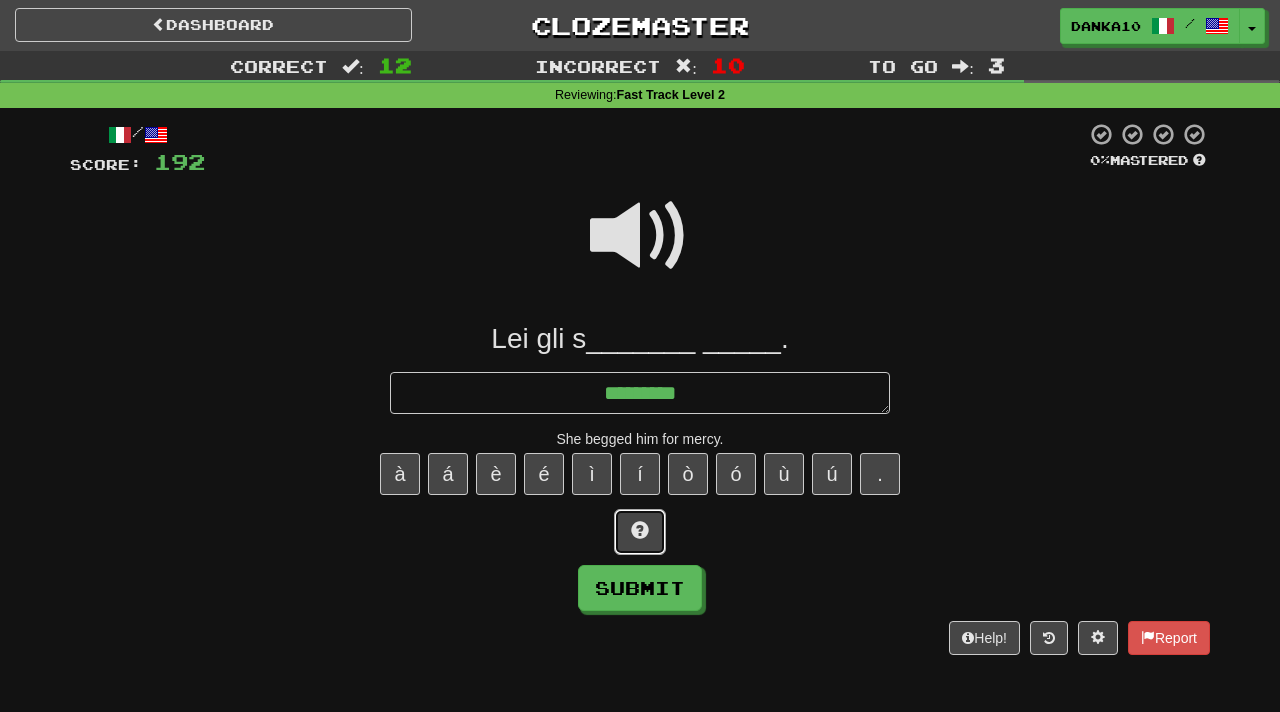 click at bounding box center (640, 530) 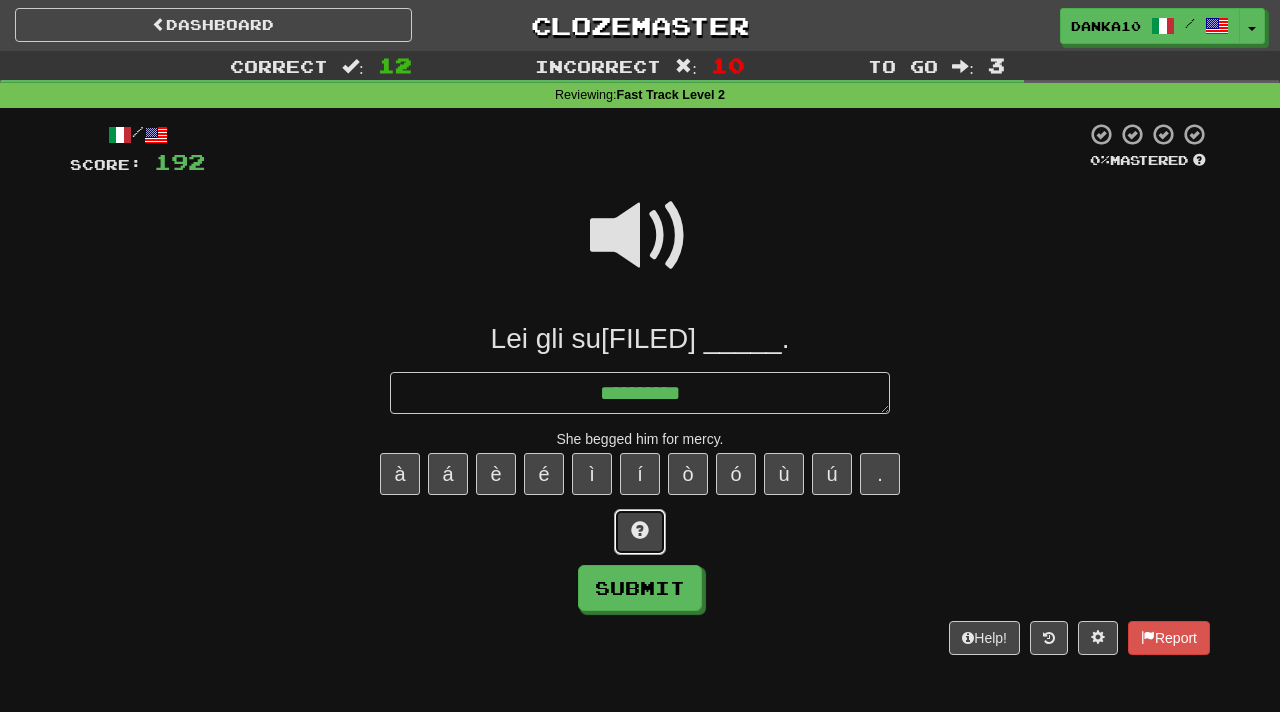 click at bounding box center [640, 530] 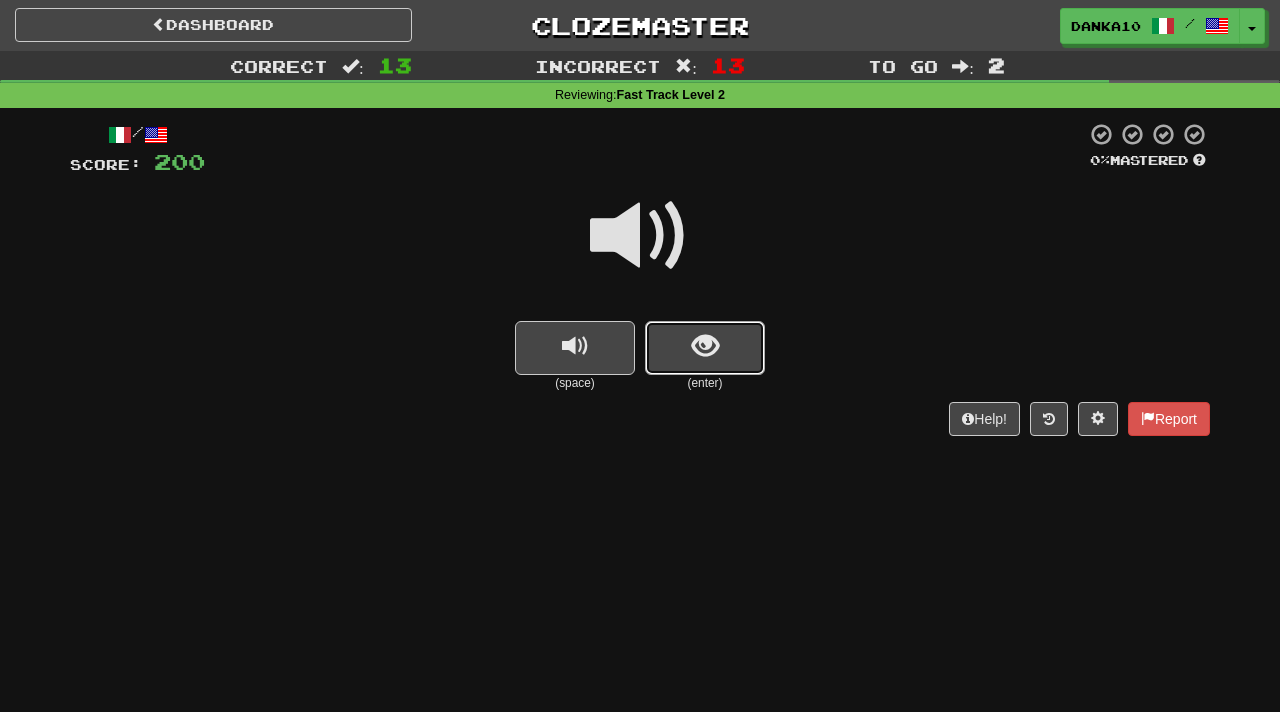 click at bounding box center [705, 348] 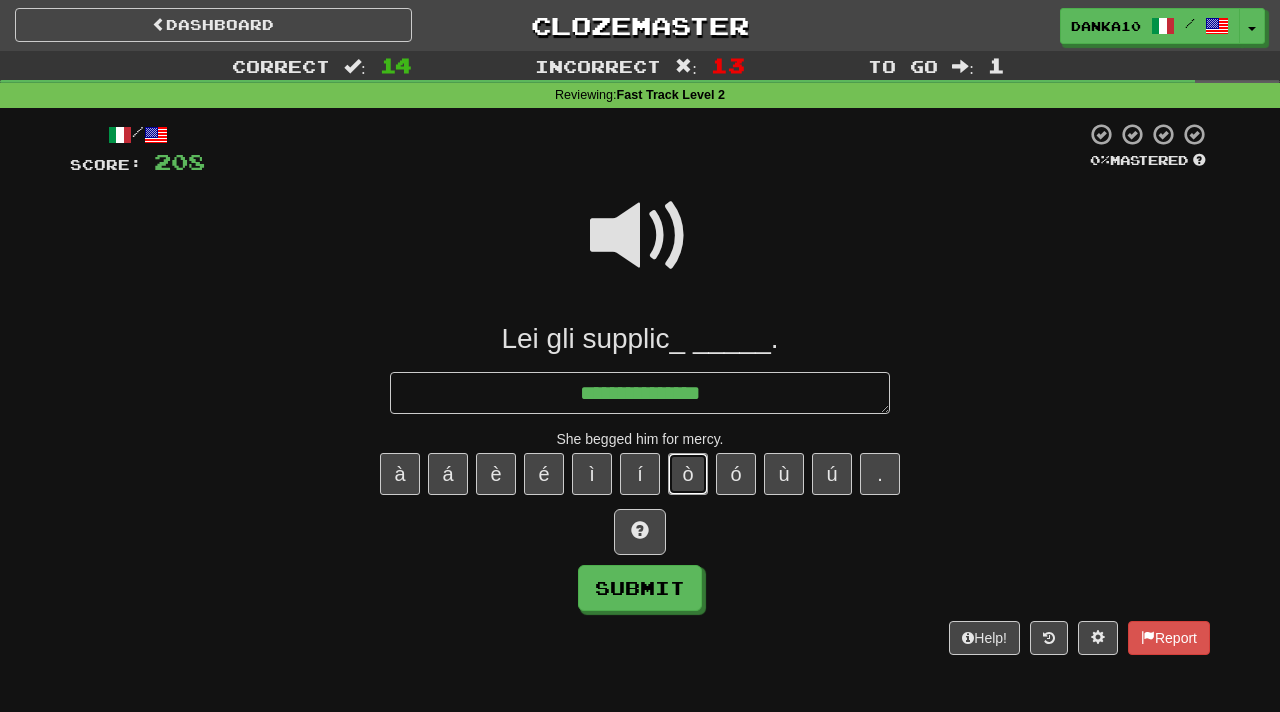 click on "ò" at bounding box center (688, 474) 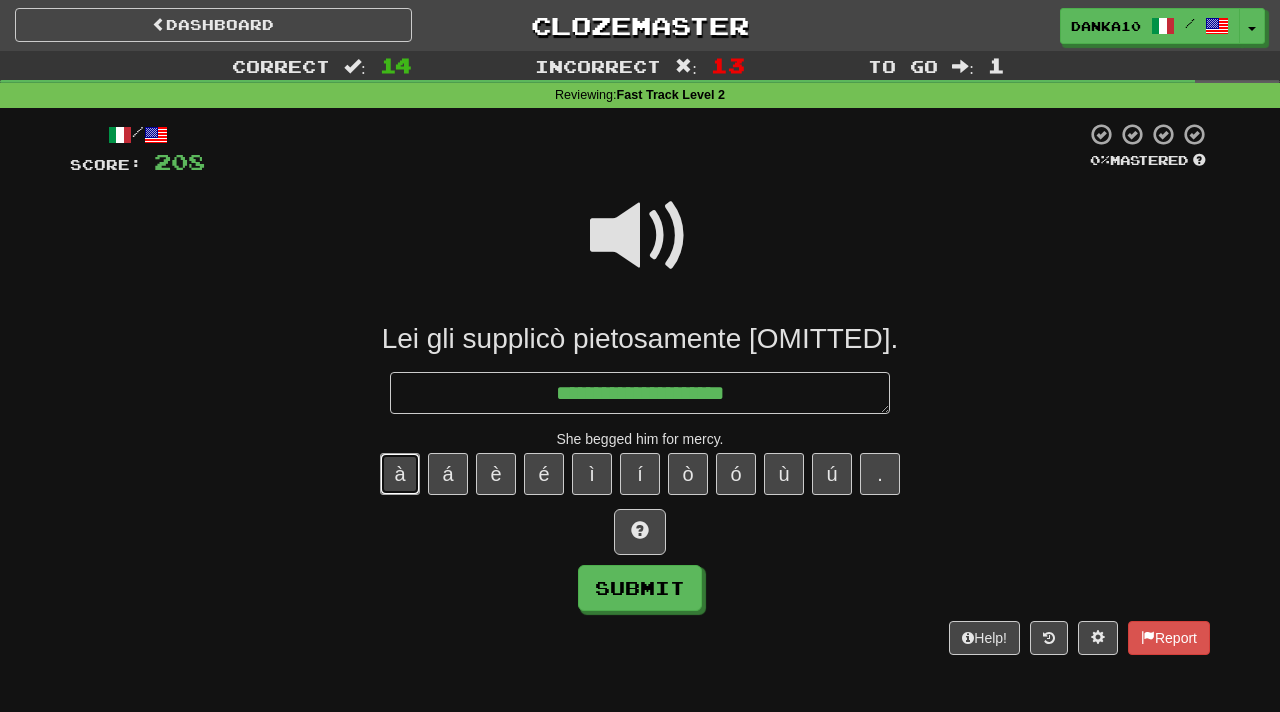 click on "à" at bounding box center (400, 474) 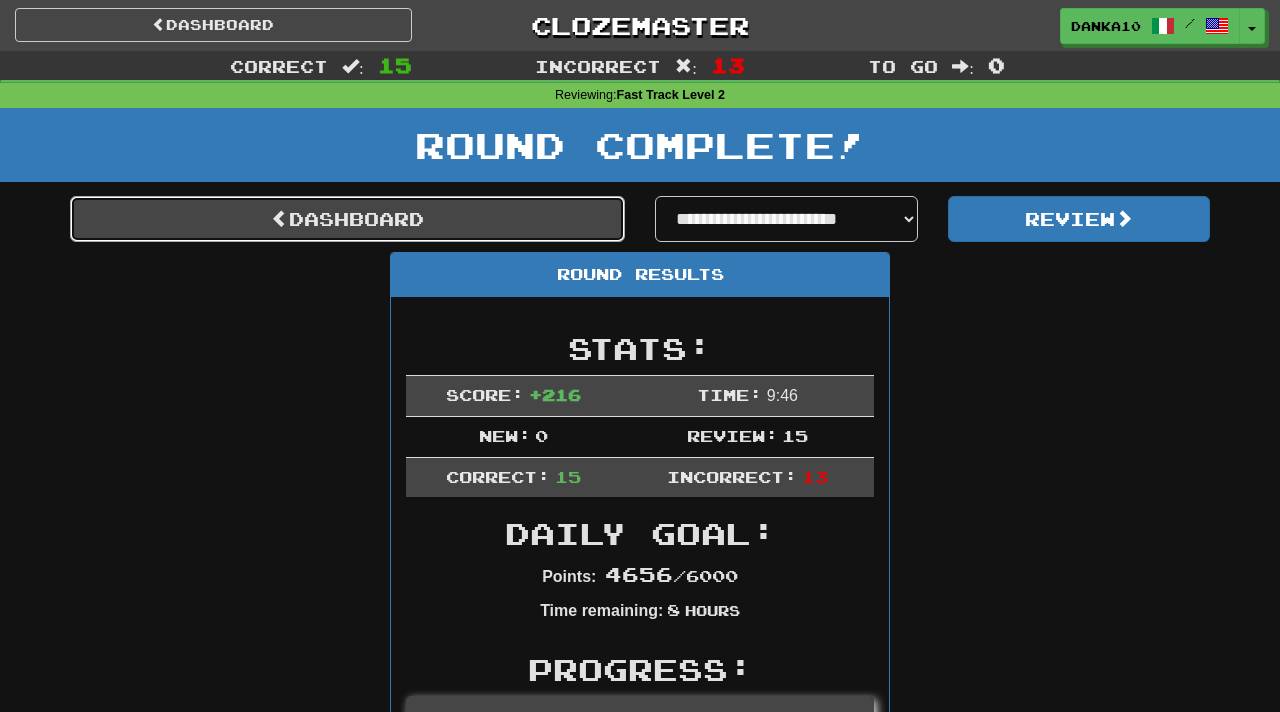 click on "Dashboard" at bounding box center [347, 219] 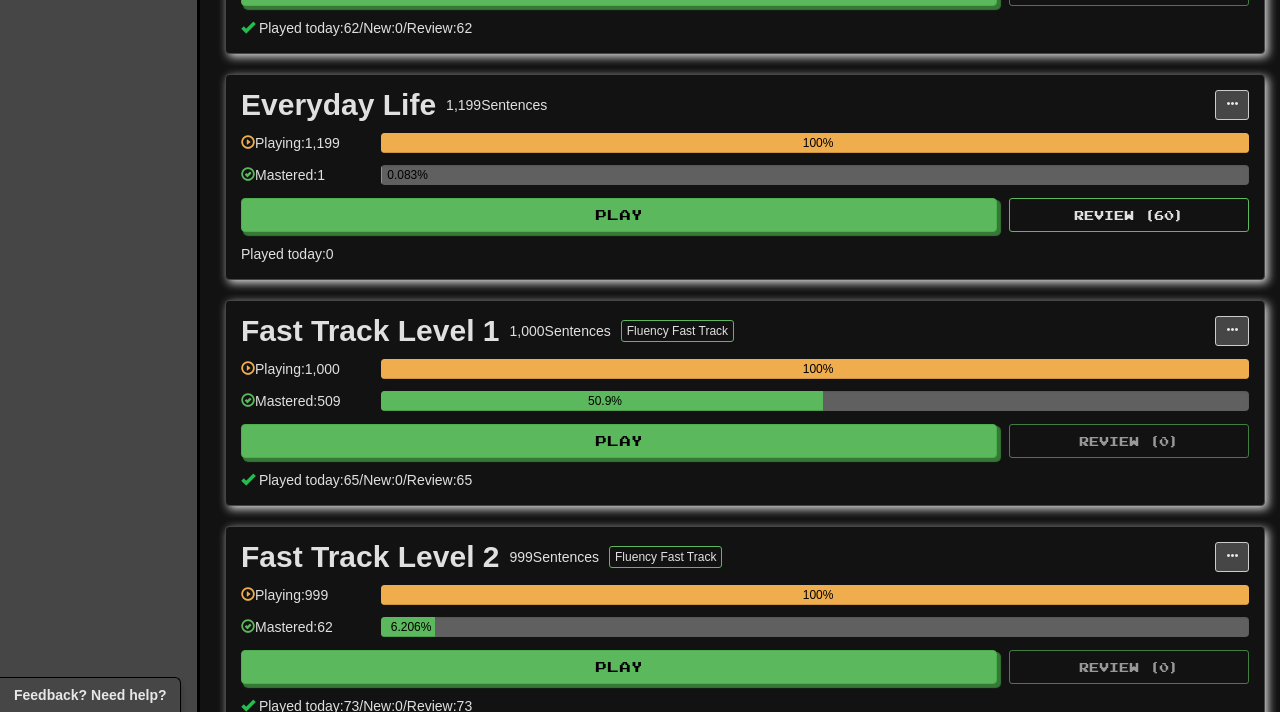 scroll, scrollTop: 658, scrollLeft: 0, axis: vertical 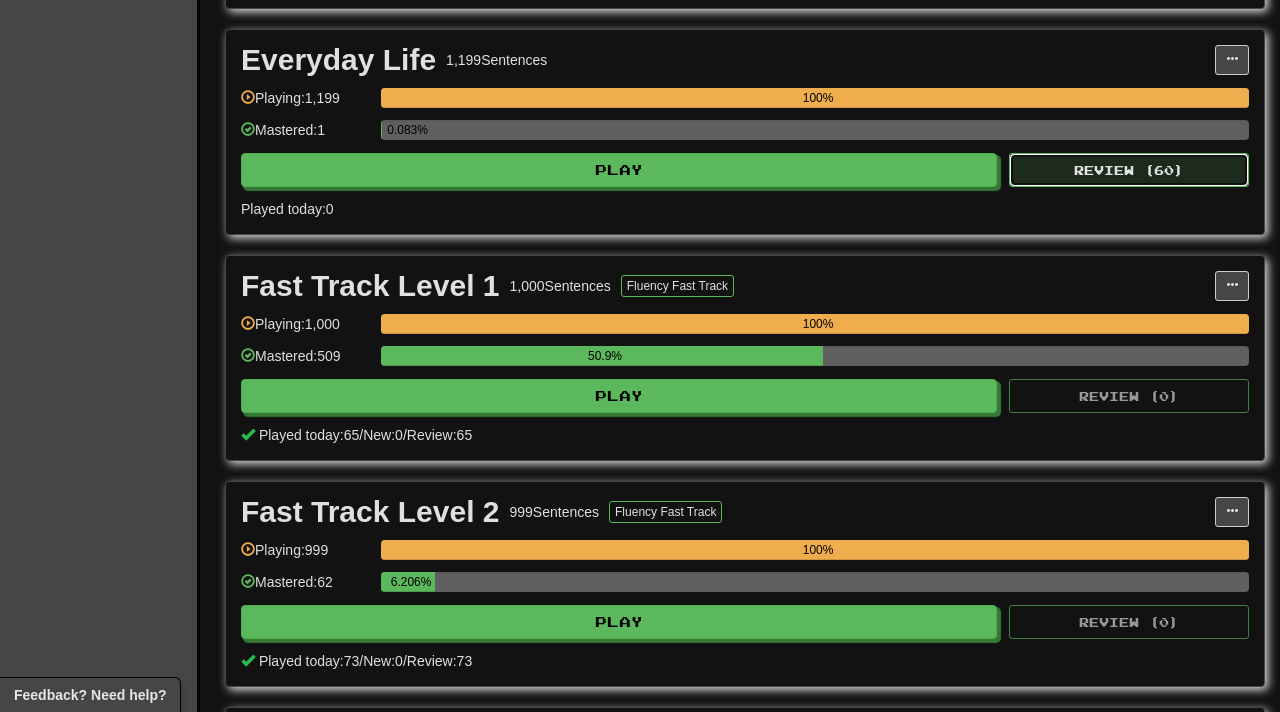 click on "Review ( 60 )" at bounding box center [1129, 170] 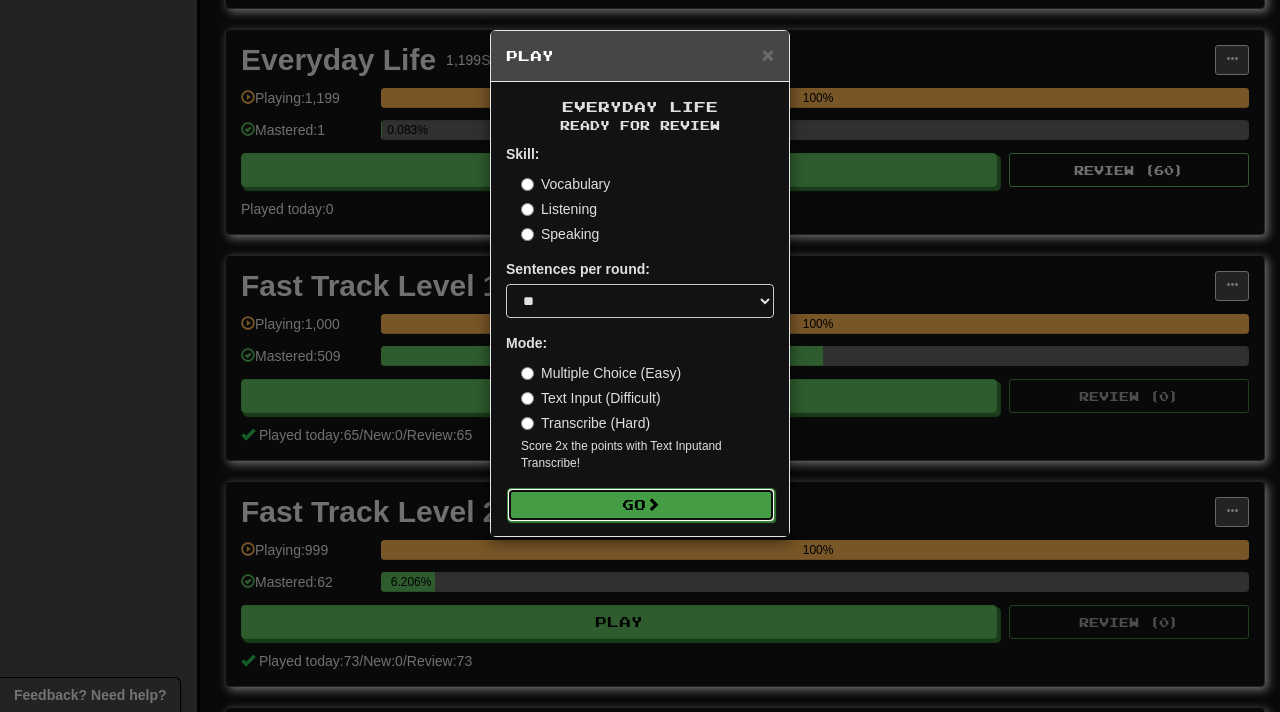 click on "Go" at bounding box center (641, 505) 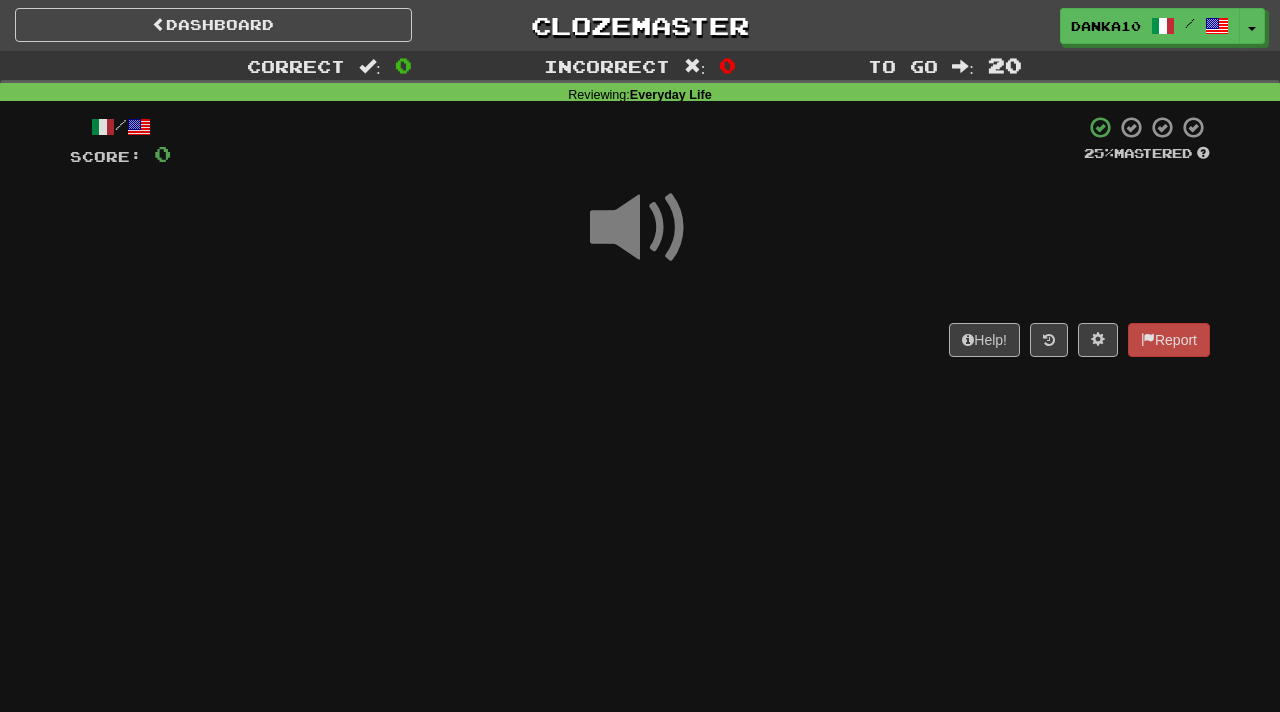 scroll, scrollTop: 0, scrollLeft: 0, axis: both 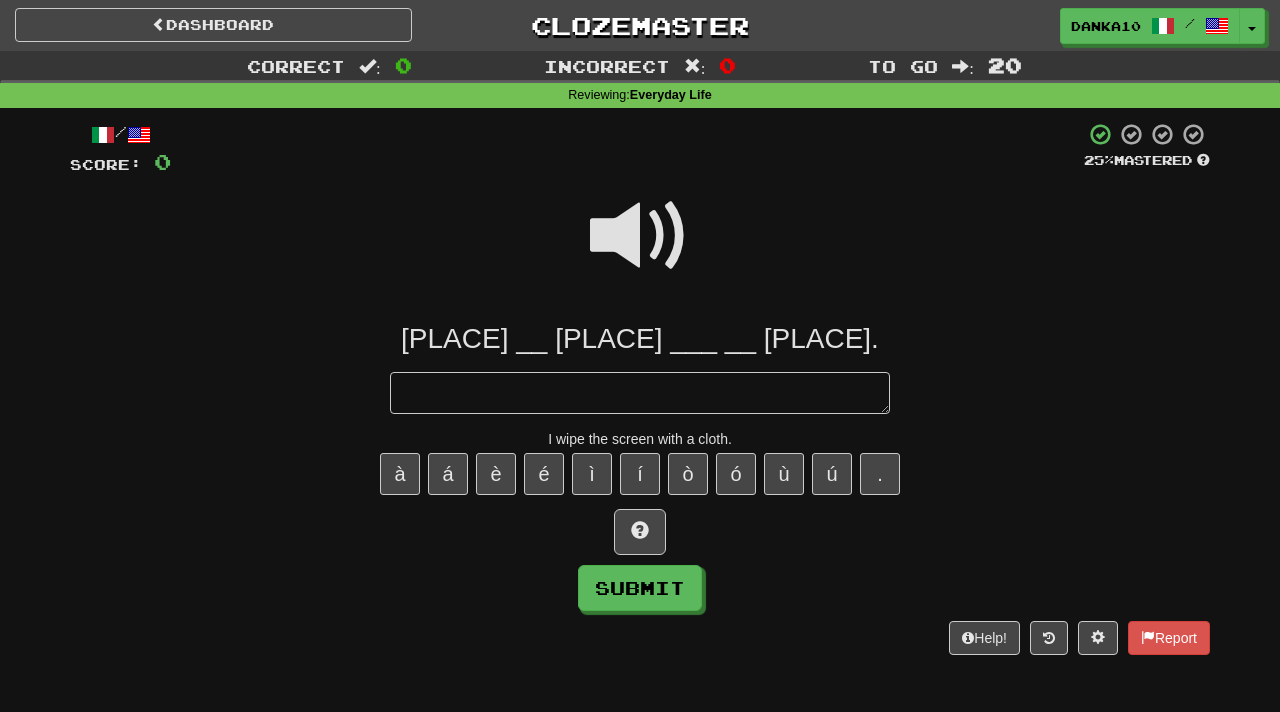 type on "*" 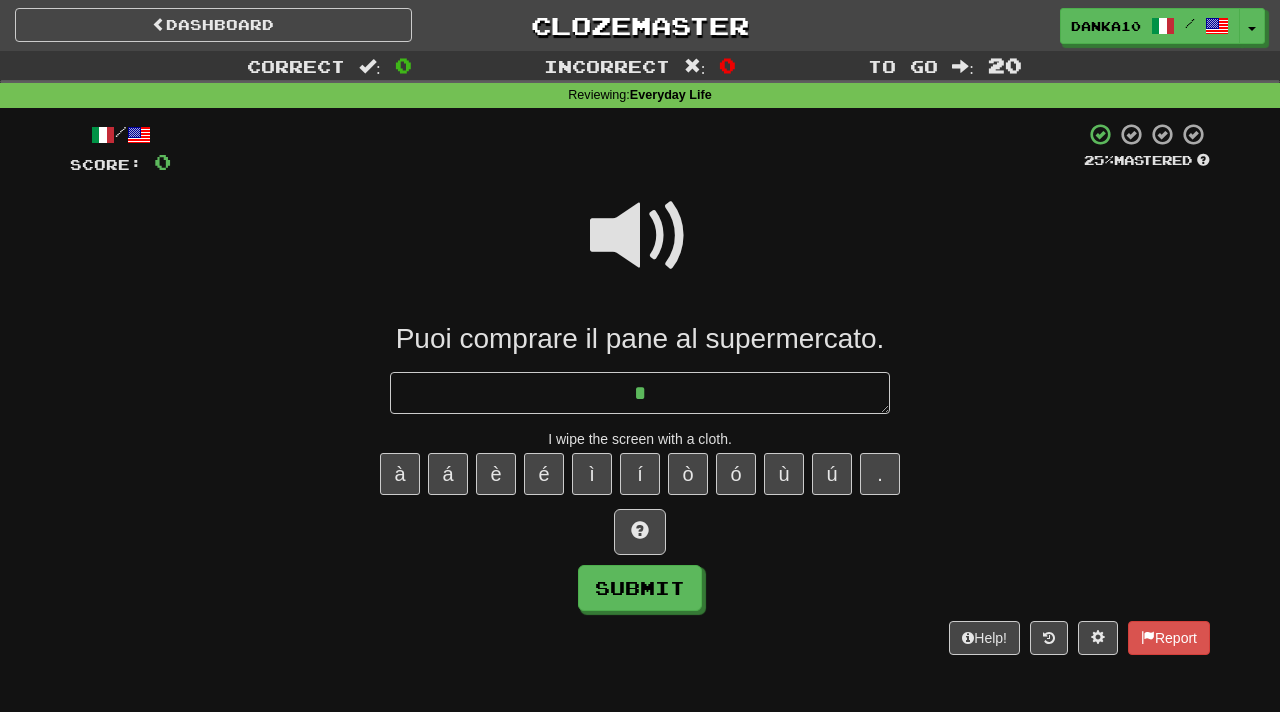 type on "*" 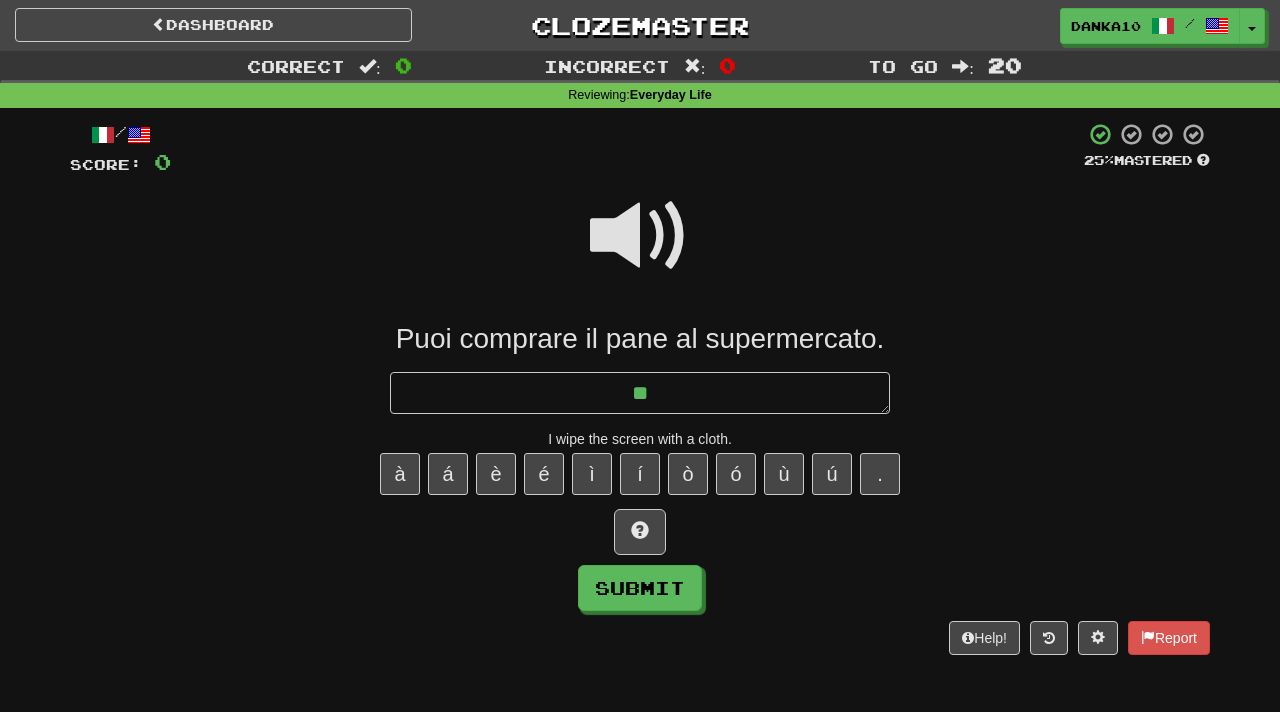 type on "*" 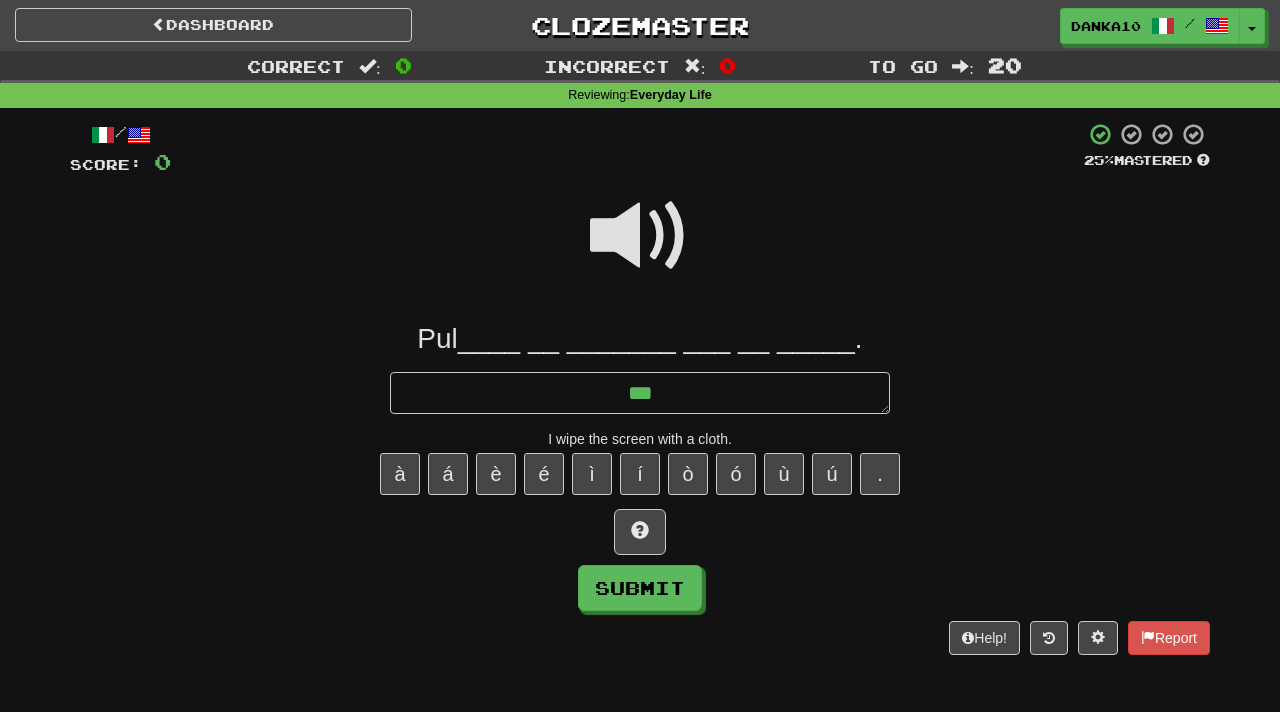 type on "*" 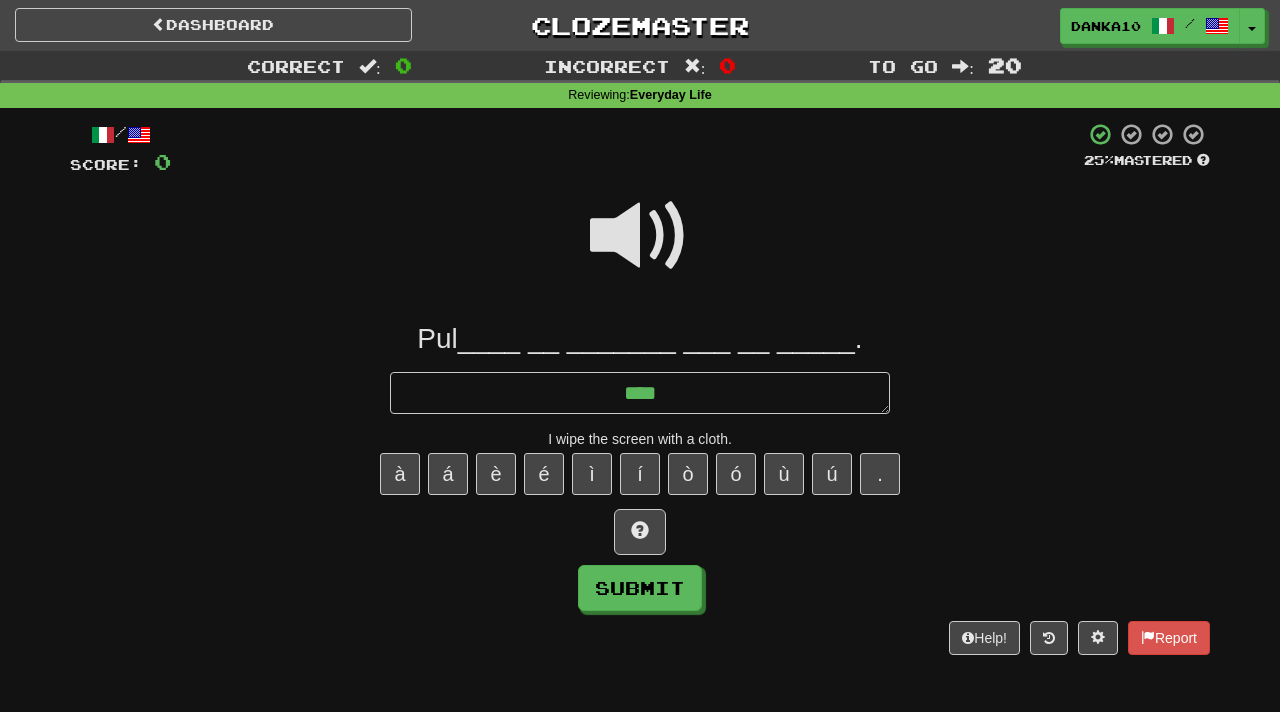 type on "*****" 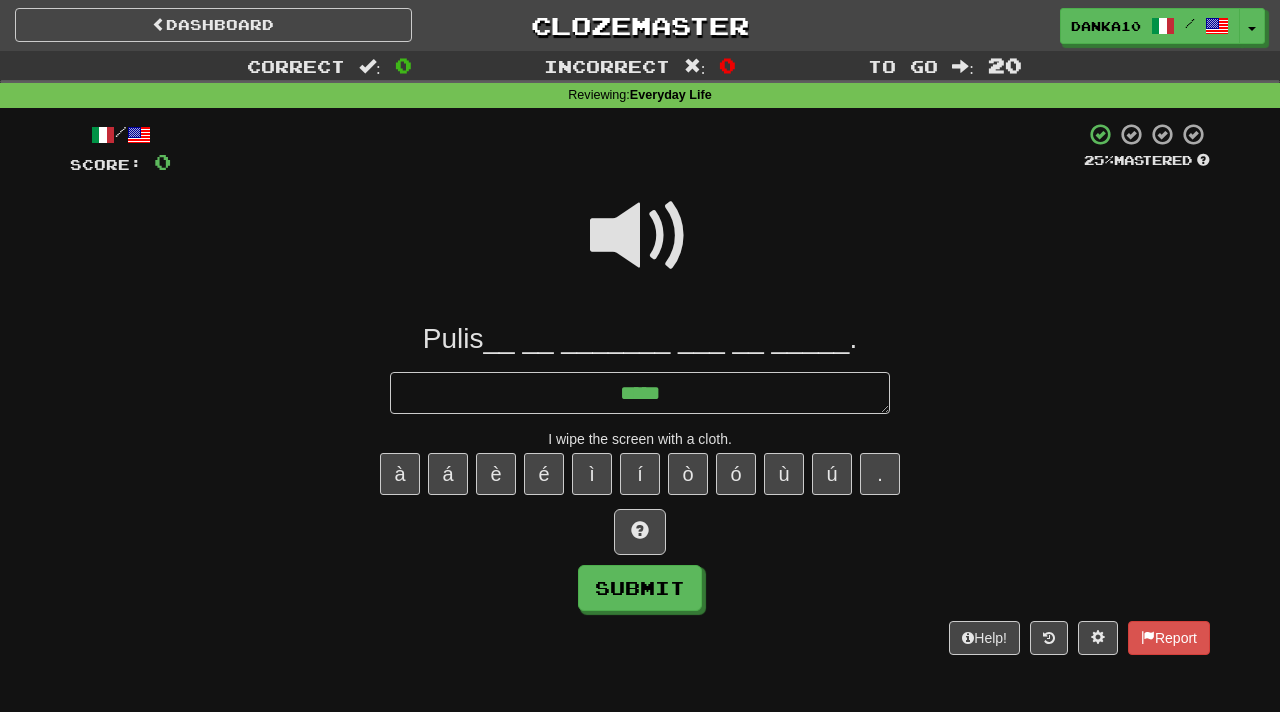 type on "*" 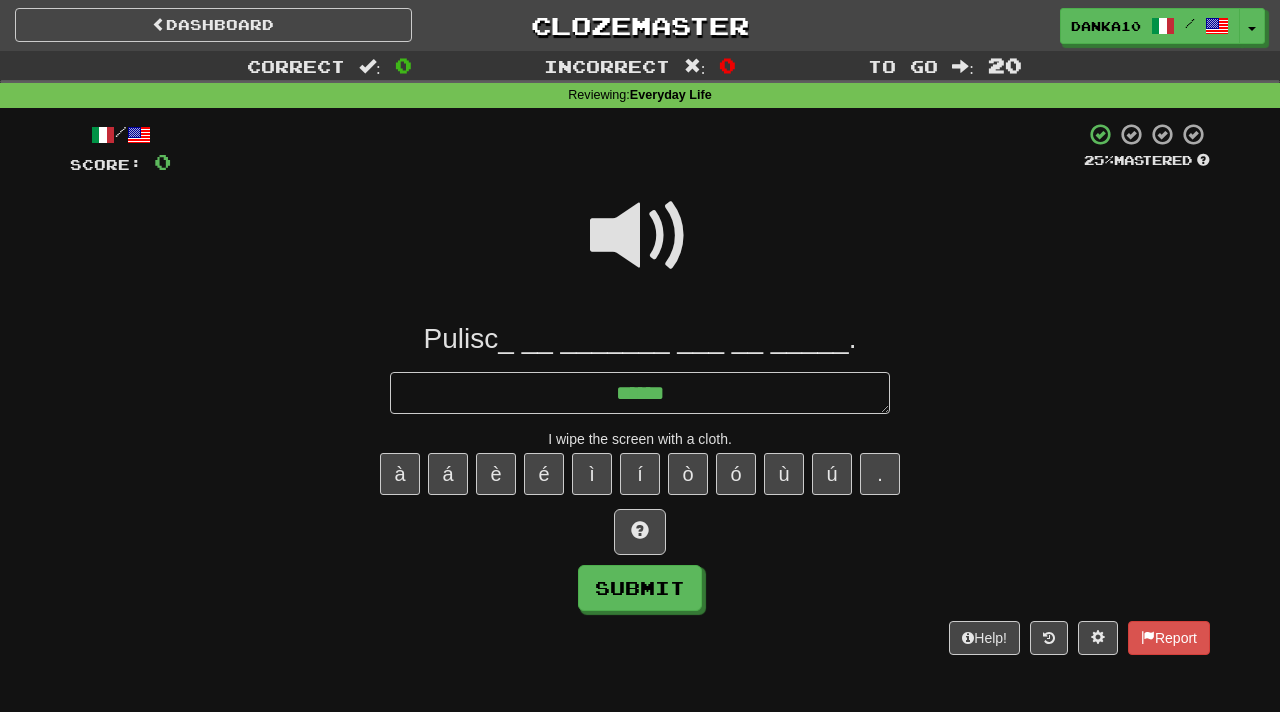 type on "*" 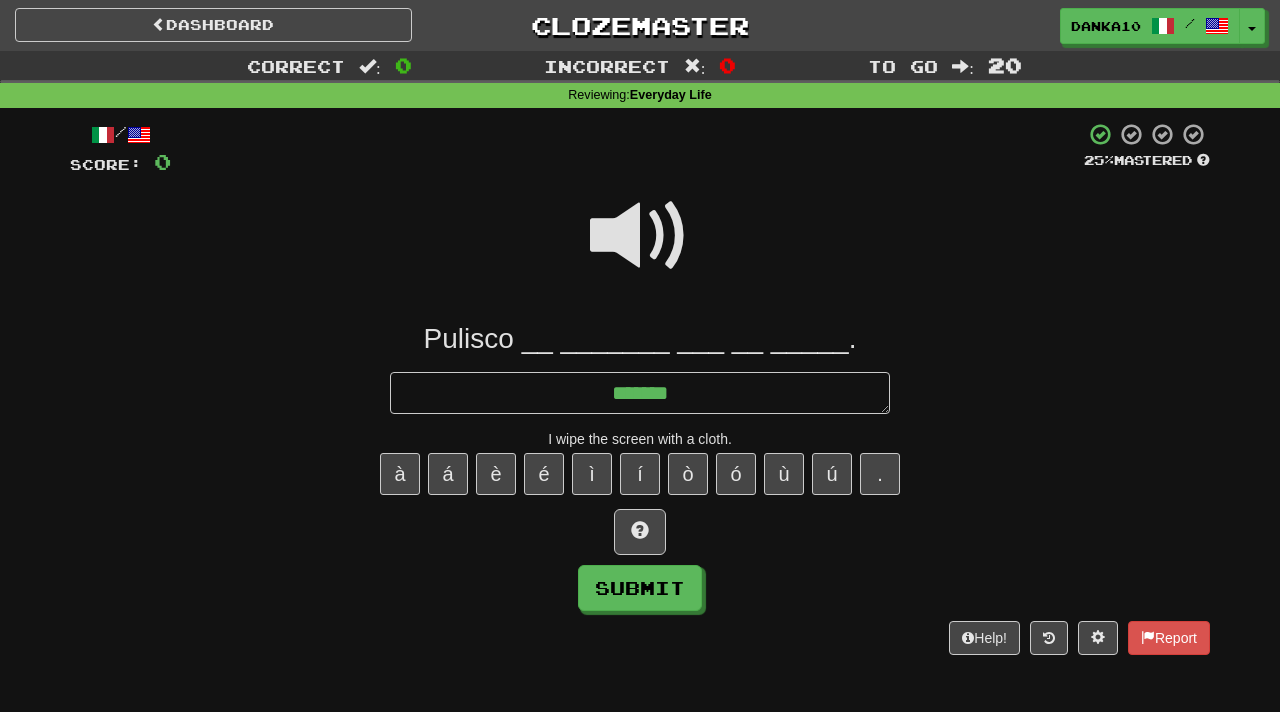 type on "*" 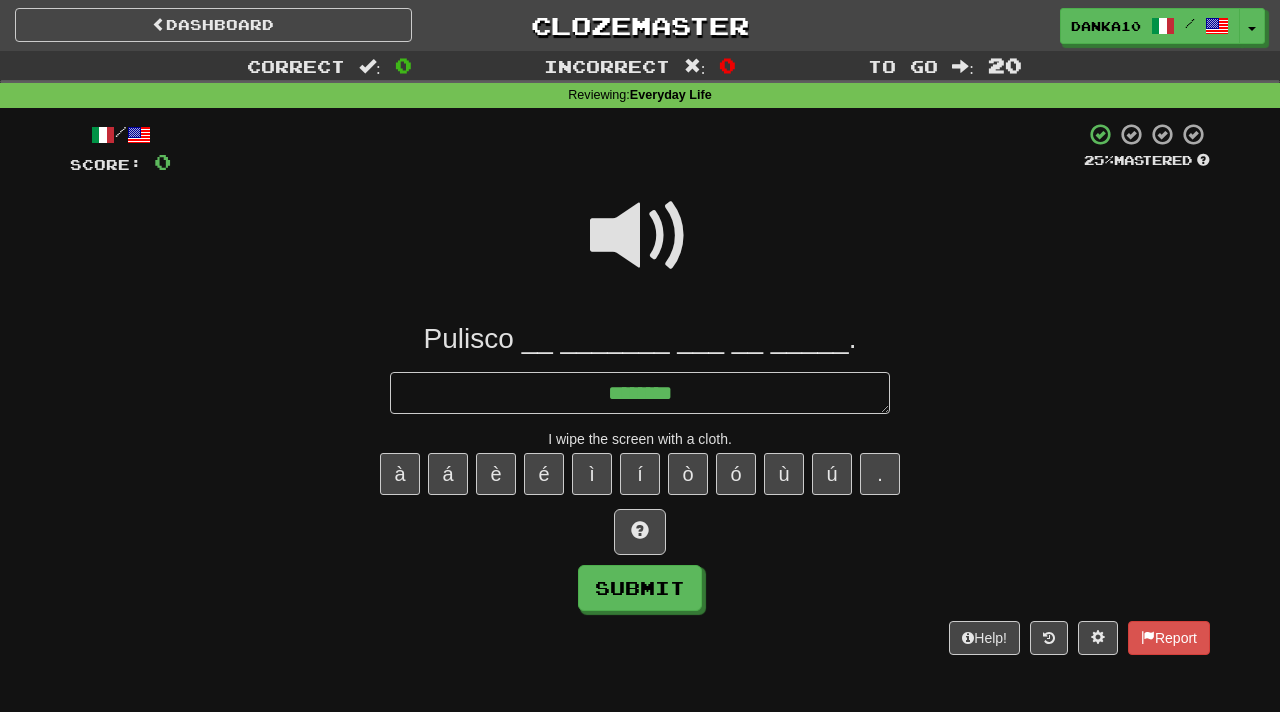 type on "*" 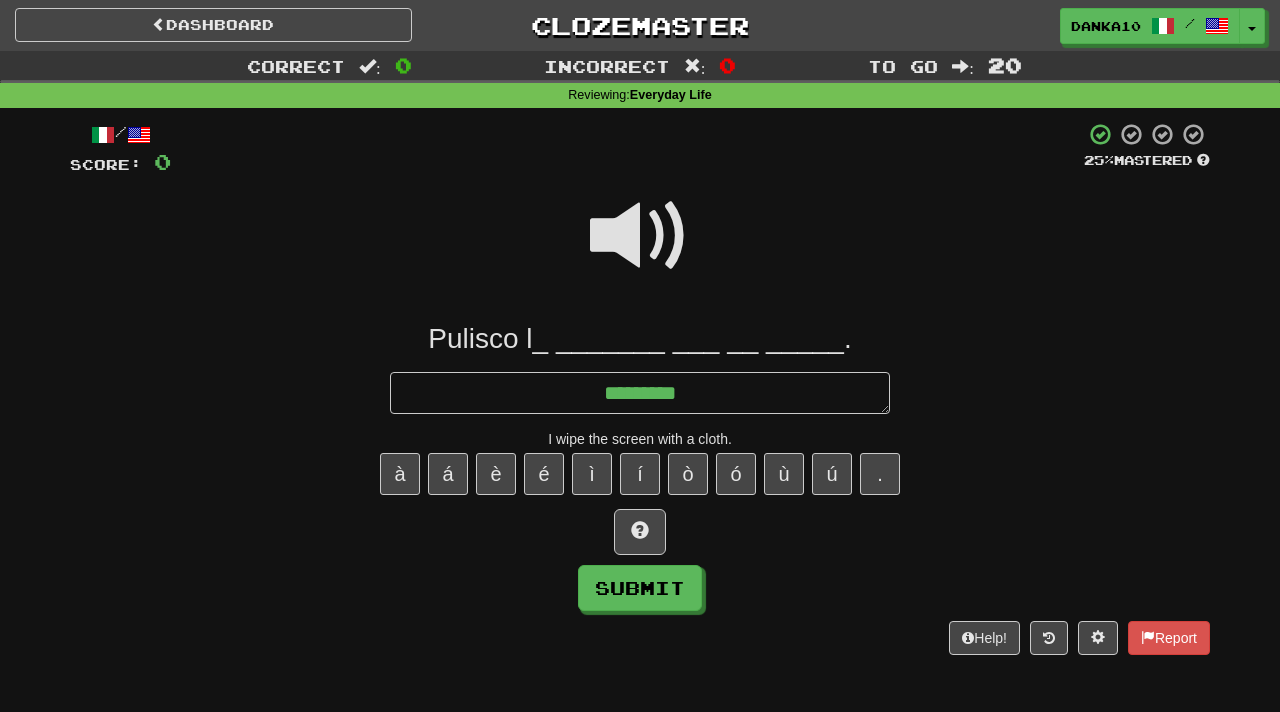 type on "*" 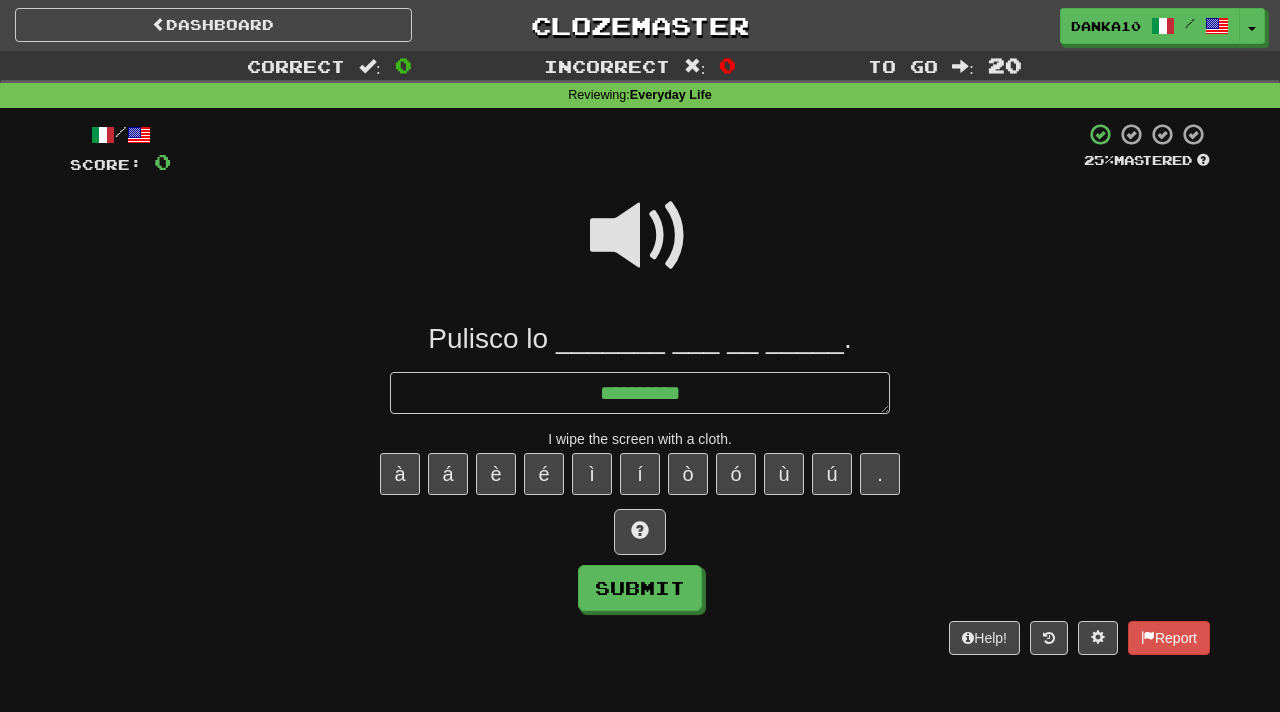 type on "*" 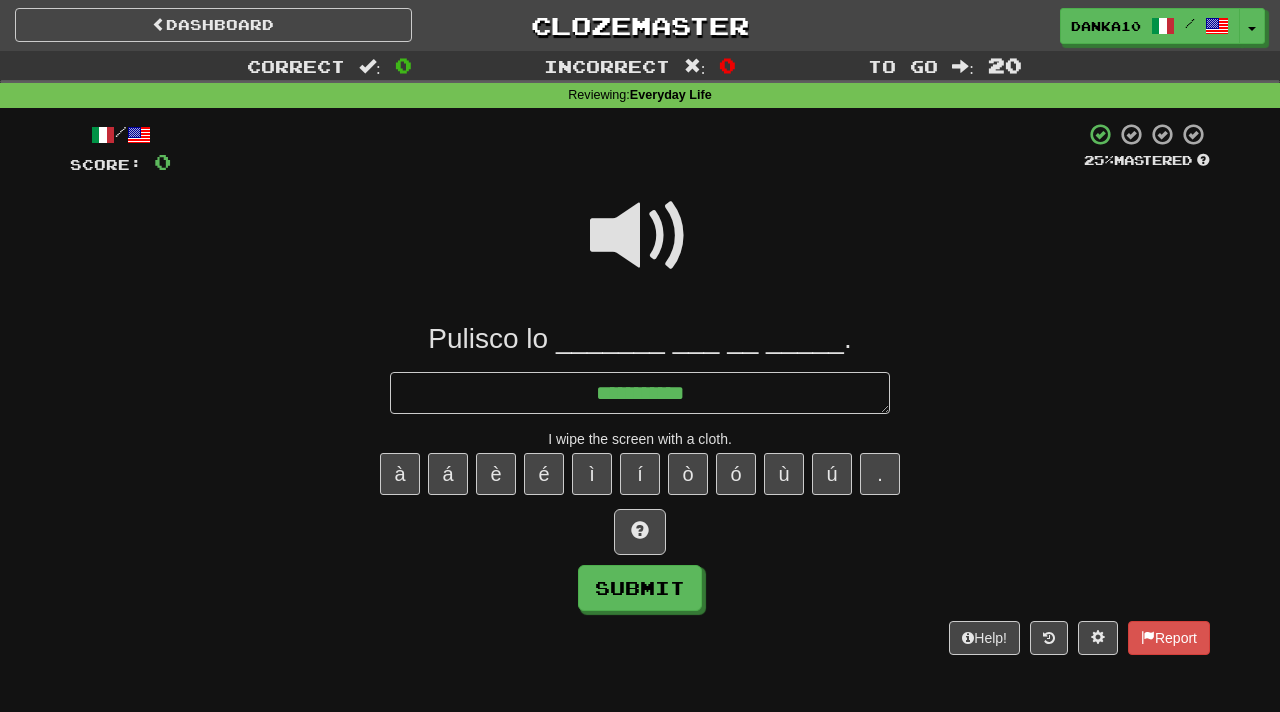 type on "*" 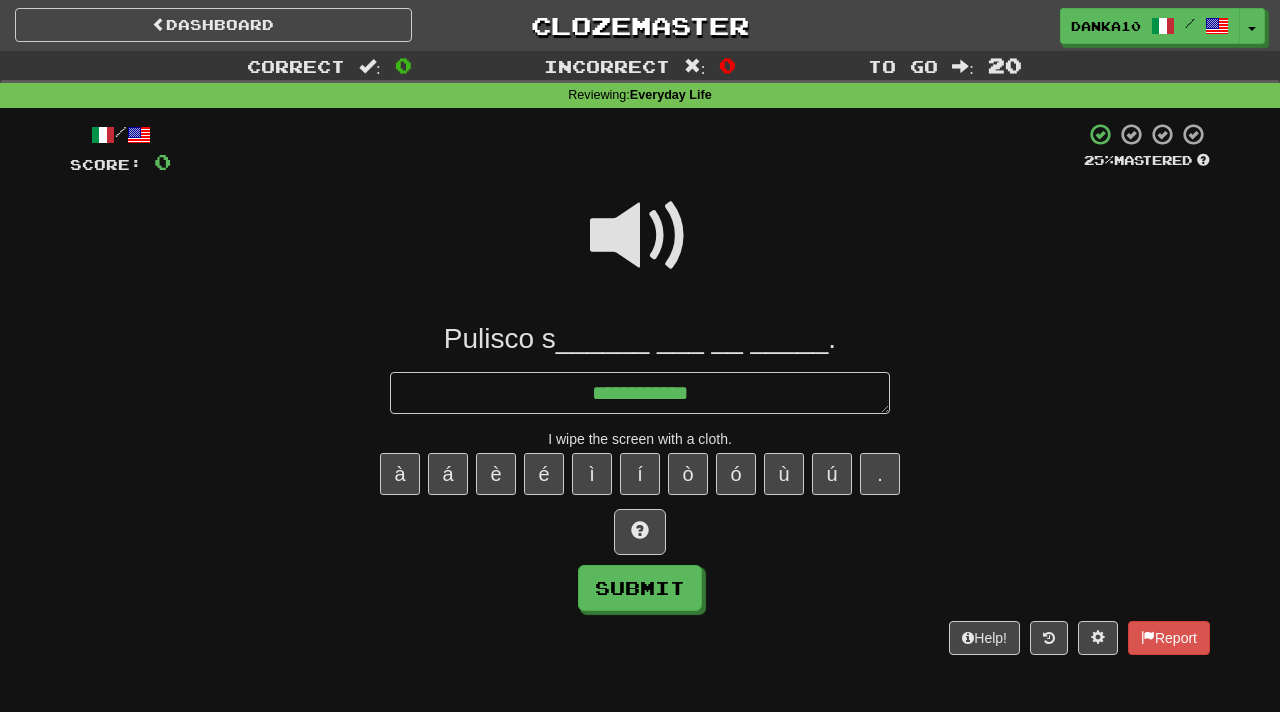 type on "*" 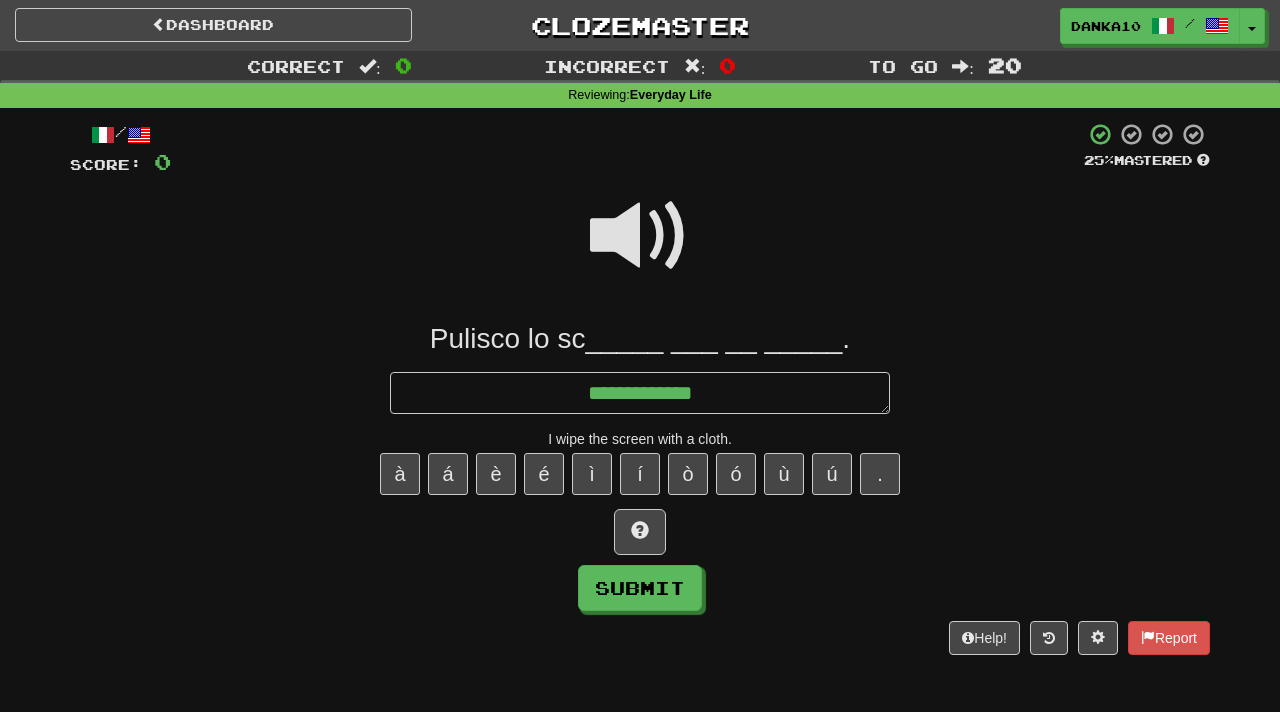 type on "*" 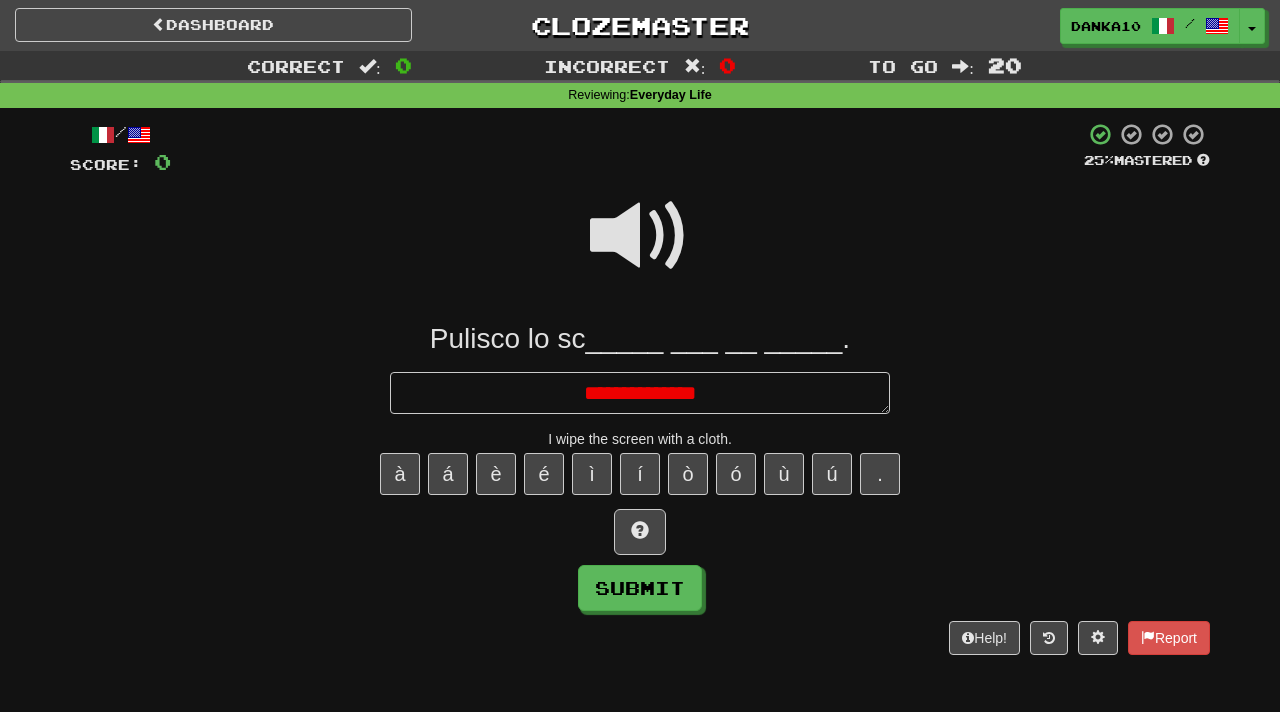 type on "**********" 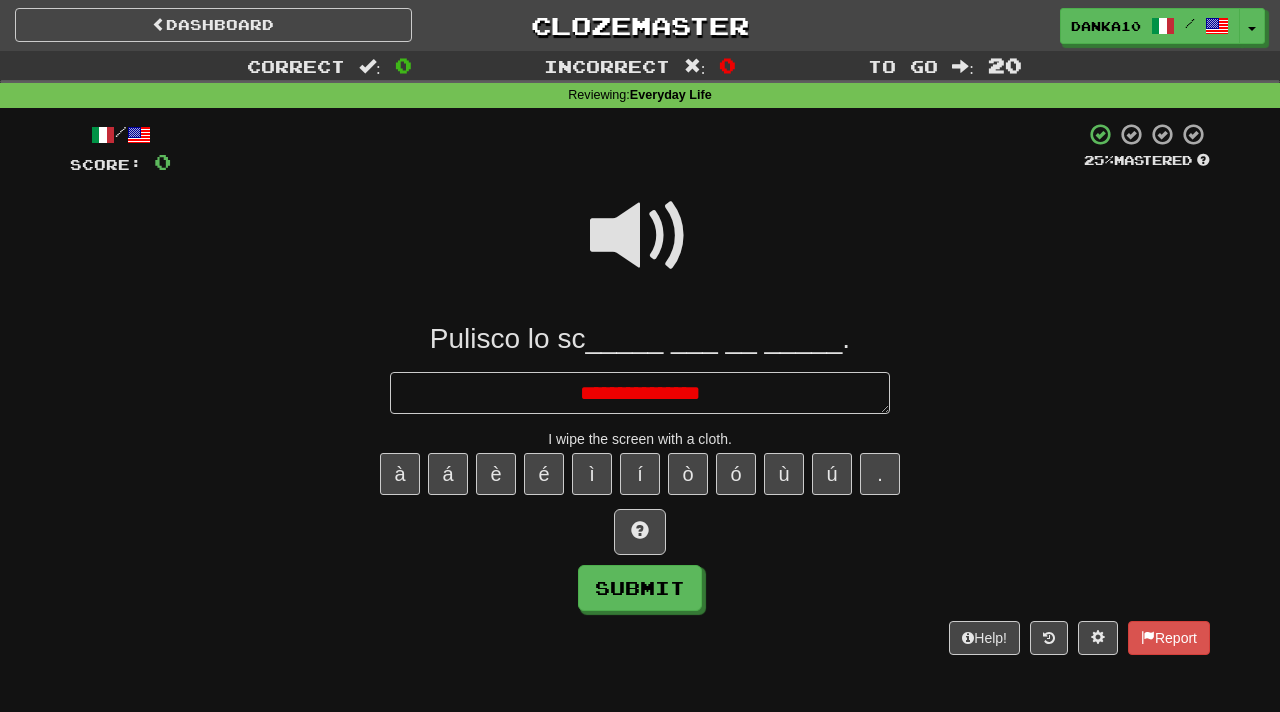 type on "*" 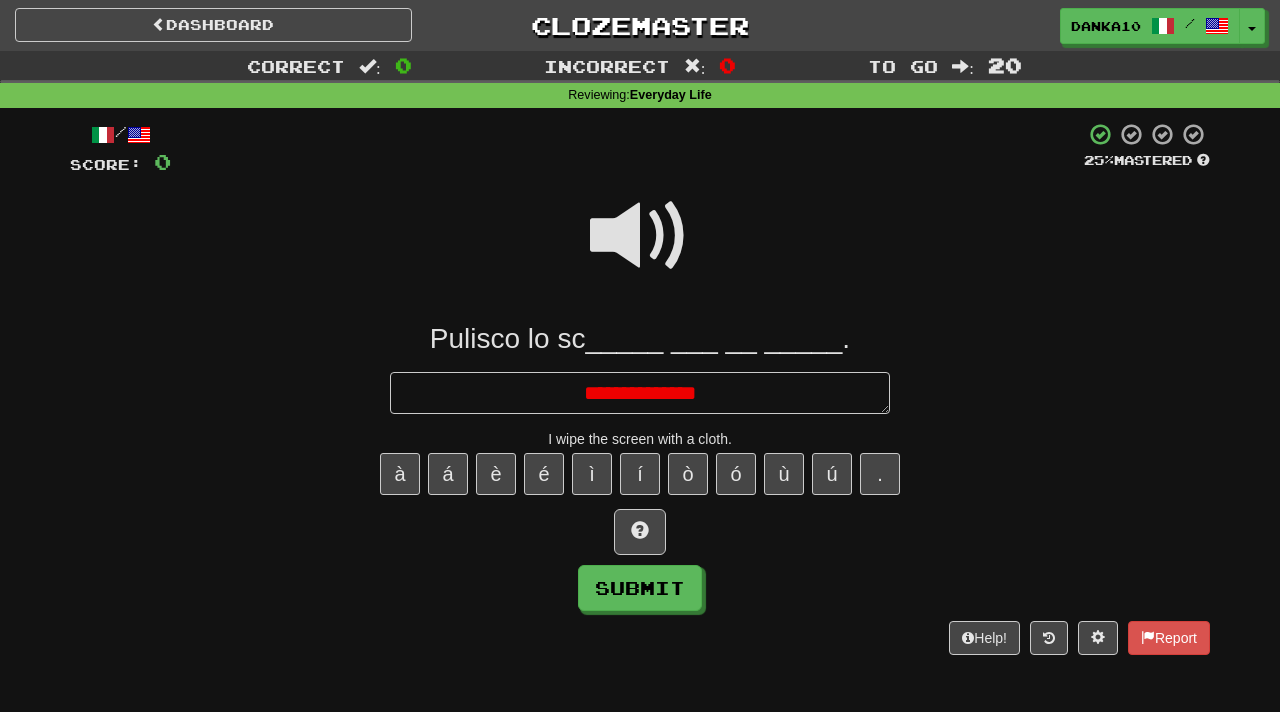 type on "*" 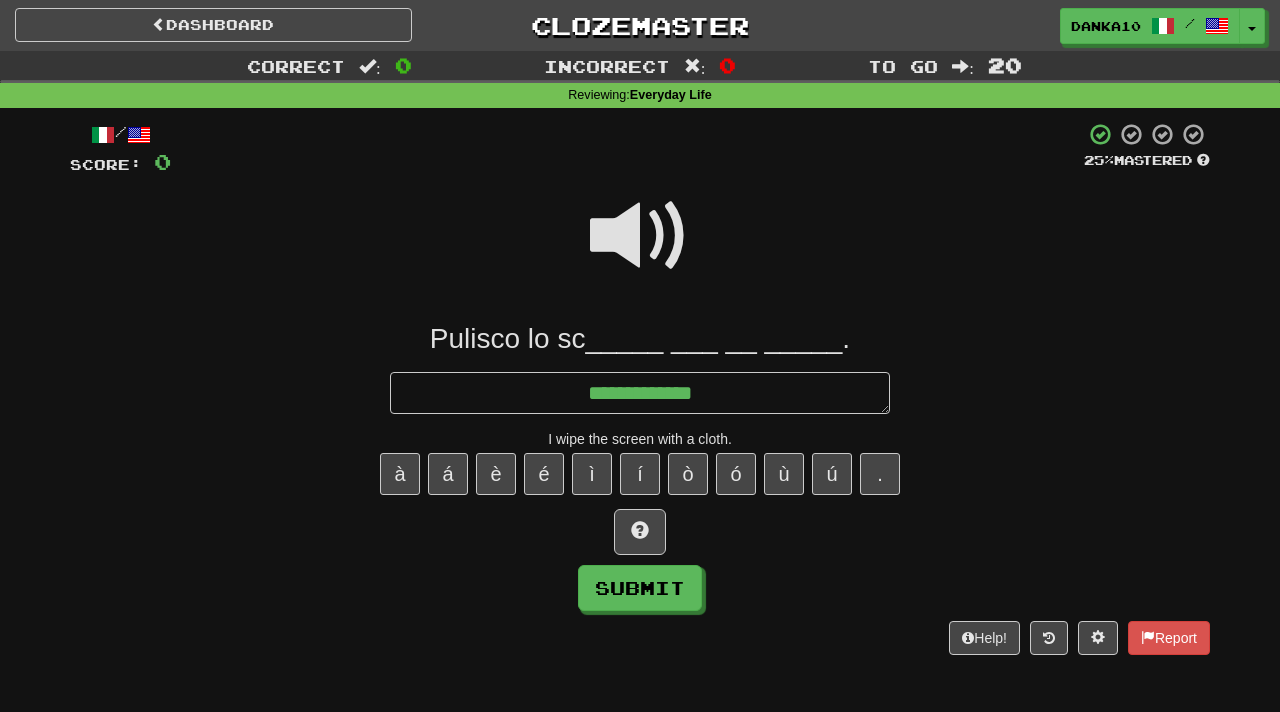 type on "*" 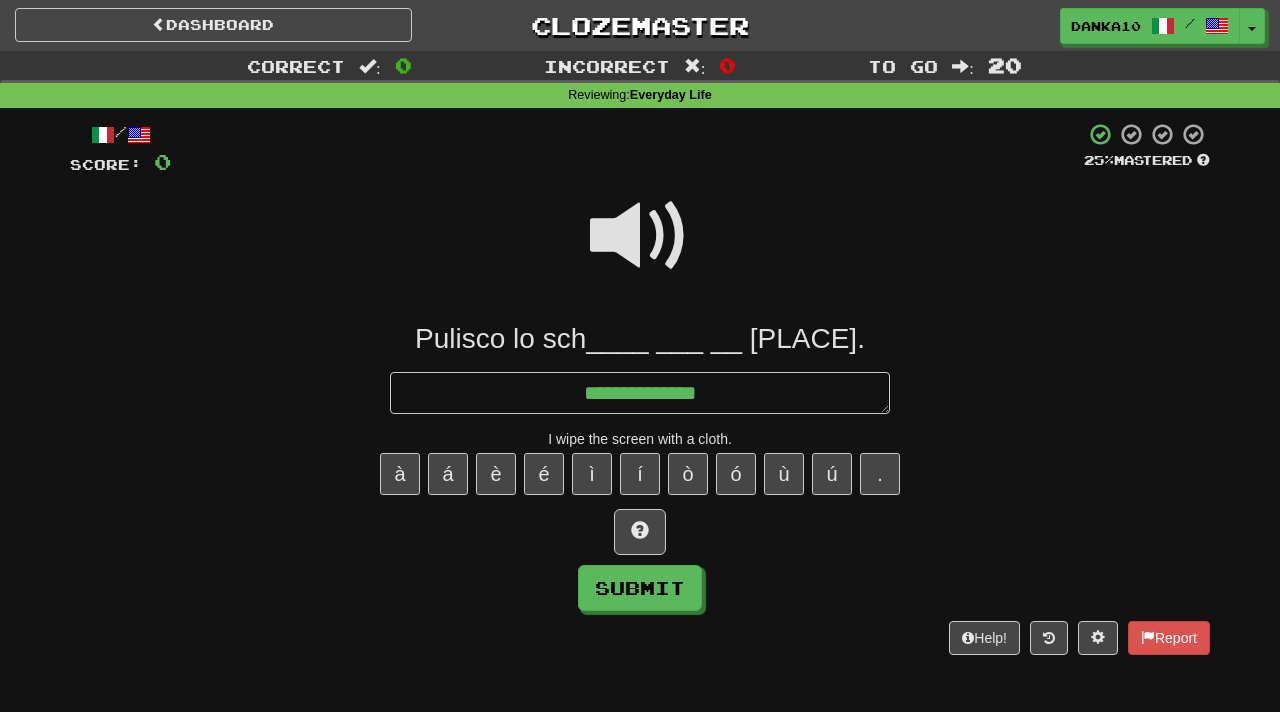 type on "*" 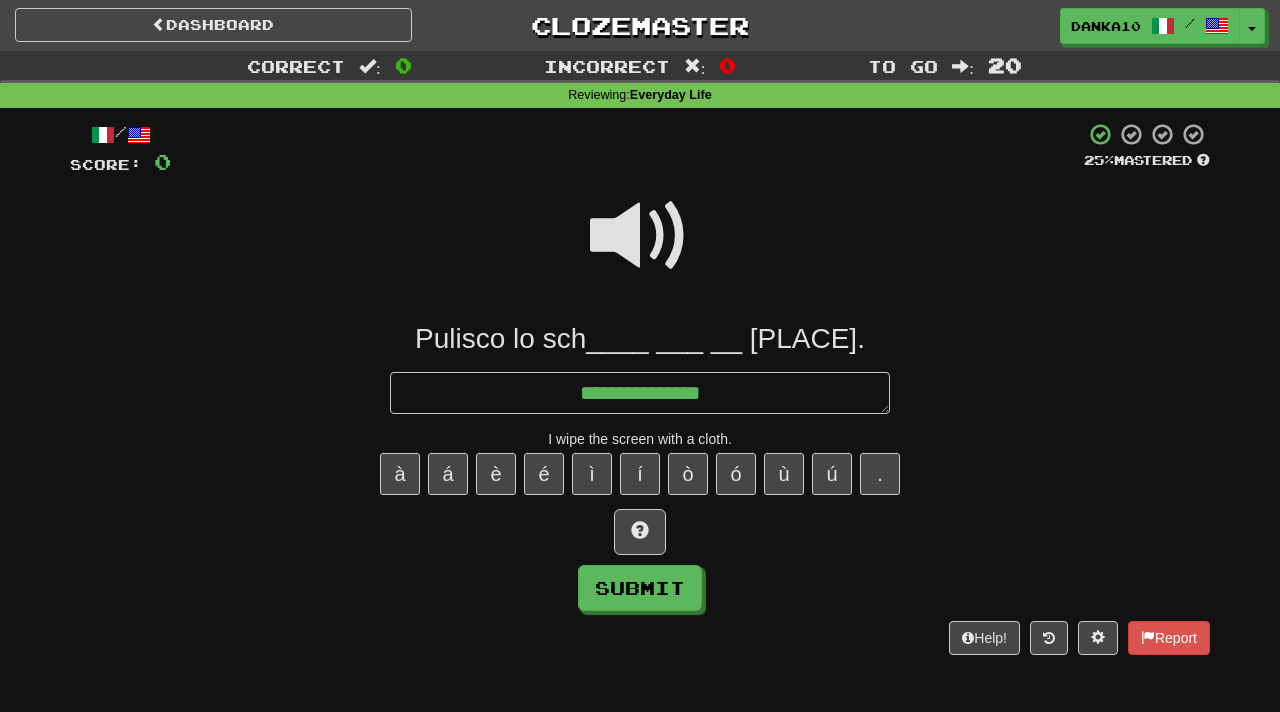 type on "*" 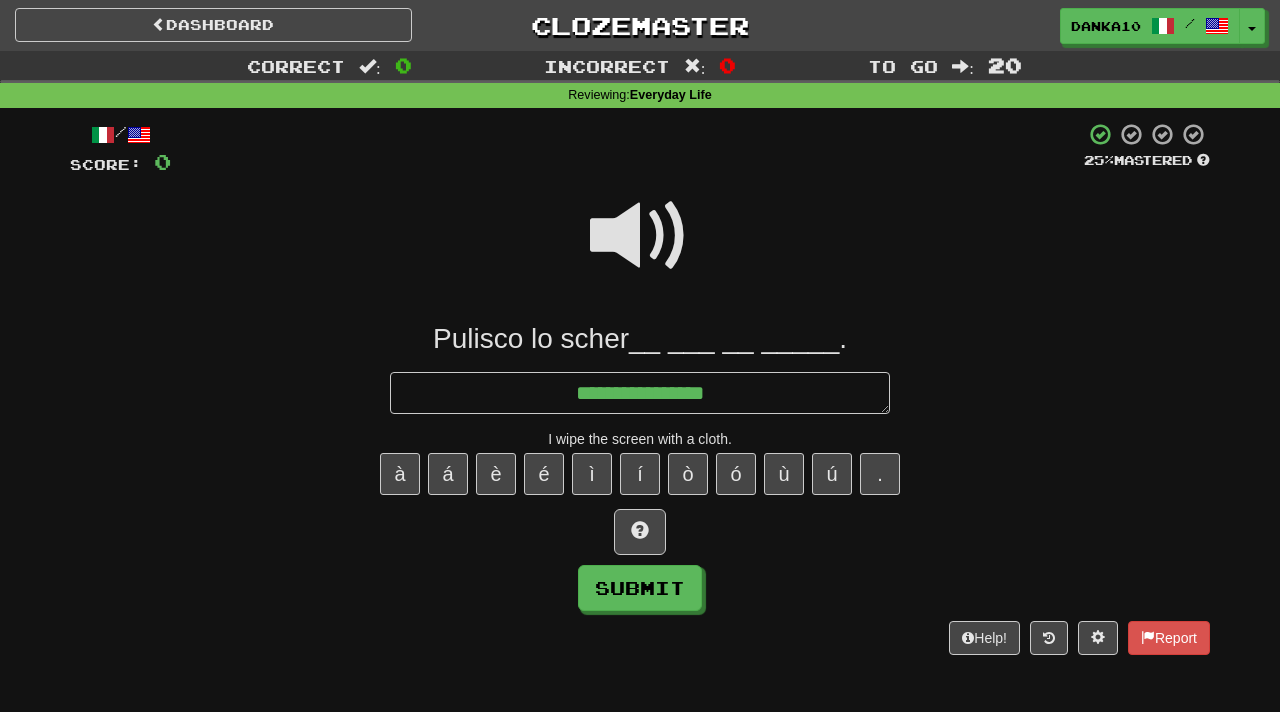 type on "*" 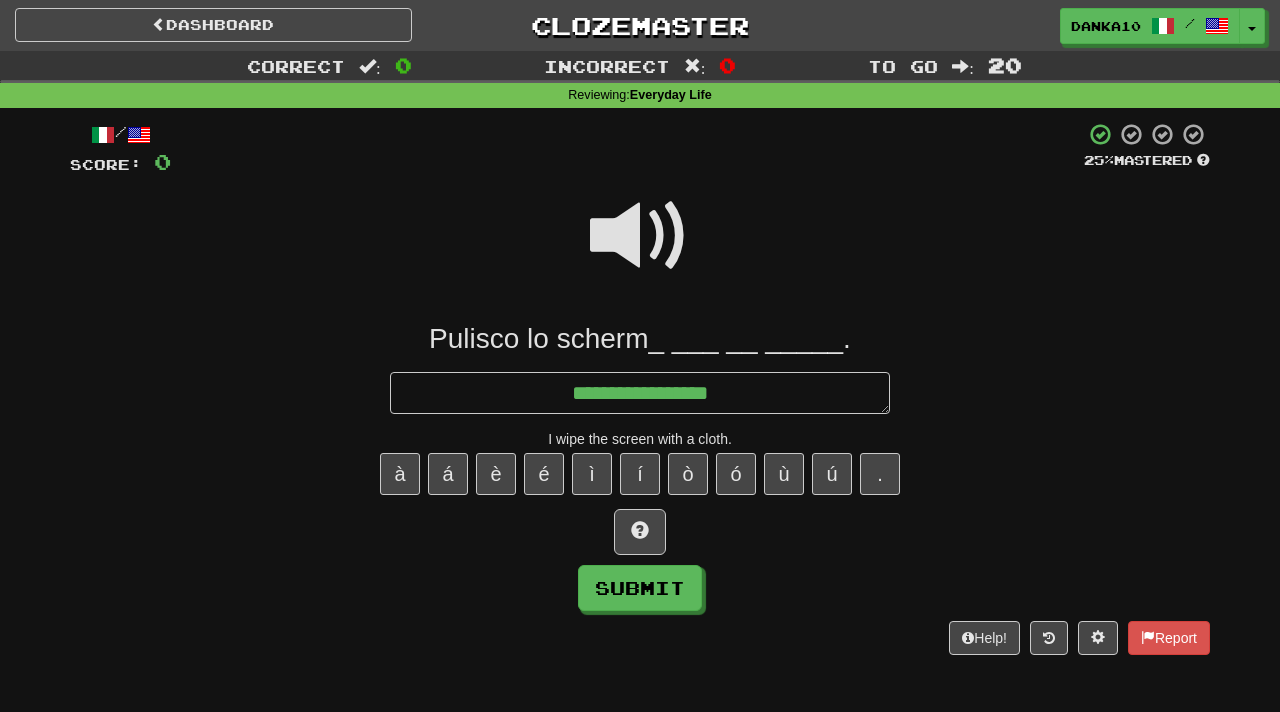 type on "*" 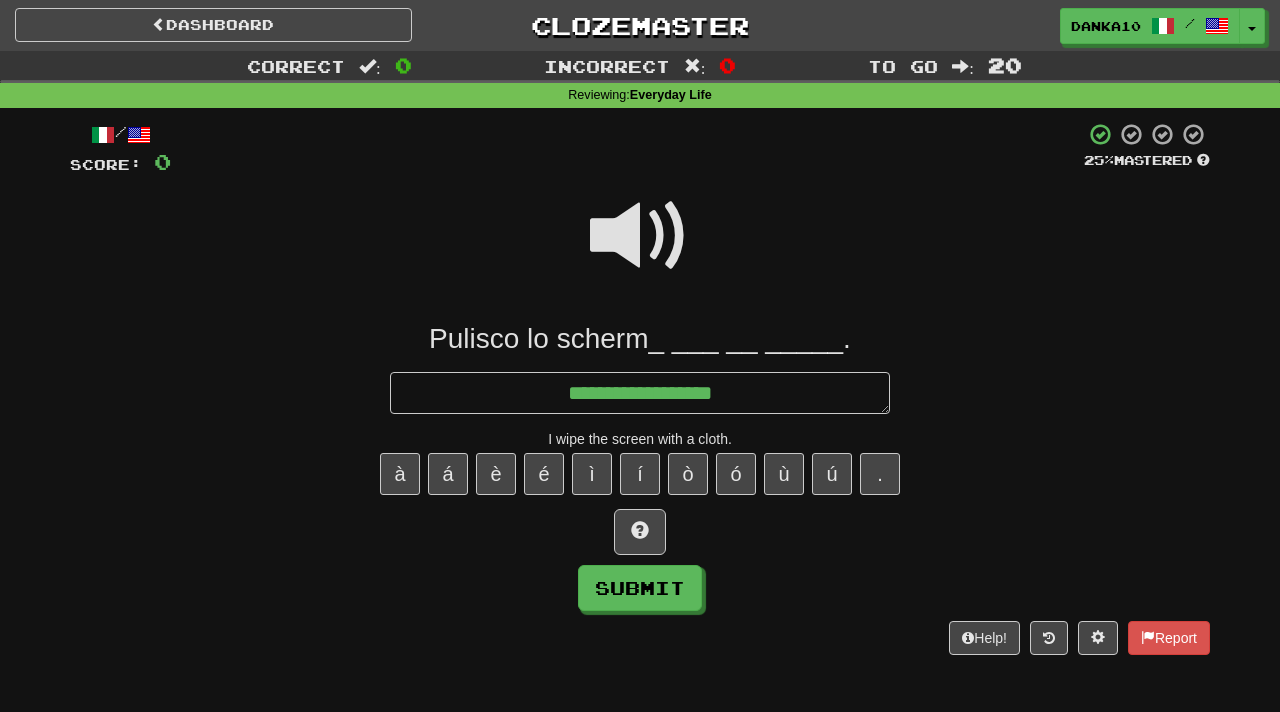 type on "*" 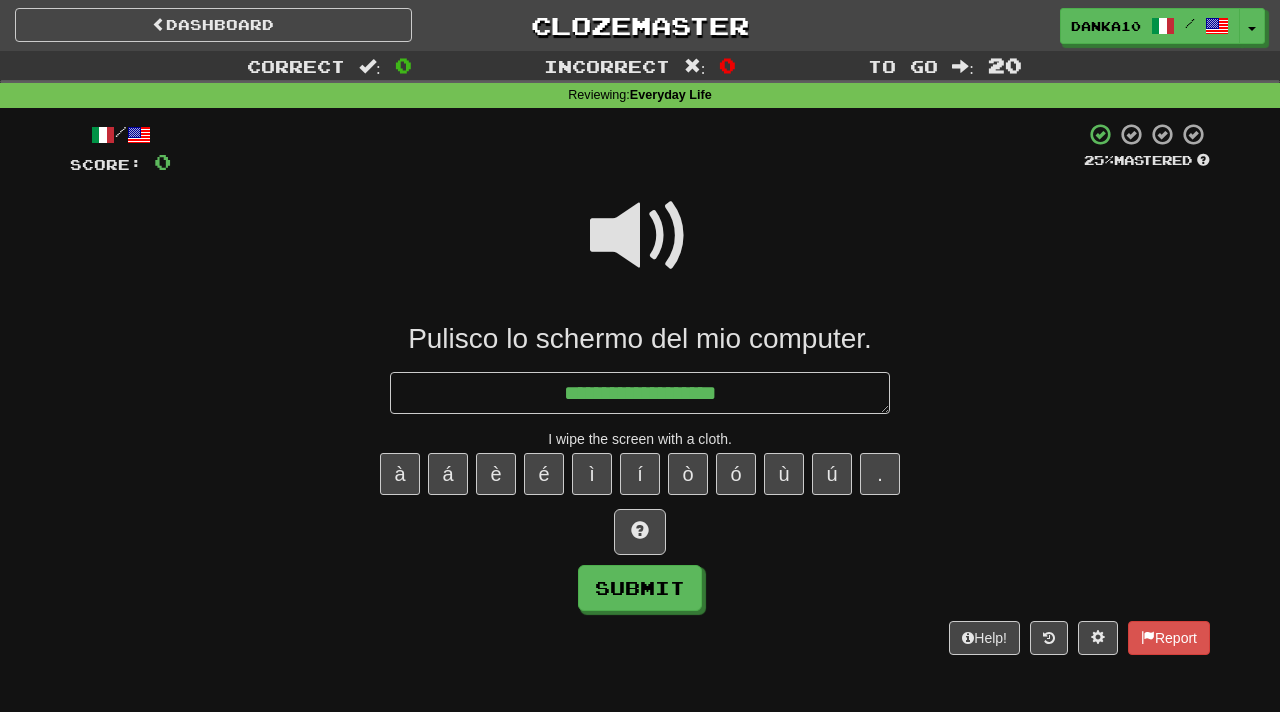 type on "*" 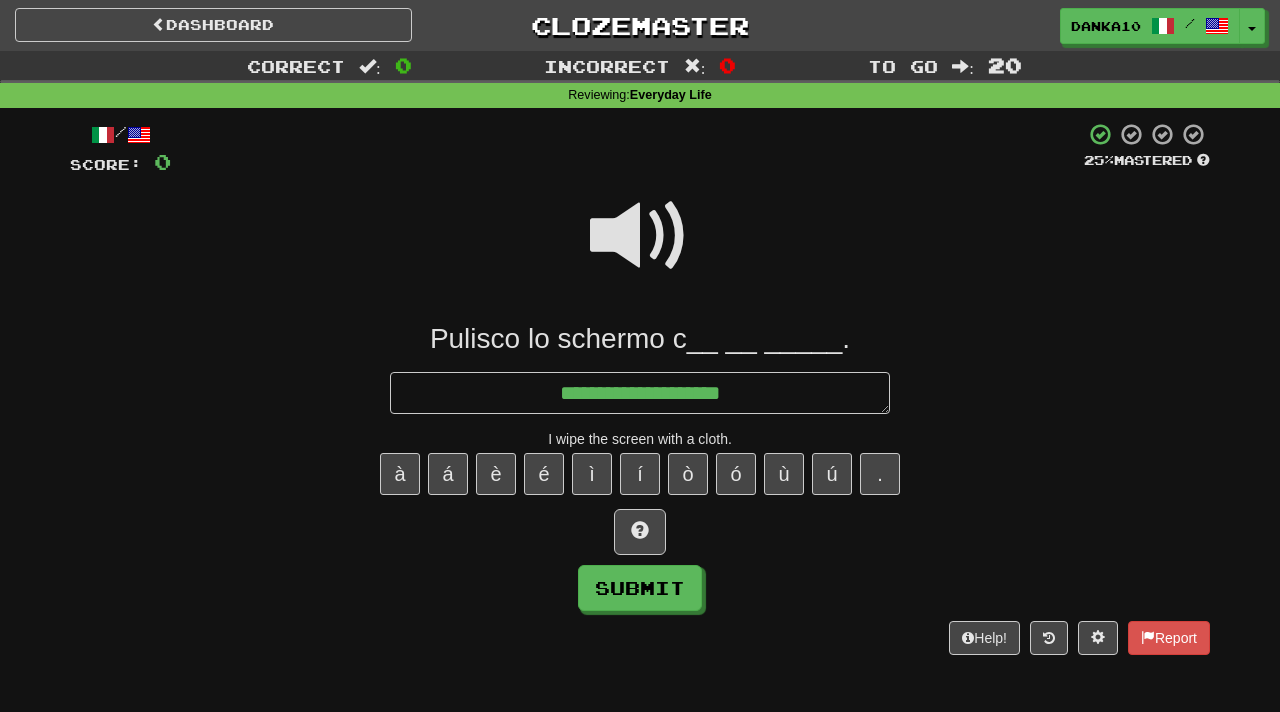 type on "*" 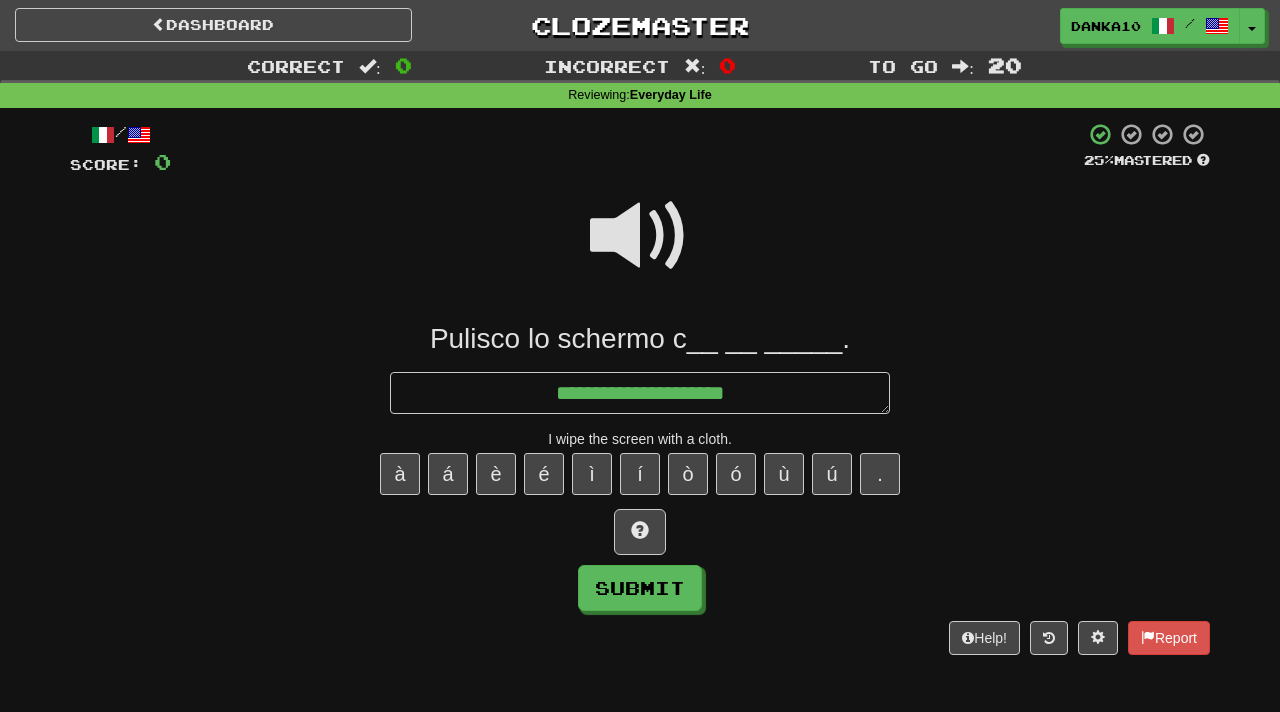 type on "*" 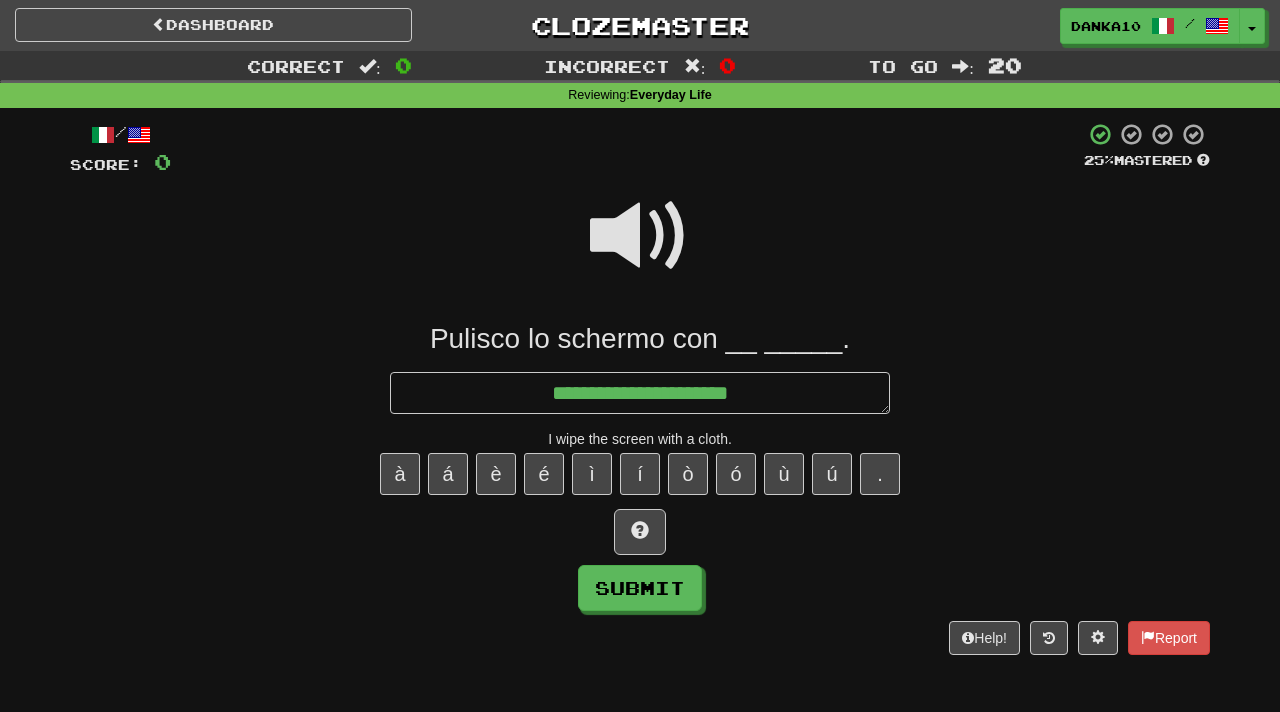 type on "*" 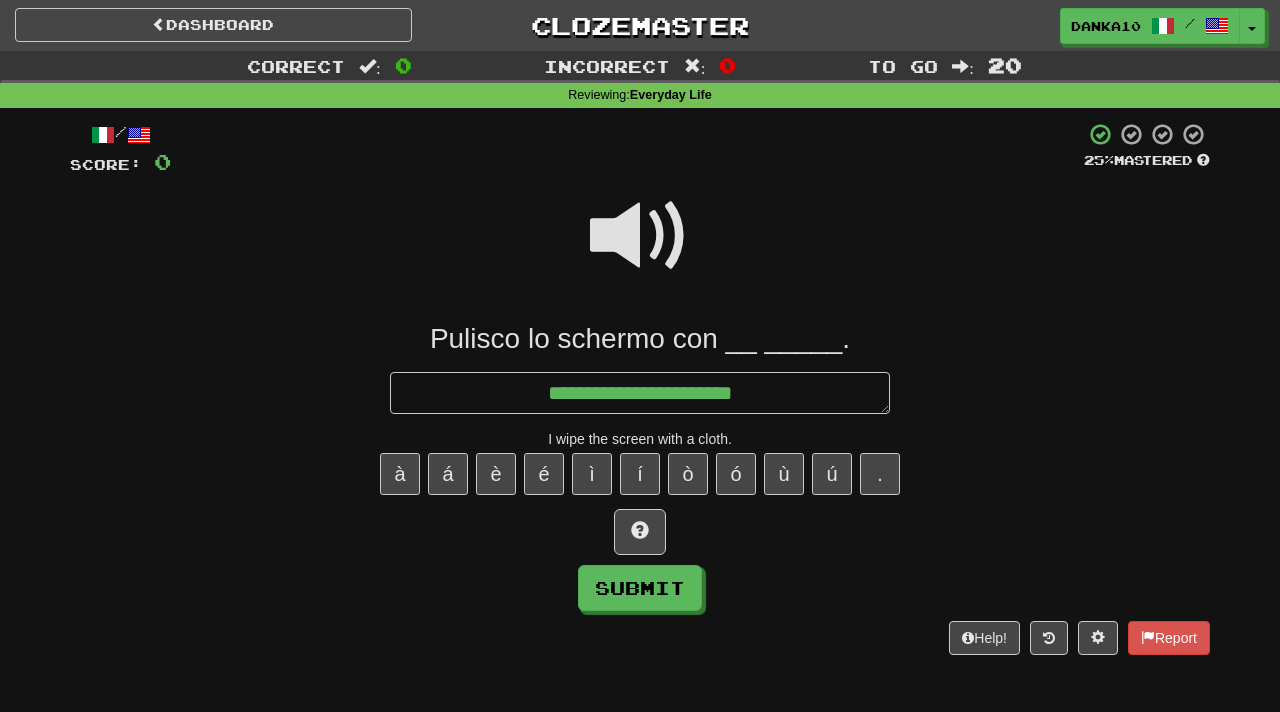 type on "*" 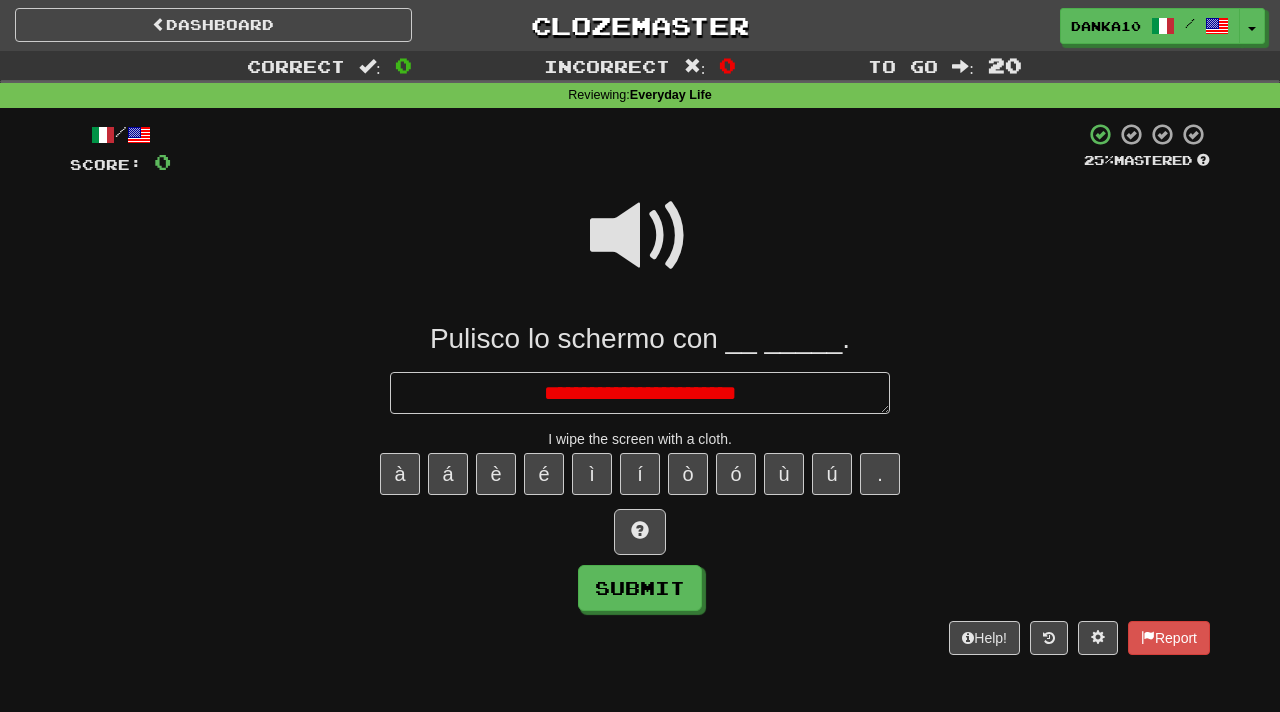 type on "*" 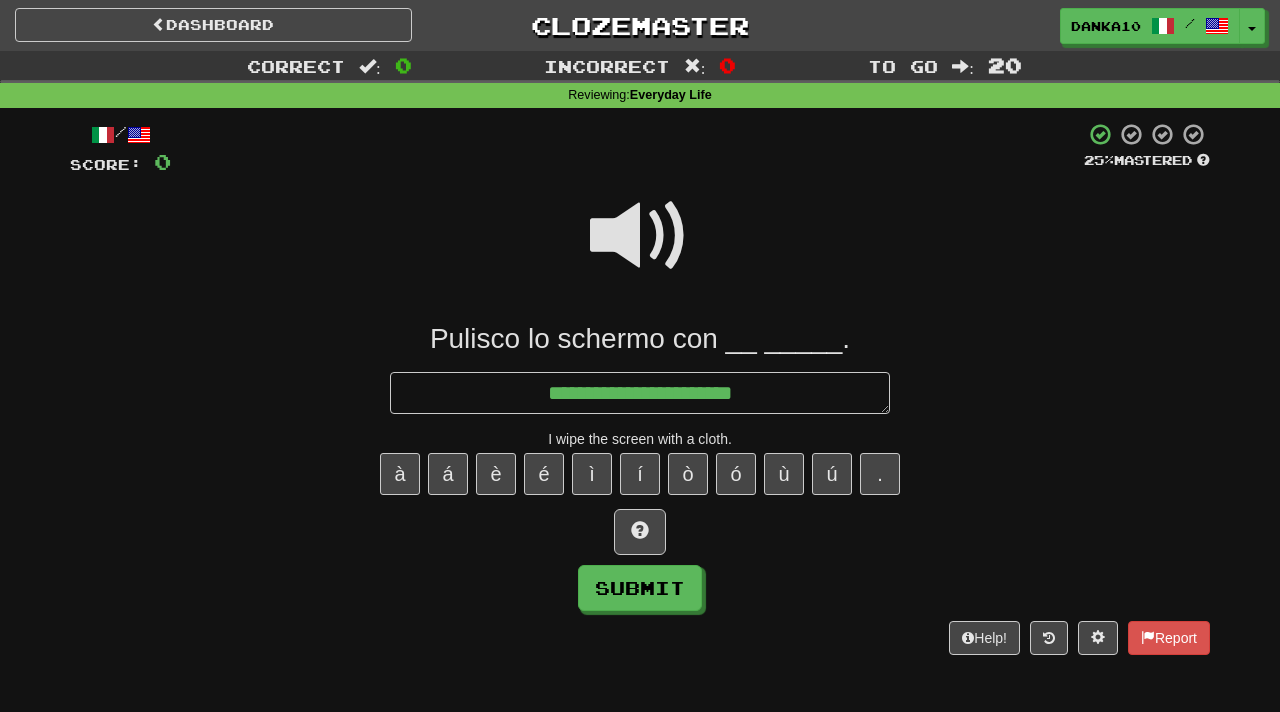 type on "*" 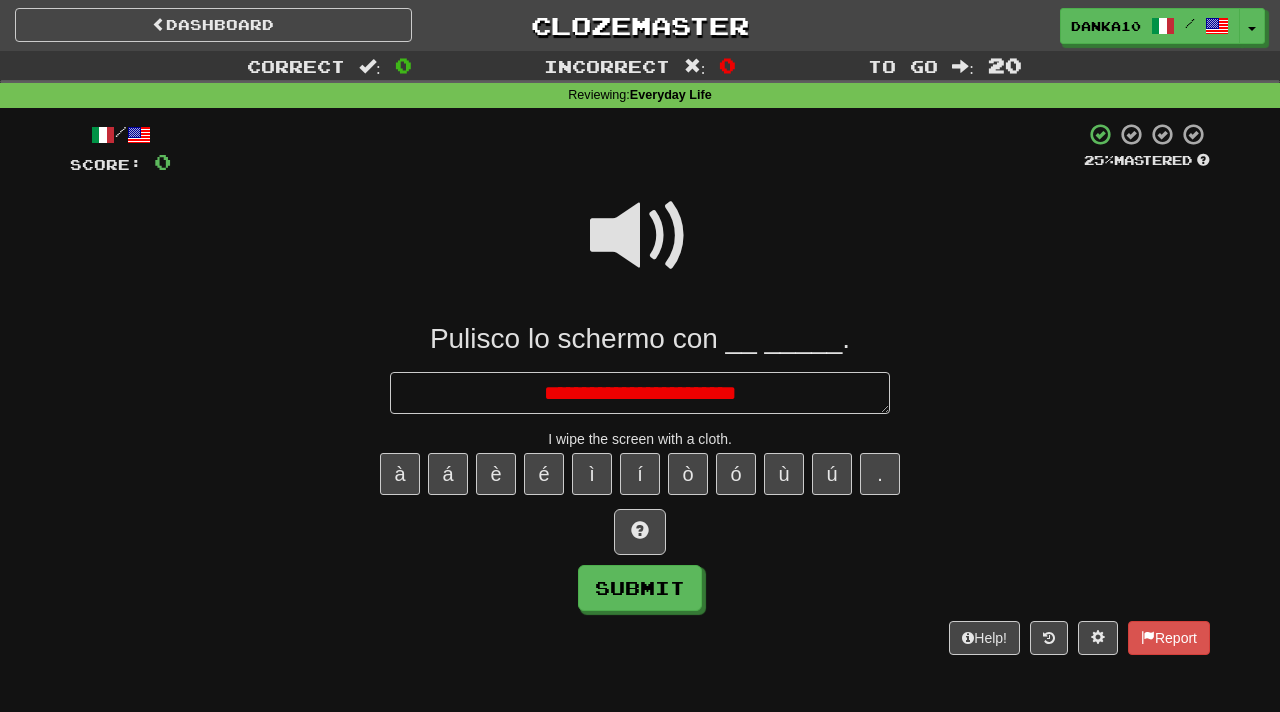 type on "*" 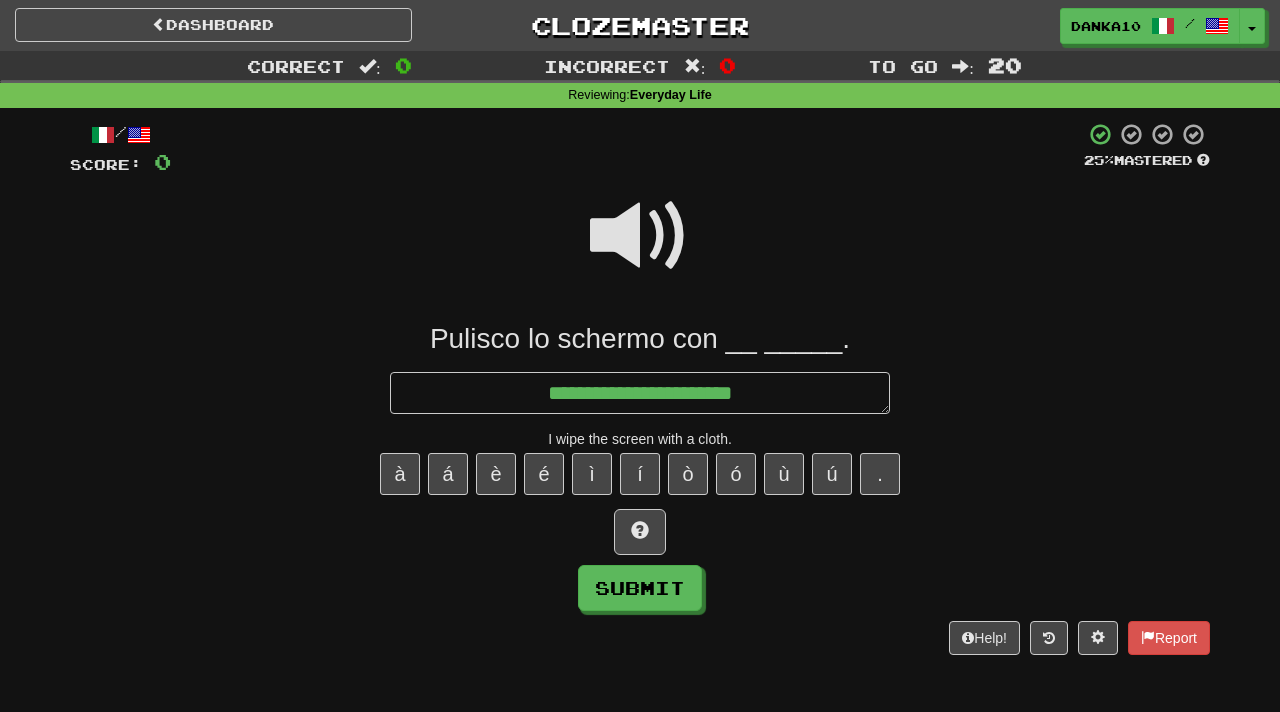 type on "*" 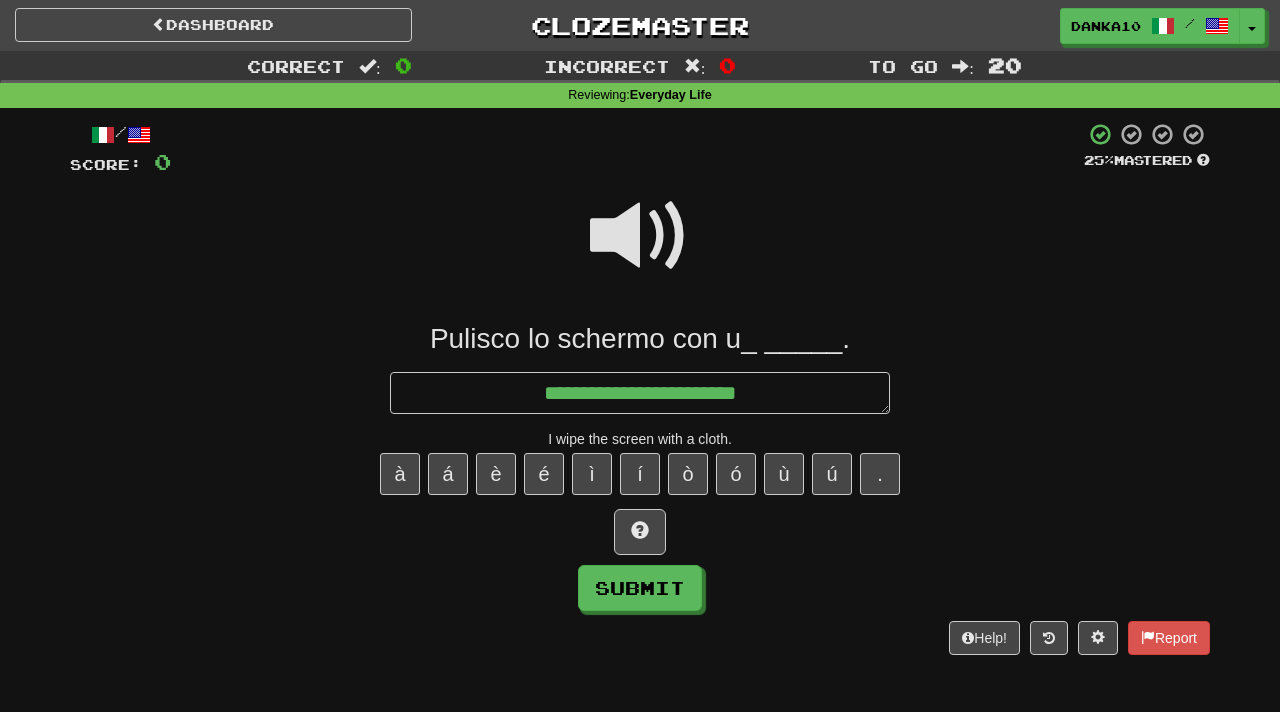 type on "*" 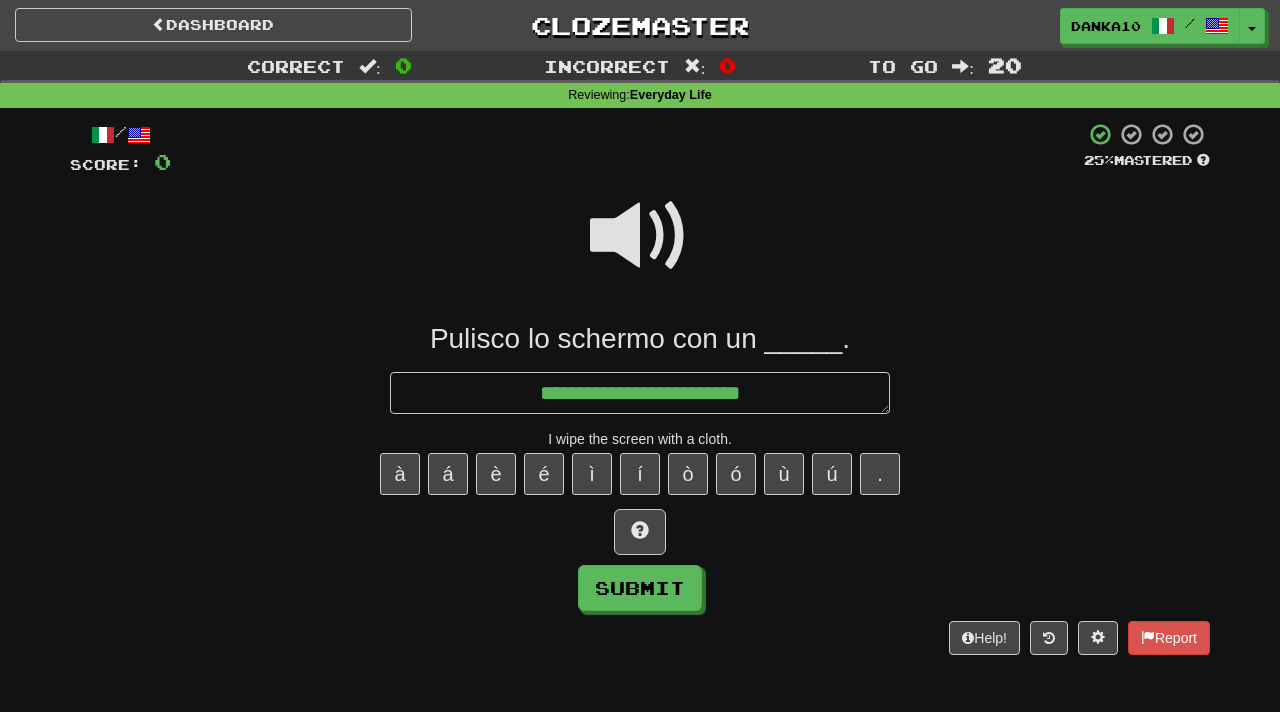 type on "*" 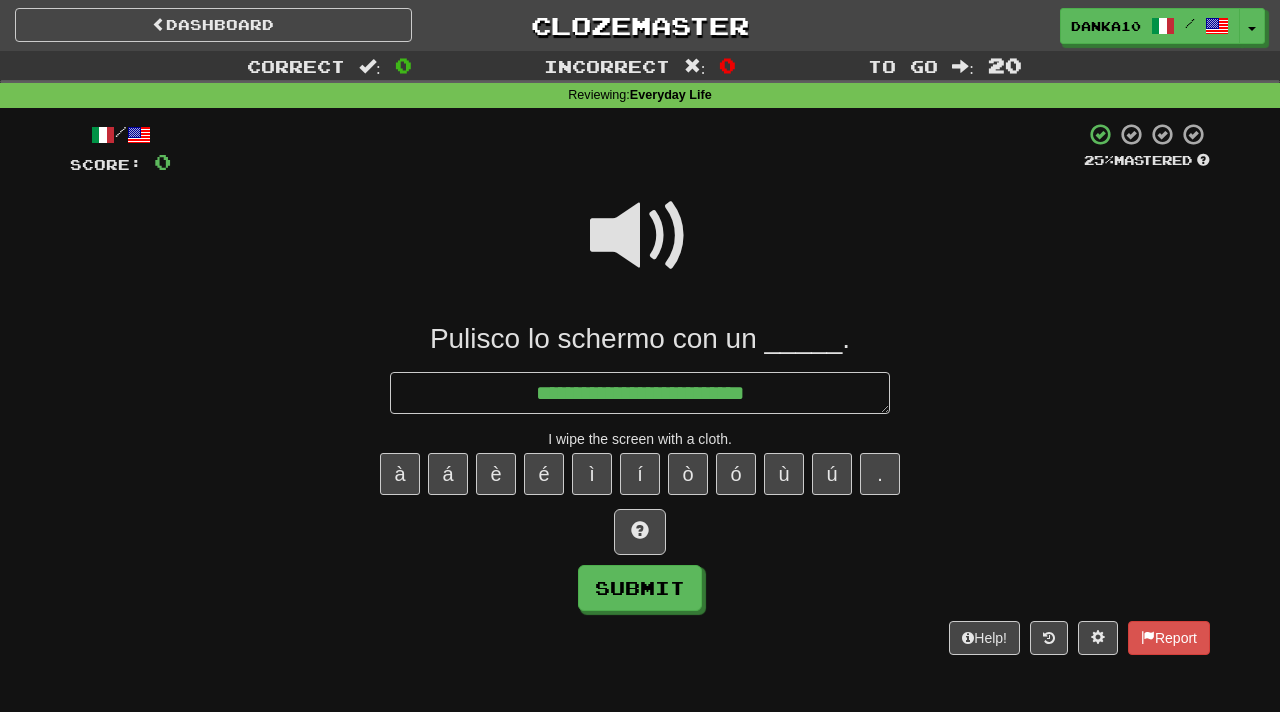 type on "*" 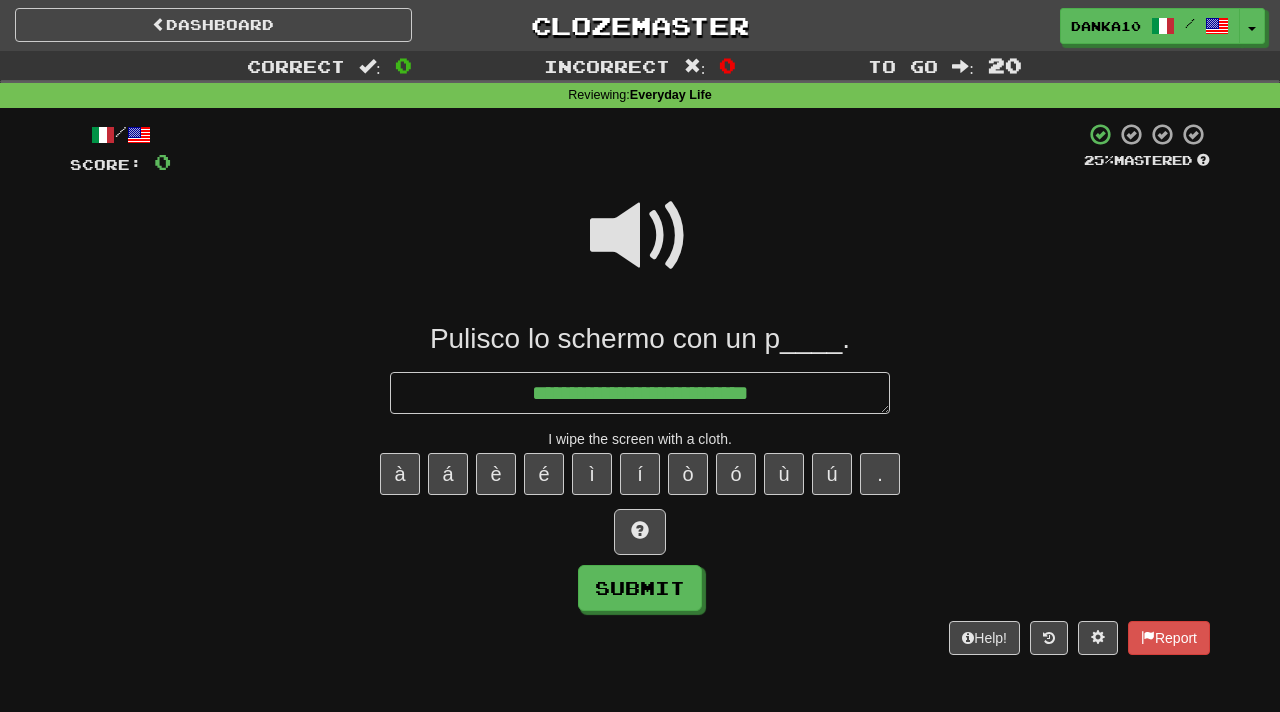 type on "*" 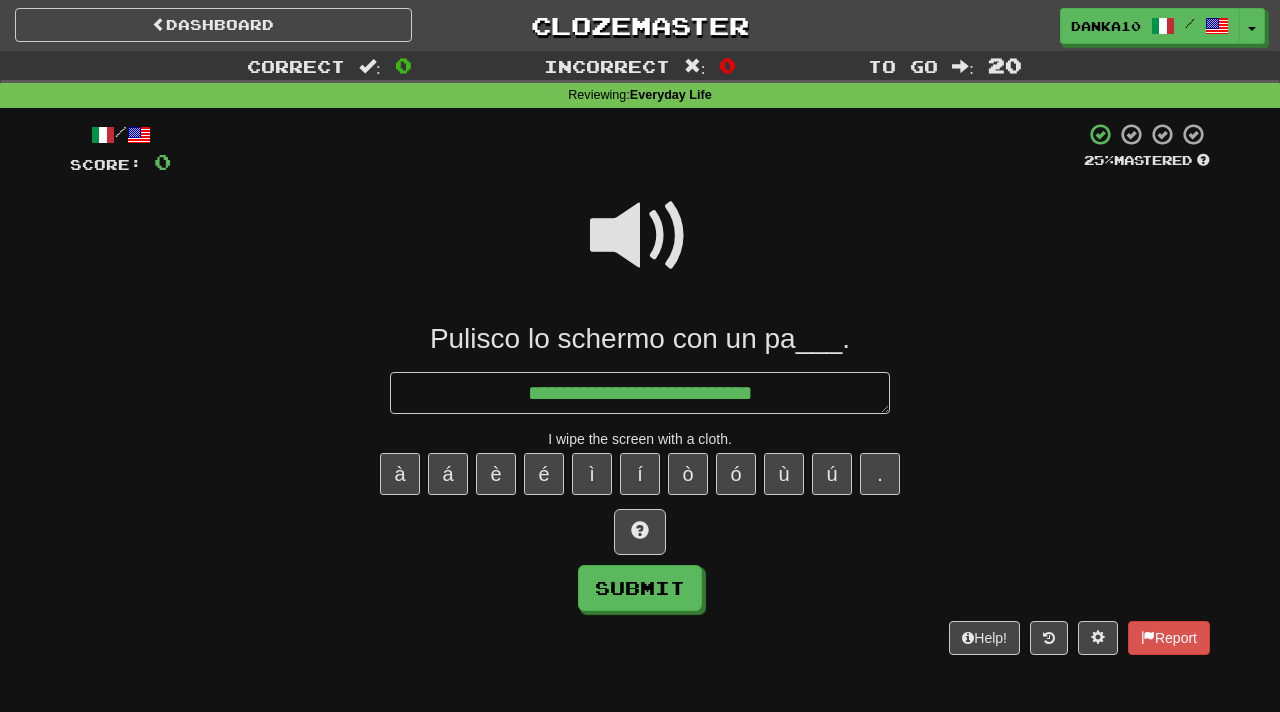 type on "*" 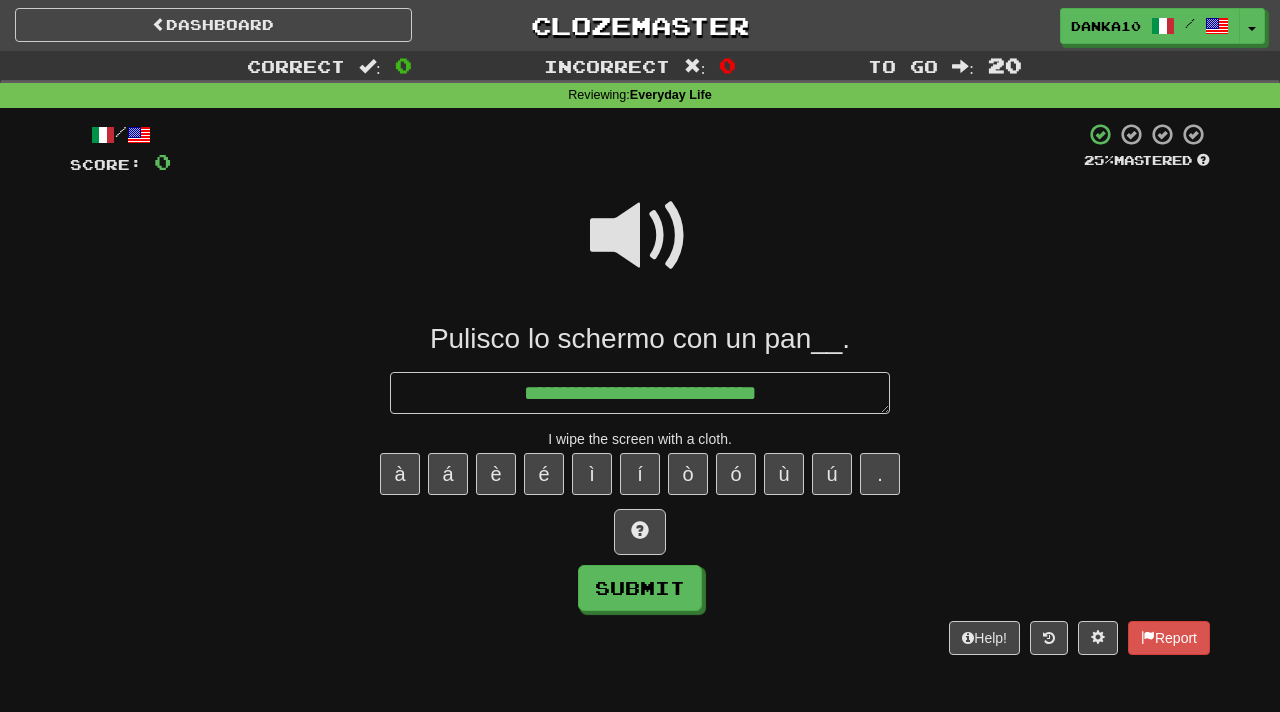 type on "*" 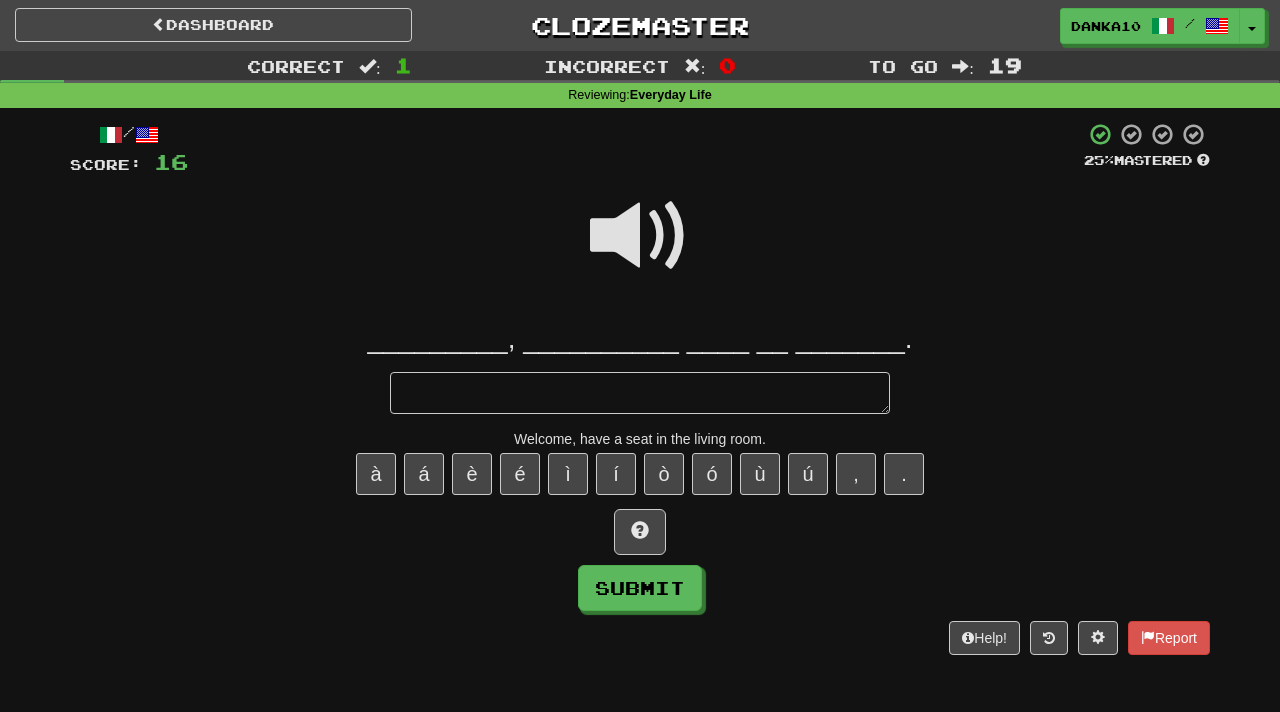 type on "*" 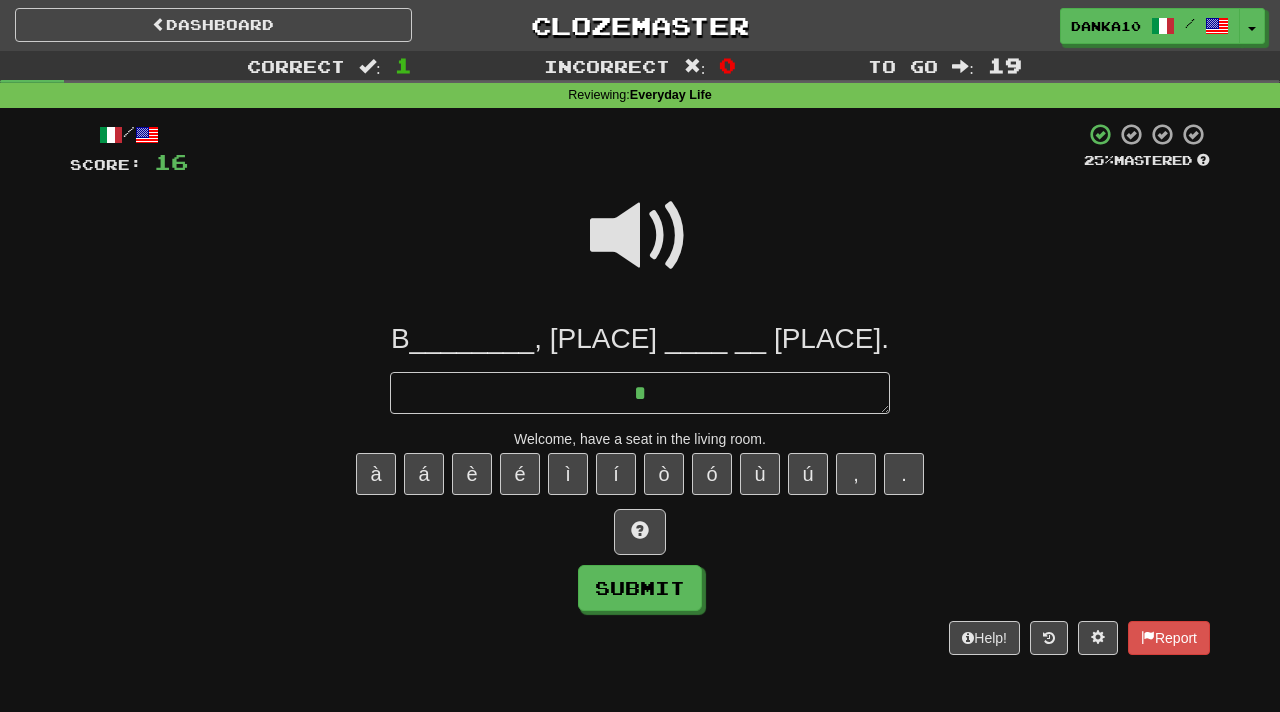 type on "*" 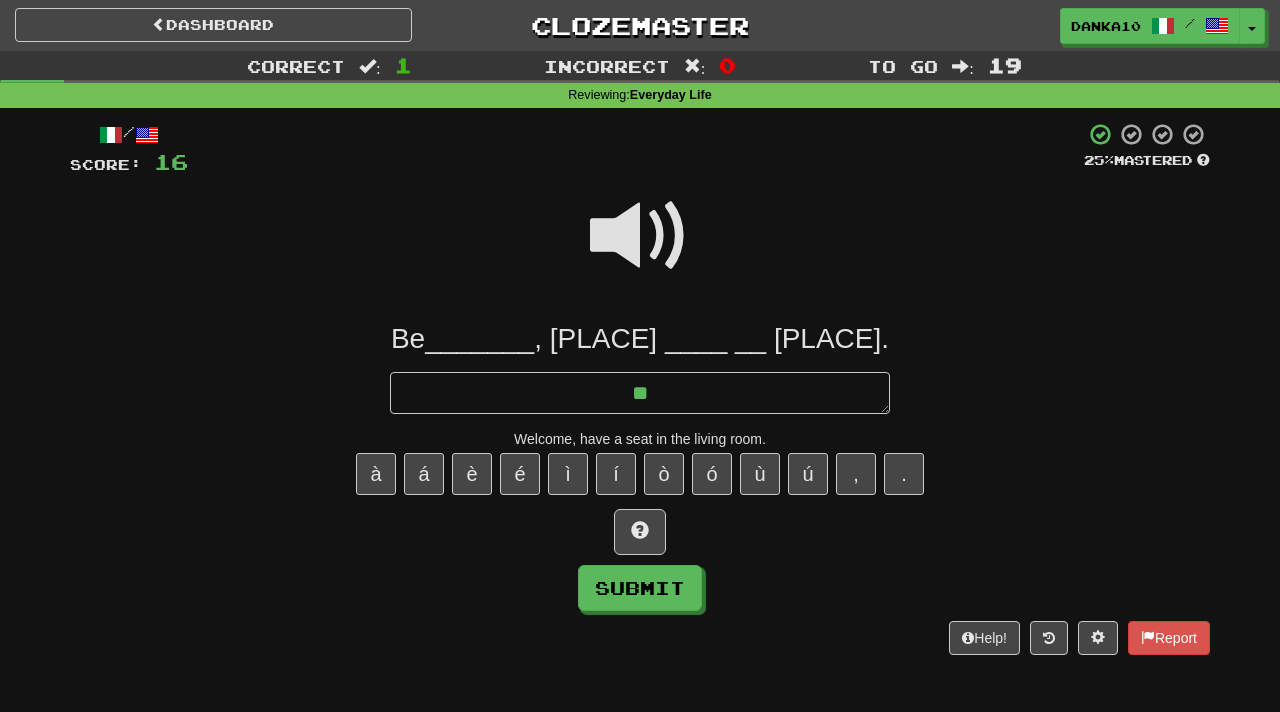 type on "*" 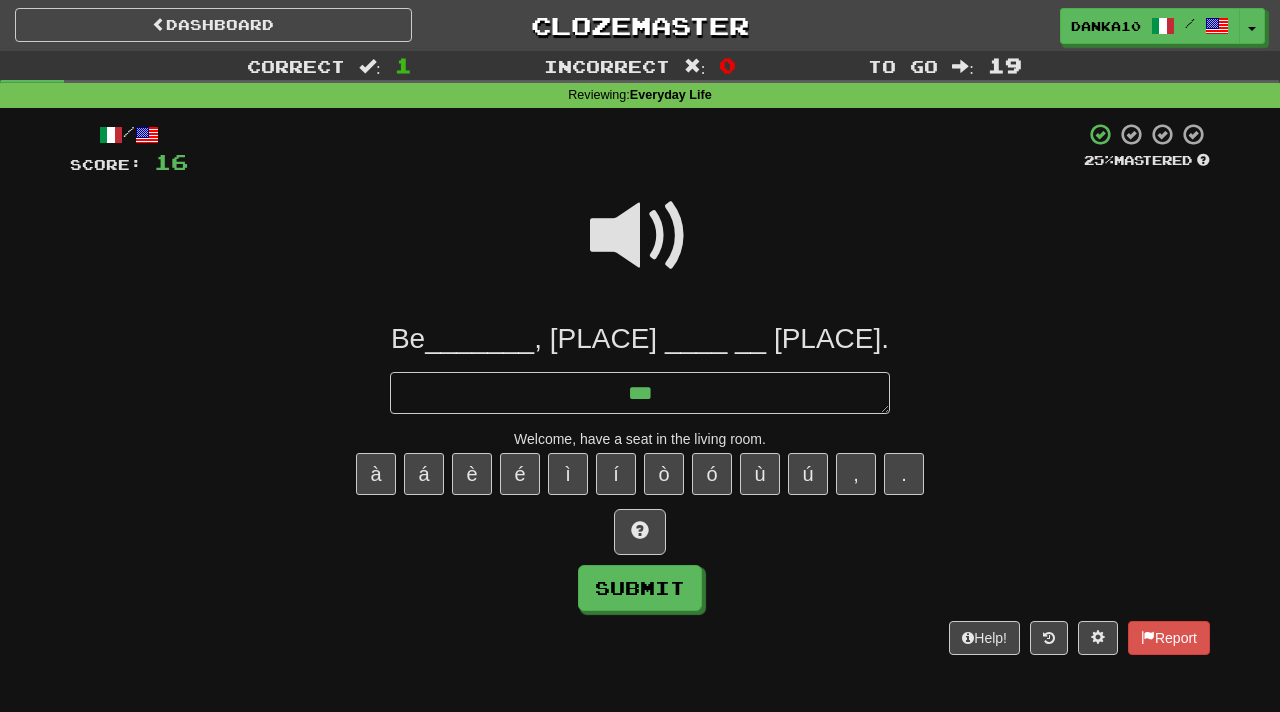 type on "*" 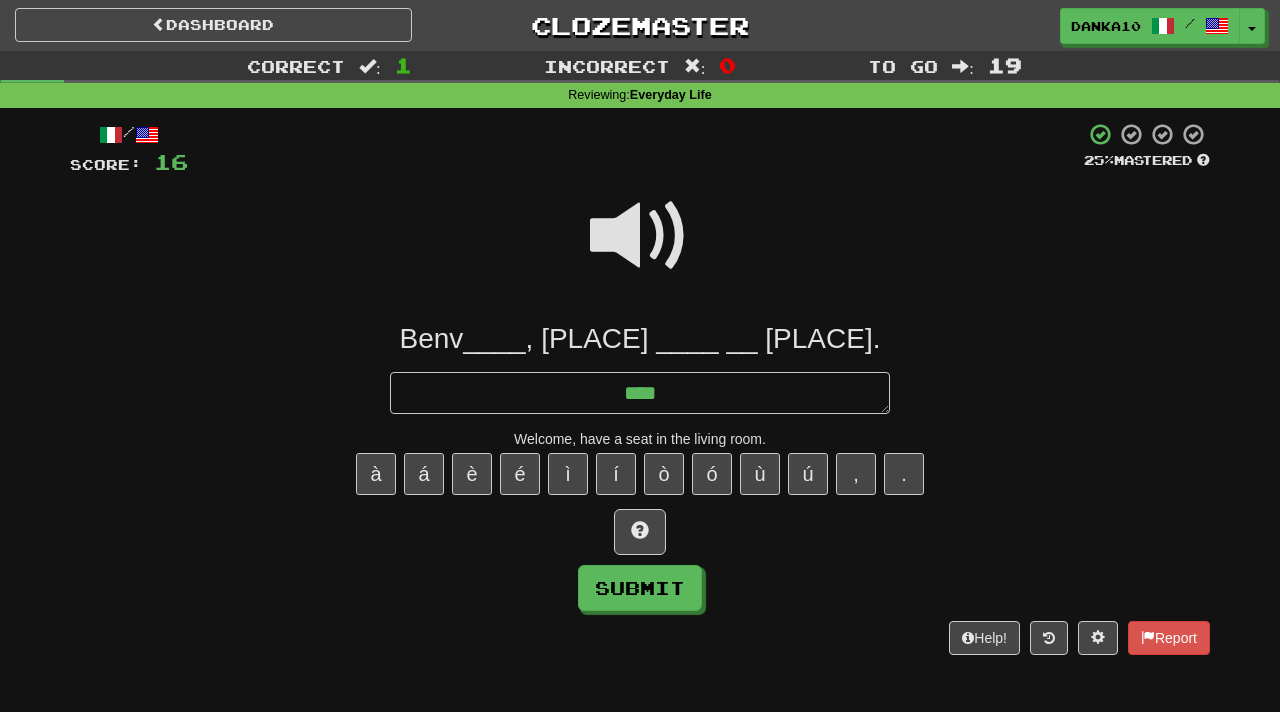 type on "*" 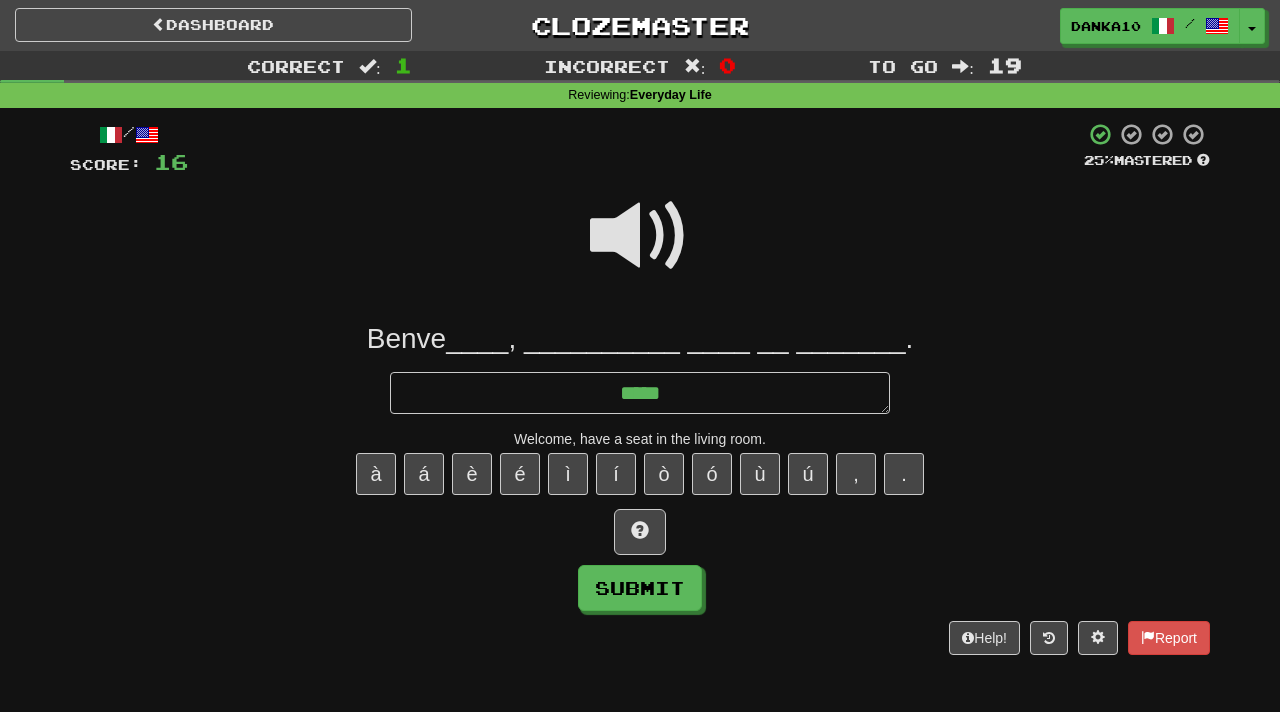 type on "*" 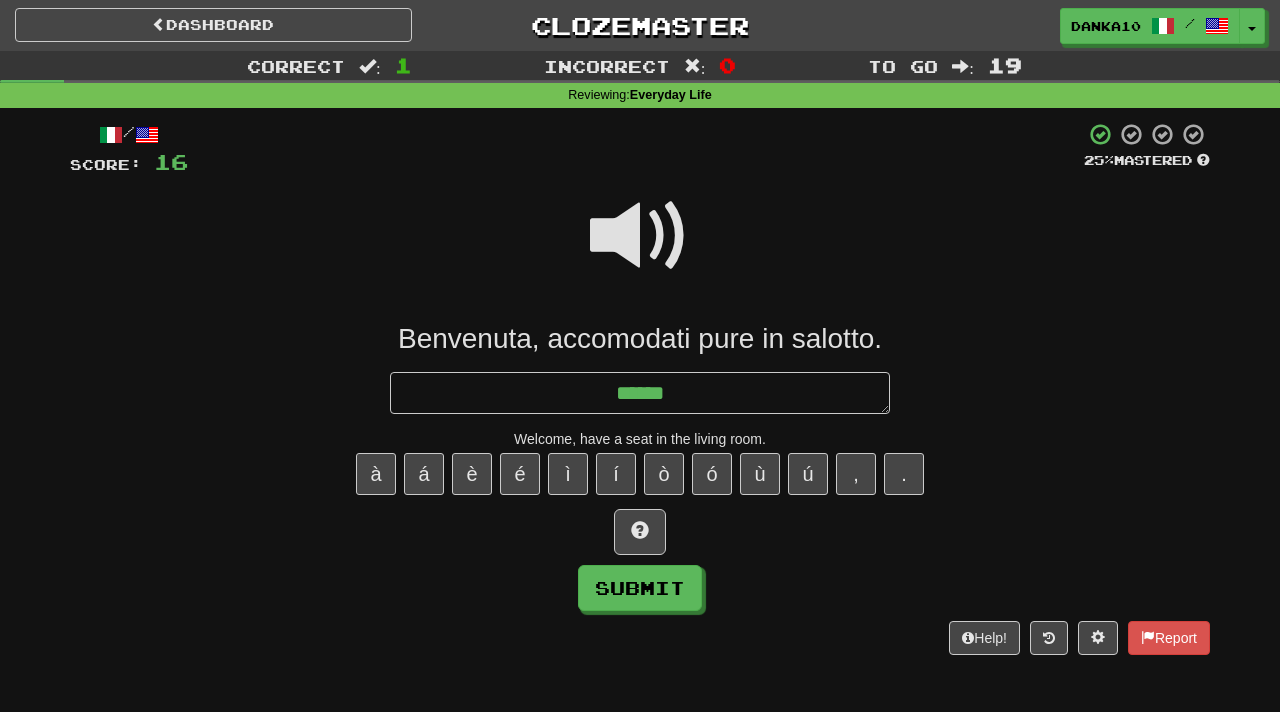 type on "*" 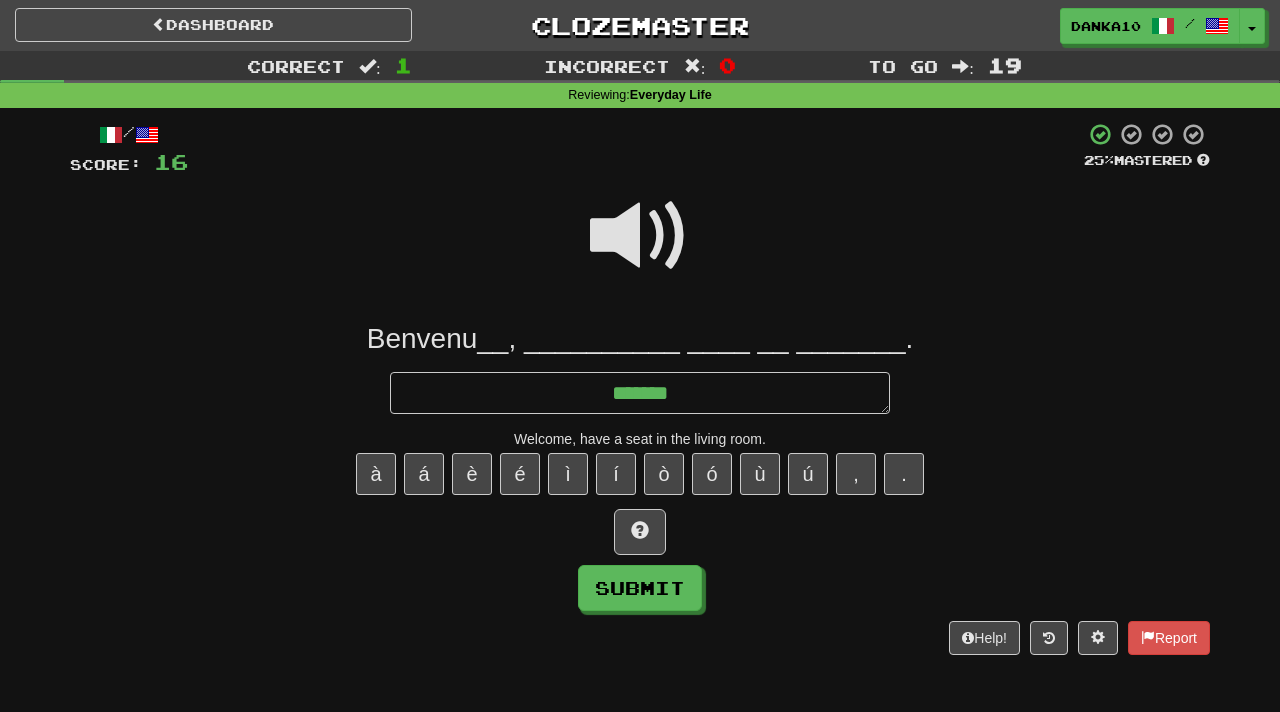 type on "*" 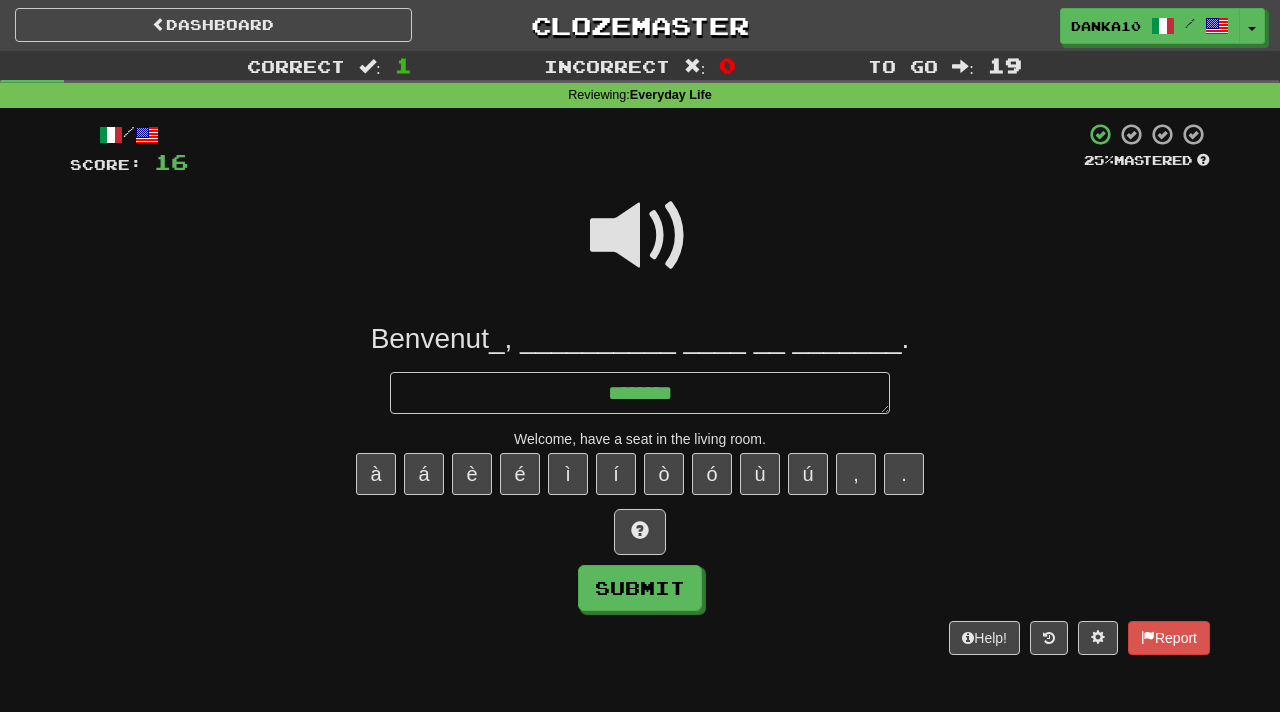 type on "*" 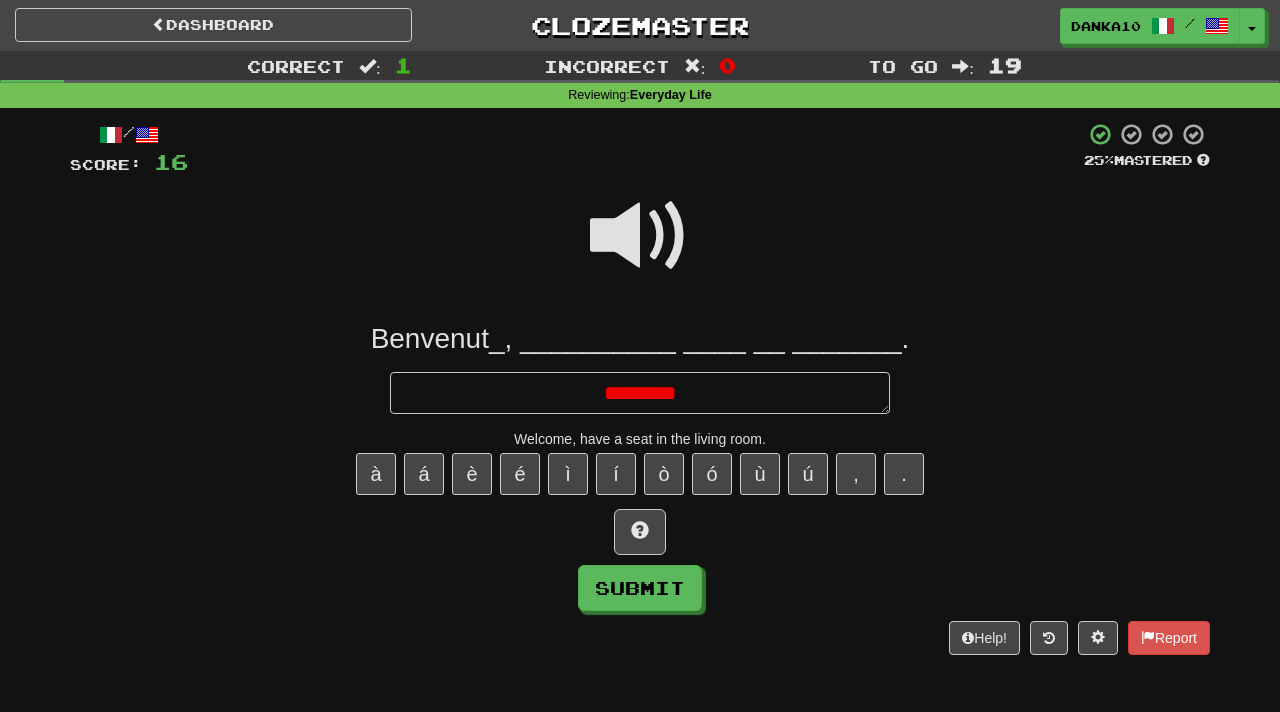 type on "*" 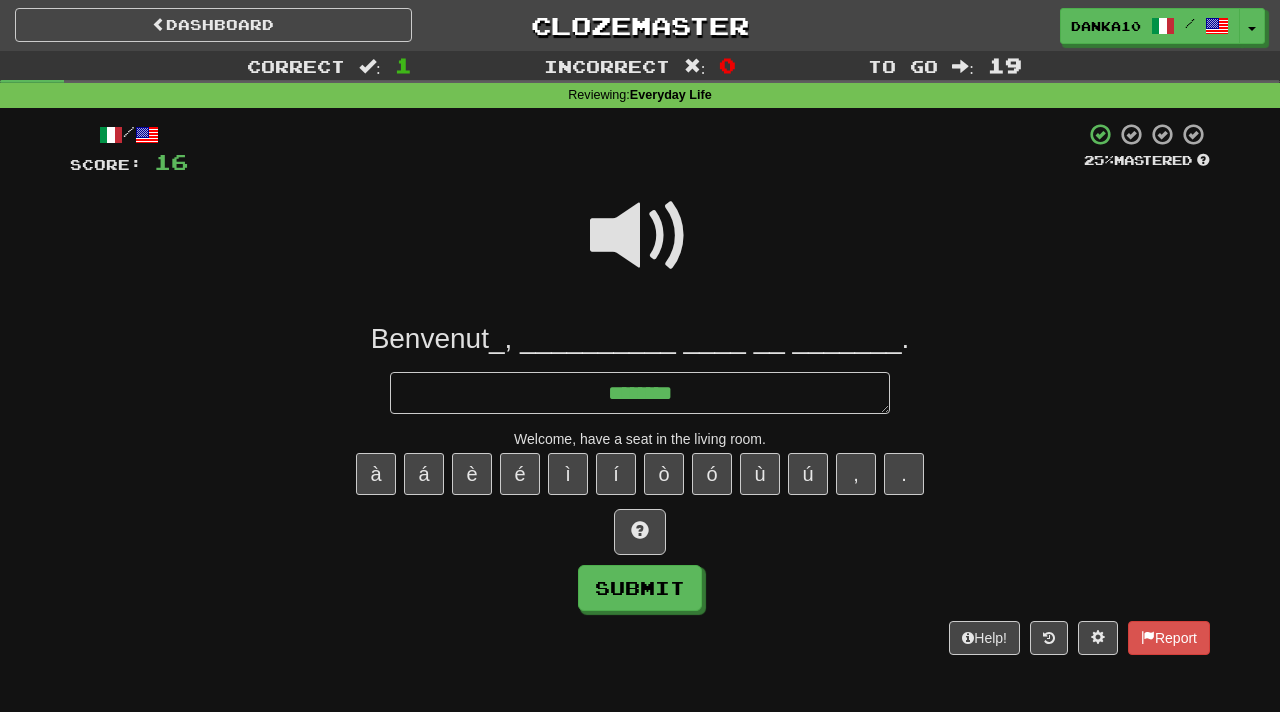 type on "*" 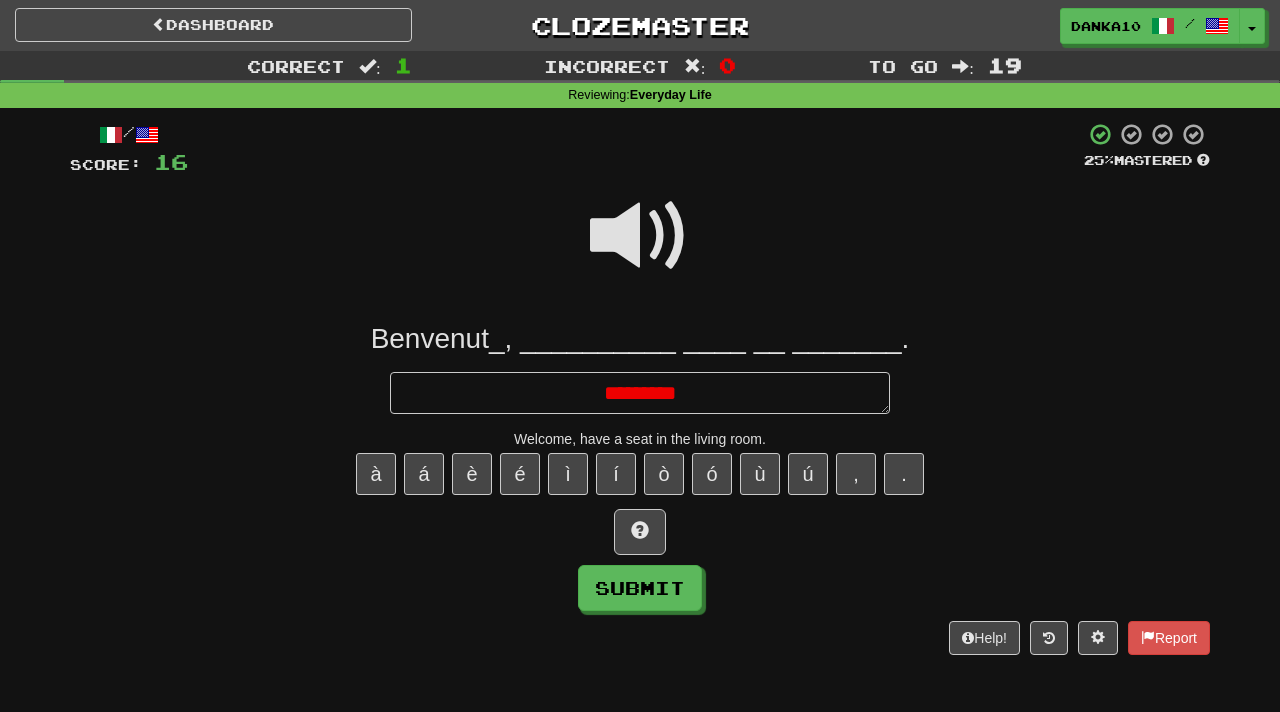 type on "*" 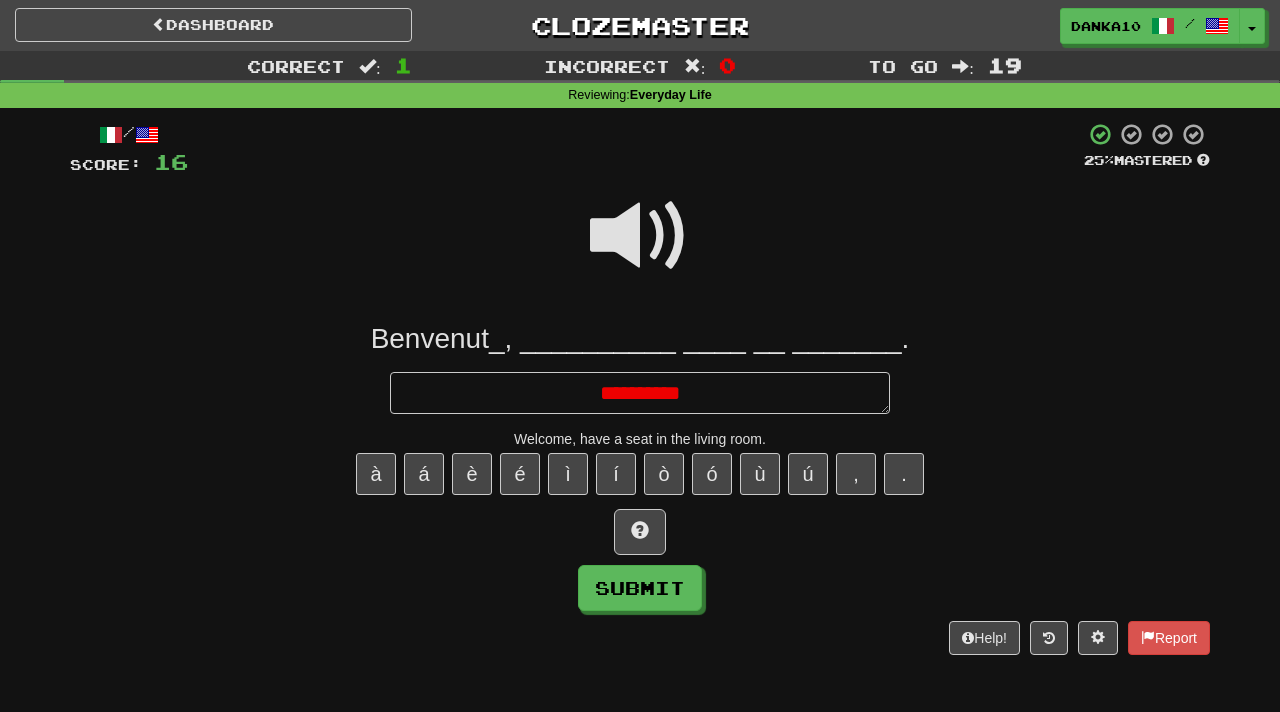 type on "*" 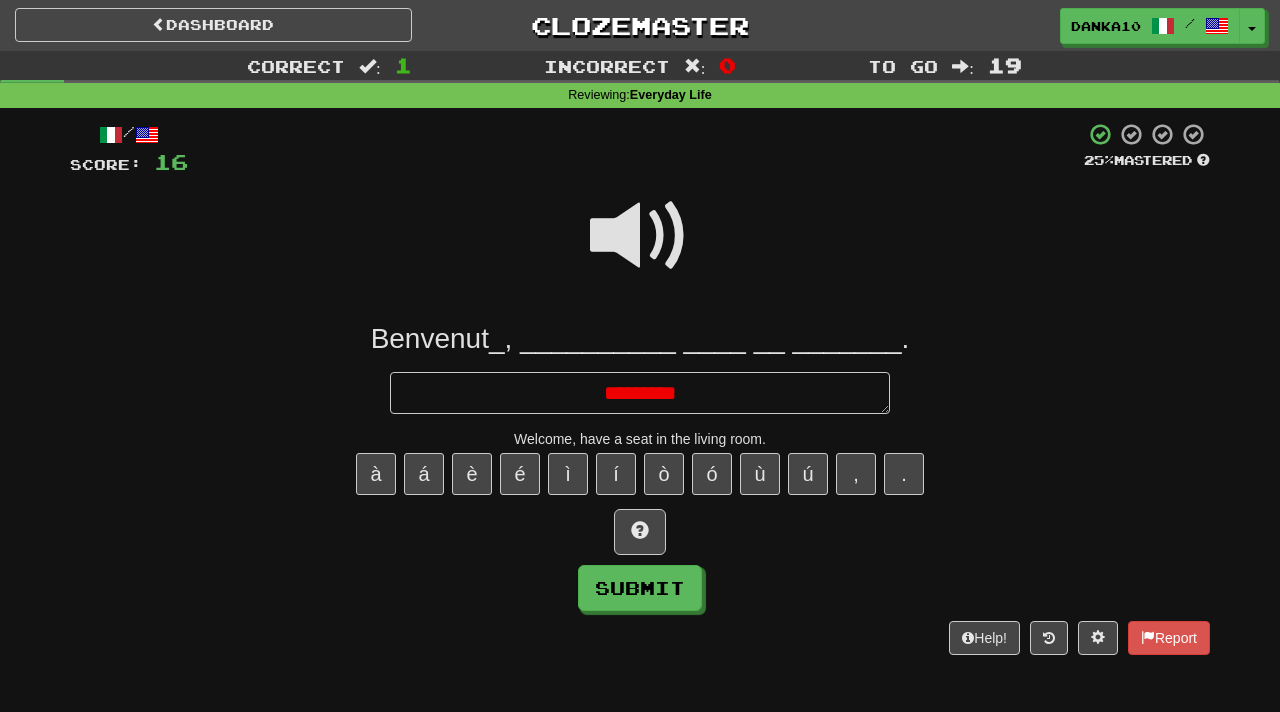 type on "*" 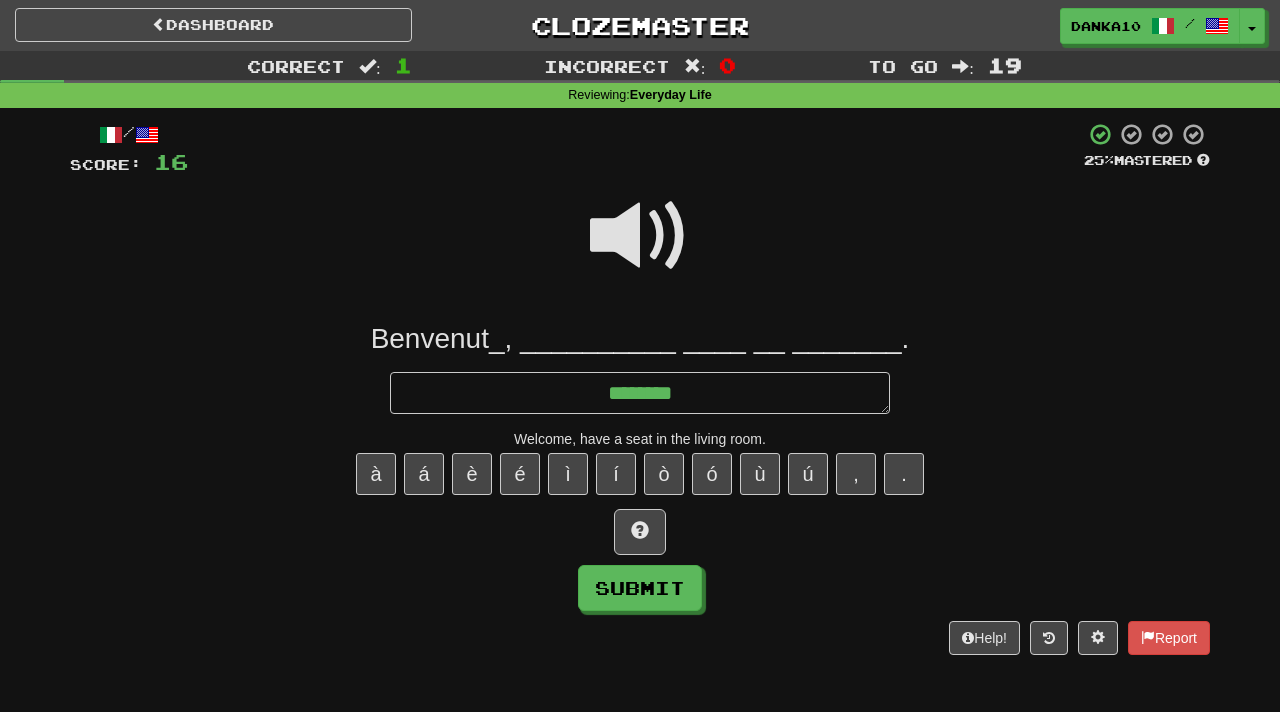 type on "*" 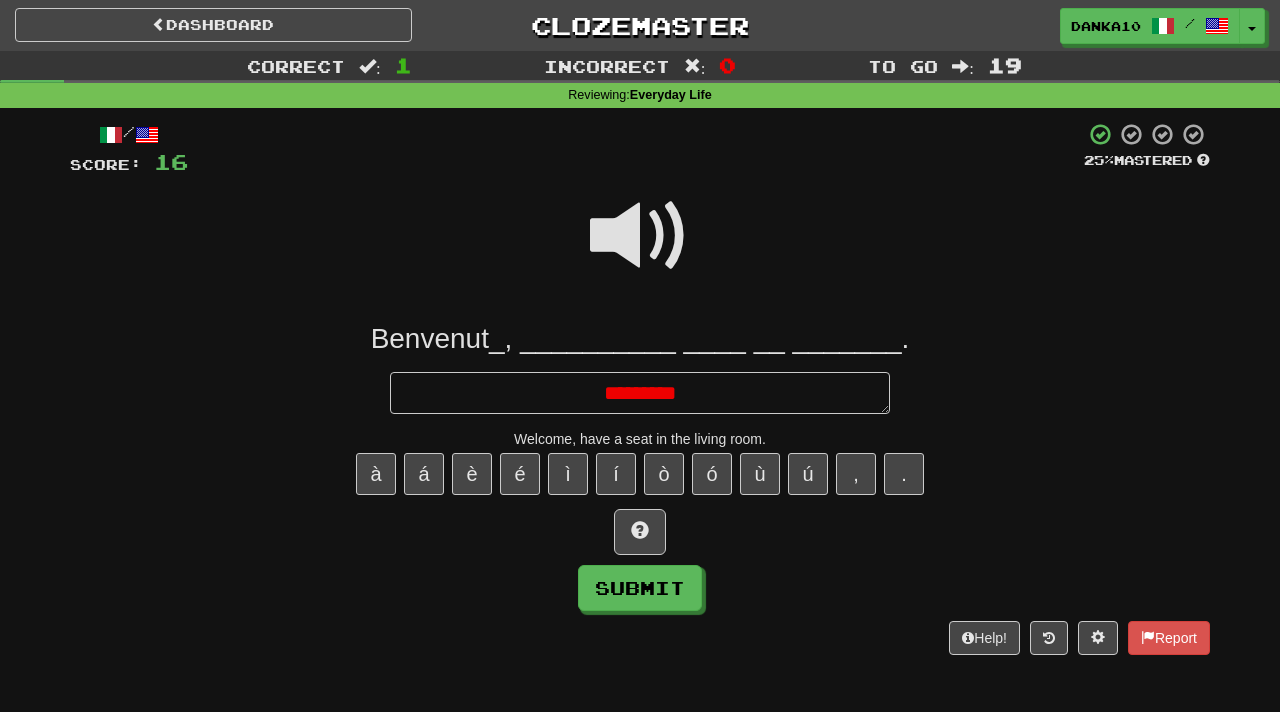 type on "*" 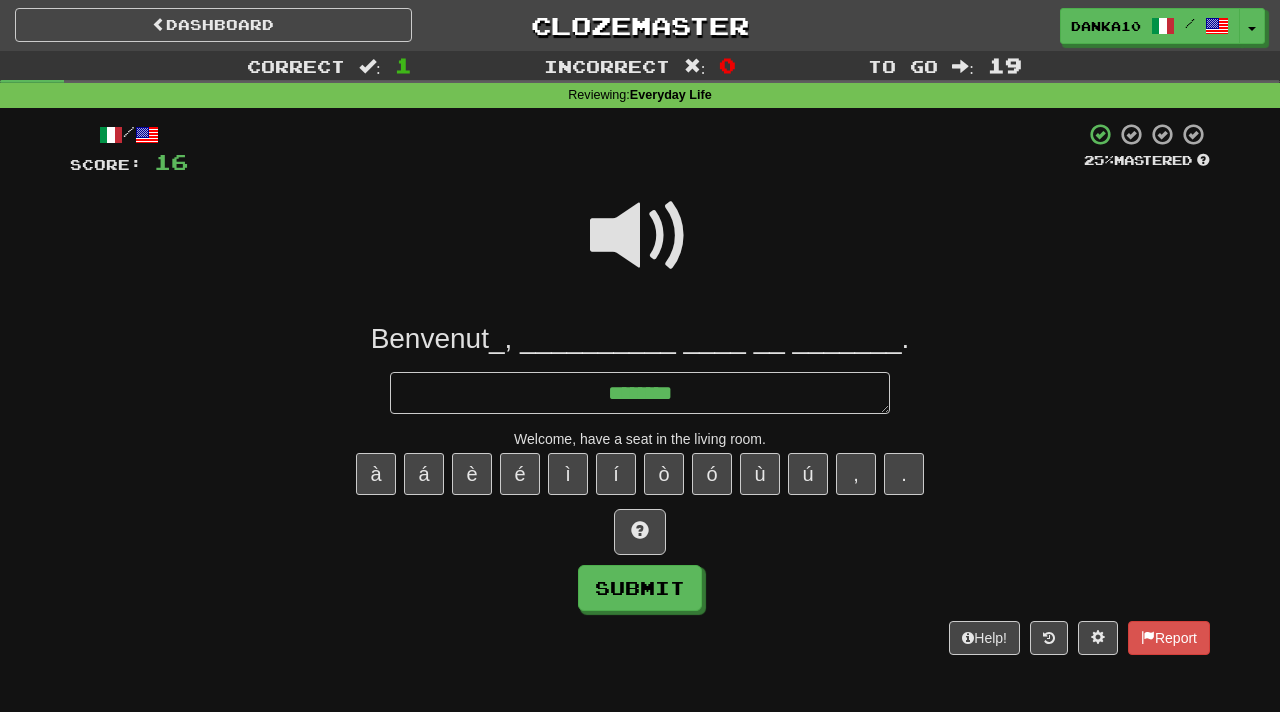 type on "*" 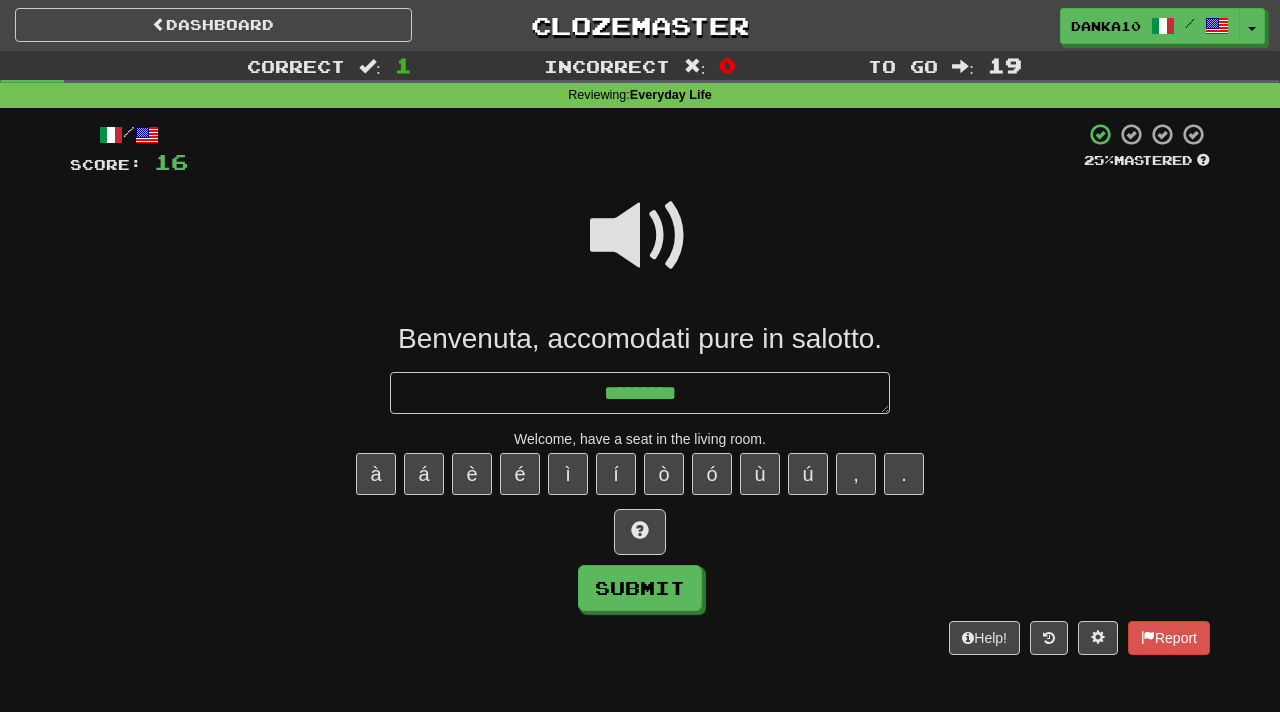 type on "*" 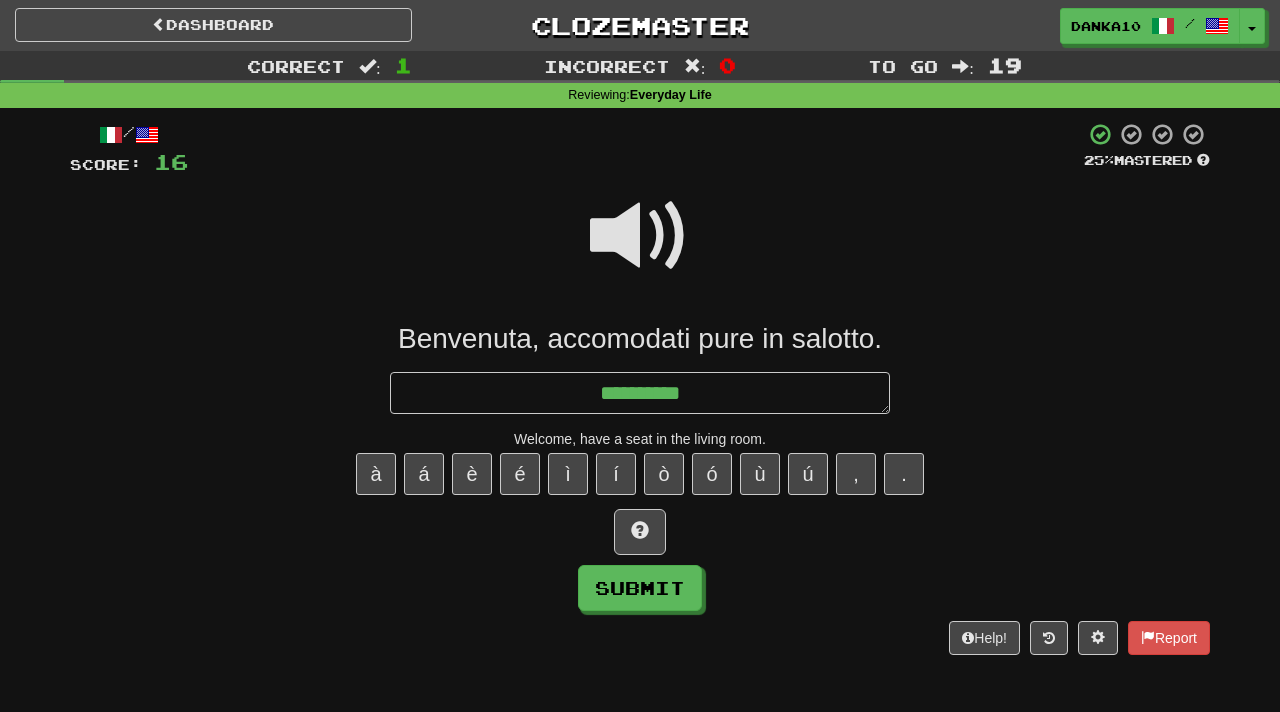 type on "*" 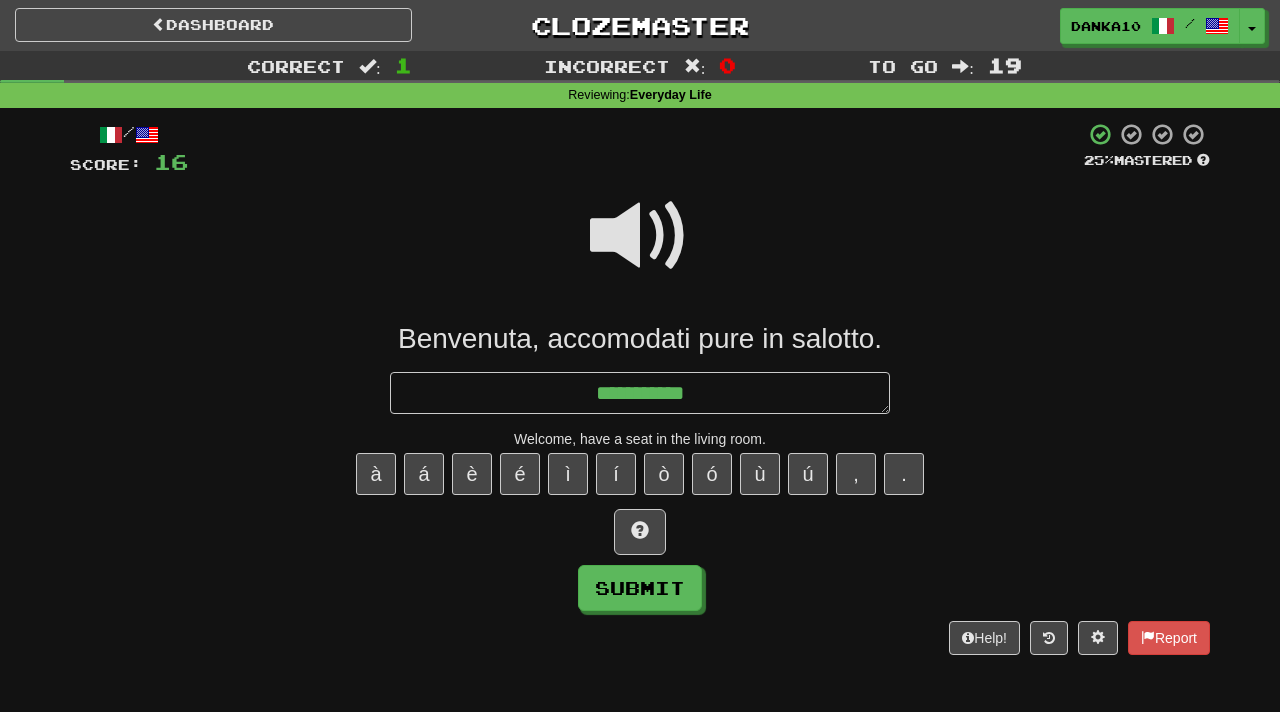 type on "*" 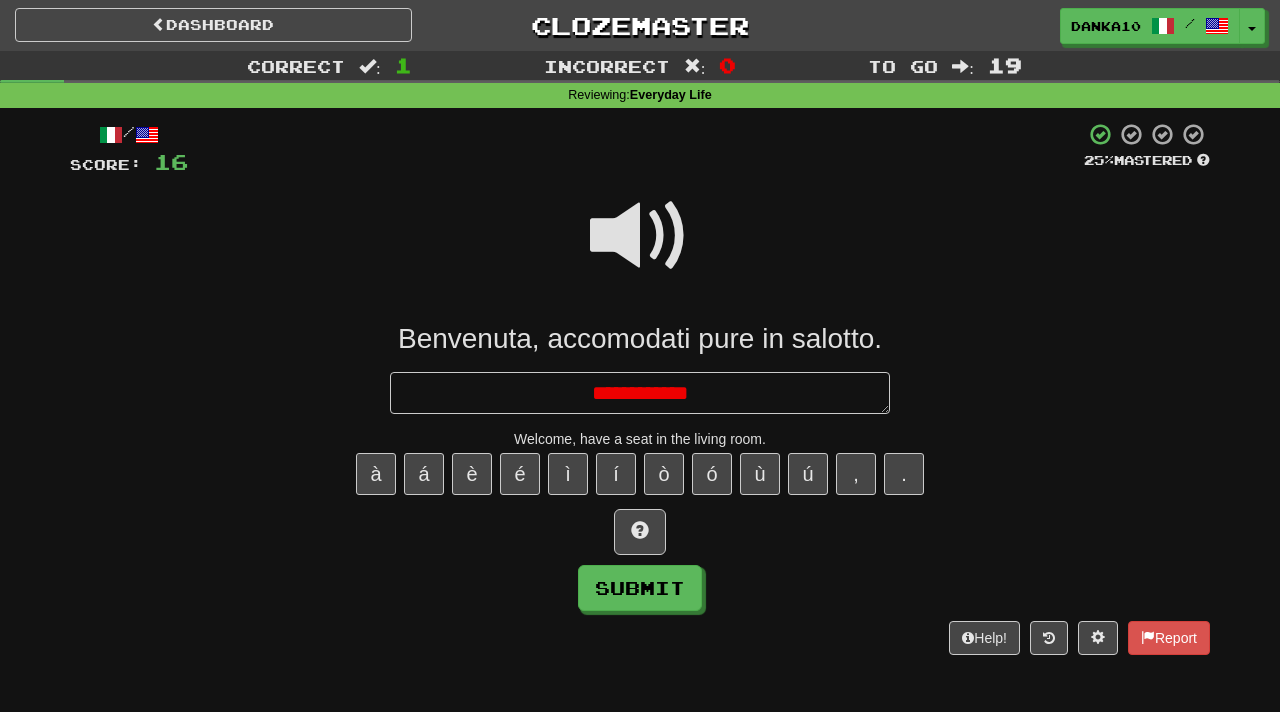 type on "*" 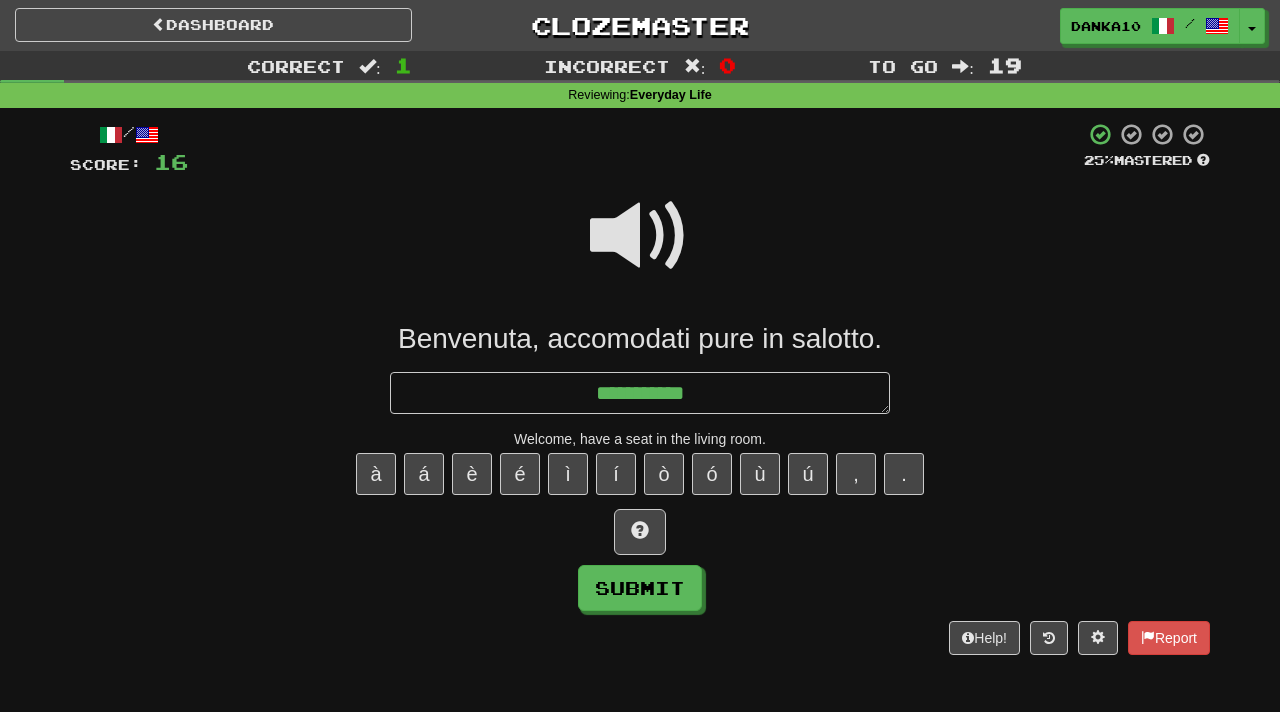 type on "*" 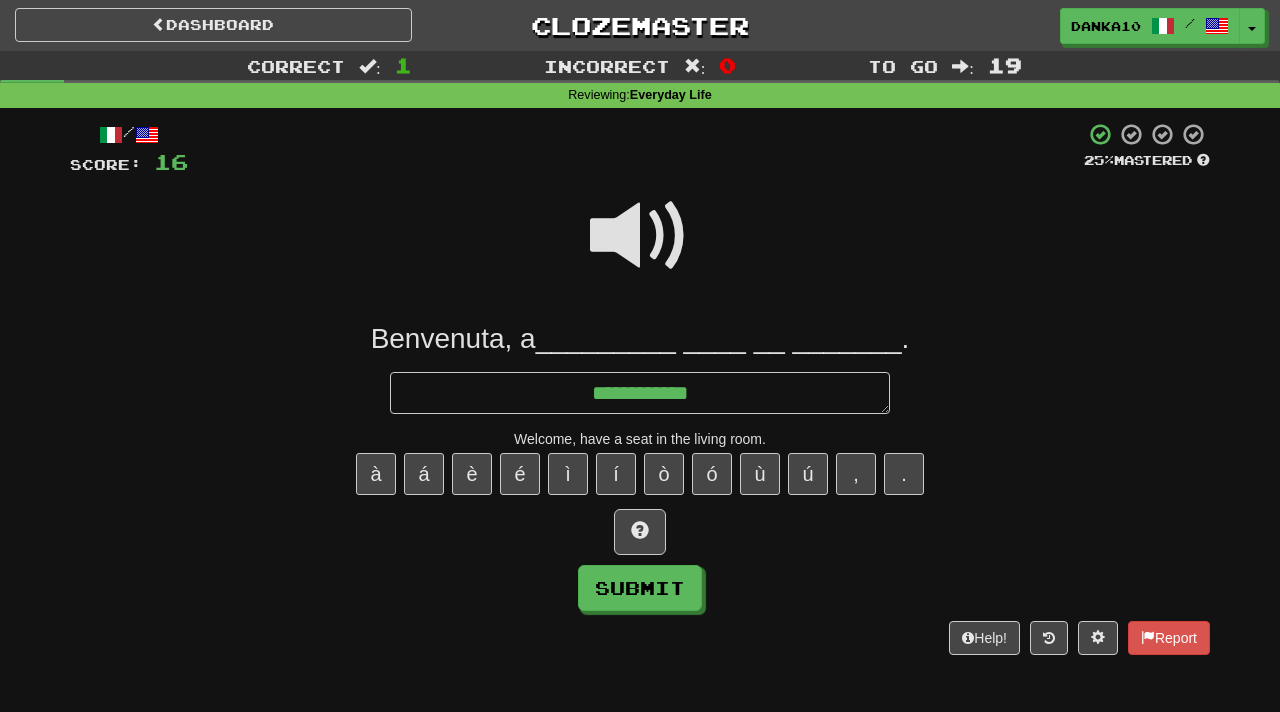type on "*" 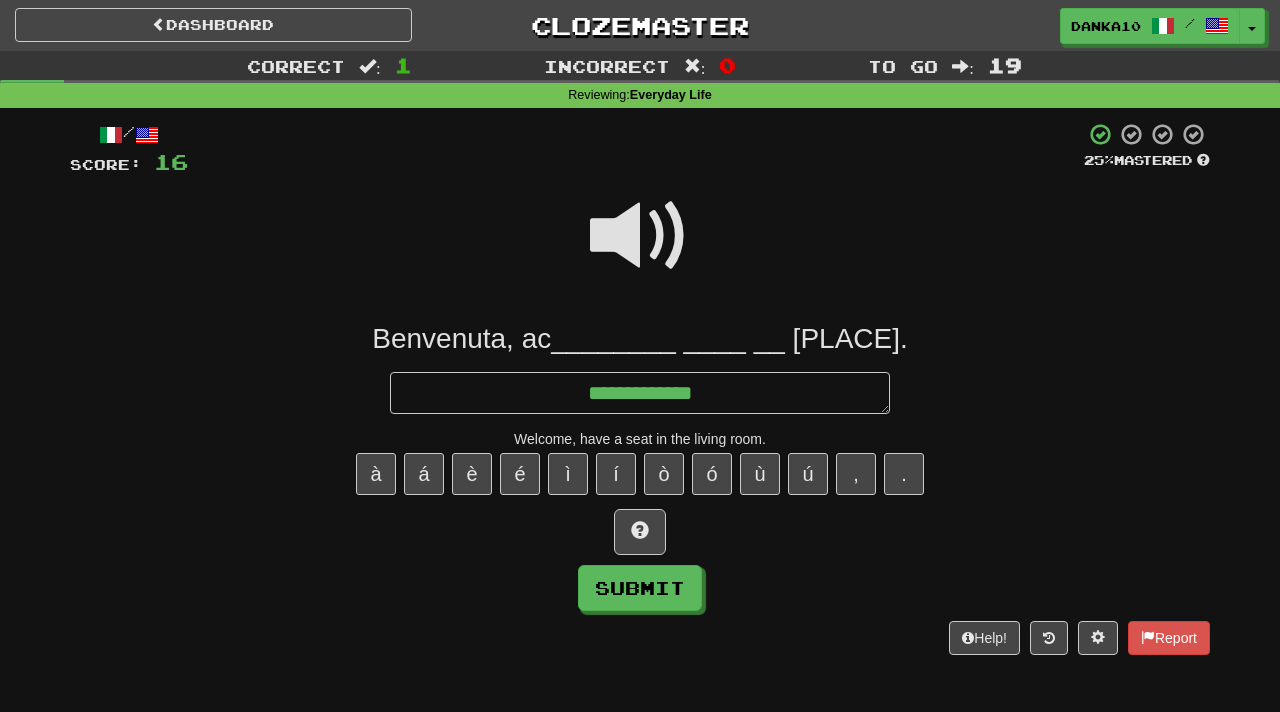 type on "*" 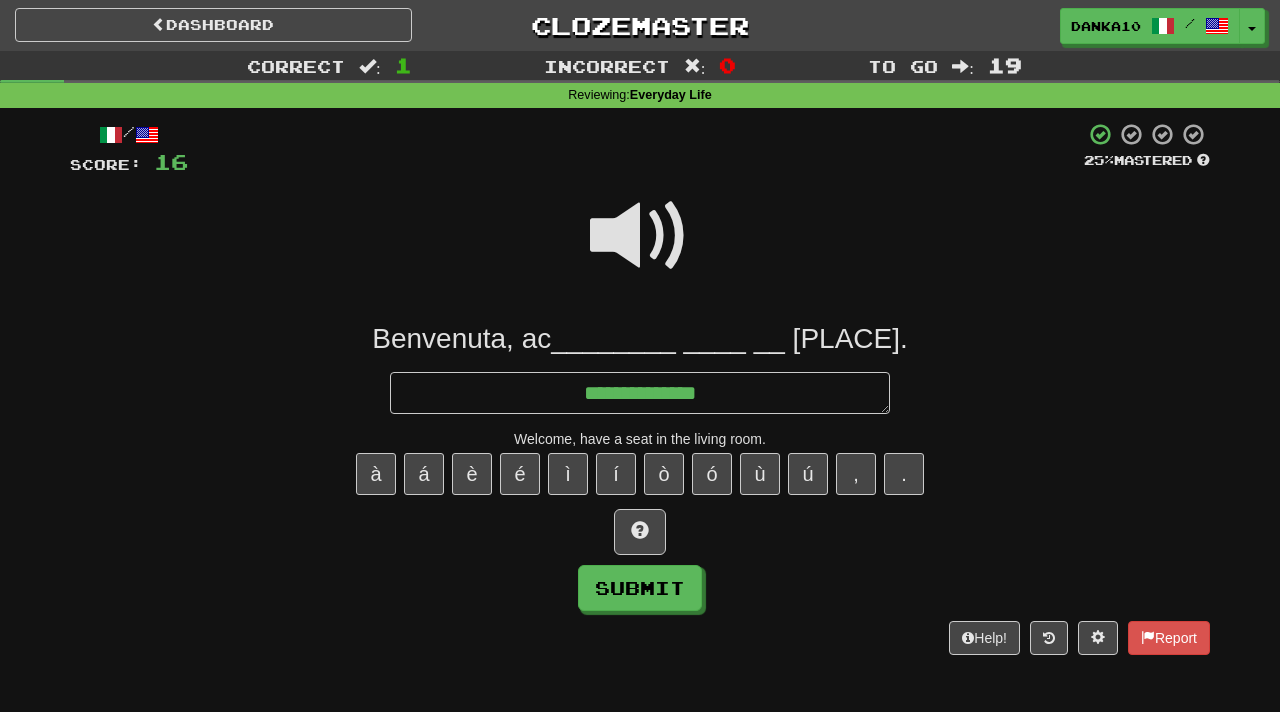 type on "*" 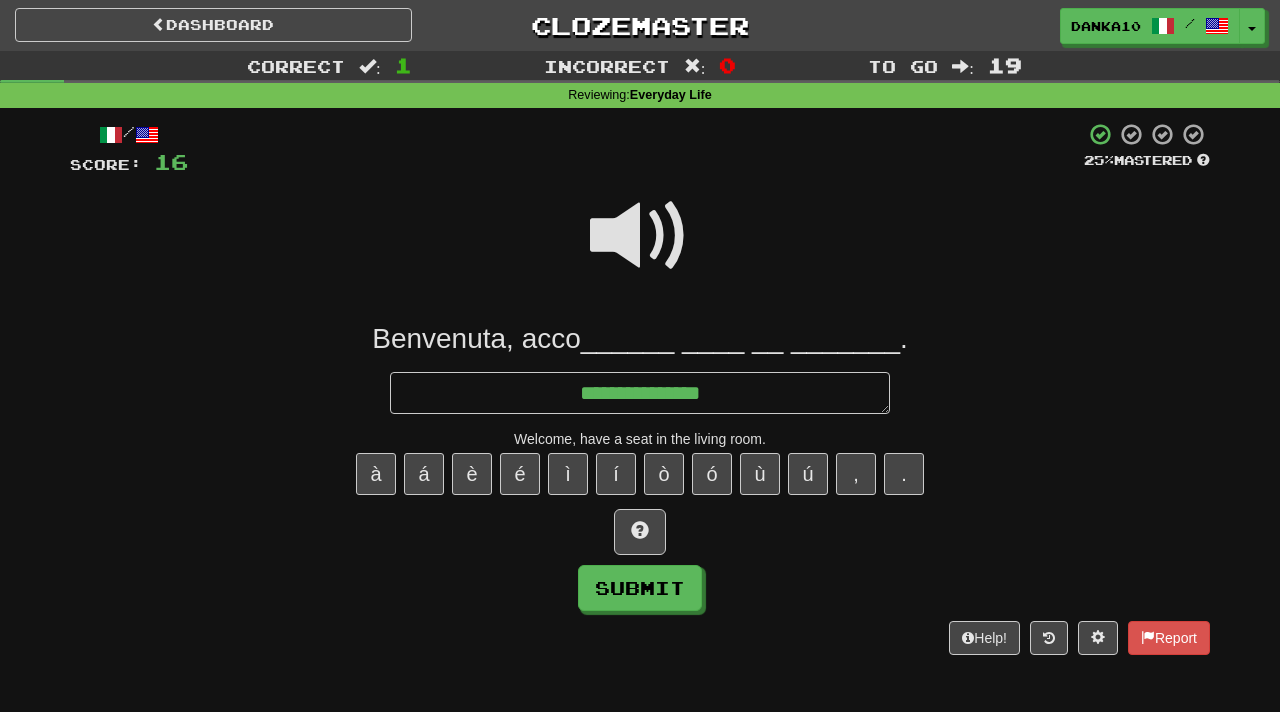 type on "*" 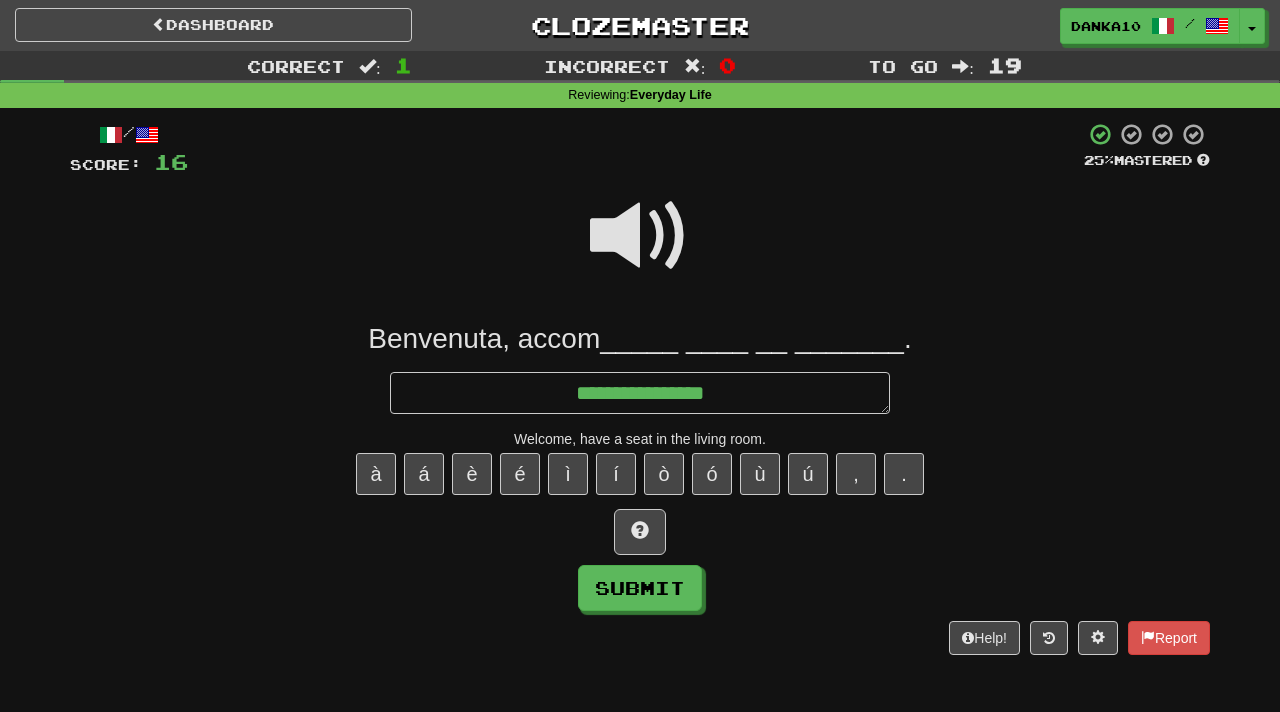 type on "*" 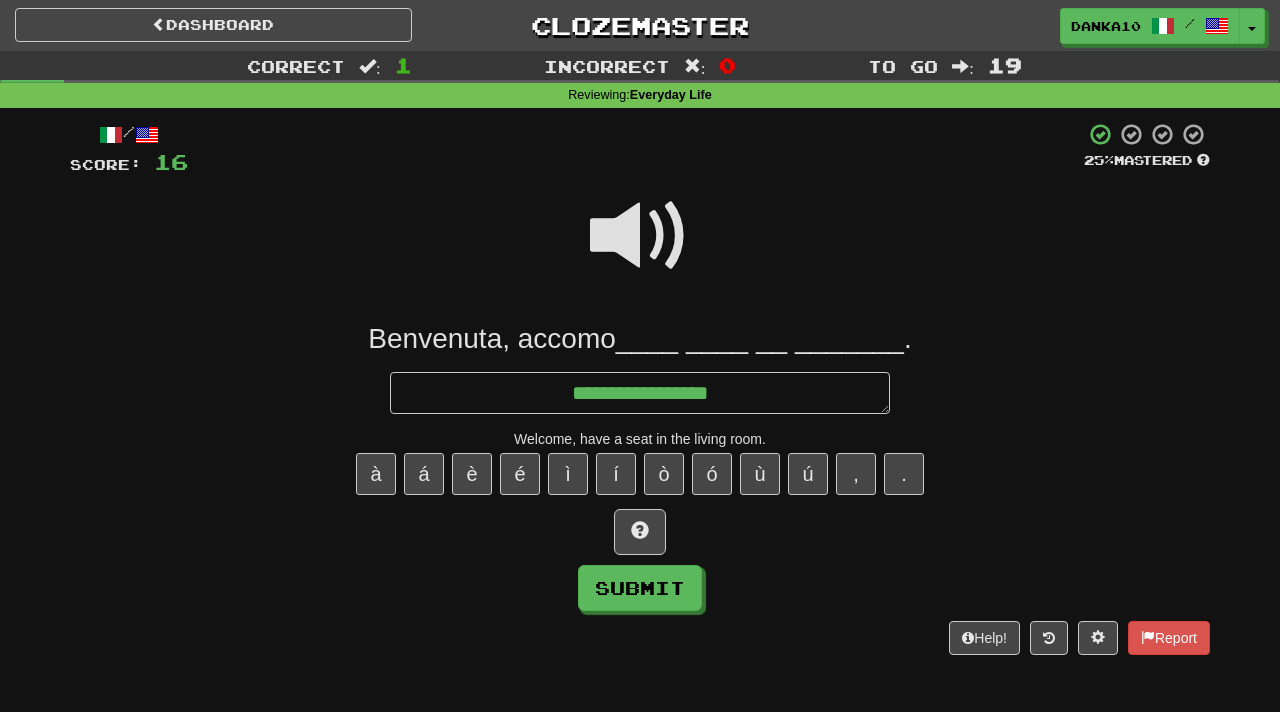 type on "*" 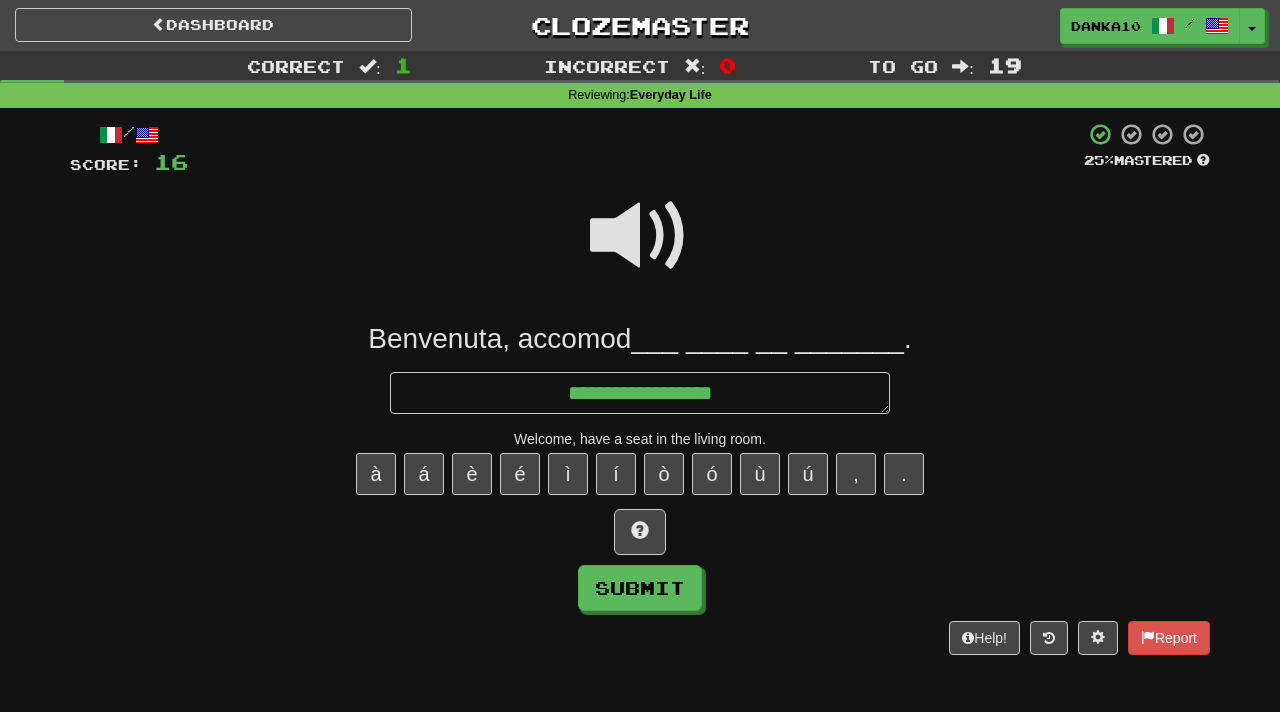 type on "*" 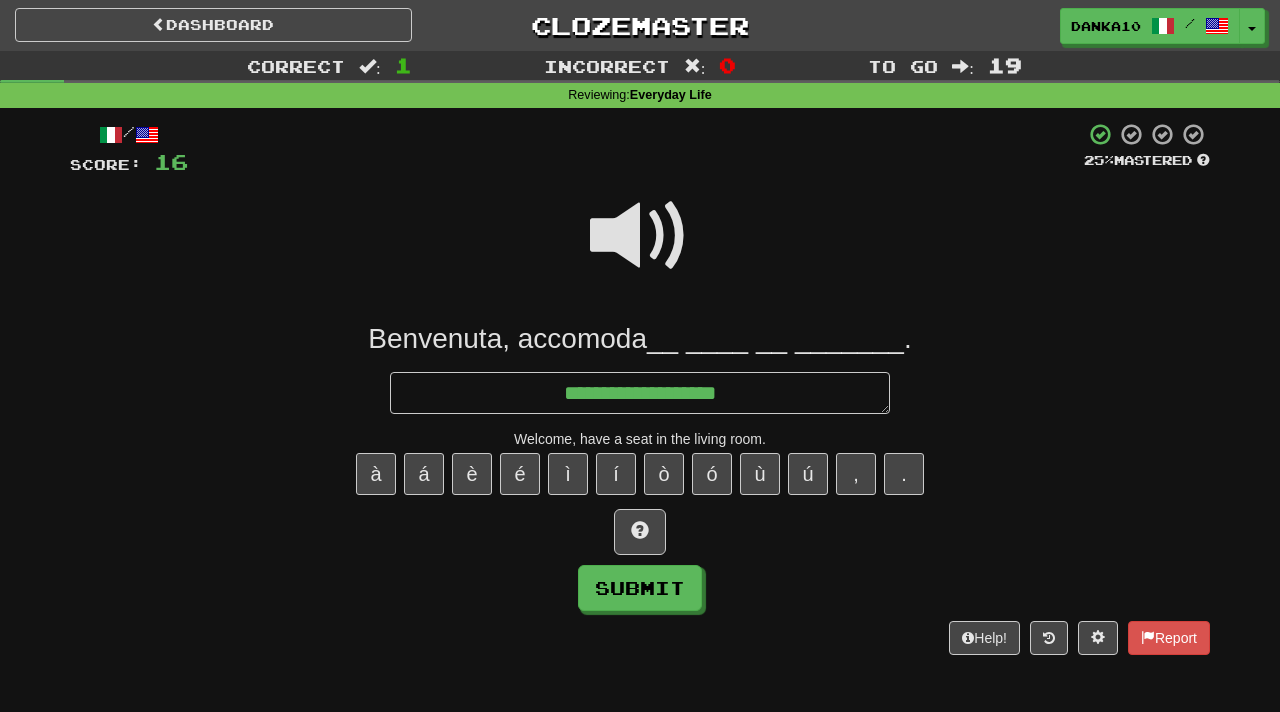 type on "*" 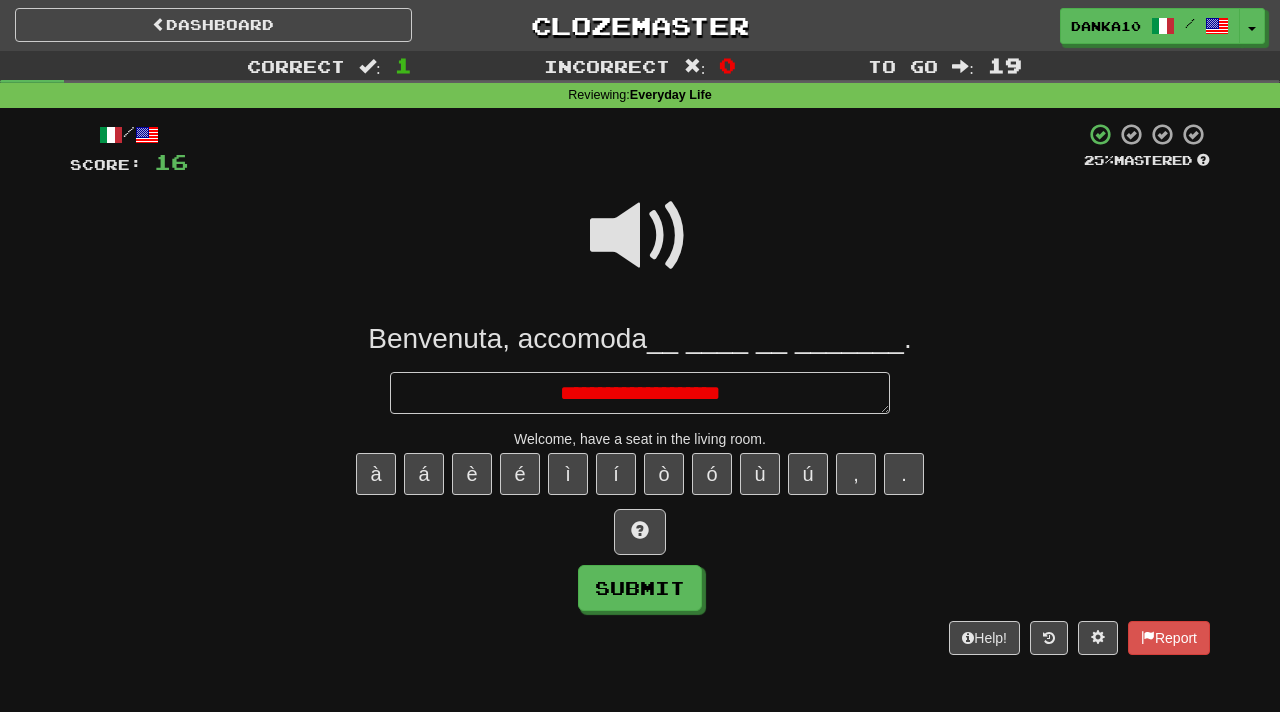 type on "*" 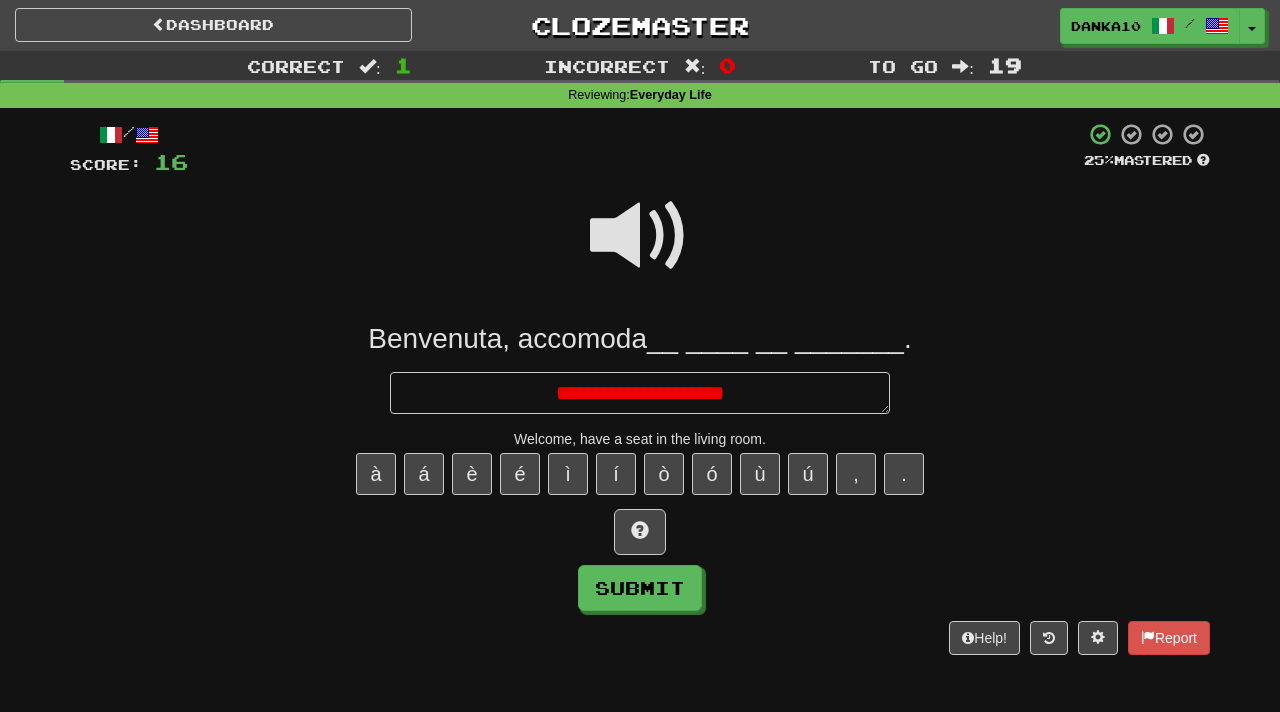 type on "*" 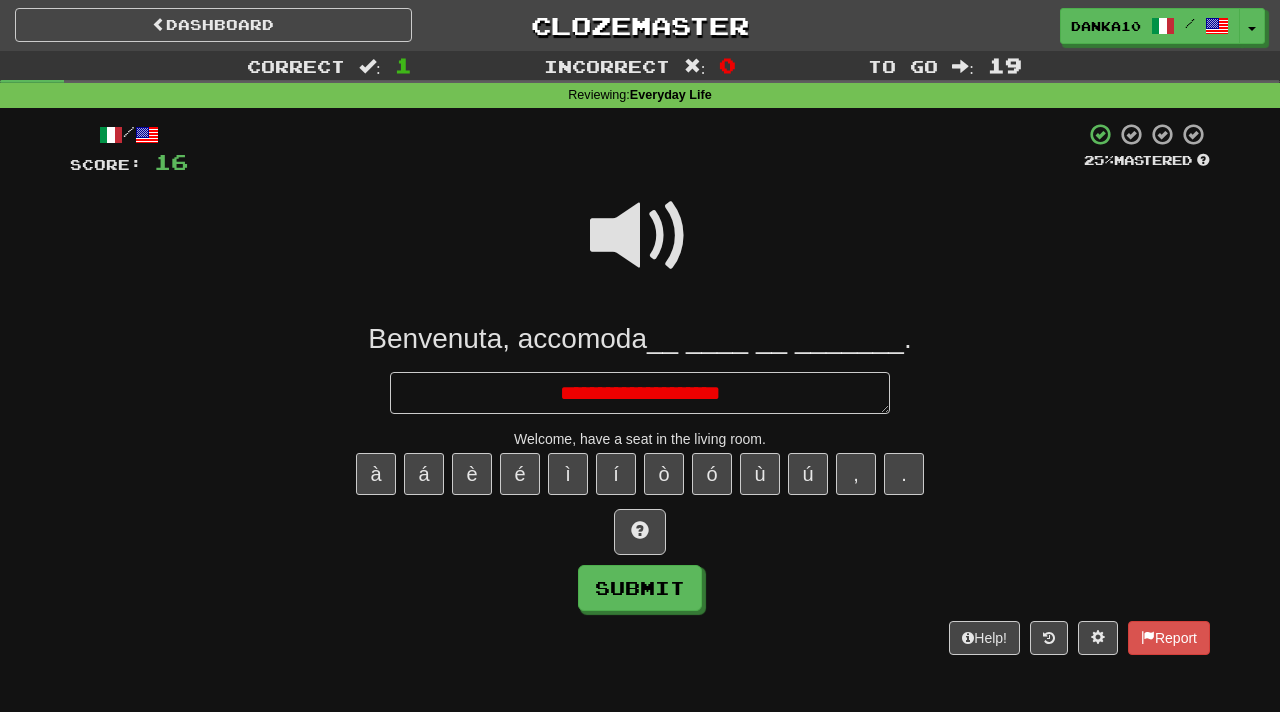 type on "*" 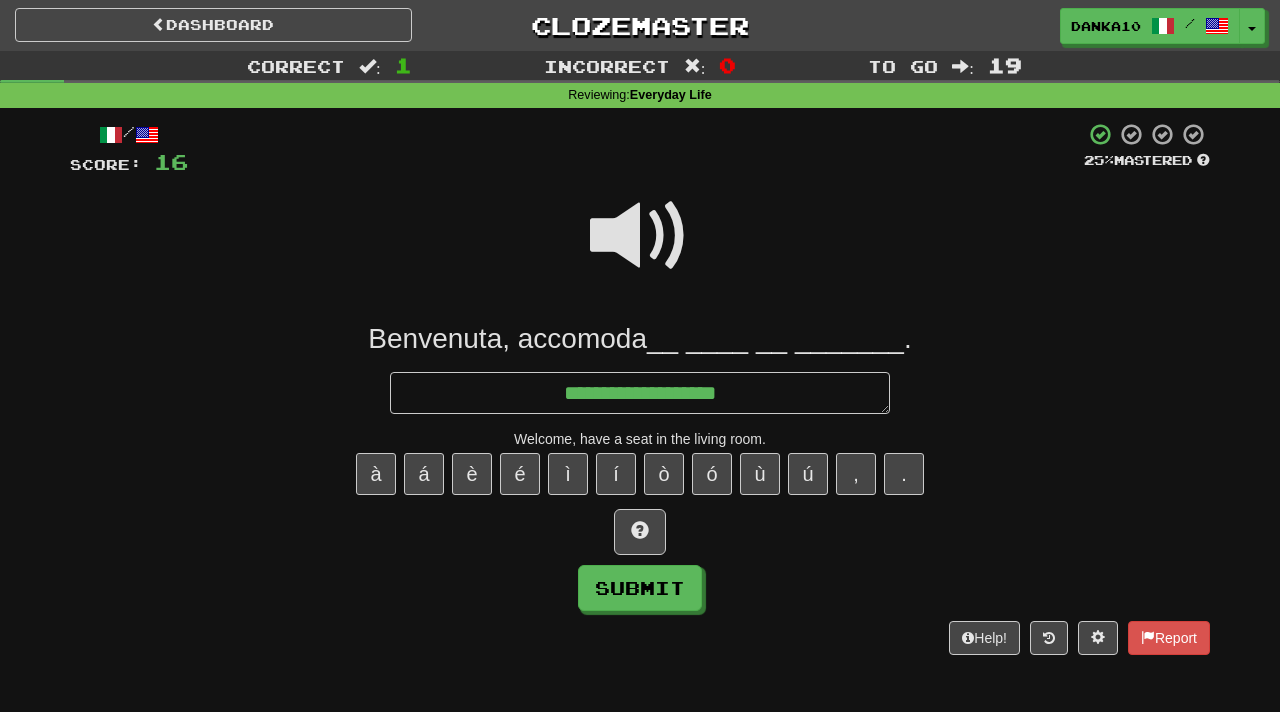 type on "*" 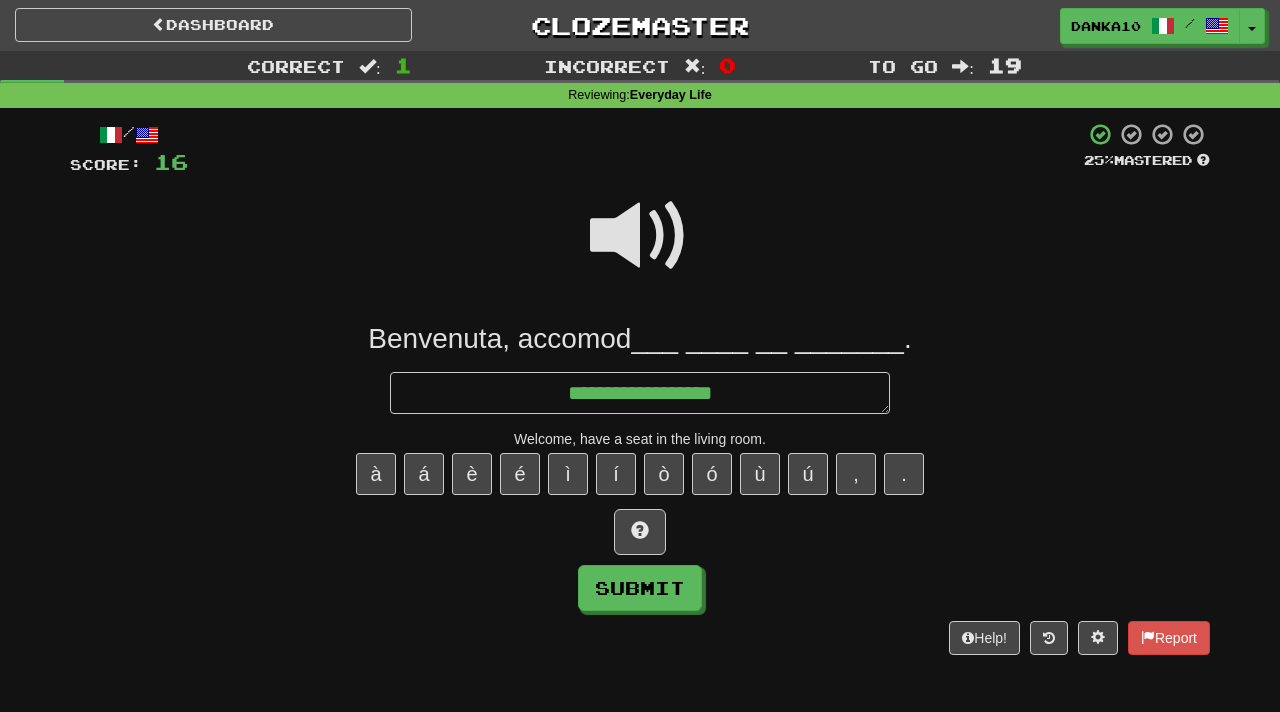 type on "*" 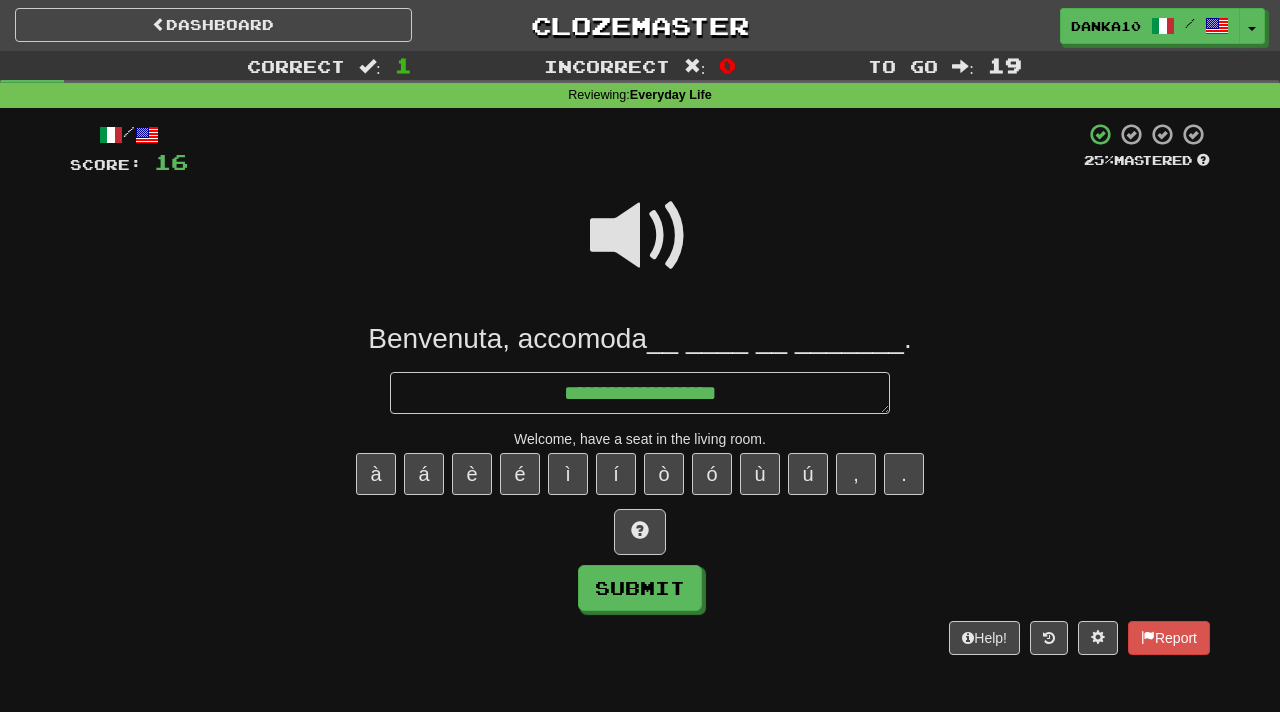 type on "*" 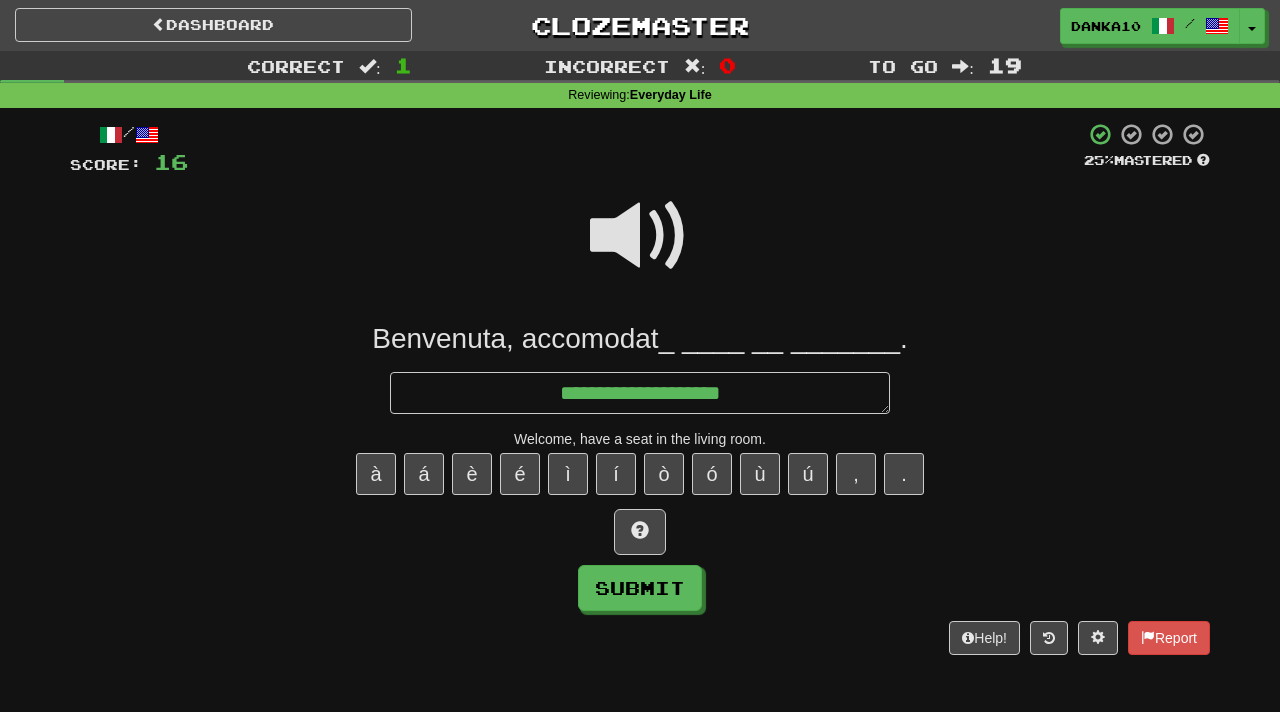 type on "*" 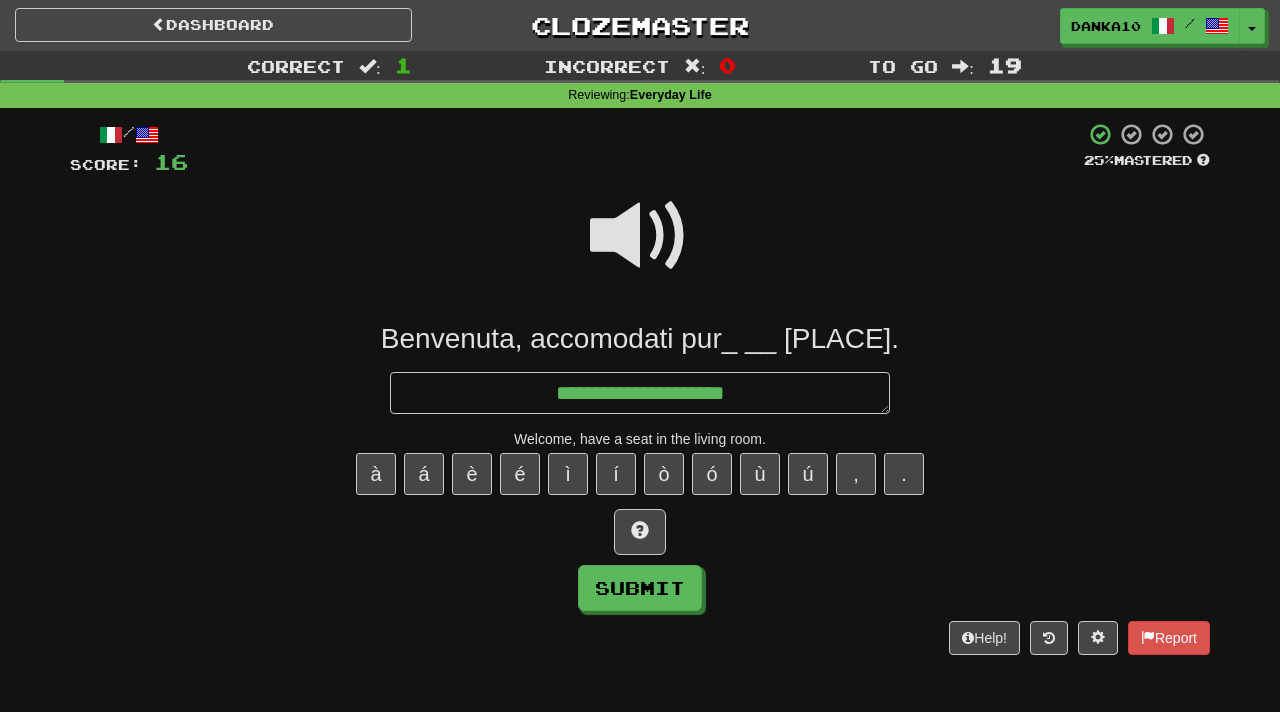 type on "*" 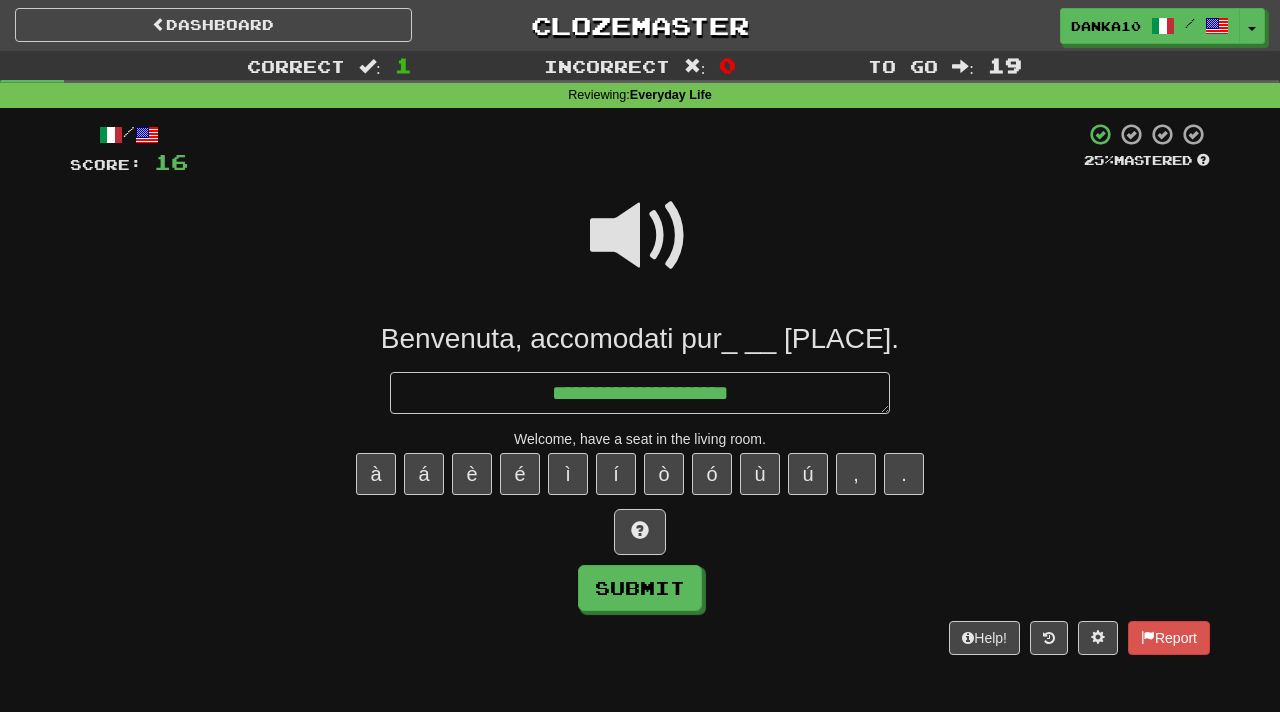 type on "*" 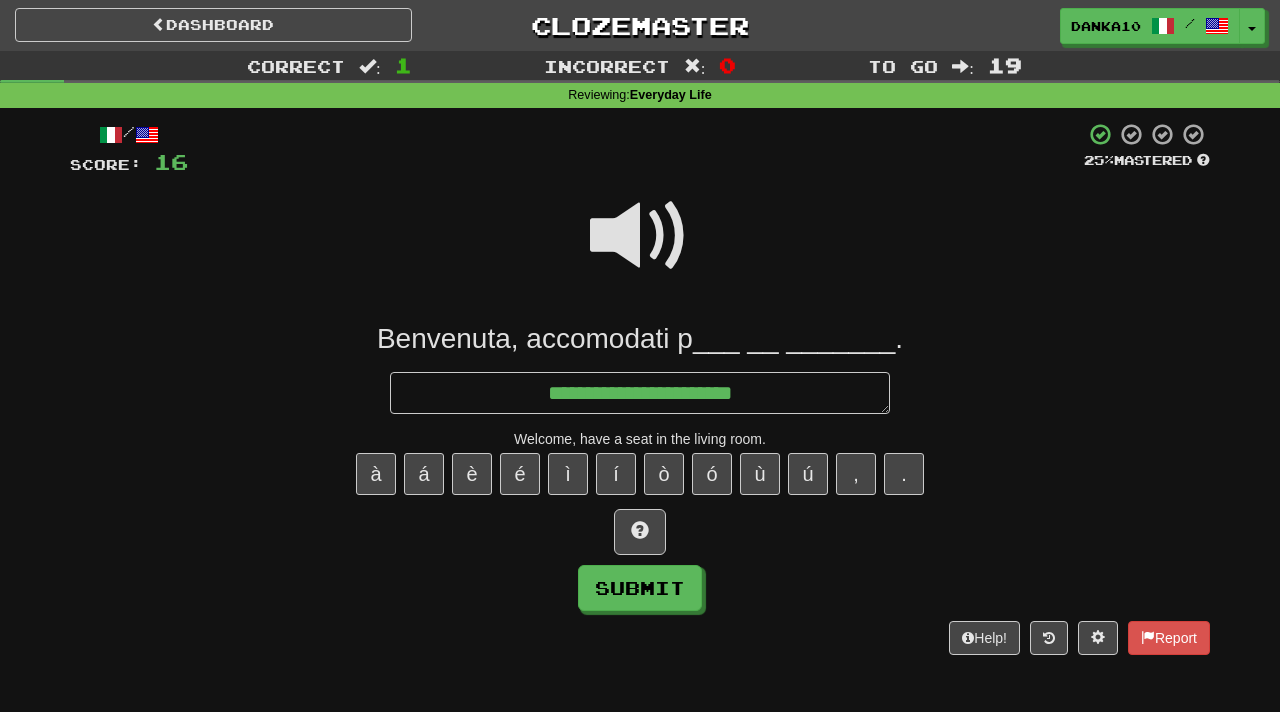 type on "*" 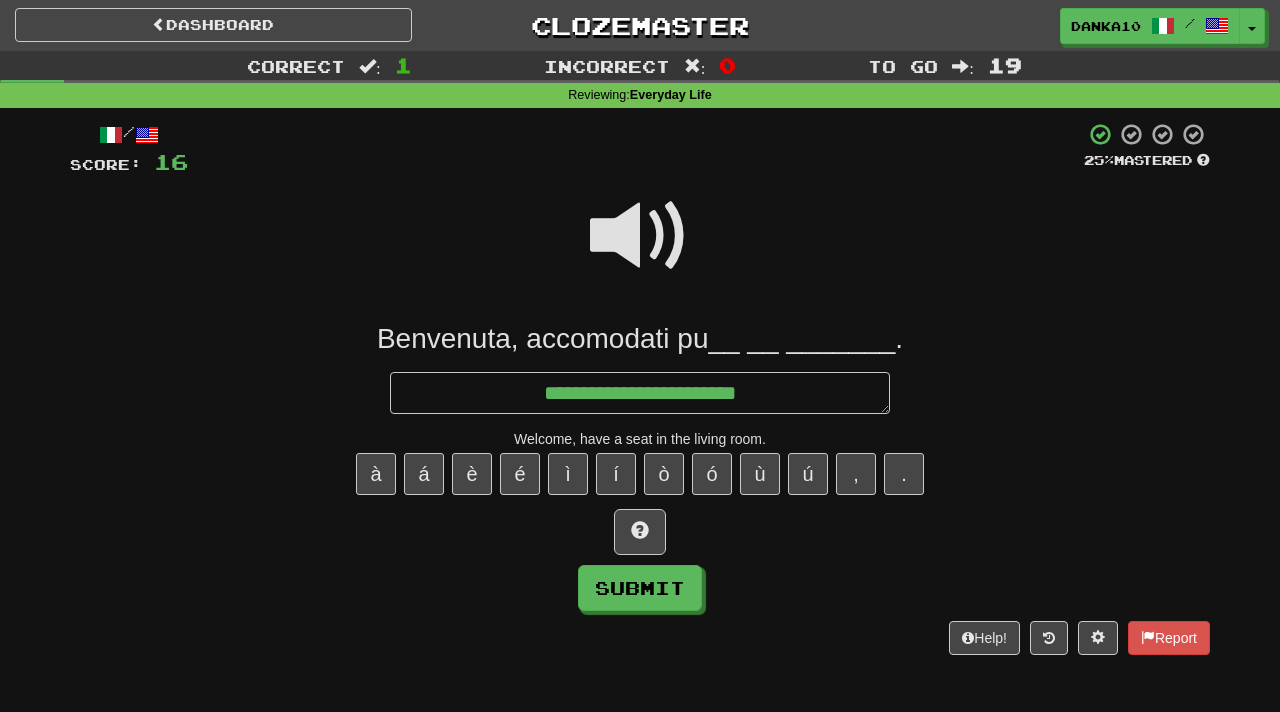 type on "*" 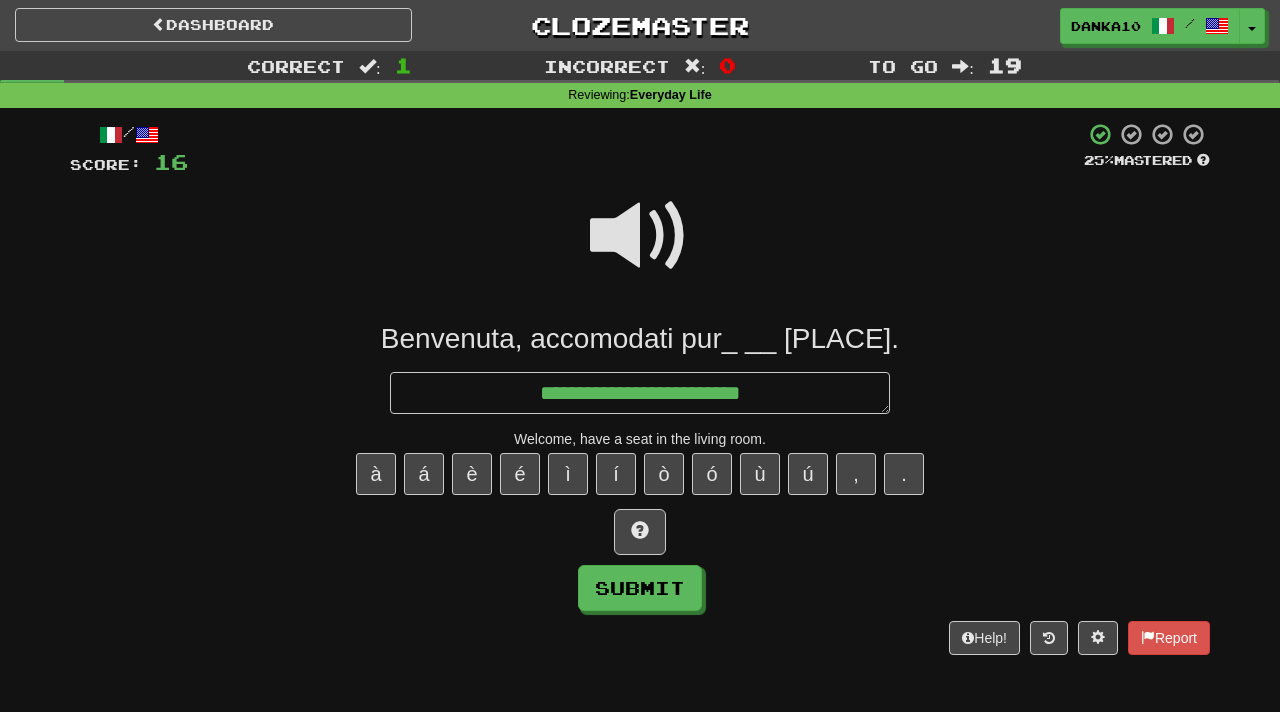 type on "*" 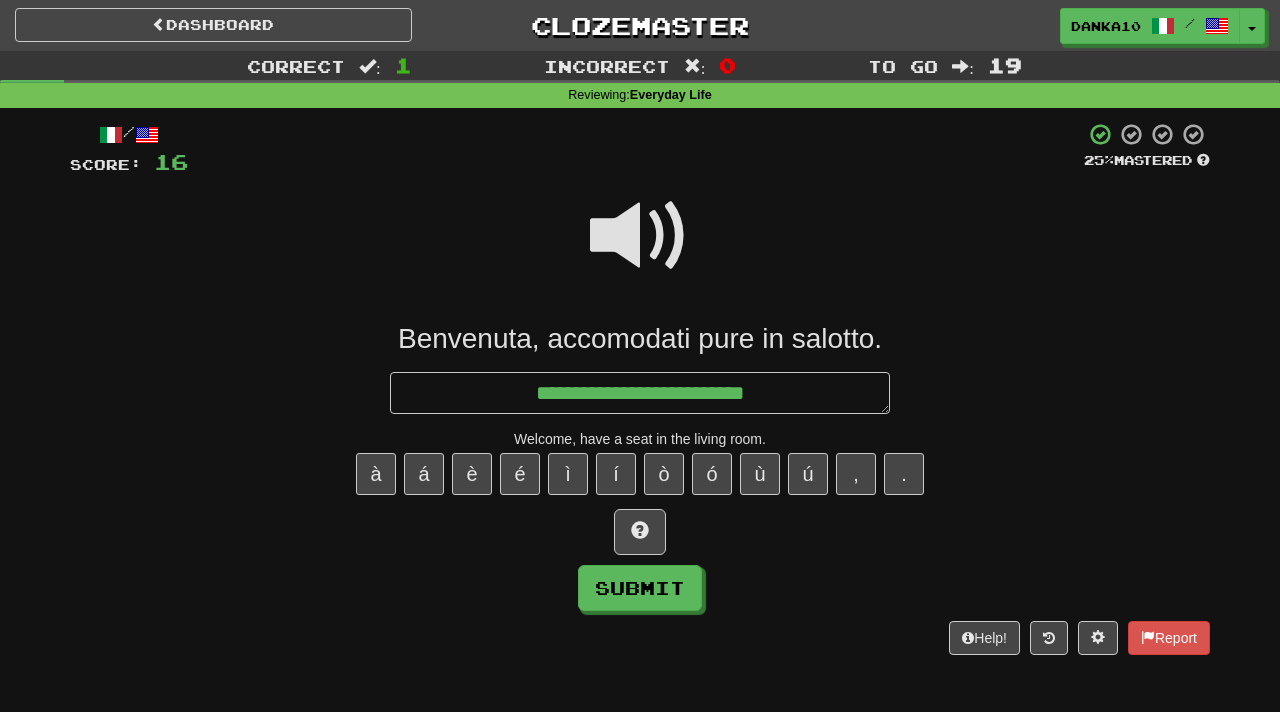 type on "*" 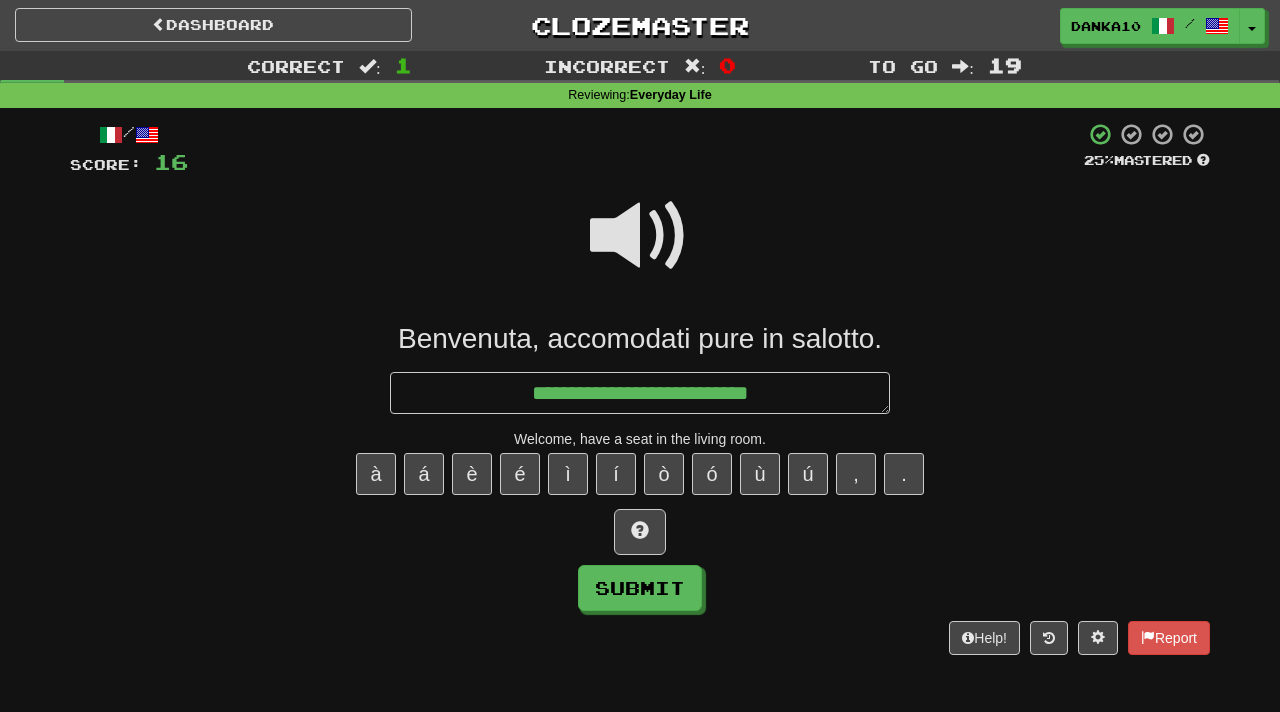 type on "*" 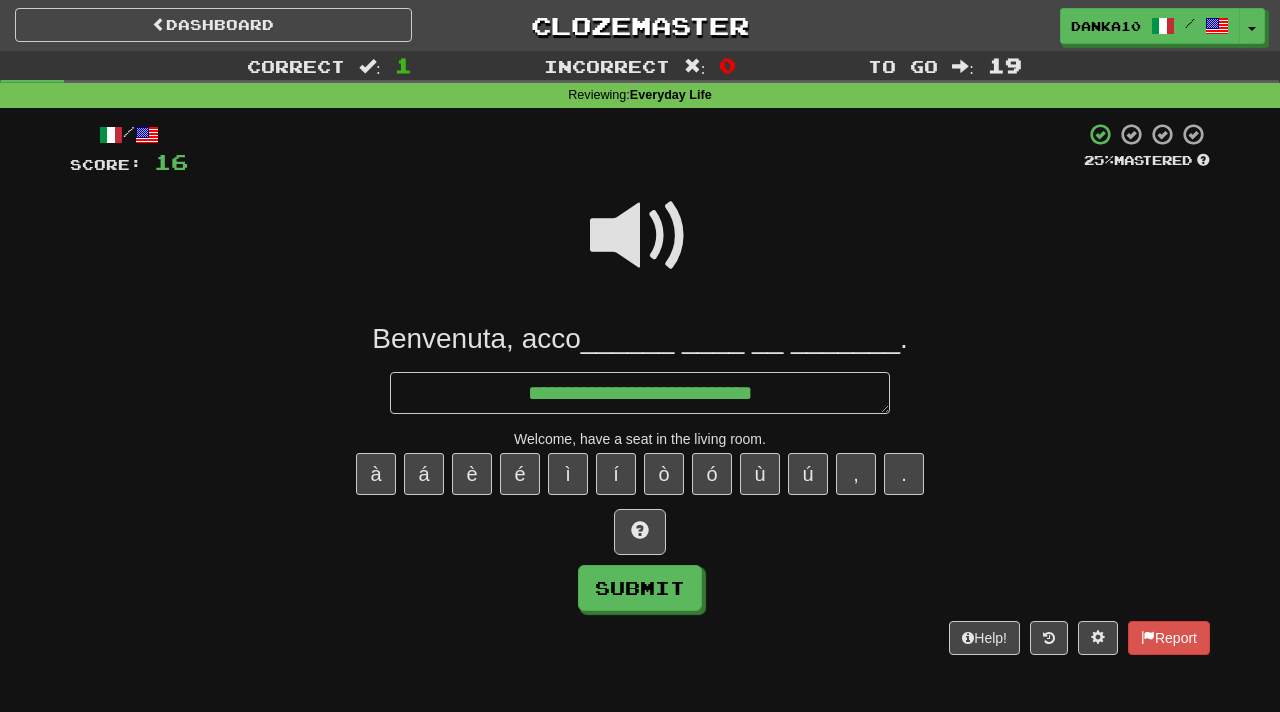 type on "*" 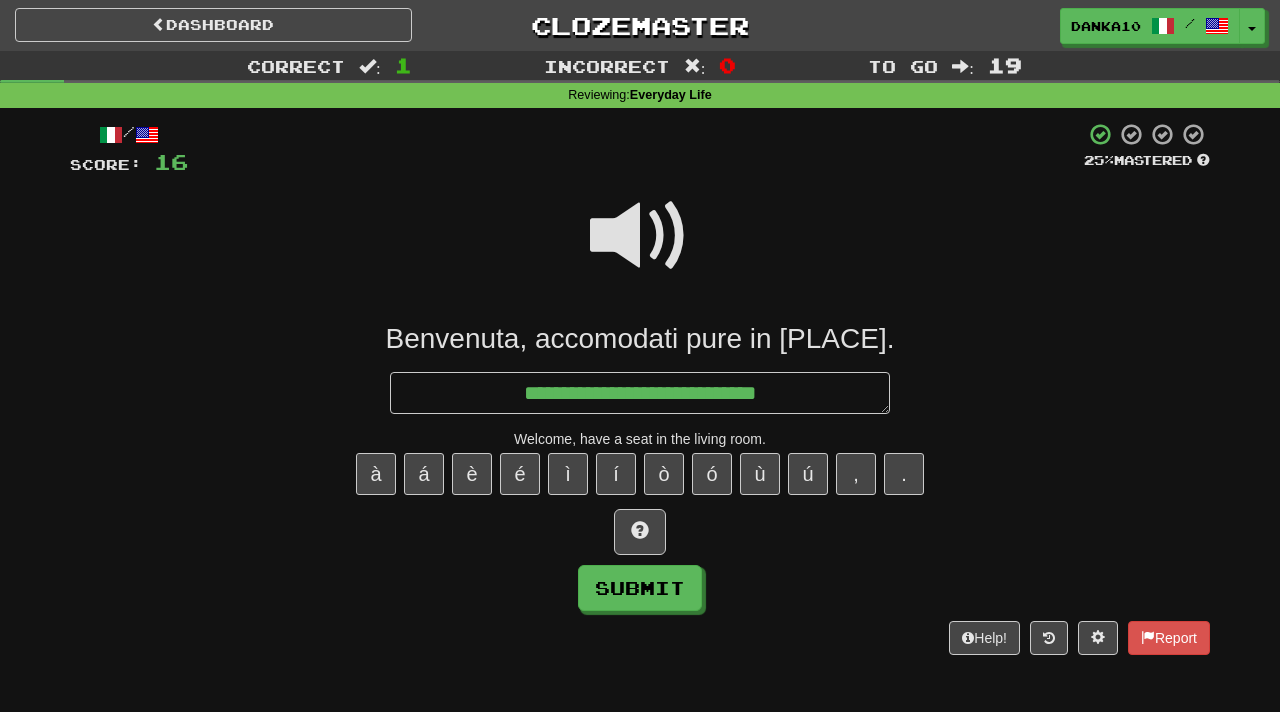 type on "*" 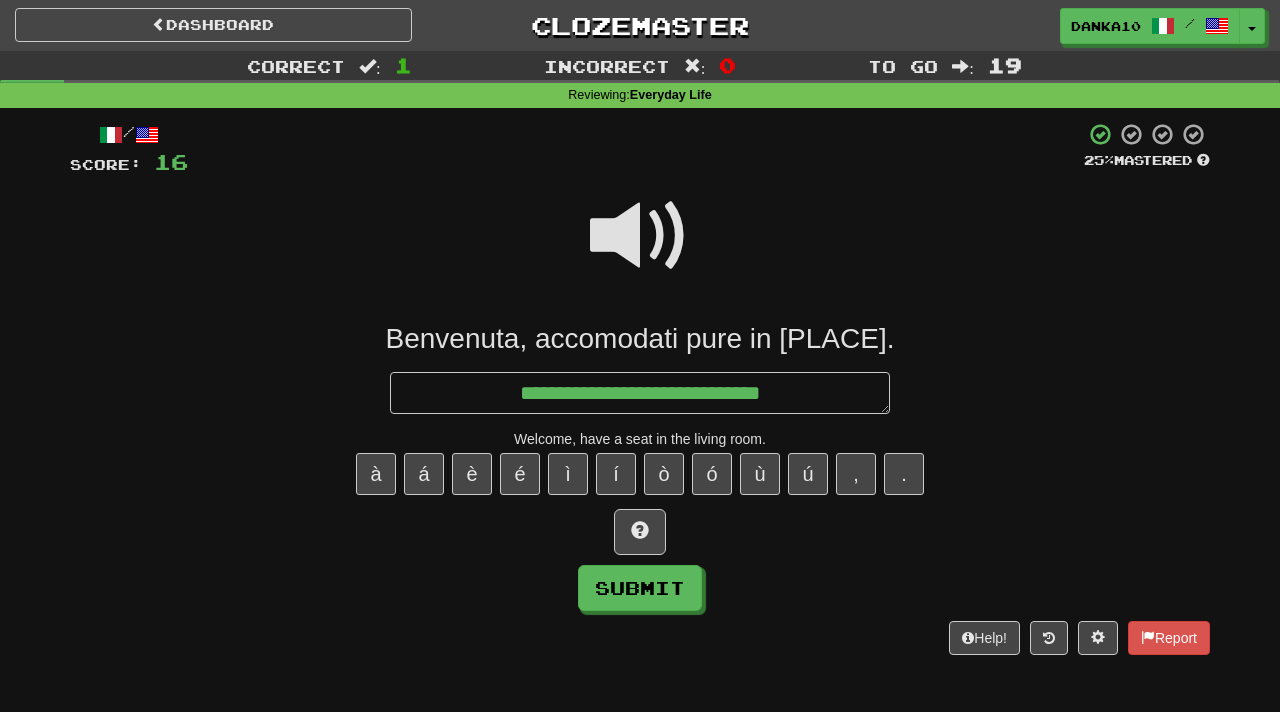 type on "*" 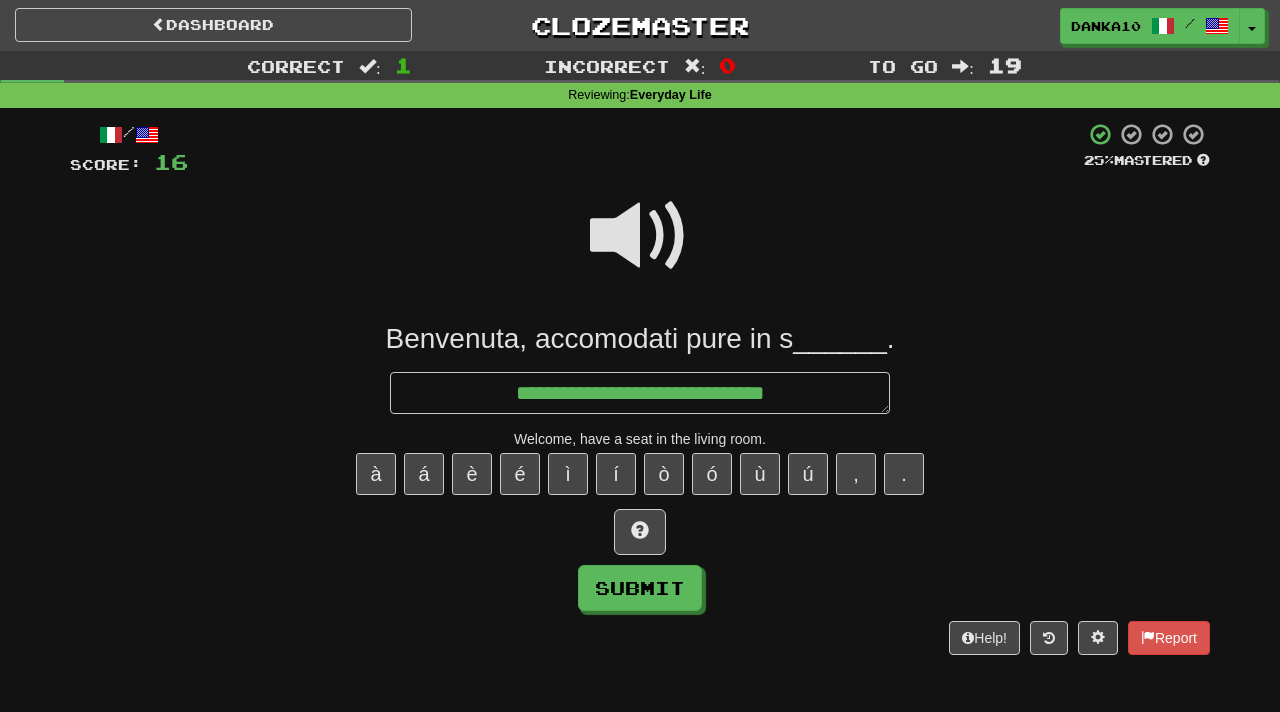 type on "*" 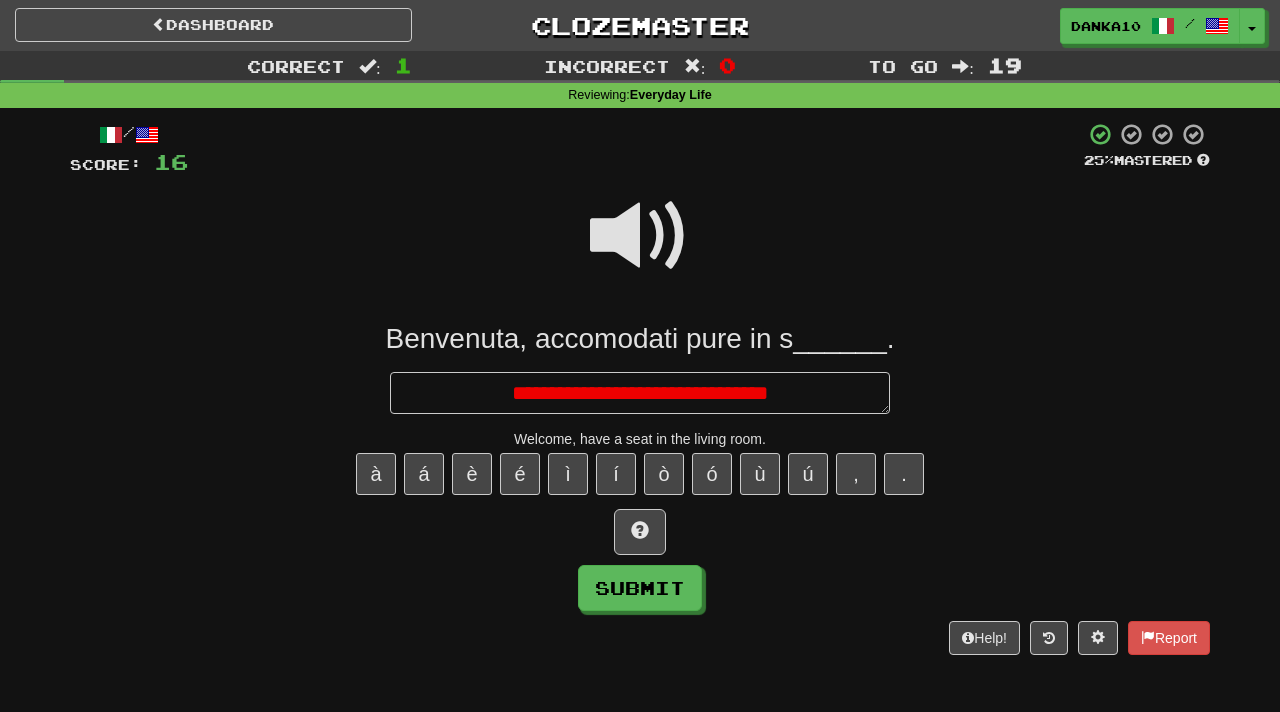 type on "*" 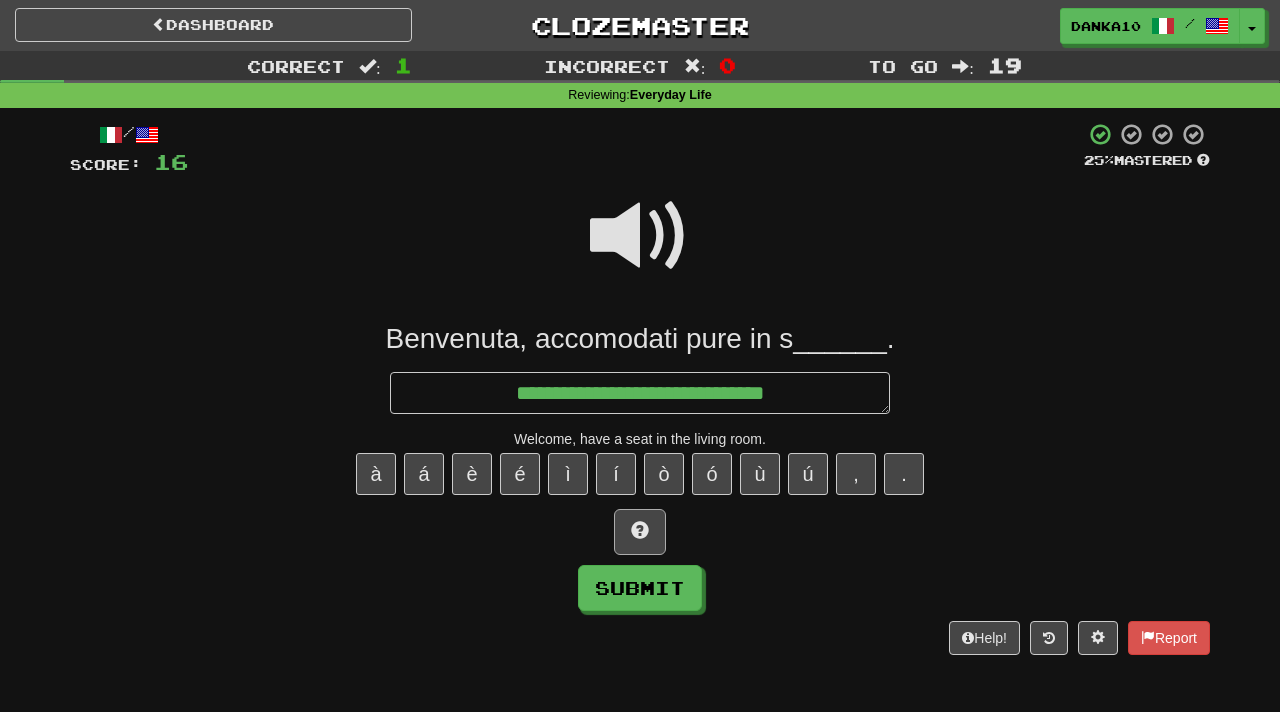 type on "**********" 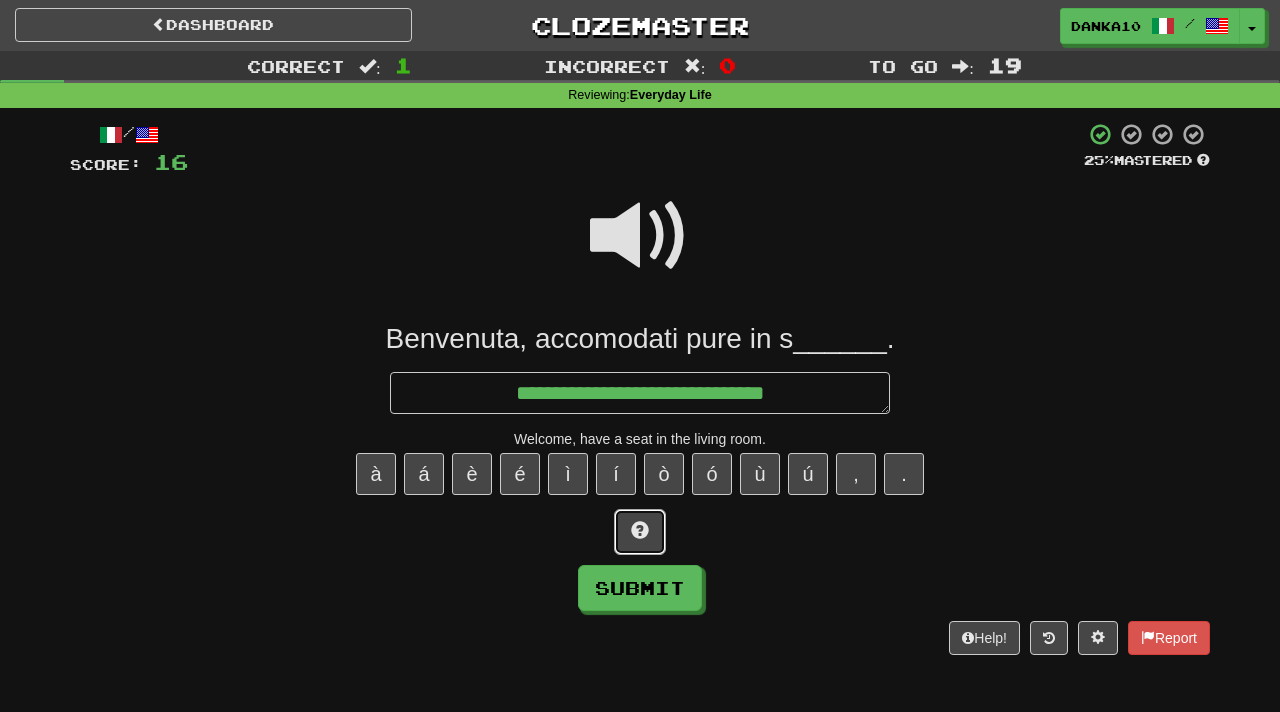 click at bounding box center (640, 530) 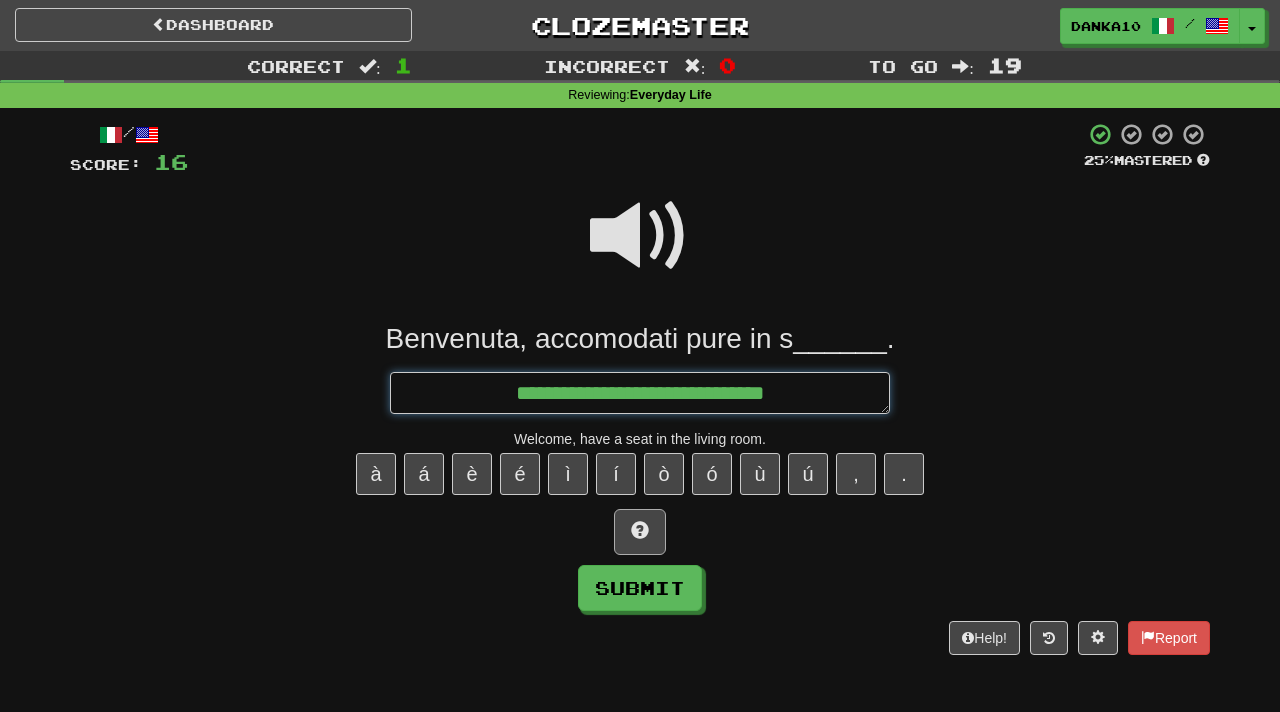 type on "*" 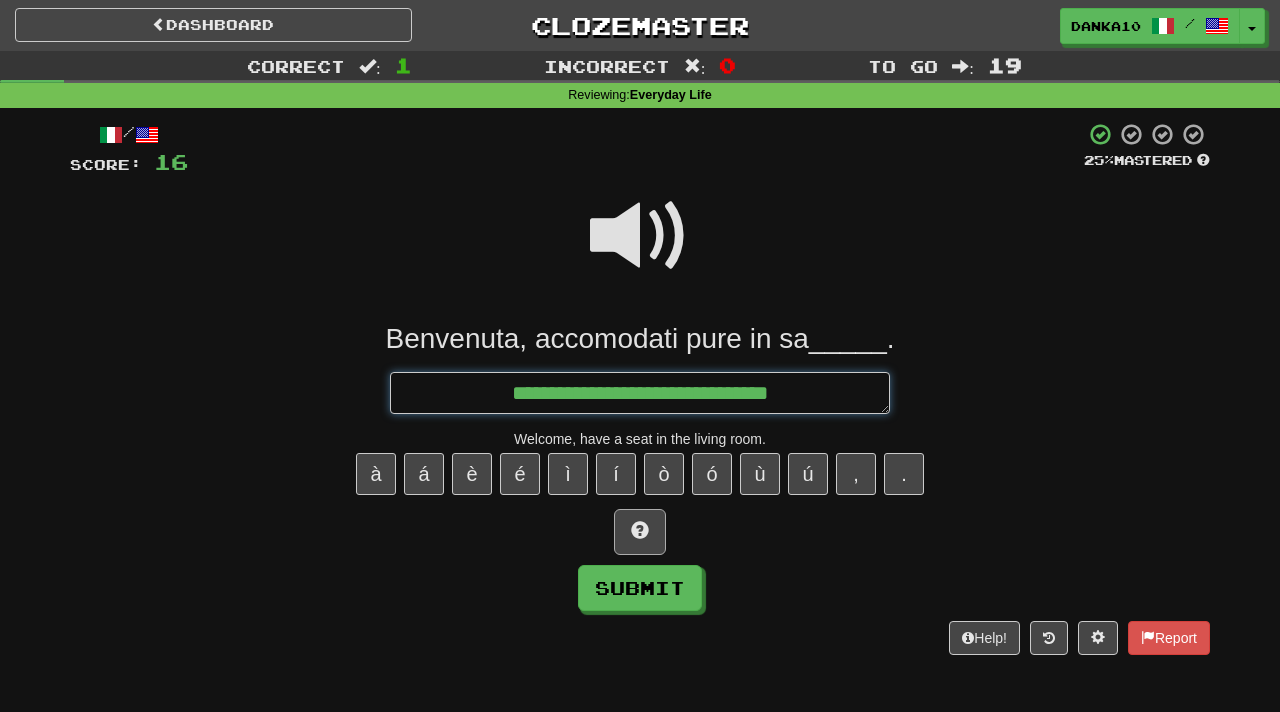 type on "*" 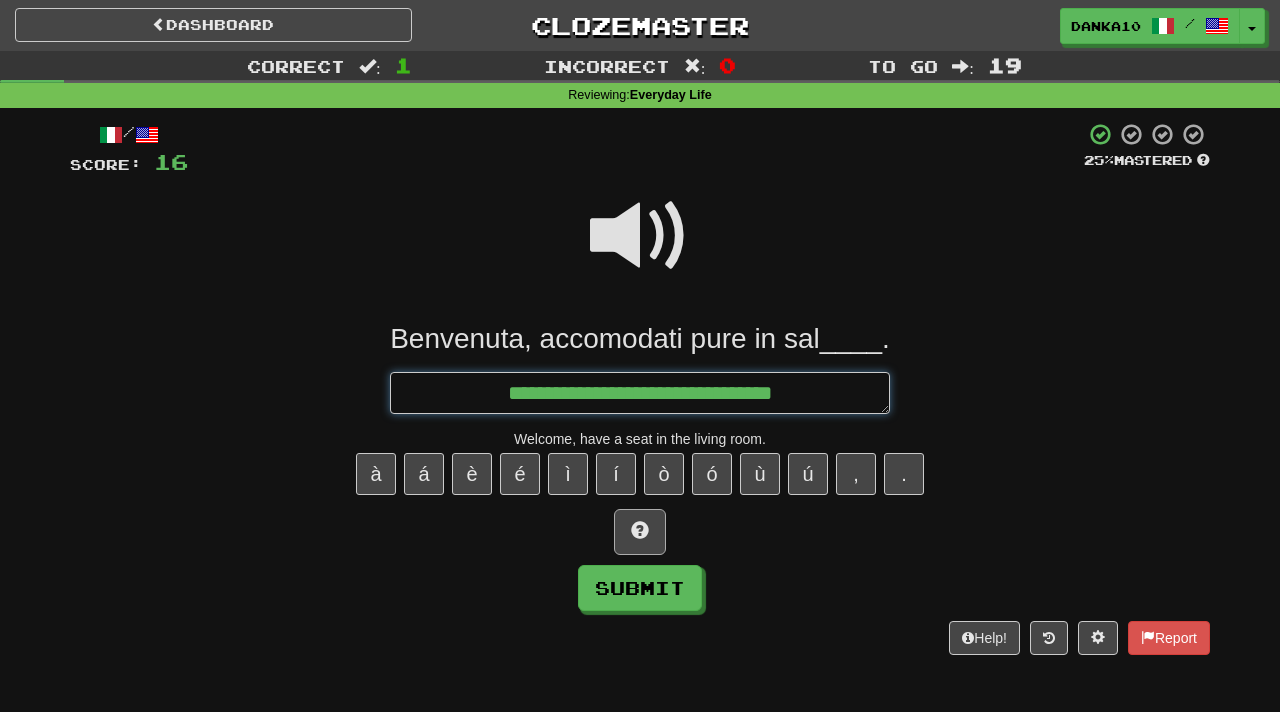 type on "*" 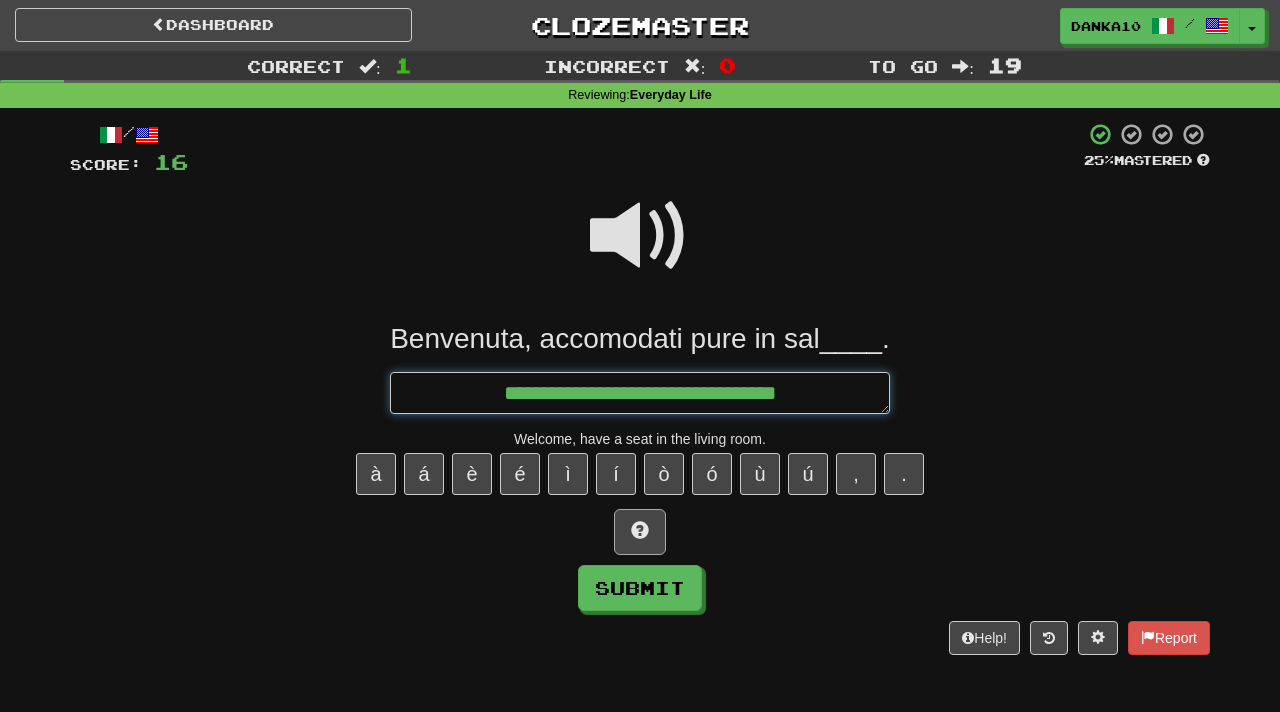 type on "*" 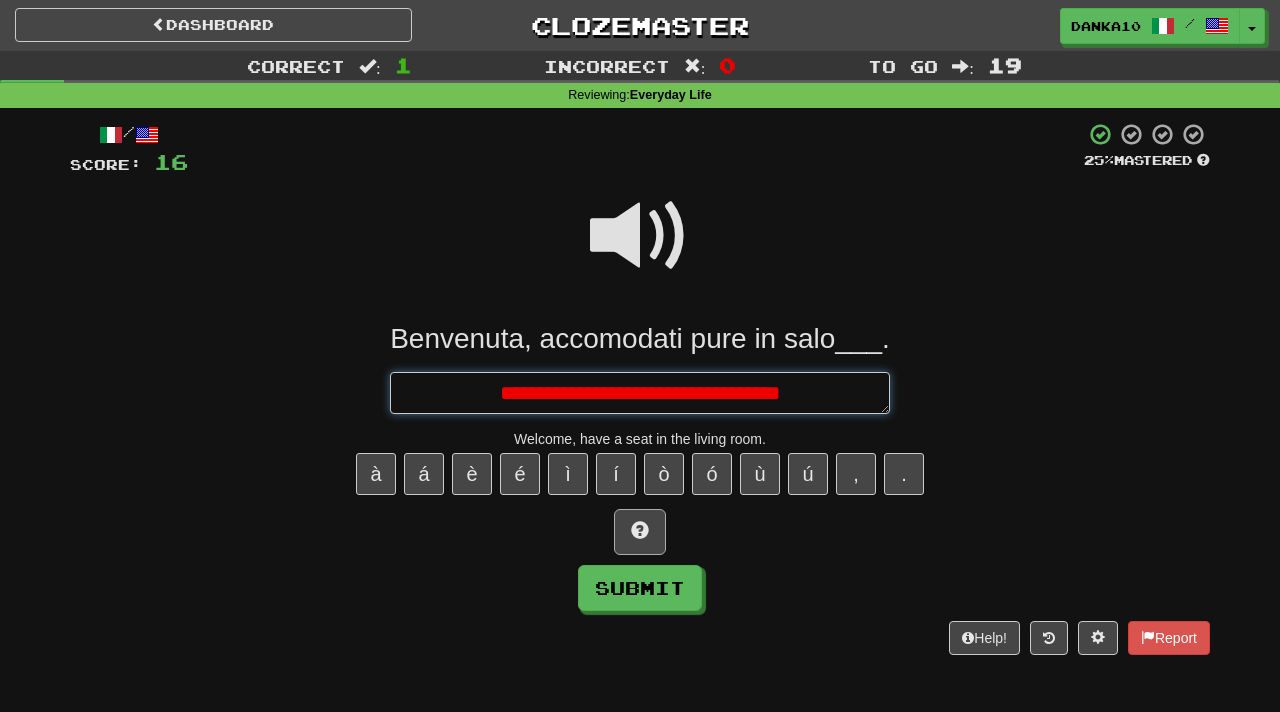 type on "*" 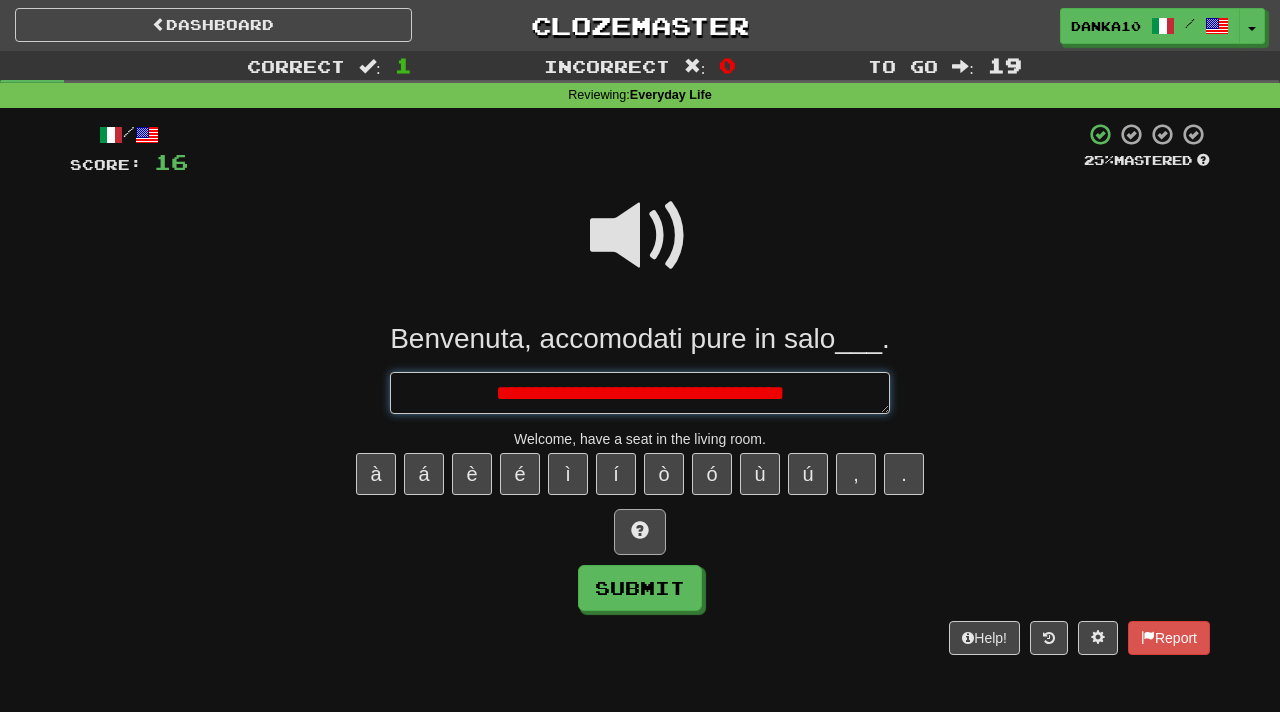 type on "*" 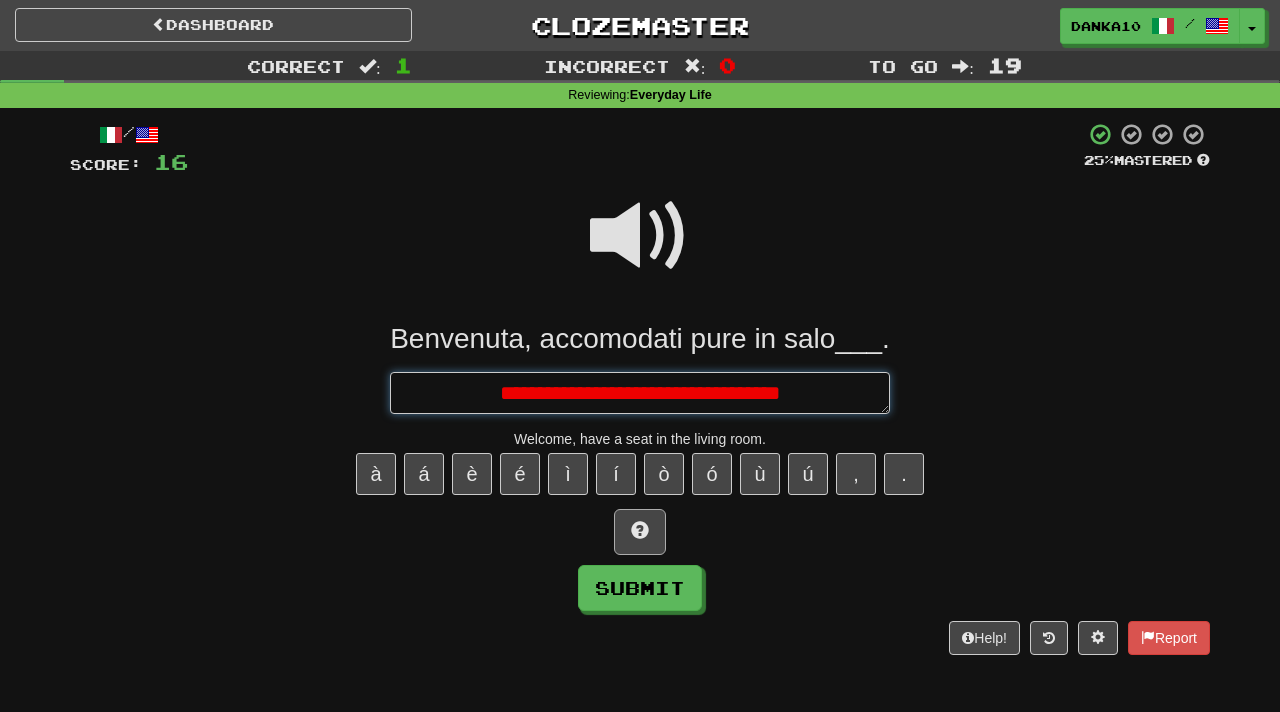 type on "*" 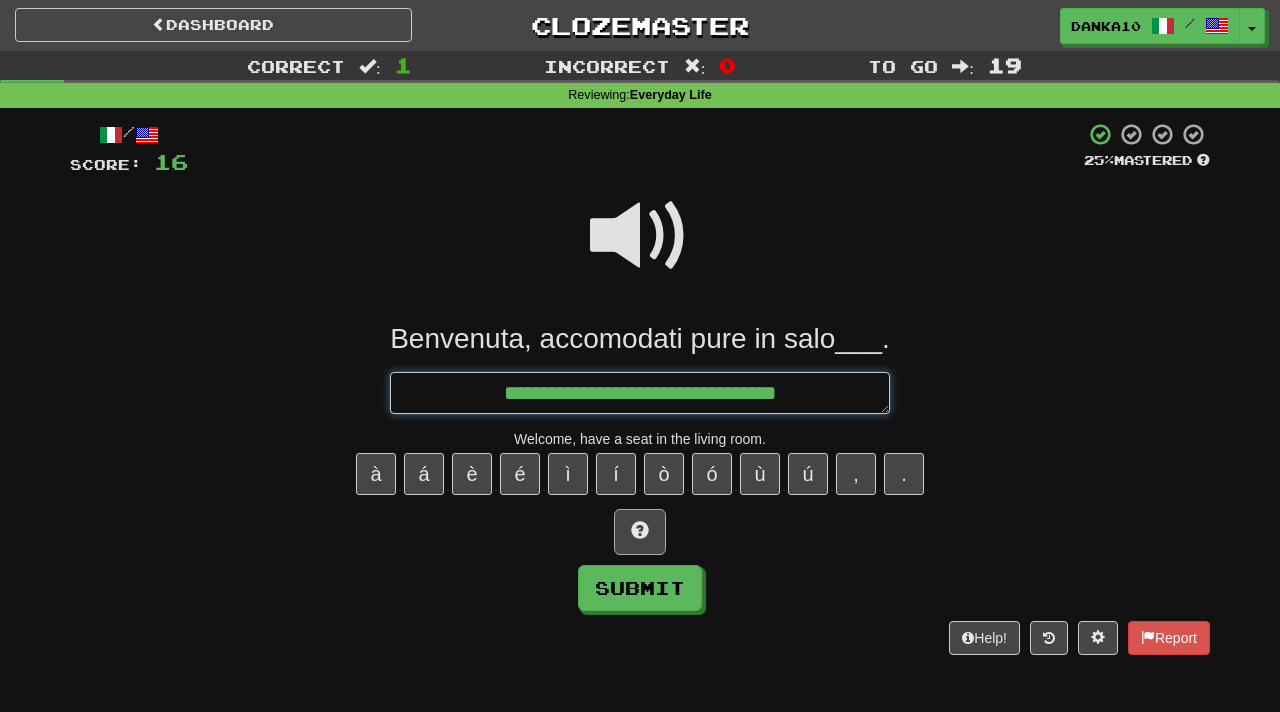 type on "*" 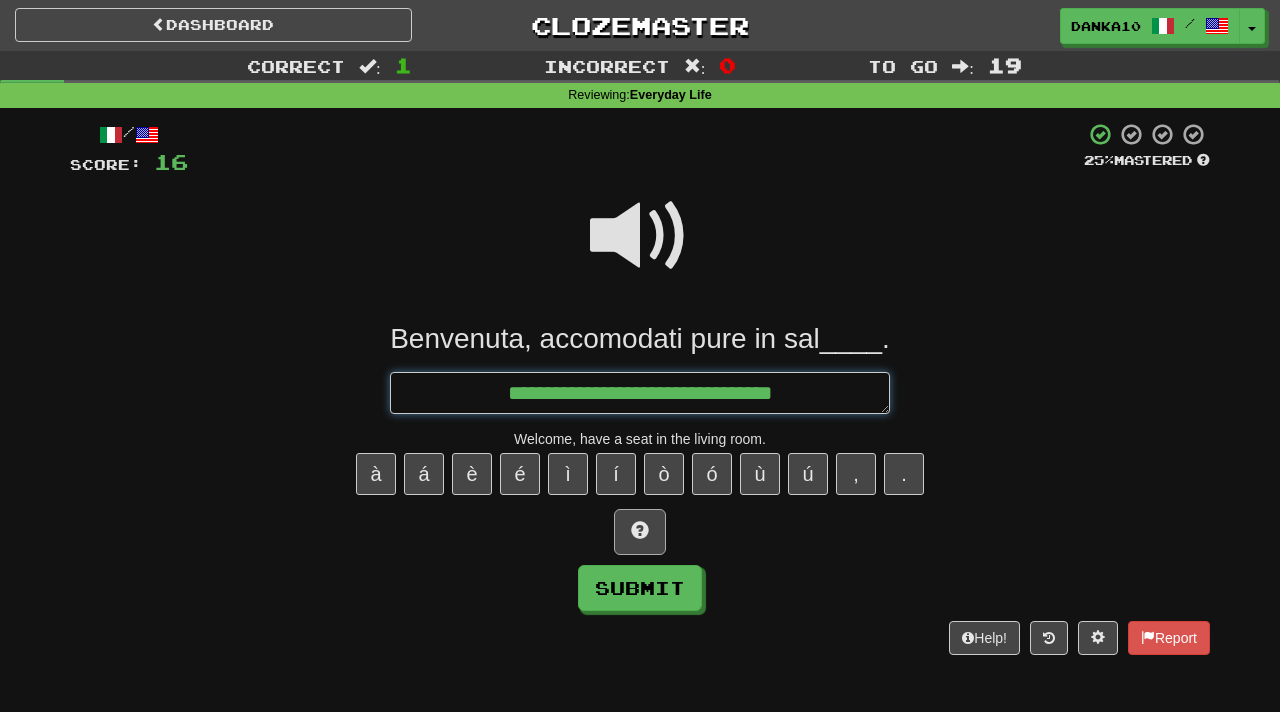 type on "*" 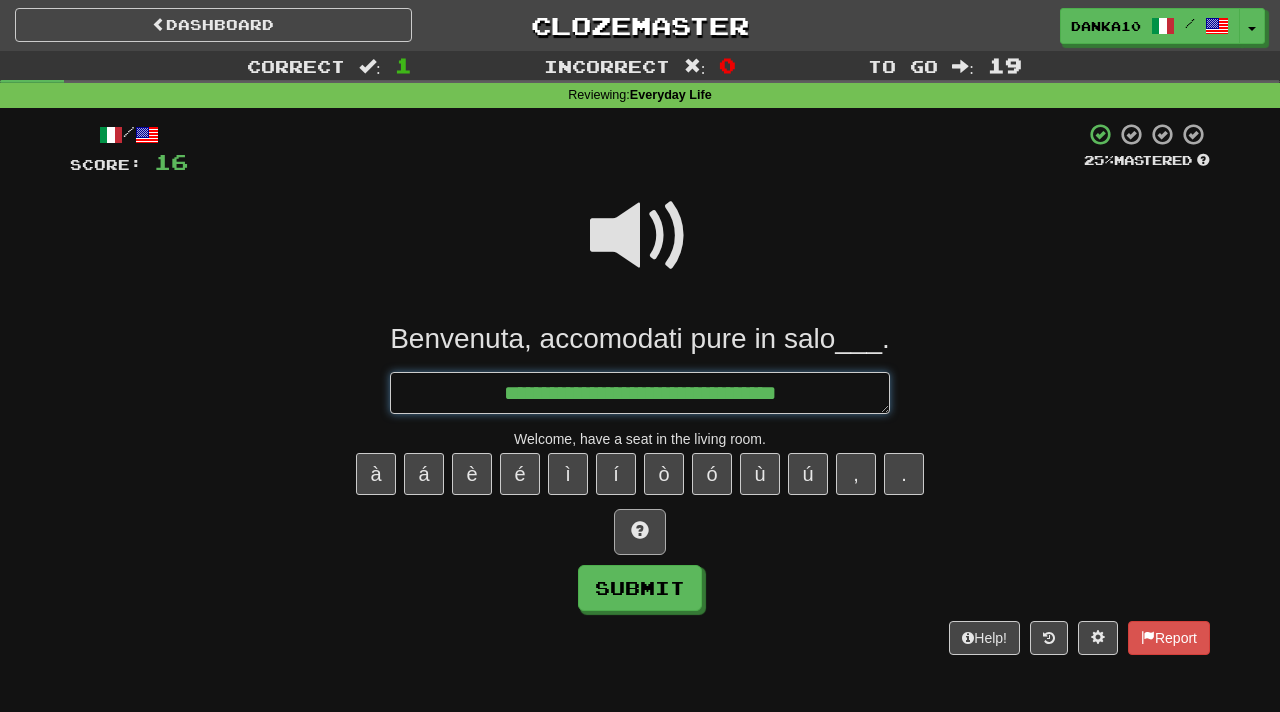 type on "*" 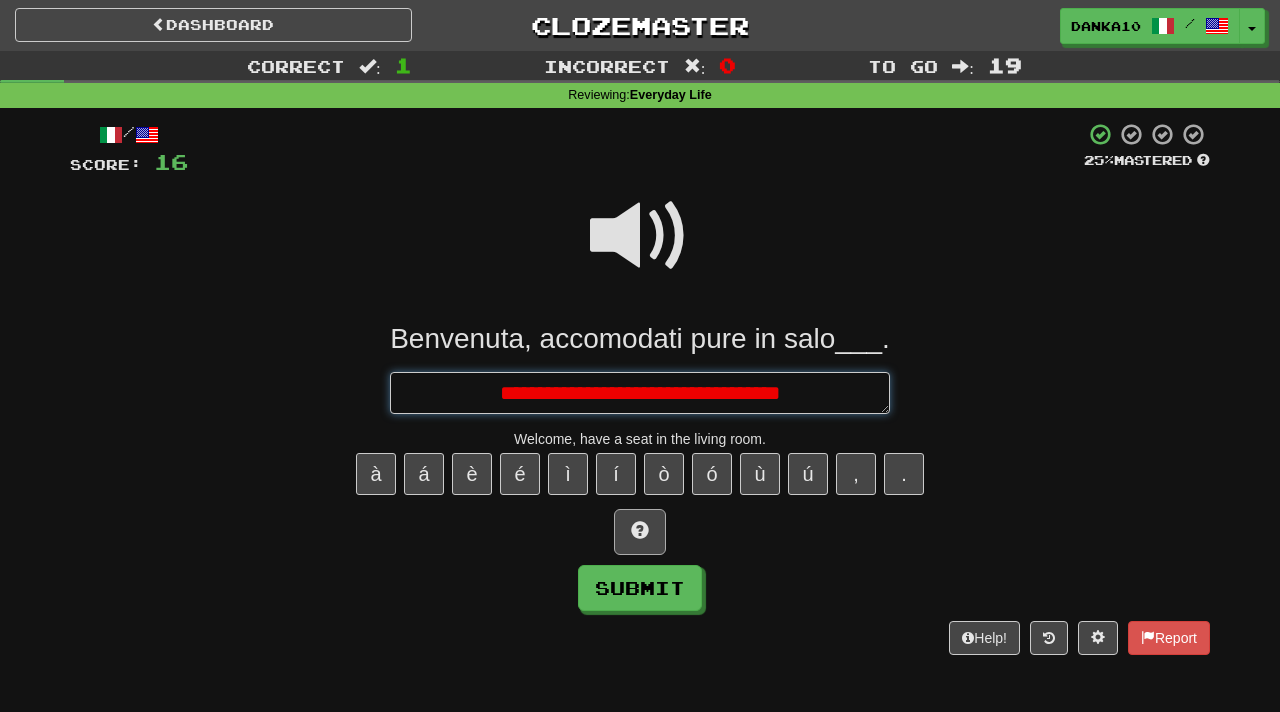 type on "*" 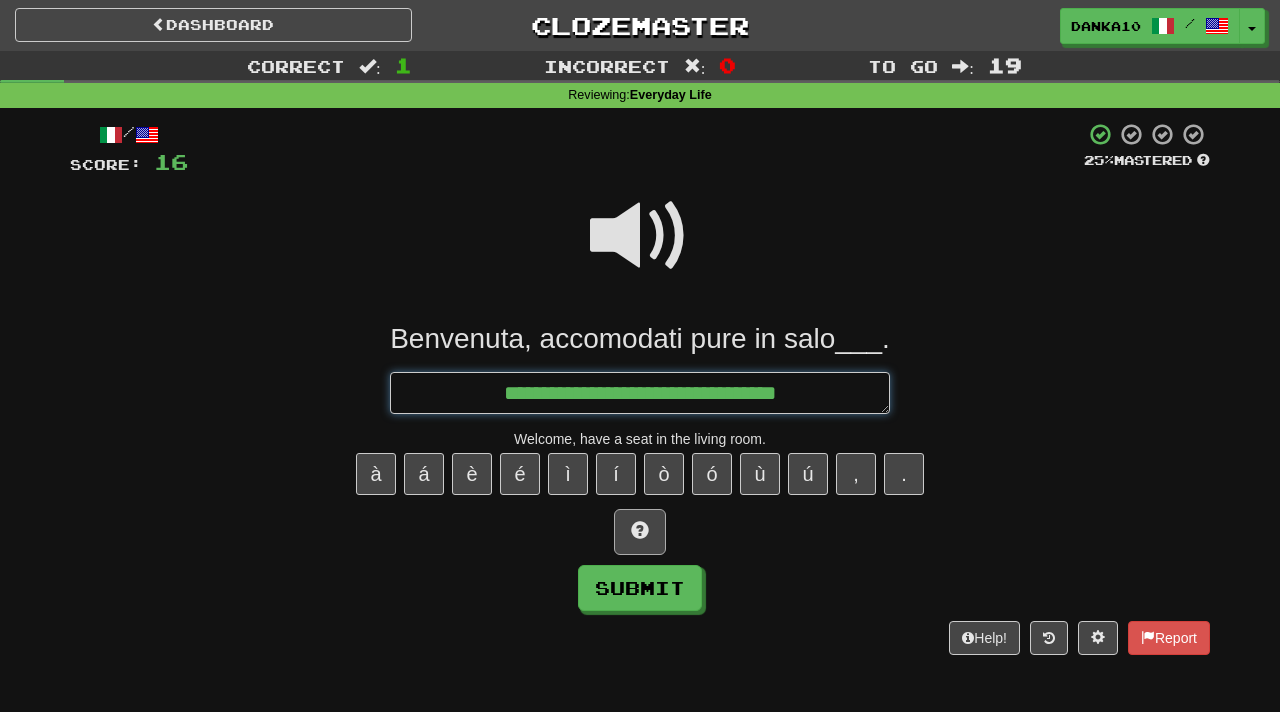 type on "*" 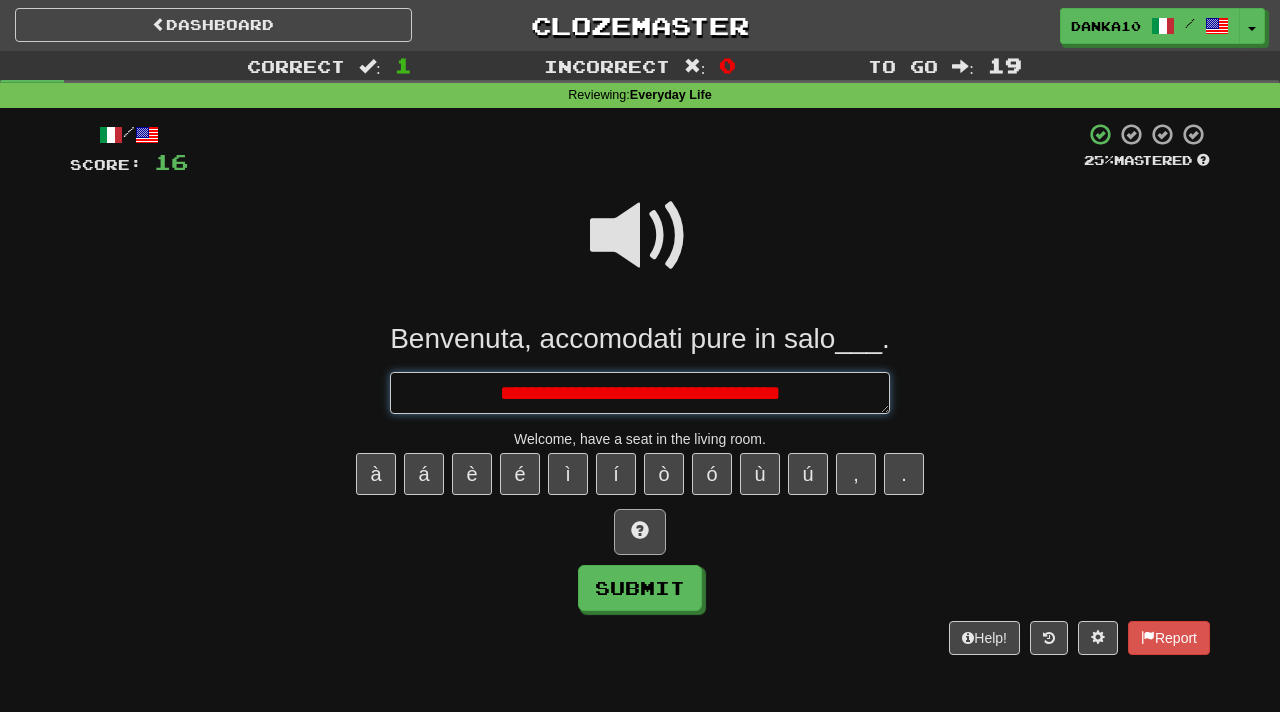 type on "*" 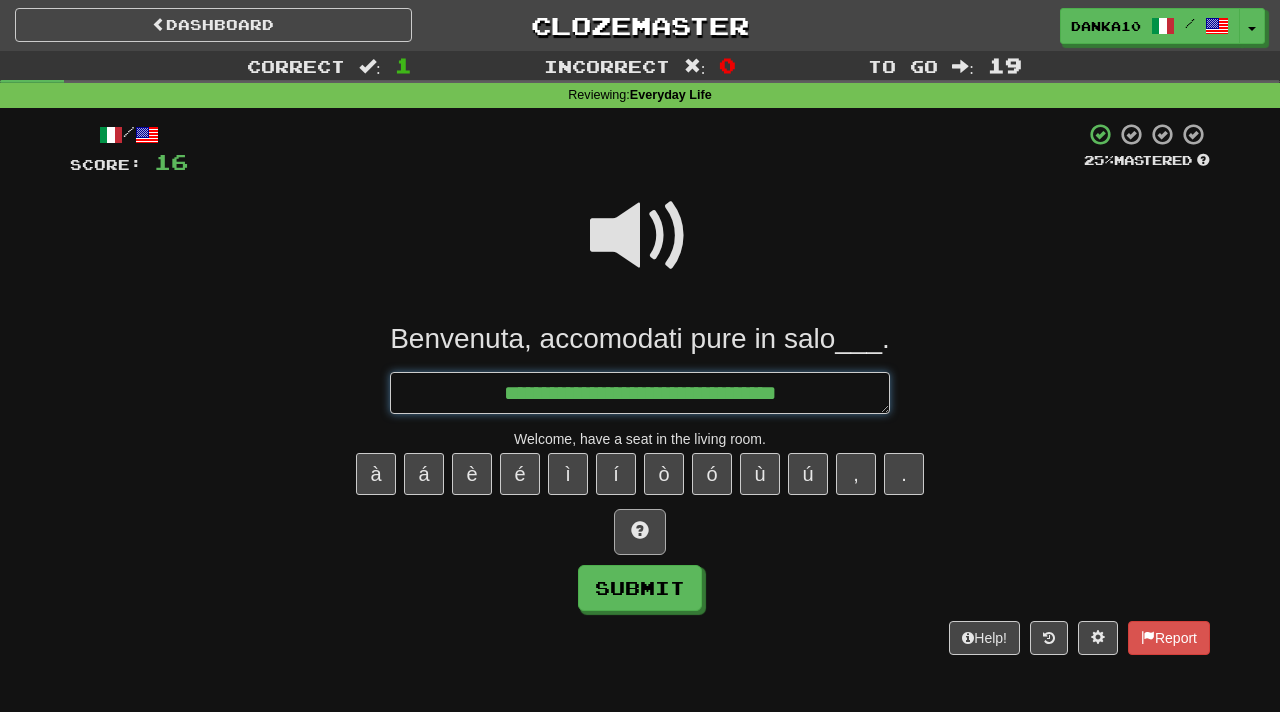 type on "**********" 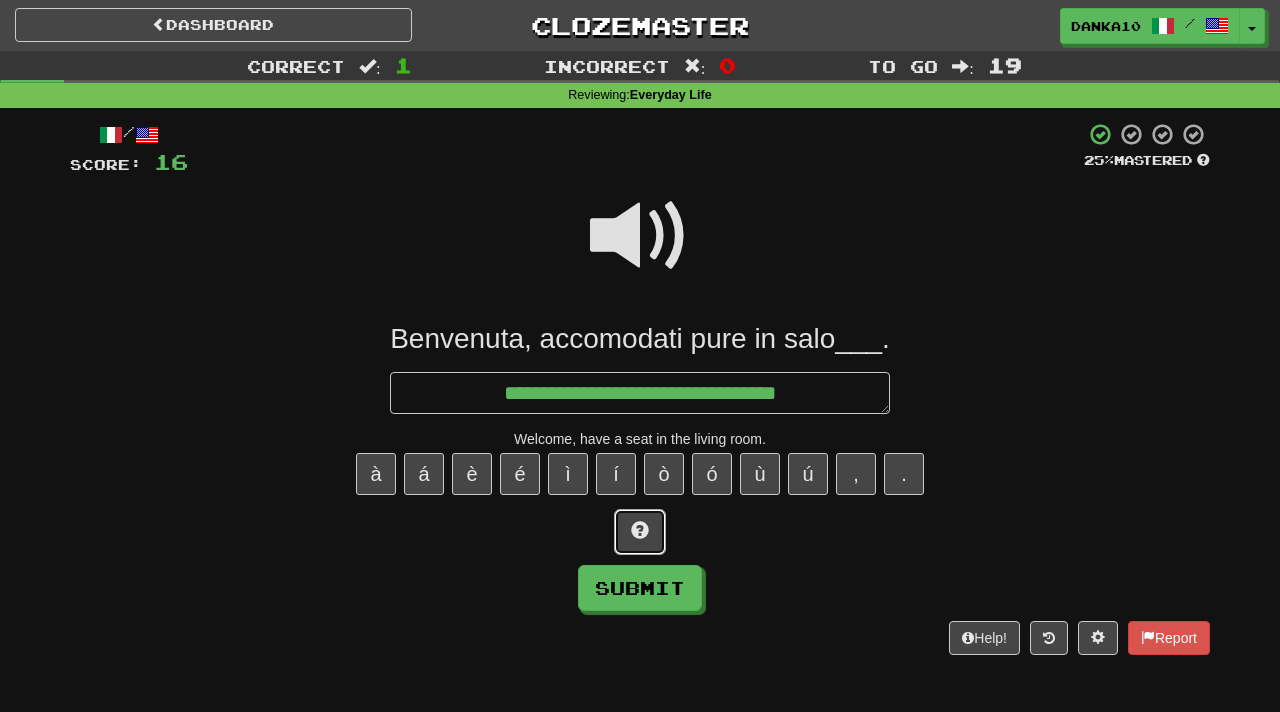 click at bounding box center (640, 530) 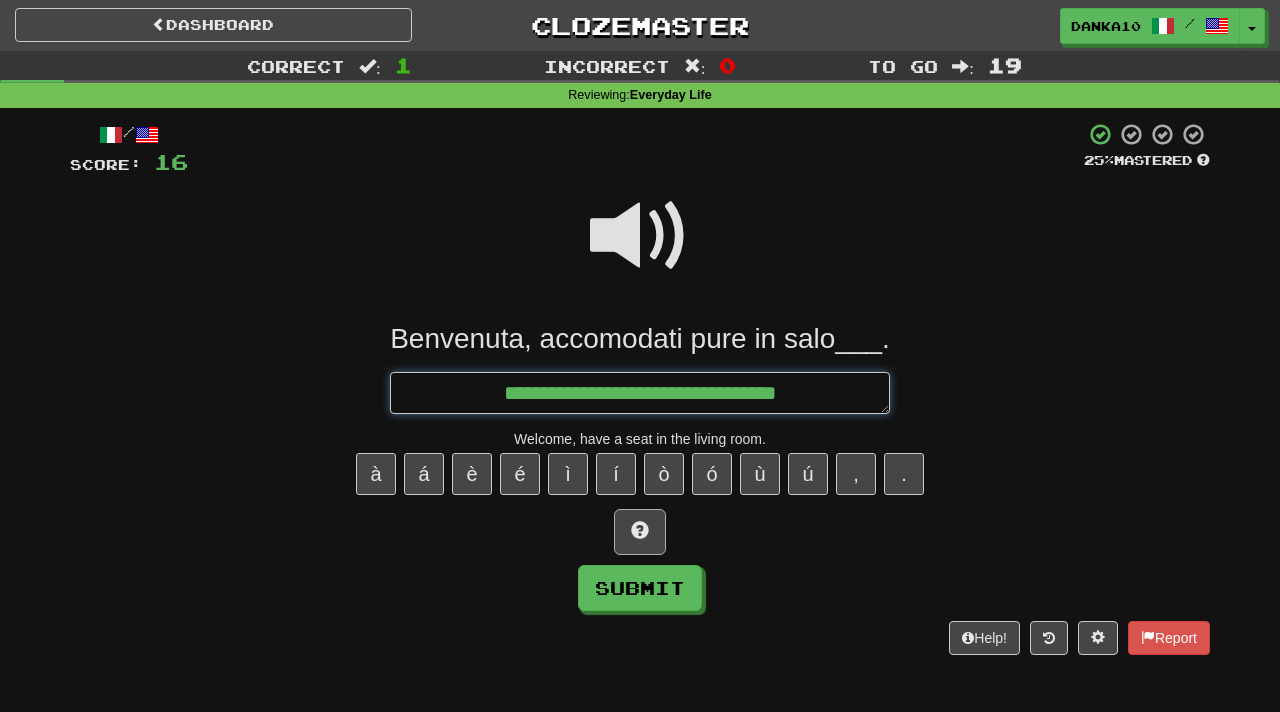 type on "*" 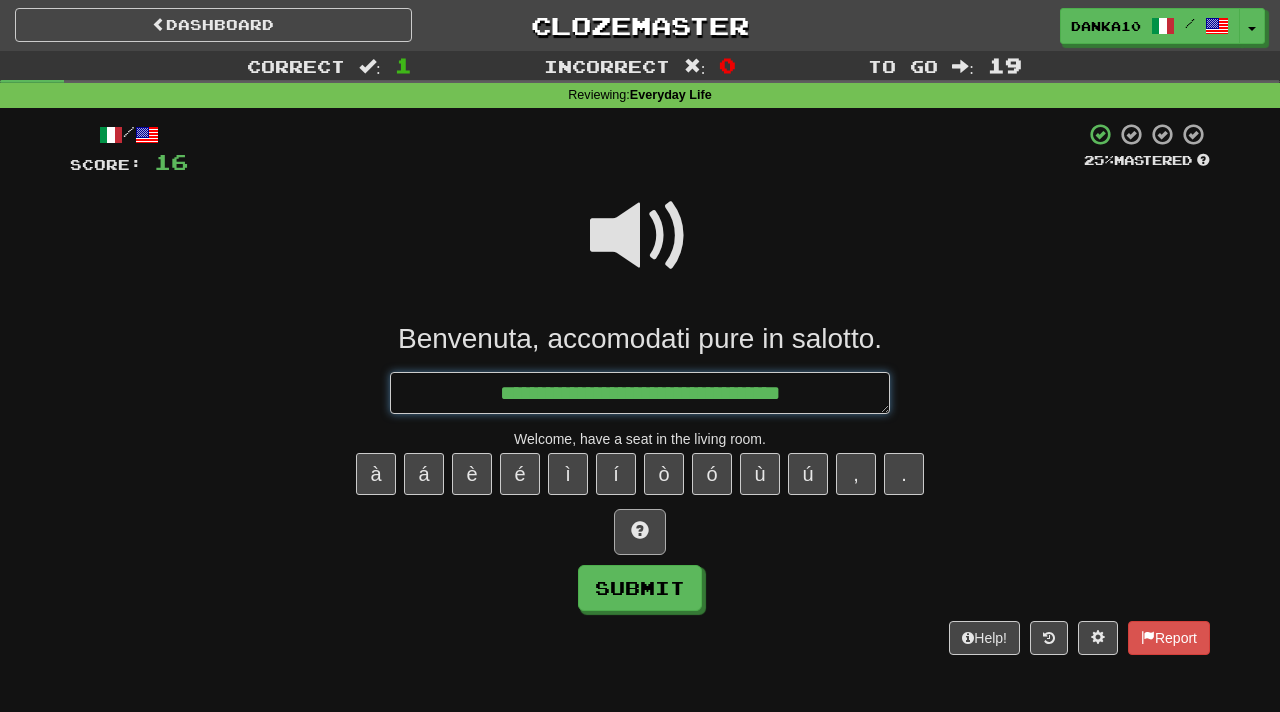 type on "*" 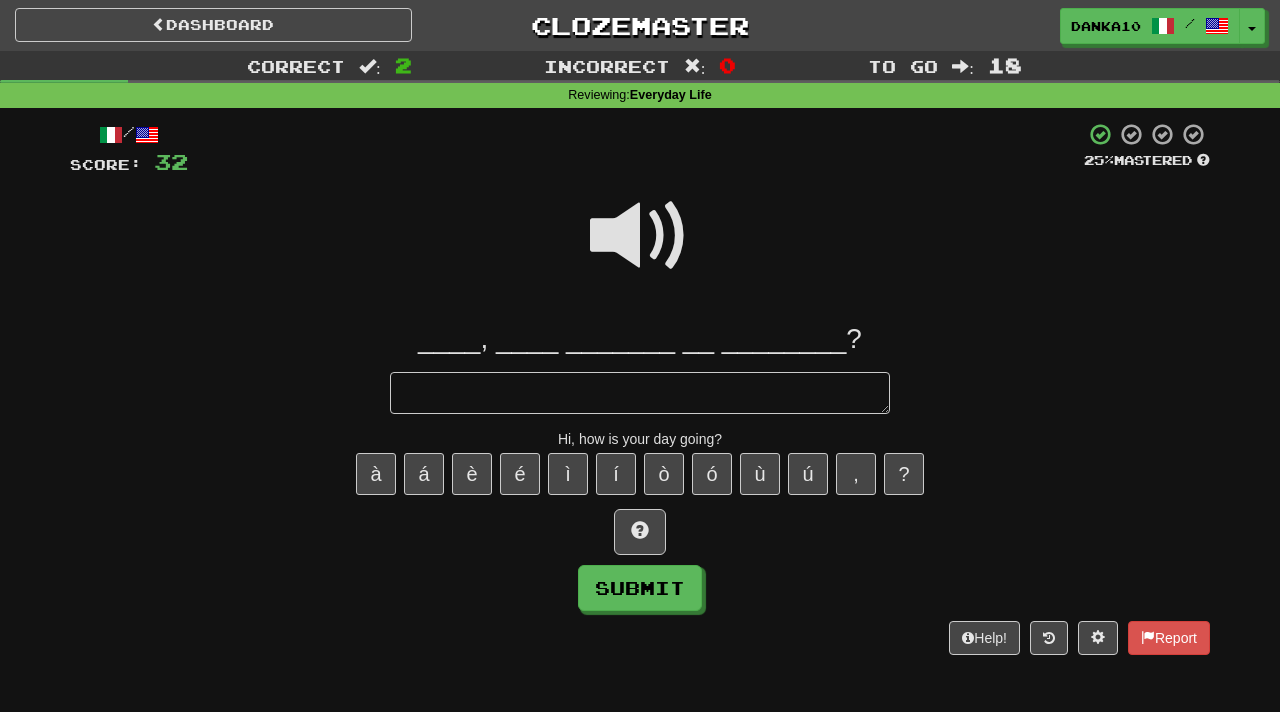 type 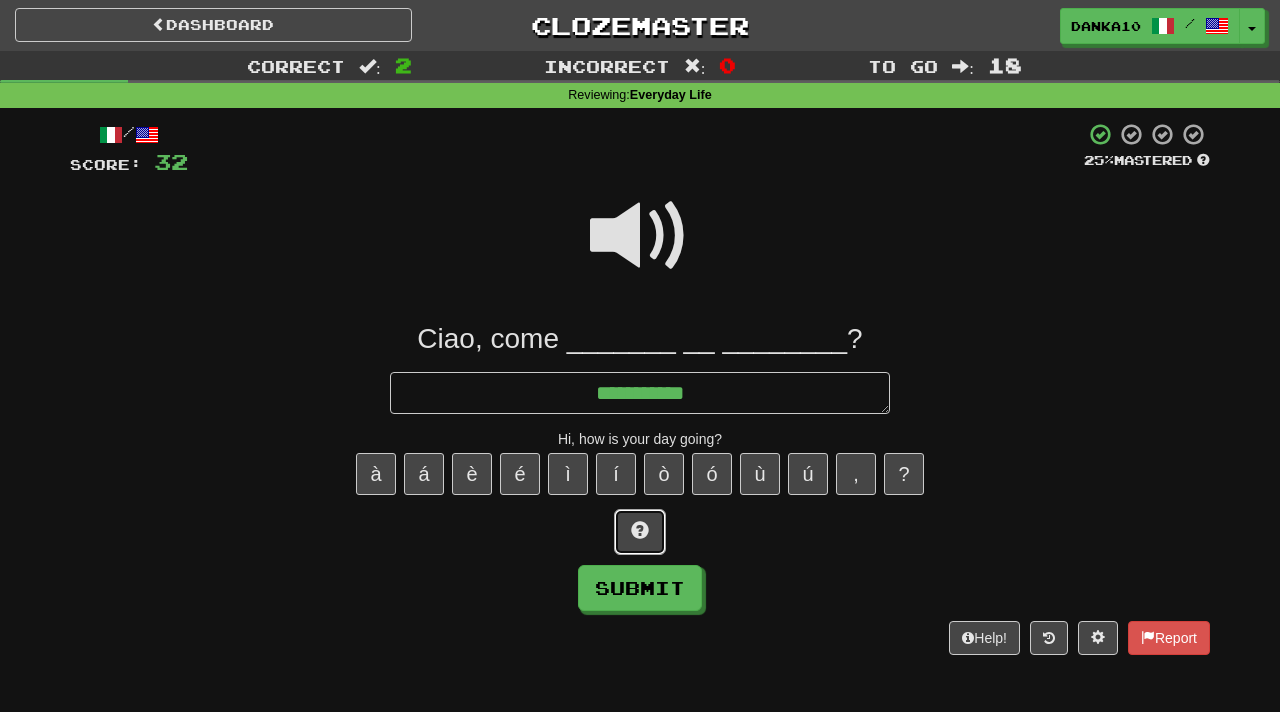 click at bounding box center [640, 532] 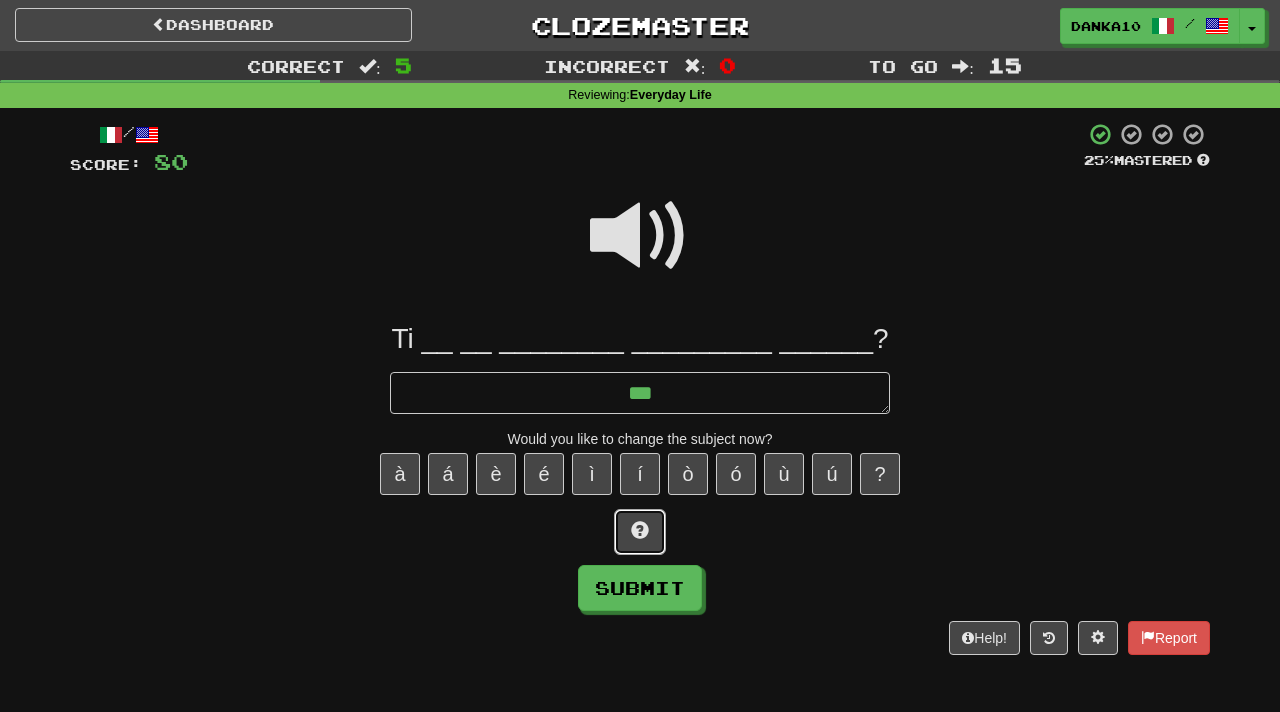click at bounding box center [640, 532] 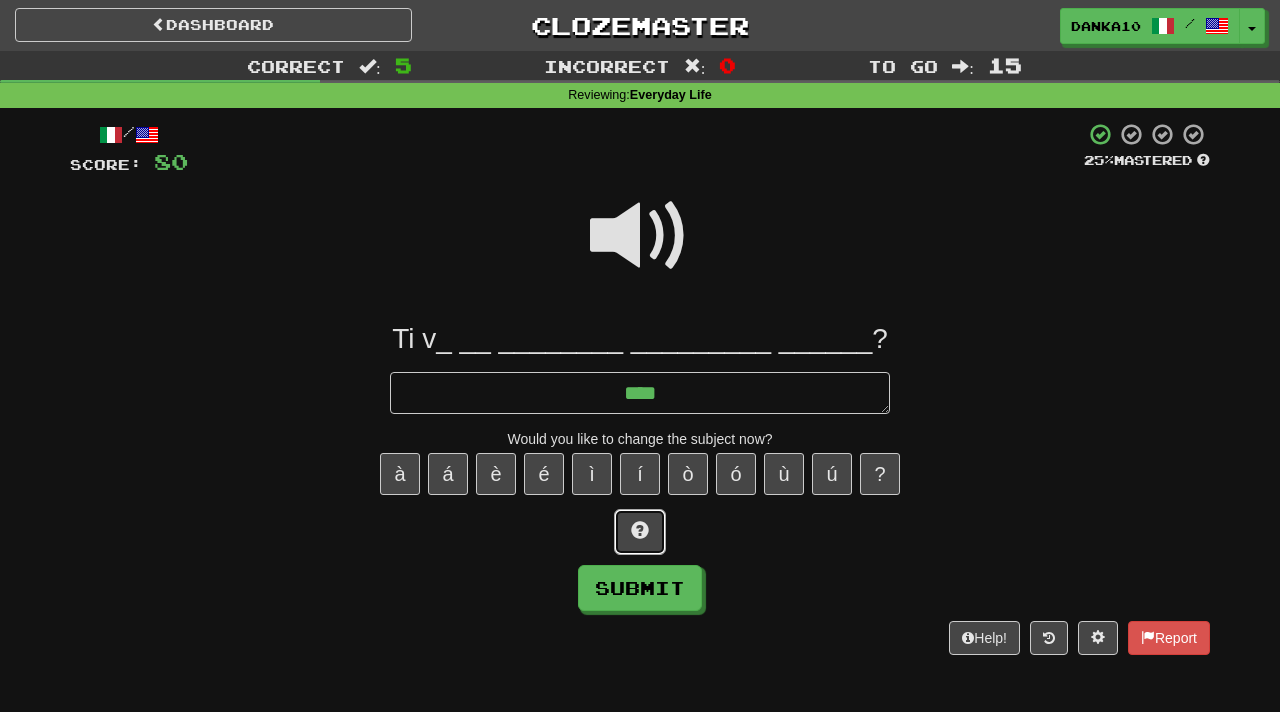 click at bounding box center [640, 532] 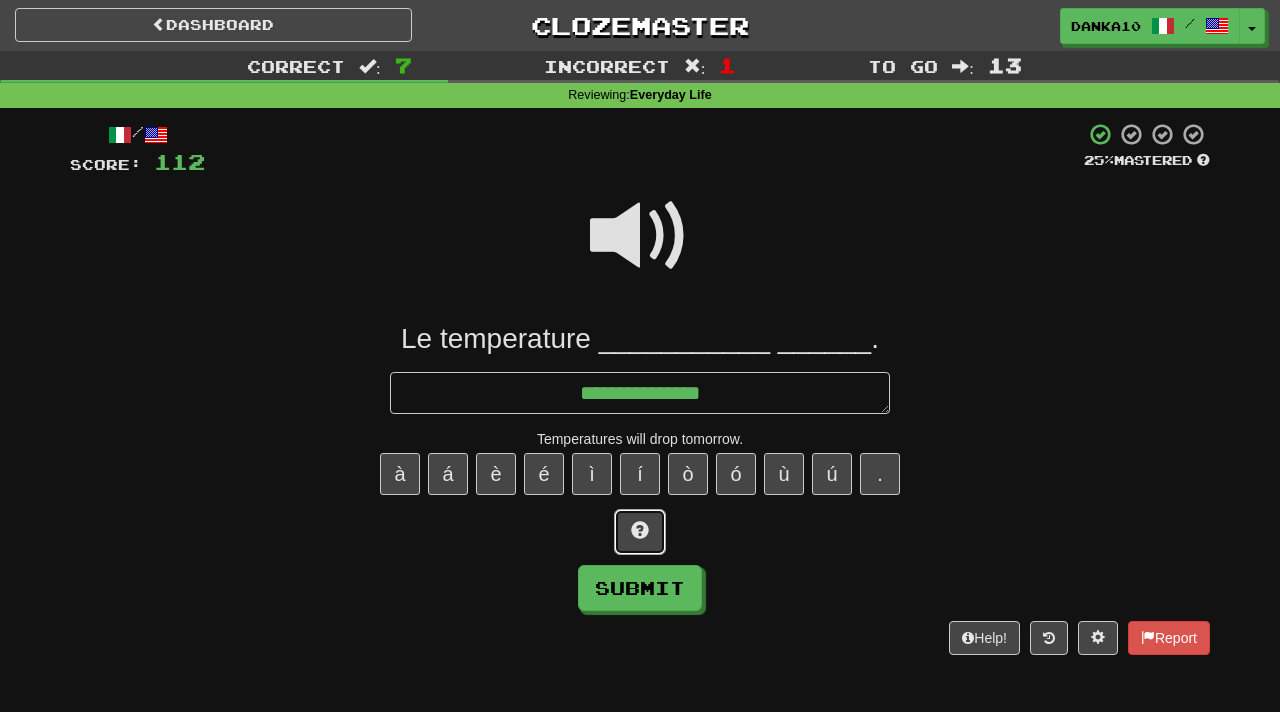 click at bounding box center [640, 530] 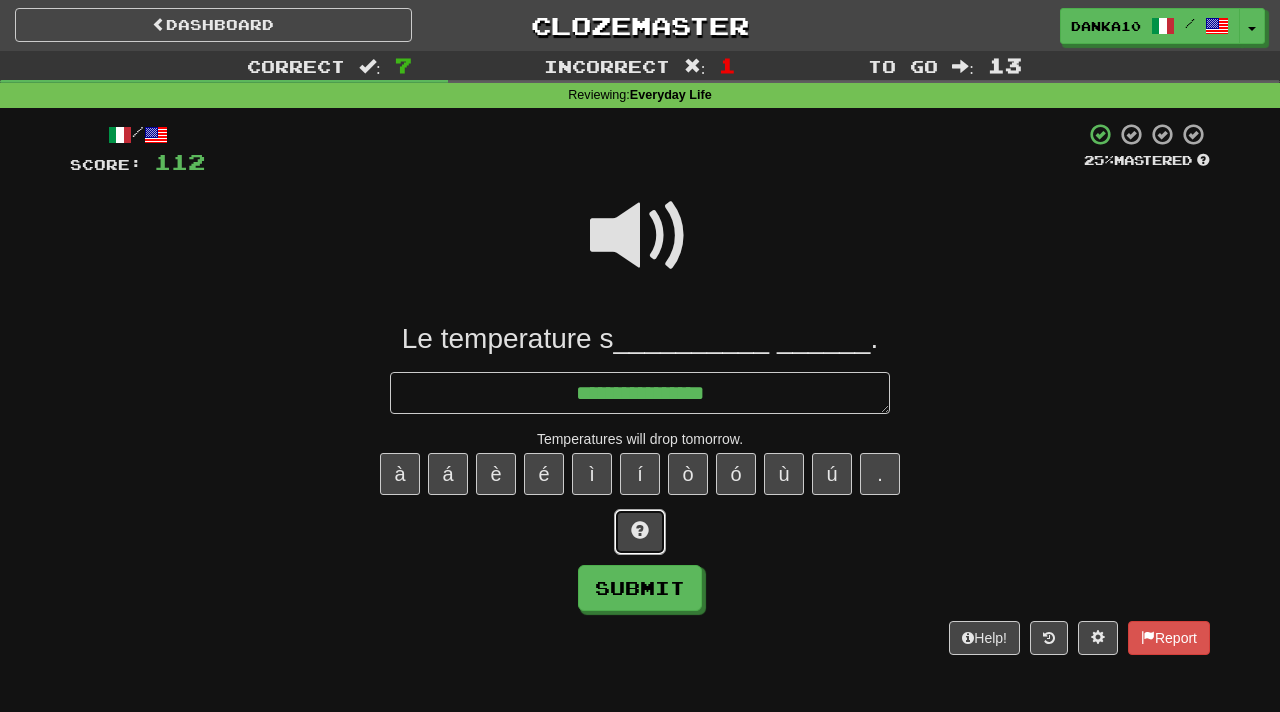 click at bounding box center (640, 530) 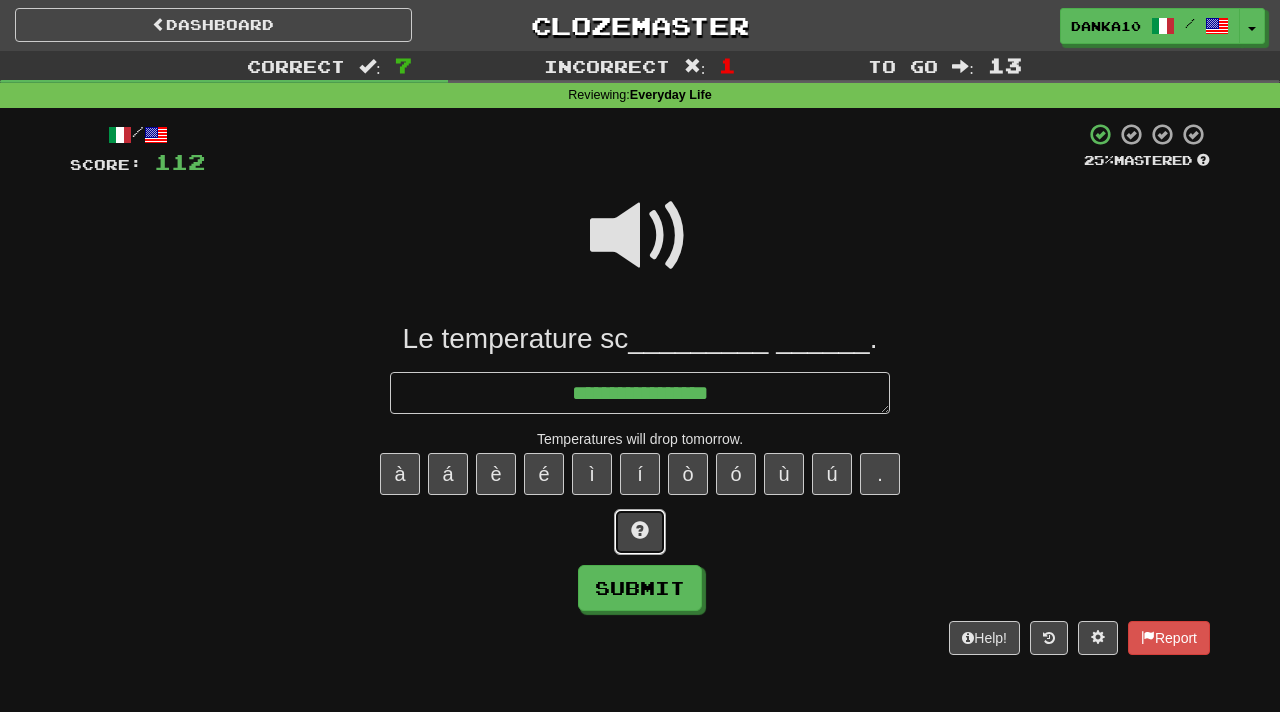 click at bounding box center [640, 530] 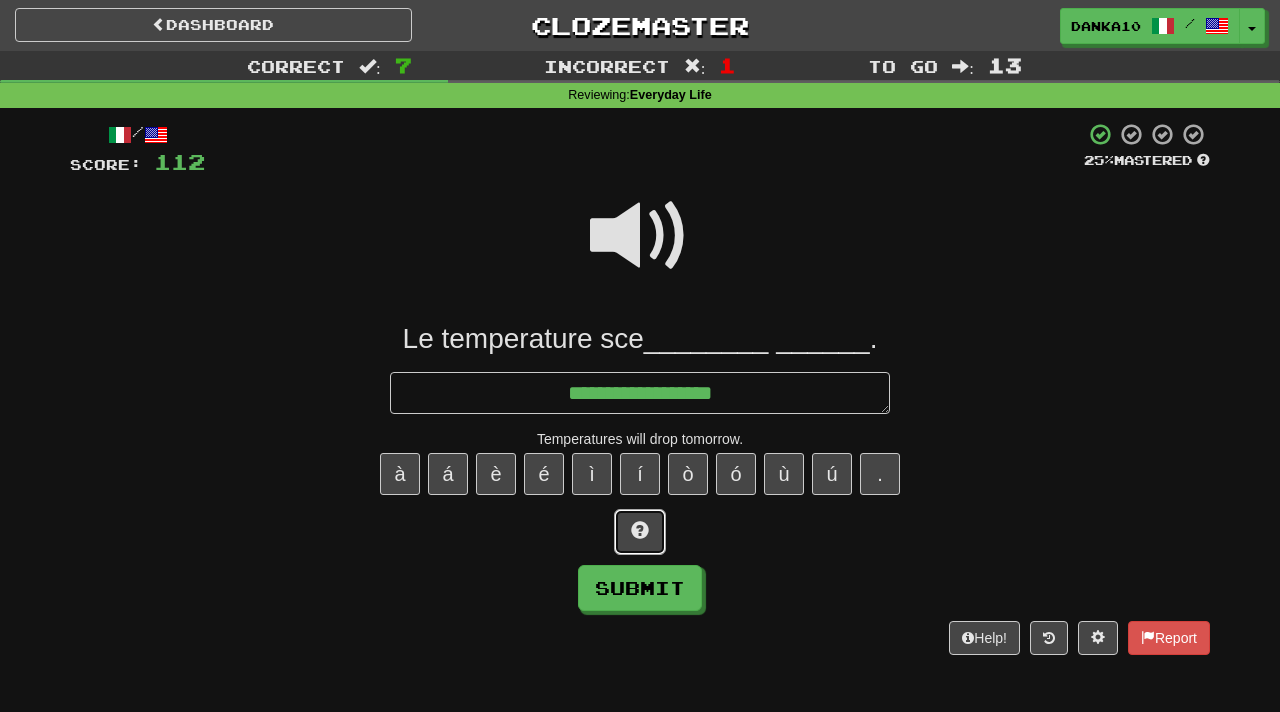click at bounding box center [640, 530] 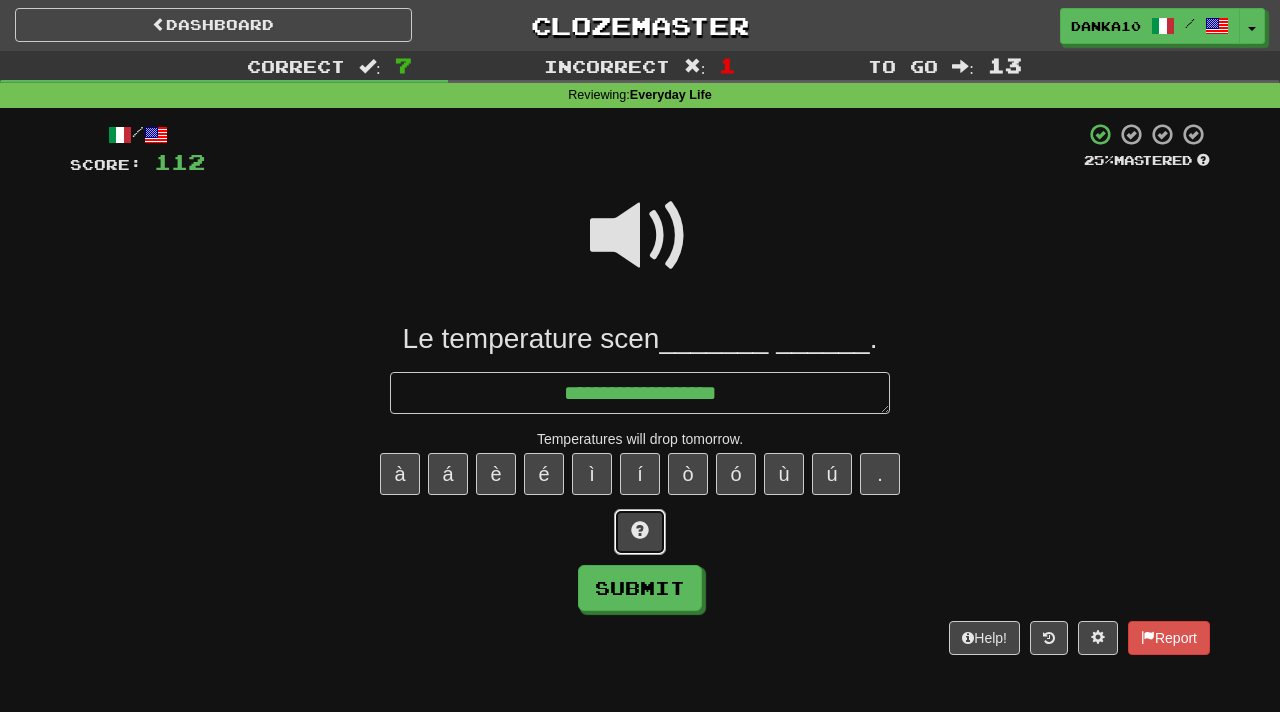 click at bounding box center (640, 530) 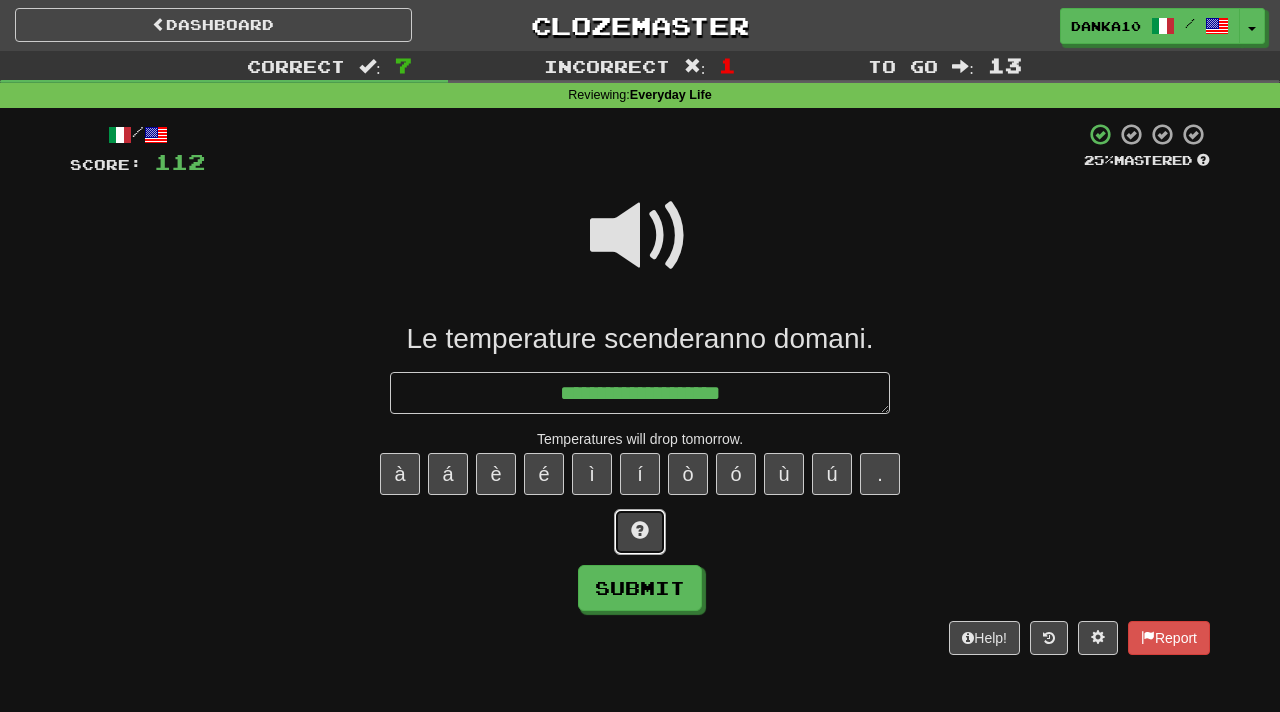 click at bounding box center (640, 530) 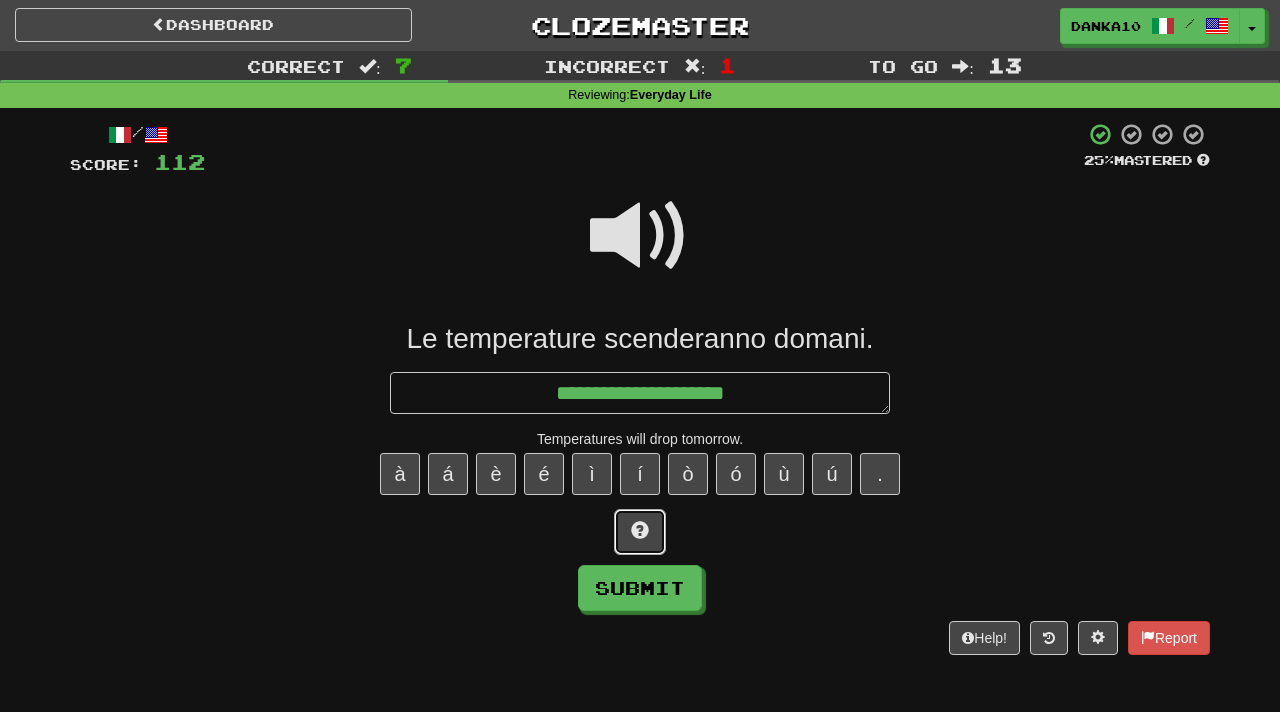 click at bounding box center (640, 530) 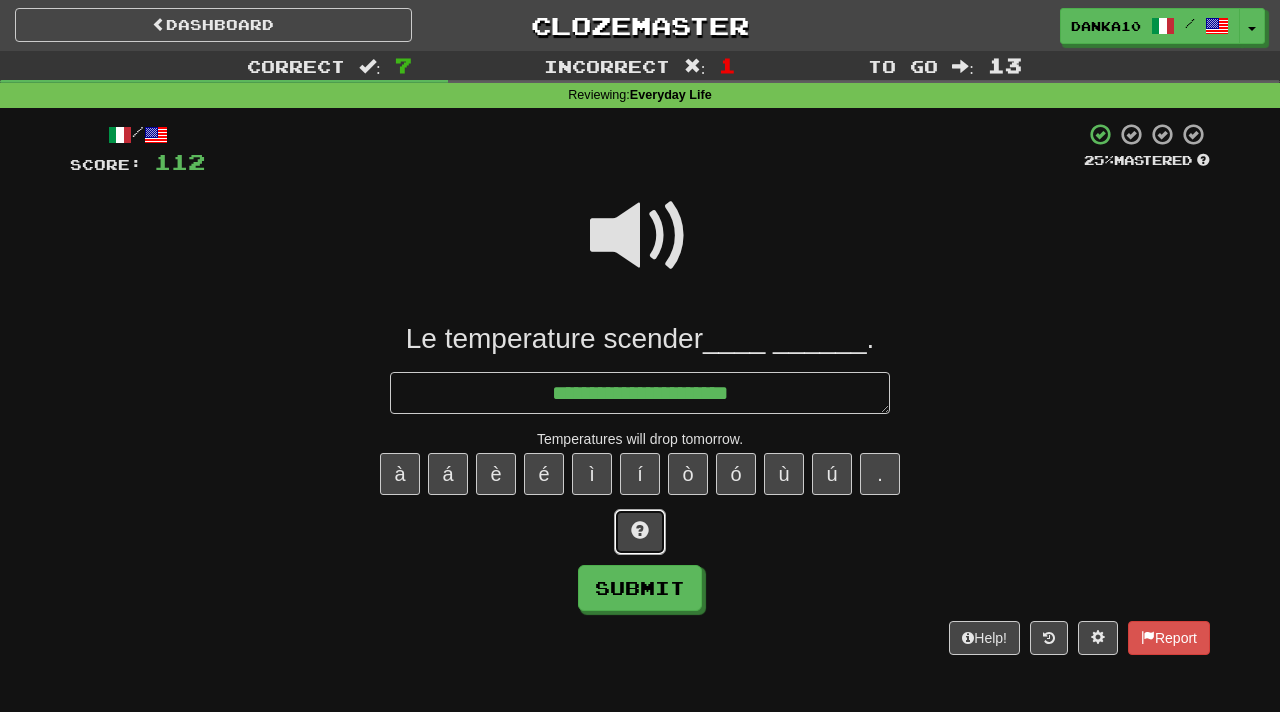 click at bounding box center [640, 530] 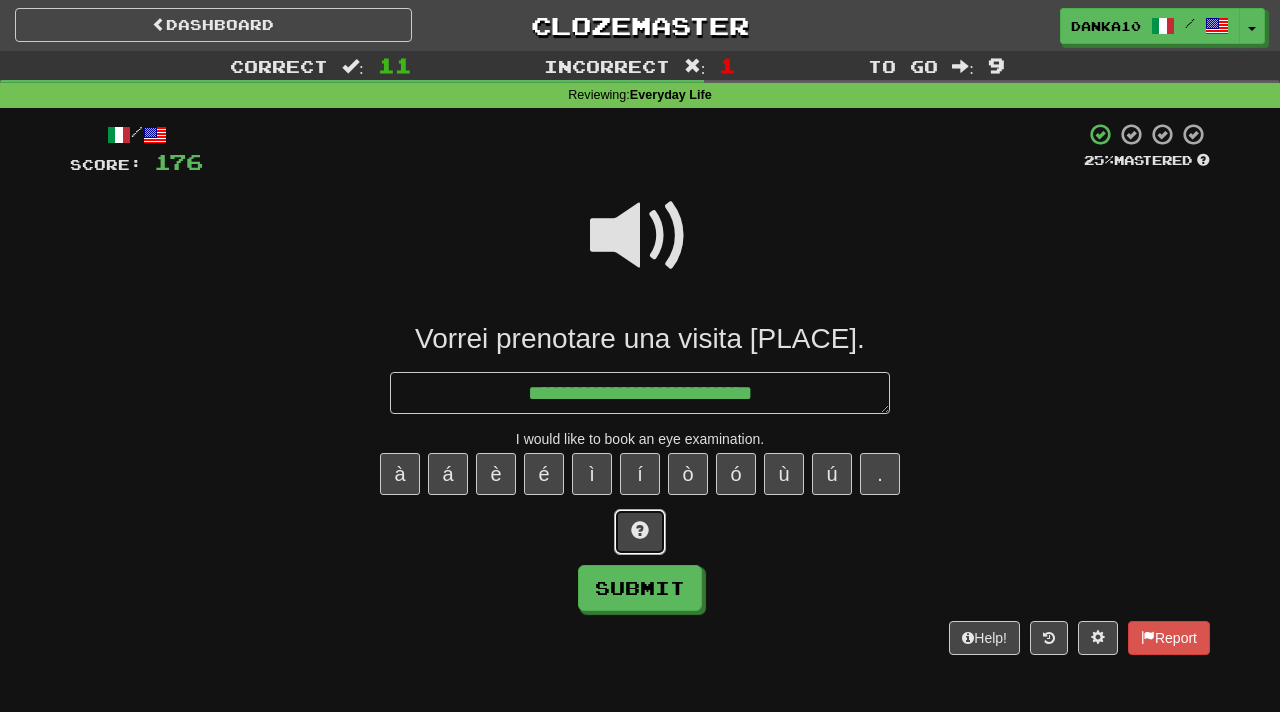 click at bounding box center (640, 532) 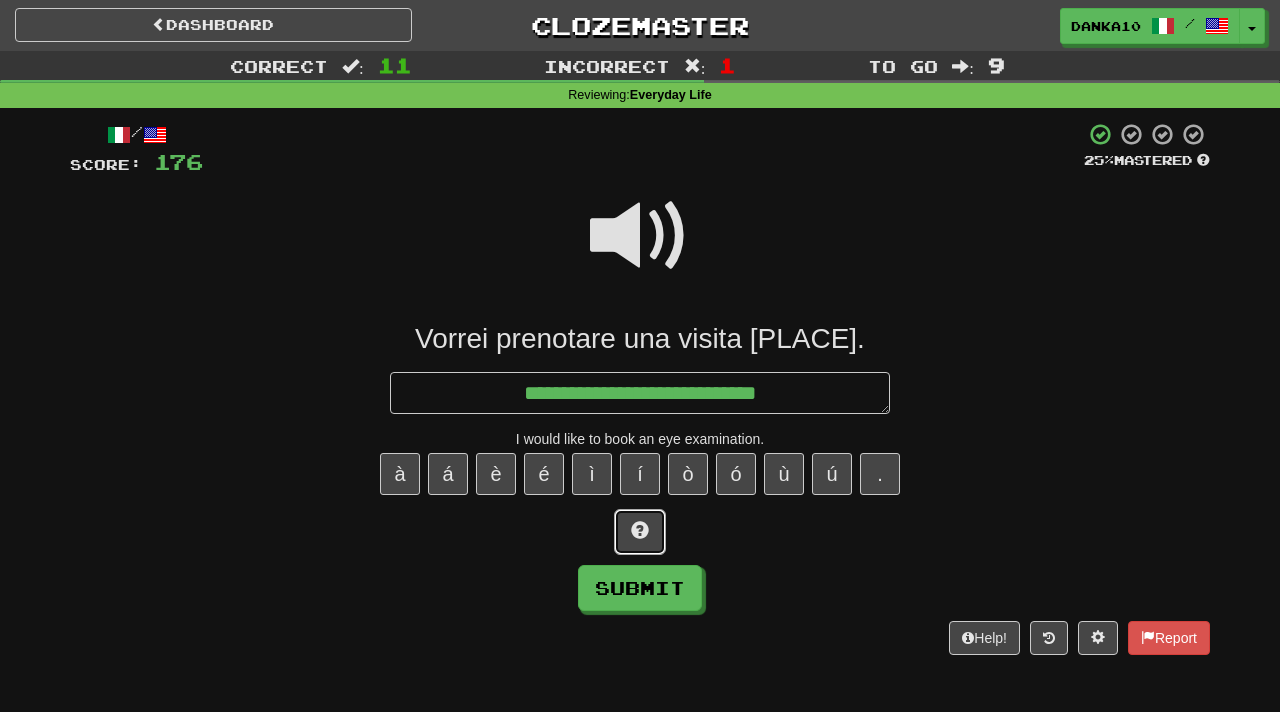 click at bounding box center [640, 532] 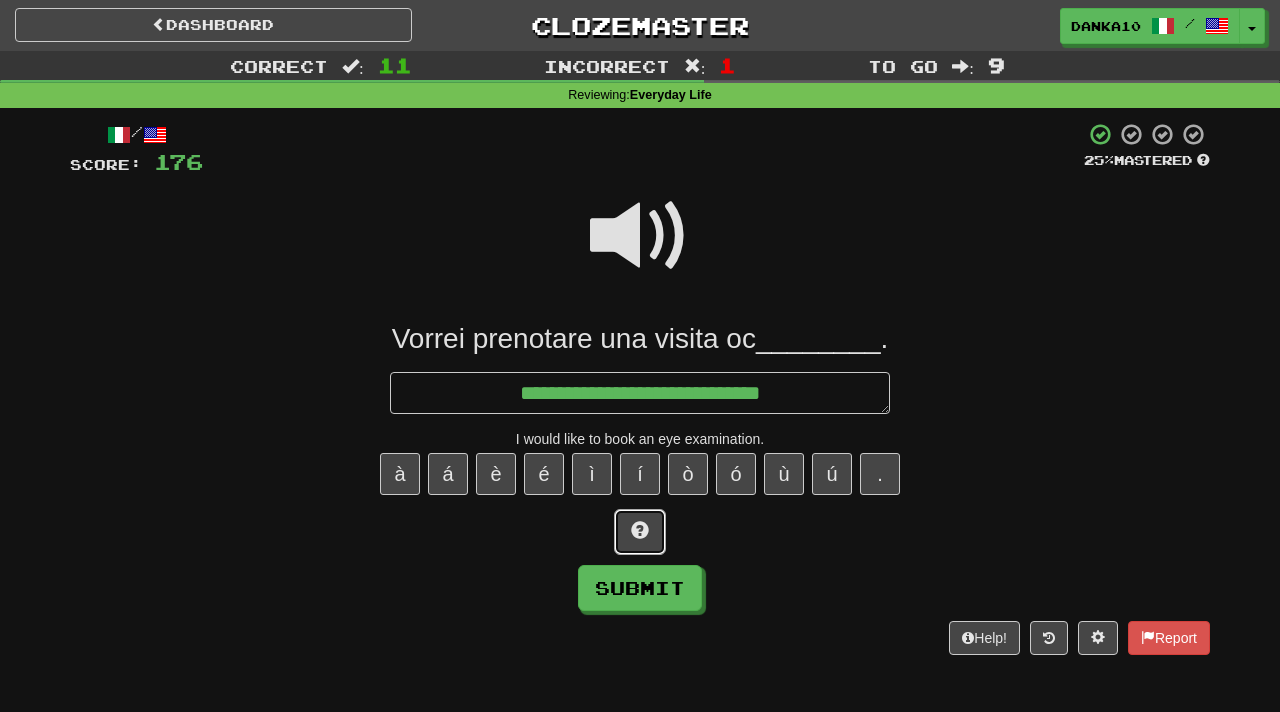 click at bounding box center (640, 532) 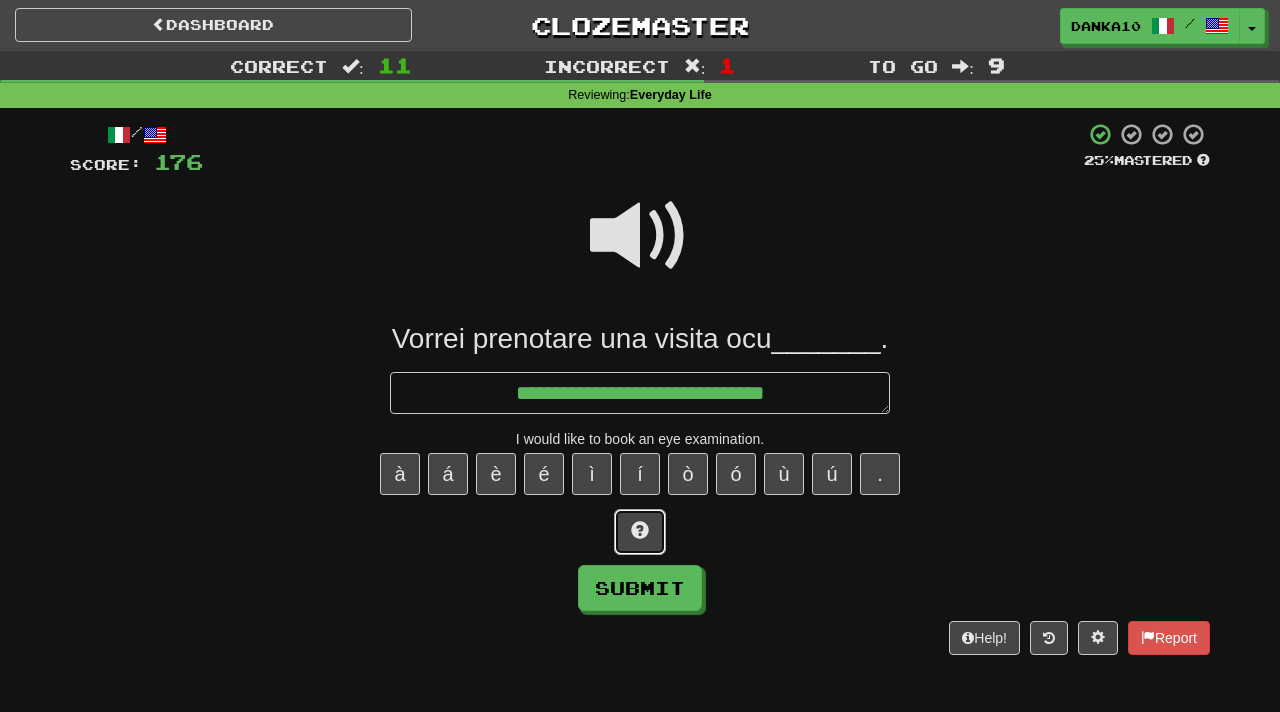 click at bounding box center [640, 532] 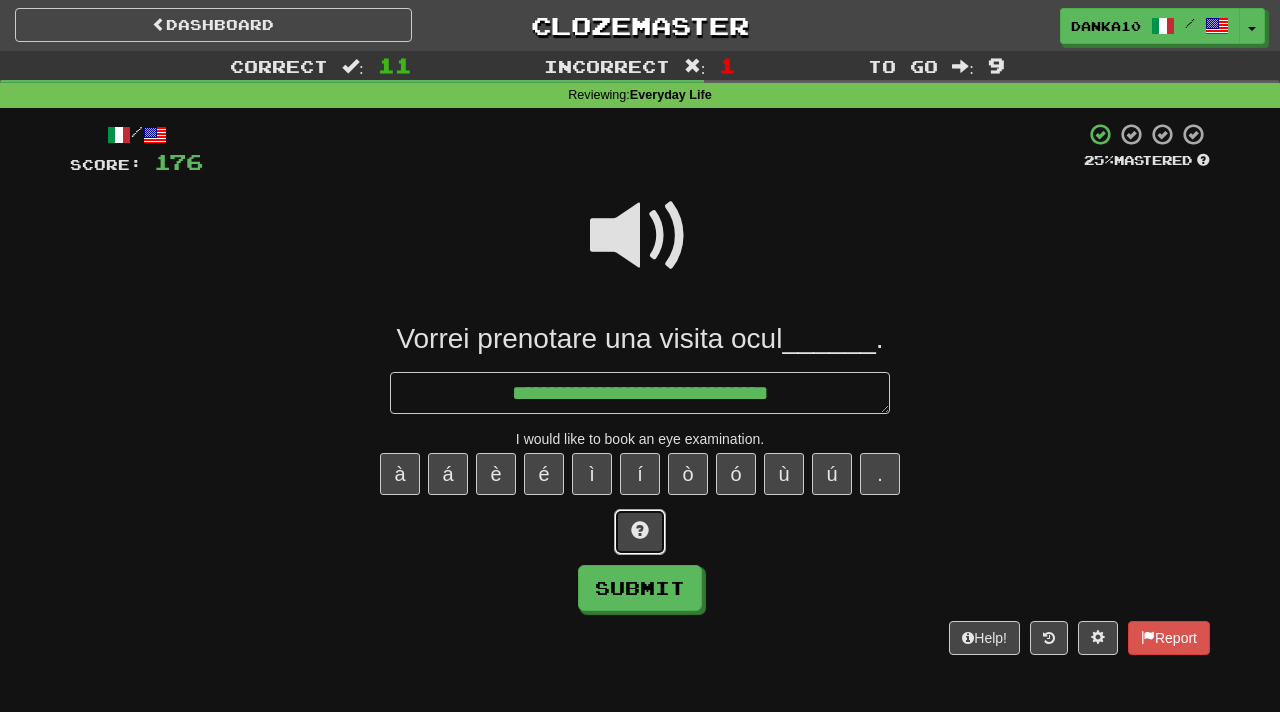 click at bounding box center (640, 532) 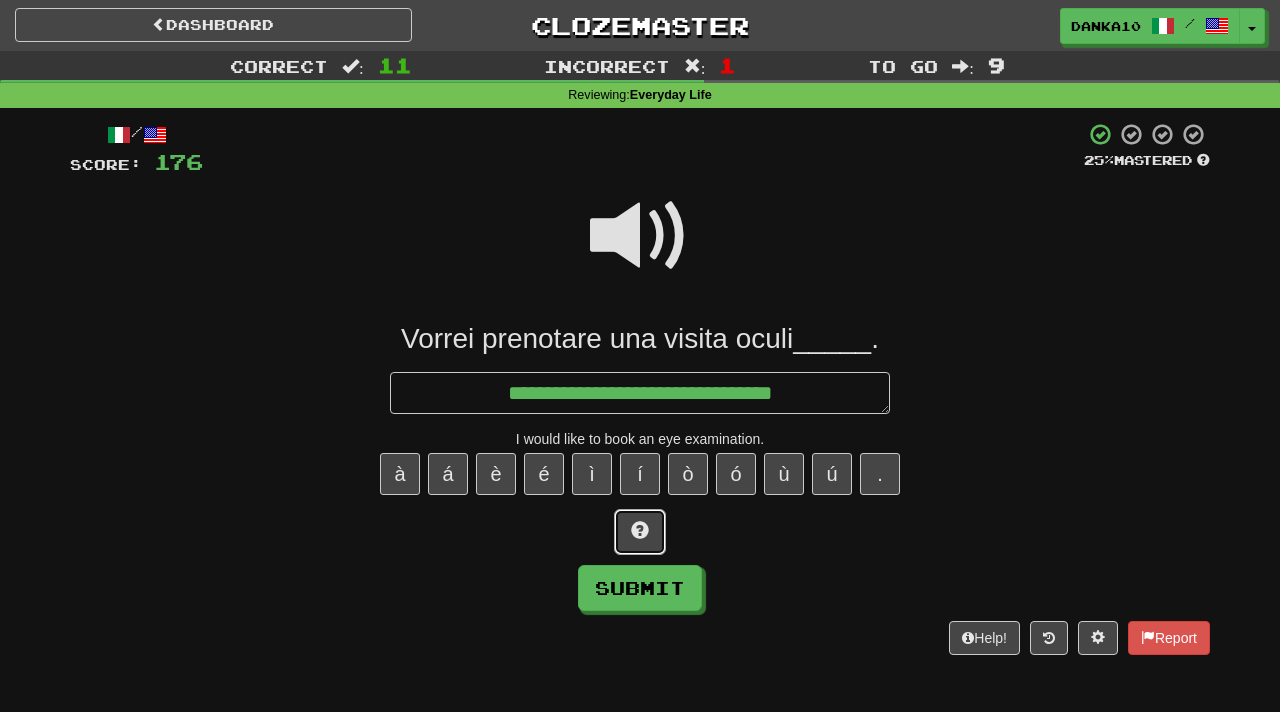 click at bounding box center [640, 532] 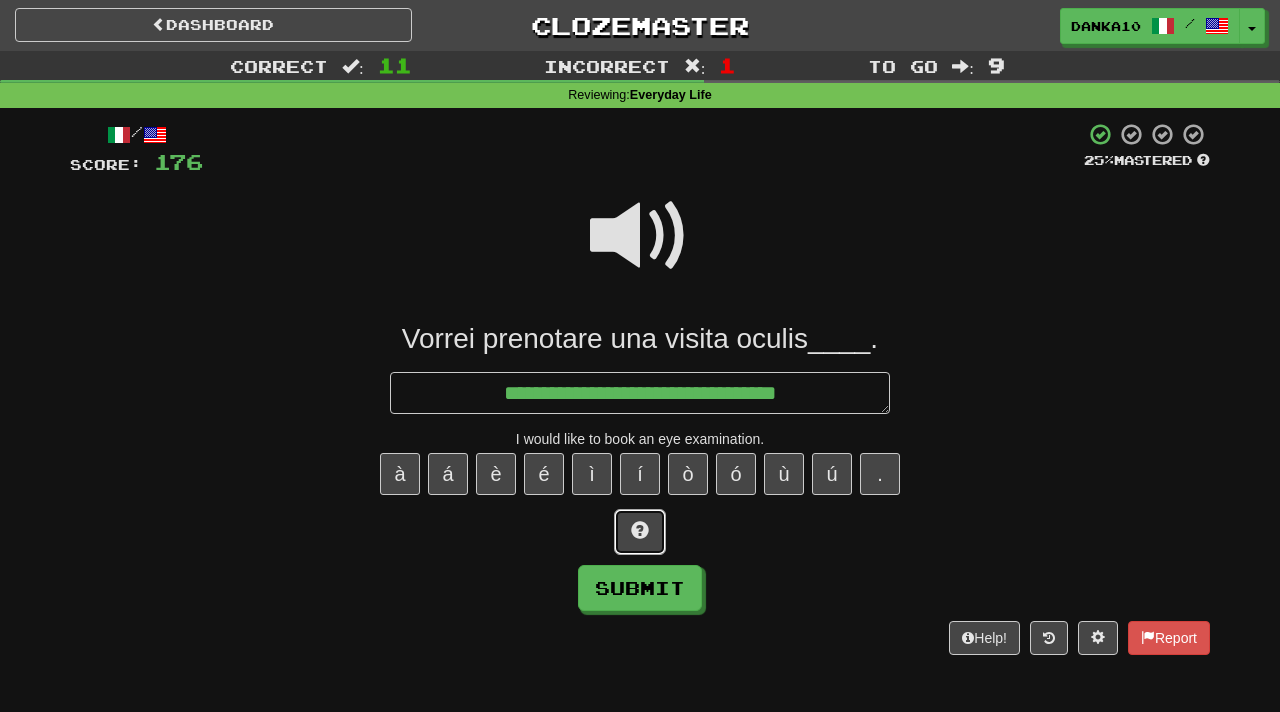 click at bounding box center [640, 532] 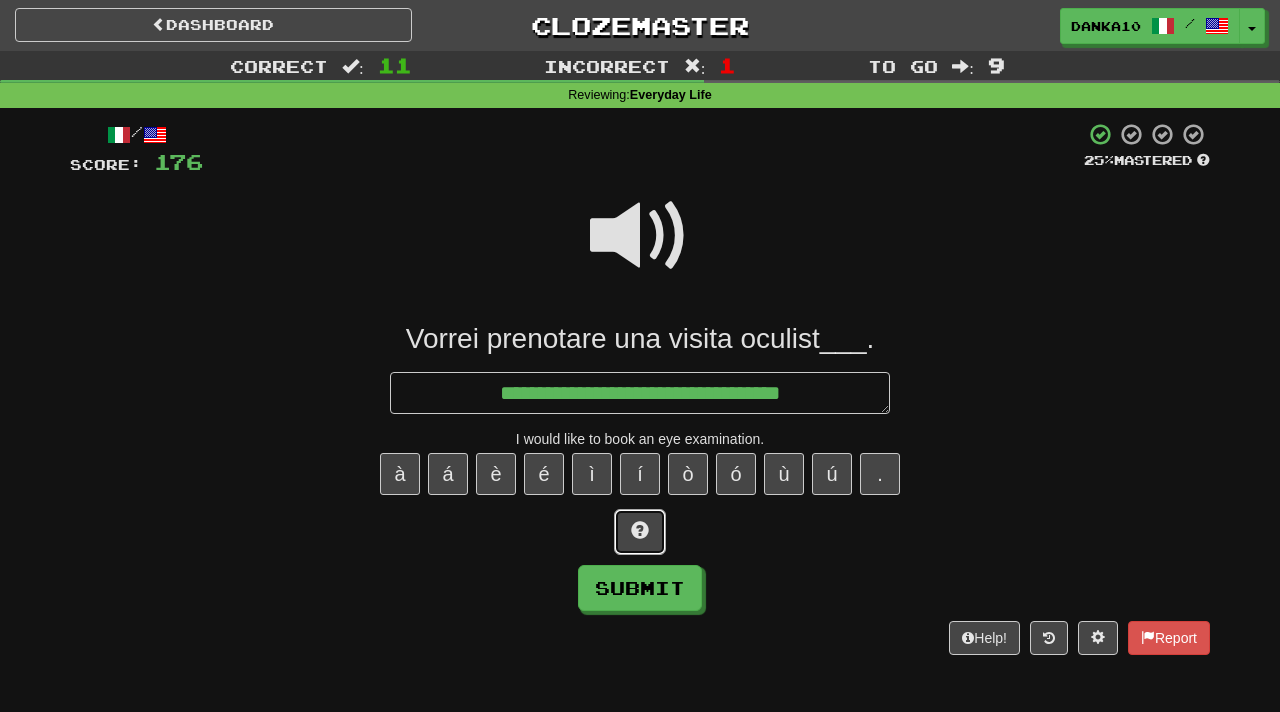 click at bounding box center (640, 532) 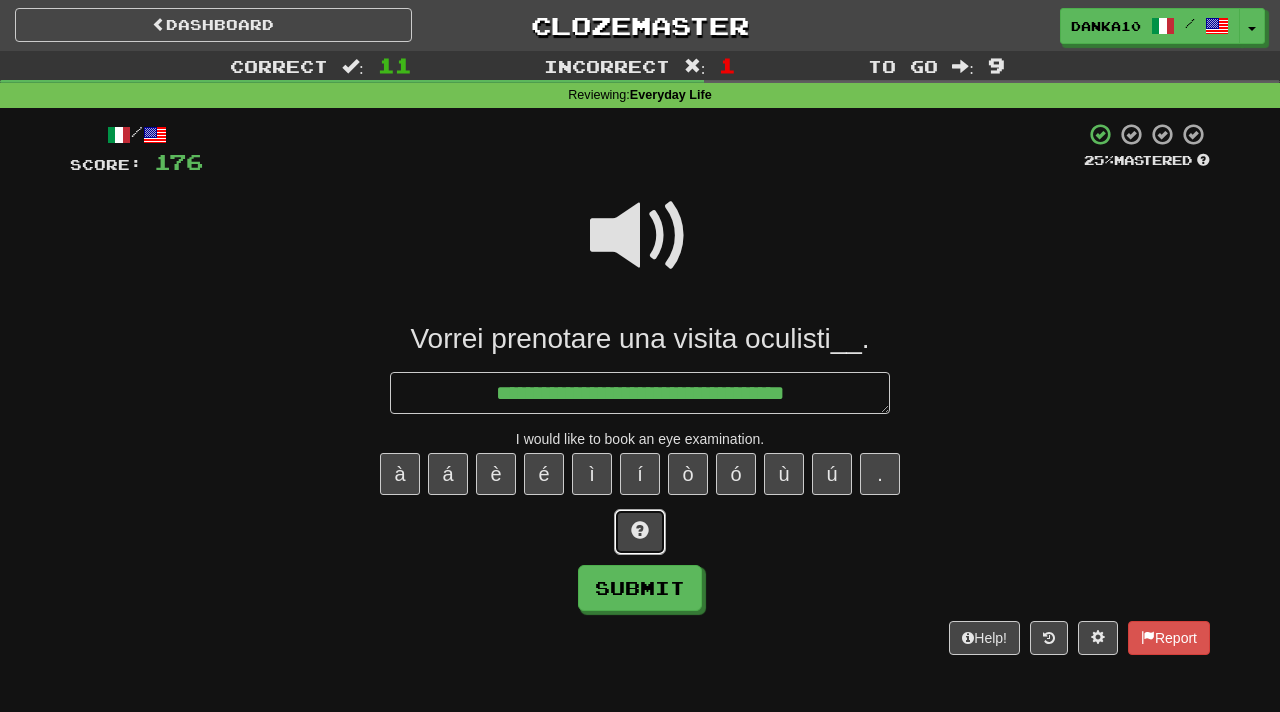 click at bounding box center (640, 532) 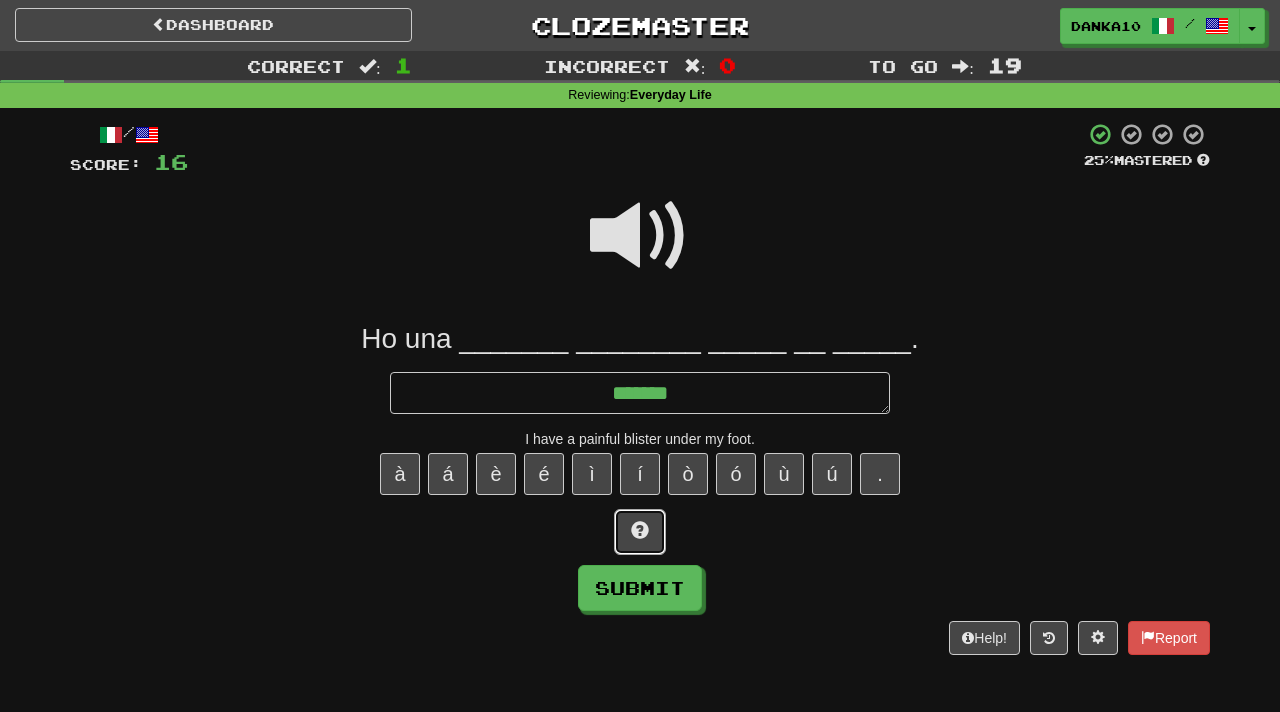 click at bounding box center (640, 532) 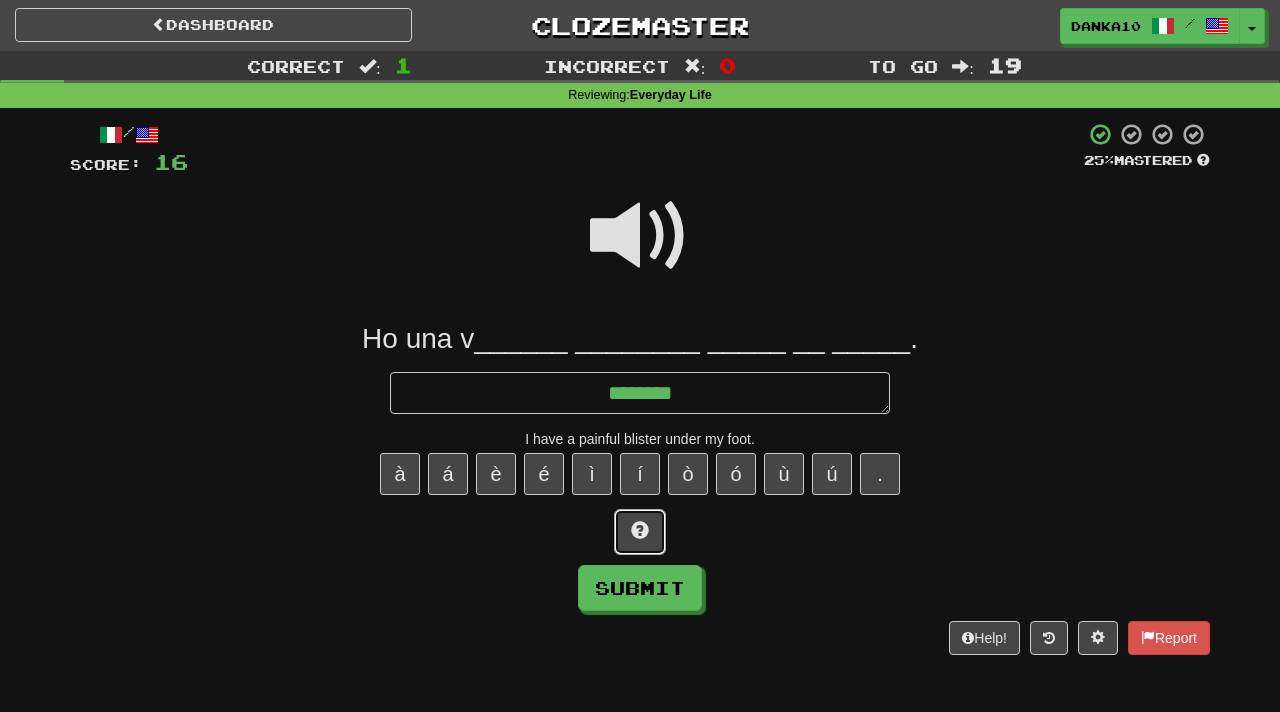 click at bounding box center (640, 532) 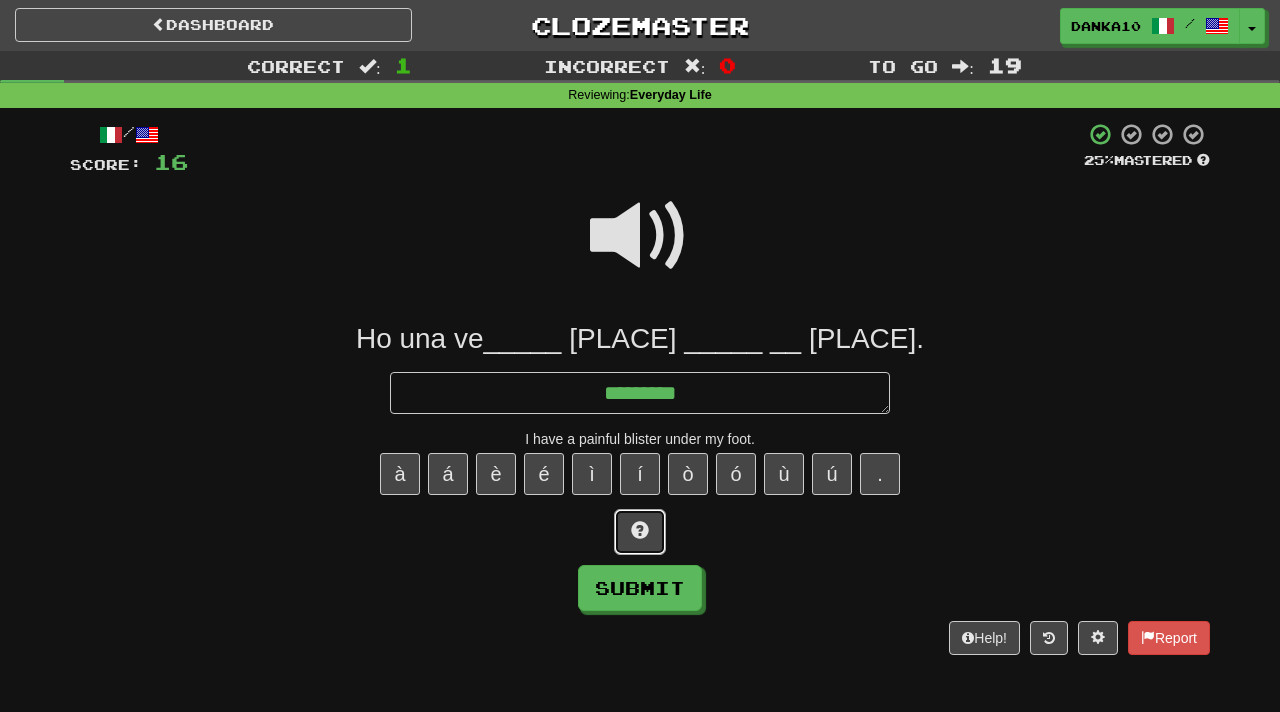 click at bounding box center [640, 532] 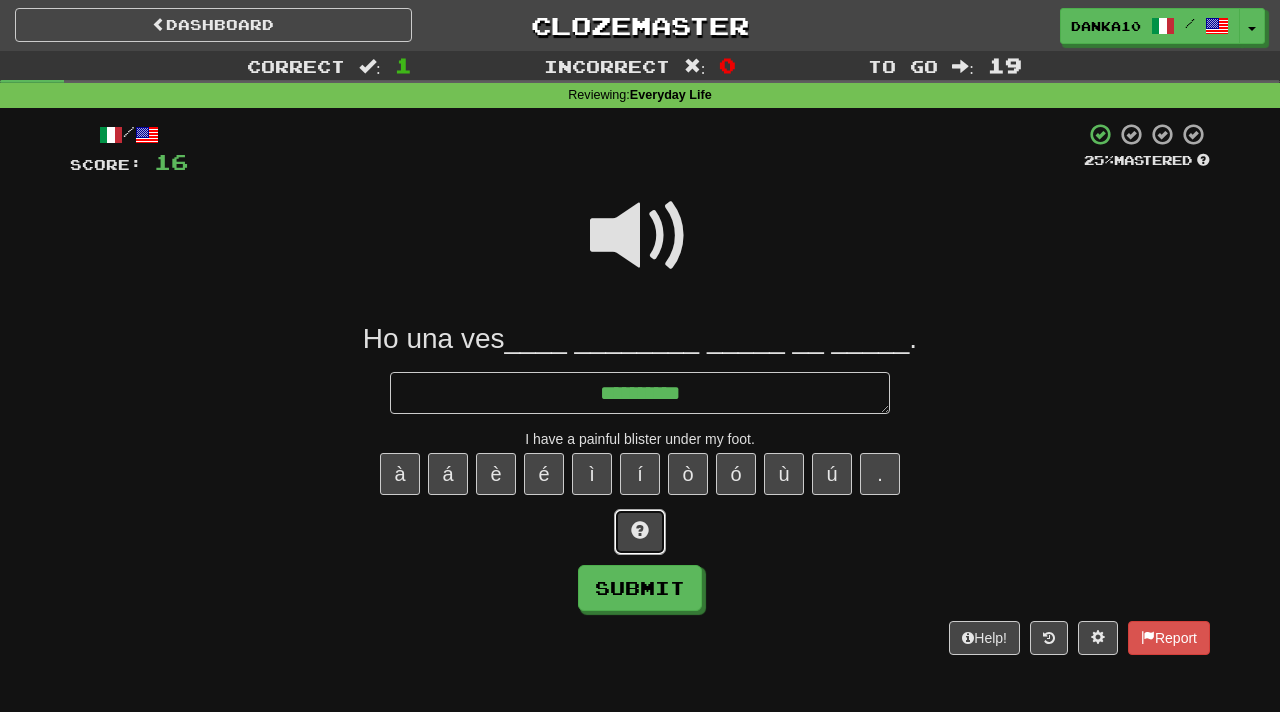 click at bounding box center [640, 532] 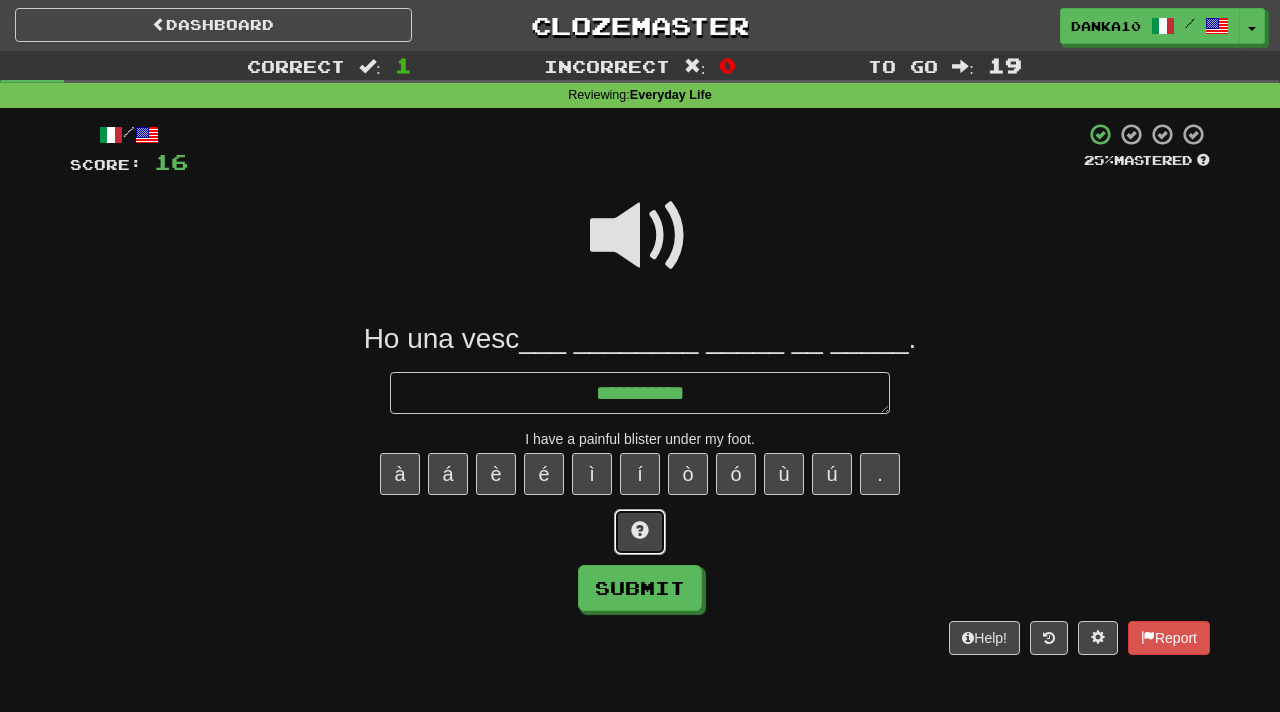 click at bounding box center (640, 532) 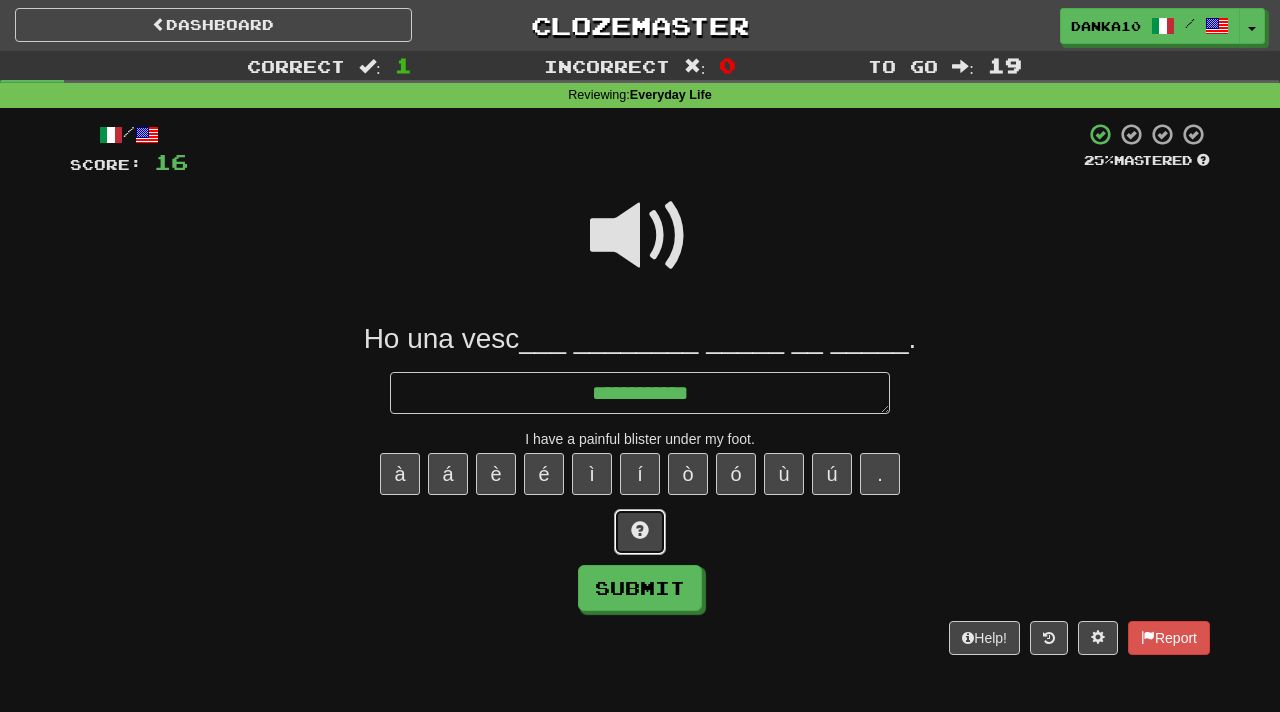 click at bounding box center [640, 532] 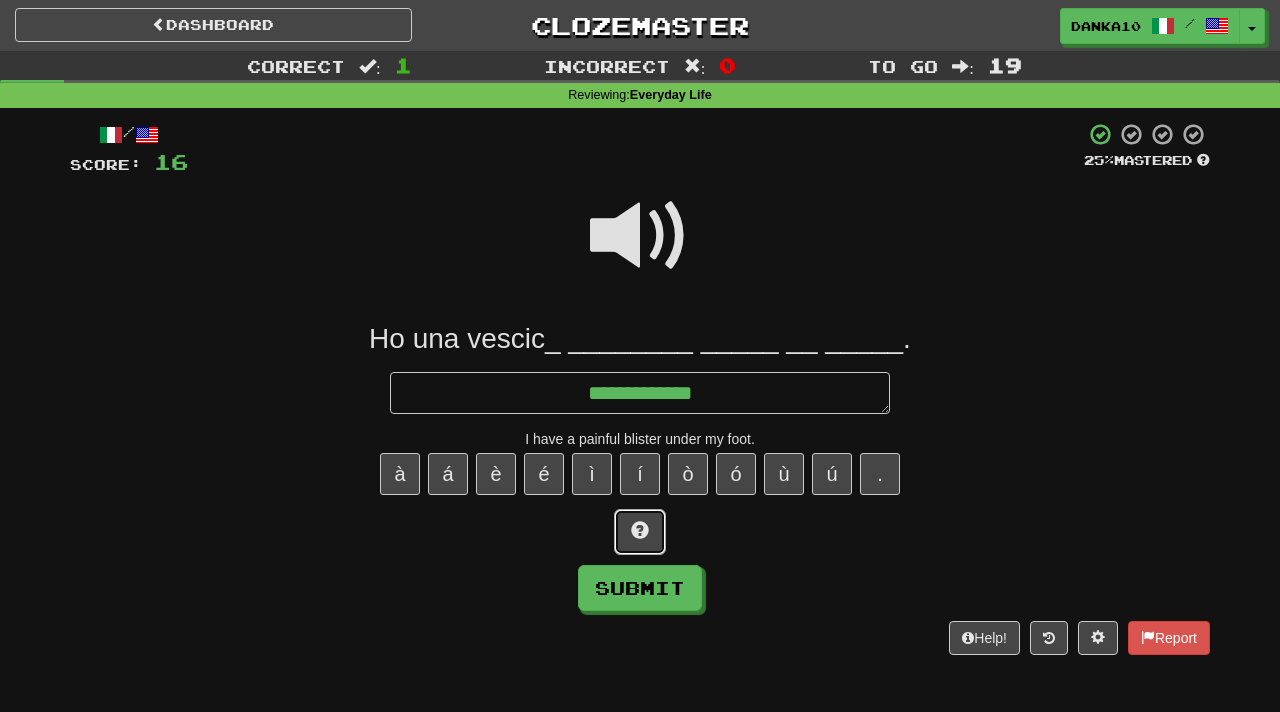 click at bounding box center [640, 532] 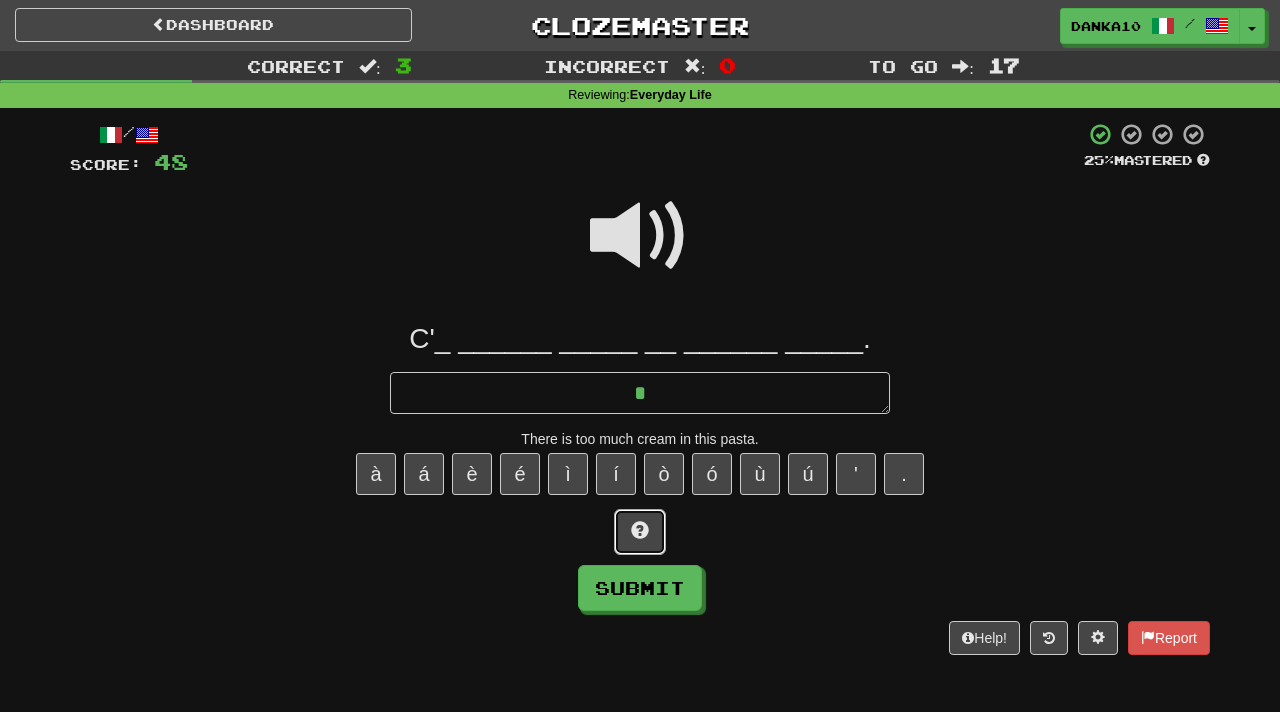 click at bounding box center (640, 532) 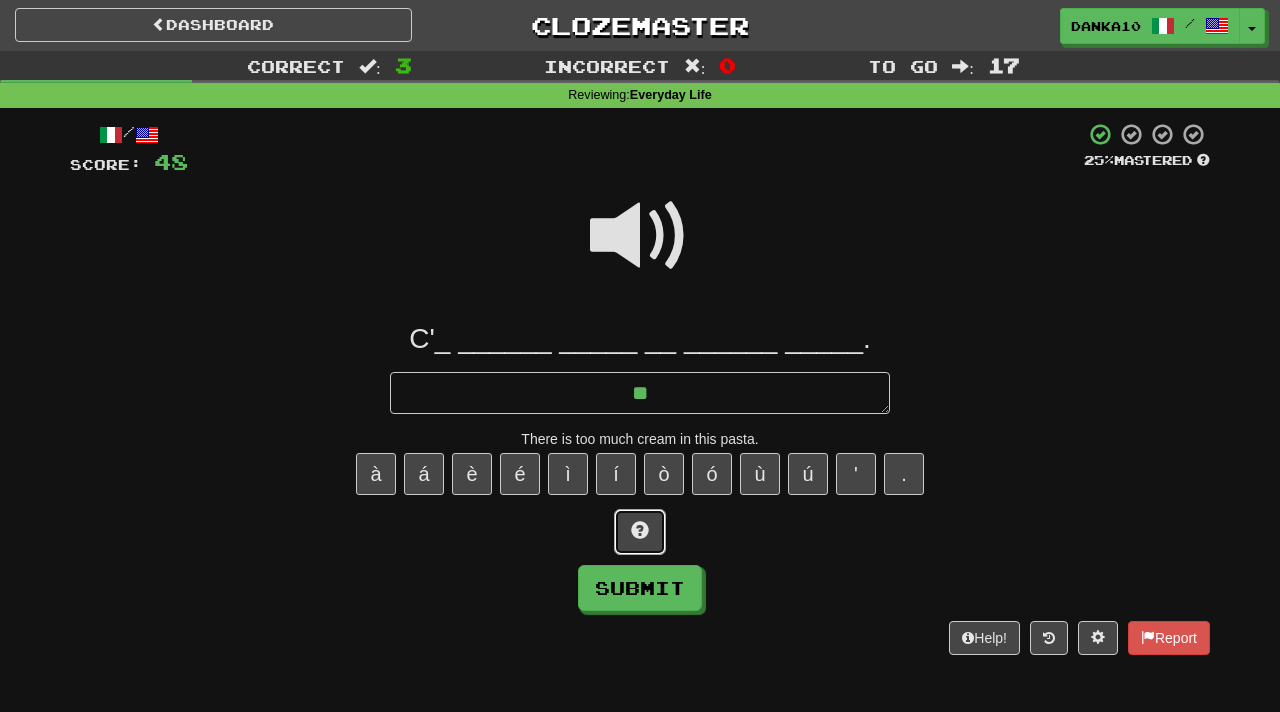 click at bounding box center [640, 532] 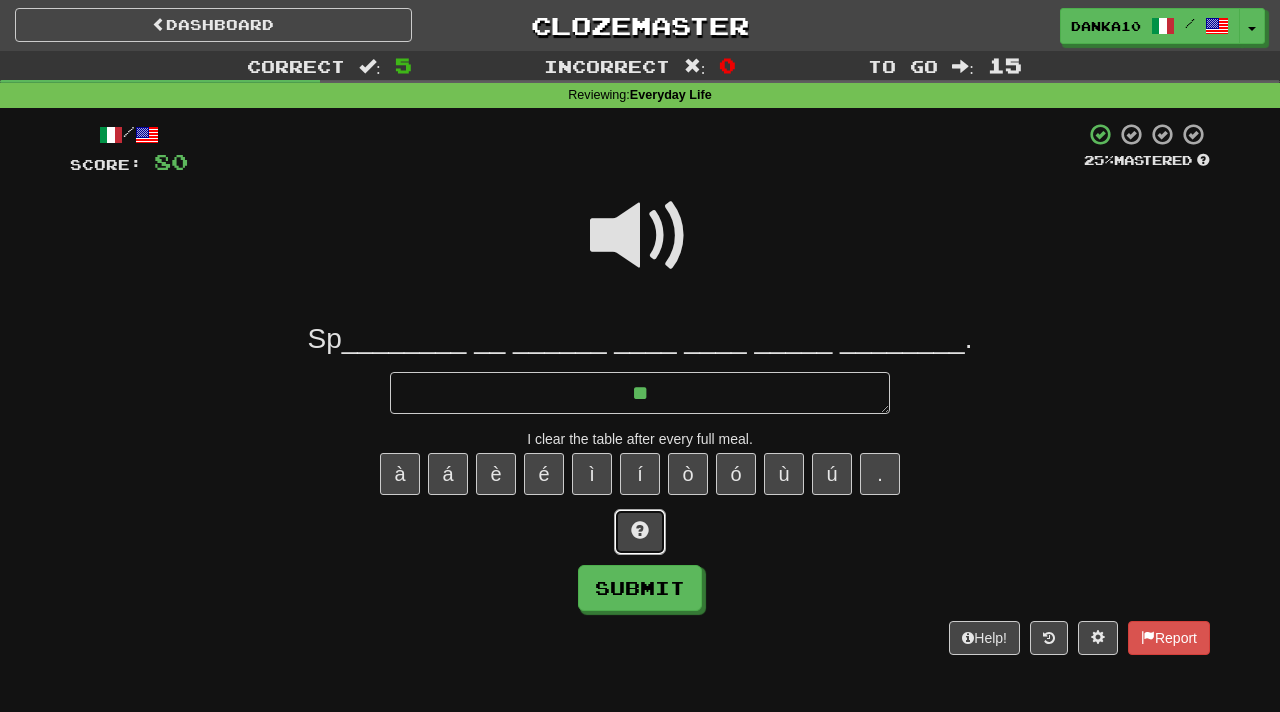click at bounding box center (640, 532) 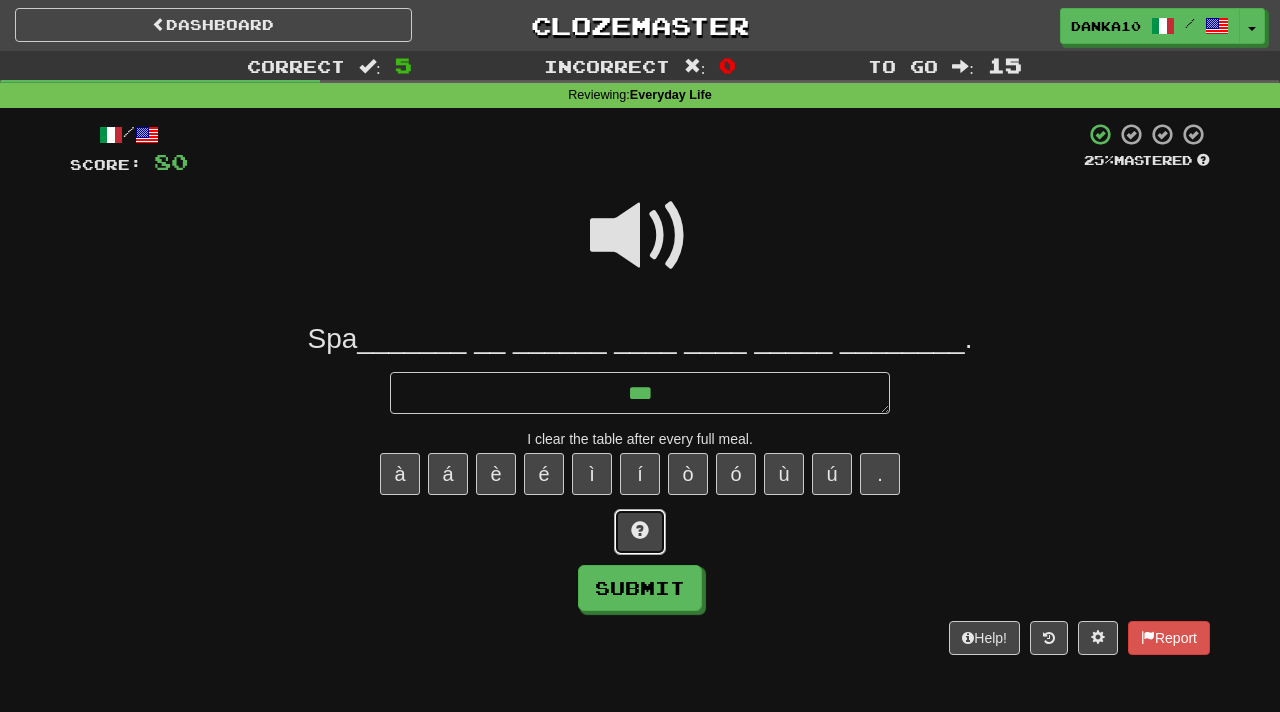 click at bounding box center (640, 532) 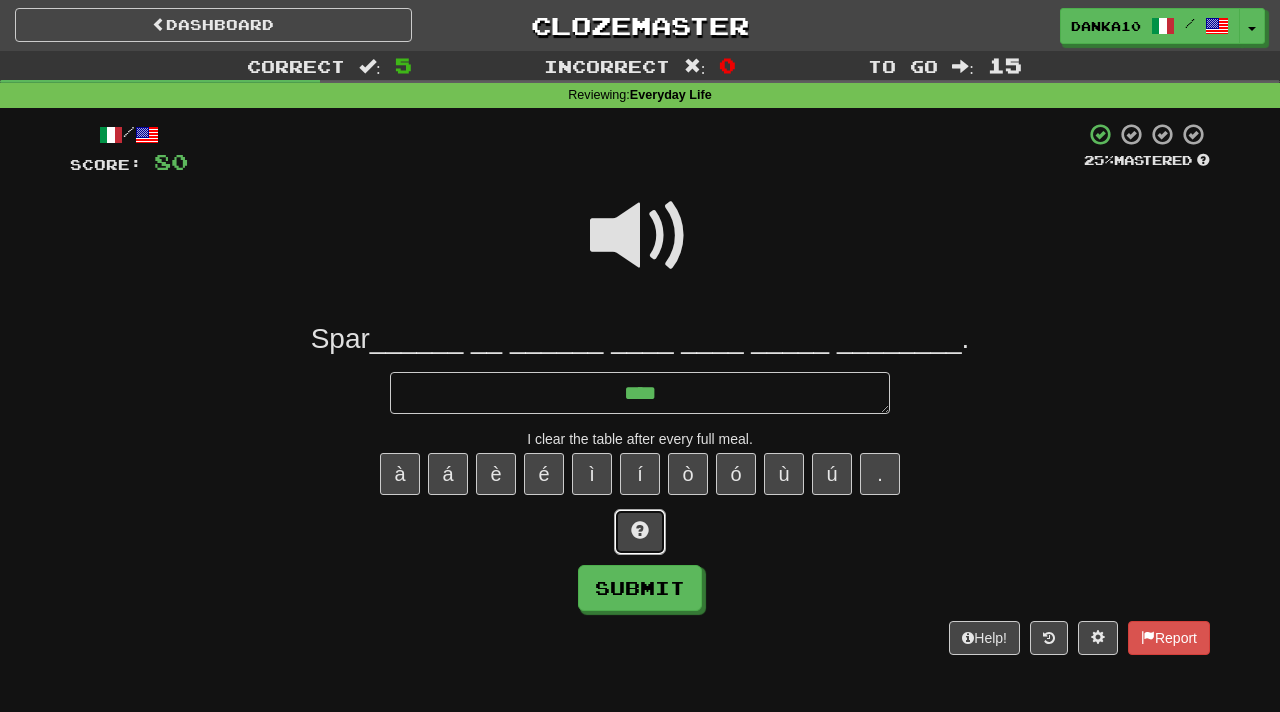 click at bounding box center (640, 532) 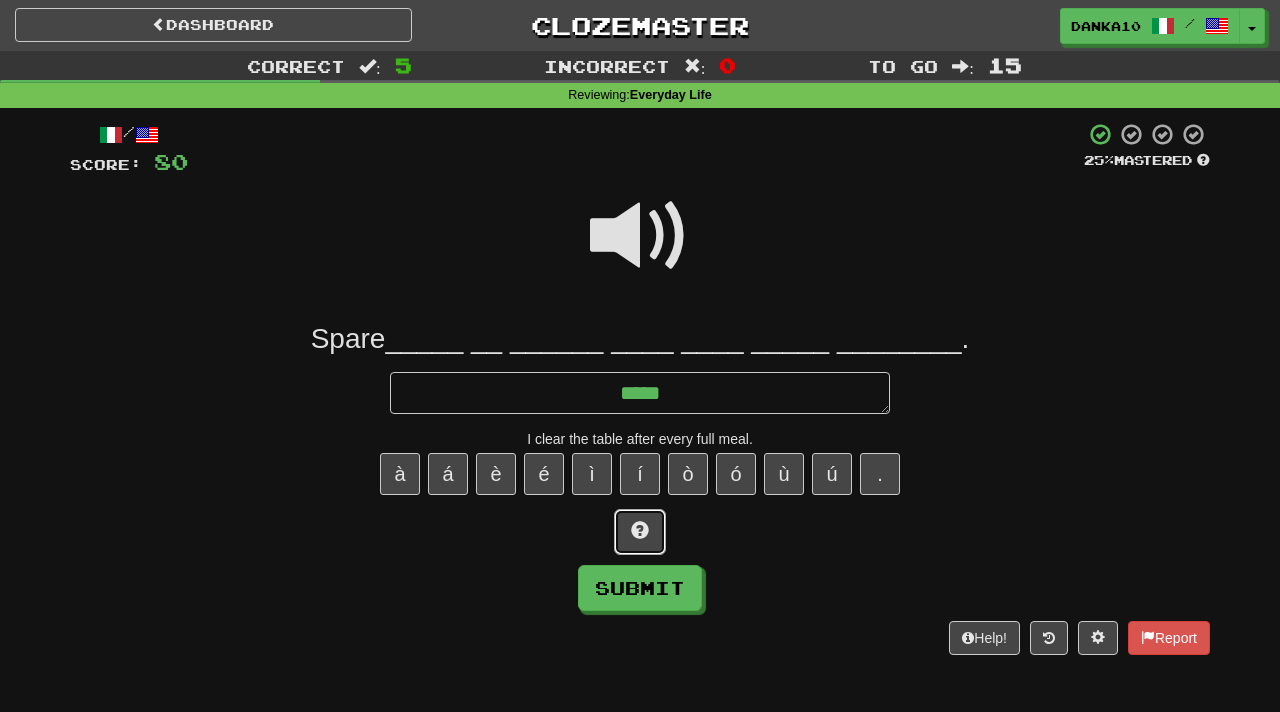 click at bounding box center [640, 532] 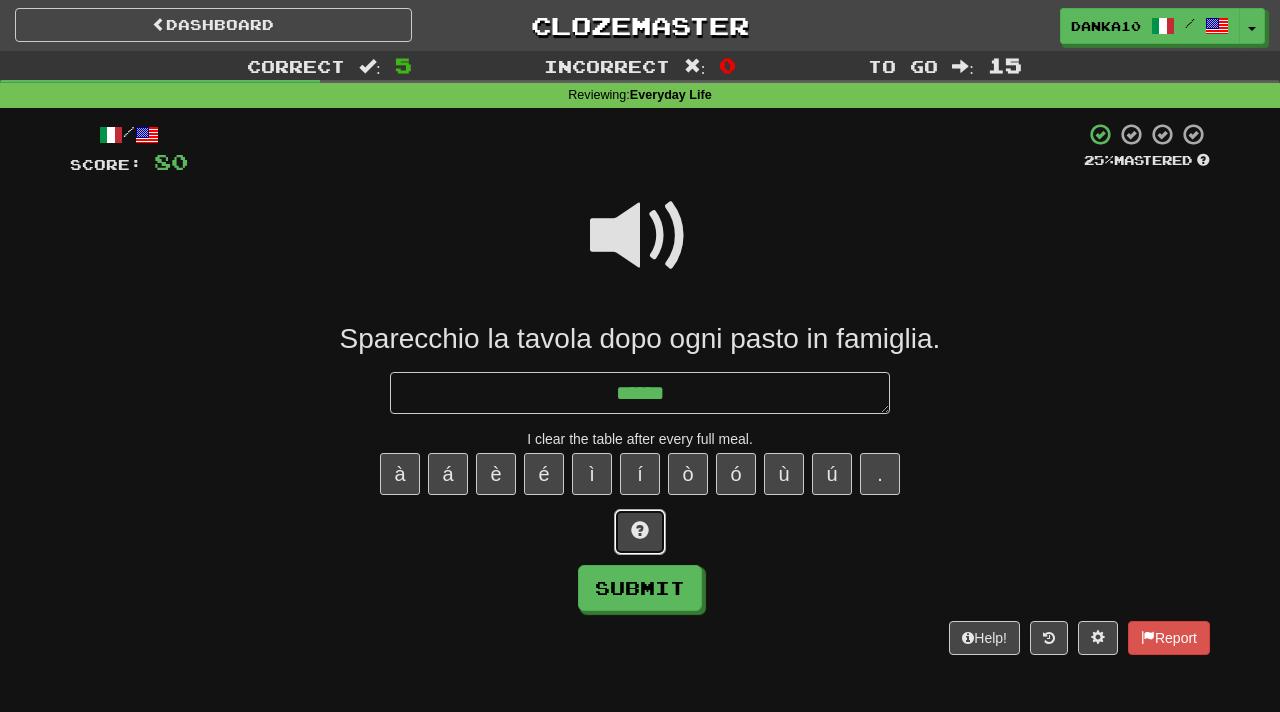 click at bounding box center (640, 532) 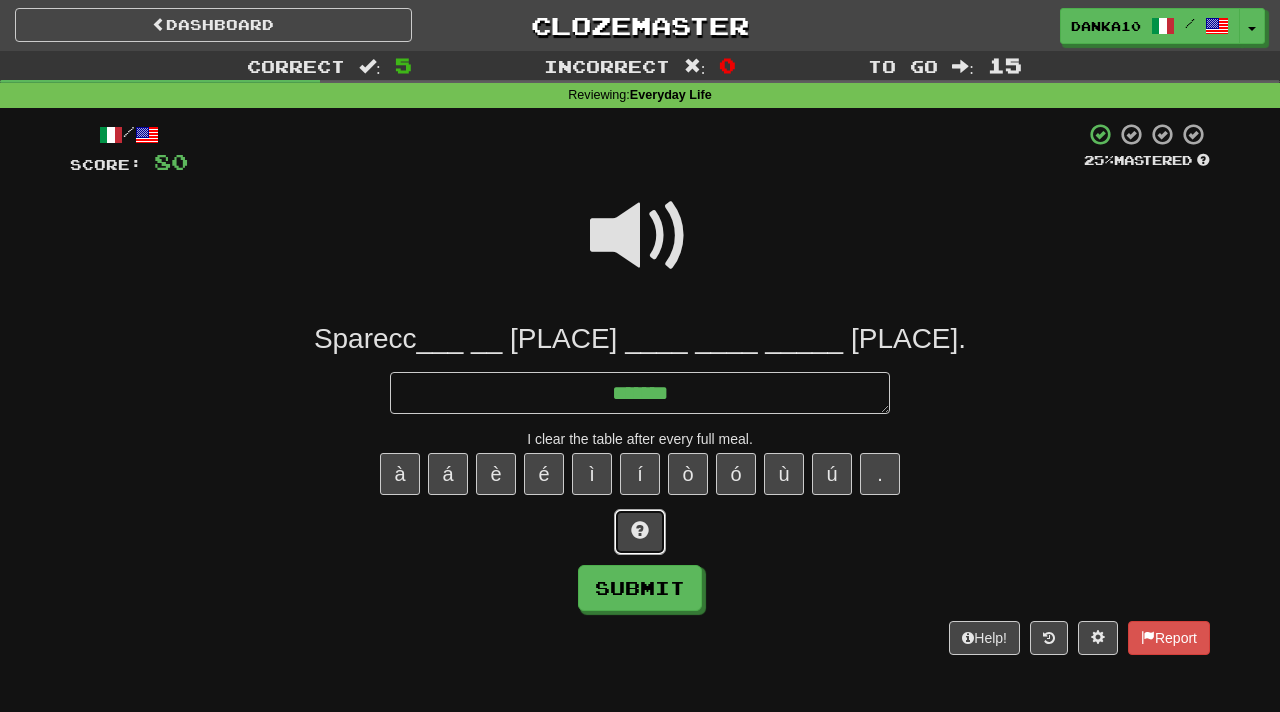 click at bounding box center (640, 532) 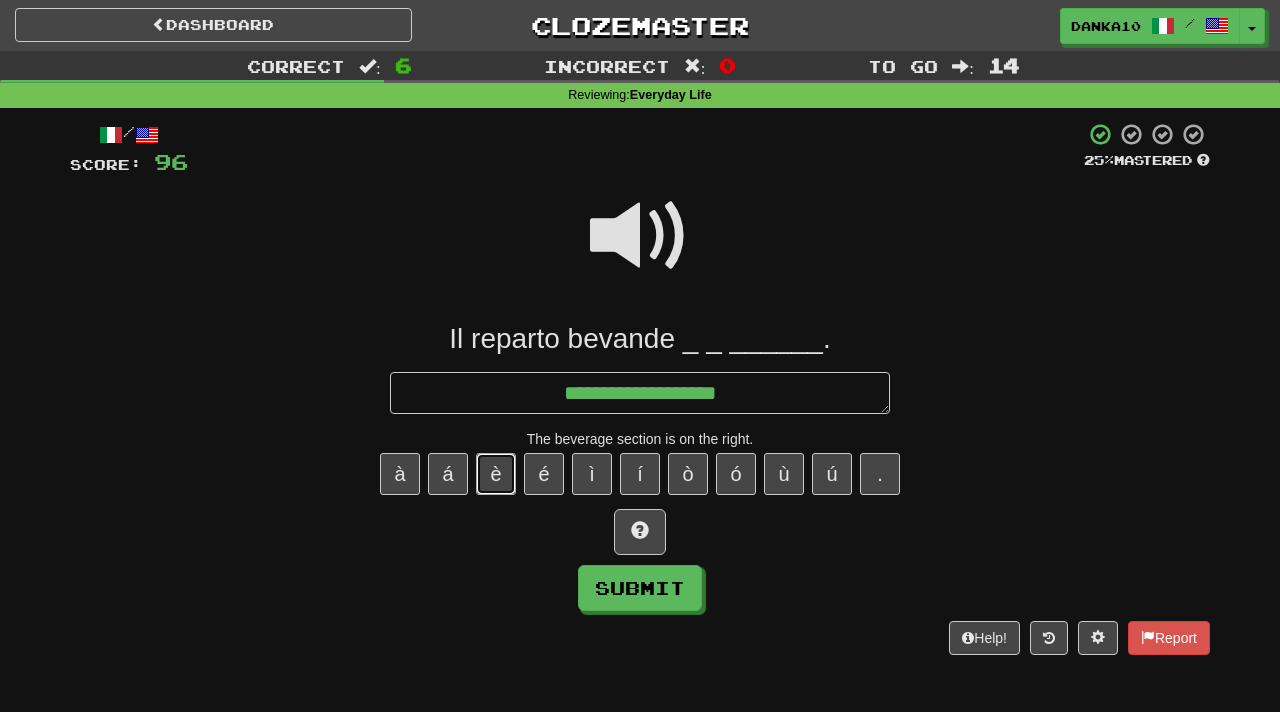 click on "è" at bounding box center [496, 474] 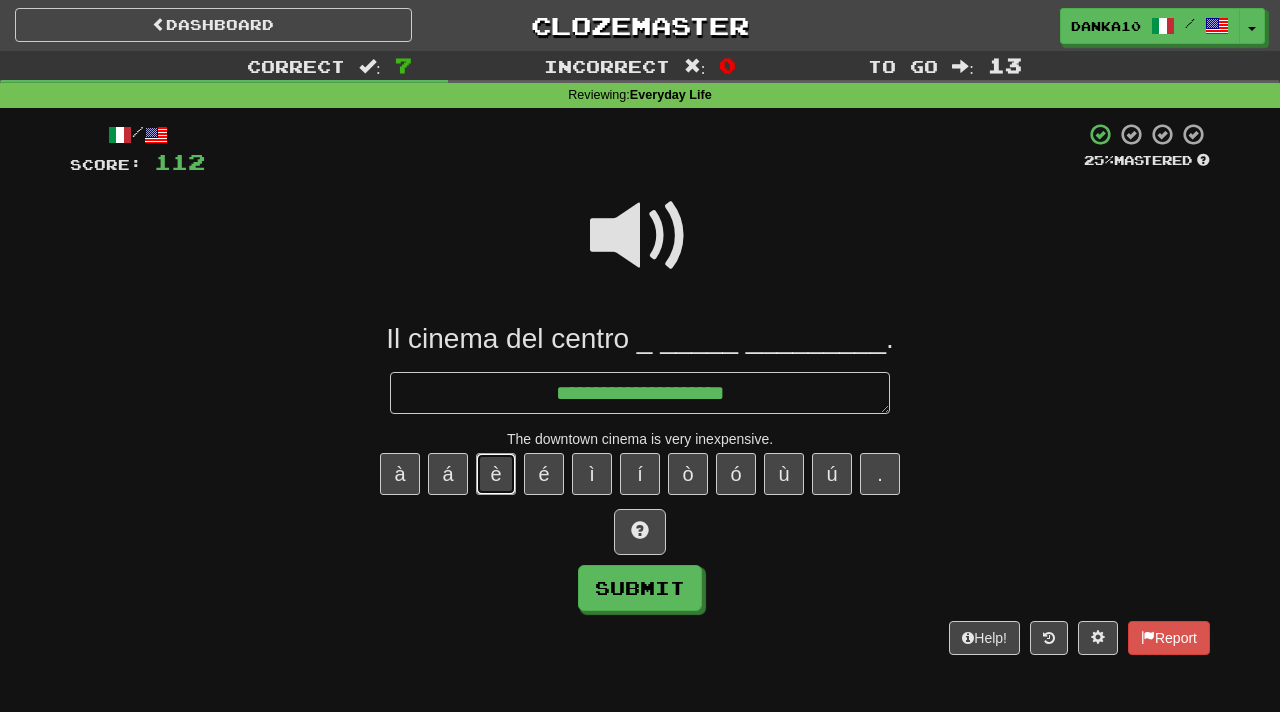 click on "è" at bounding box center (496, 474) 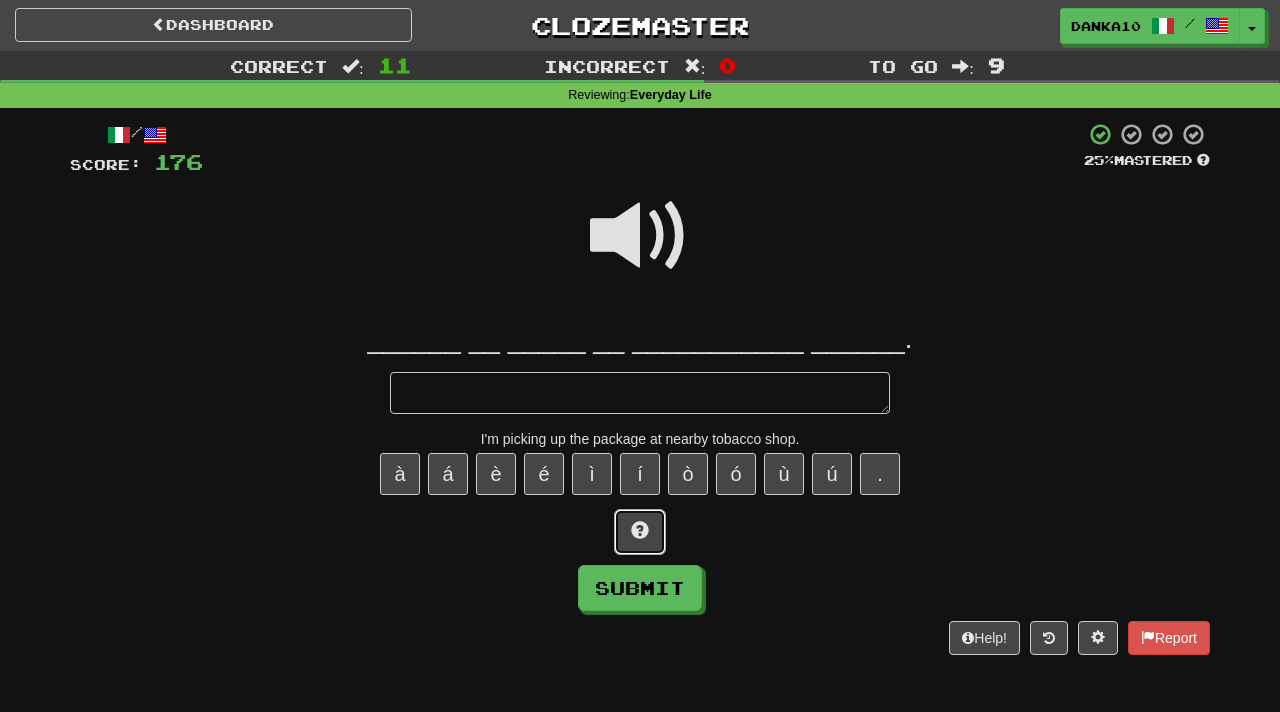 click at bounding box center [640, 530] 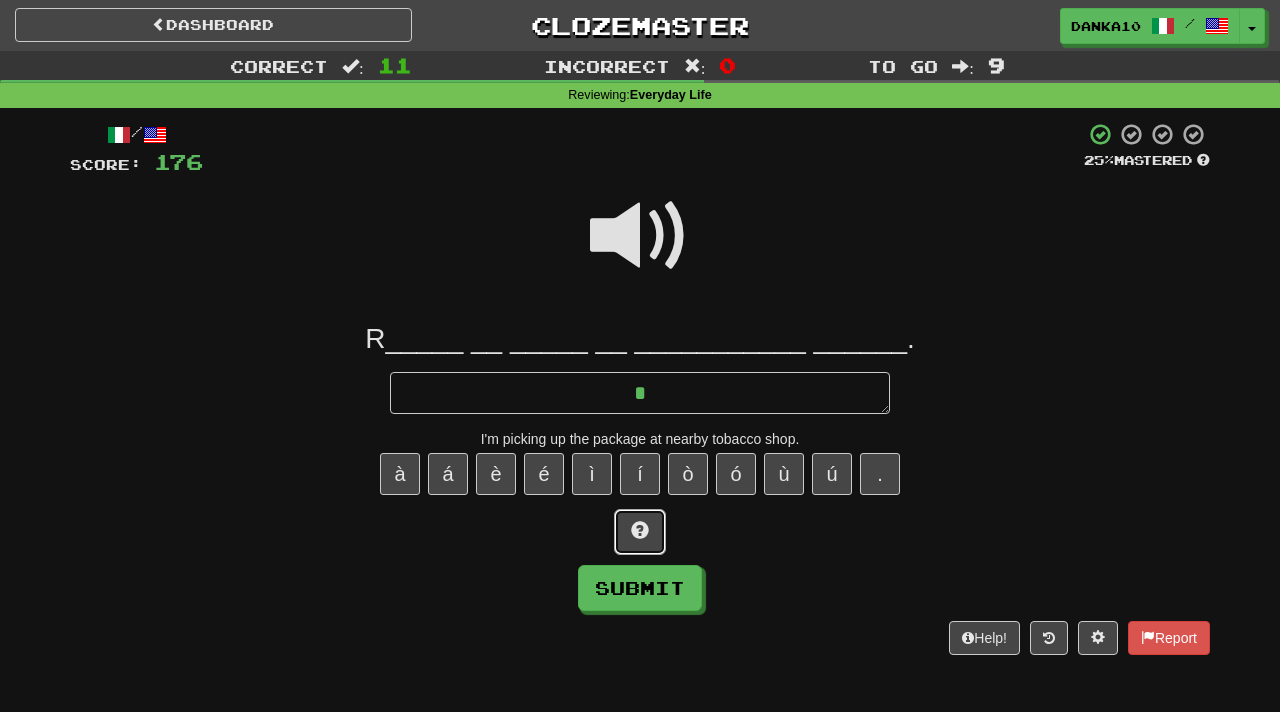 click at bounding box center [640, 530] 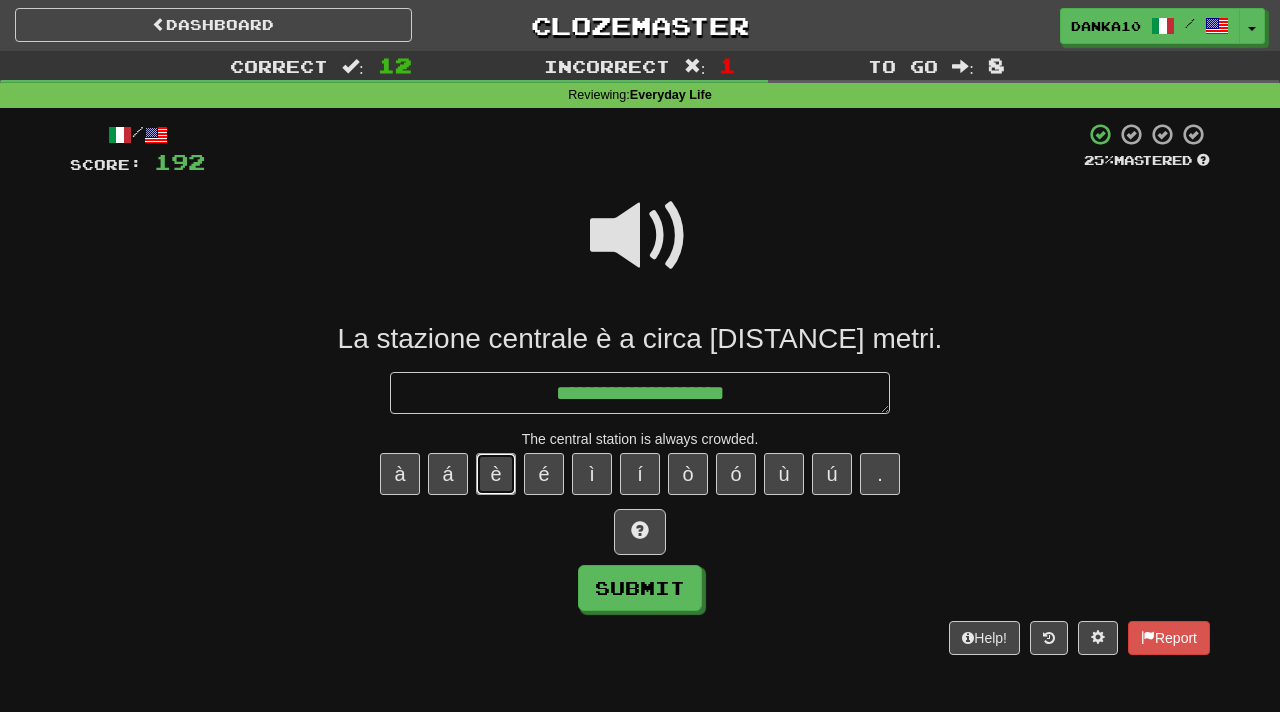 click on "è" at bounding box center [496, 474] 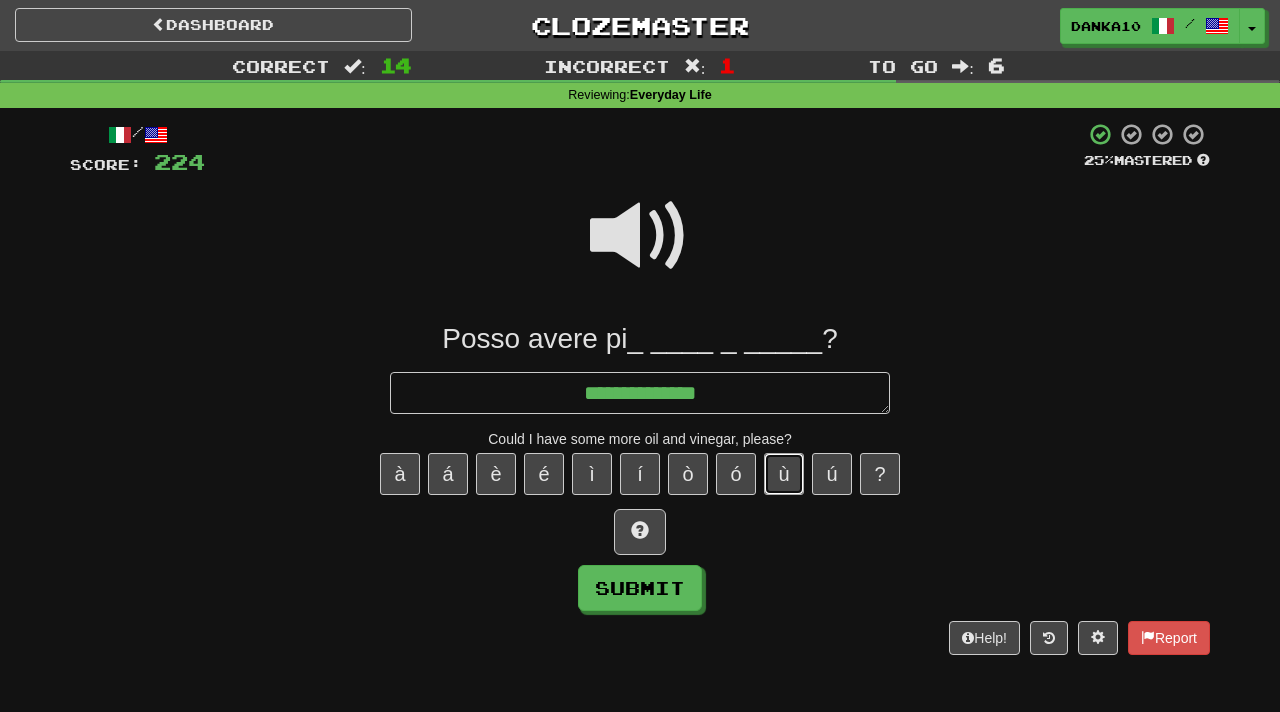 click on "ù" at bounding box center [784, 474] 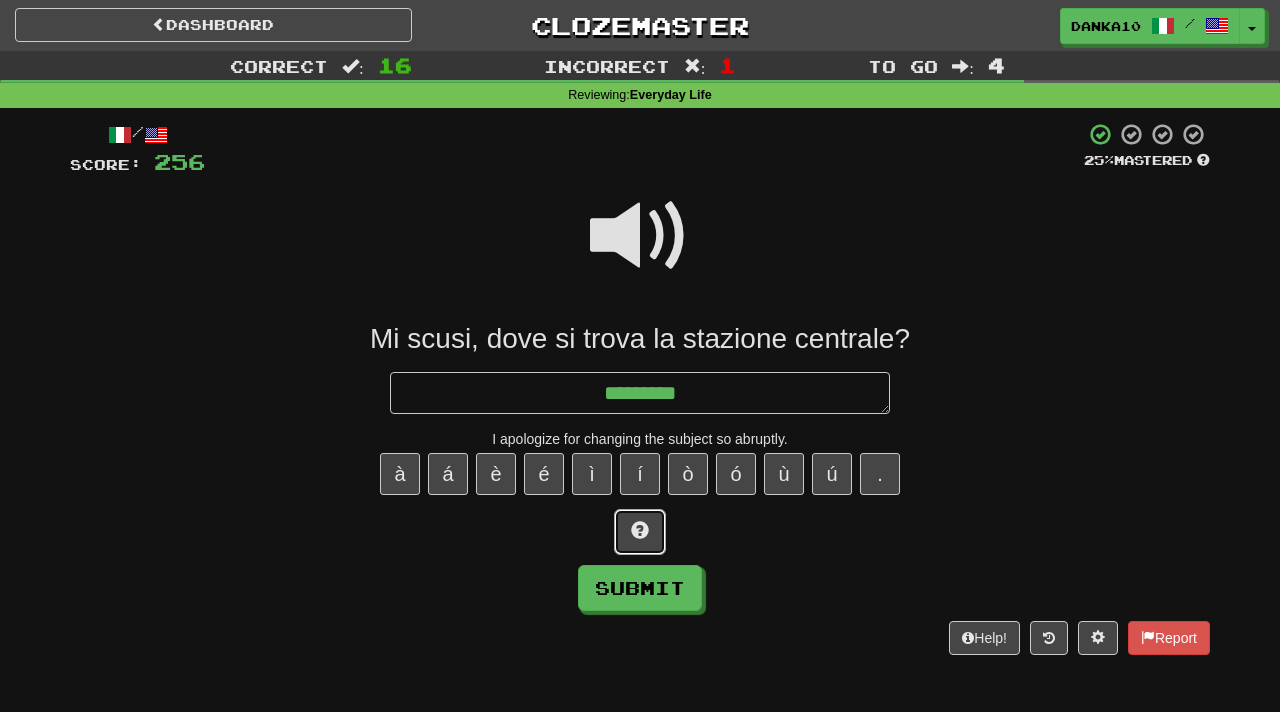 click at bounding box center [640, 532] 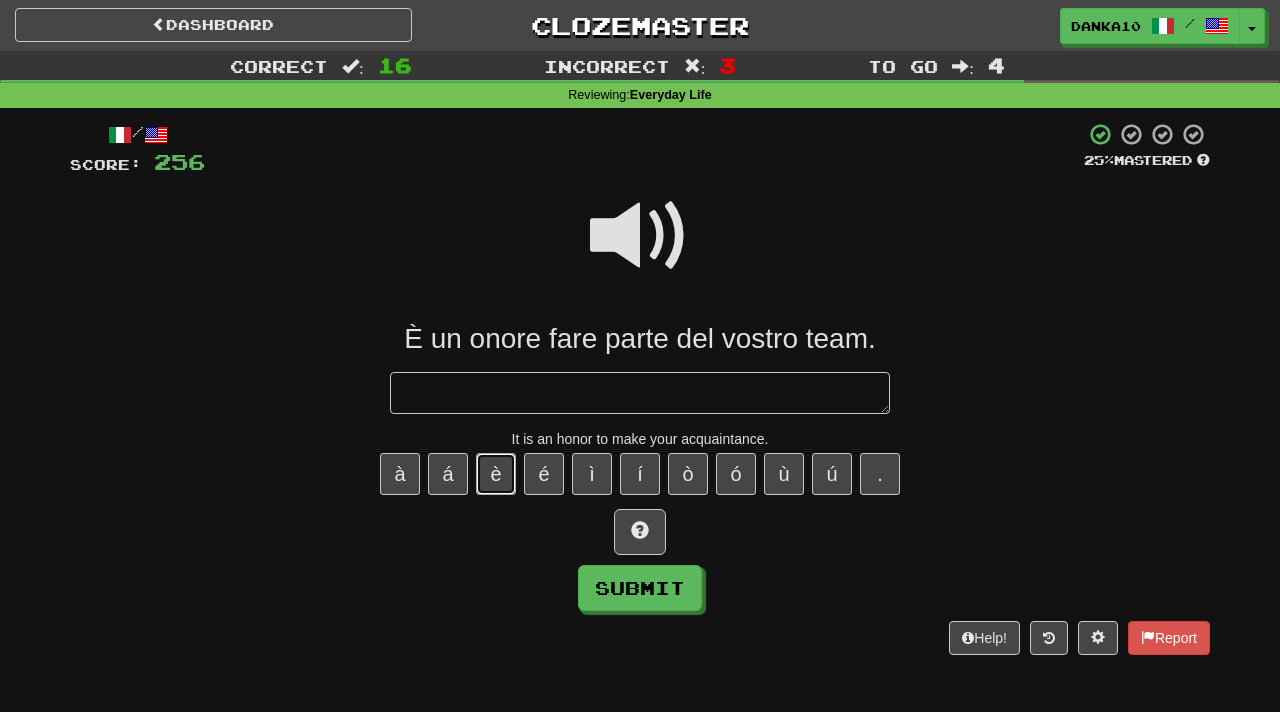 click on "è" at bounding box center [496, 474] 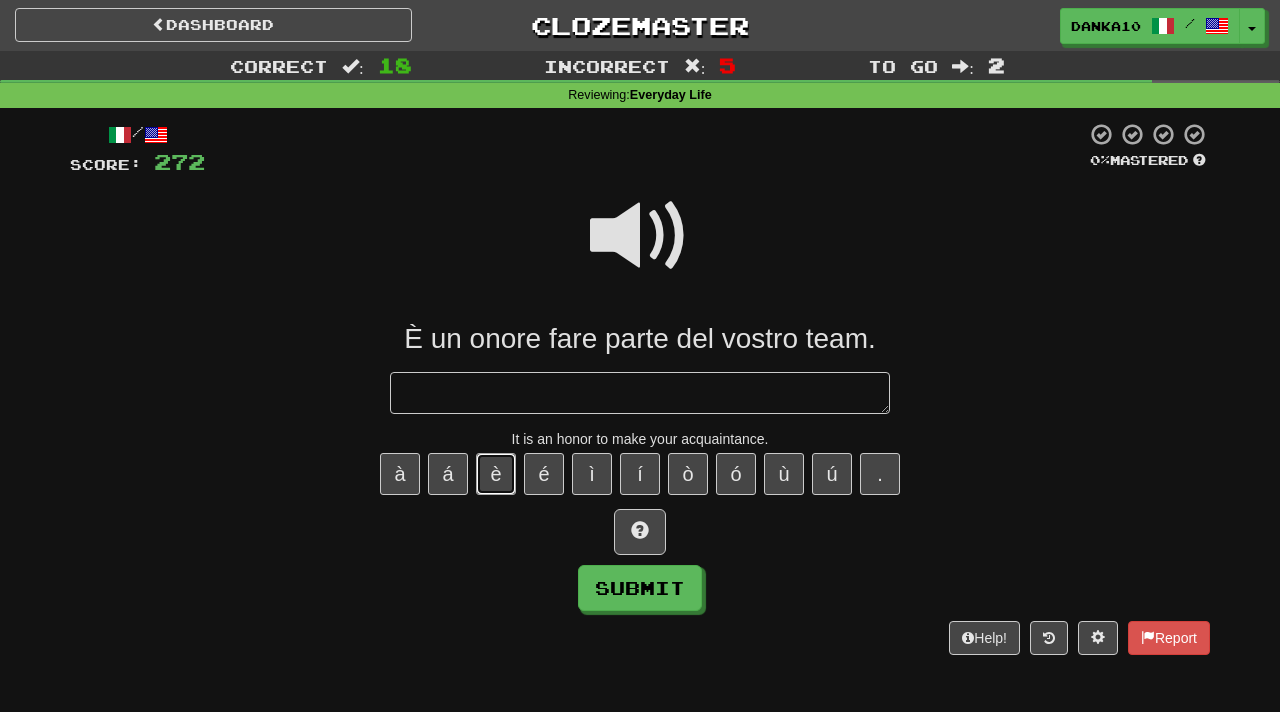 click on "è" at bounding box center [496, 474] 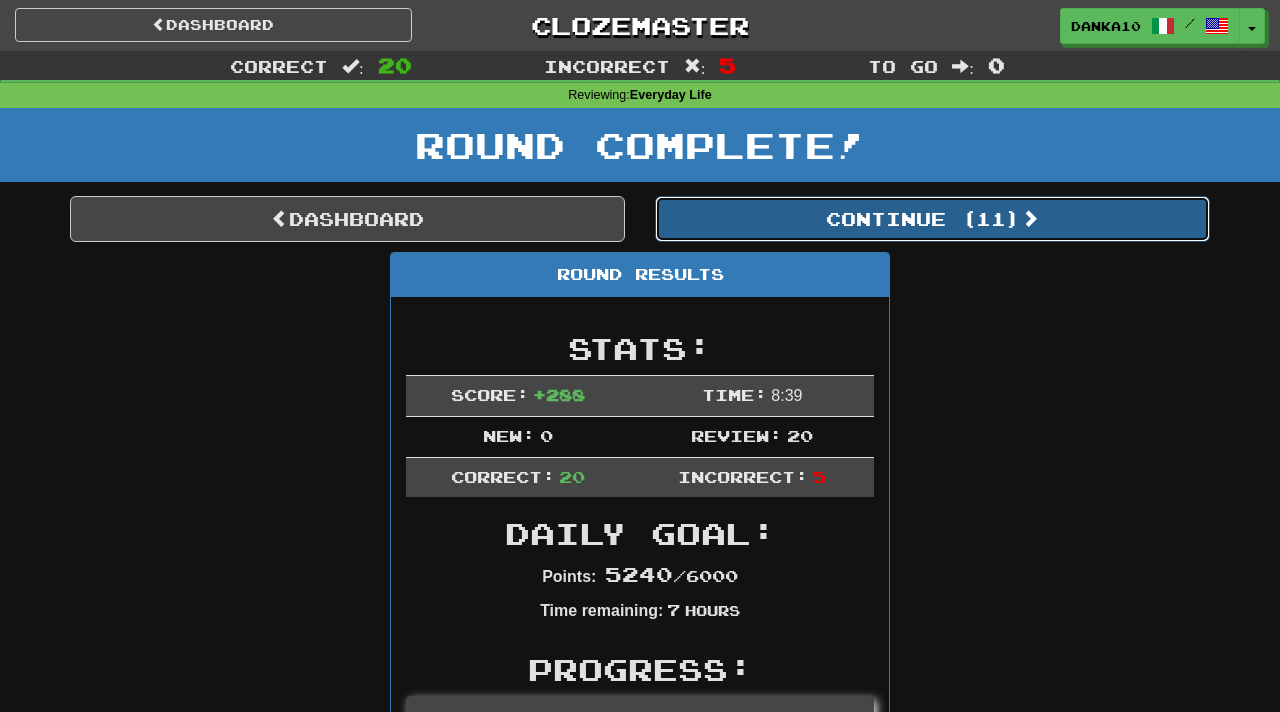 click on "Continue ( 11 )" at bounding box center (932, 219) 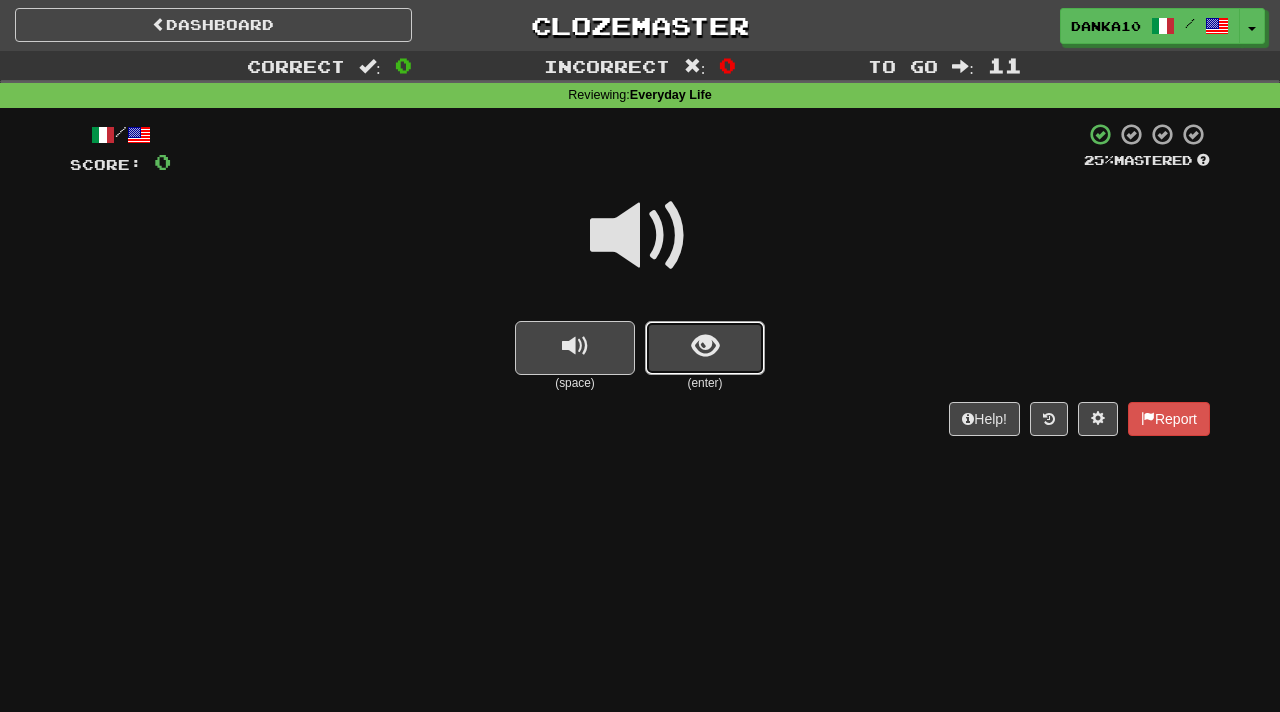 click at bounding box center [705, 348] 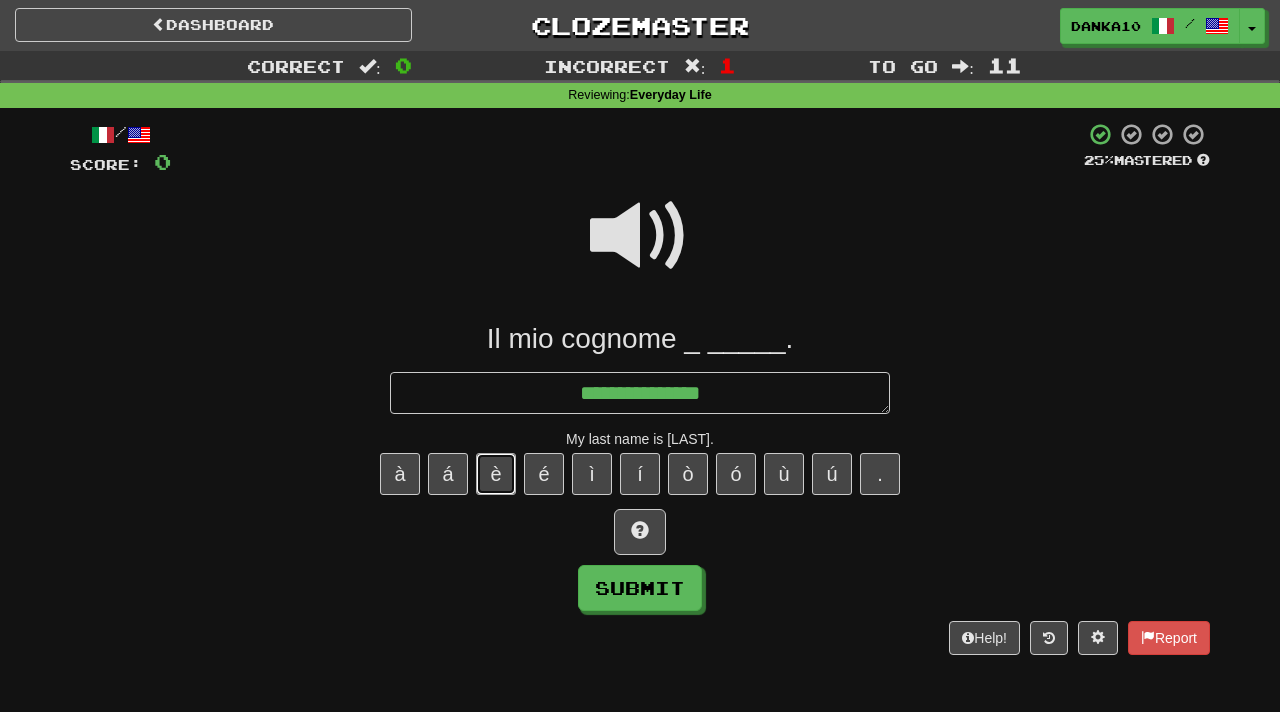 click on "è" at bounding box center [496, 474] 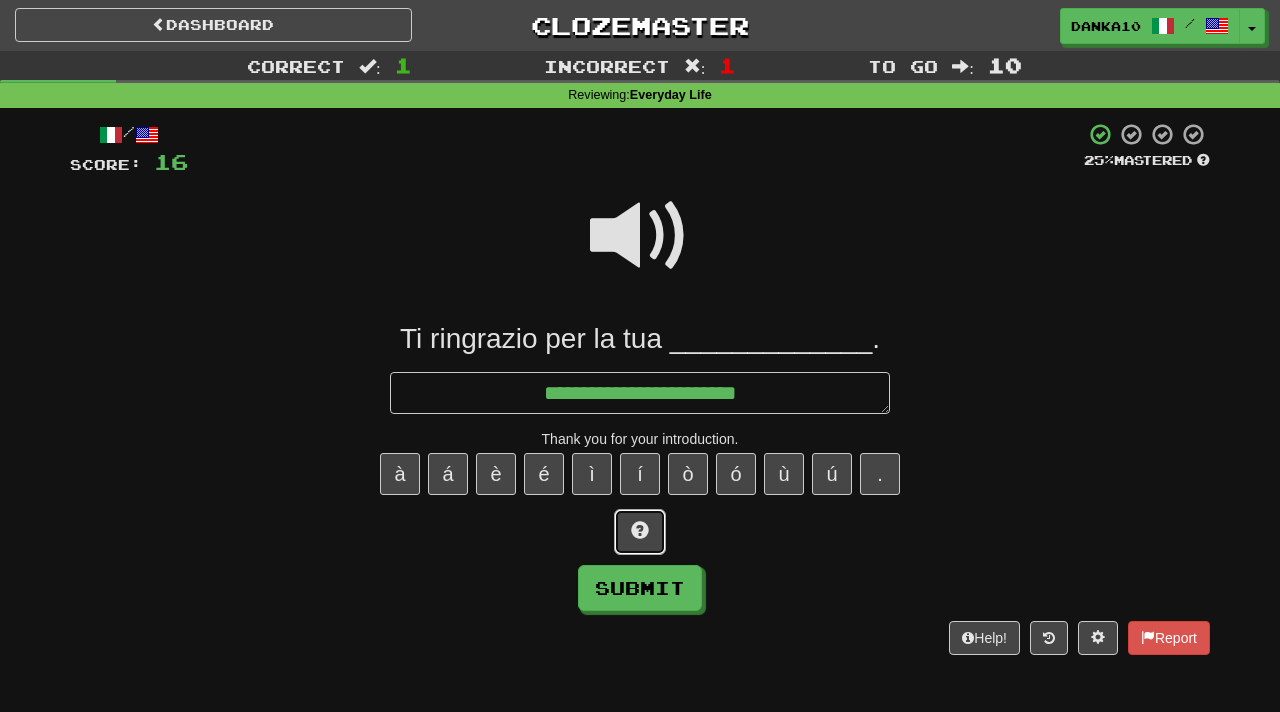 click at bounding box center (640, 532) 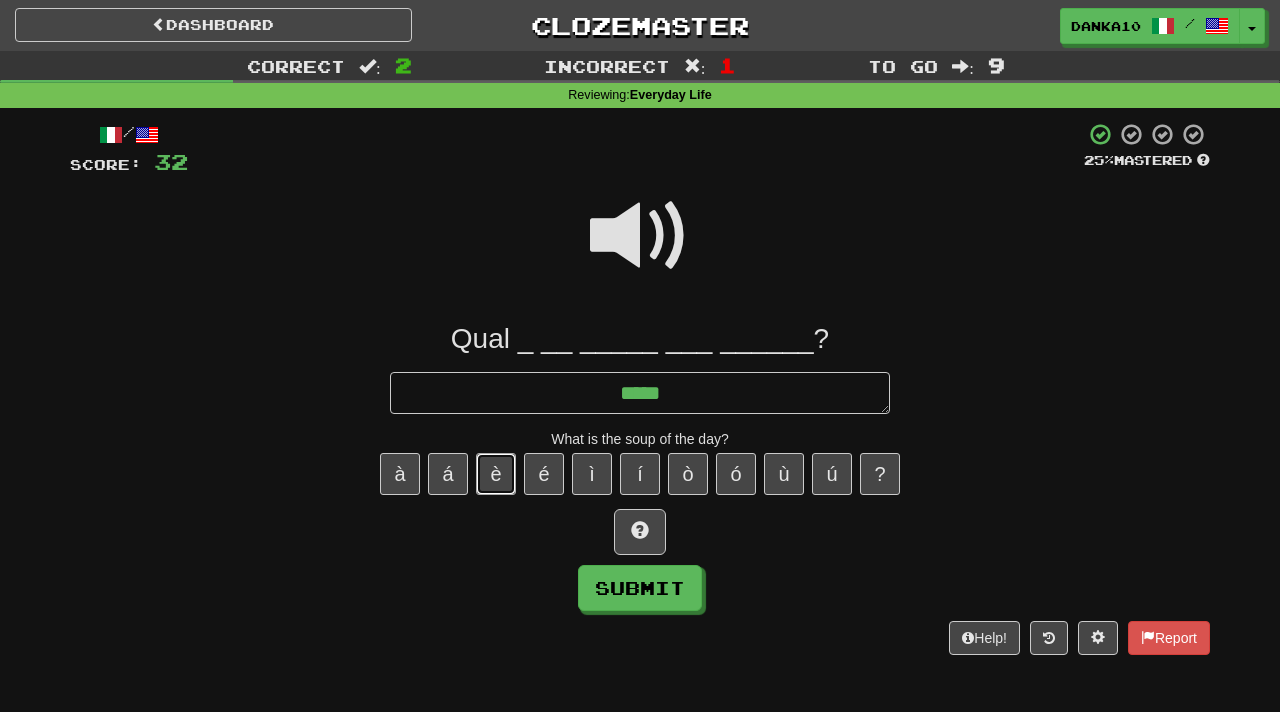 click on "è" at bounding box center (496, 474) 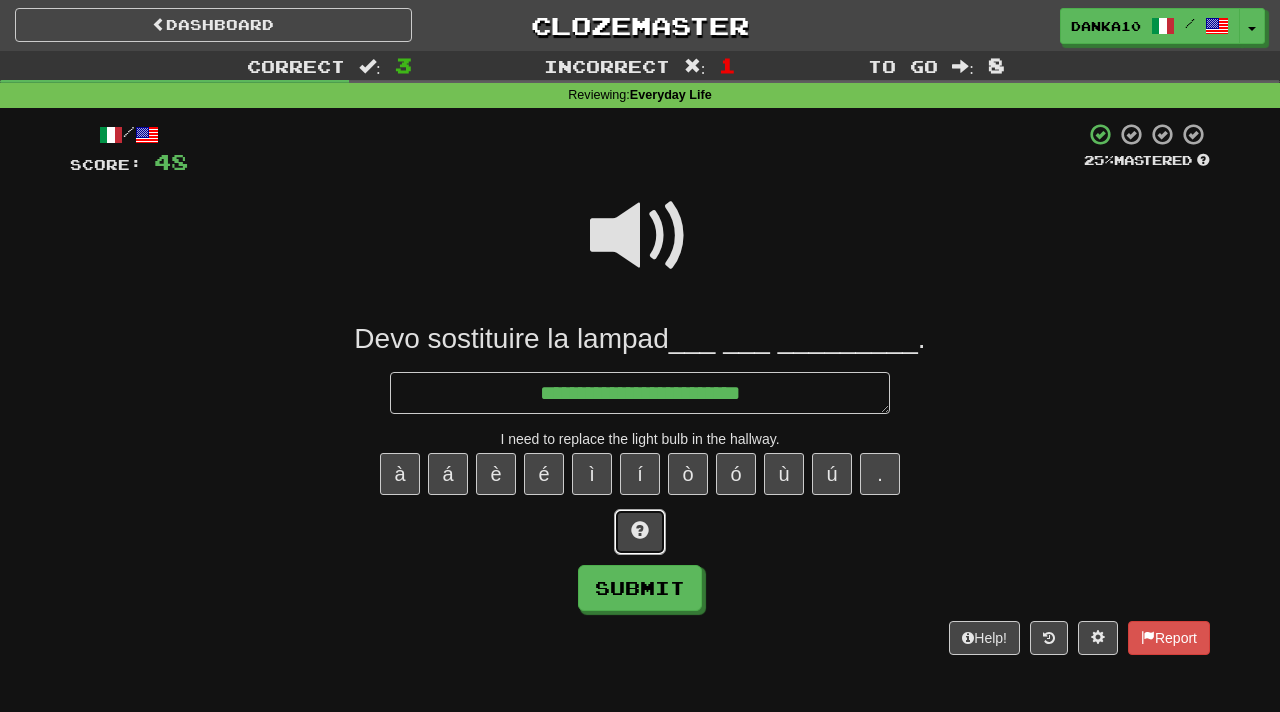 click at bounding box center (640, 530) 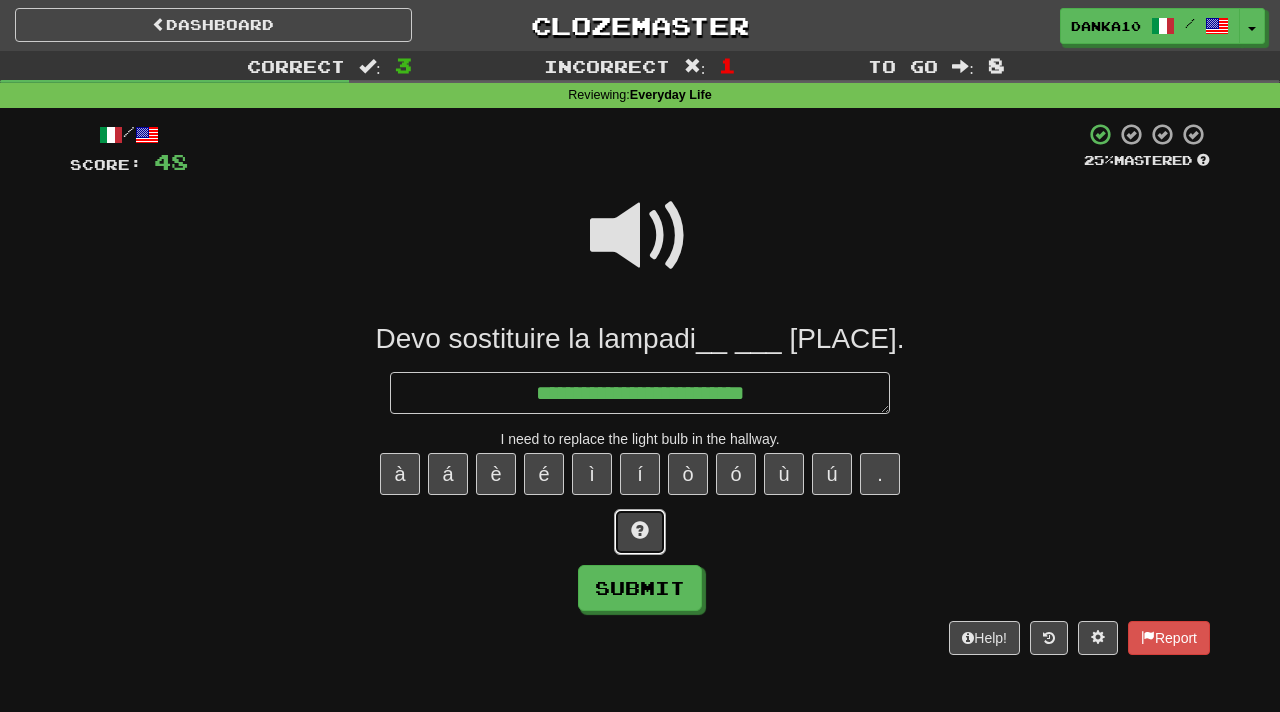 click at bounding box center [640, 530] 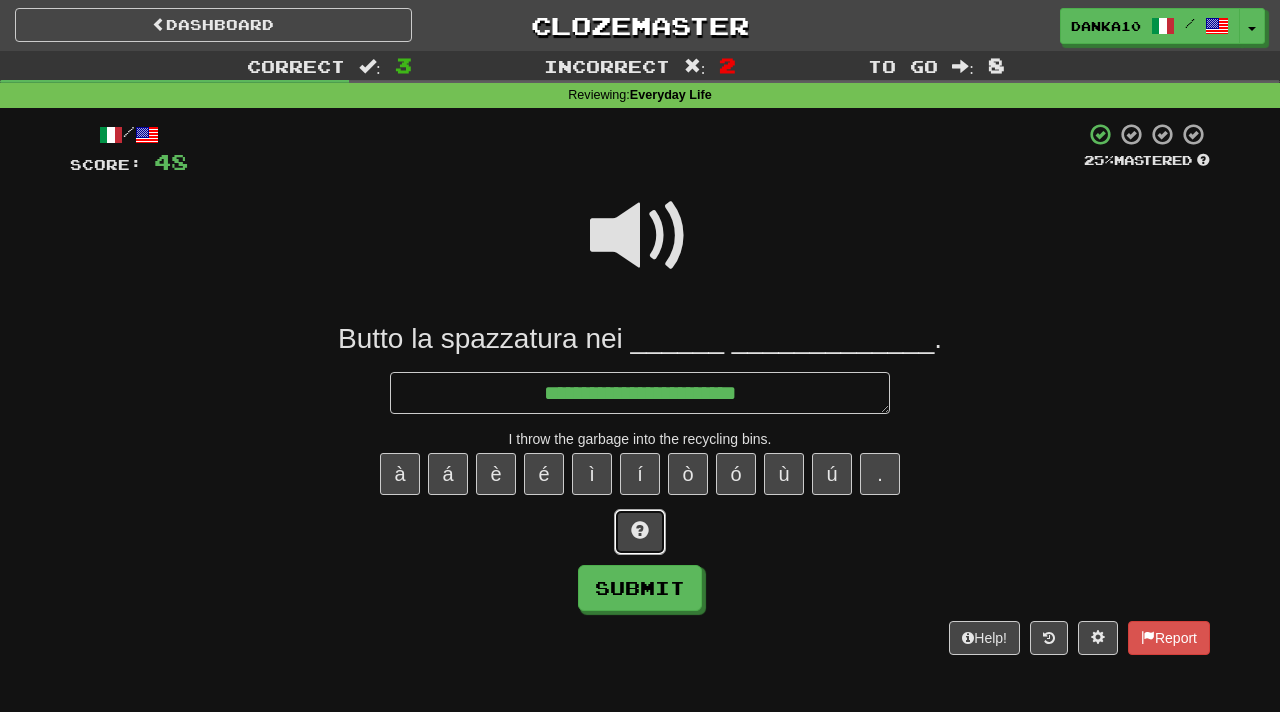 click at bounding box center (640, 532) 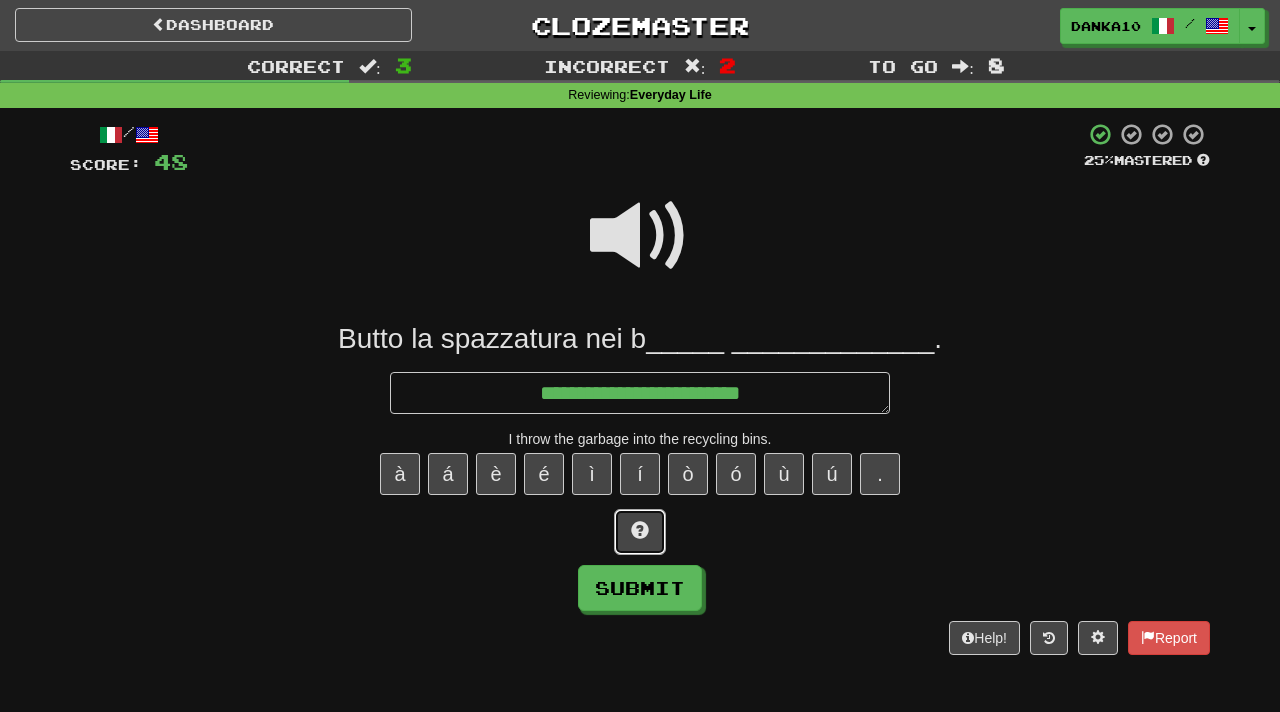 click at bounding box center (640, 532) 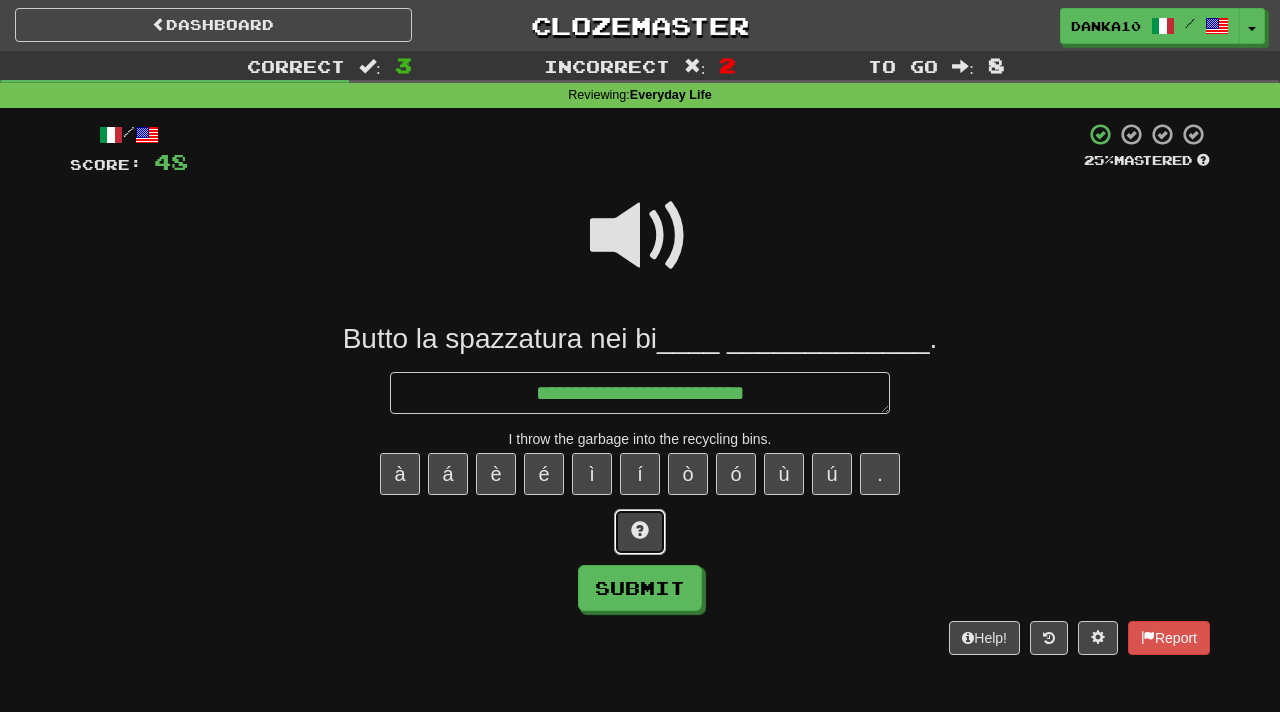 click at bounding box center (640, 532) 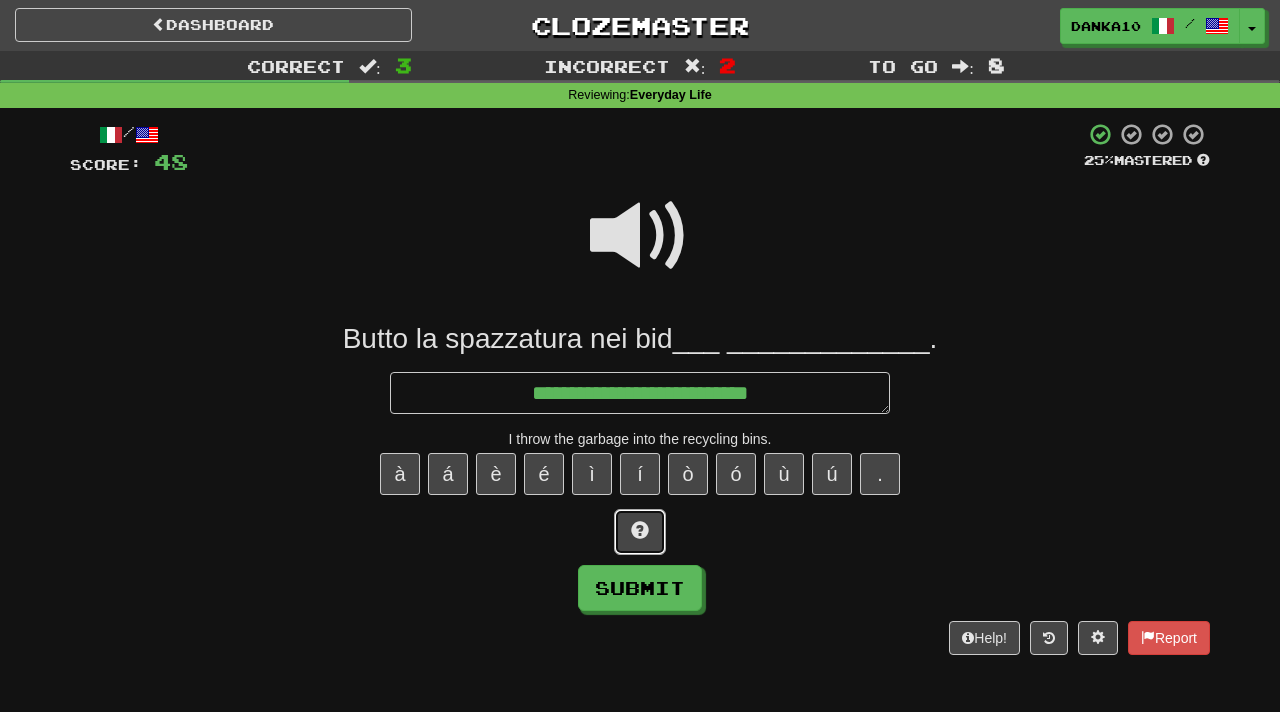 click at bounding box center (640, 532) 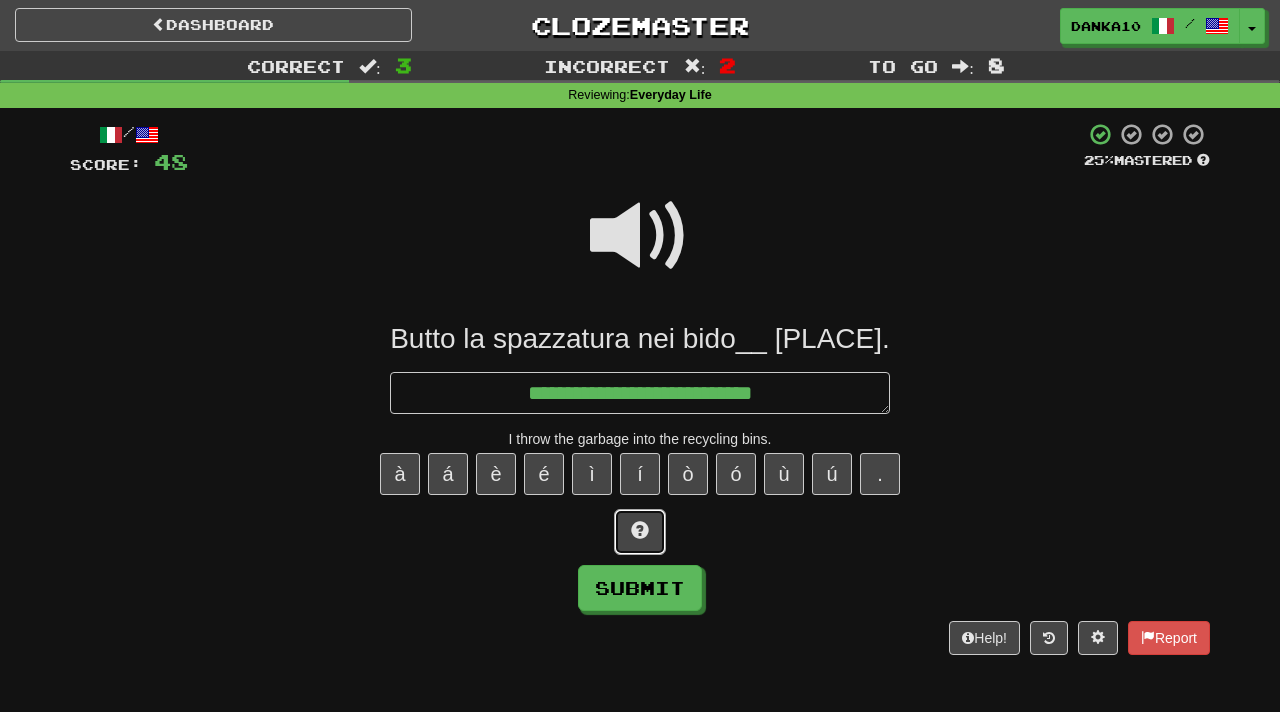 click at bounding box center (640, 532) 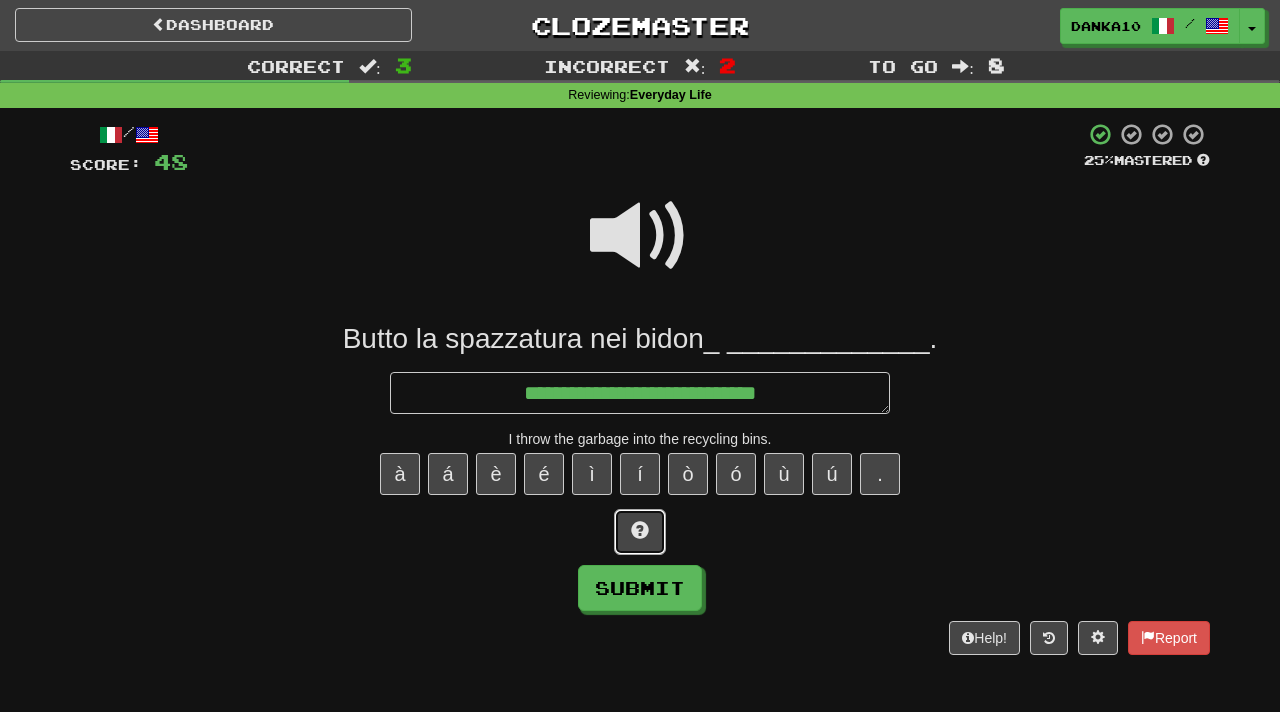 click at bounding box center (640, 532) 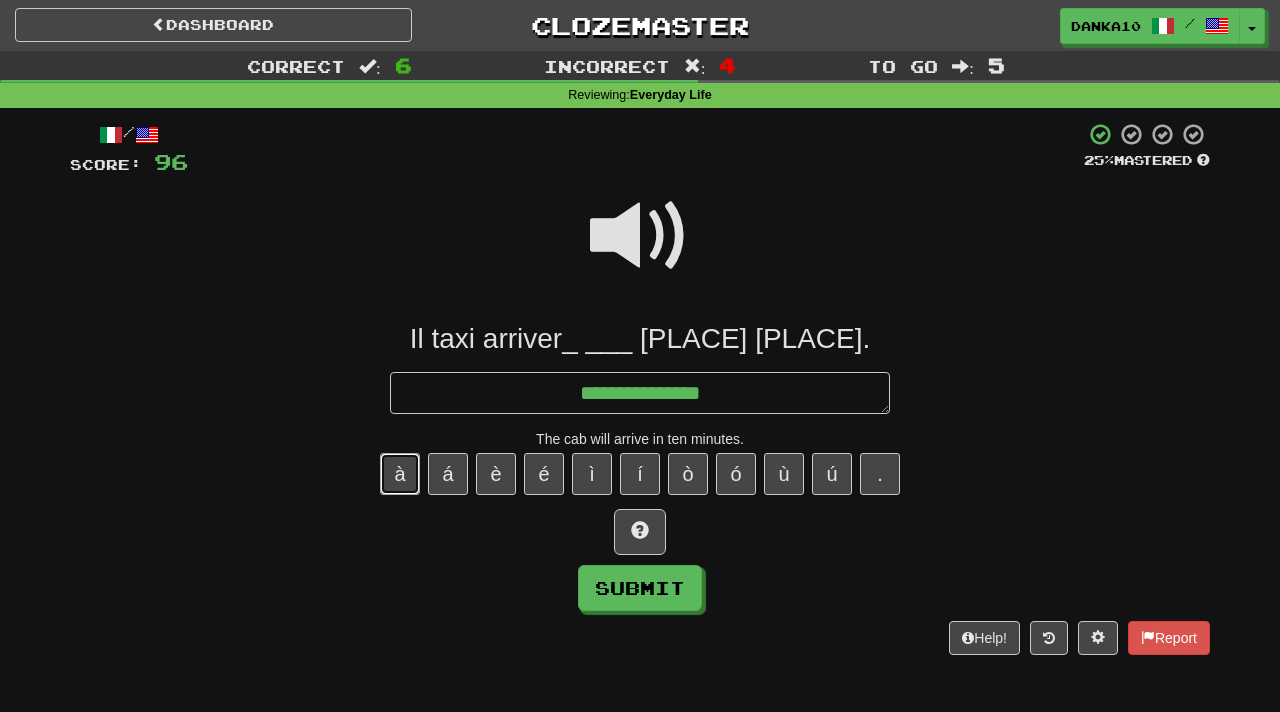 click on "à" at bounding box center (400, 474) 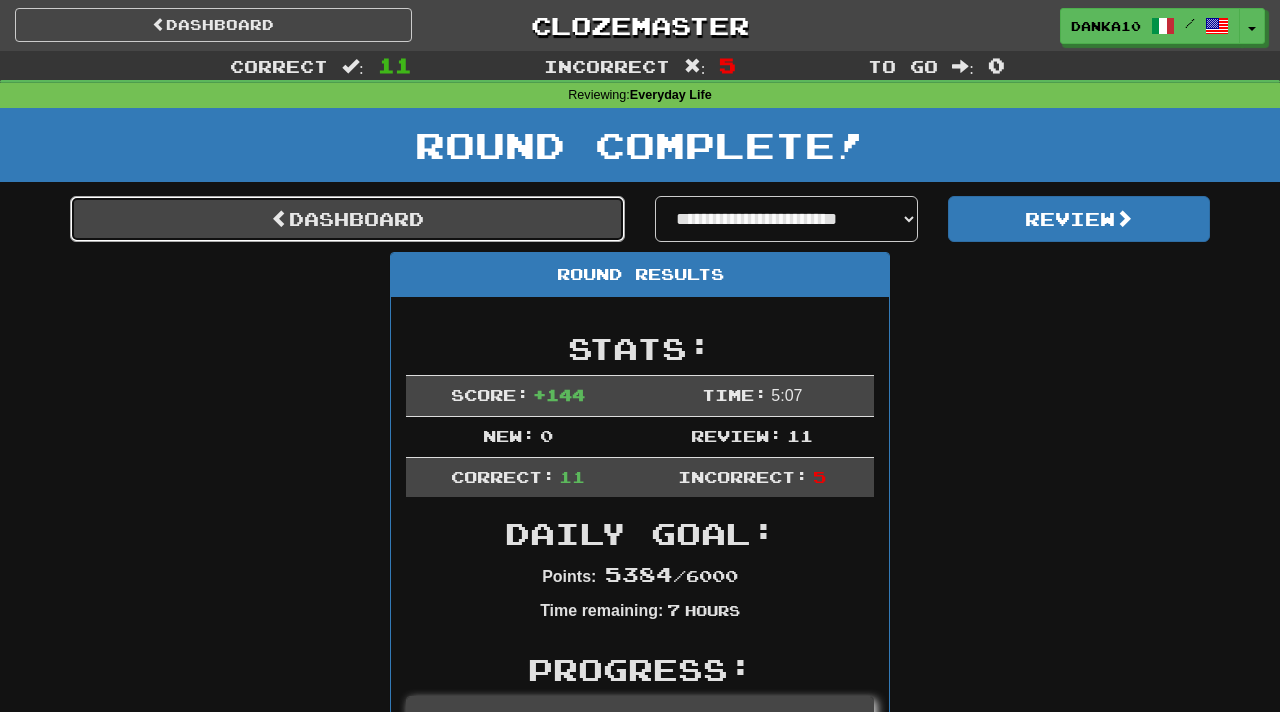 click on "Dashboard" at bounding box center [347, 219] 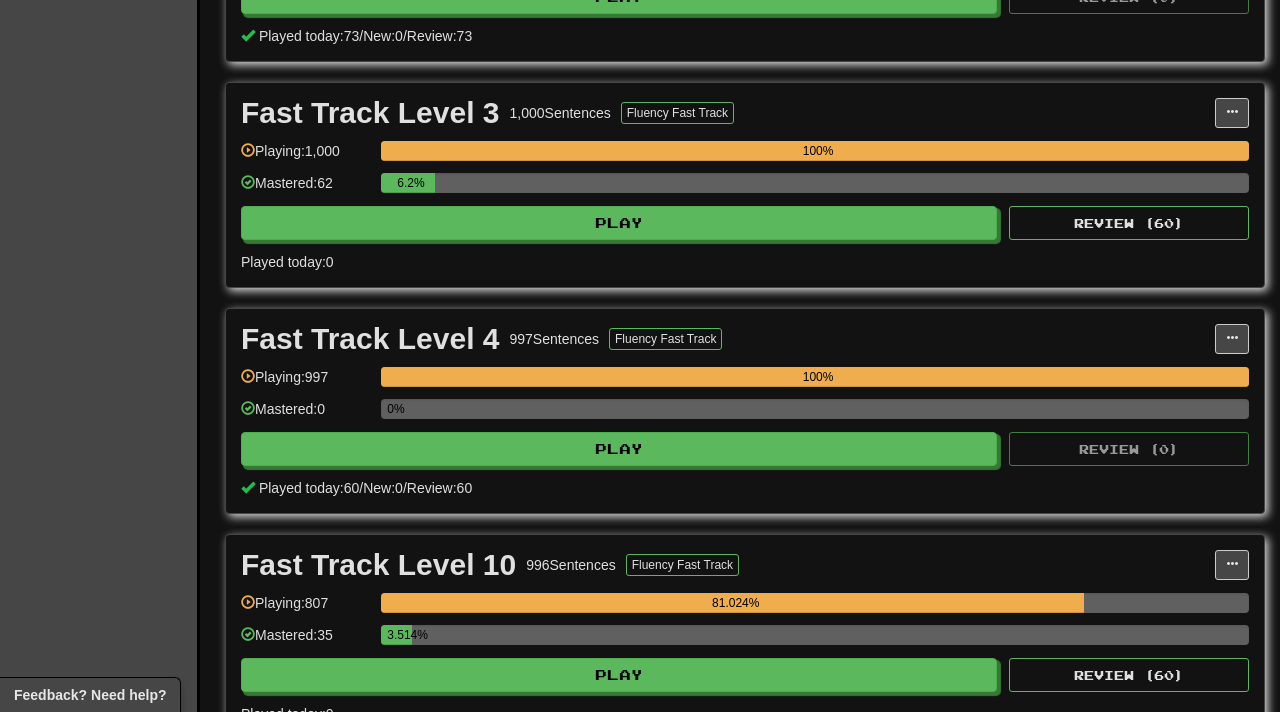 scroll, scrollTop: 1195, scrollLeft: 0, axis: vertical 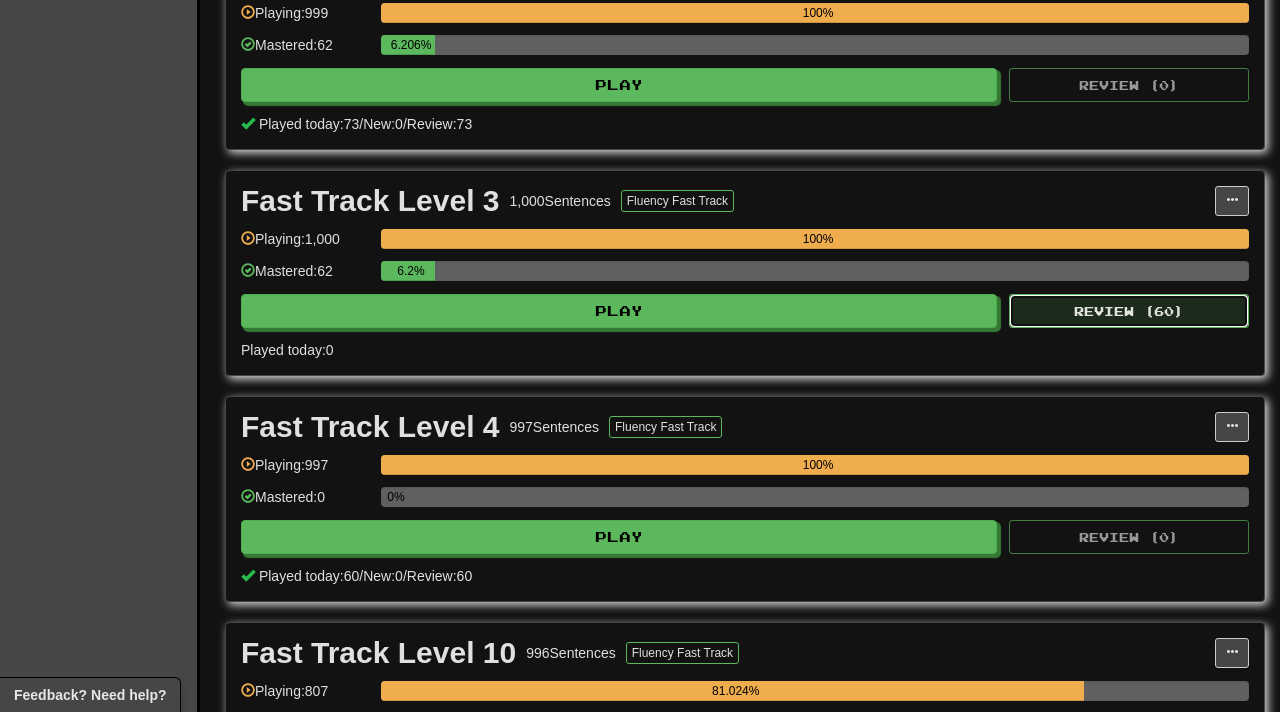 click on "Review ( 60 )" at bounding box center [1129, 311] 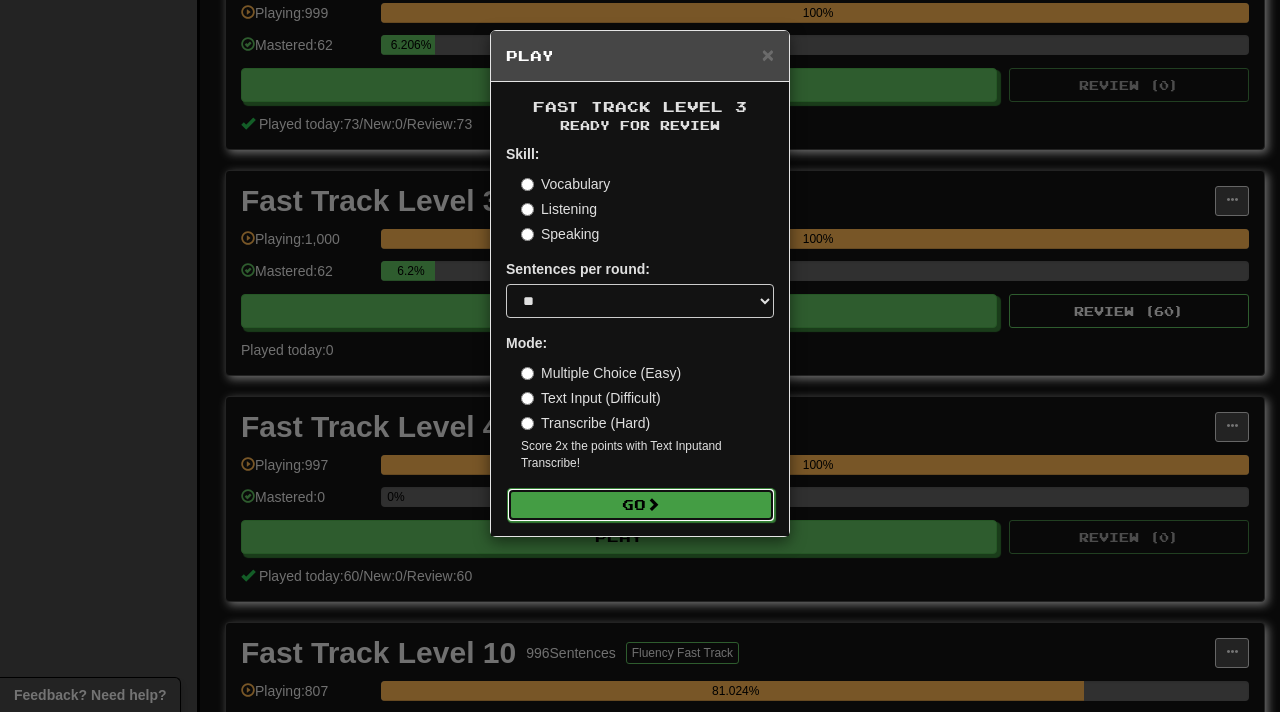 click on "Go" at bounding box center (641, 505) 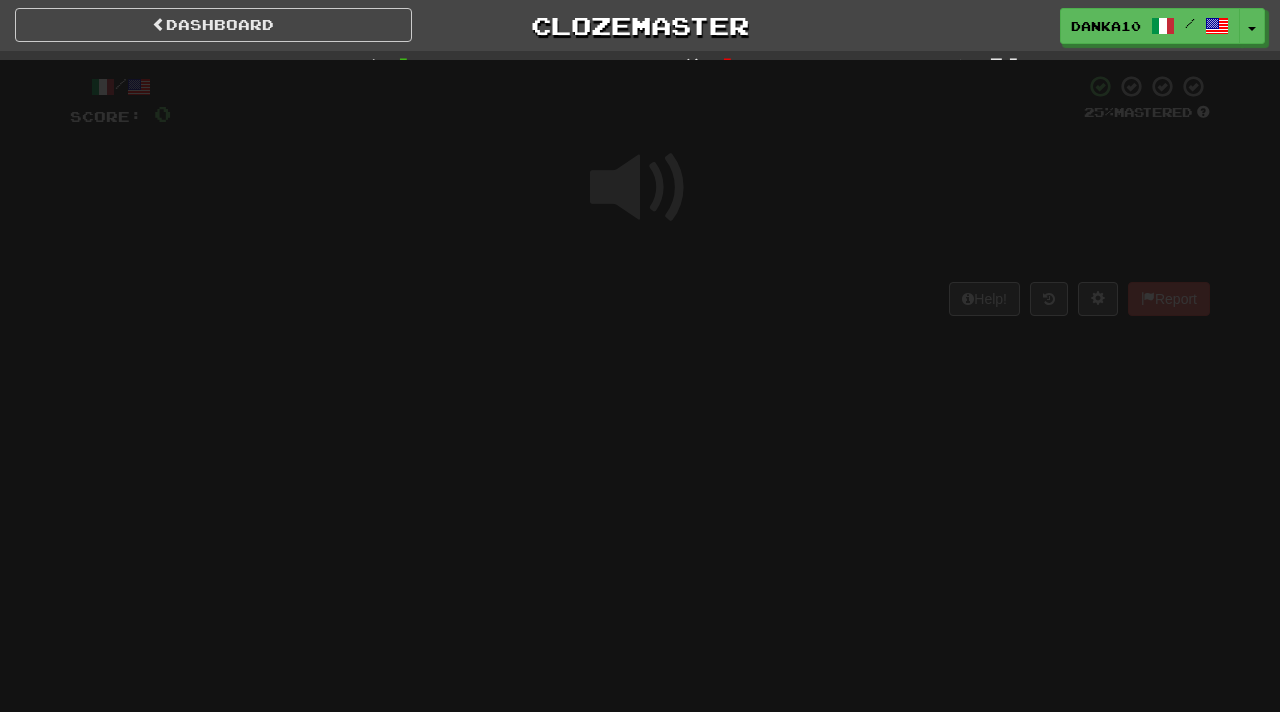 scroll, scrollTop: 0, scrollLeft: 0, axis: both 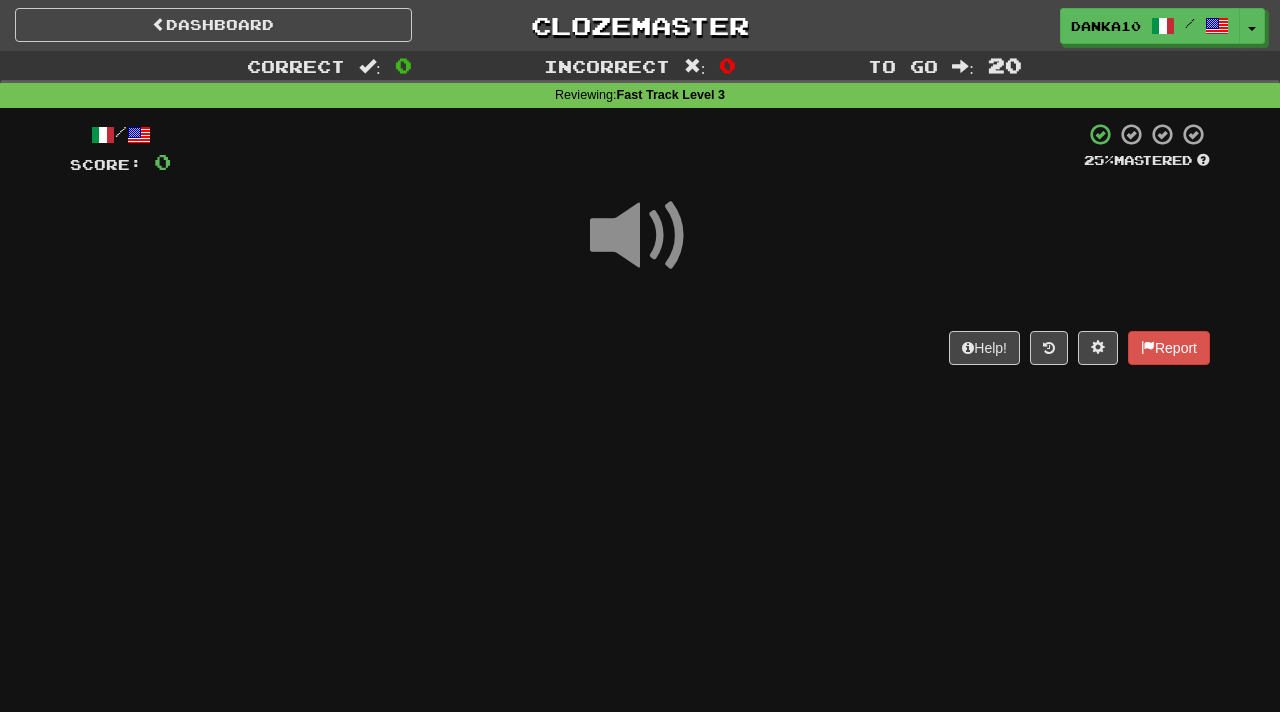 click at bounding box center [640, 236] 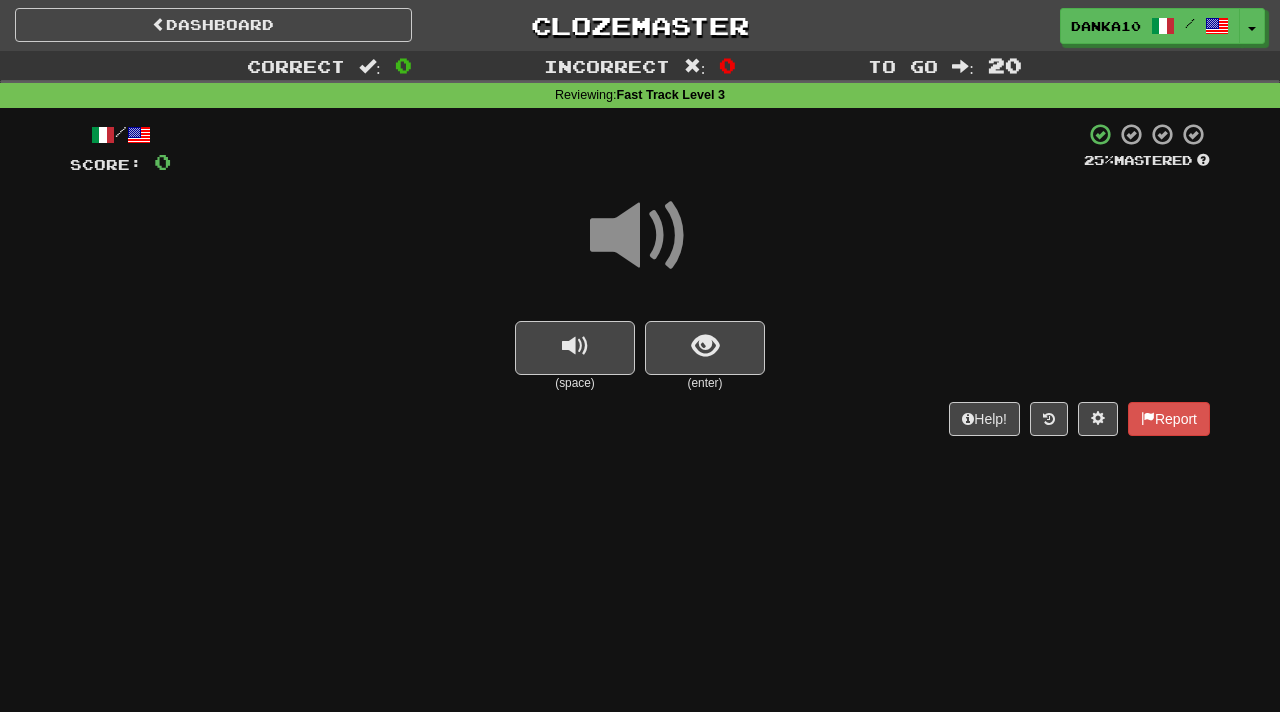 click on "(enter)" at bounding box center (705, 383) 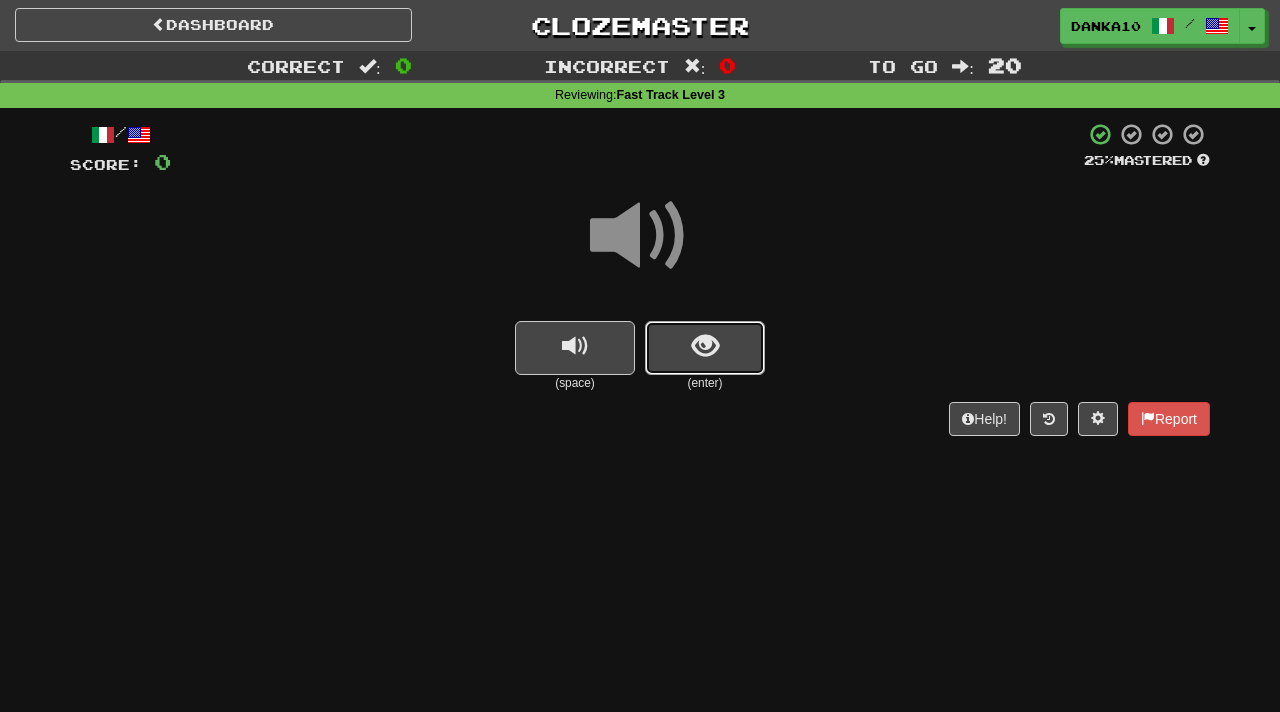 click at bounding box center (705, 348) 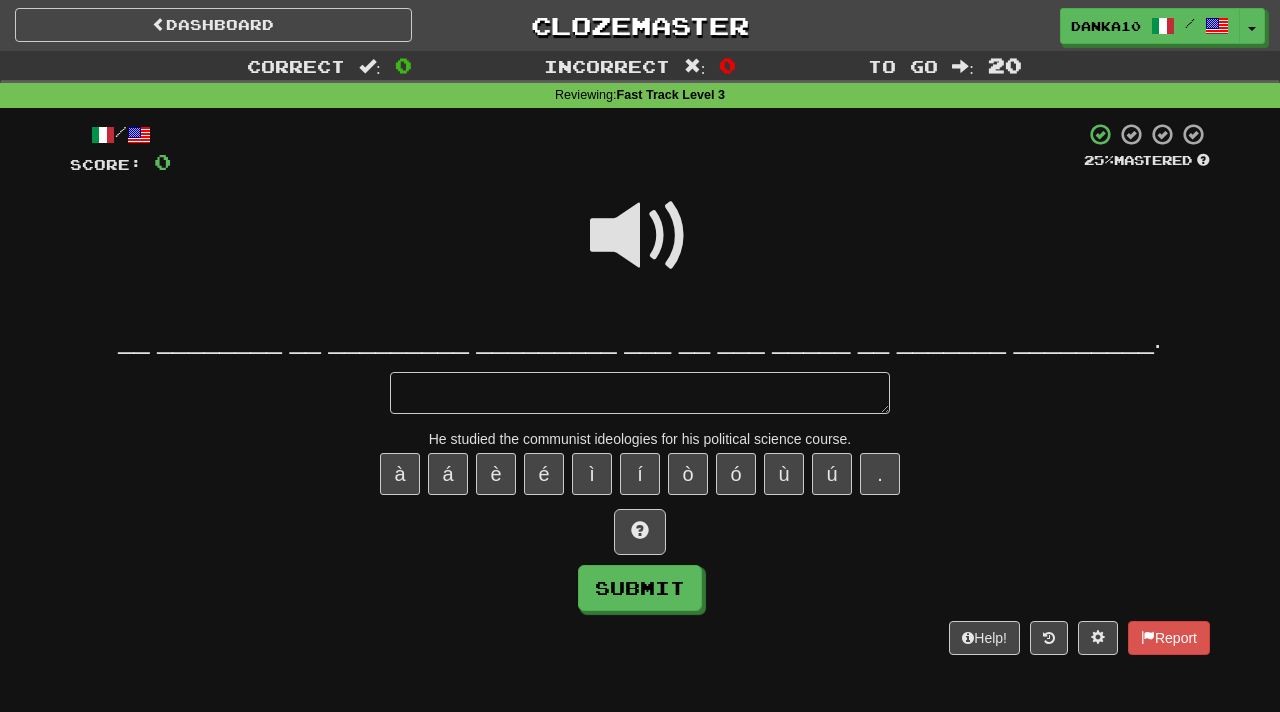 type on "*" 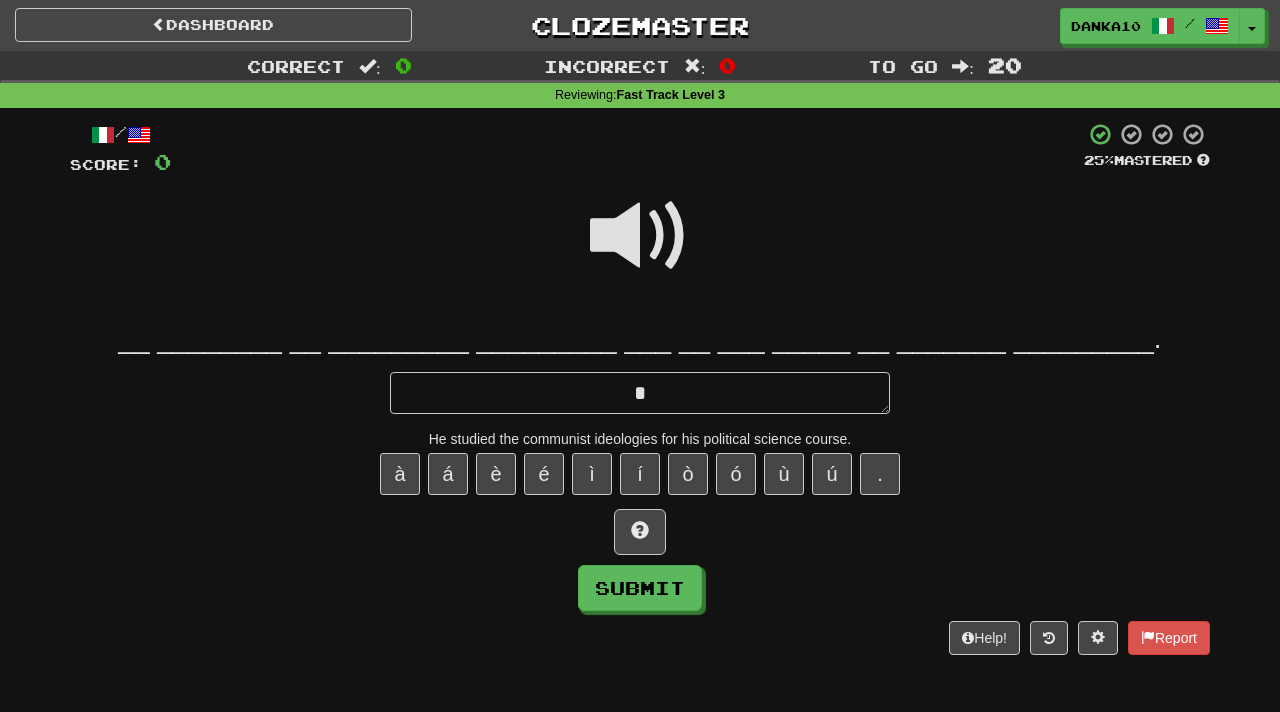 type on "*" 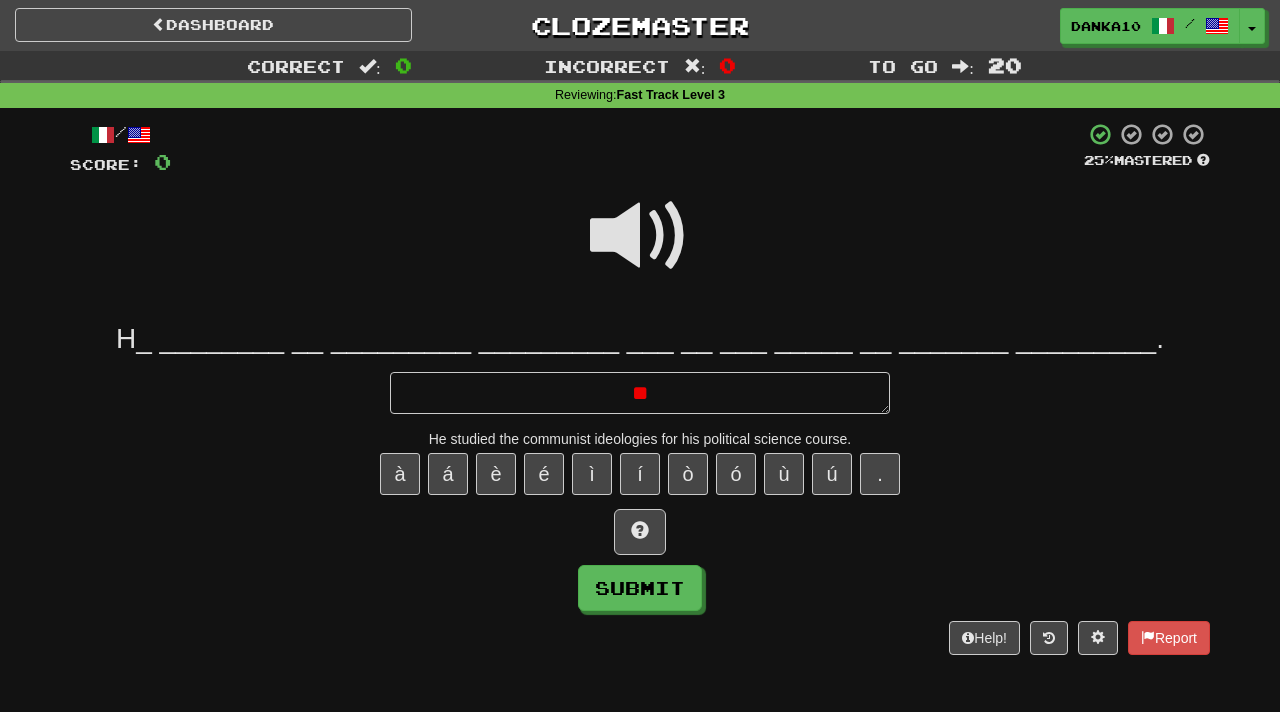 type on "**" 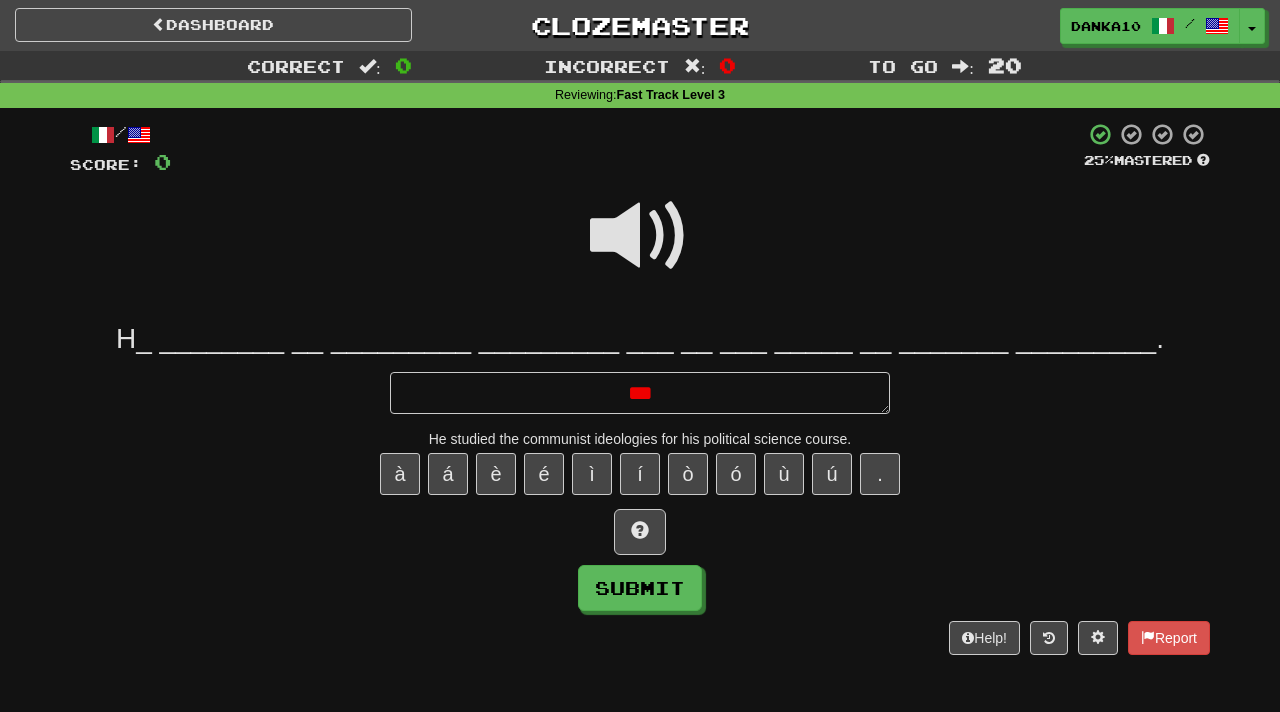 type on "*" 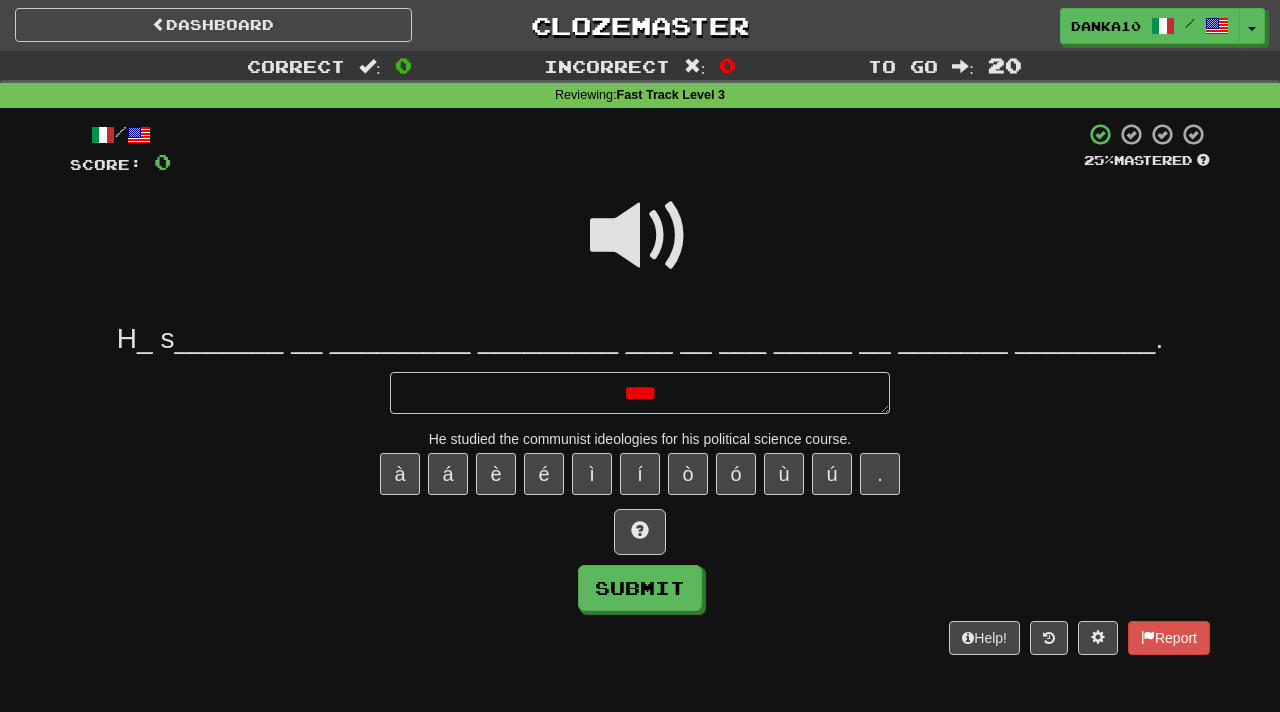 type on "*" 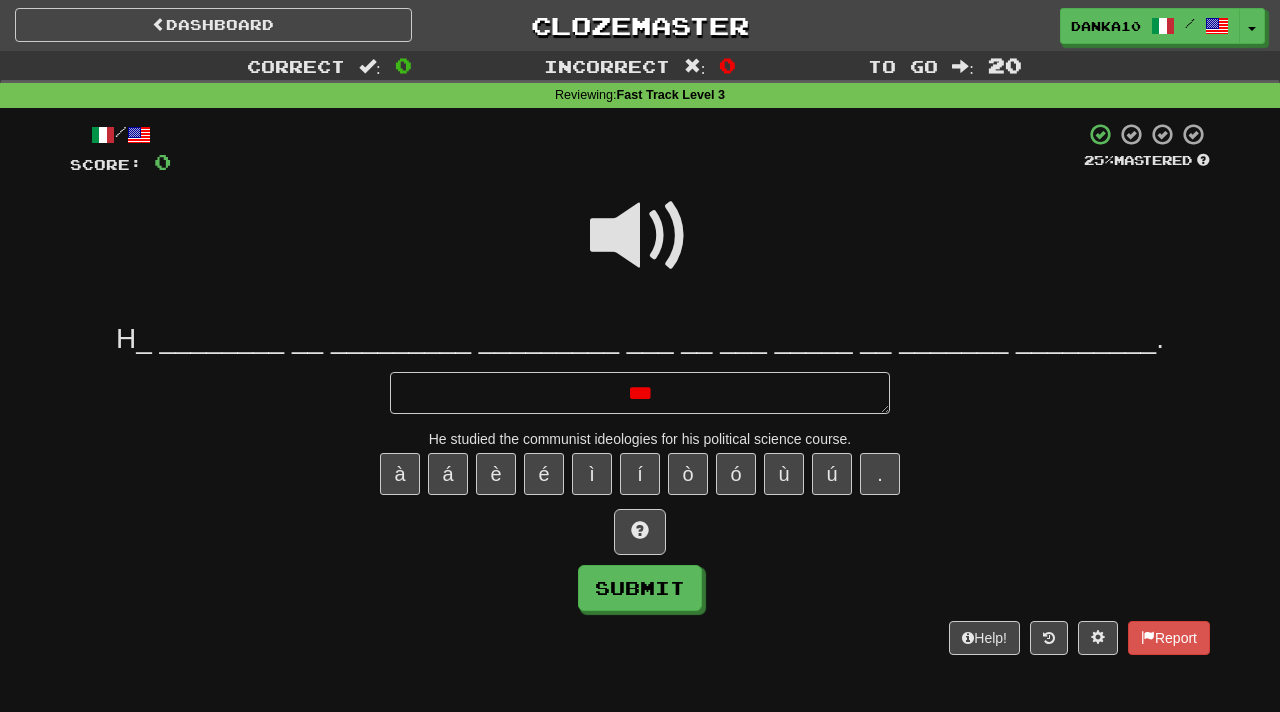 type on "*" 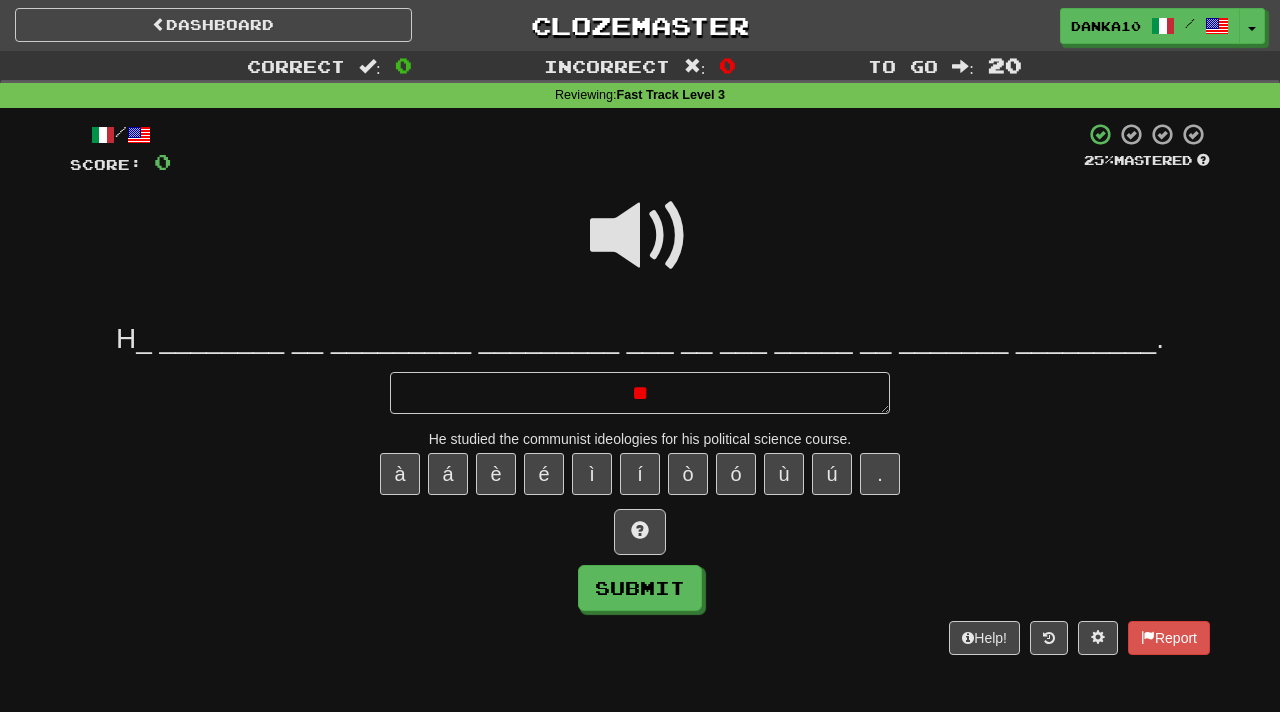 type on "*" 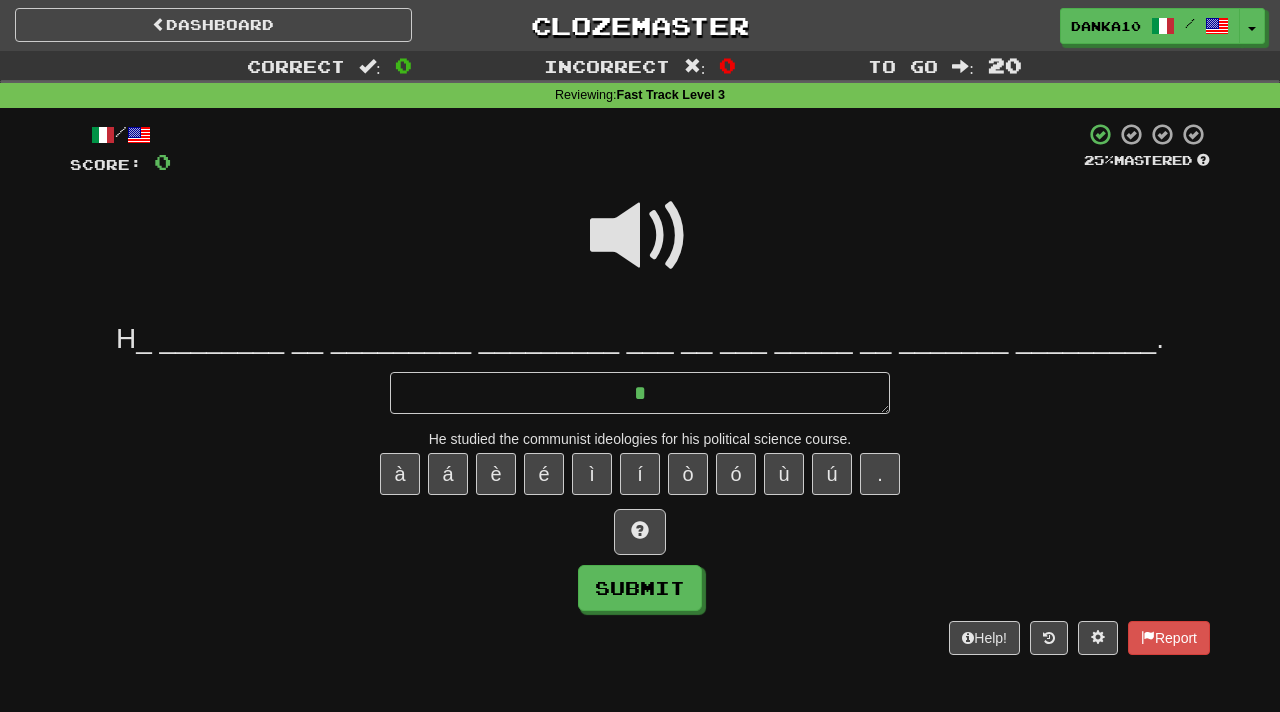 type on "*" 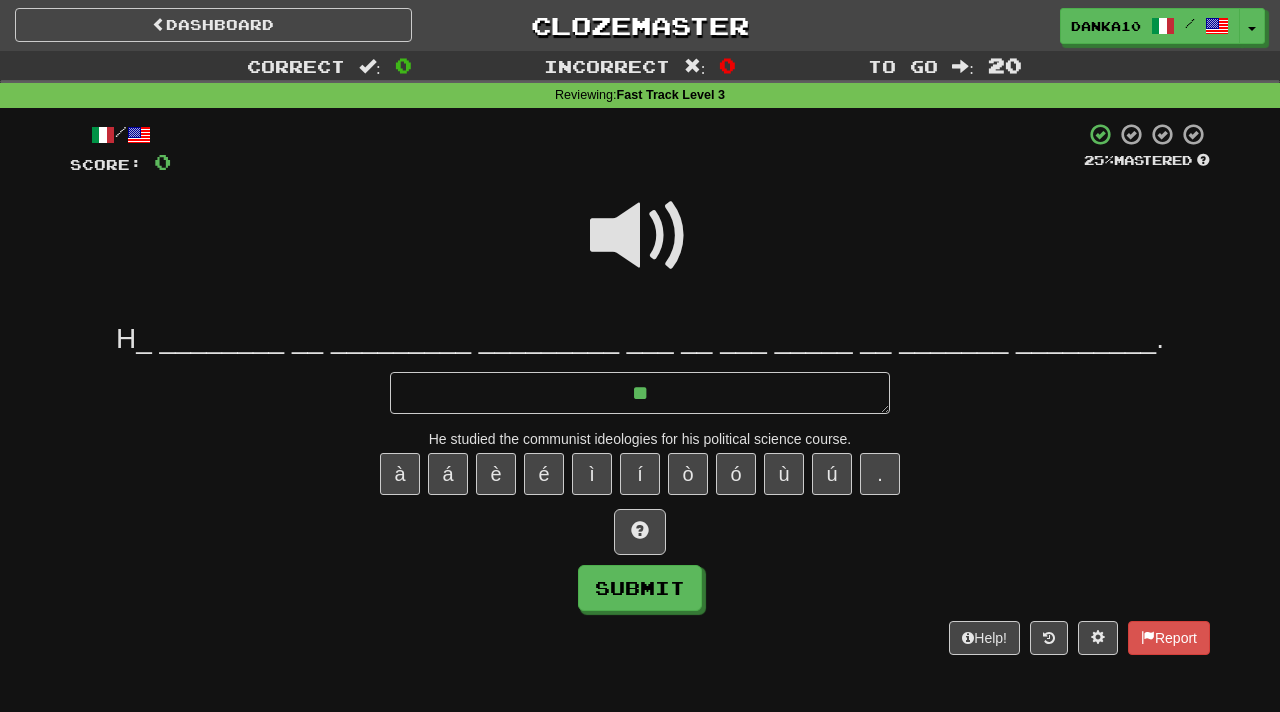type on "*" 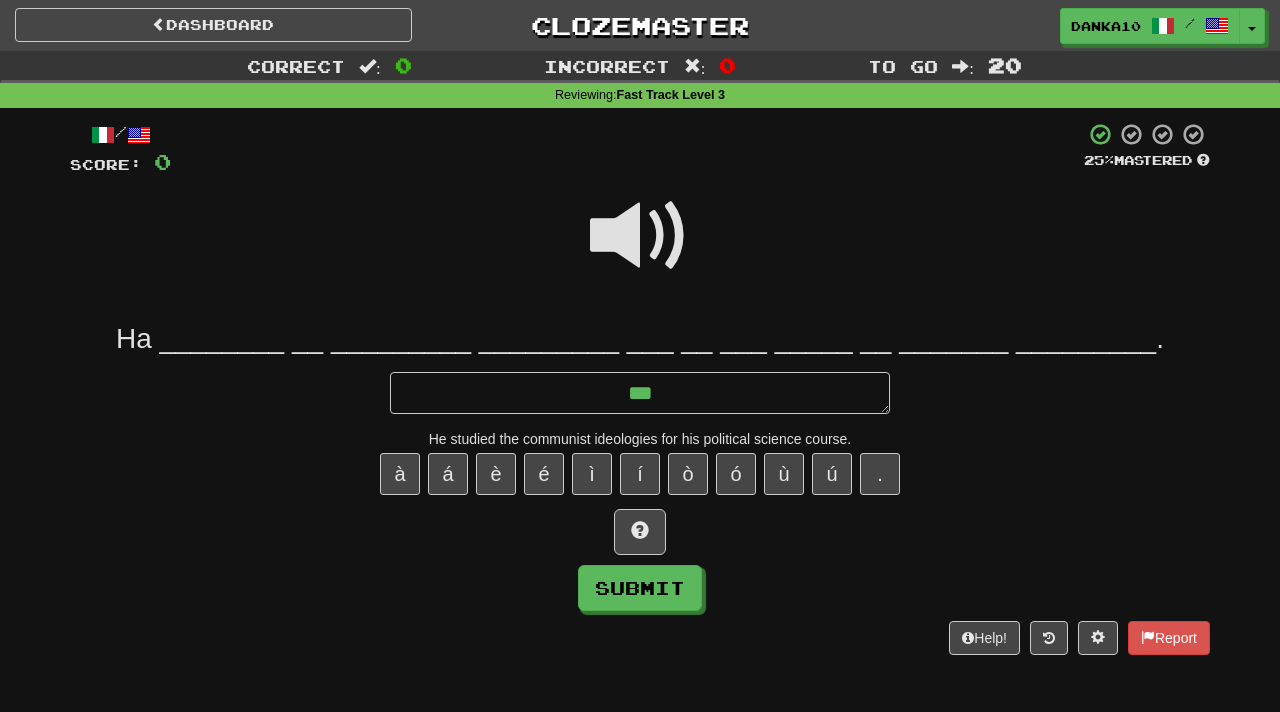 type on "*" 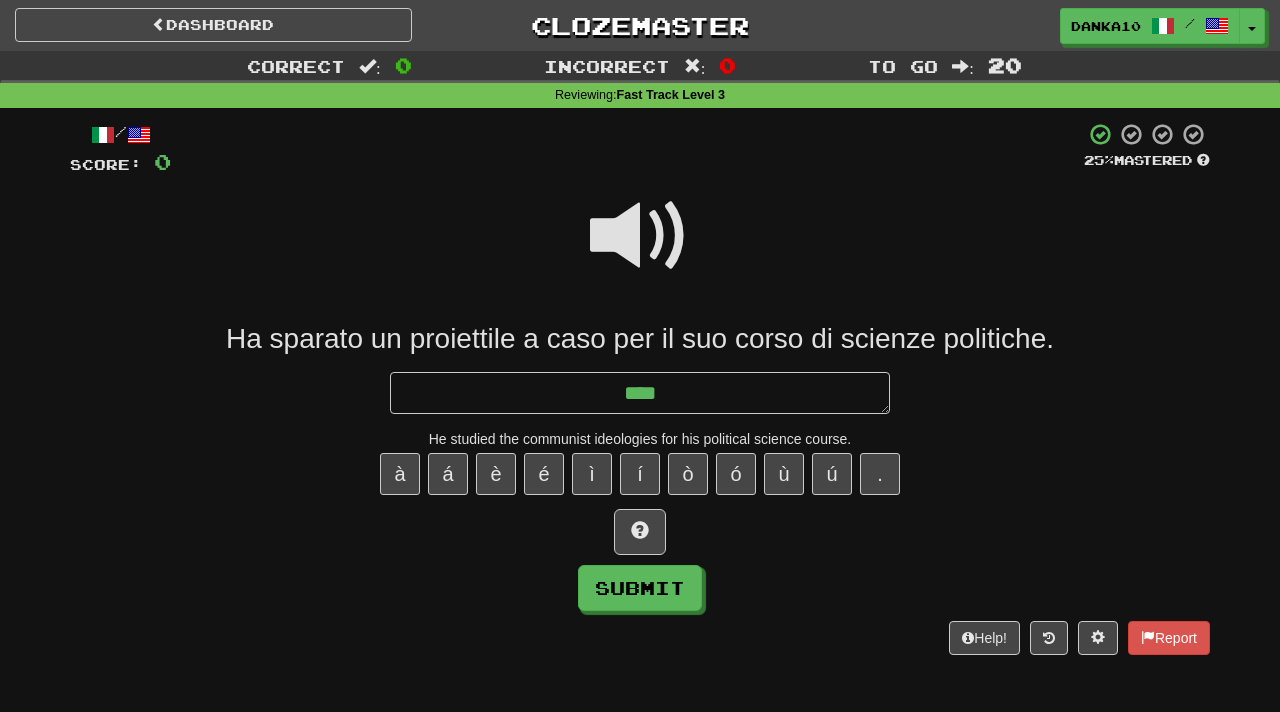 type on "*" 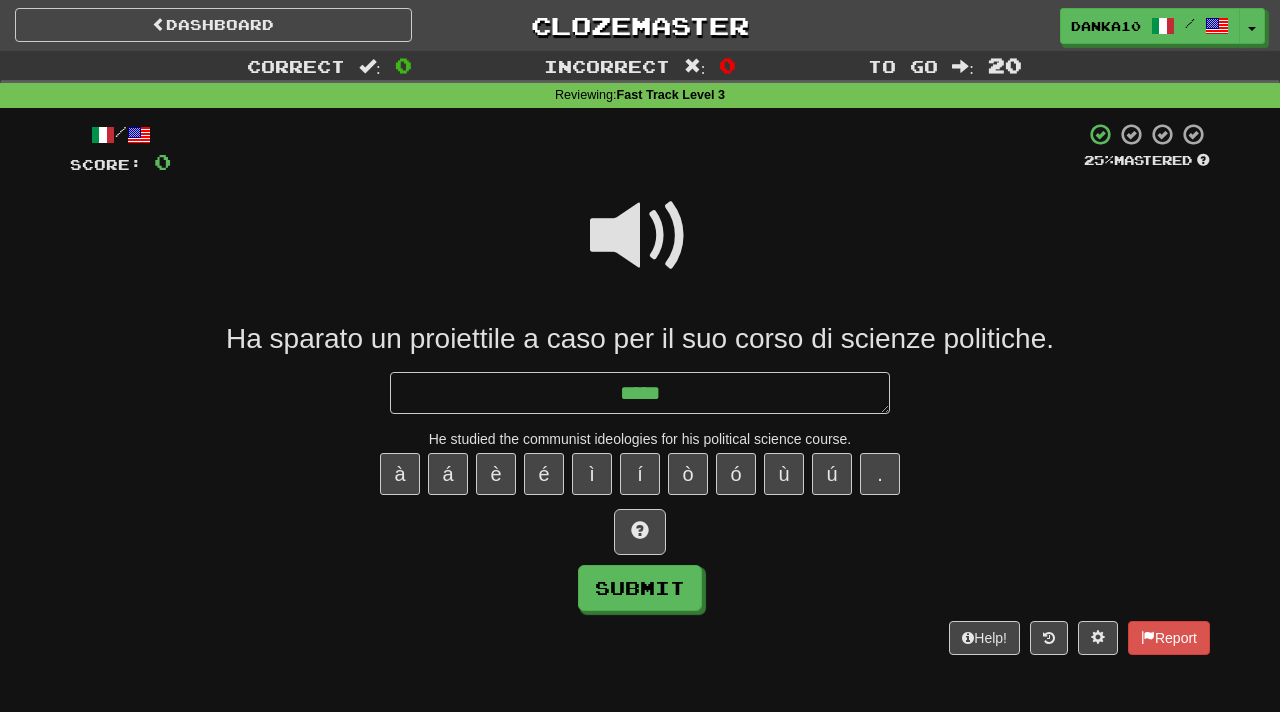 type on "*" 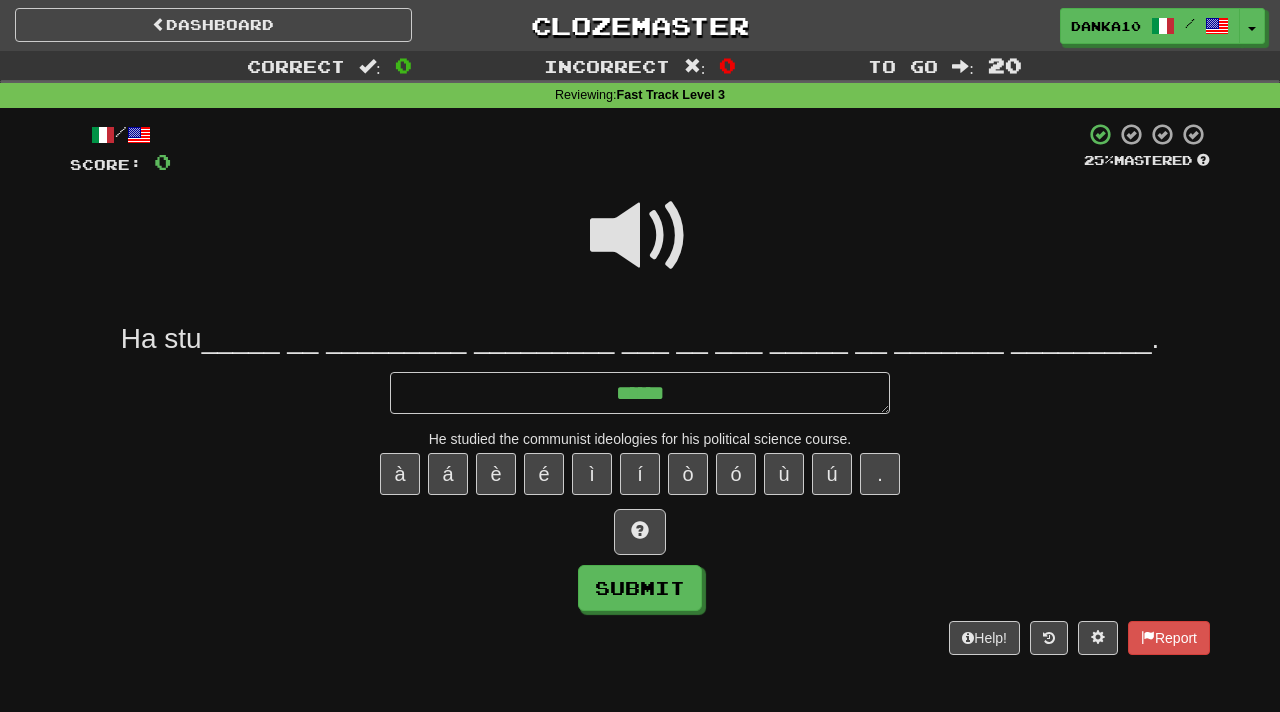 type on "*" 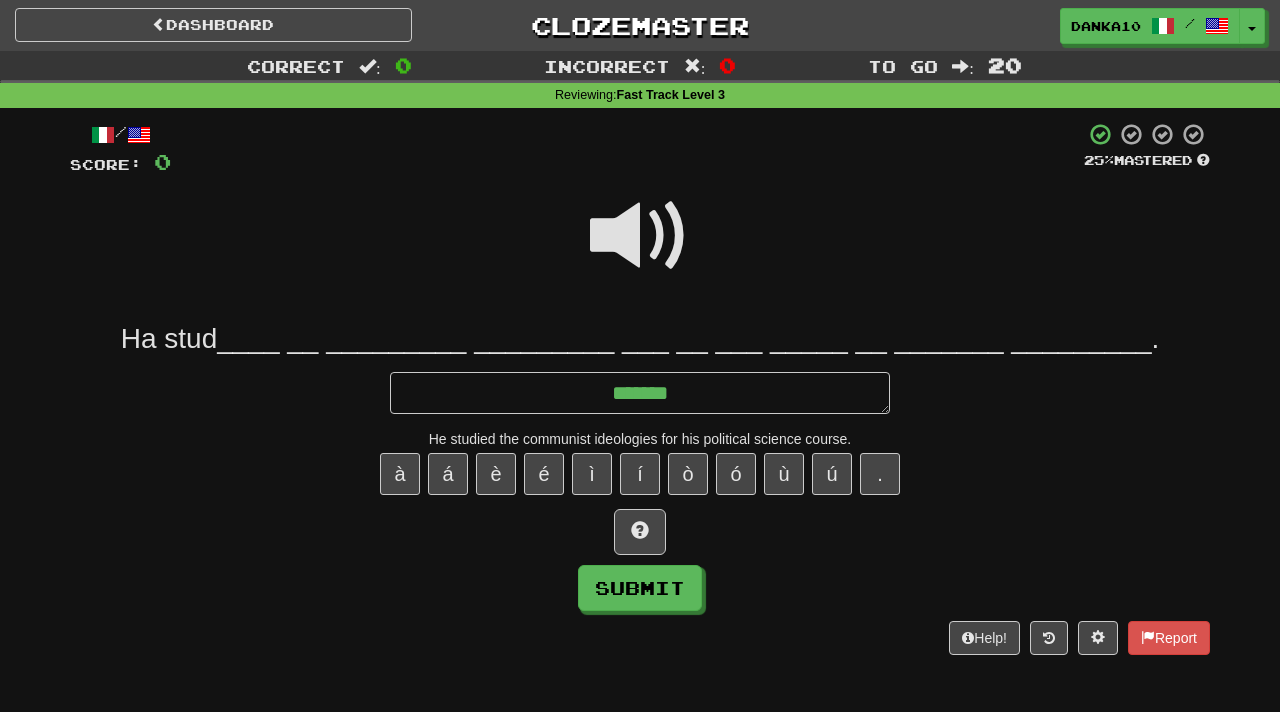 type on "*" 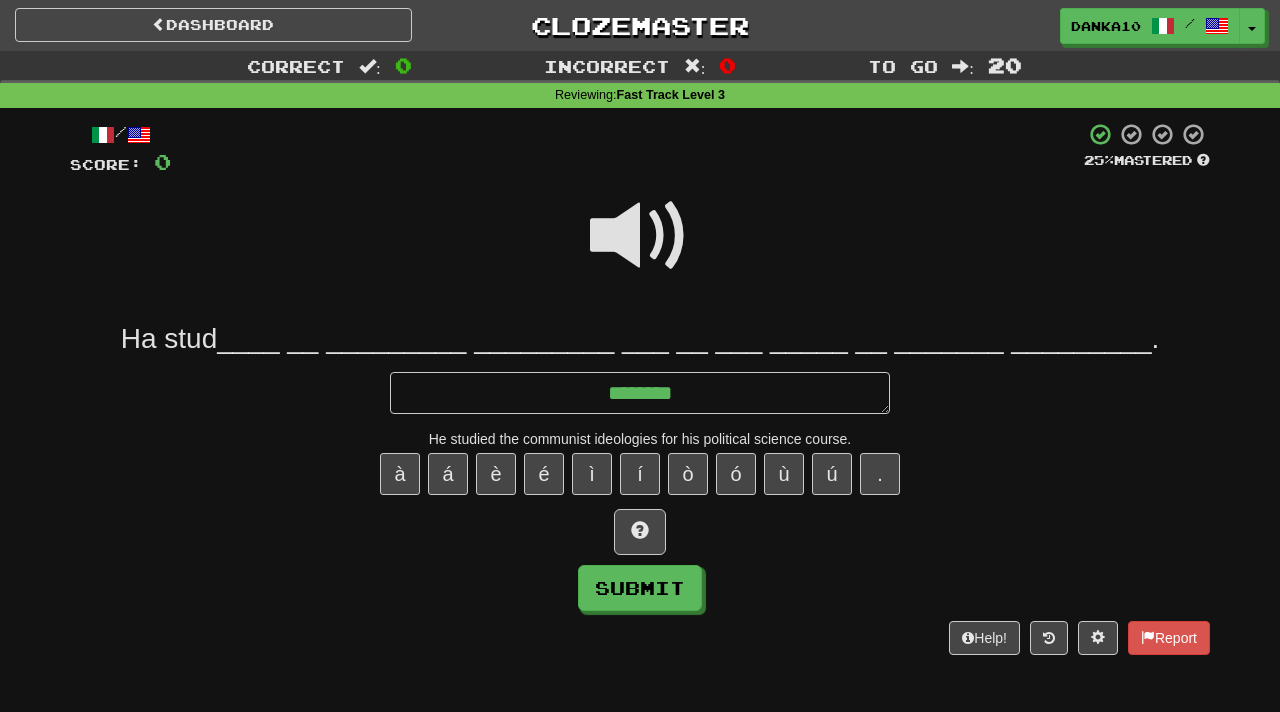 type on "*********" 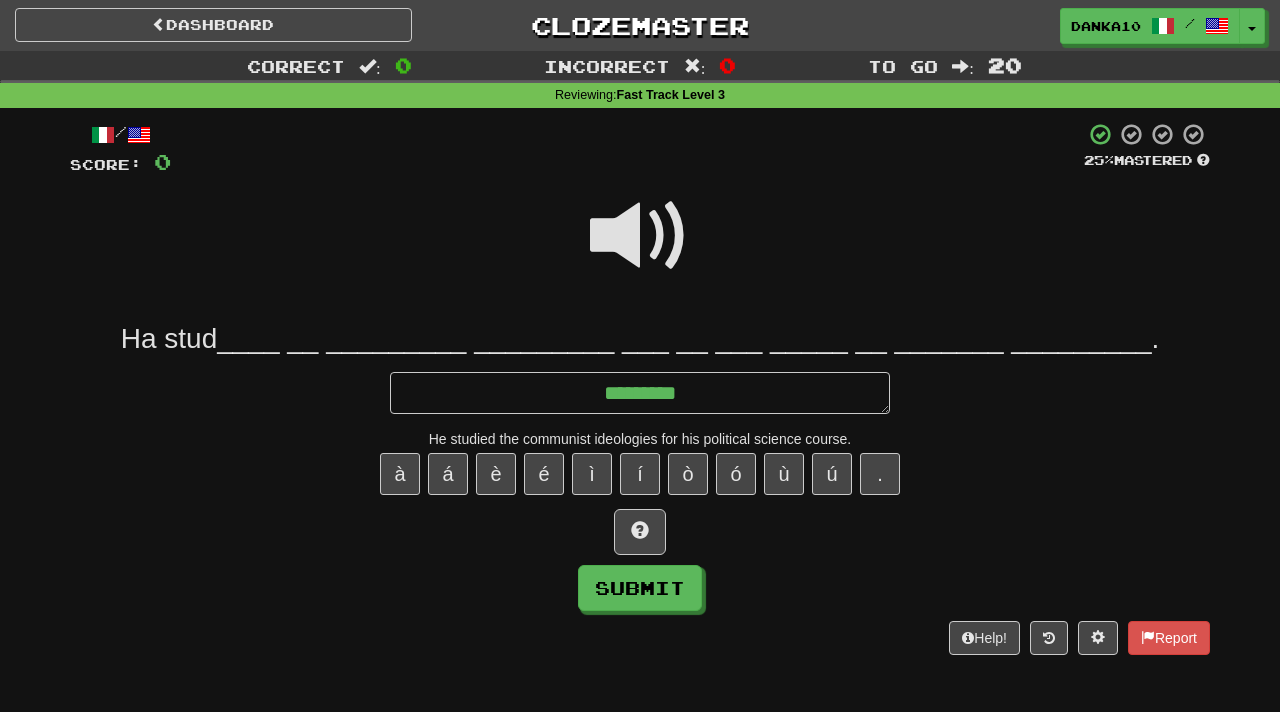 type on "*" 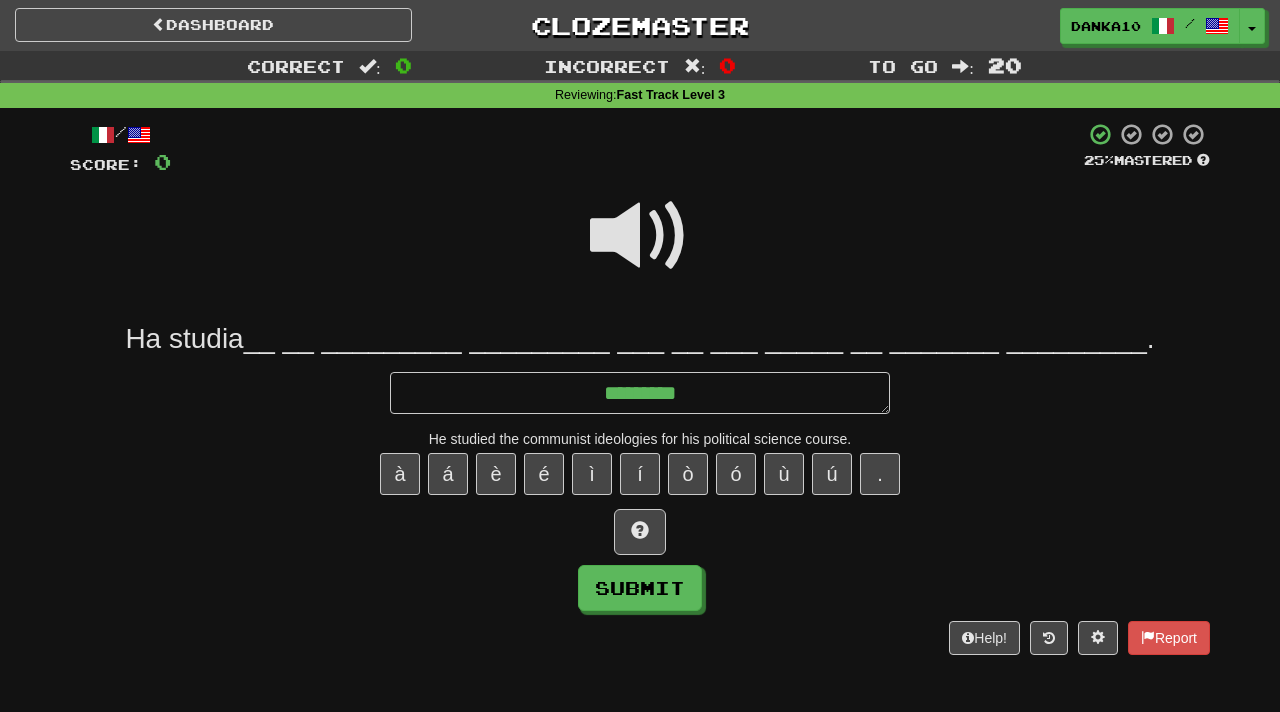 type on "**********" 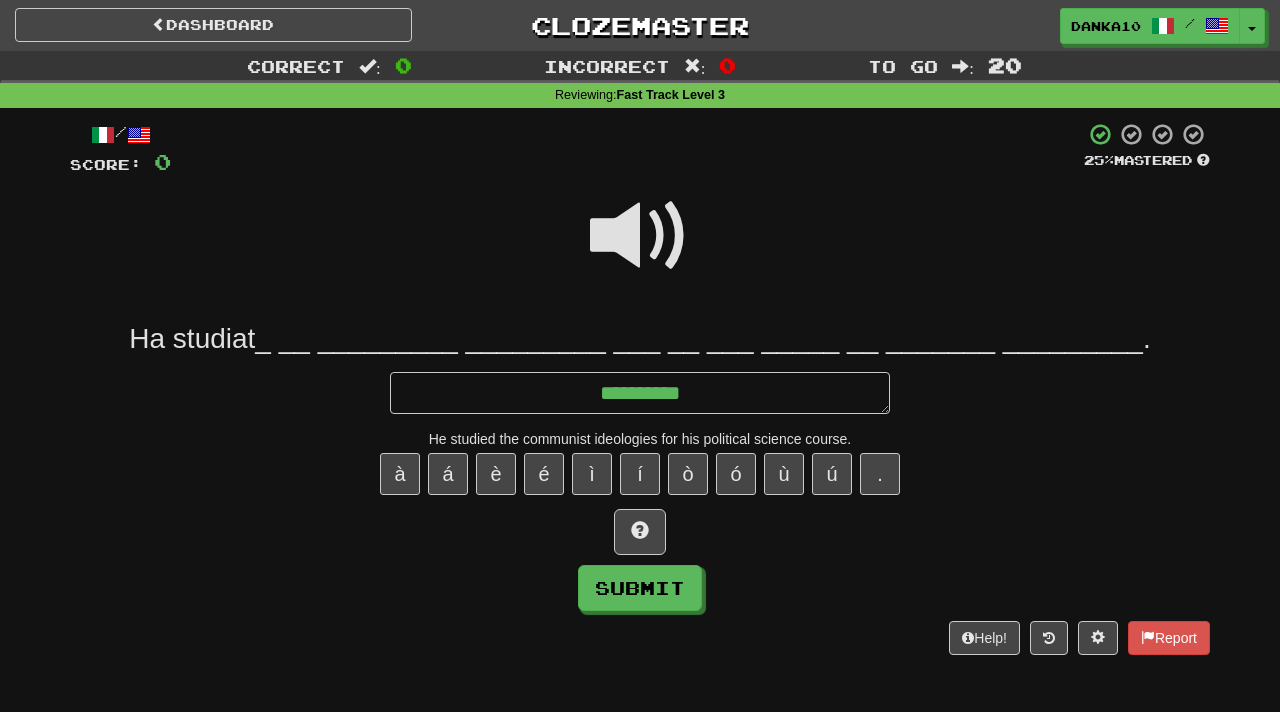 type on "*" 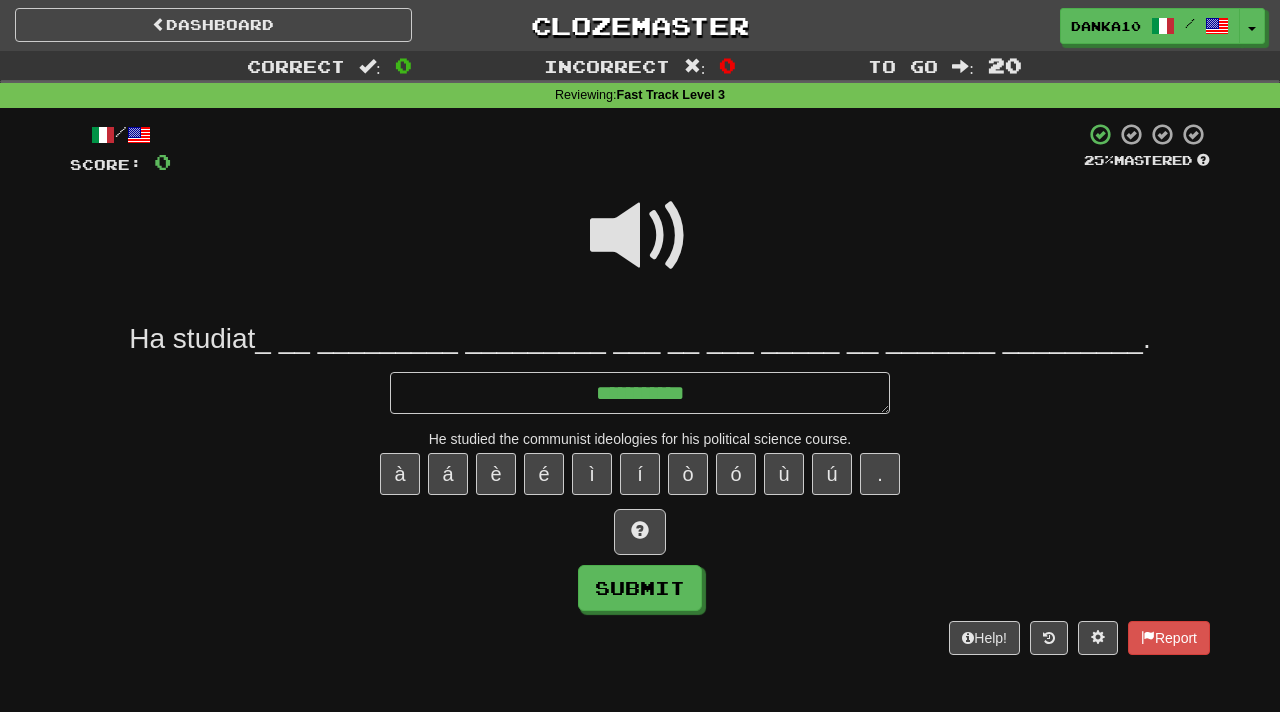 type on "**********" 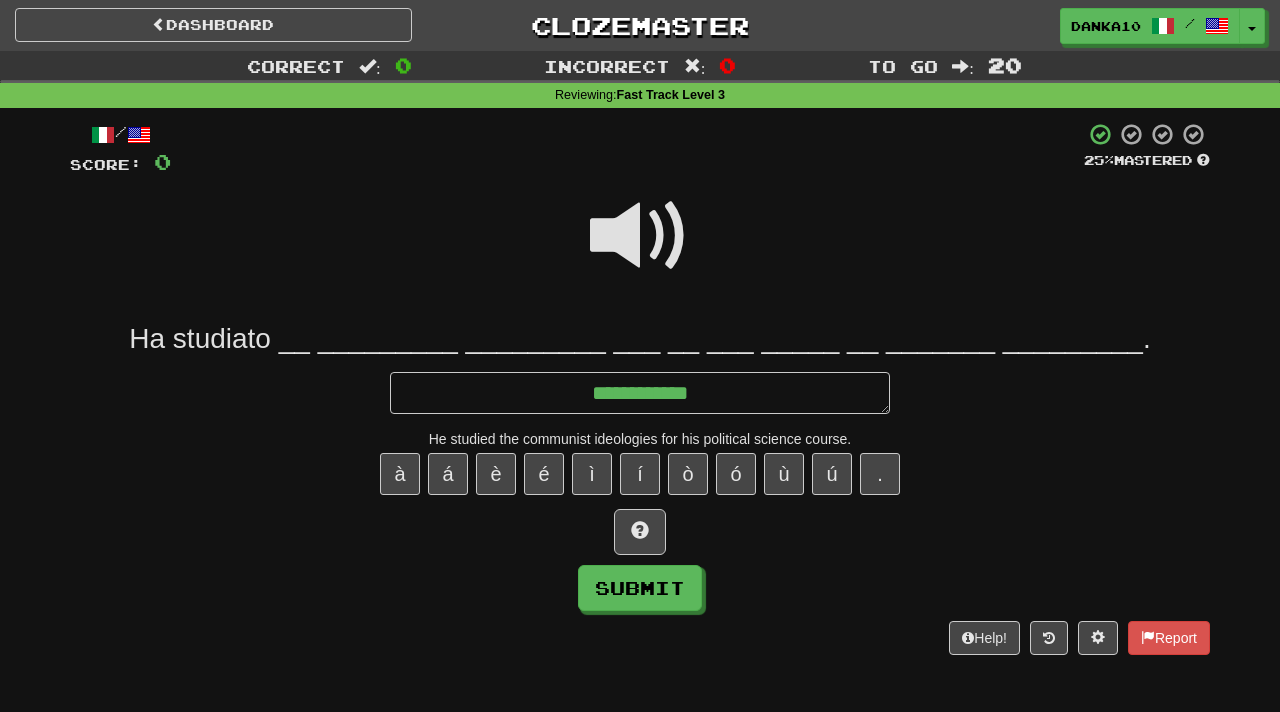 type on "*" 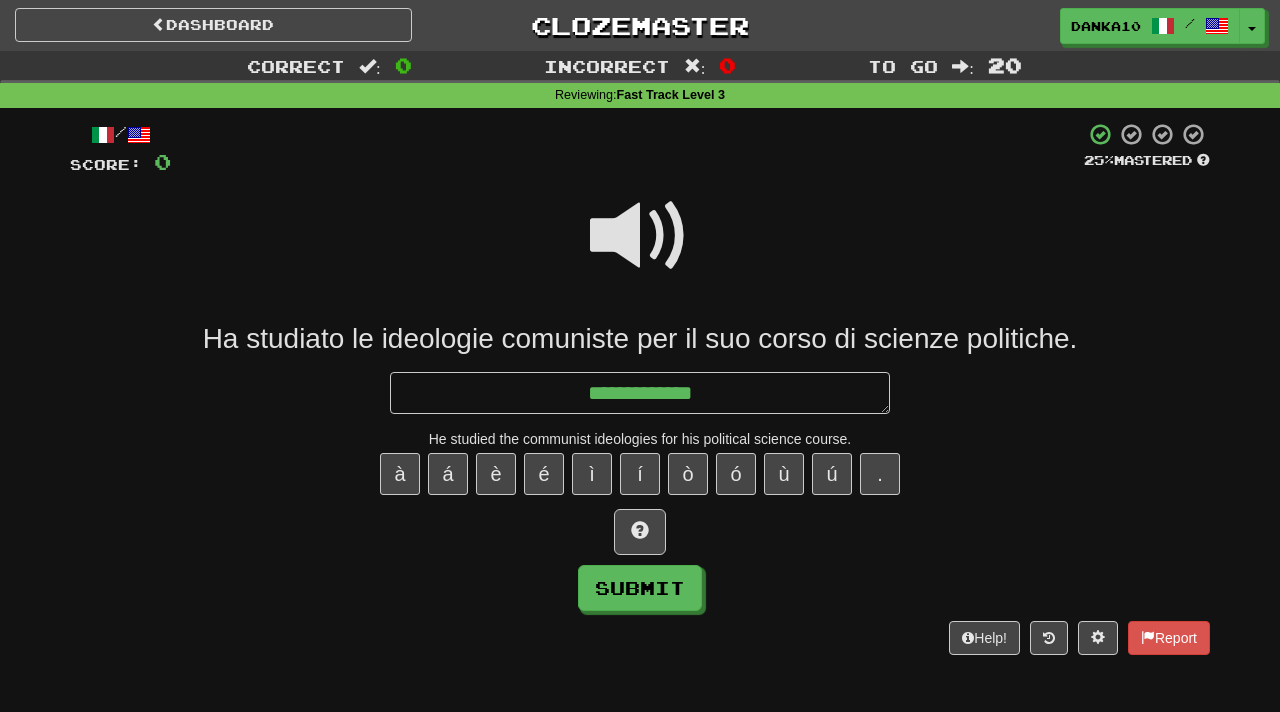 type on "*" 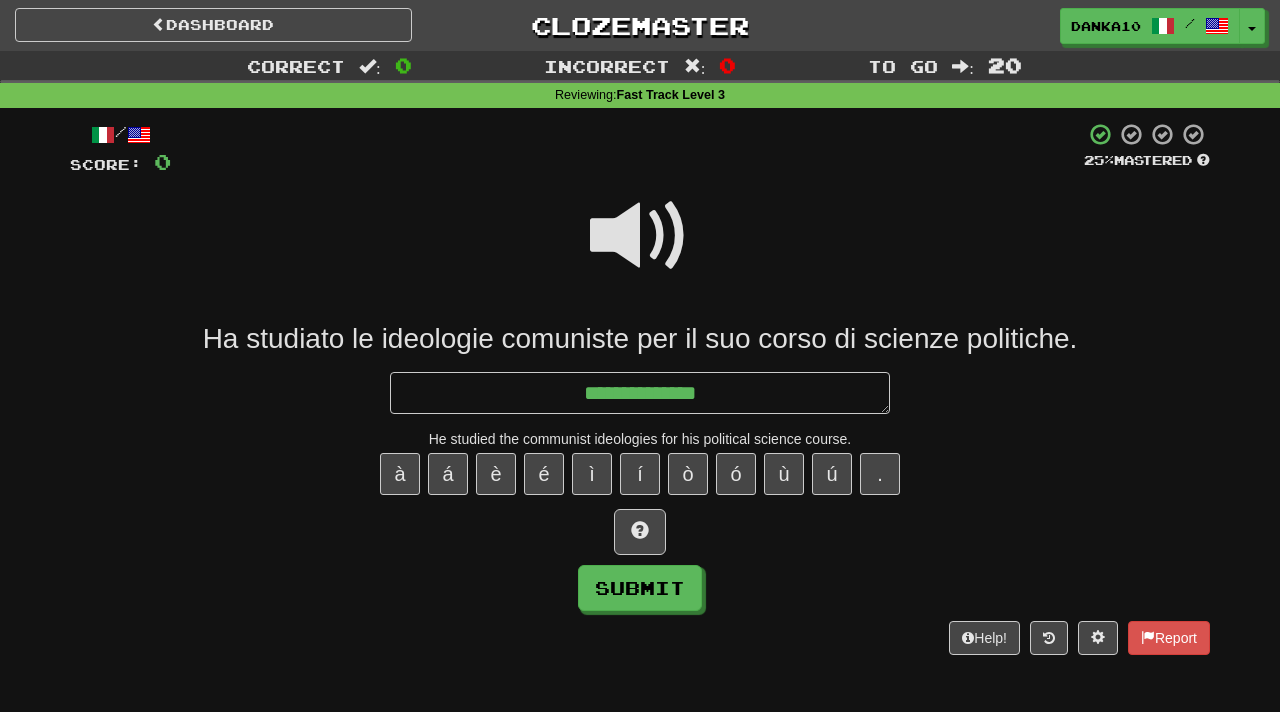type on "*" 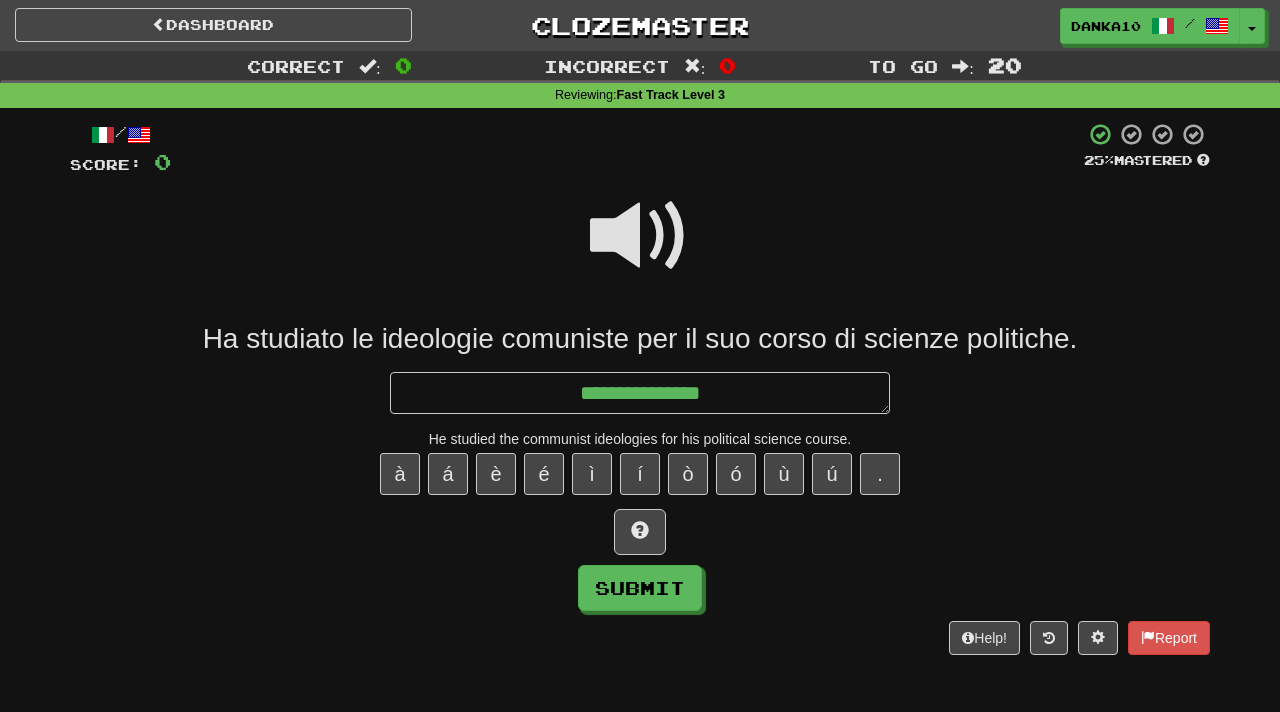 type on "*" 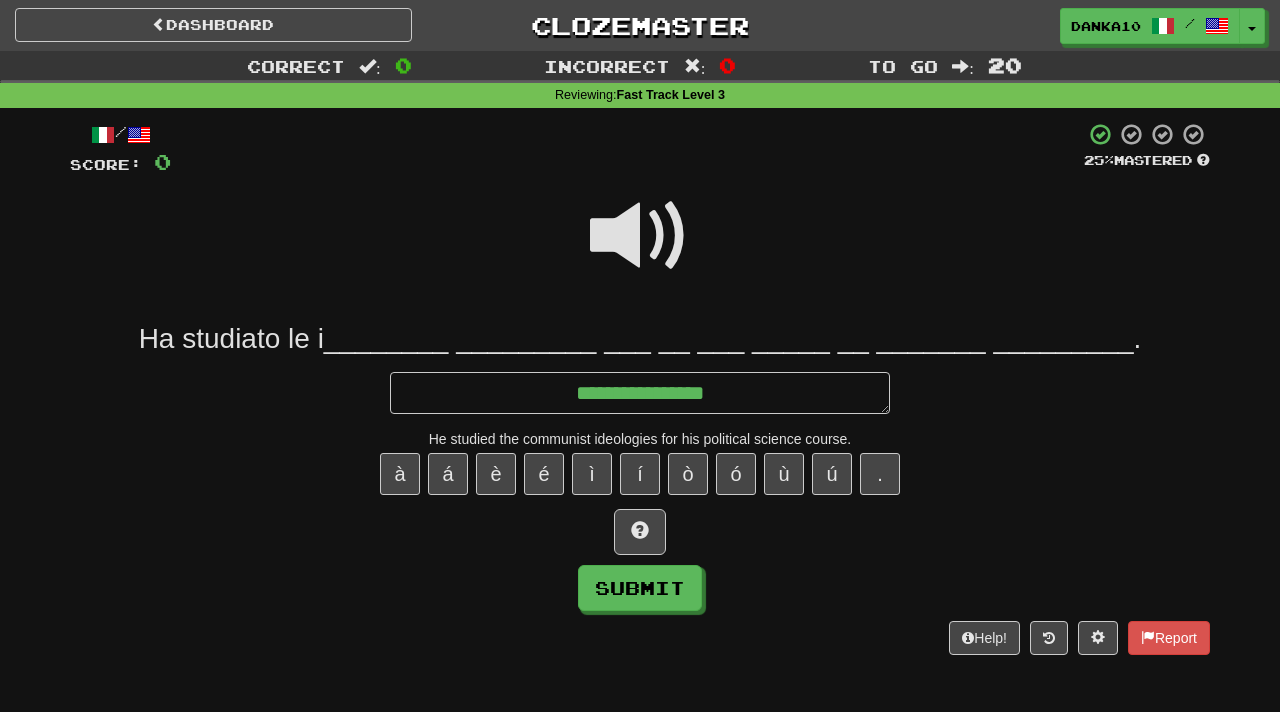 type on "*" 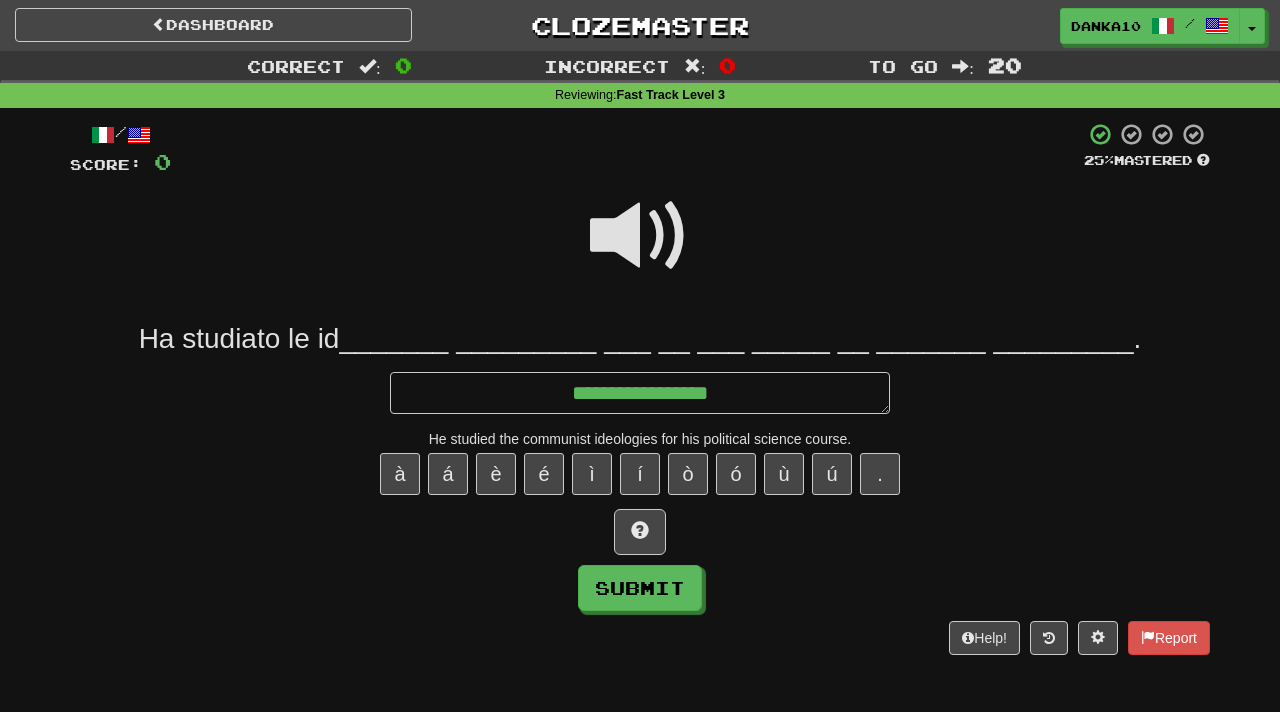 type on "*" 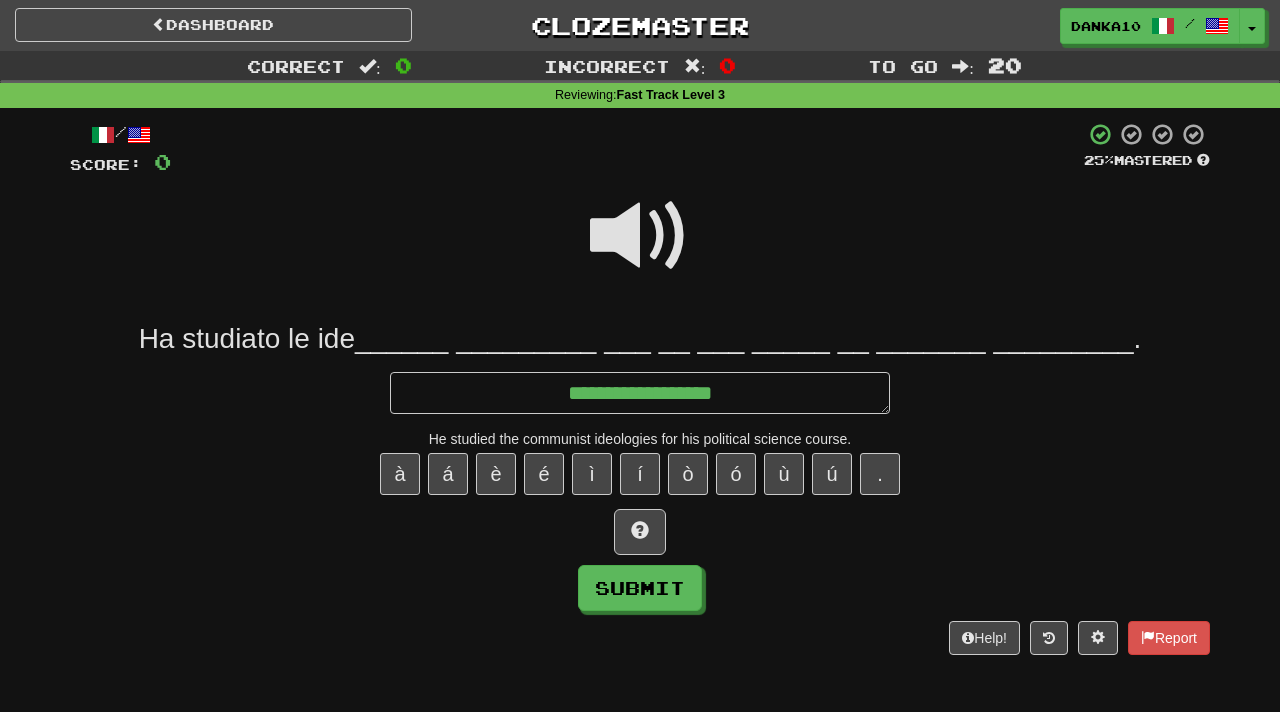 type on "*" 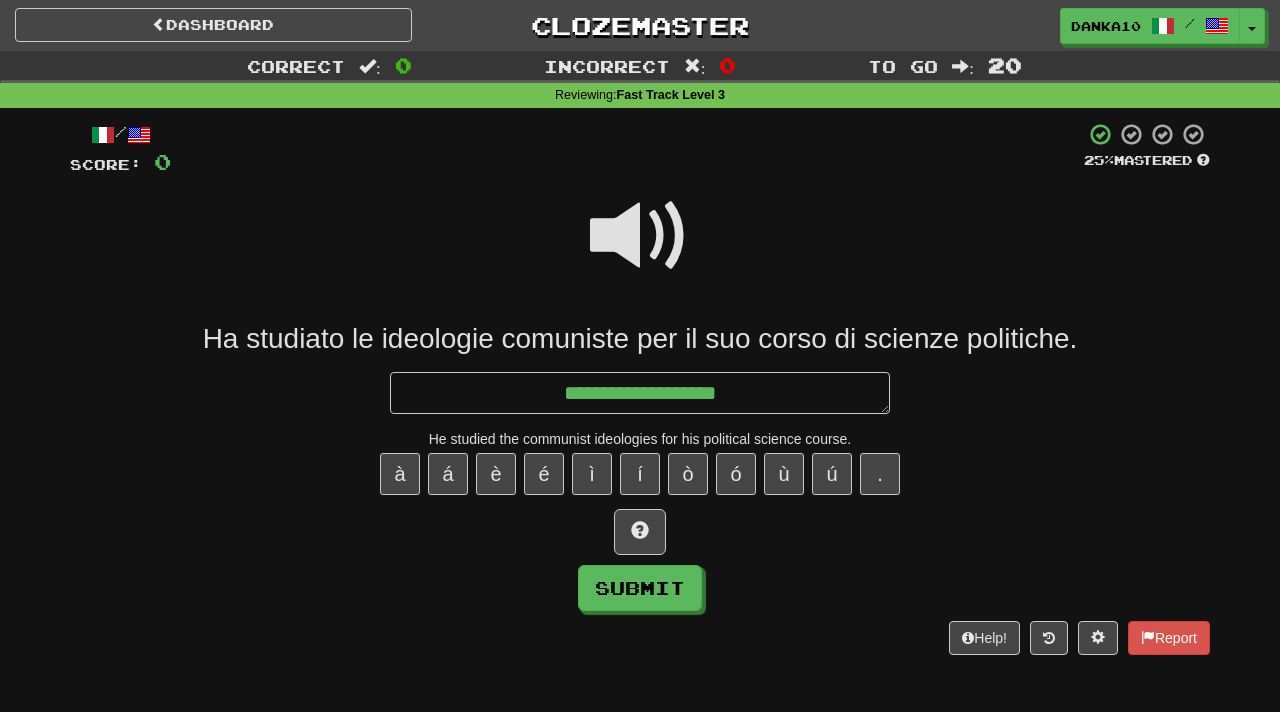 type on "*" 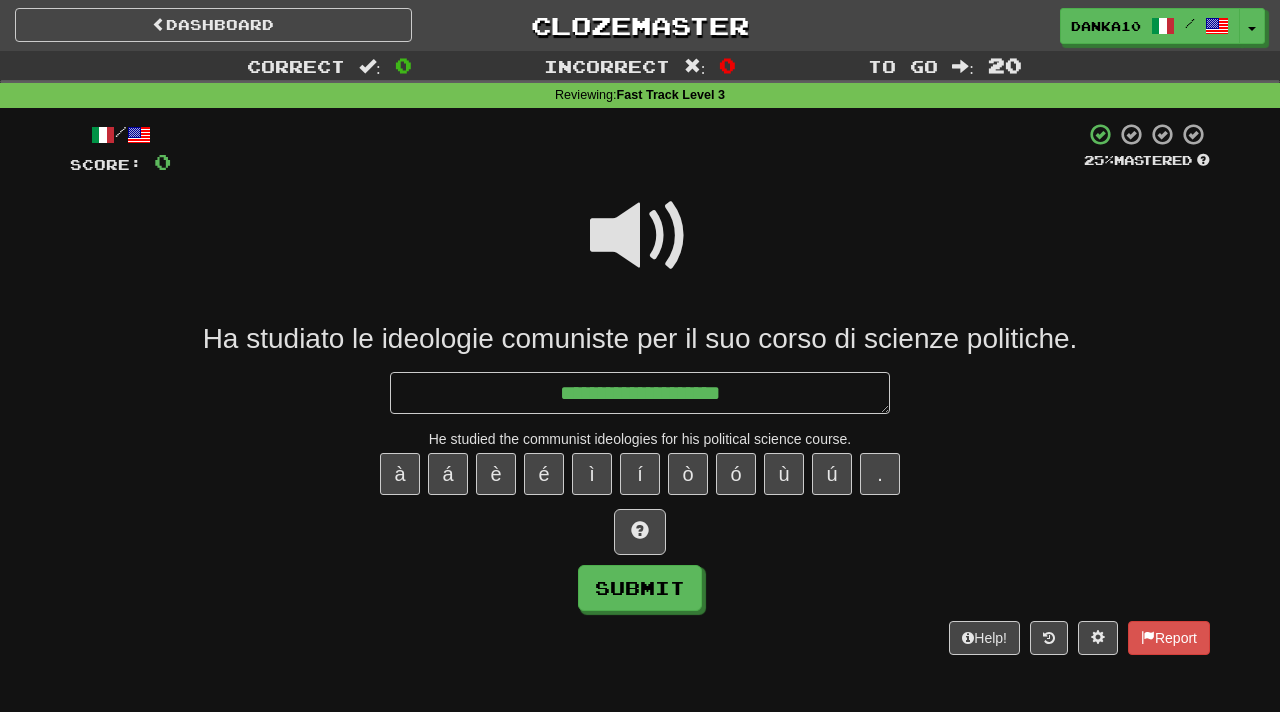 type on "*" 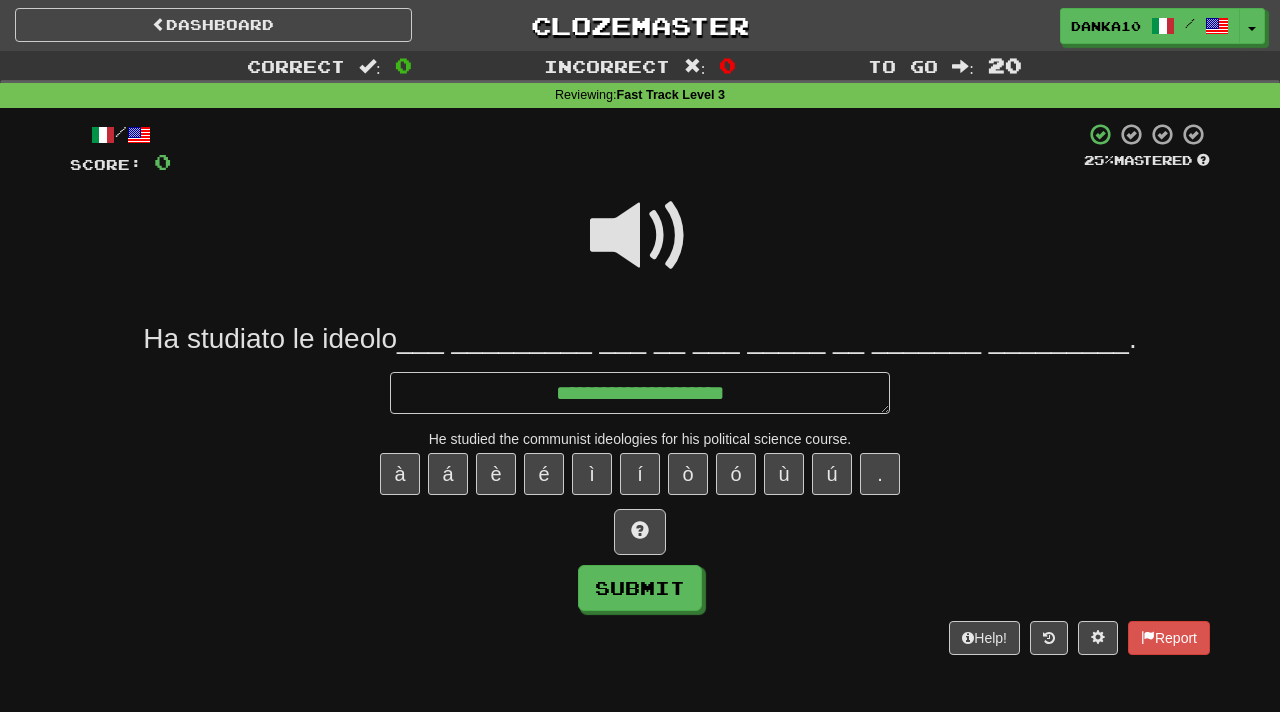 type on "*" 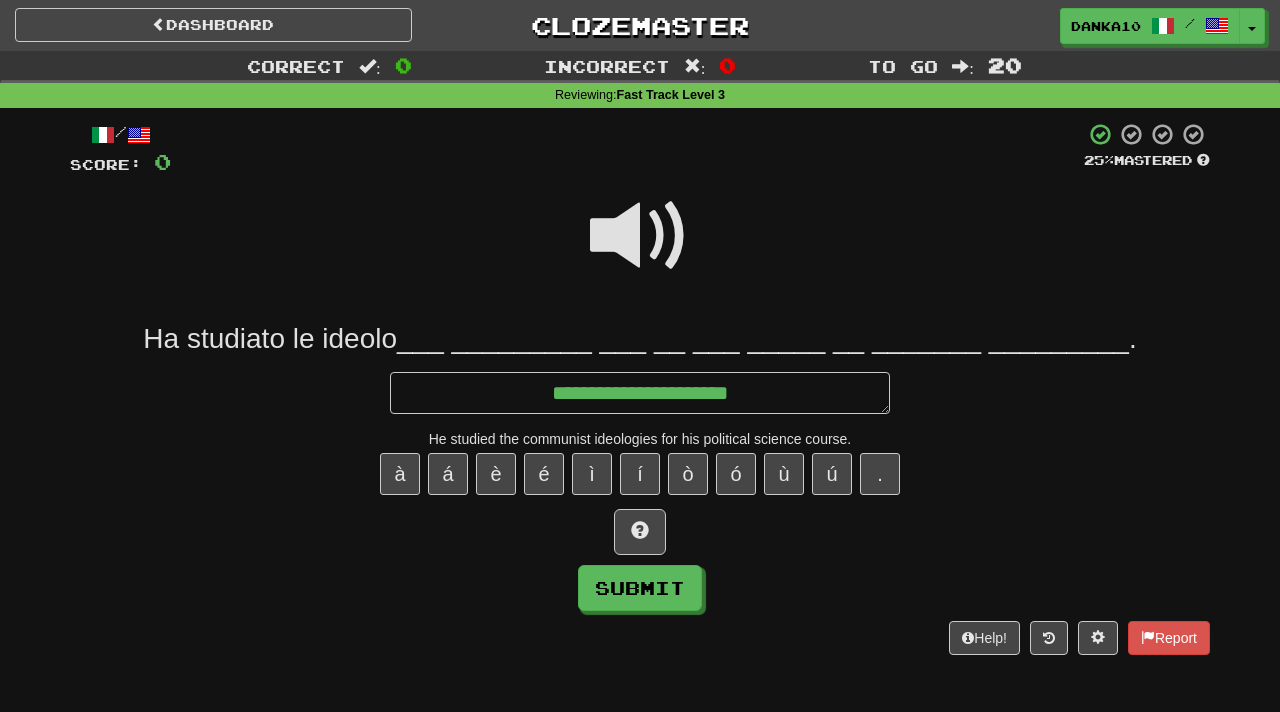 type on "*" 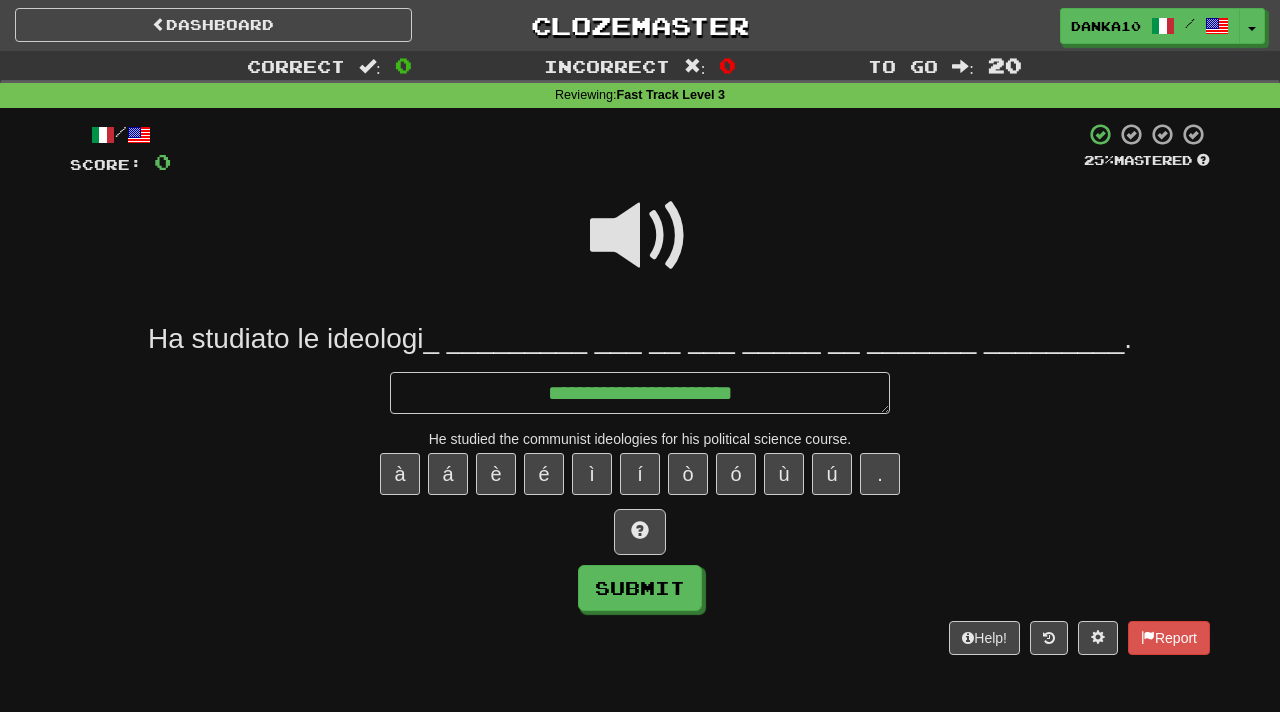 type on "*" 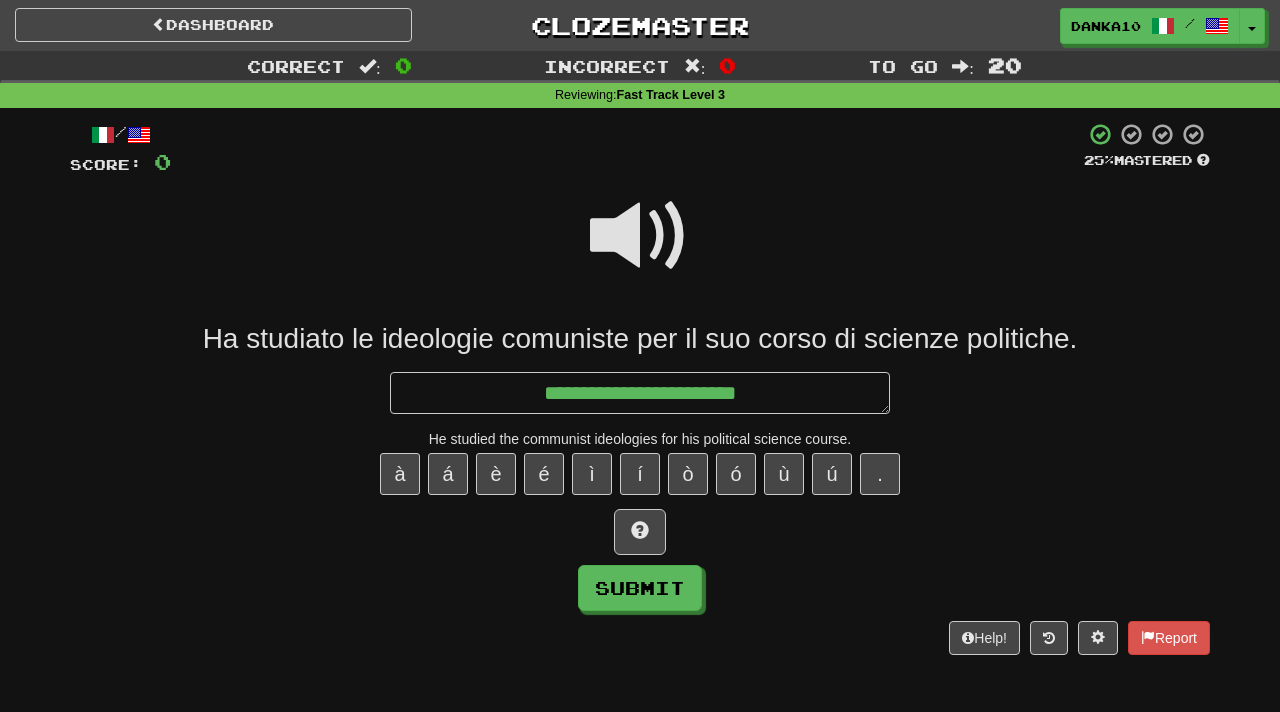 type on "*" 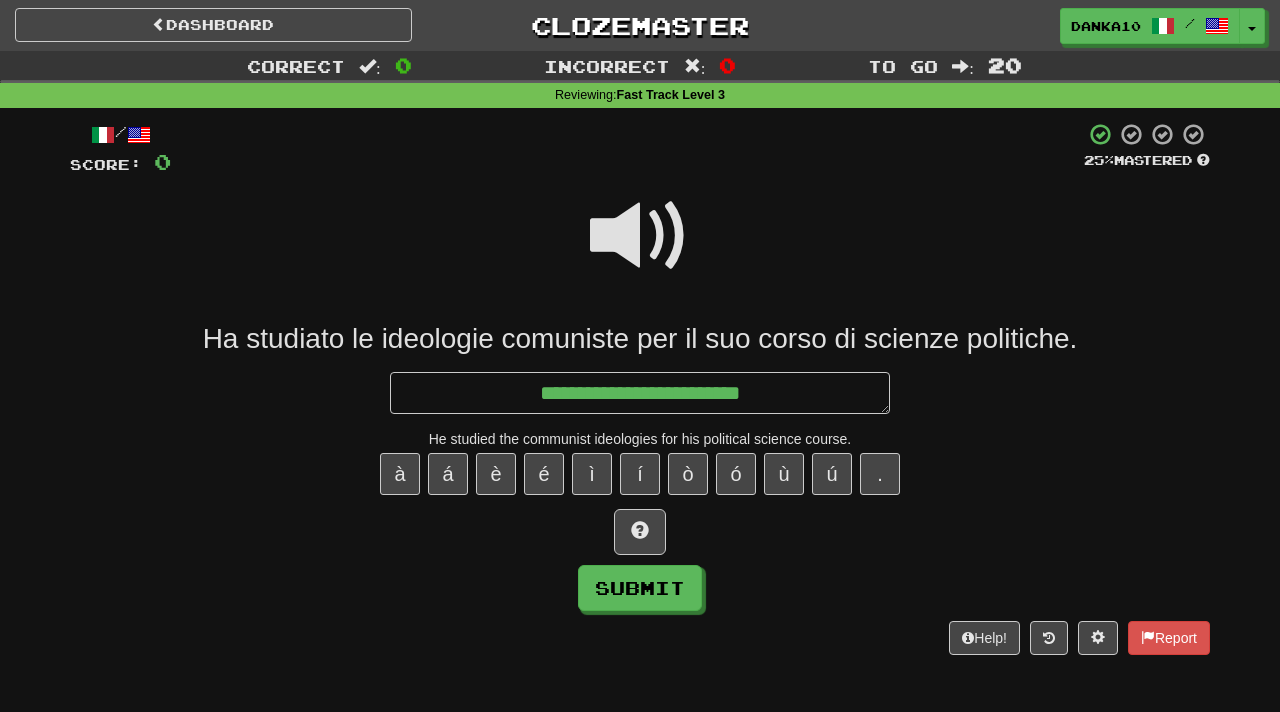 type on "*" 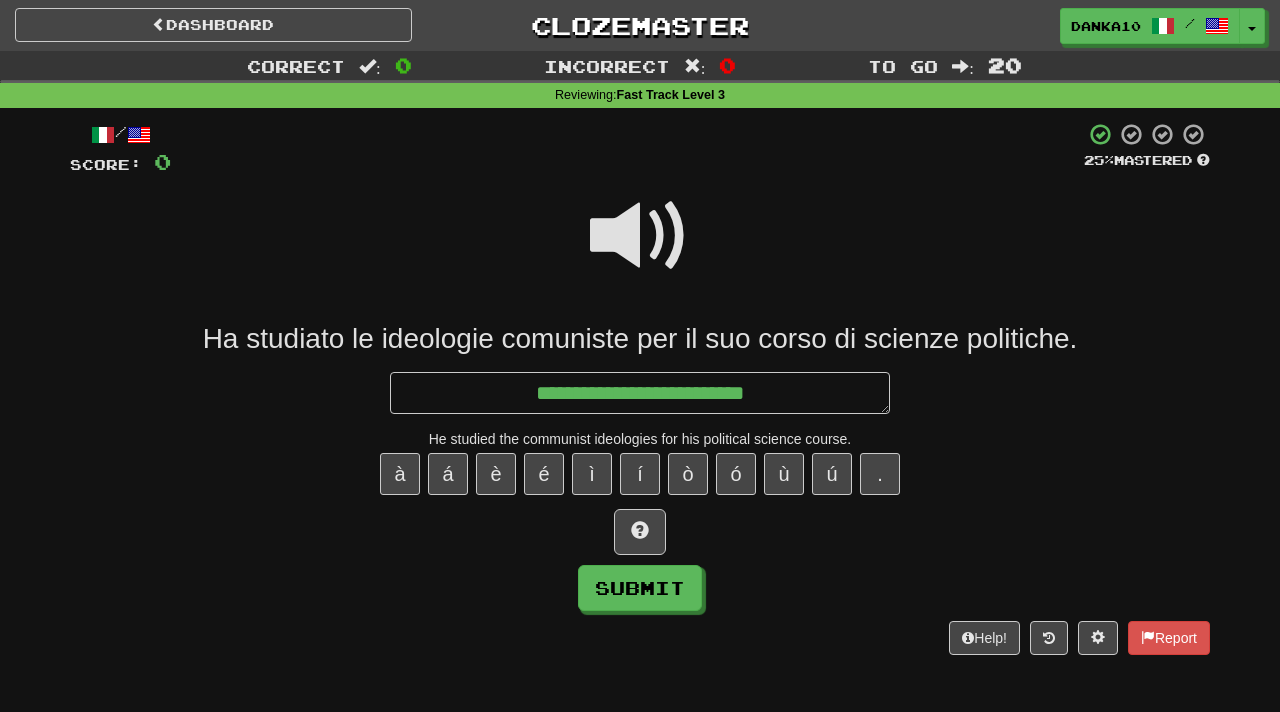 type on "*" 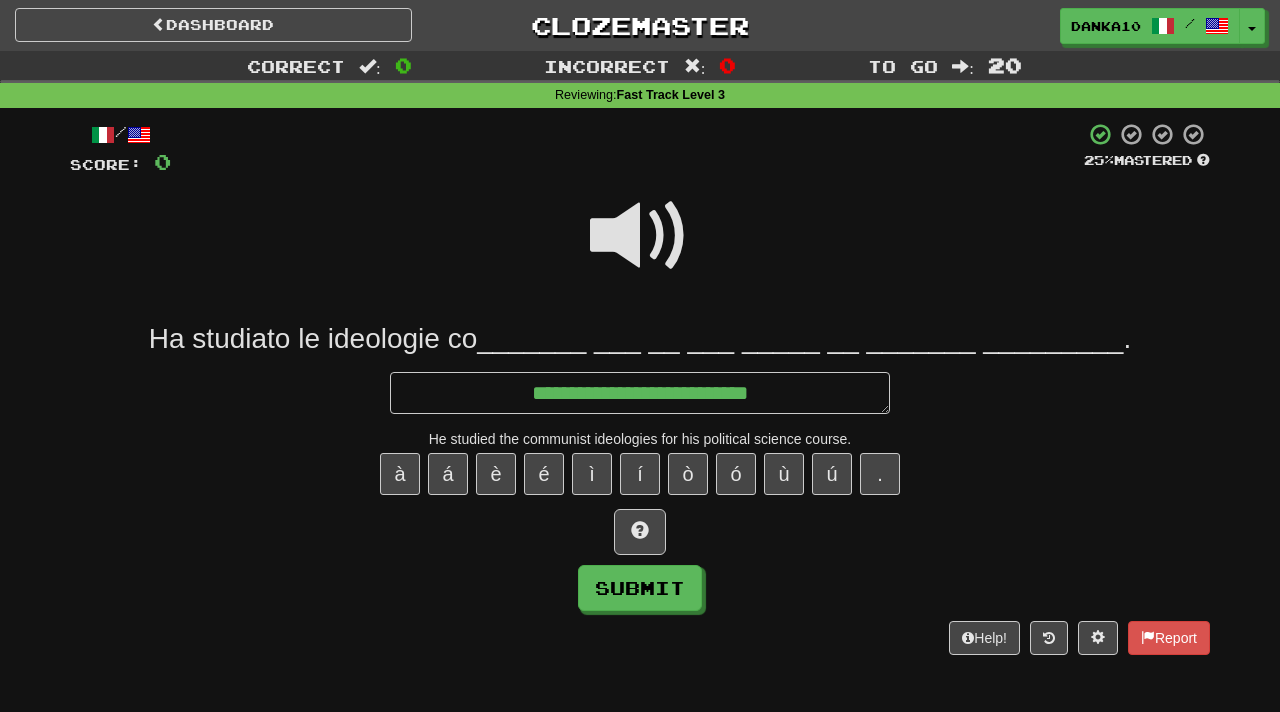 type on "*" 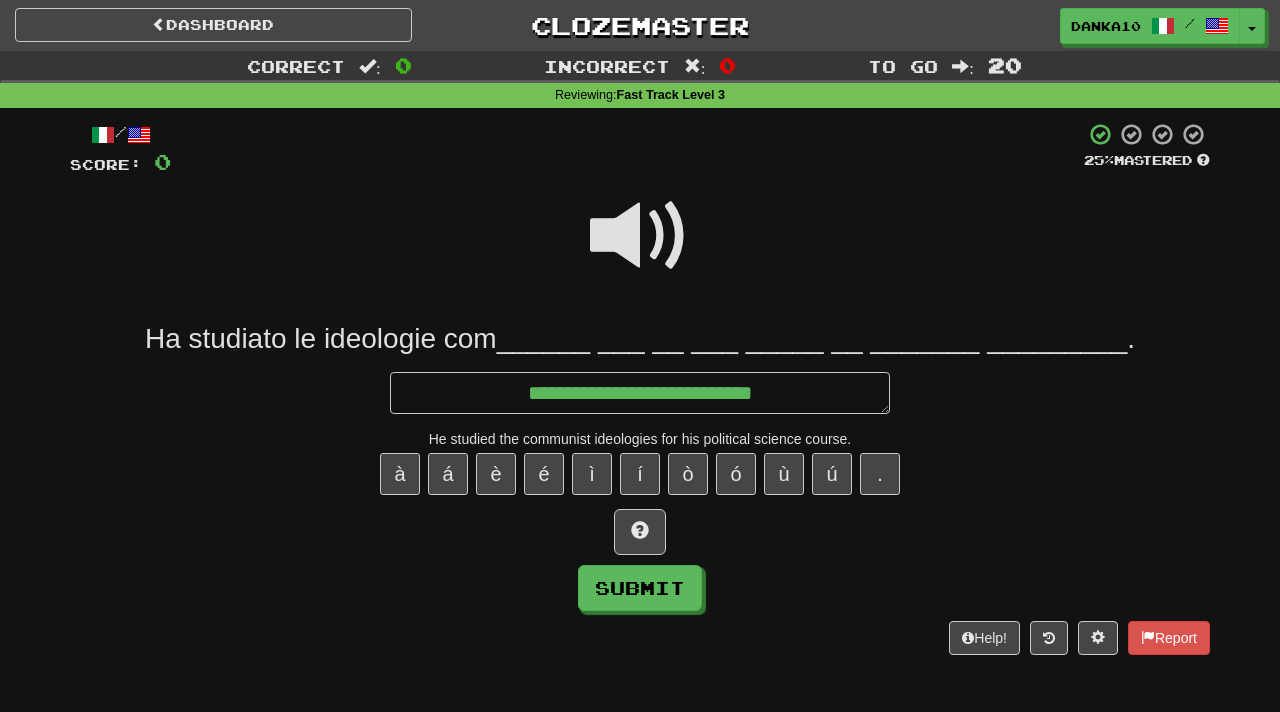 type on "*" 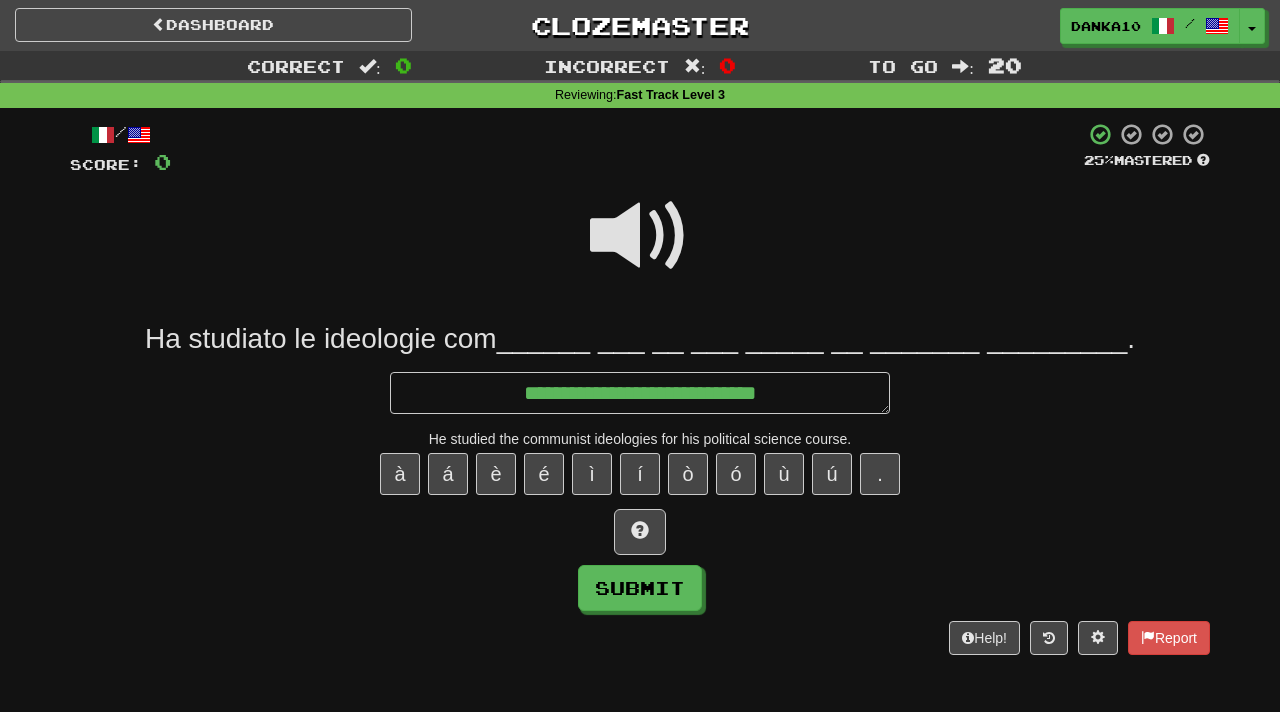 type on "*" 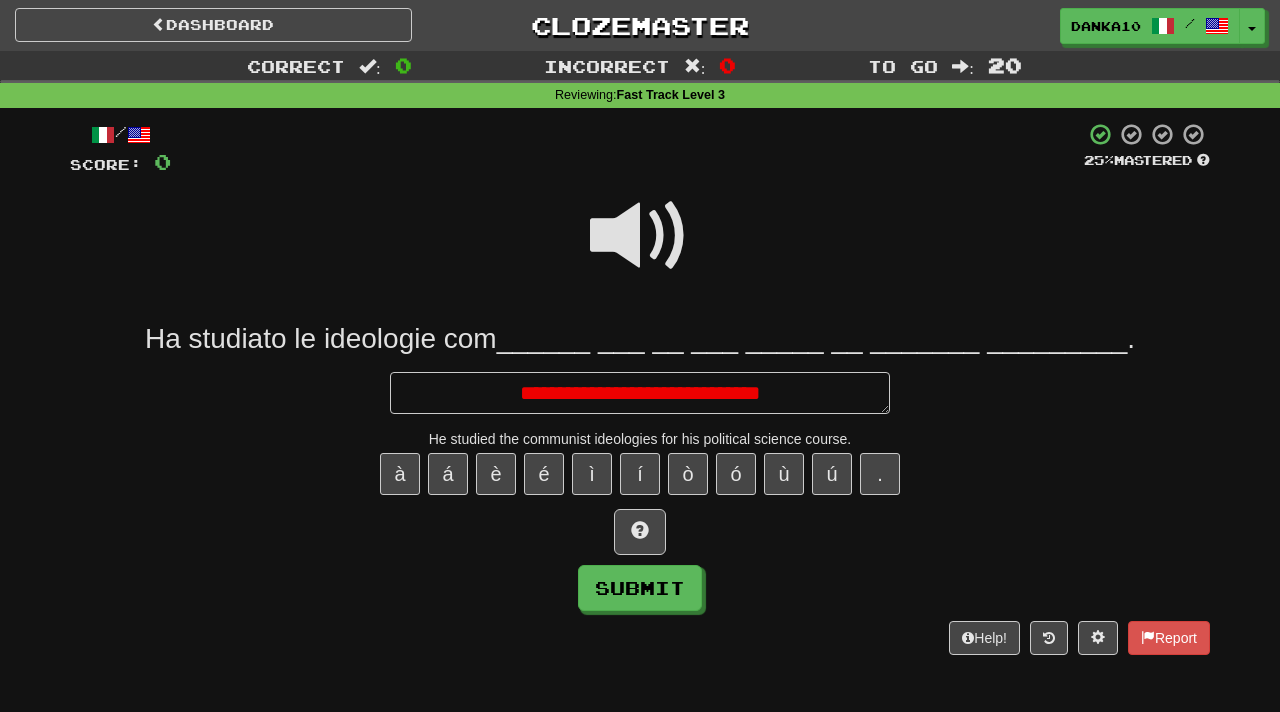 type on "*" 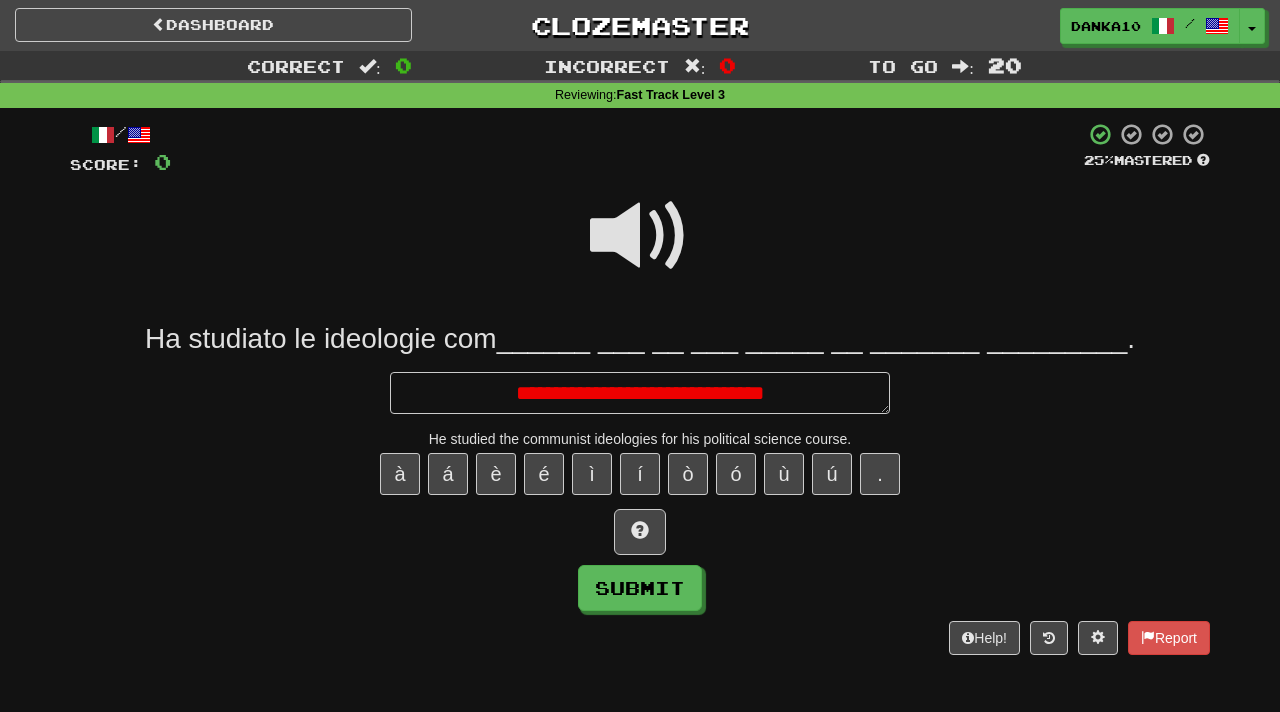 type on "*" 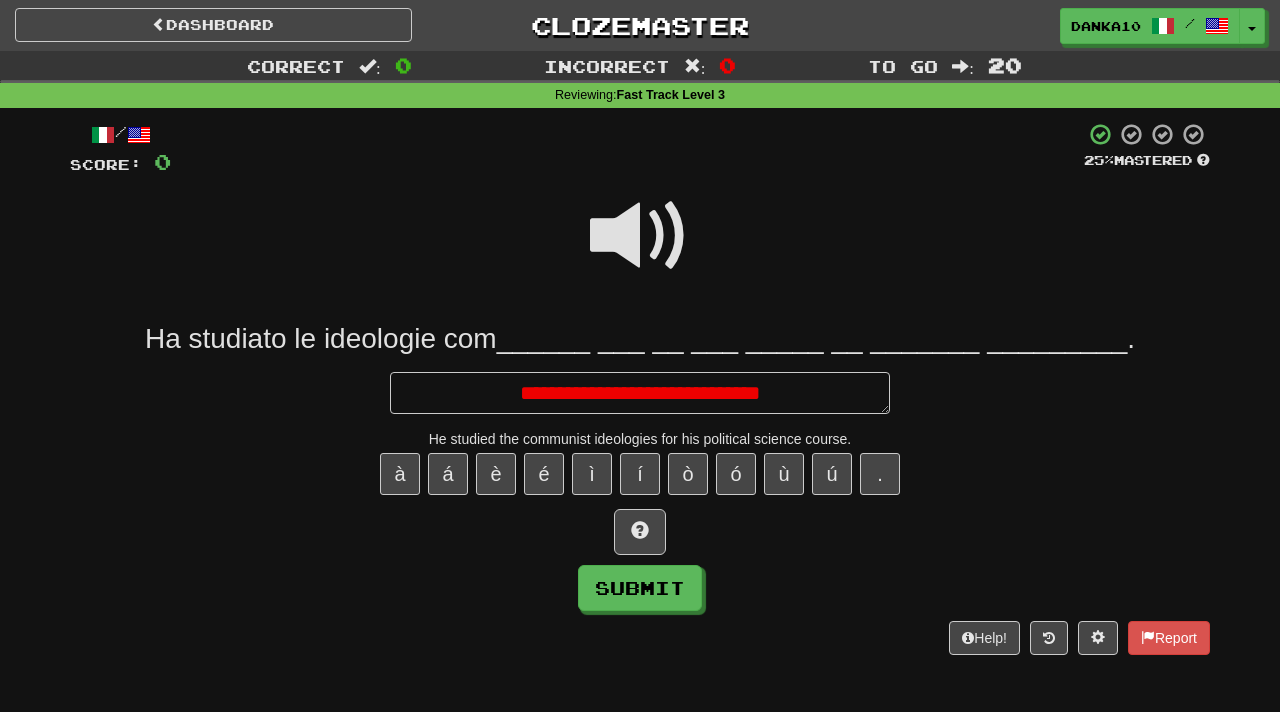type on "*" 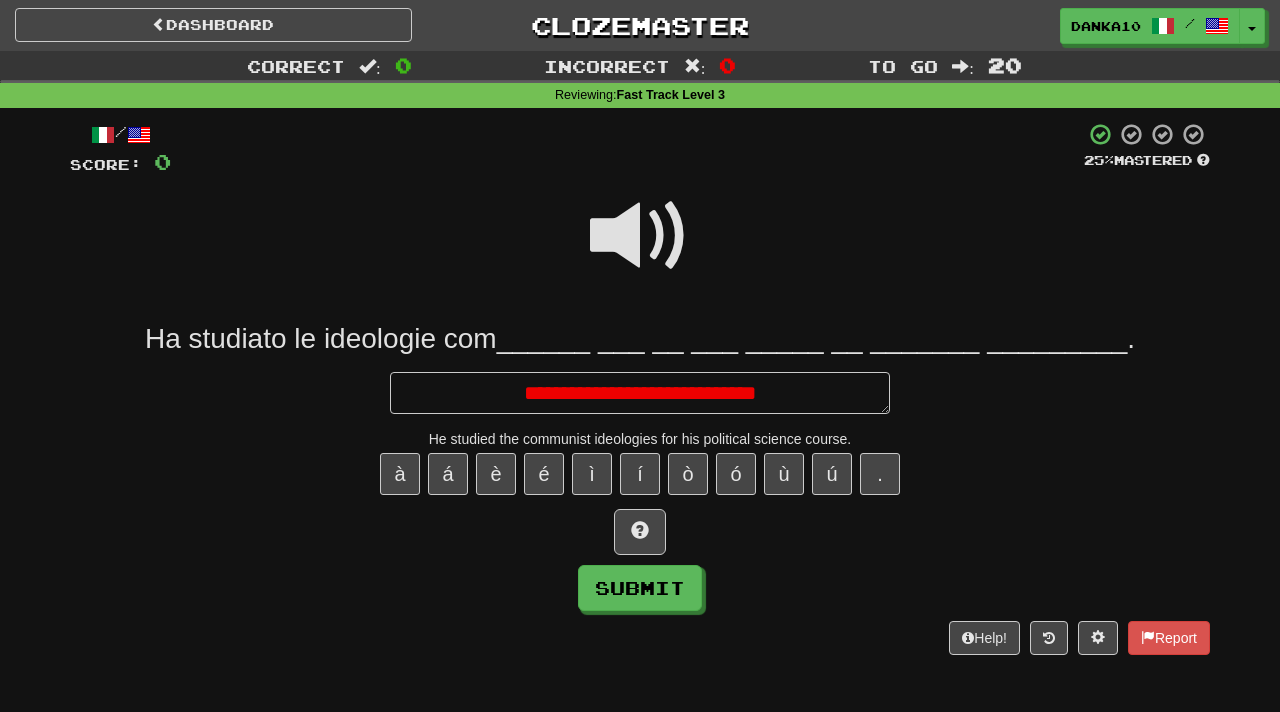 type on "*" 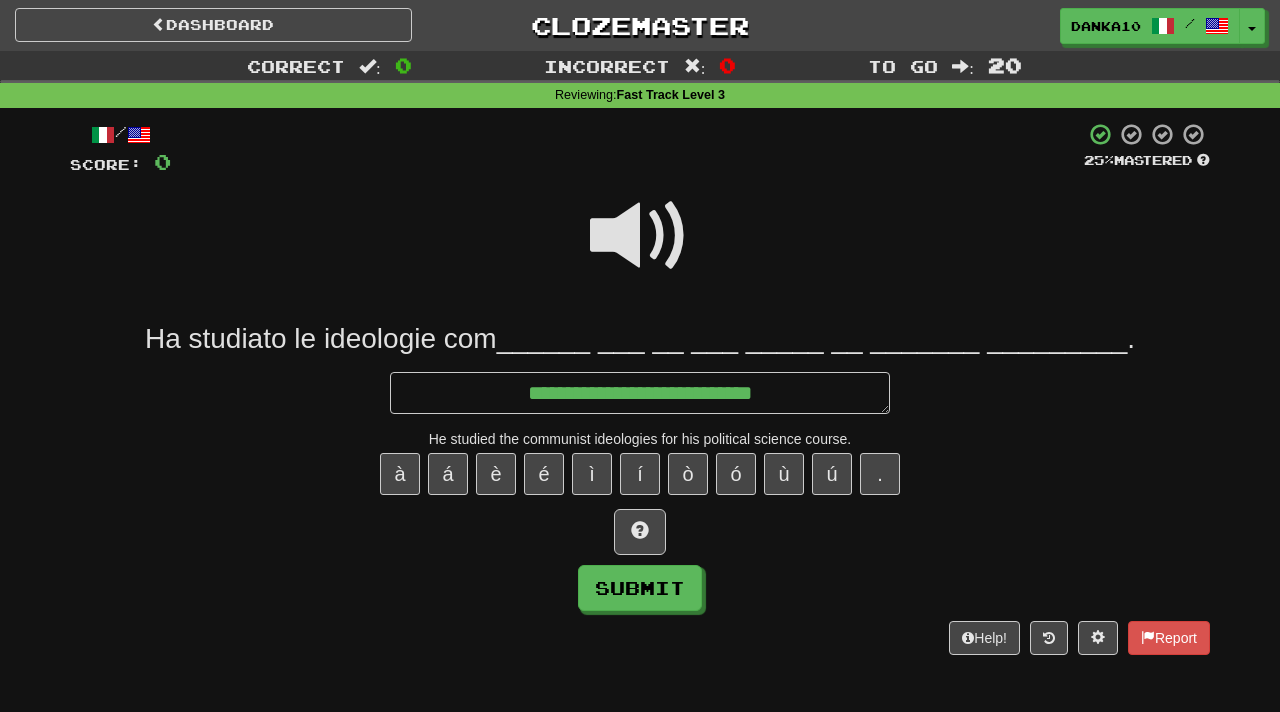 type on "*" 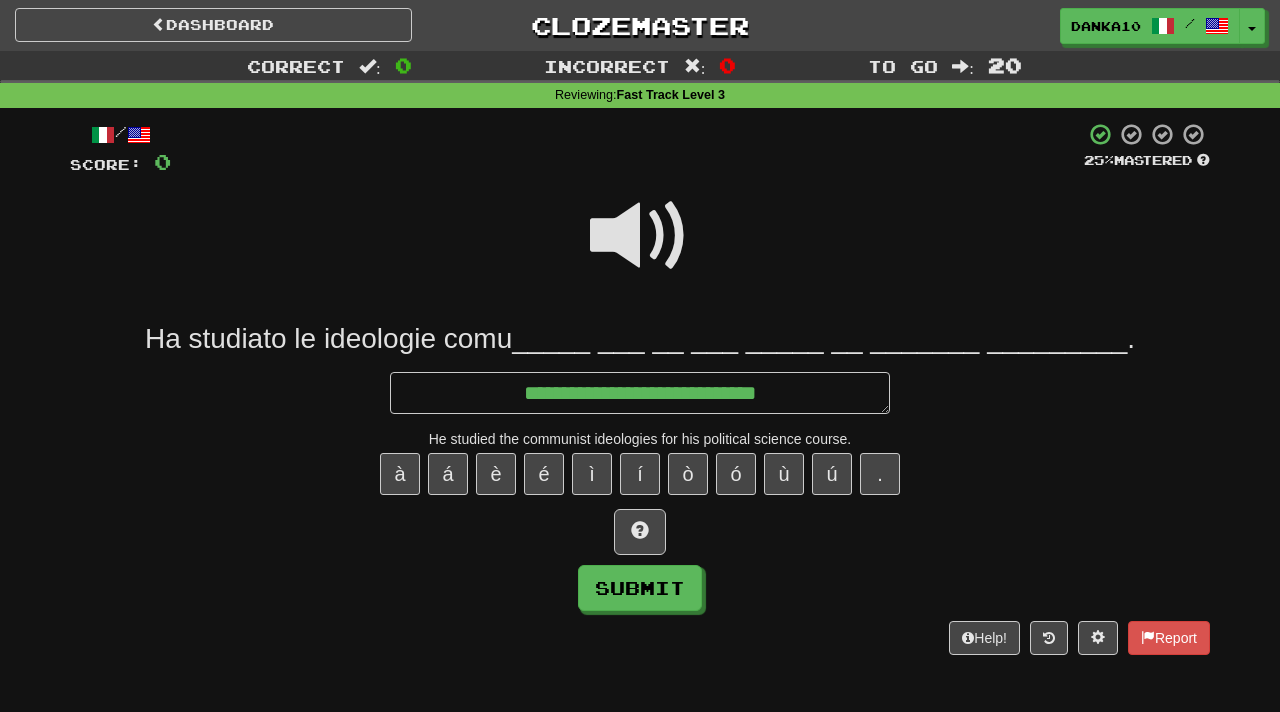 type on "*" 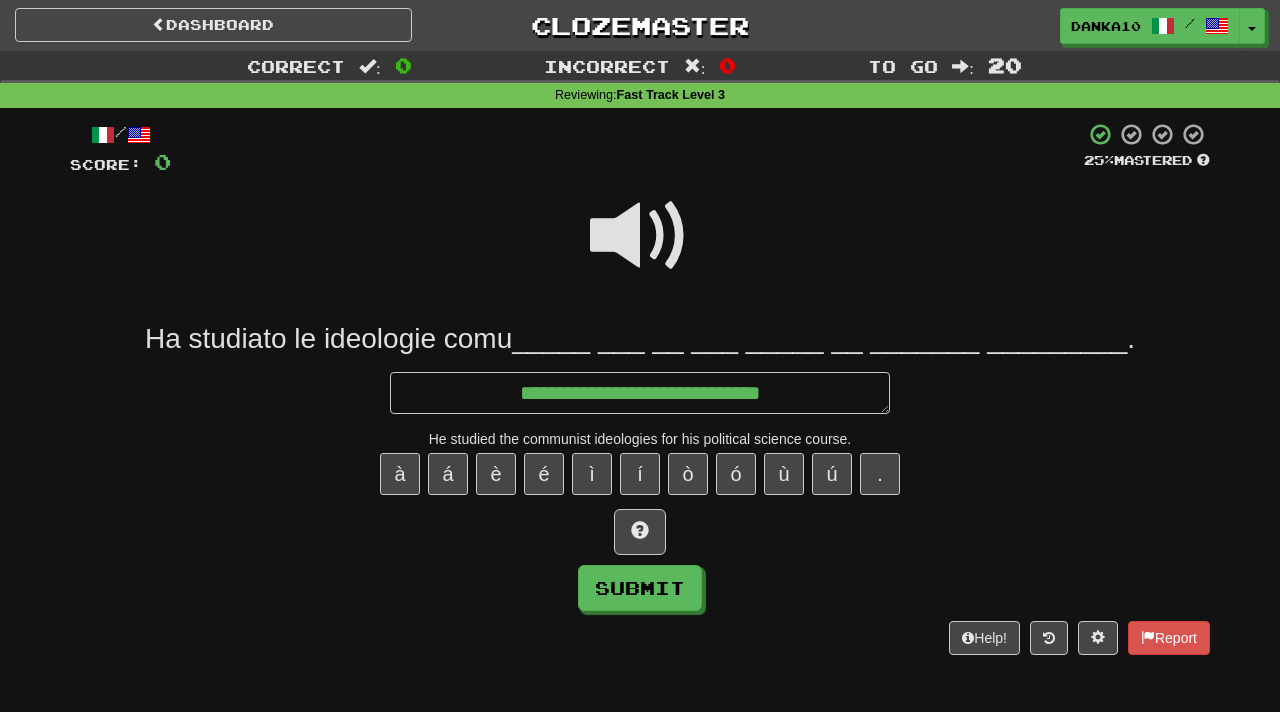 type on "*" 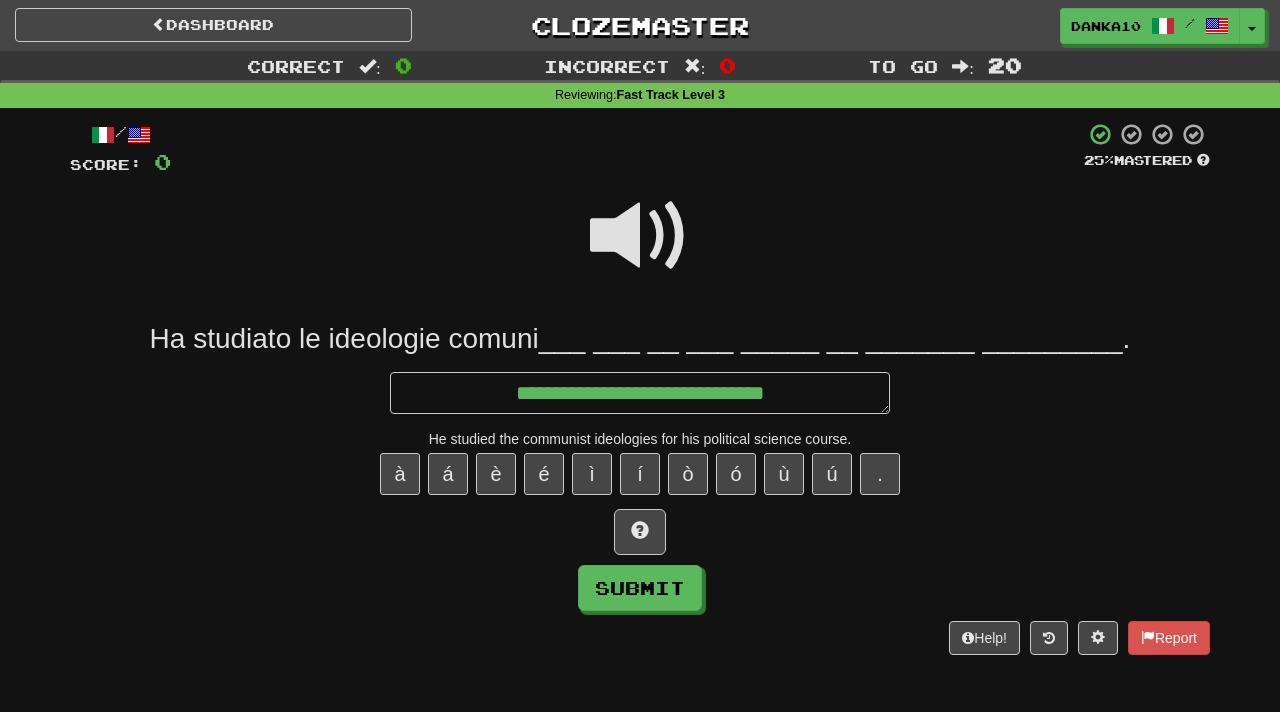 type on "*" 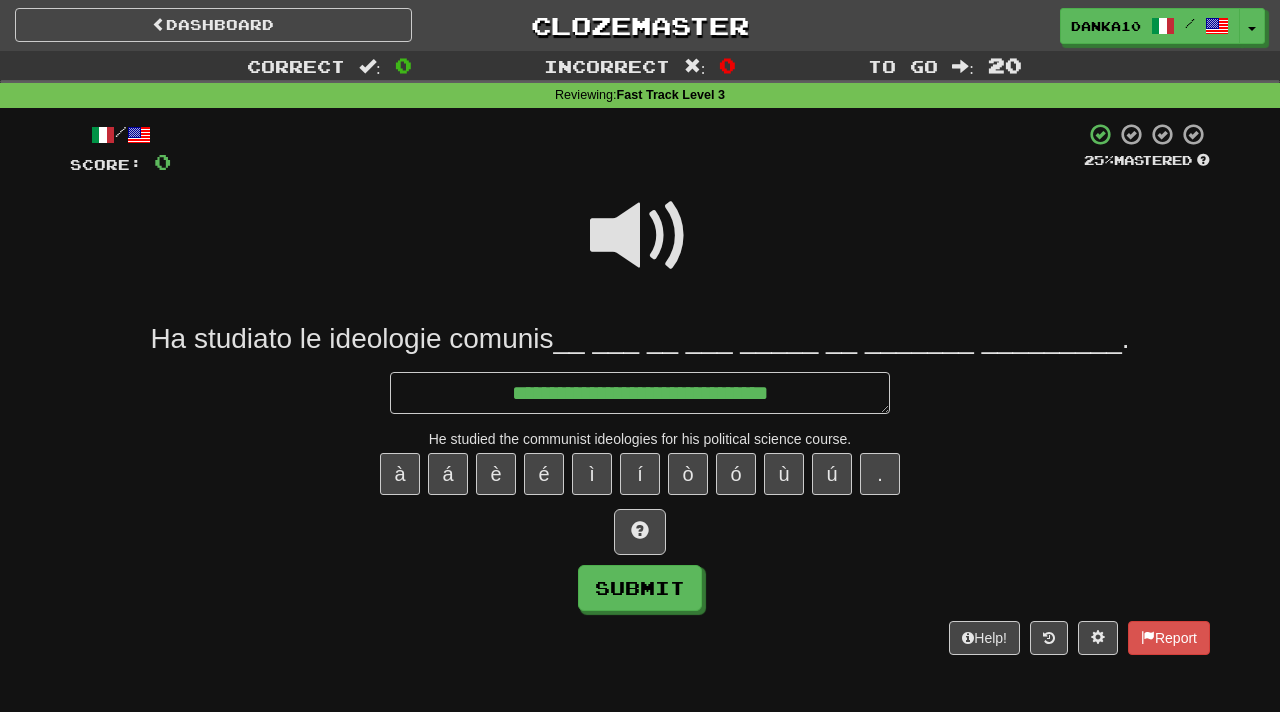 type on "*" 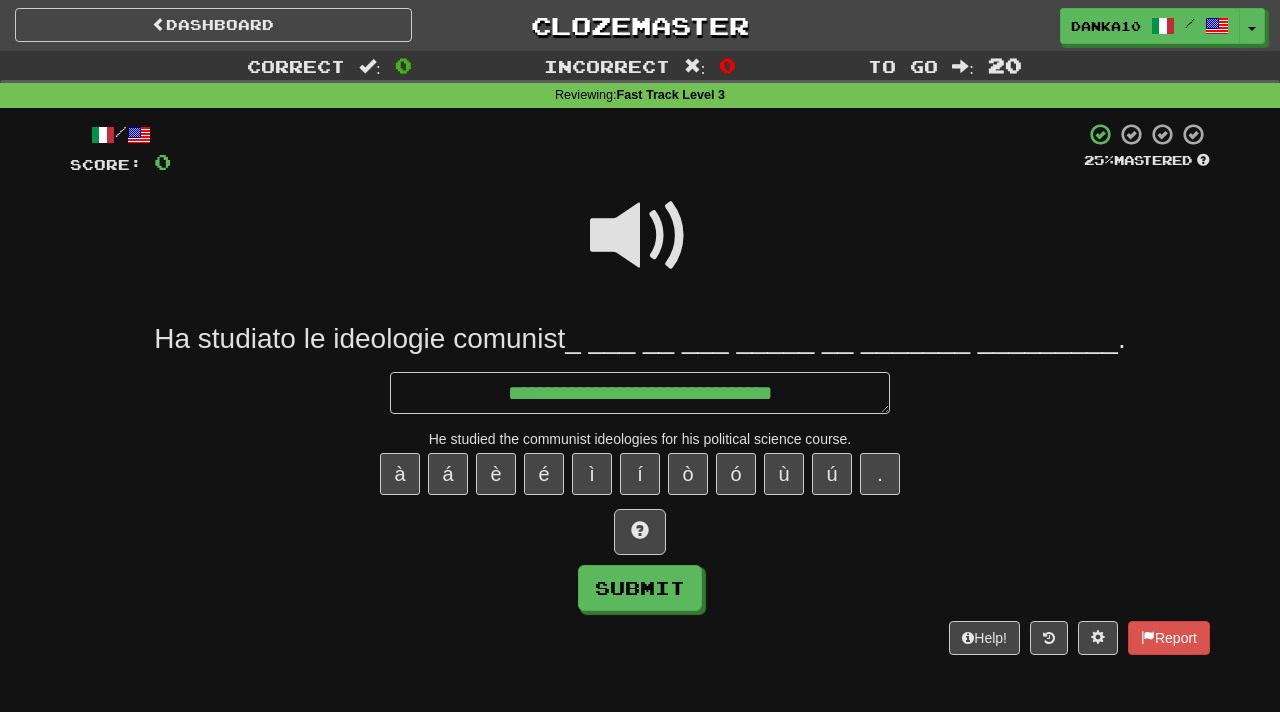 type on "*" 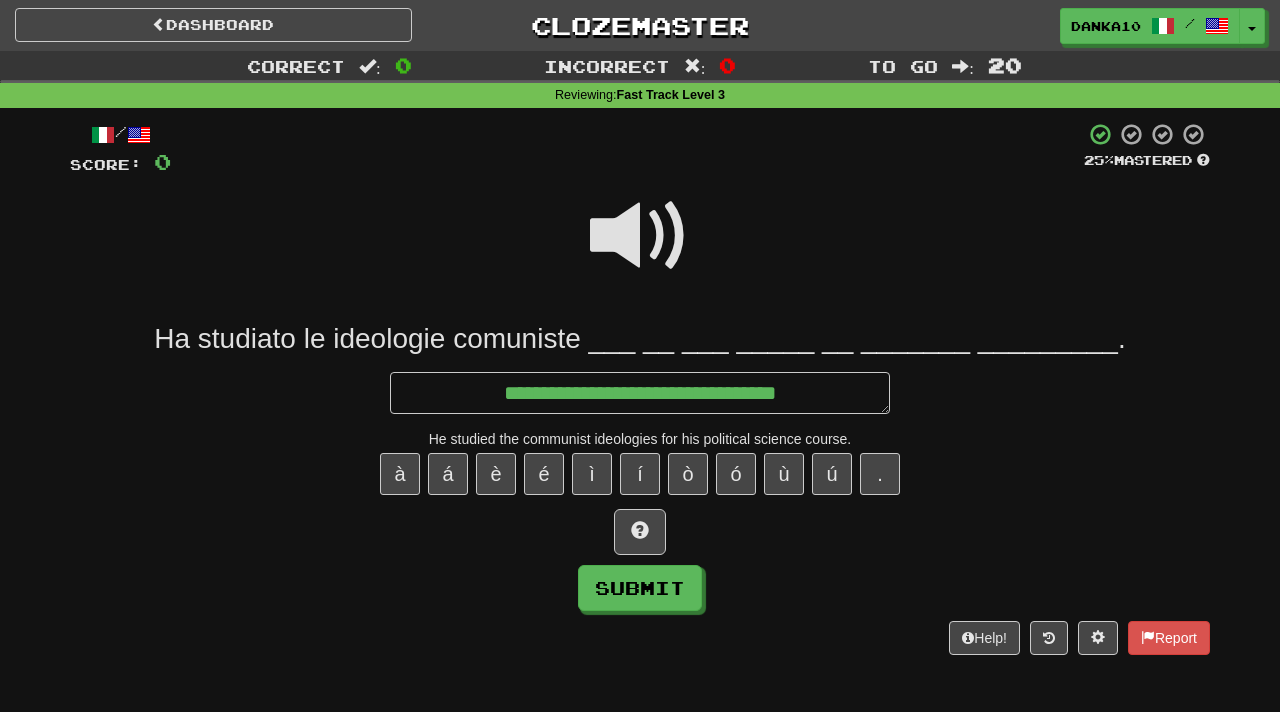 type on "*" 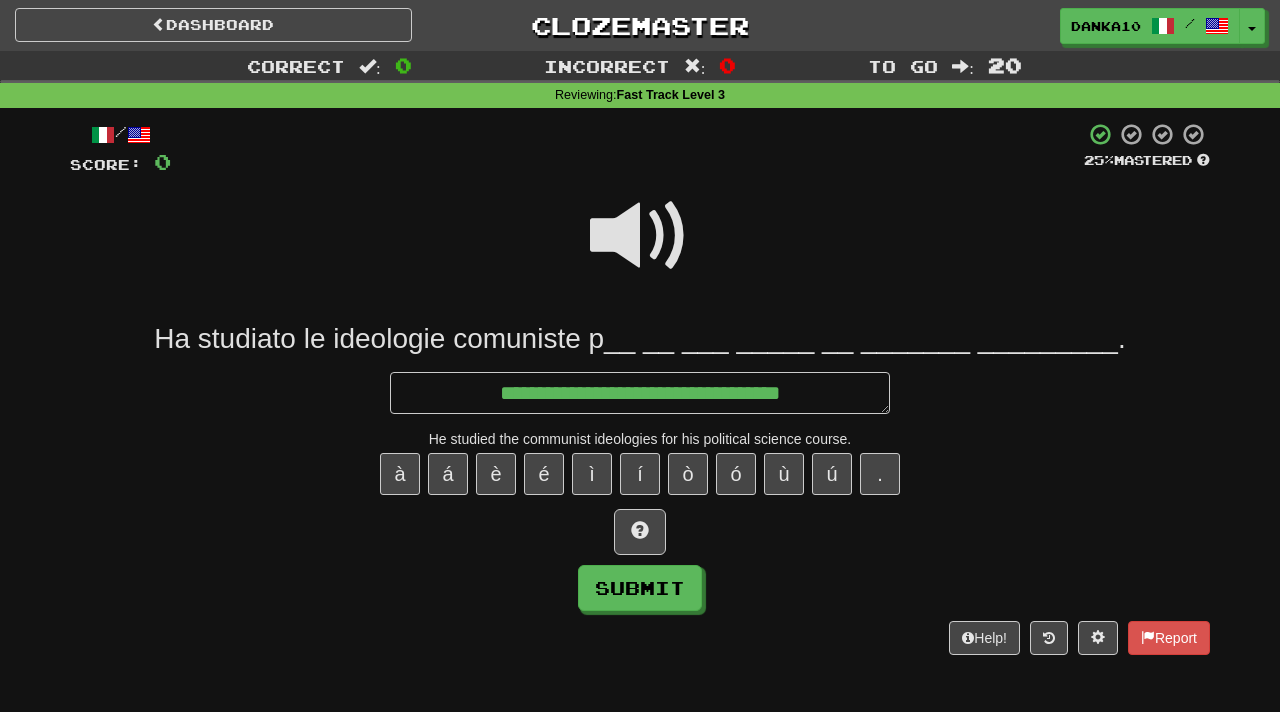 type on "*" 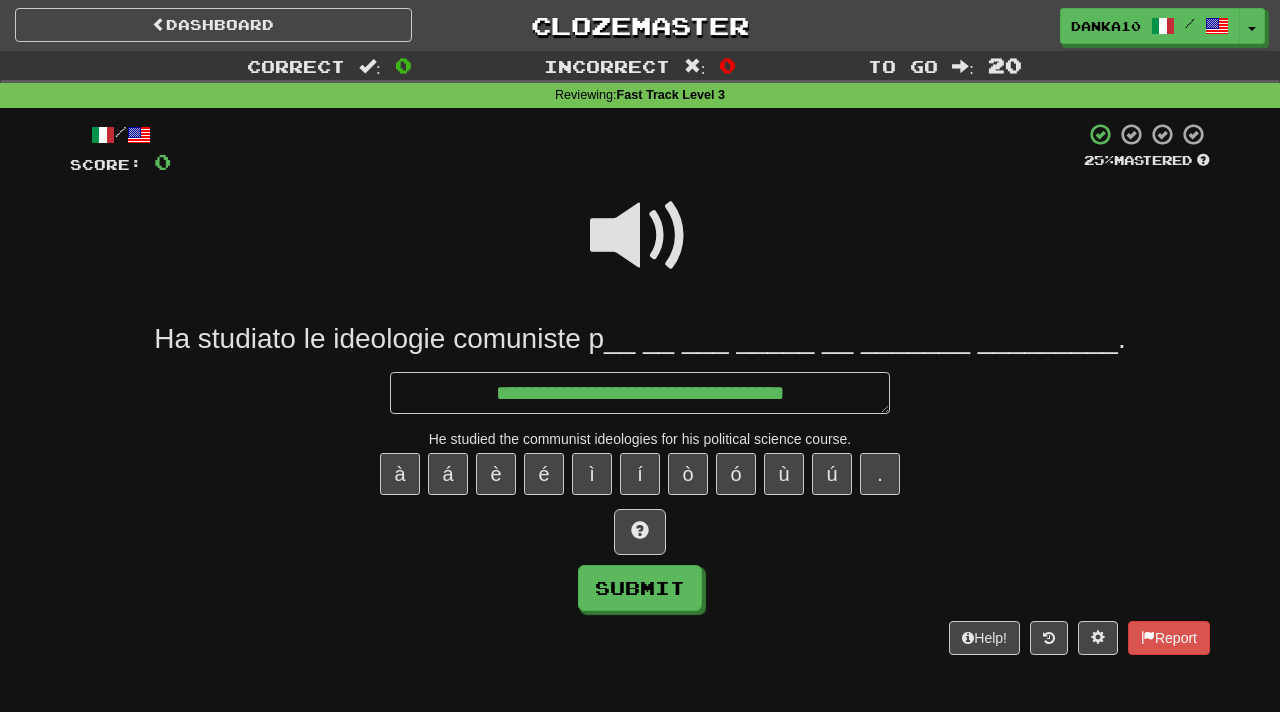 type on "*" 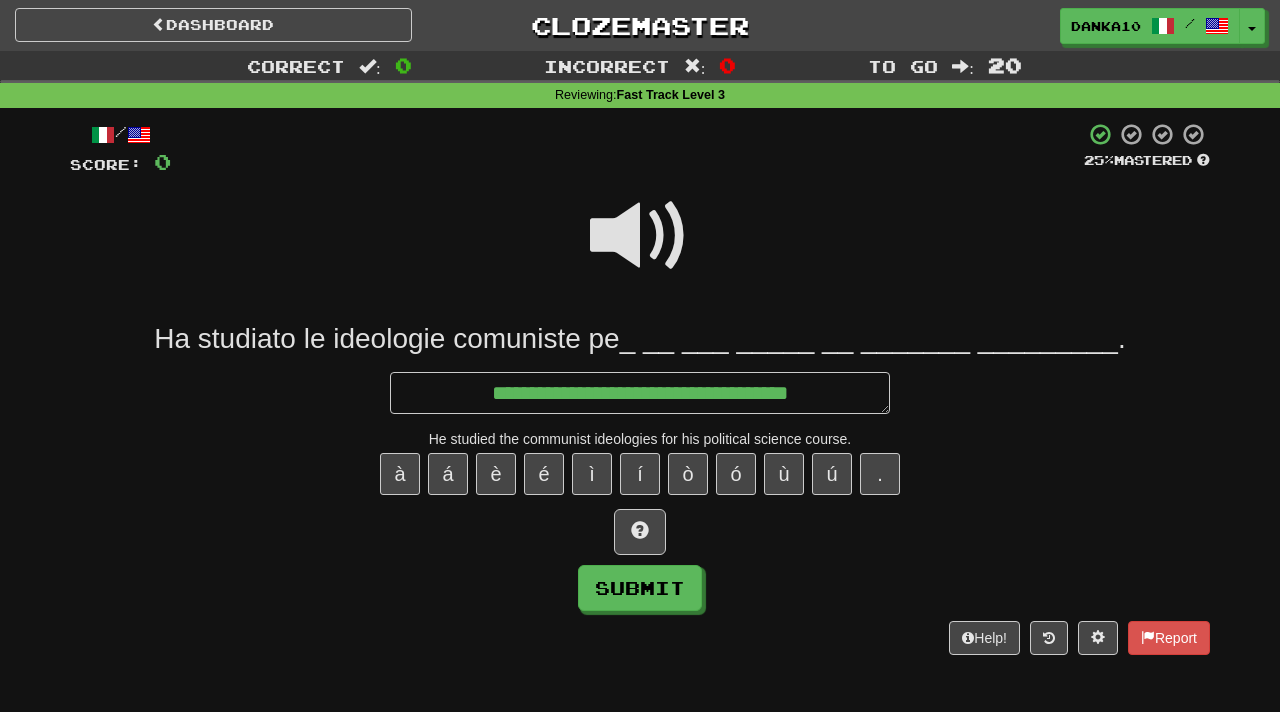 type on "*" 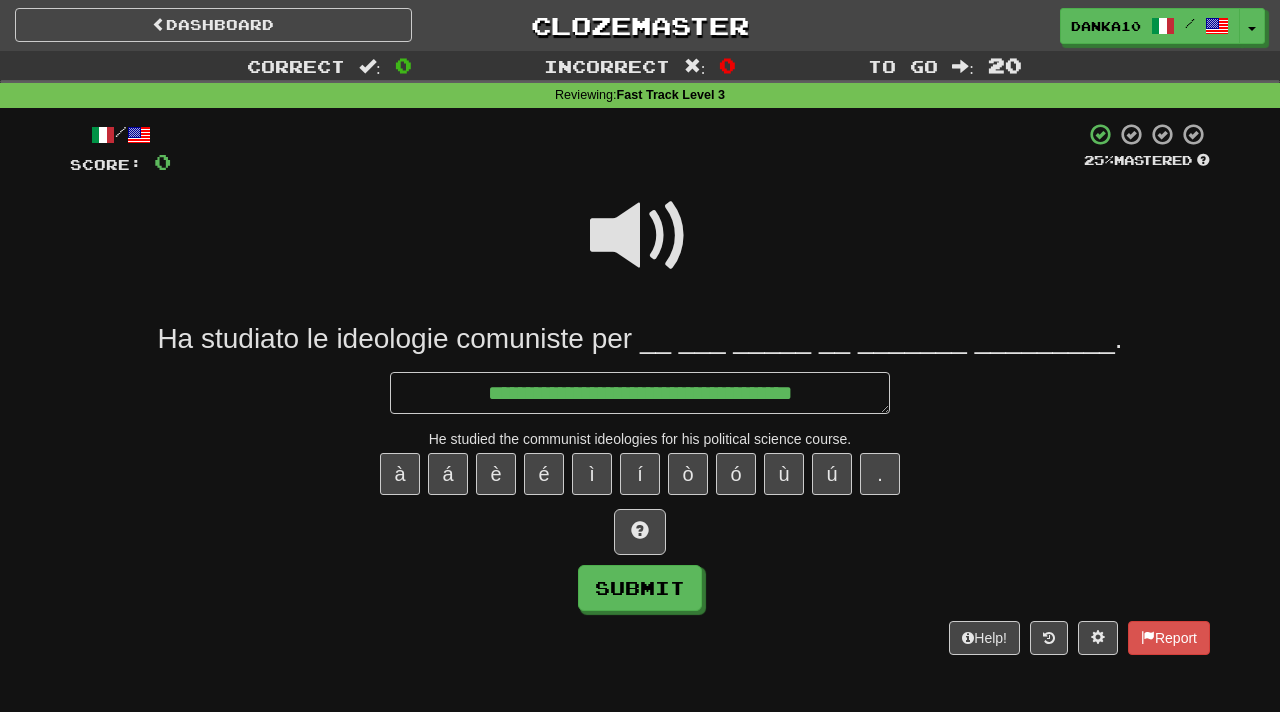 type on "*" 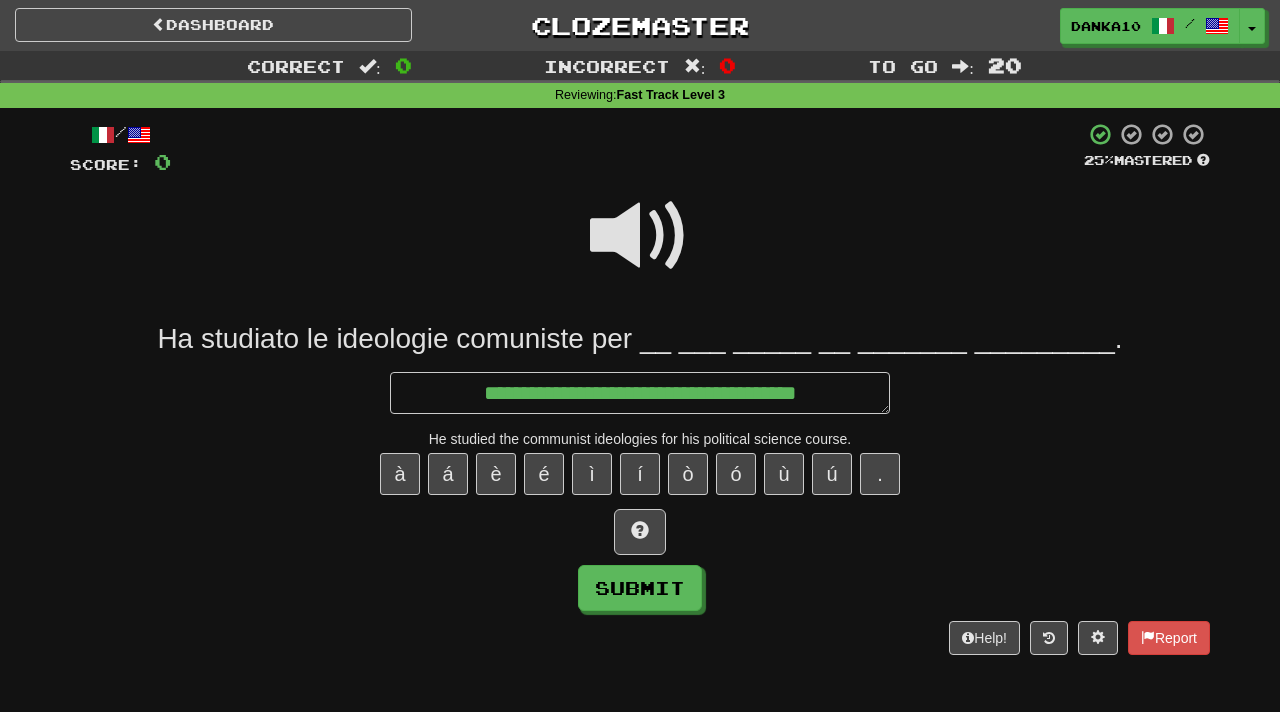 type on "*" 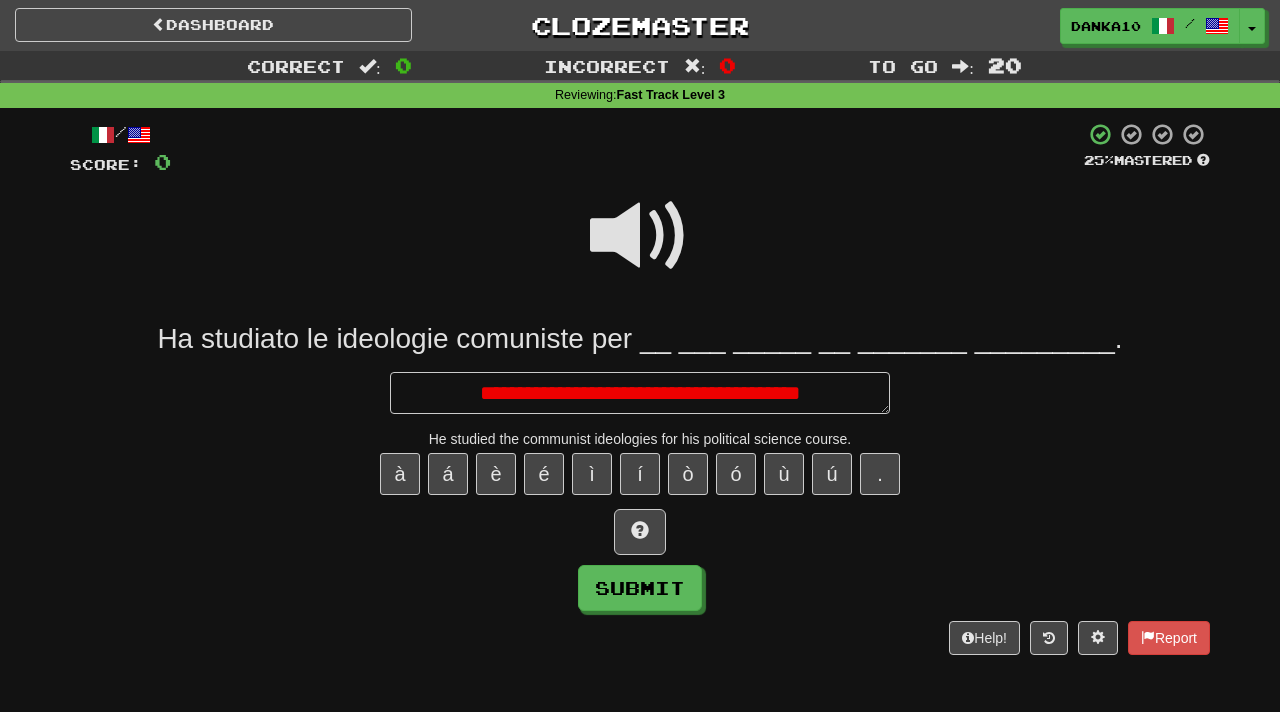 type on "*" 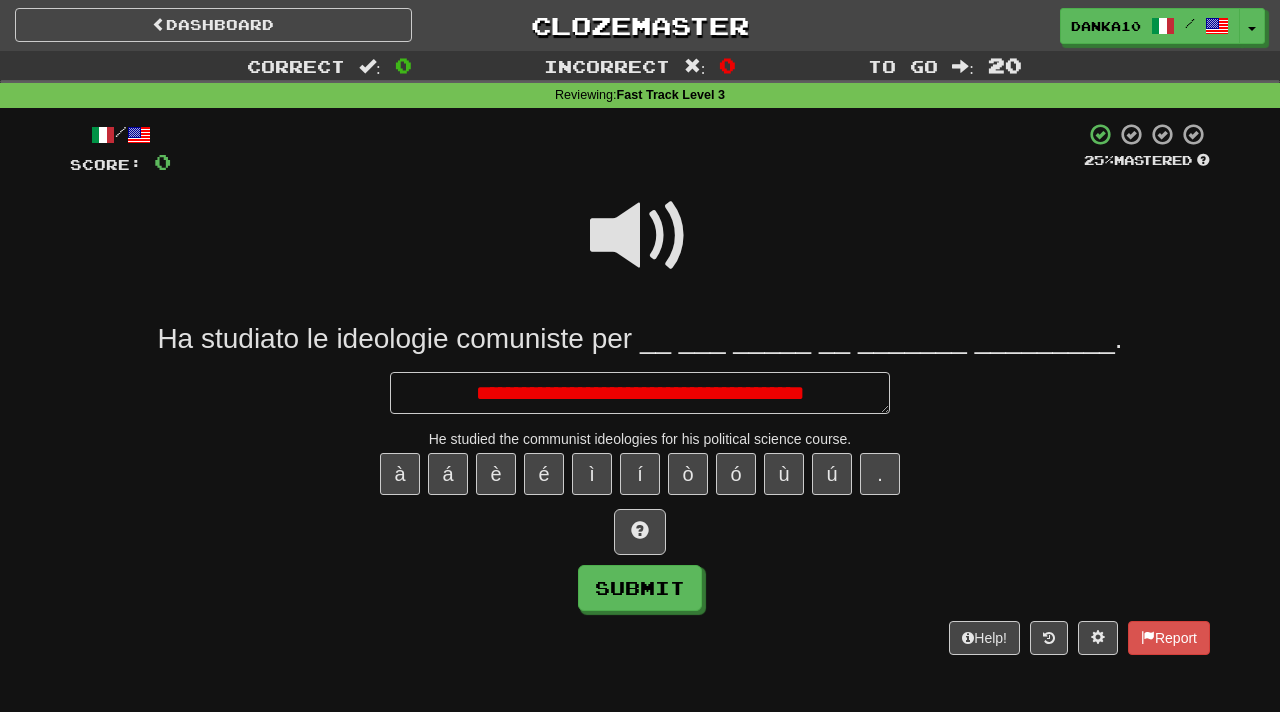type on "*" 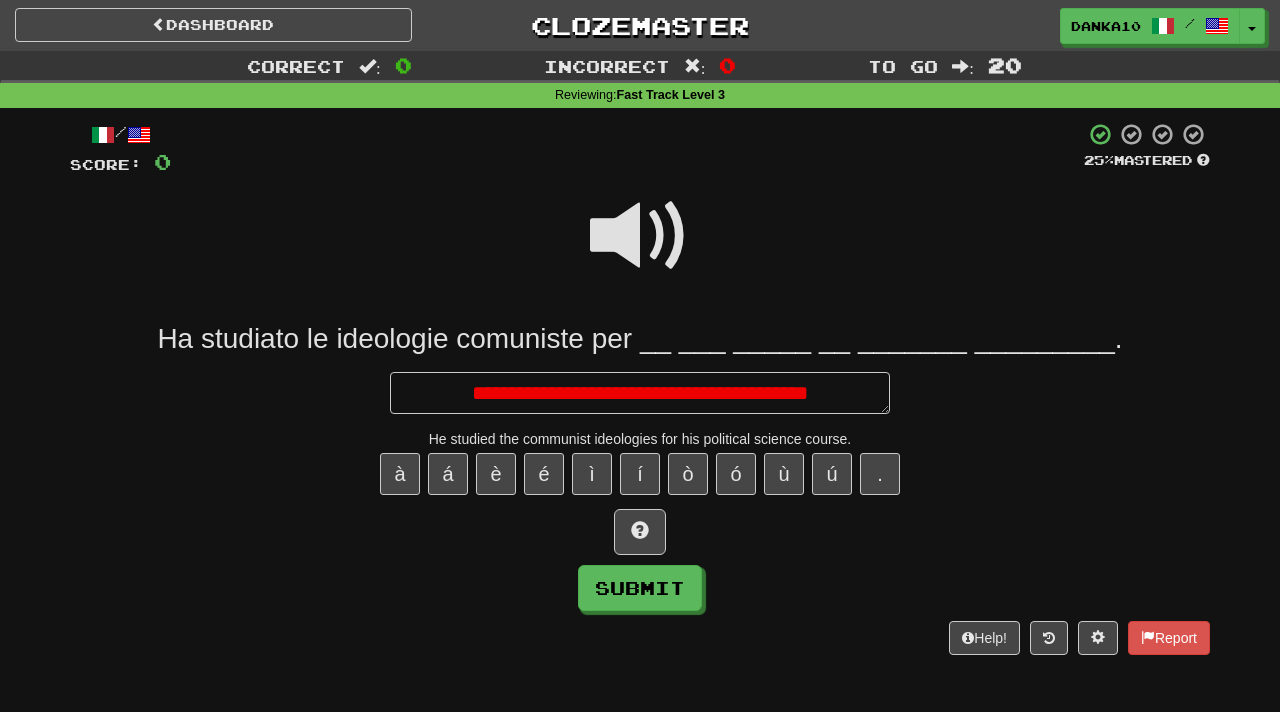 type on "*" 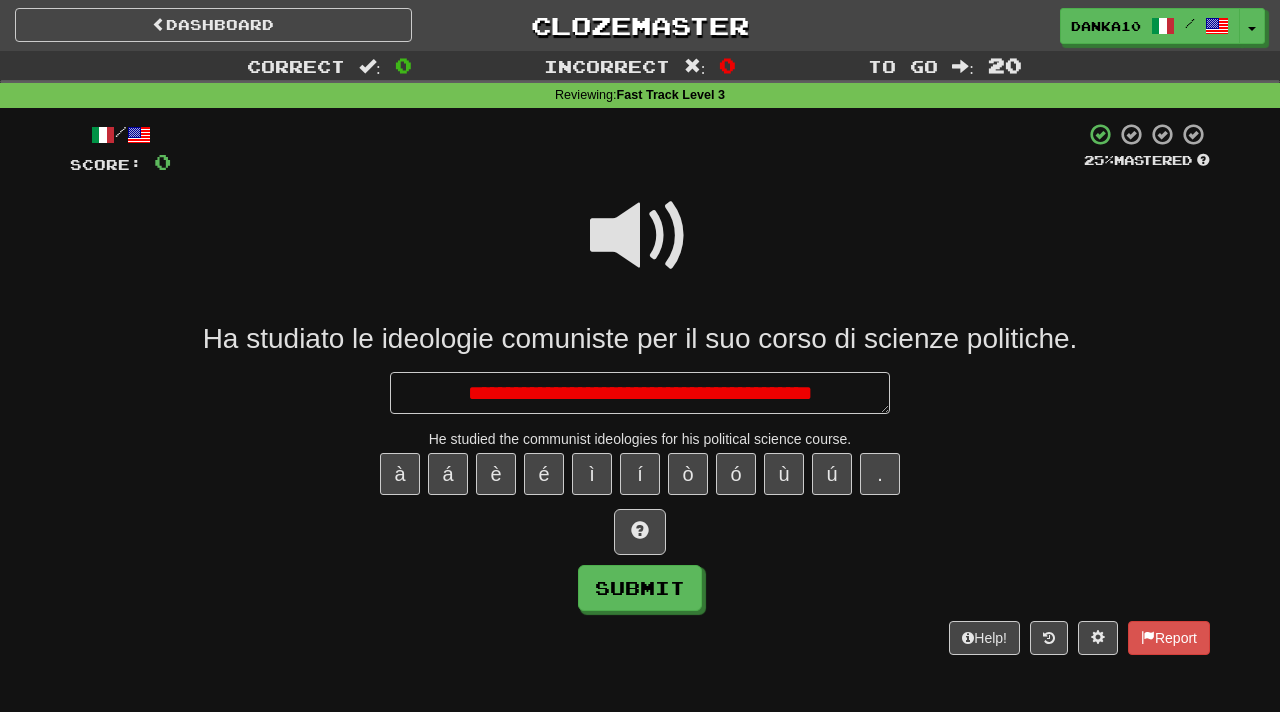 type on "*" 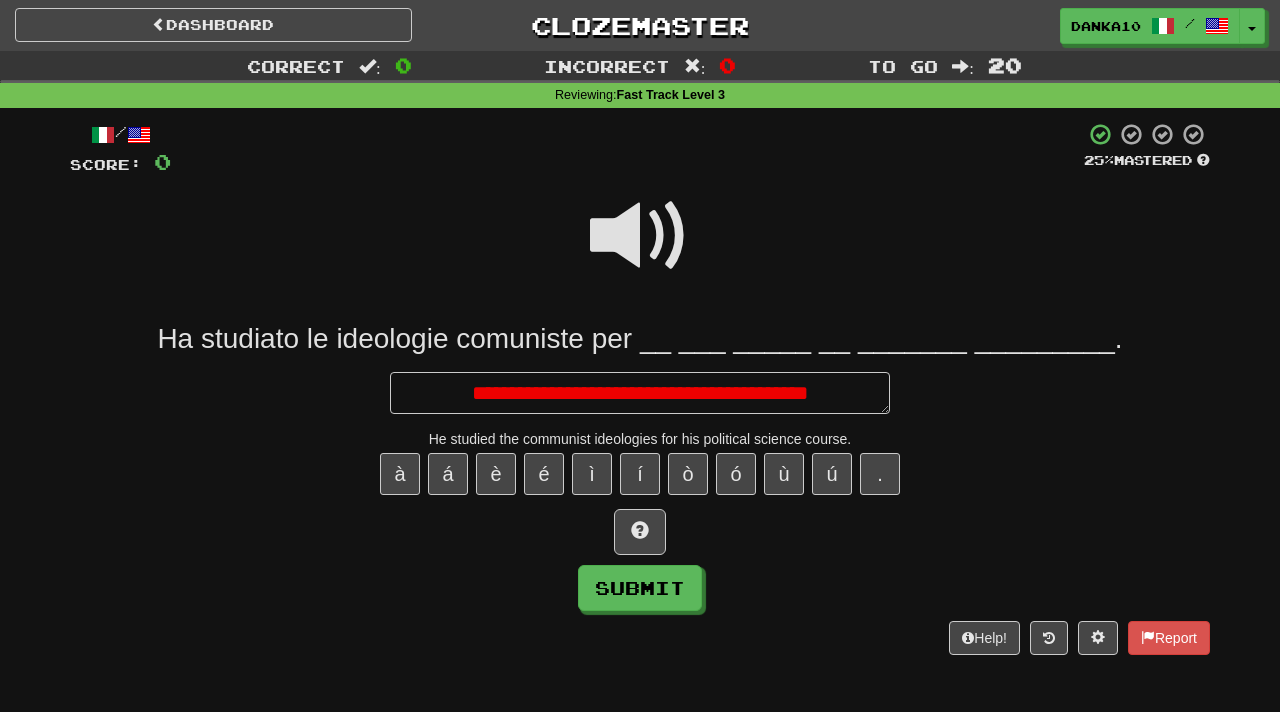 type on "*" 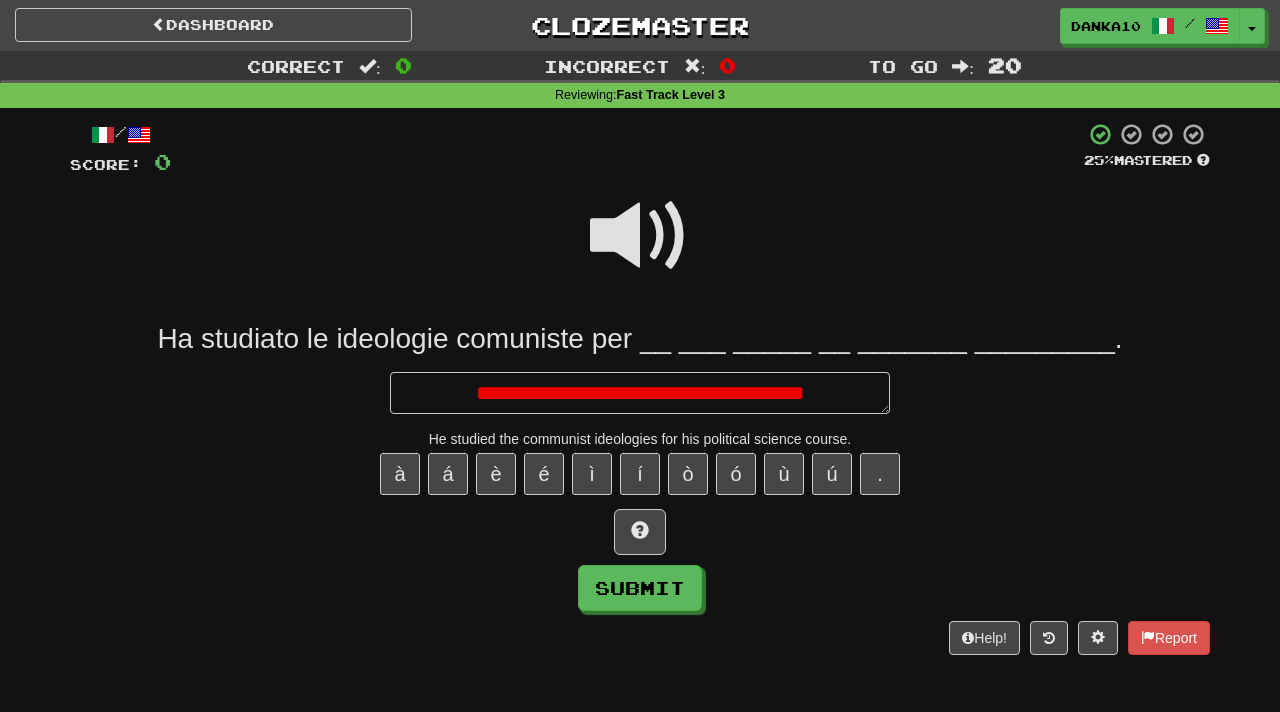 type on "*" 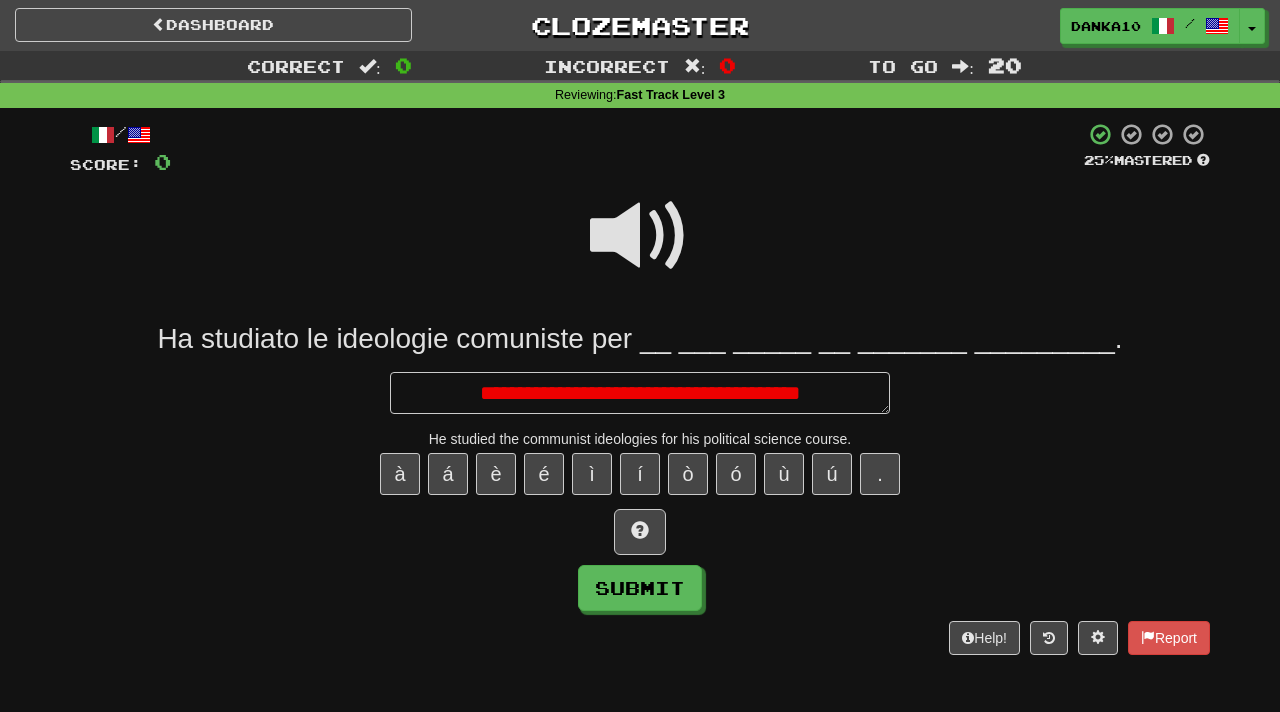 type on "*" 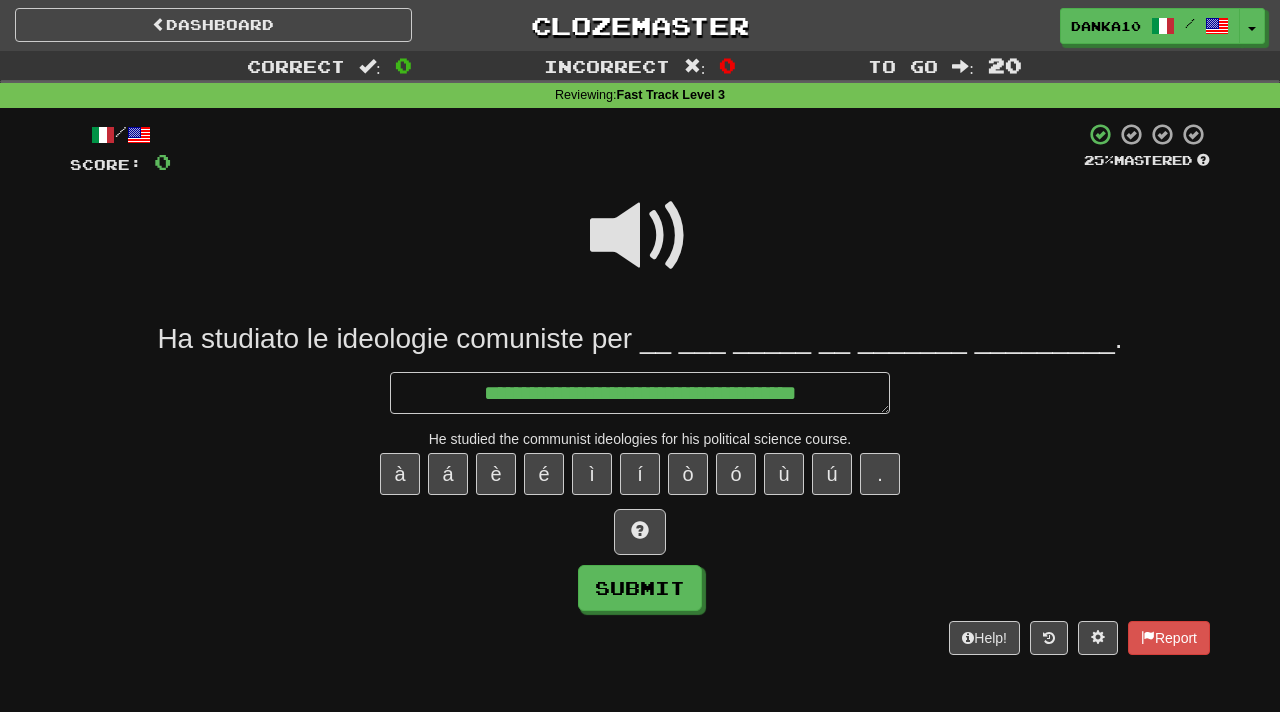 type on "*" 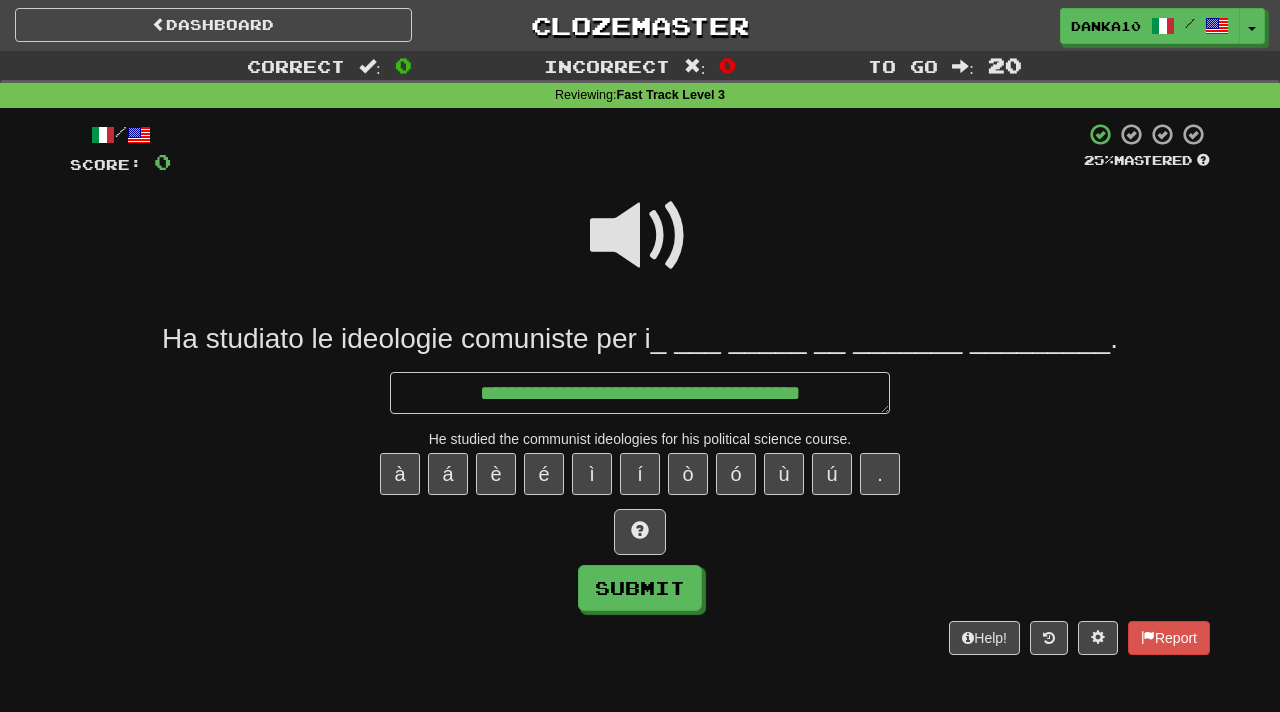 type on "*" 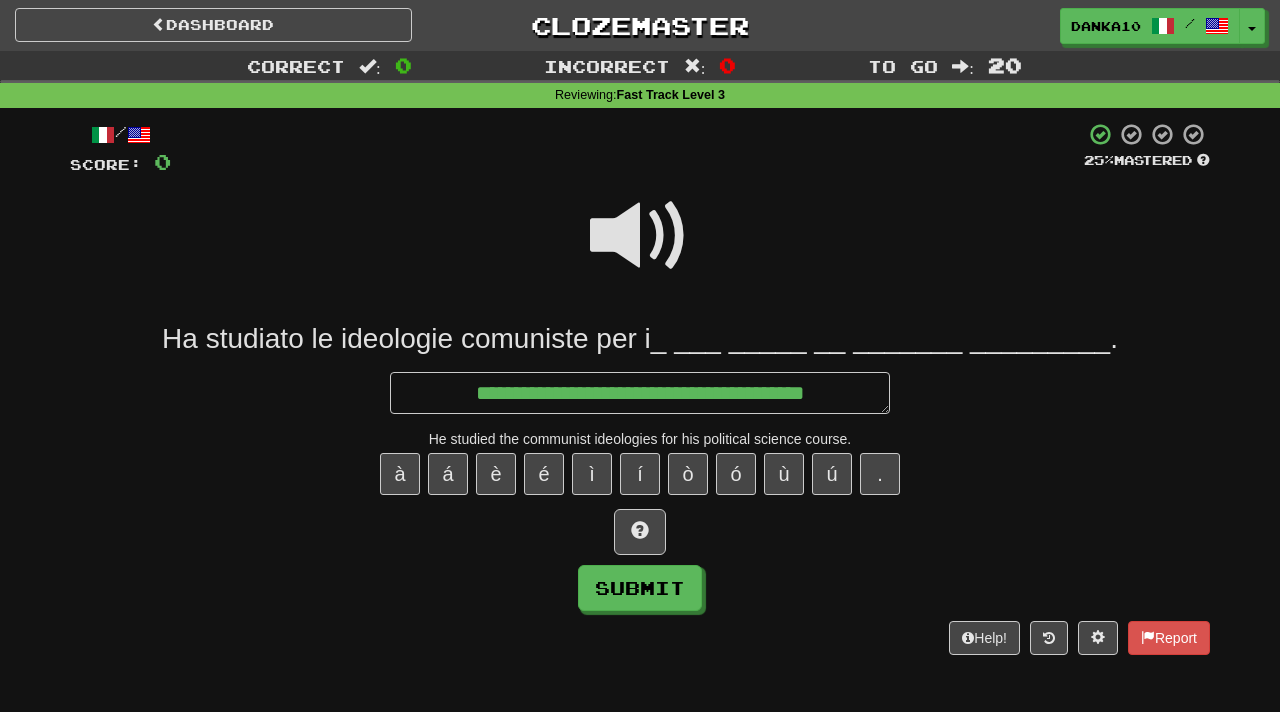 type on "**********" 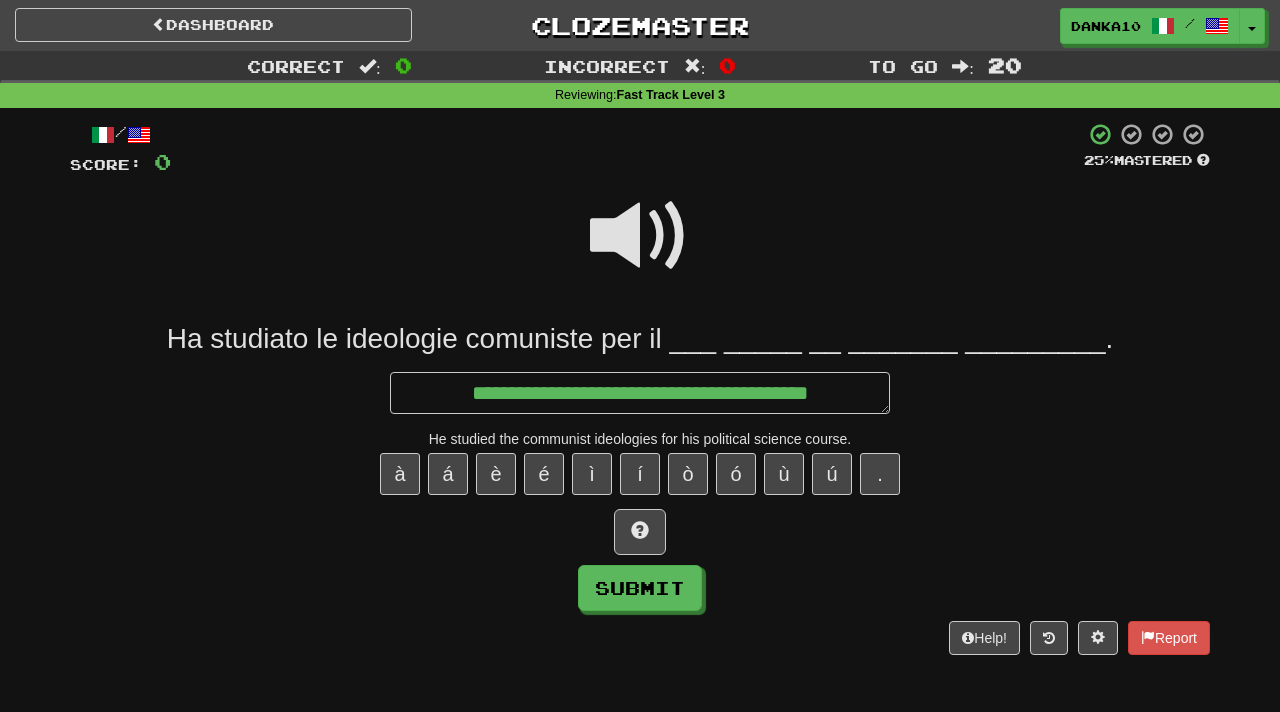 type on "*" 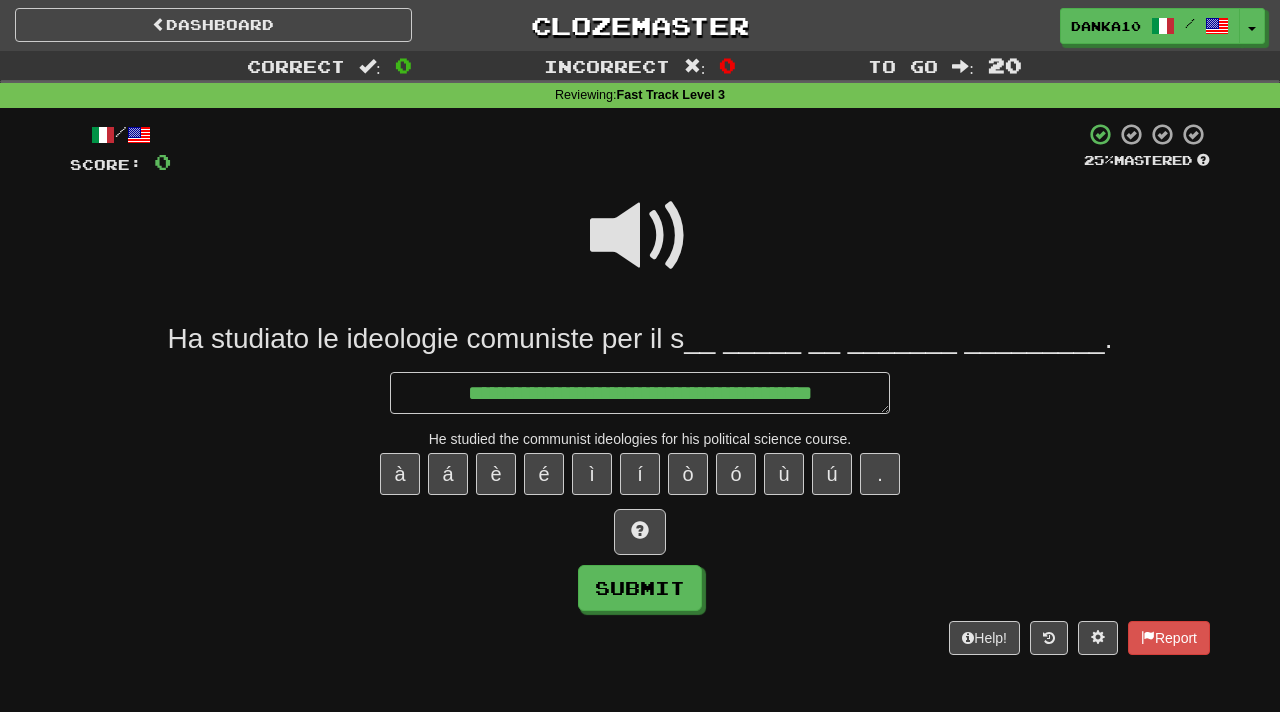 type on "*" 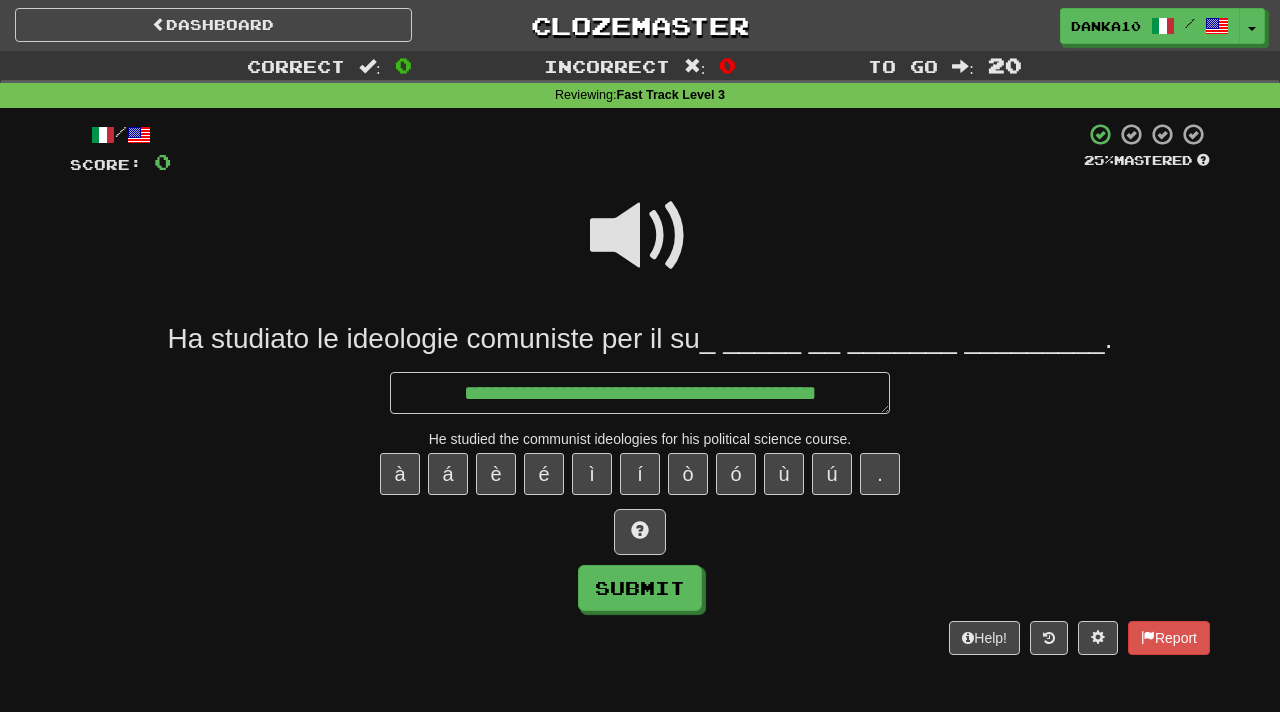 type on "*" 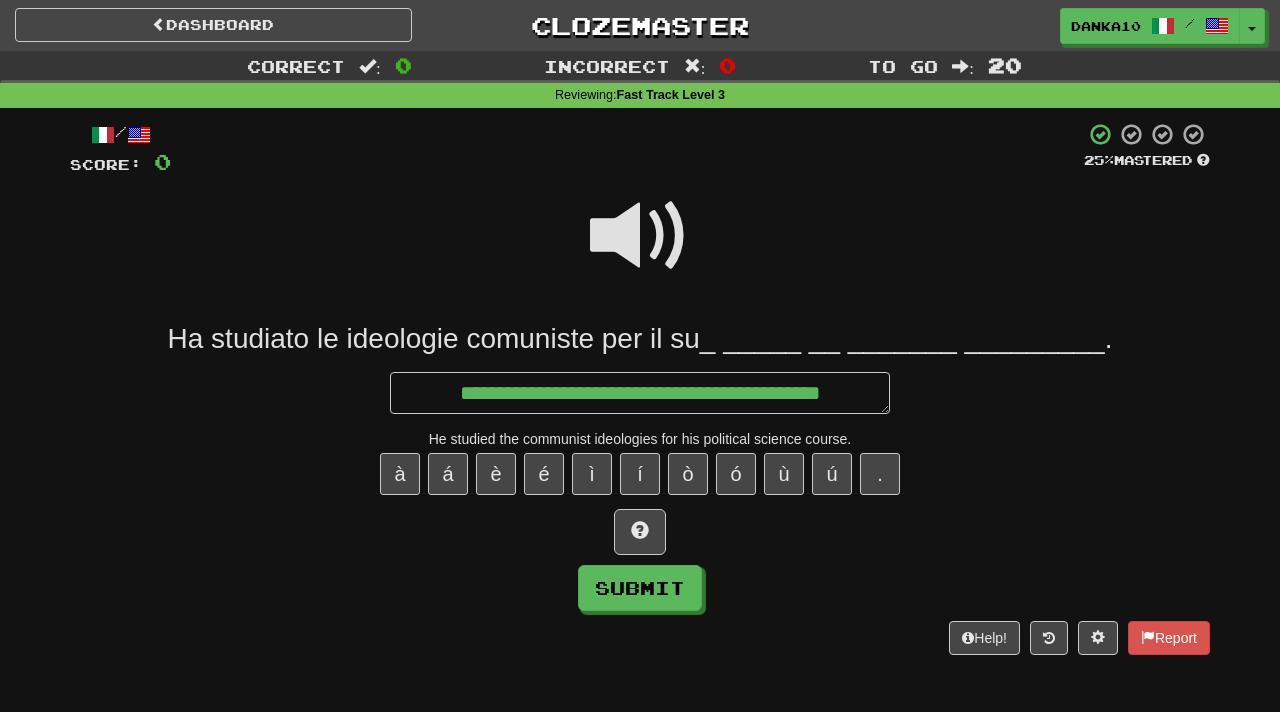 type on "**********" 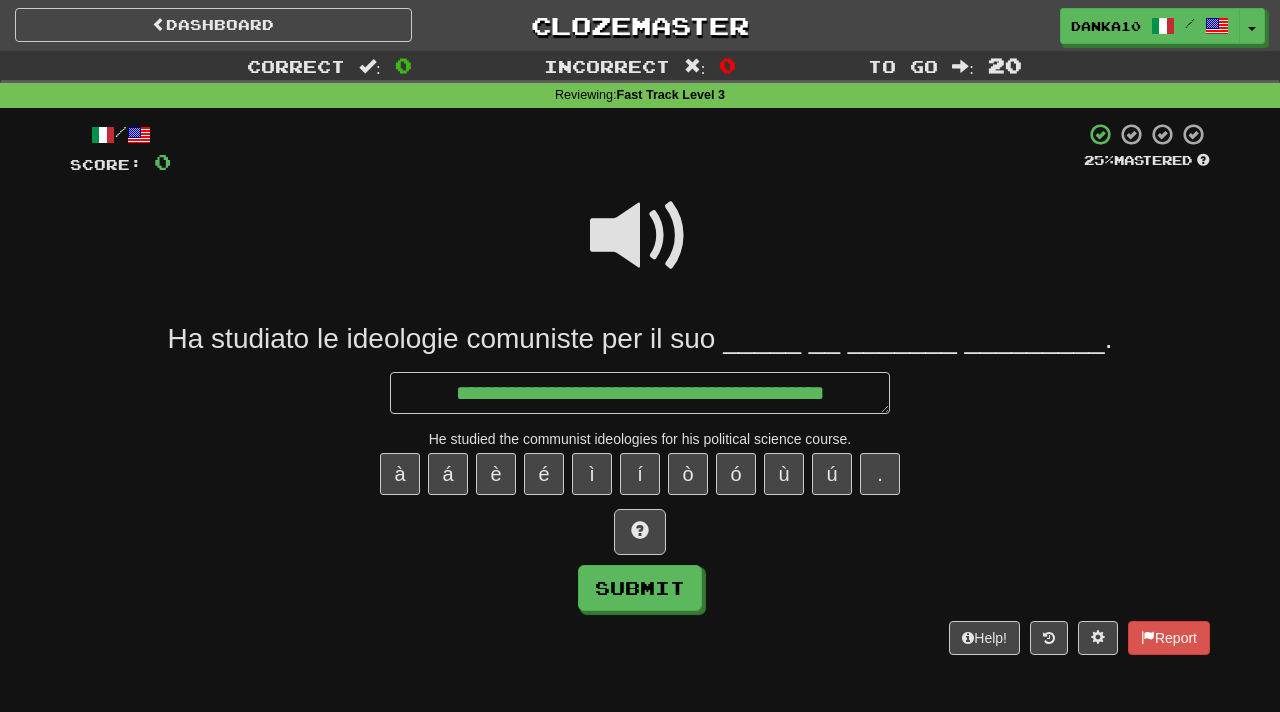 type on "*" 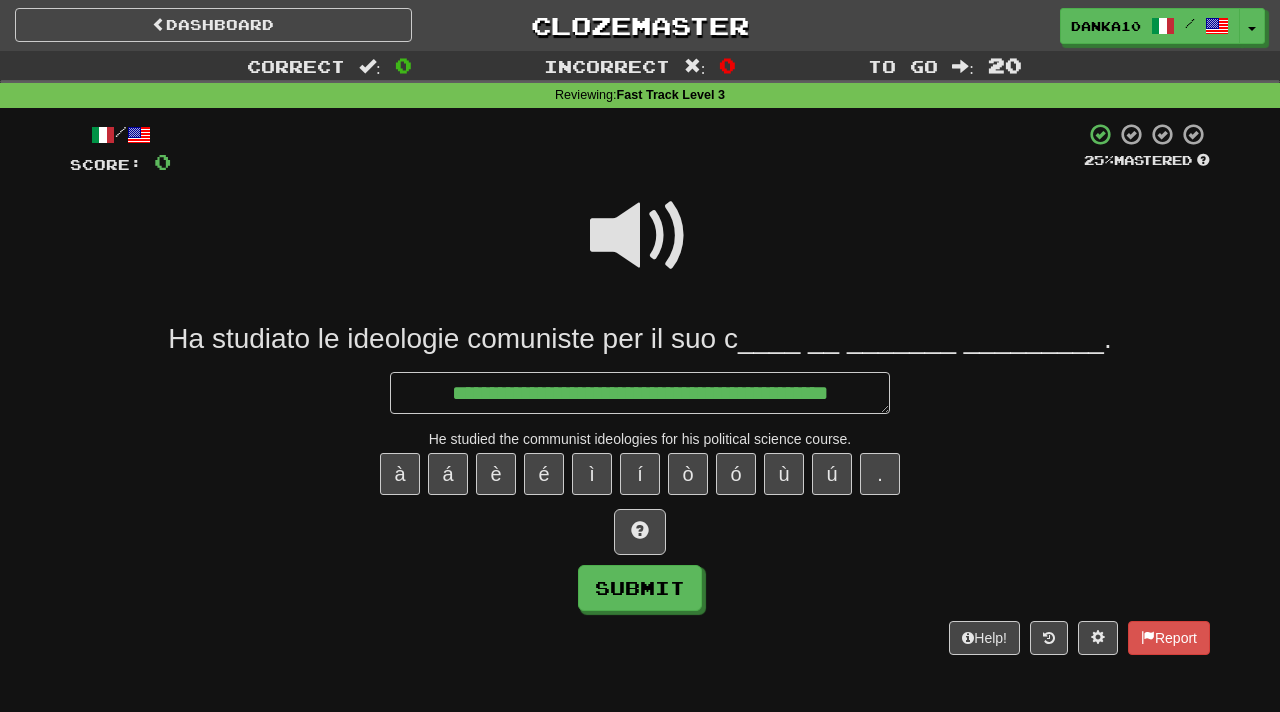 type on "*" 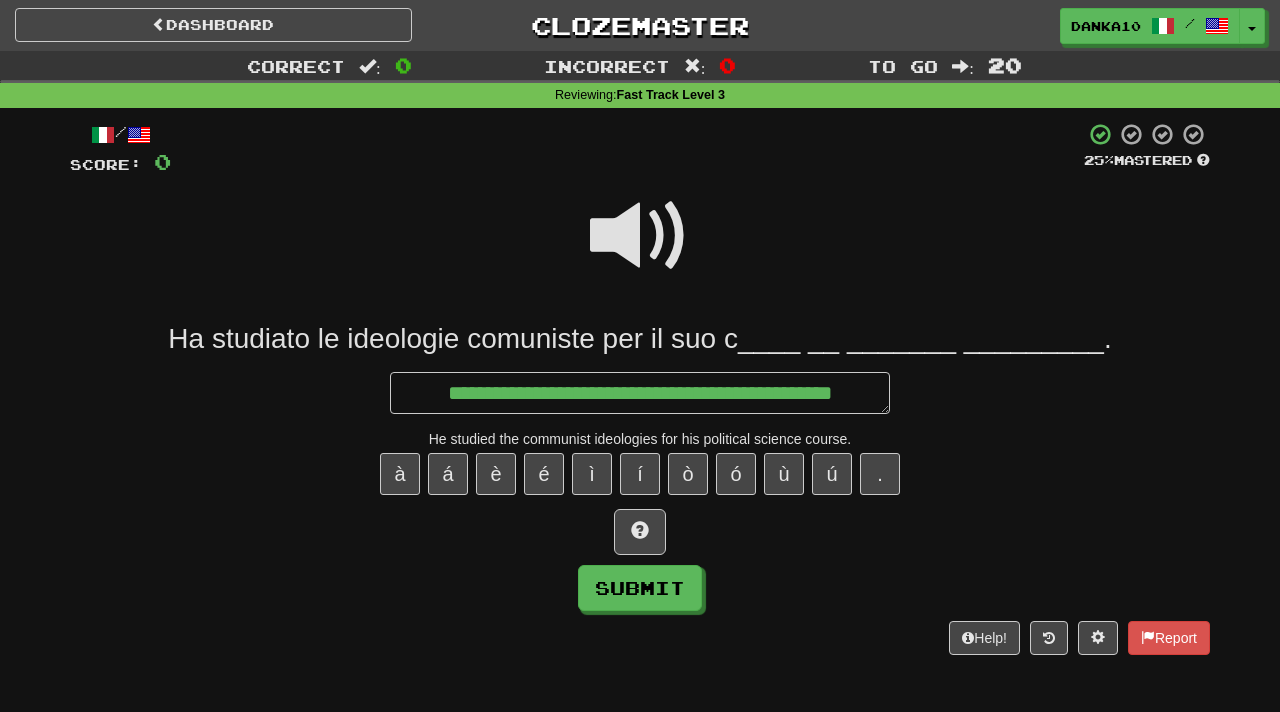 type on "*" 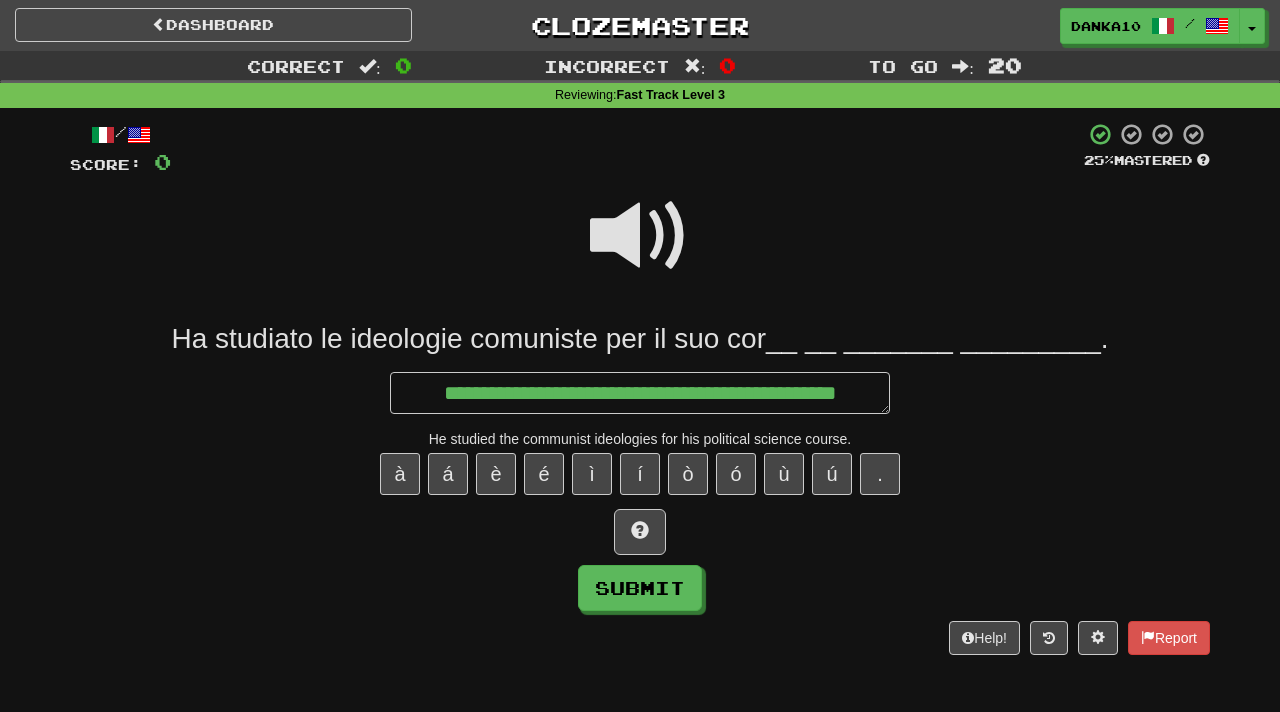 type on "*" 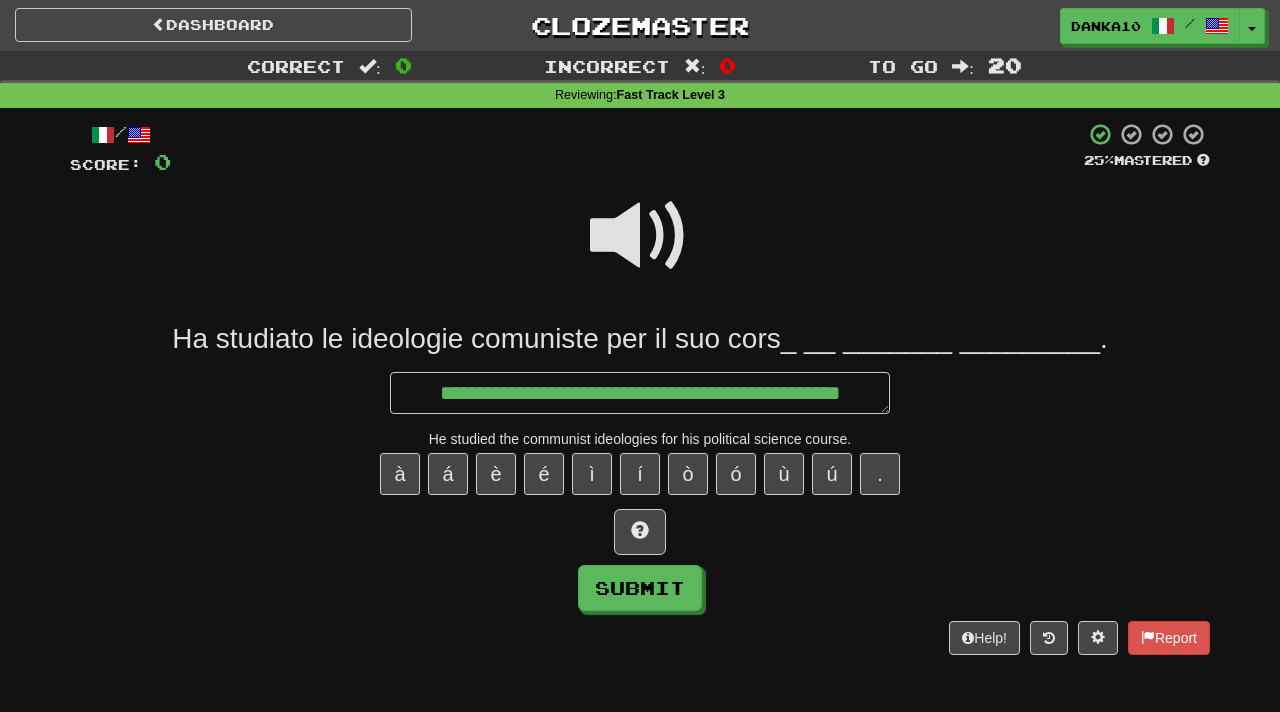 type on "*" 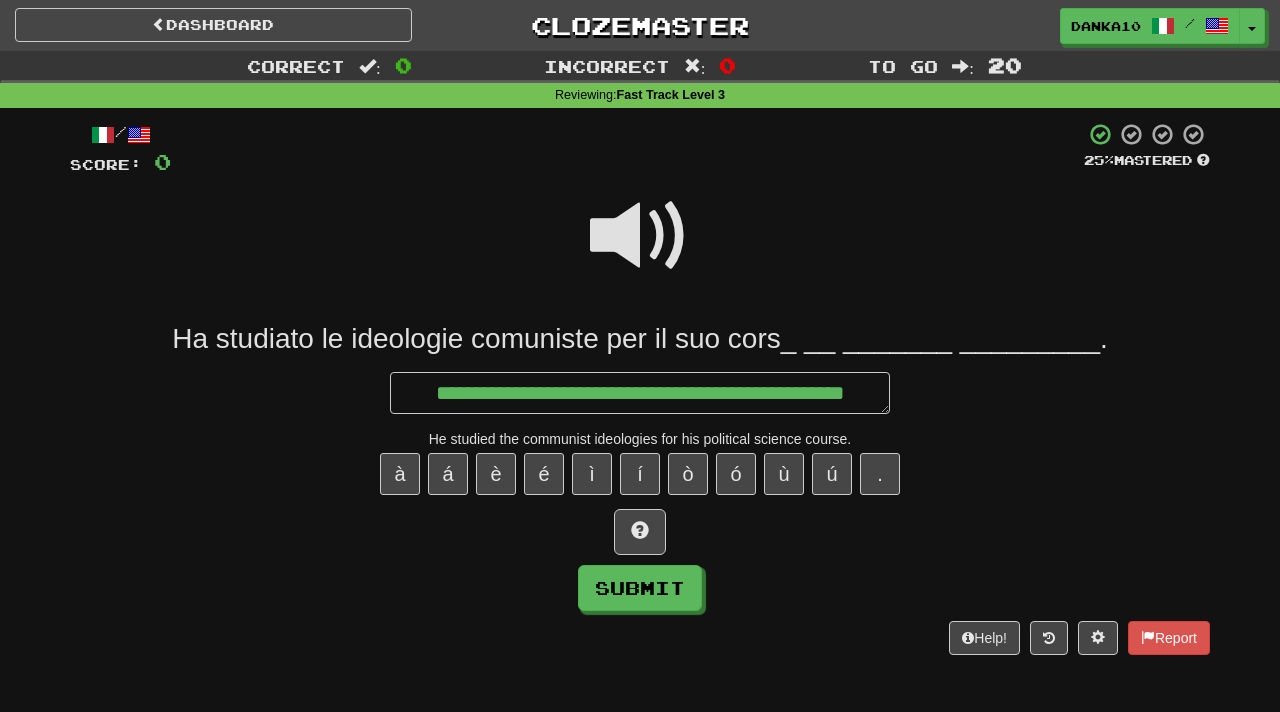 type on "*" 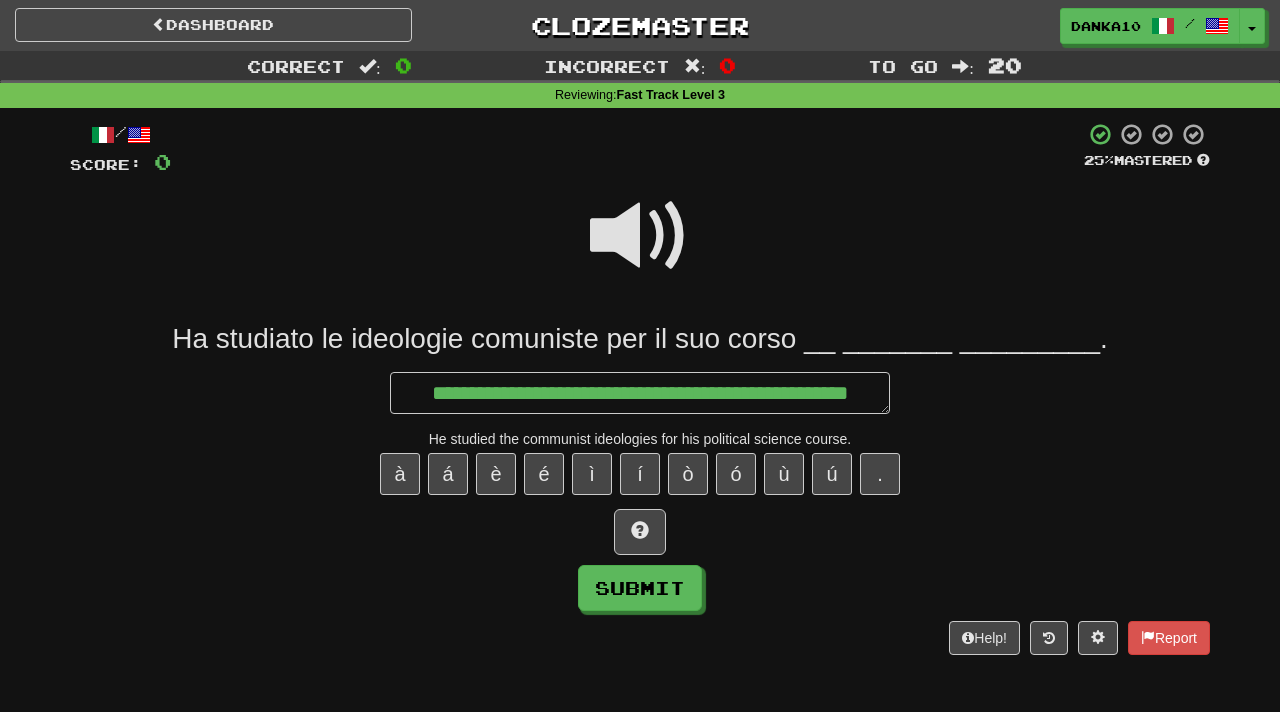 type on "*" 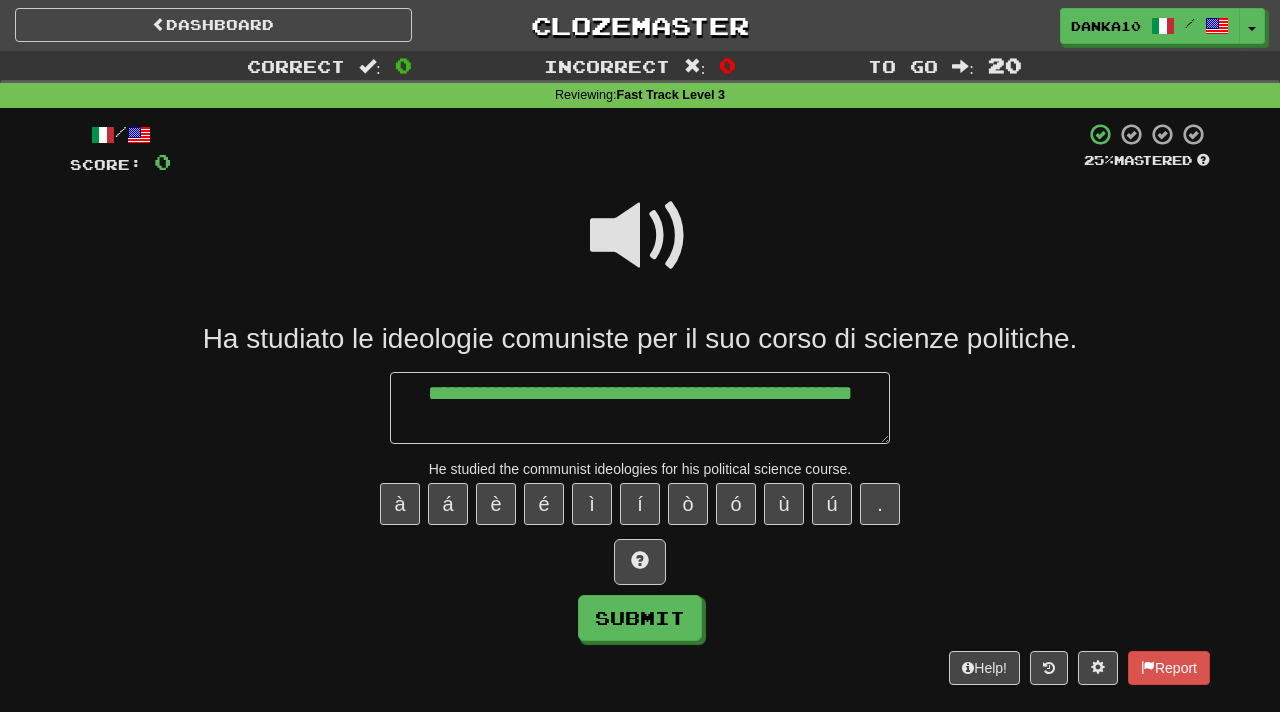 type on "*" 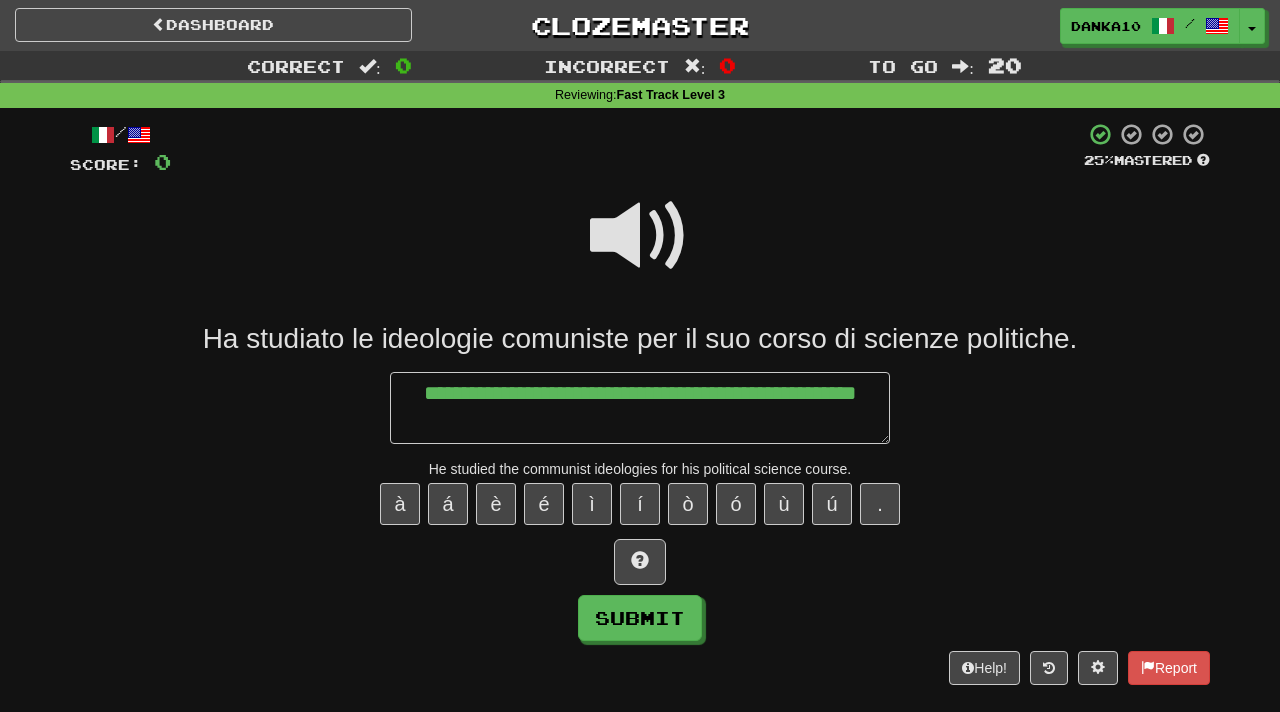 type on "*" 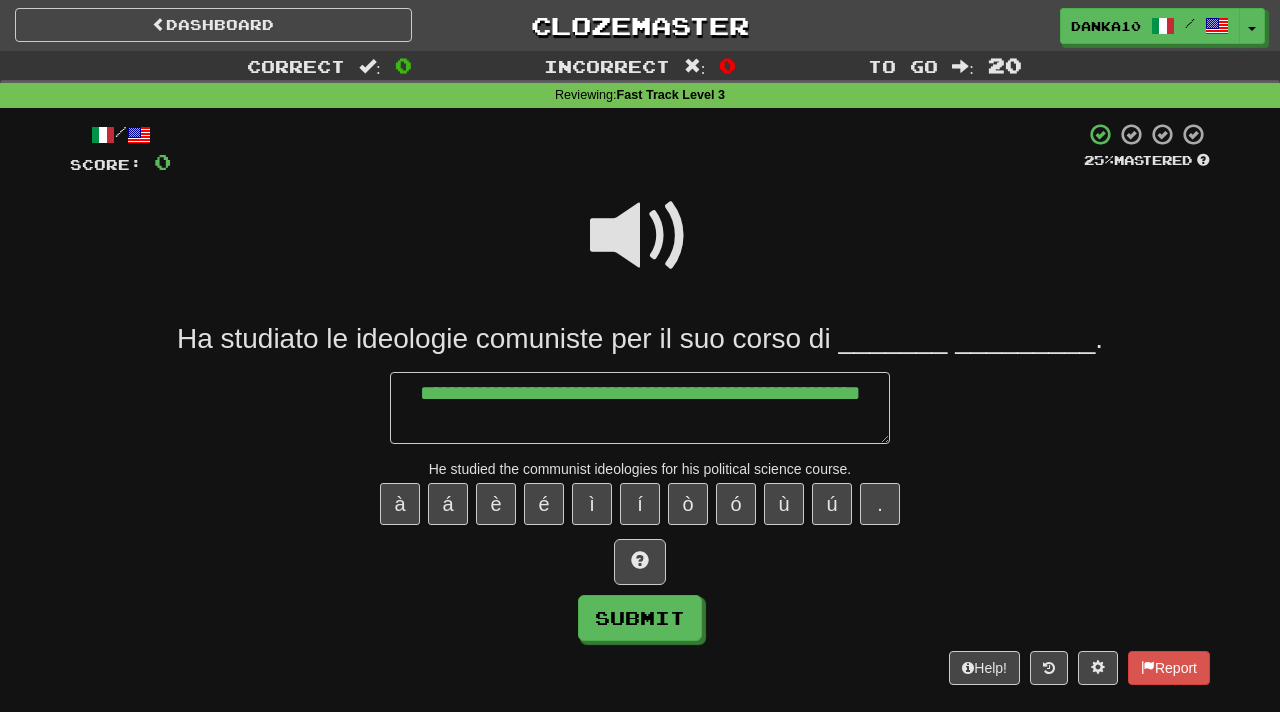 type on "*" 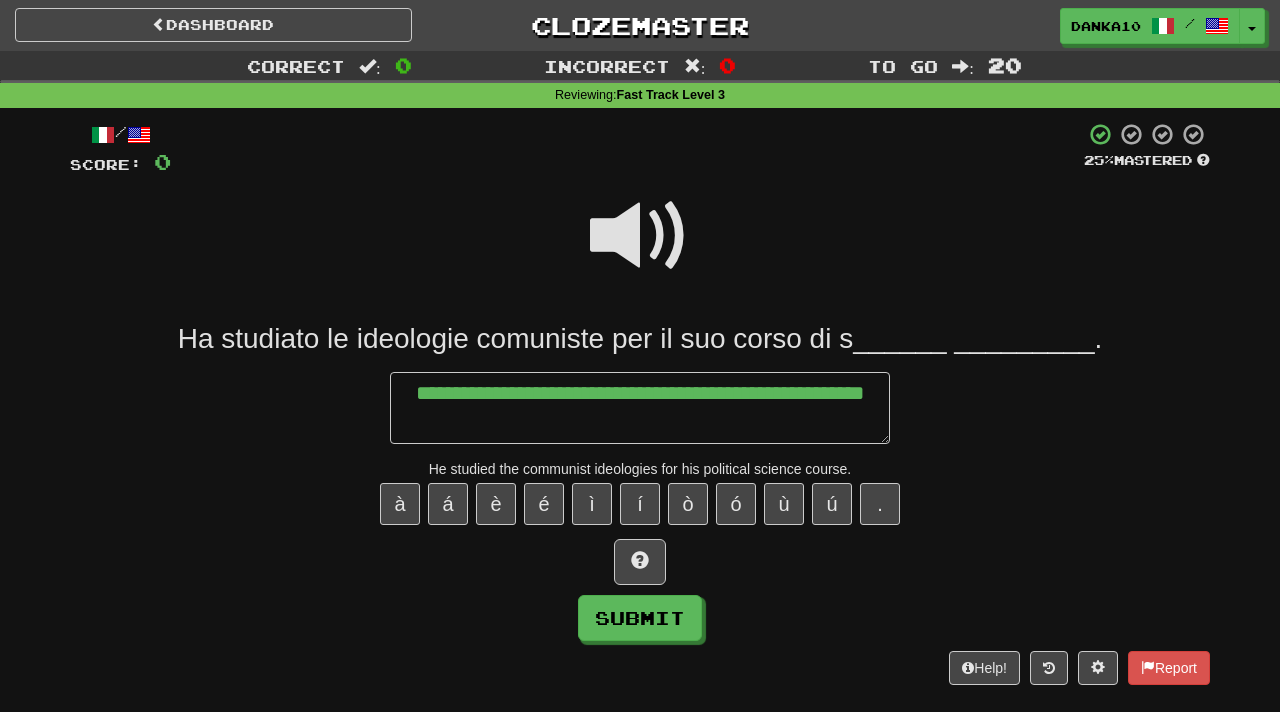 type on "*" 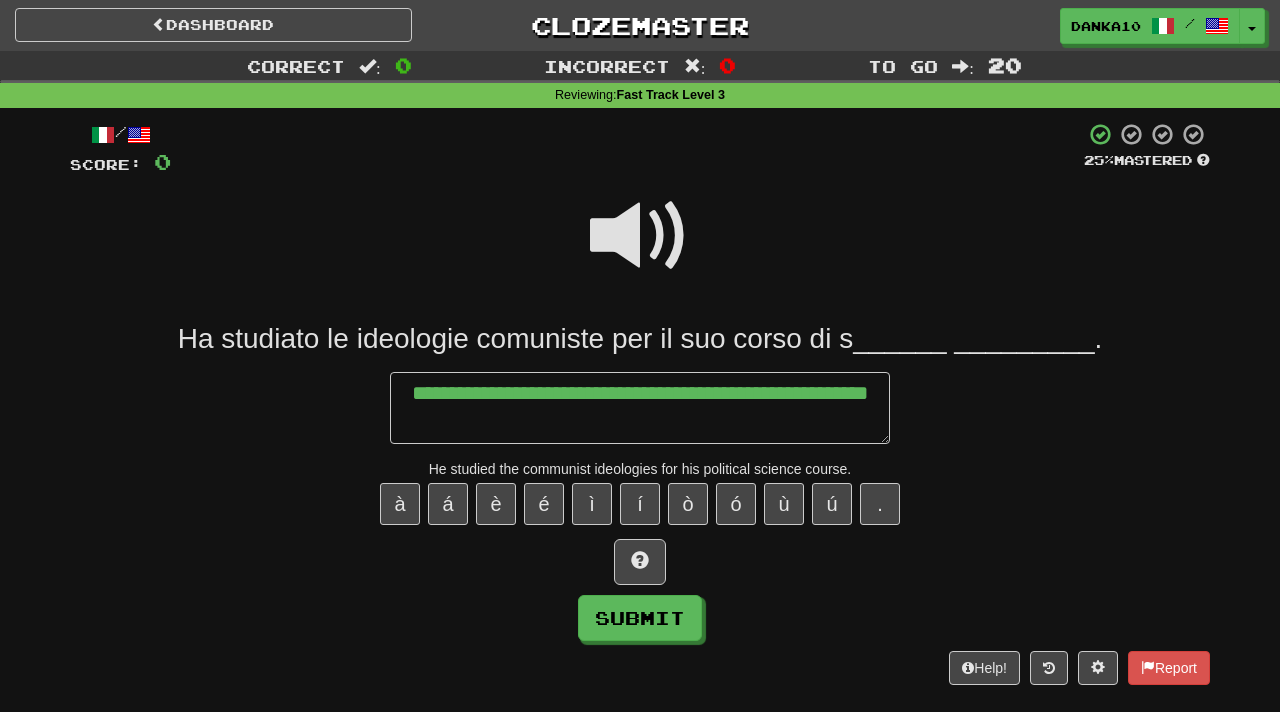 type on "*" 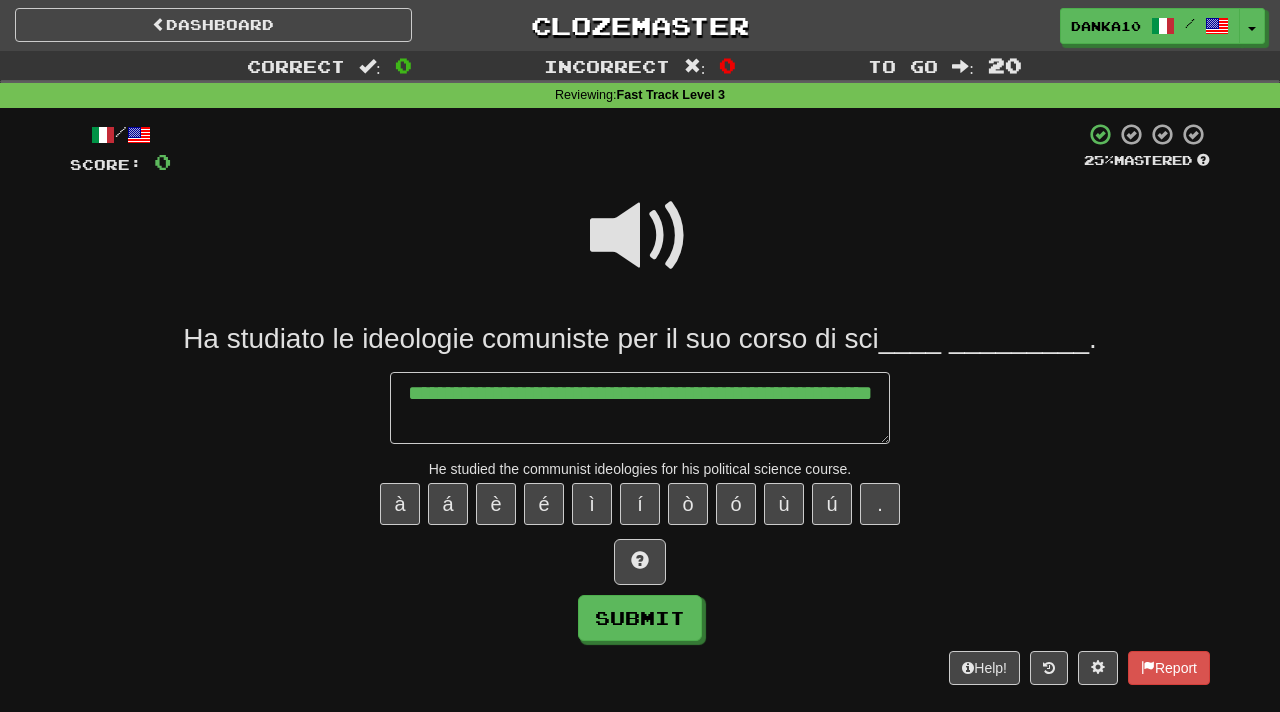 type on "*" 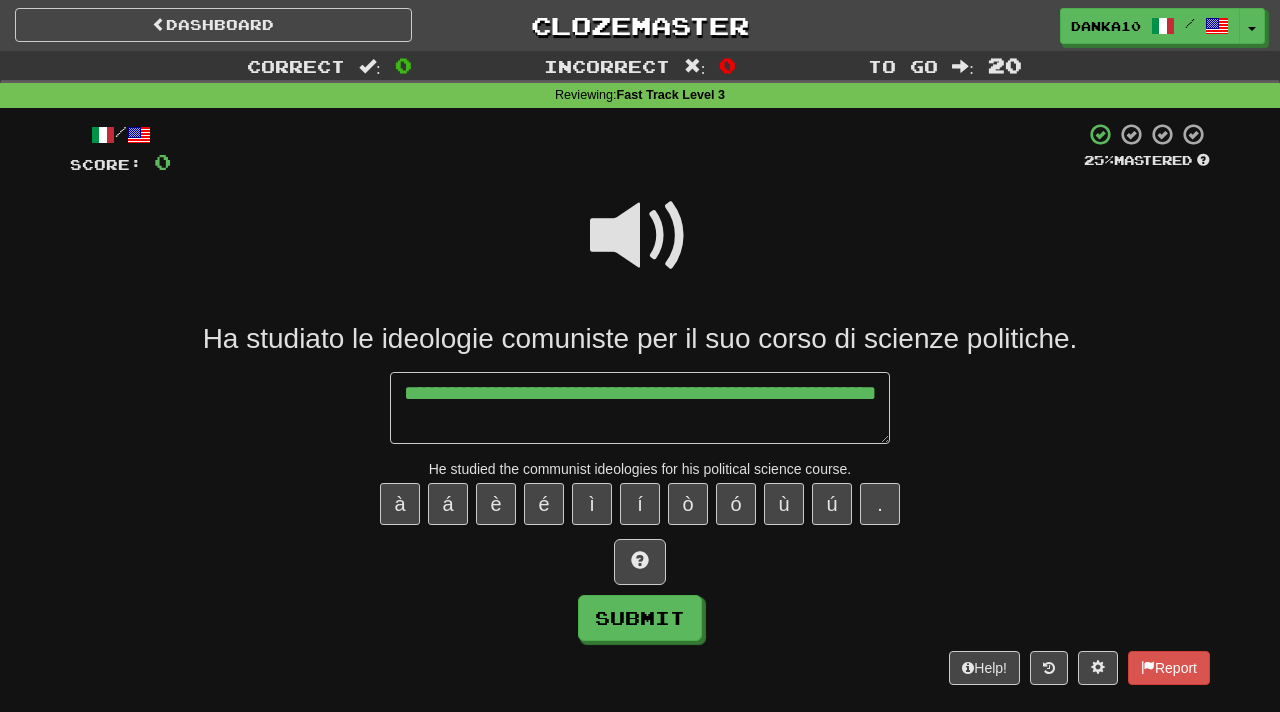 type on "*" 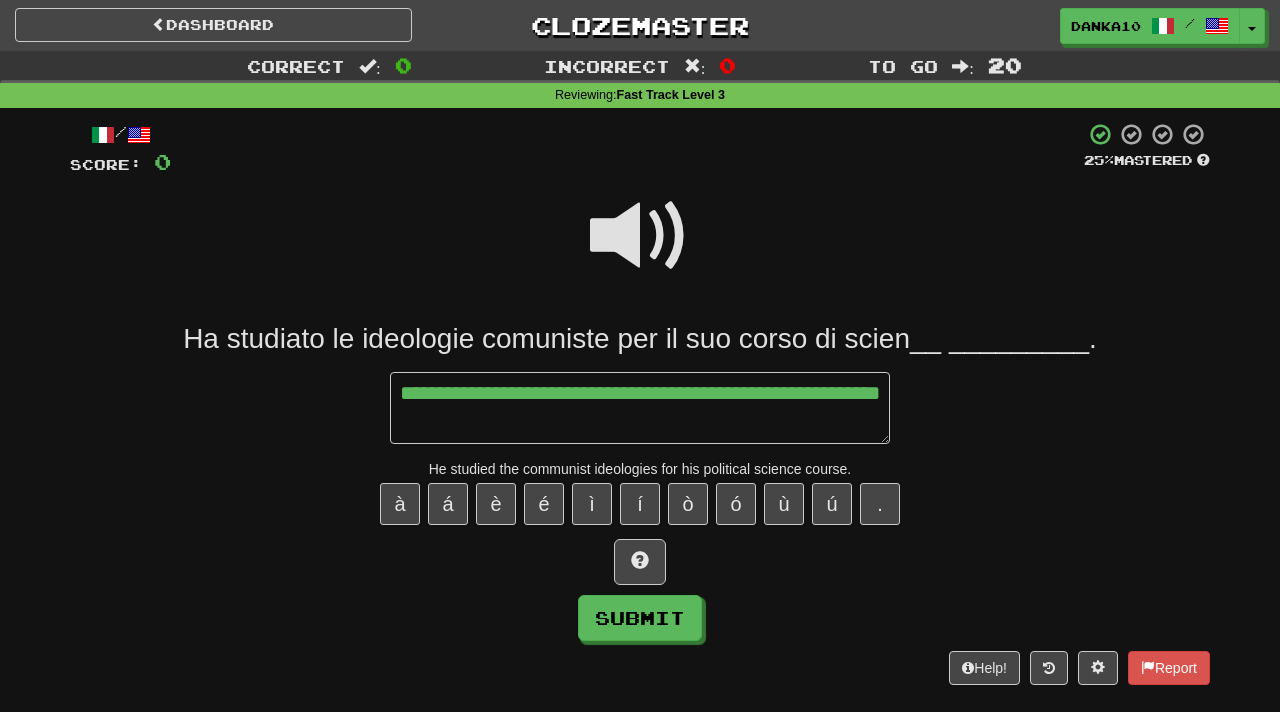 type on "*" 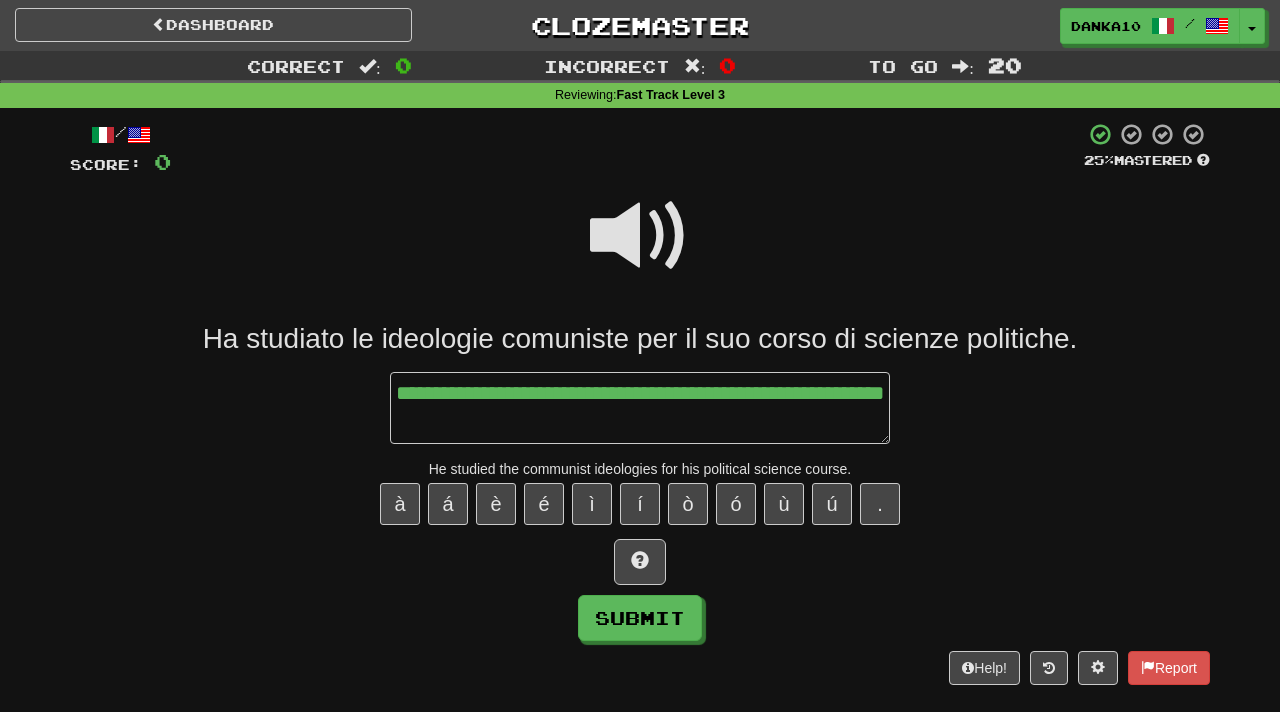 type on "*" 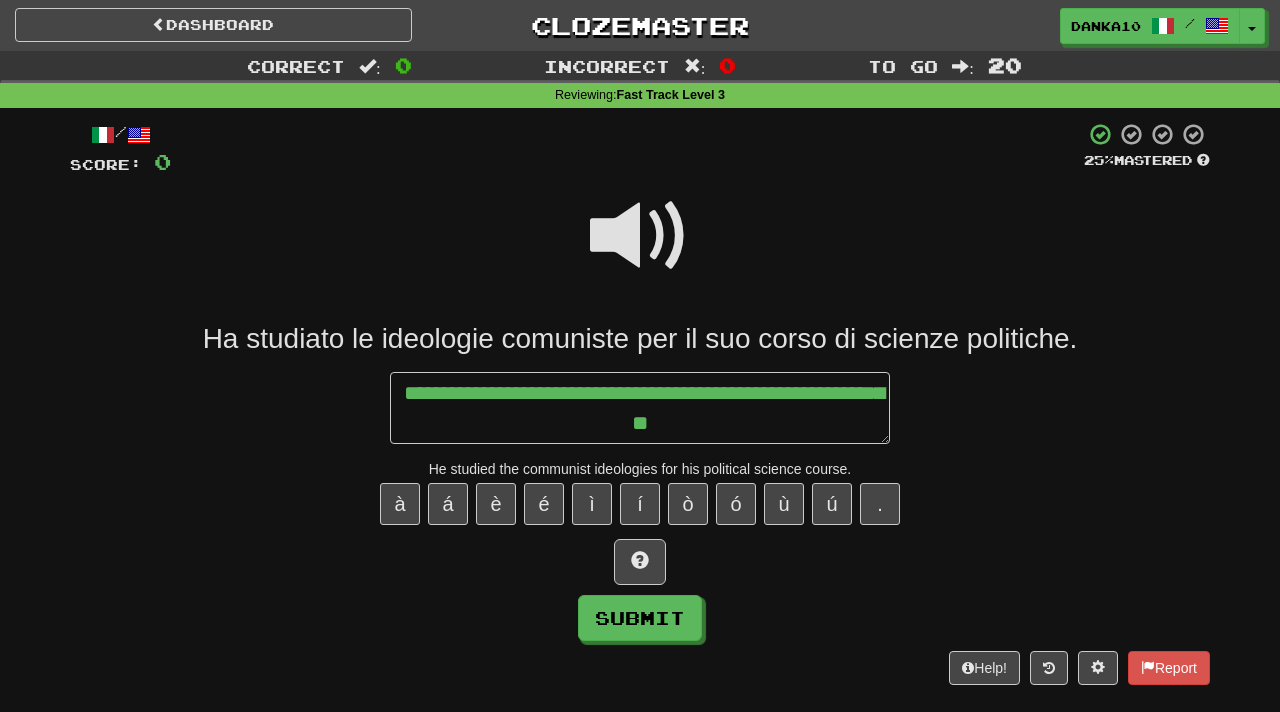 type on "*" 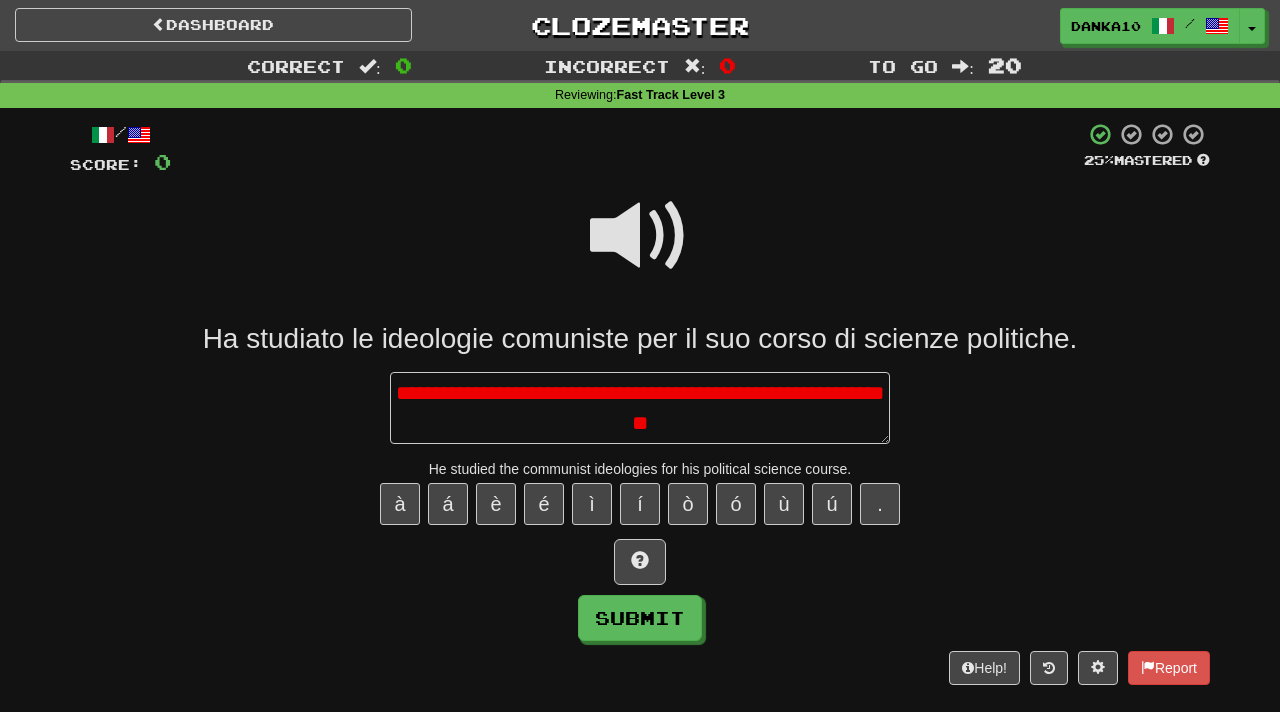 type on "*" 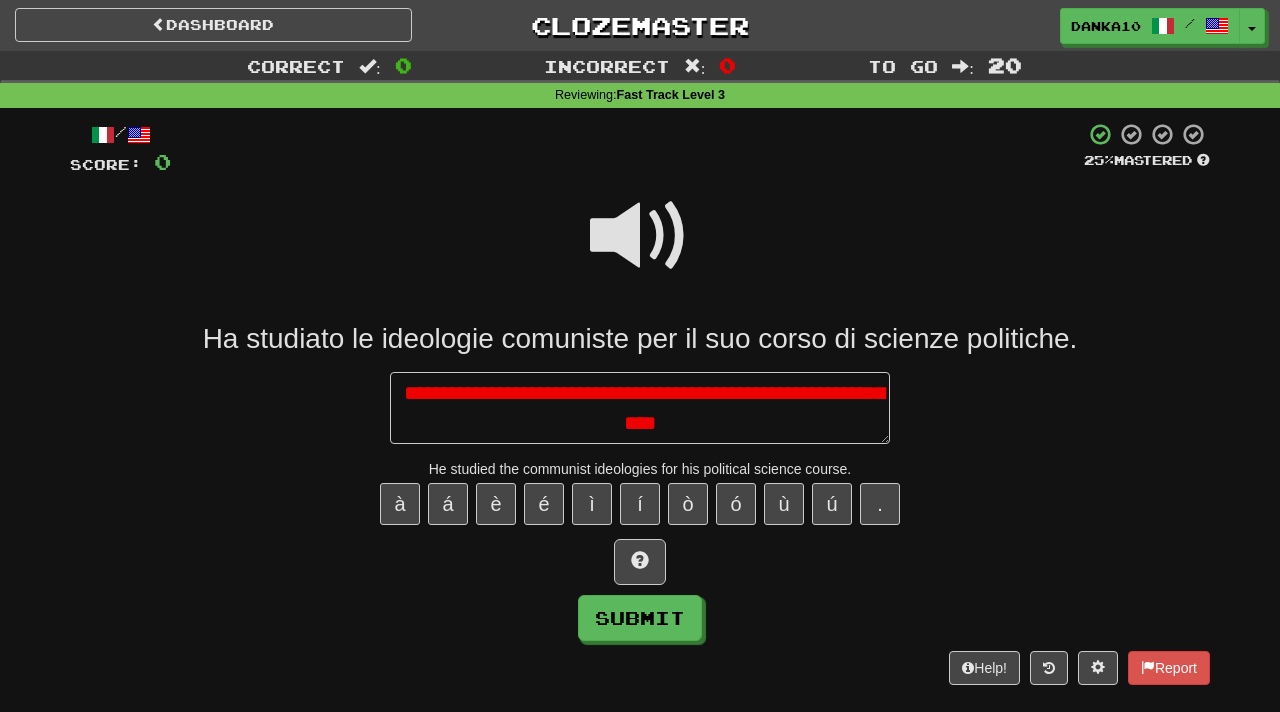 type on "*" 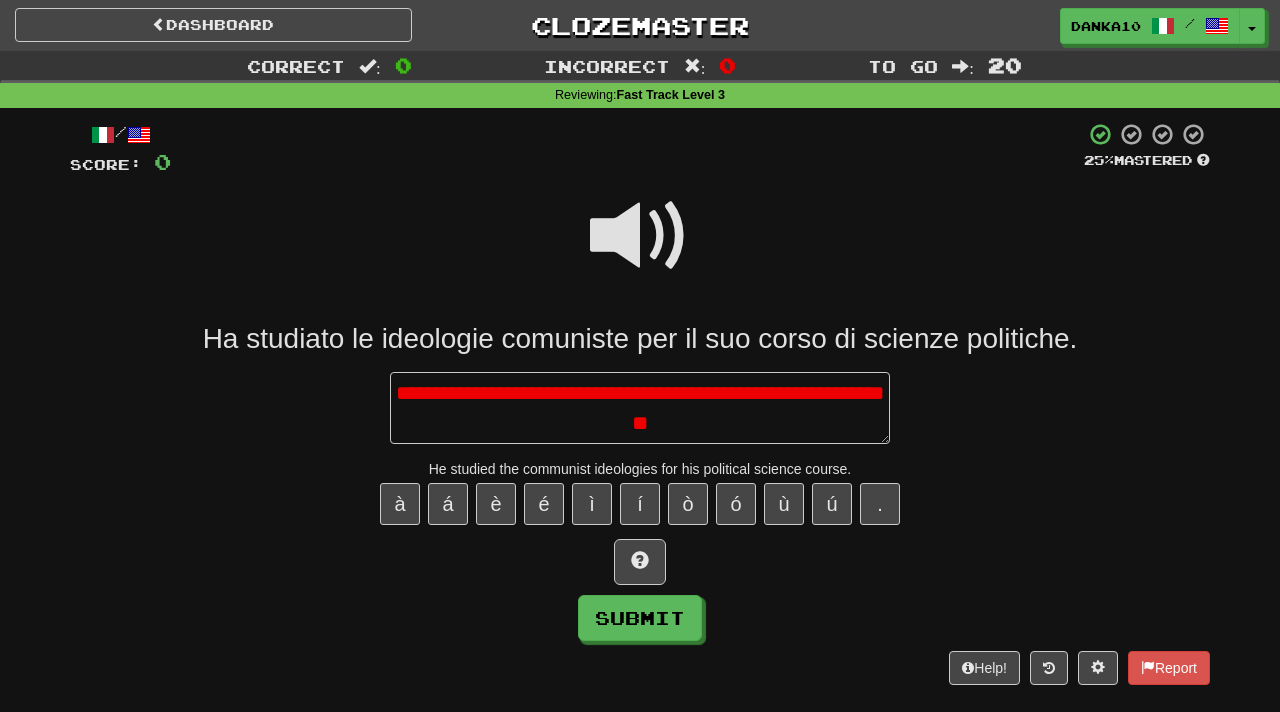 type on "*" 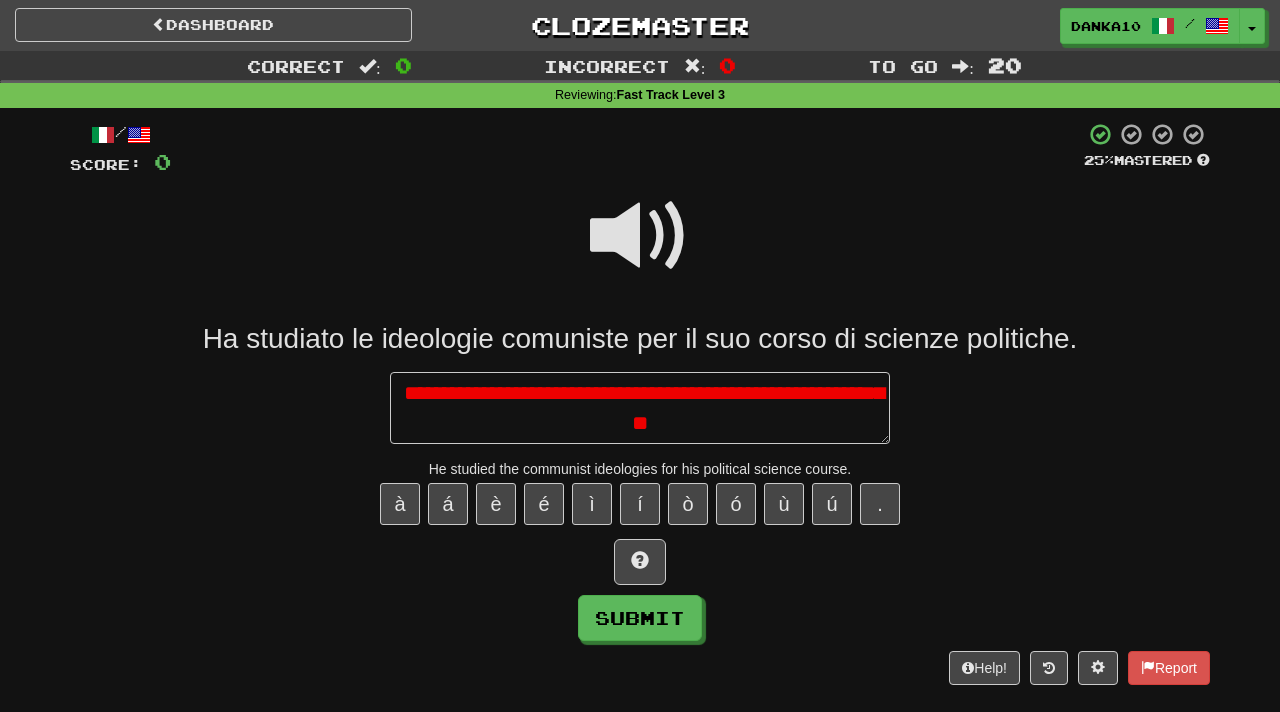 type on "*" 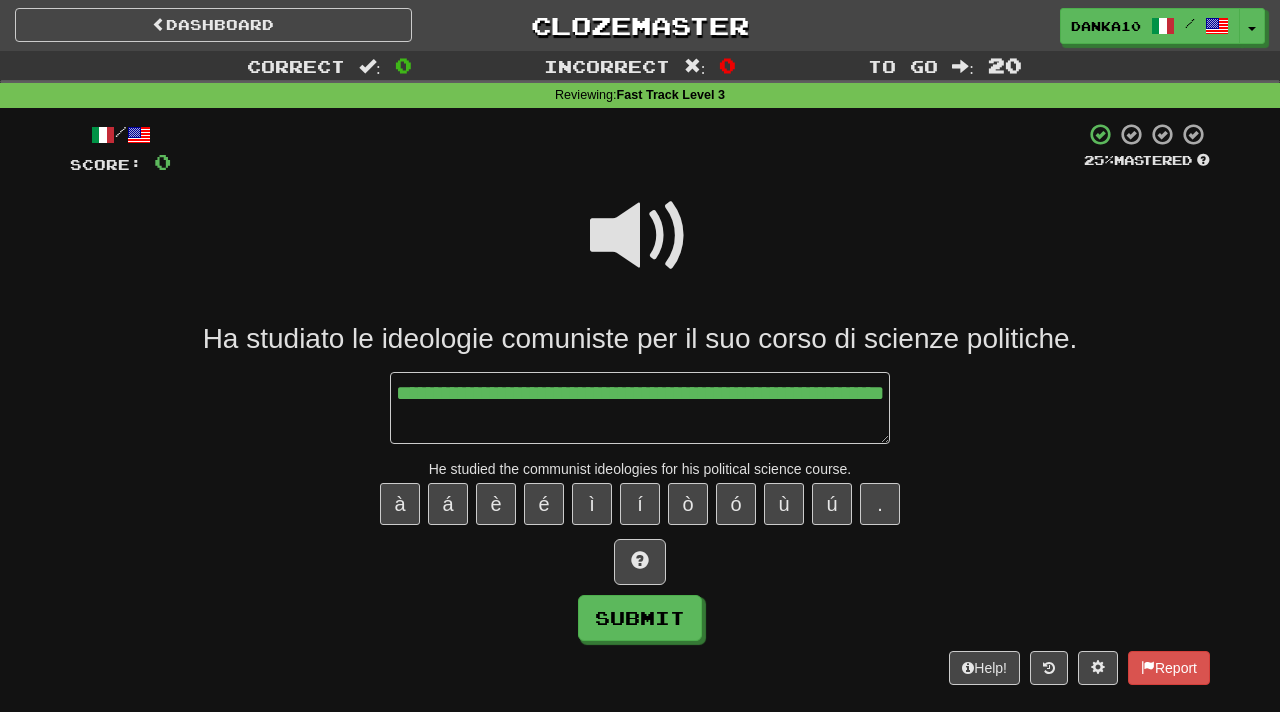 type on "*" 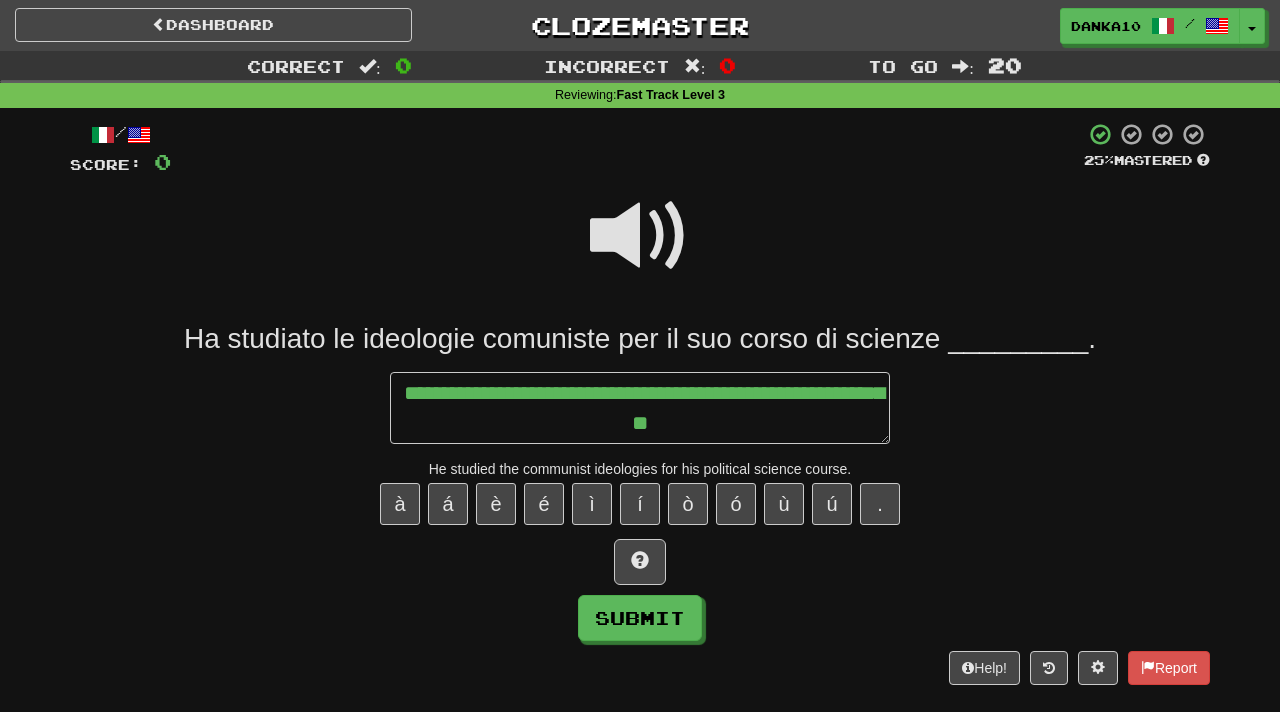 type on "*" 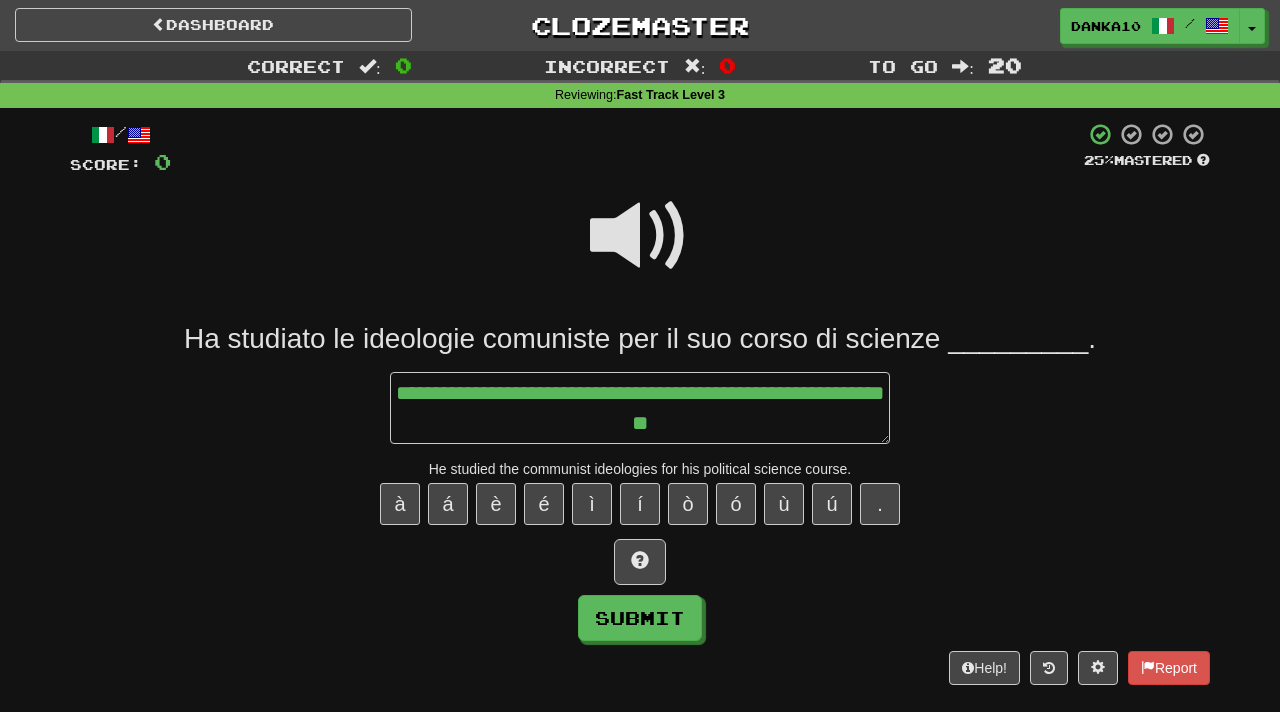 type on "*" 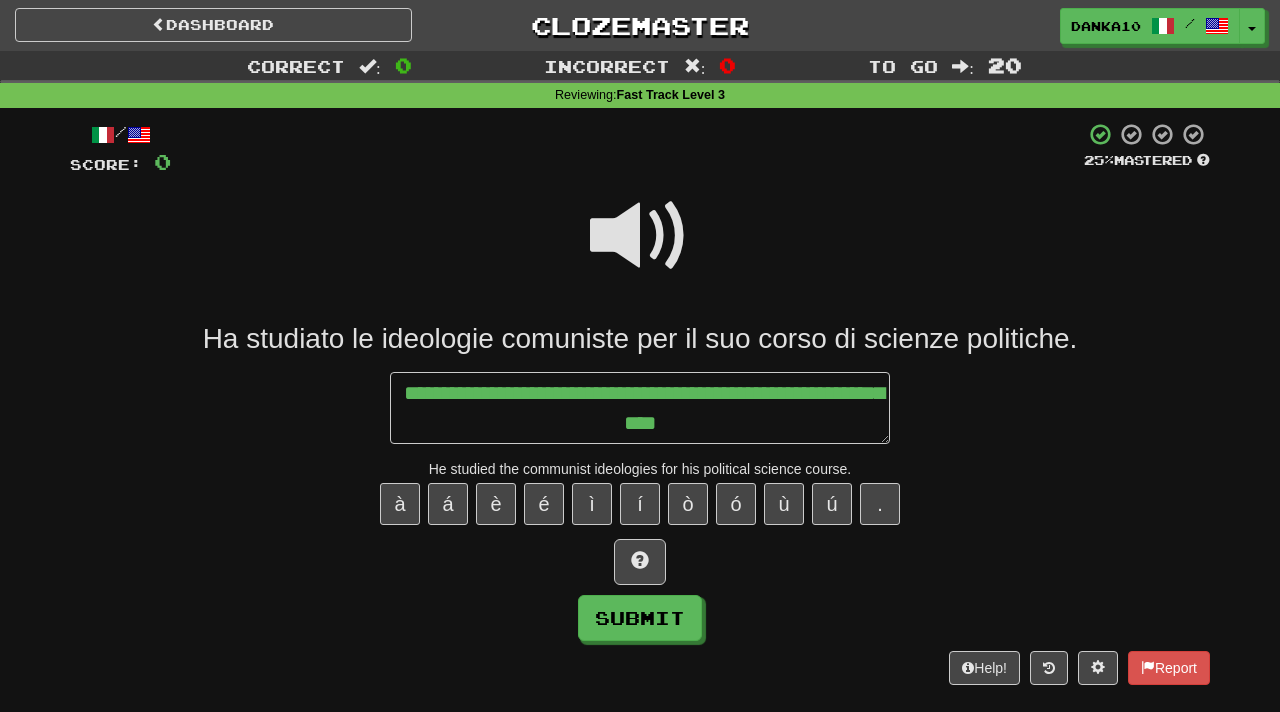 type on "*" 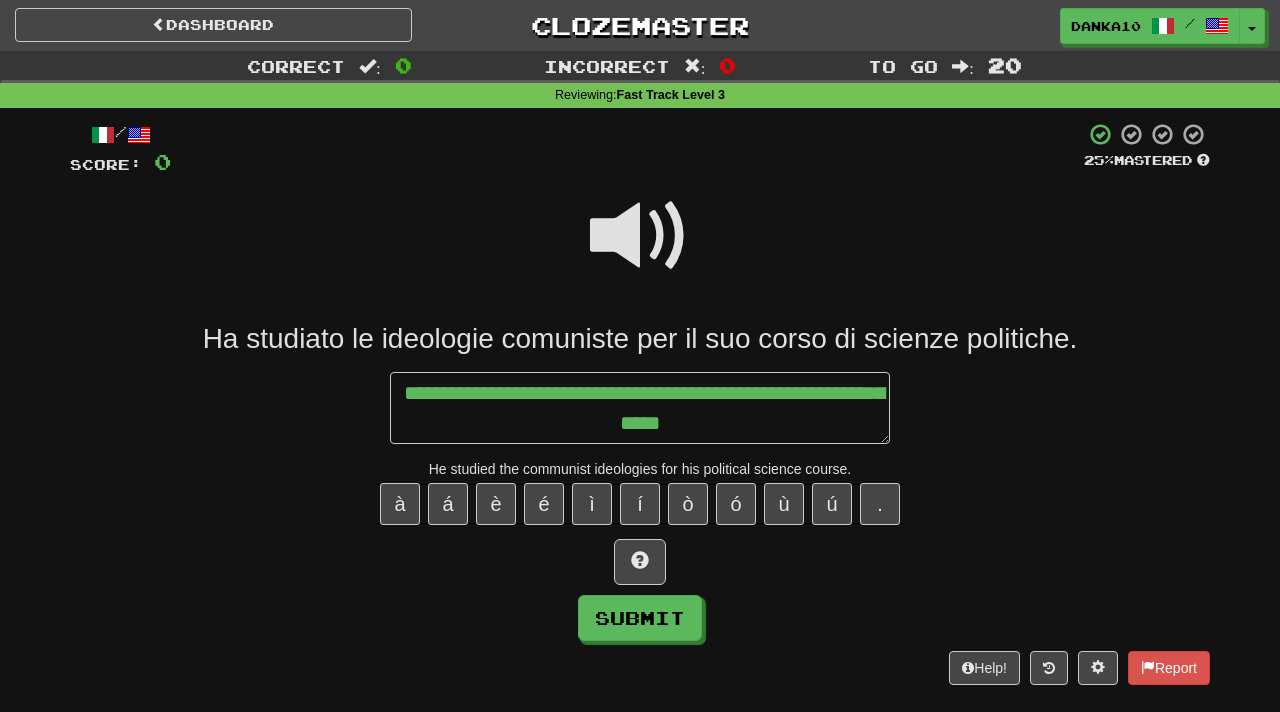type on "*" 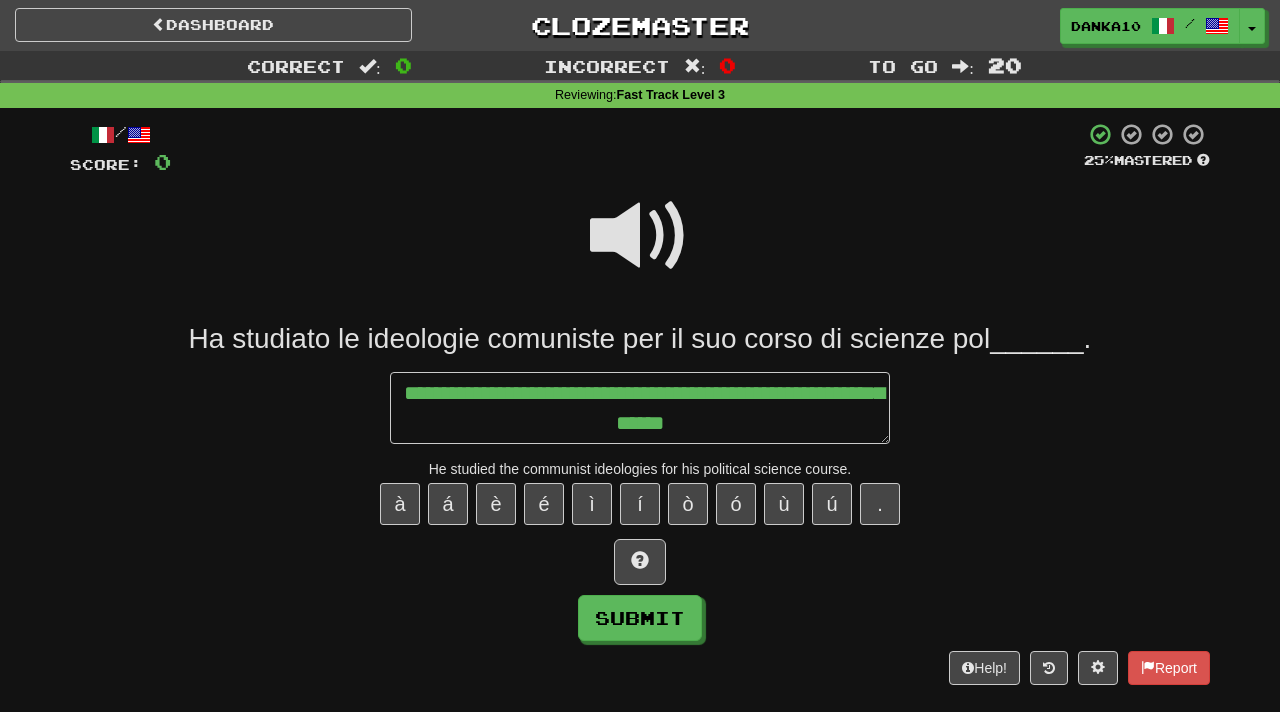 type on "**********" 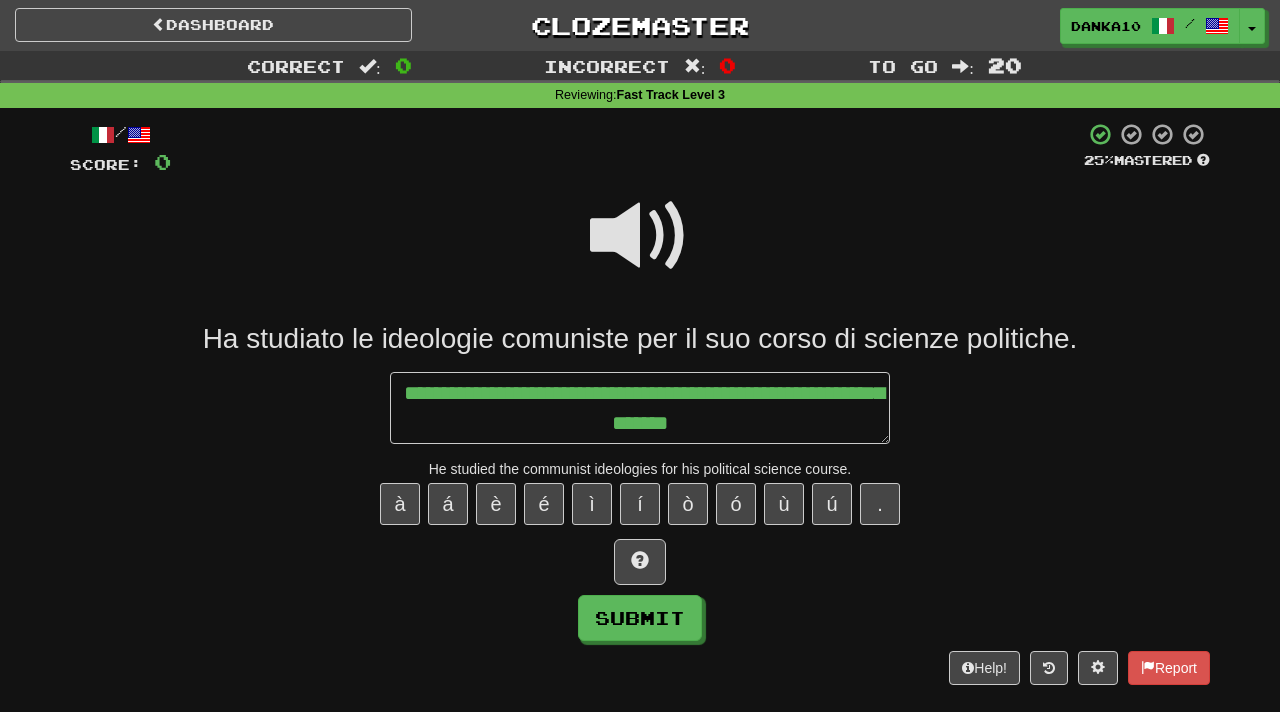 type on "*" 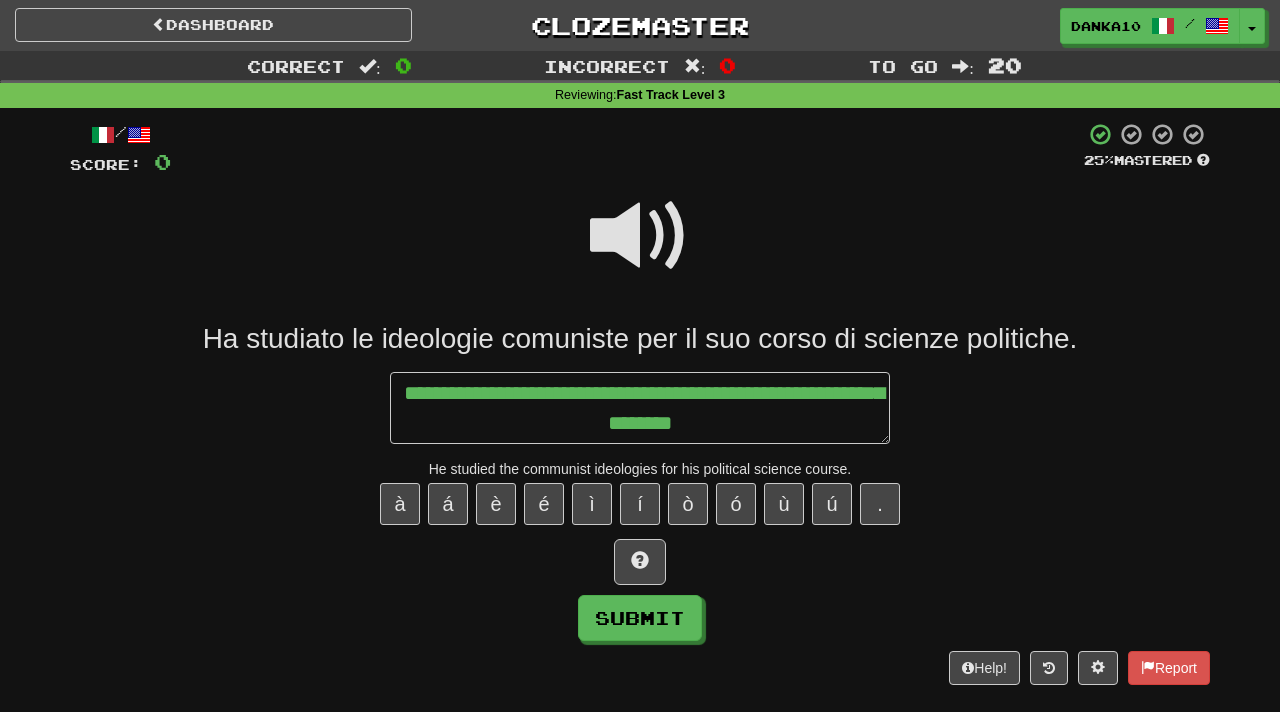 type on "*" 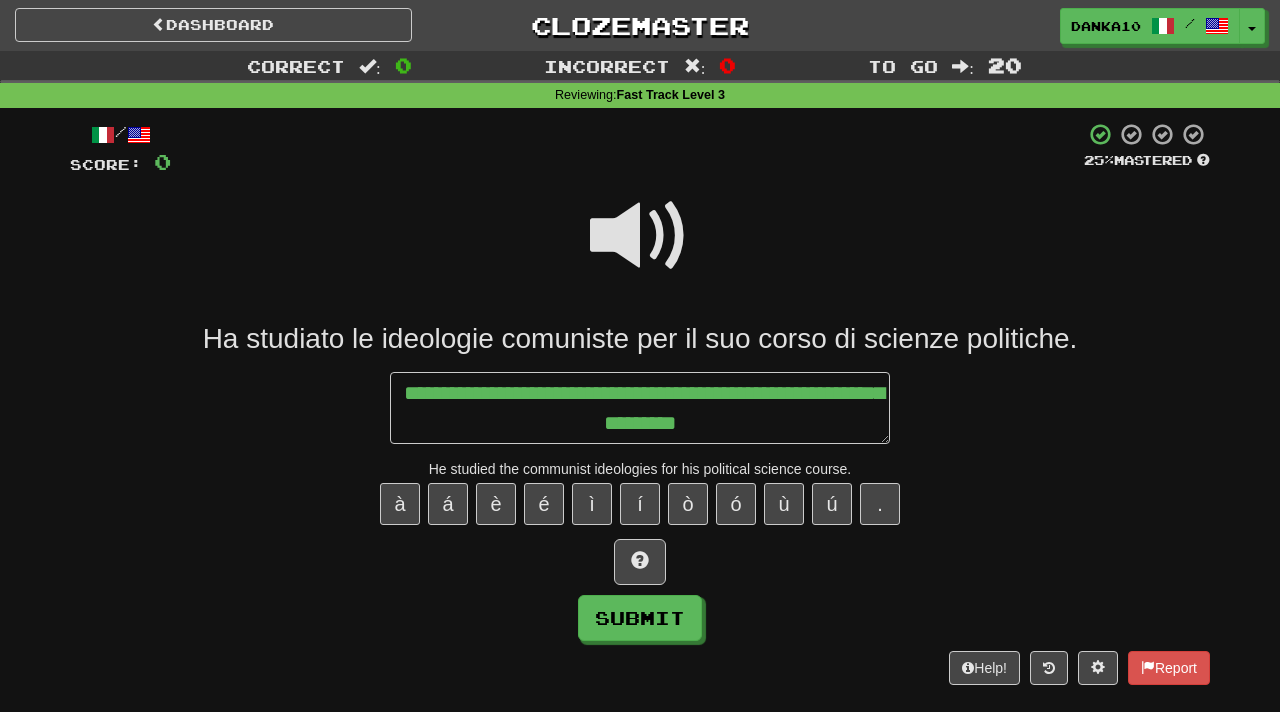 type on "*" 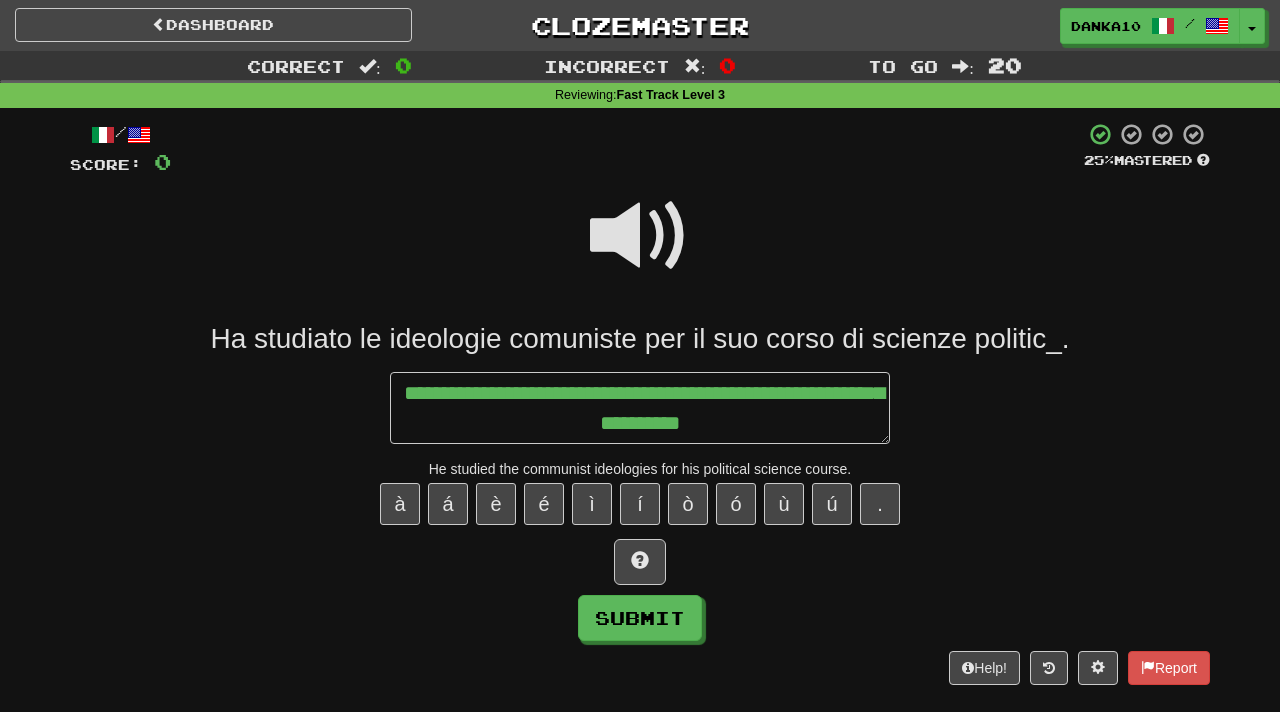 type on "*" 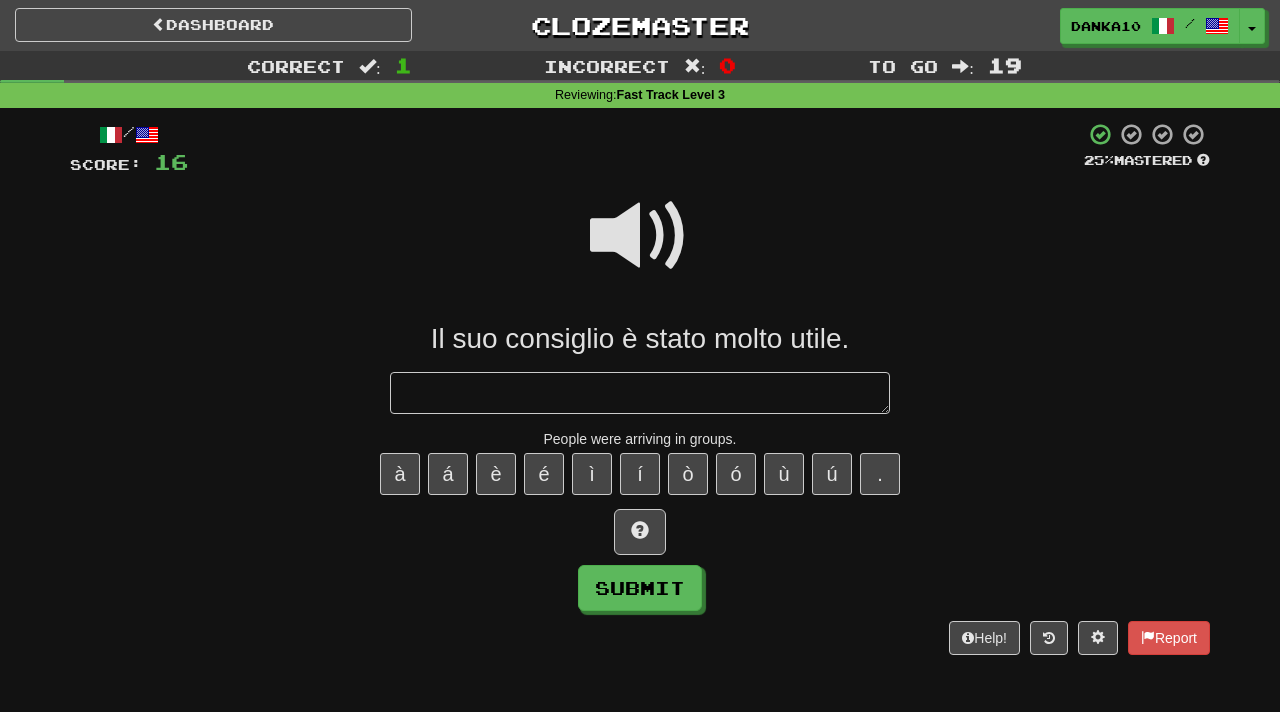 type on "*" 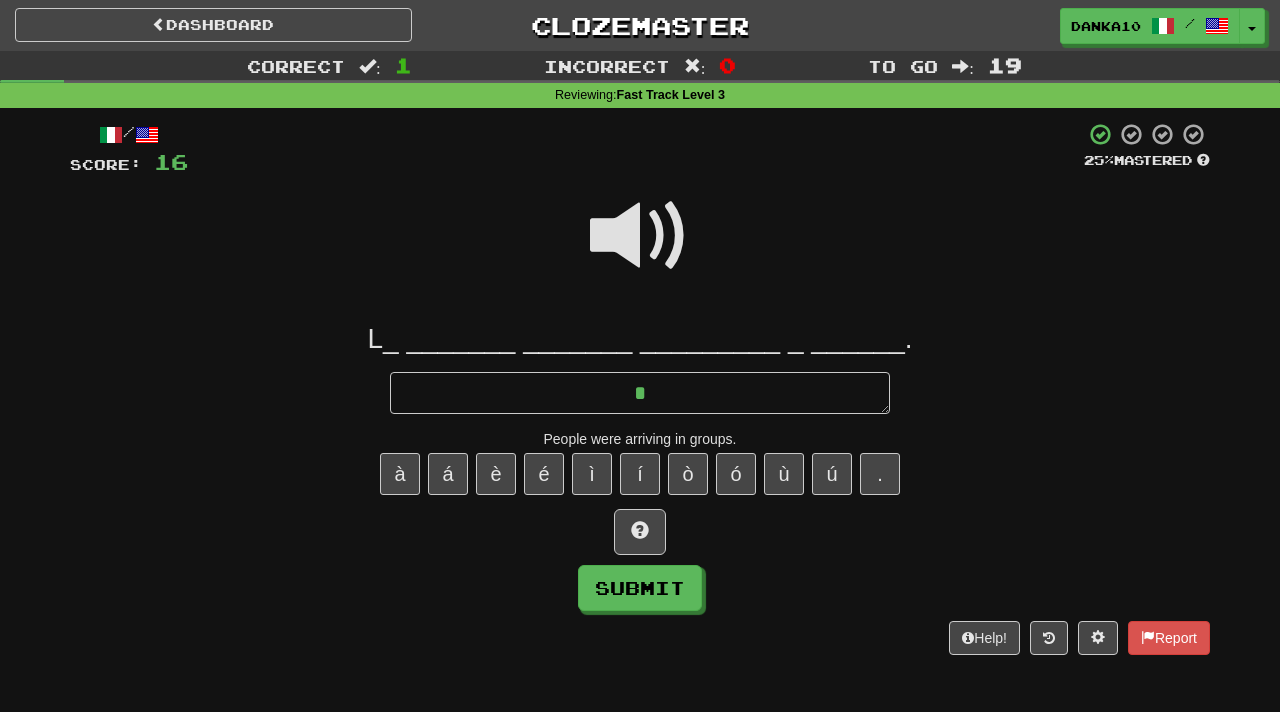 type on "*" 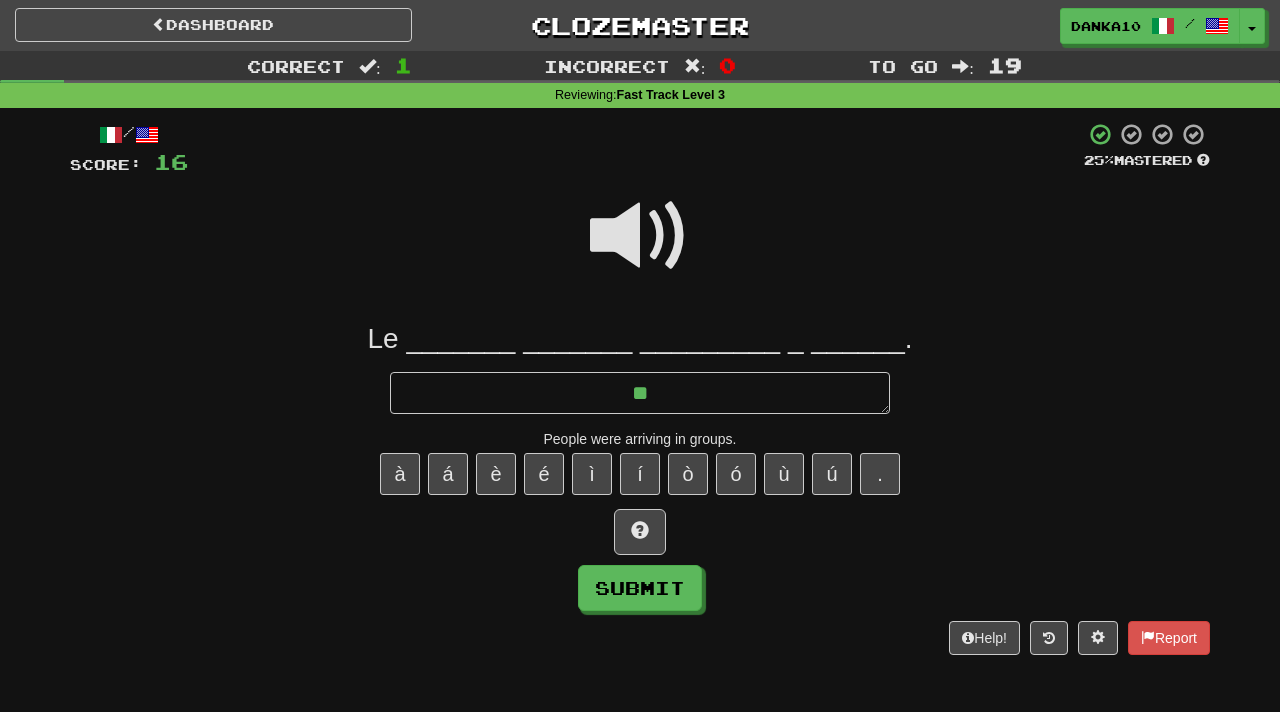 type on "*" 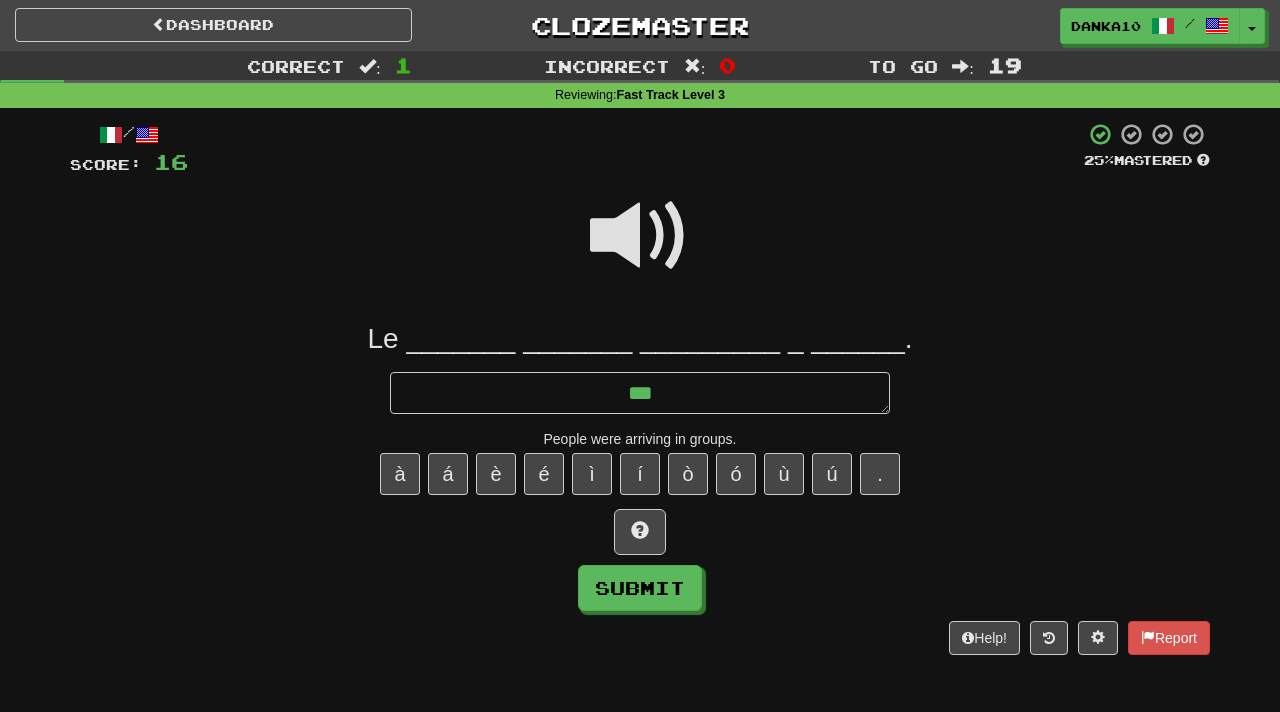type on "*" 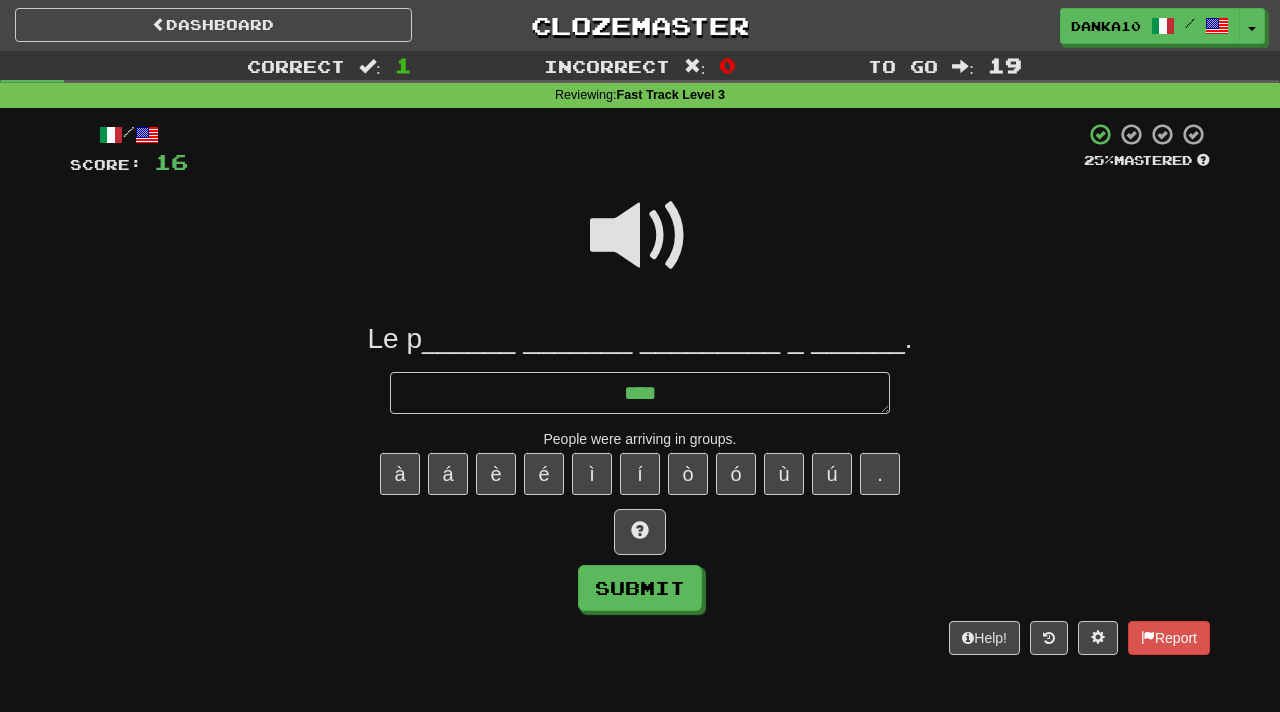 type on "*" 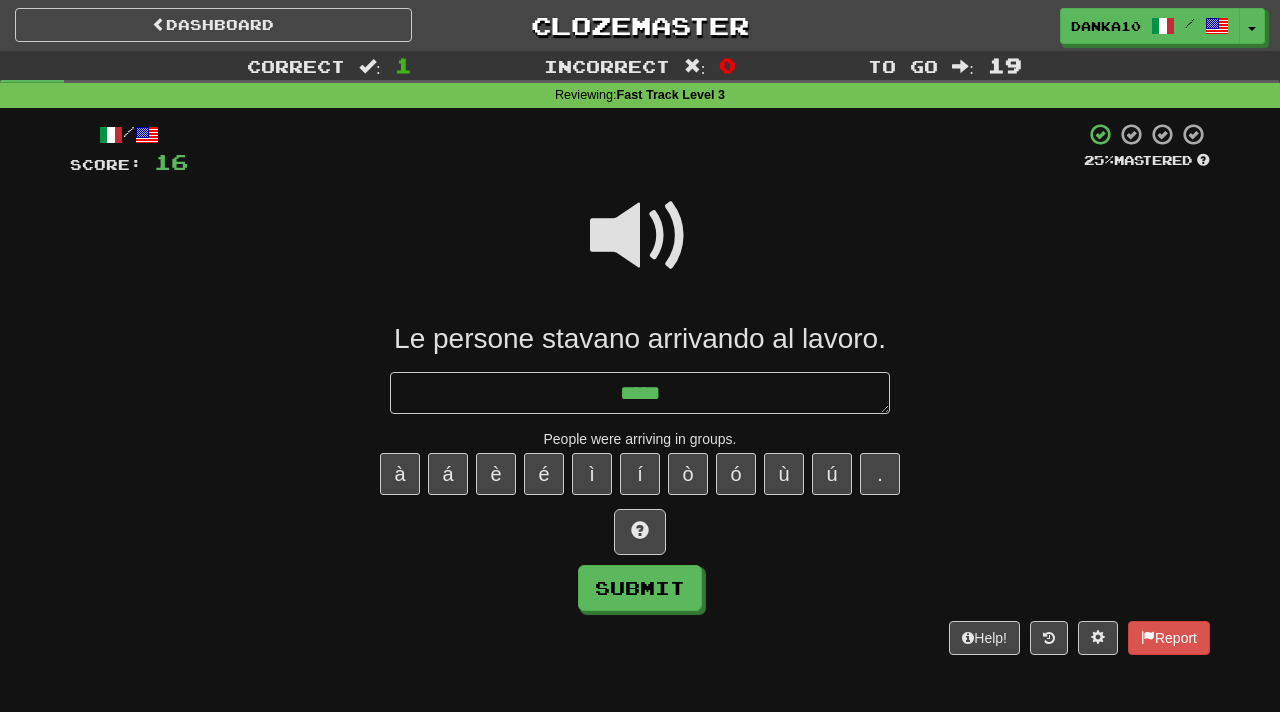 type on "*" 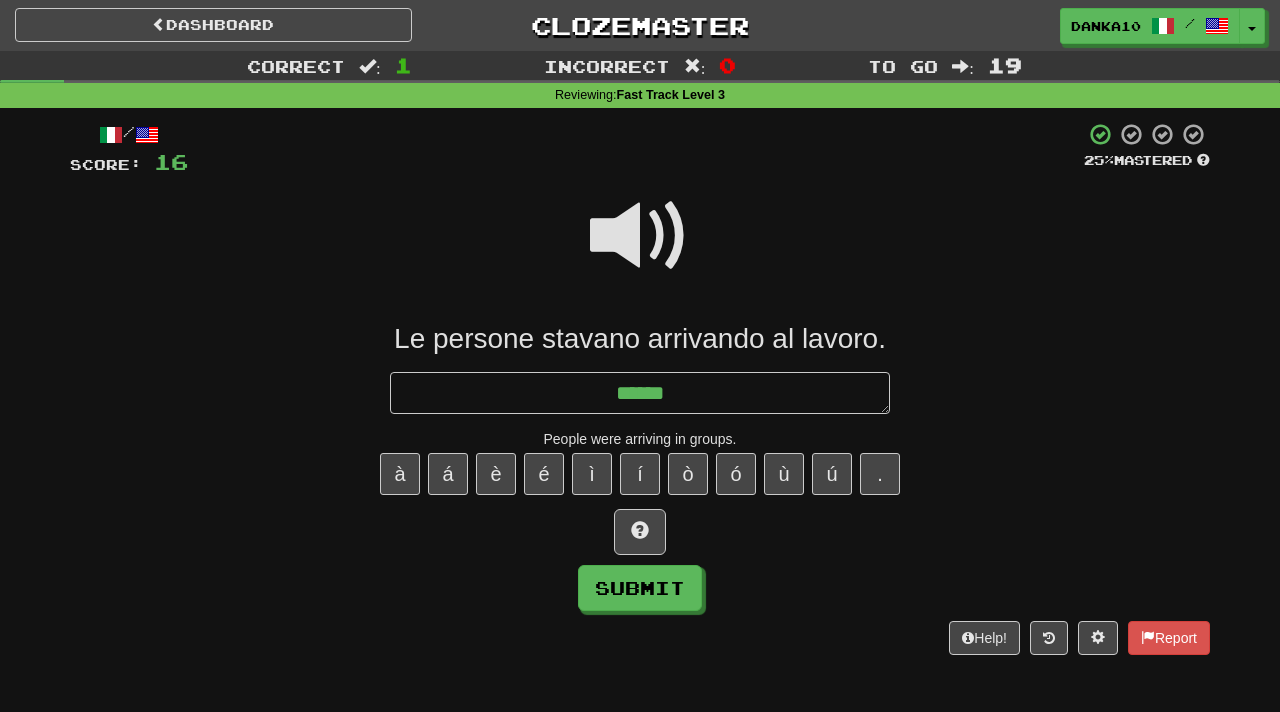 type on "*" 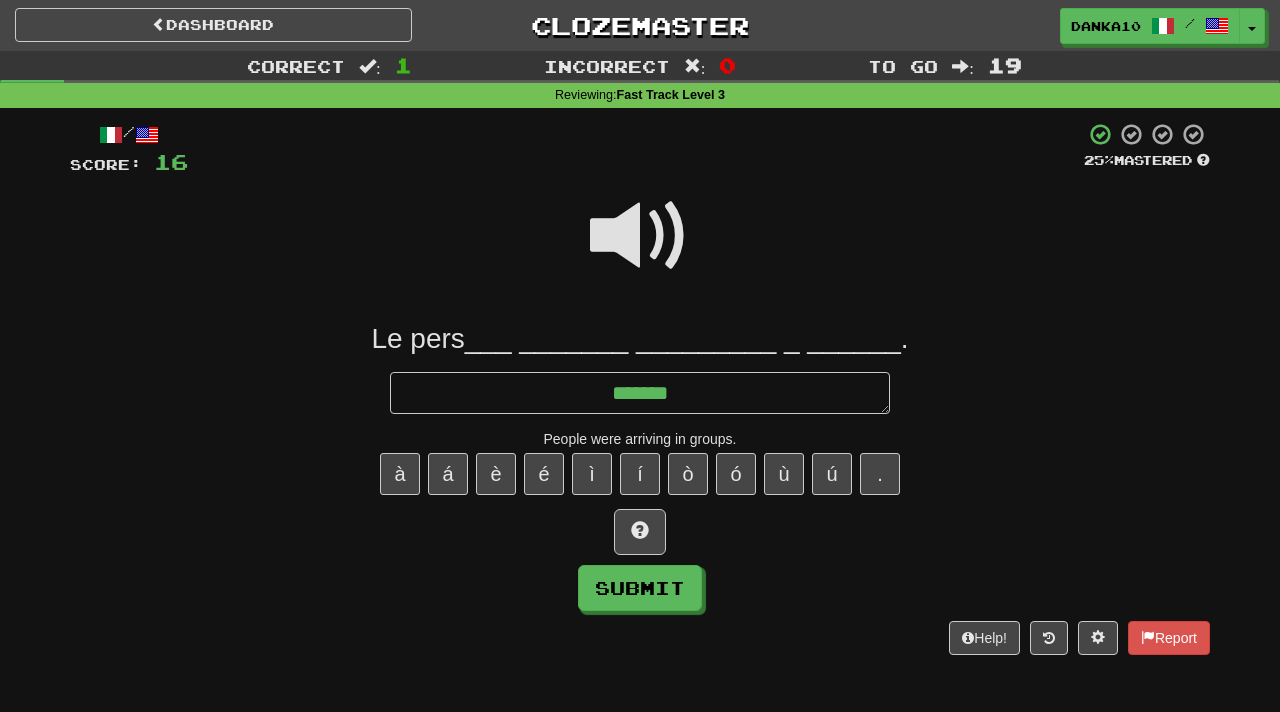 type on "*" 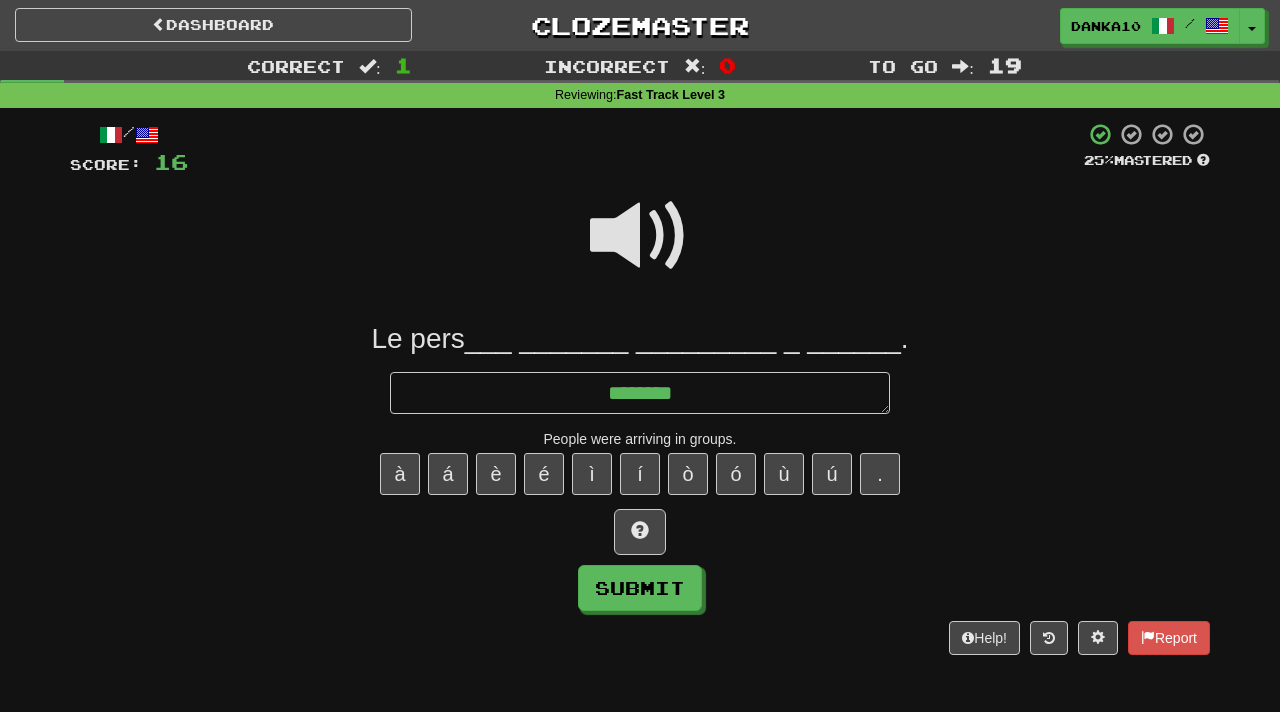 type on "*" 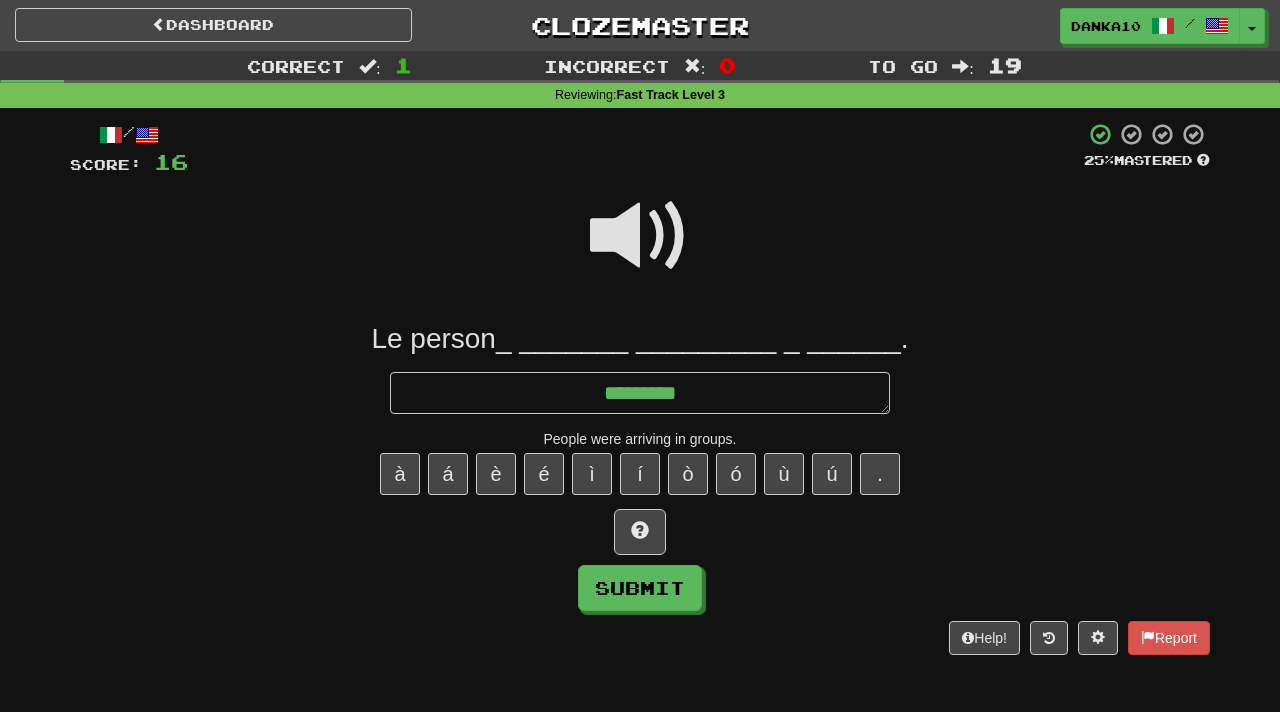 type 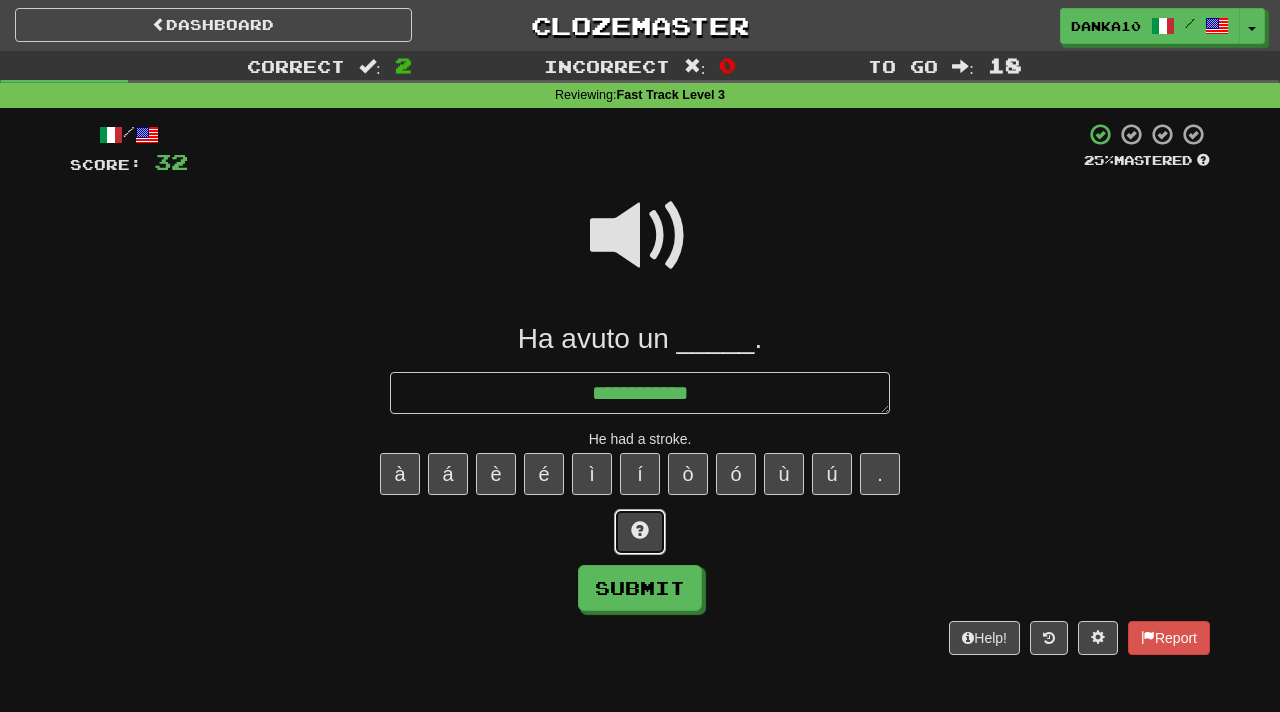 click at bounding box center (640, 530) 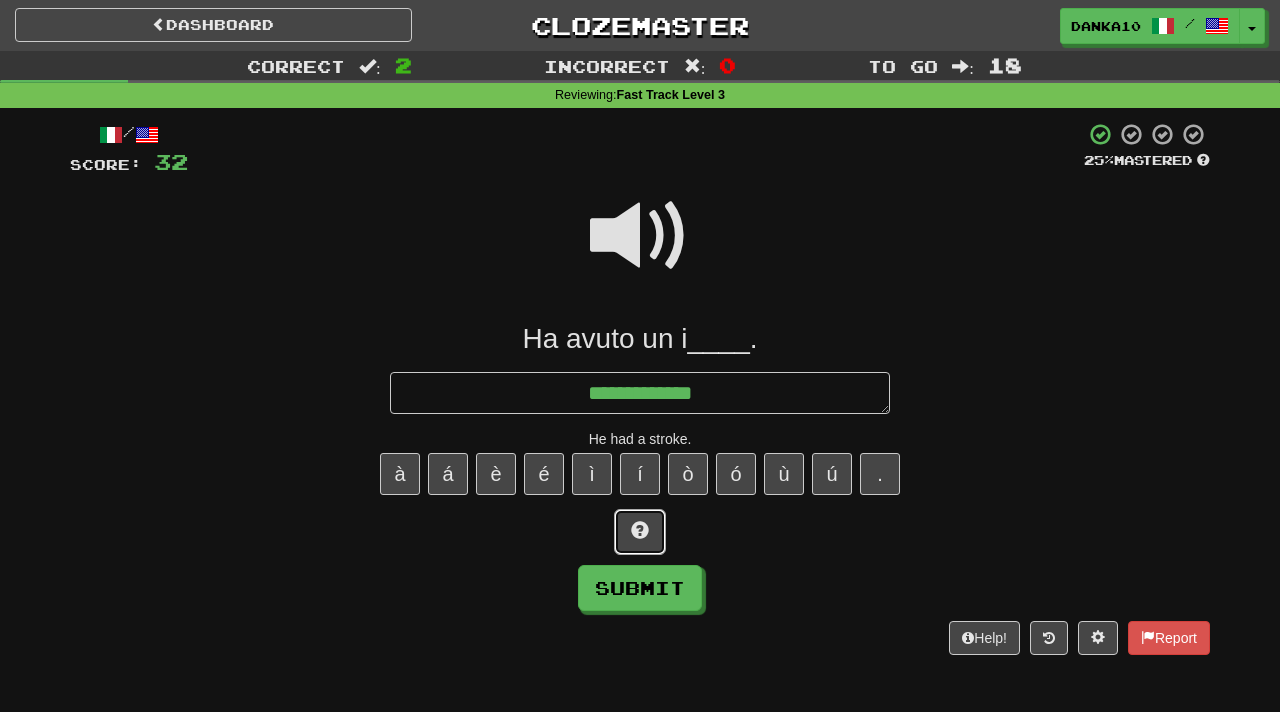 click at bounding box center (640, 530) 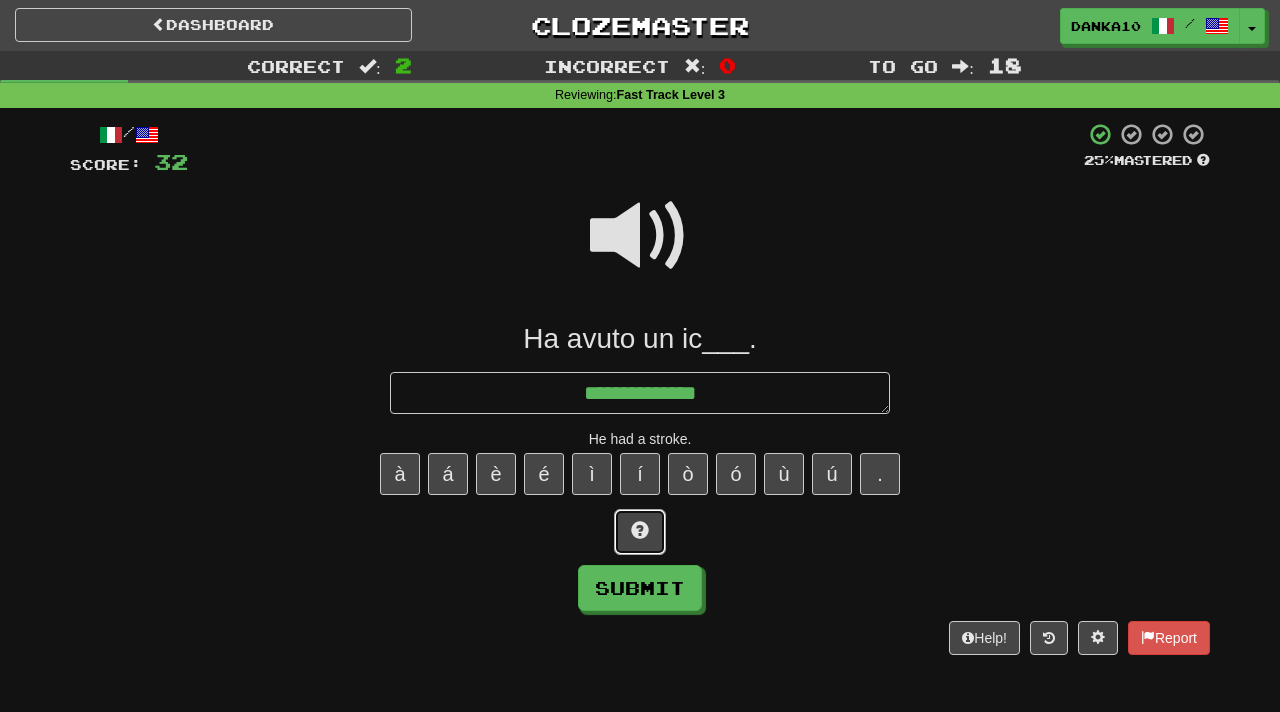 click at bounding box center (640, 530) 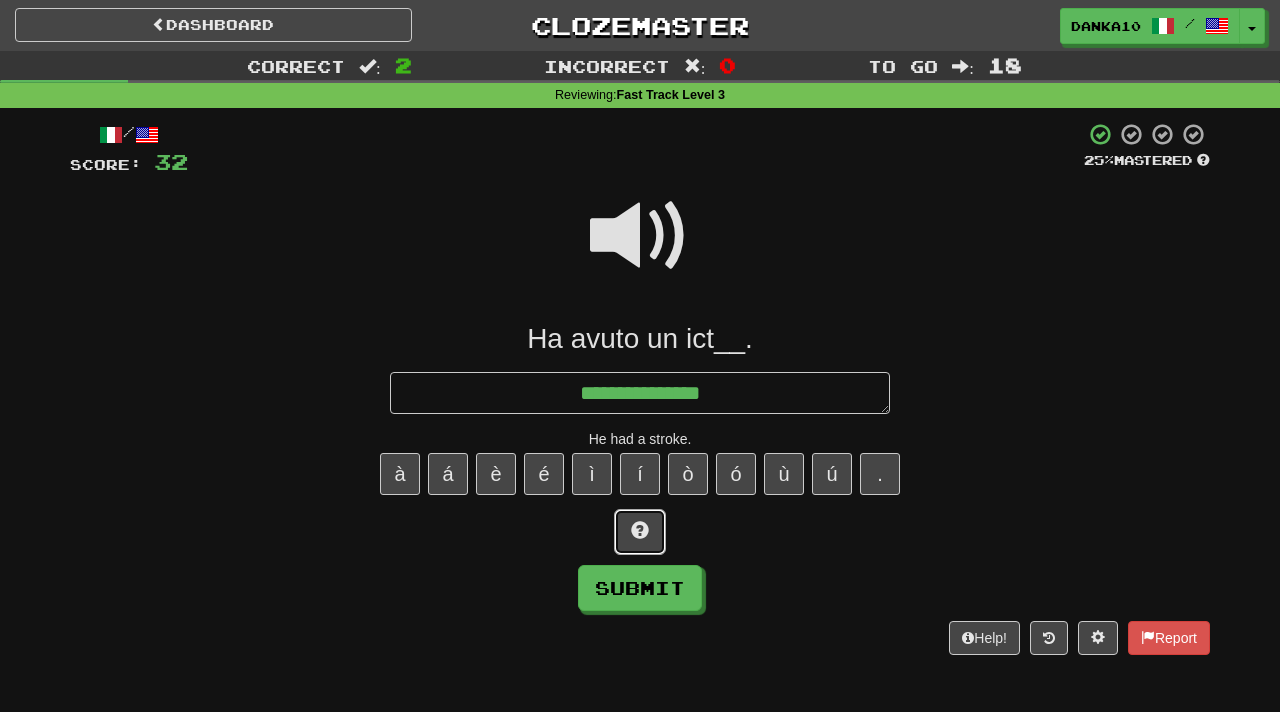 click at bounding box center (640, 530) 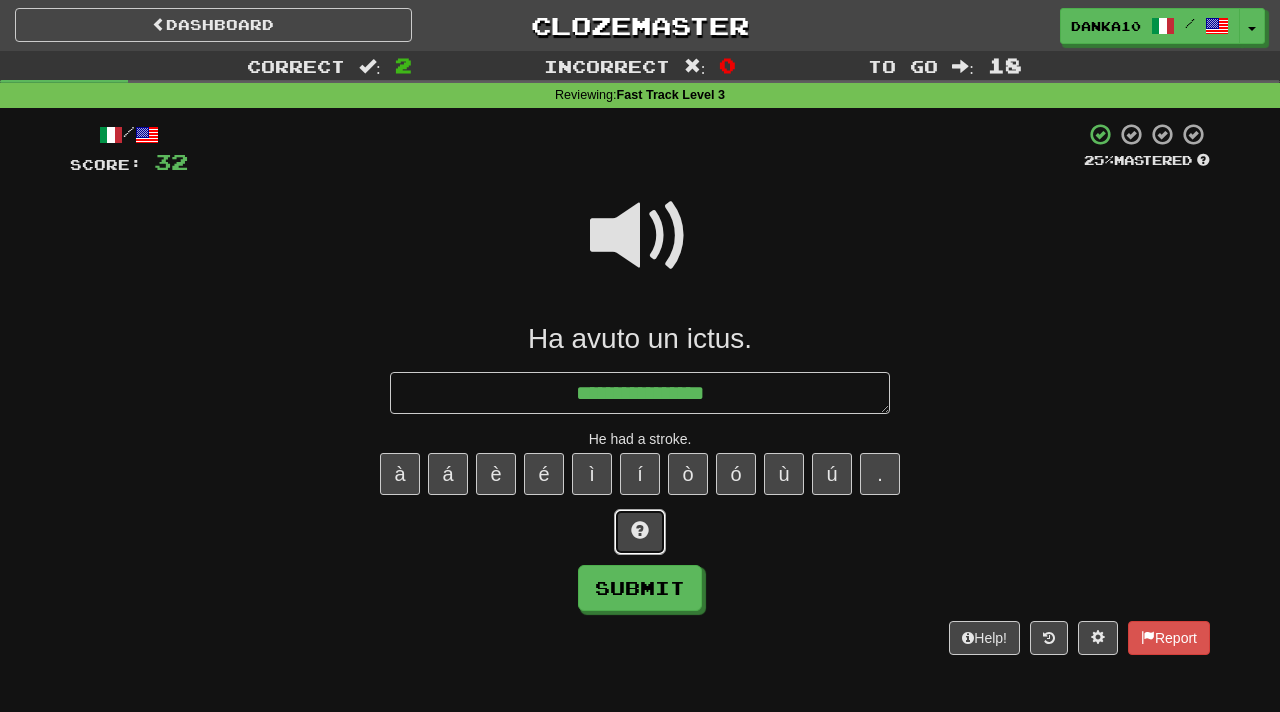 click at bounding box center [640, 530] 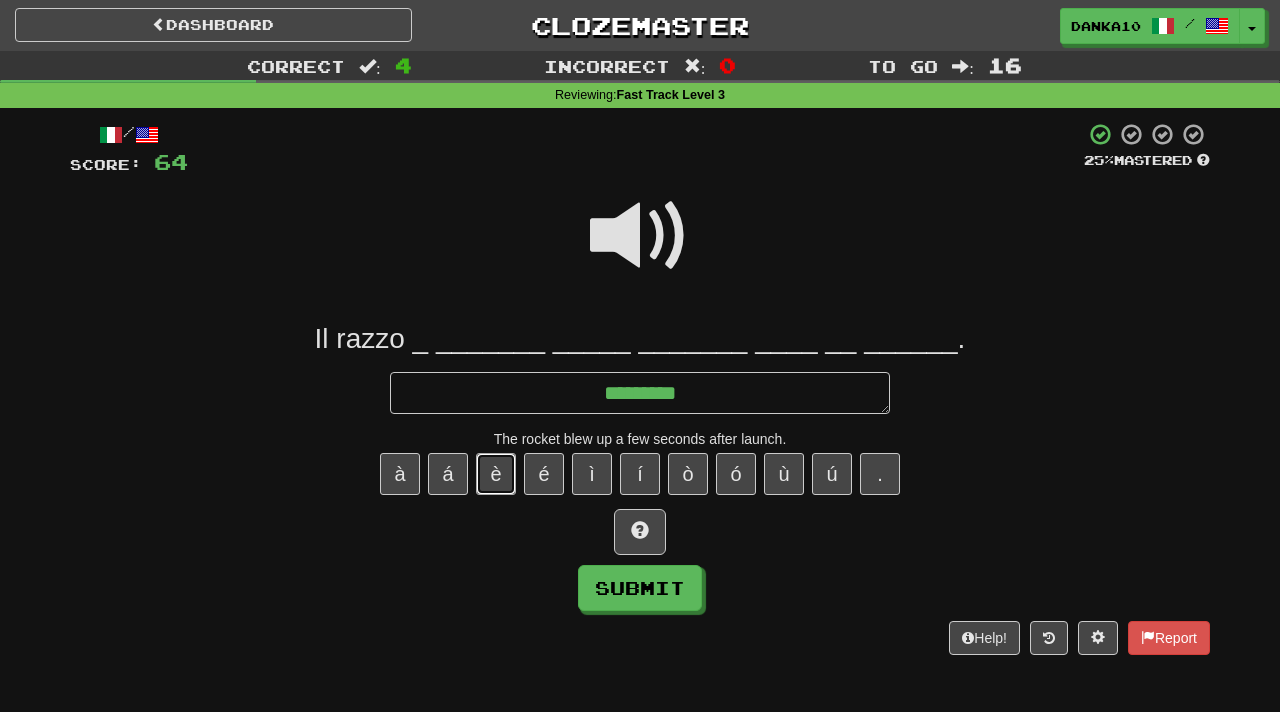 click on "è" at bounding box center [496, 474] 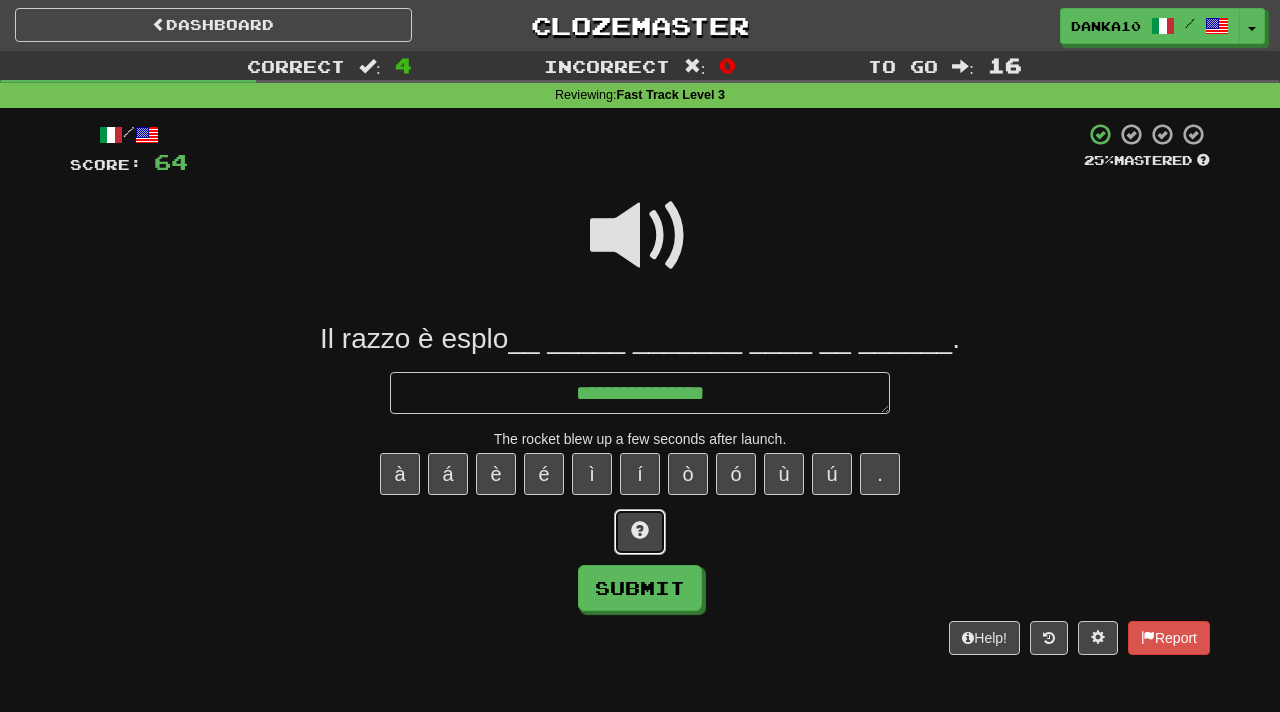 click at bounding box center (640, 532) 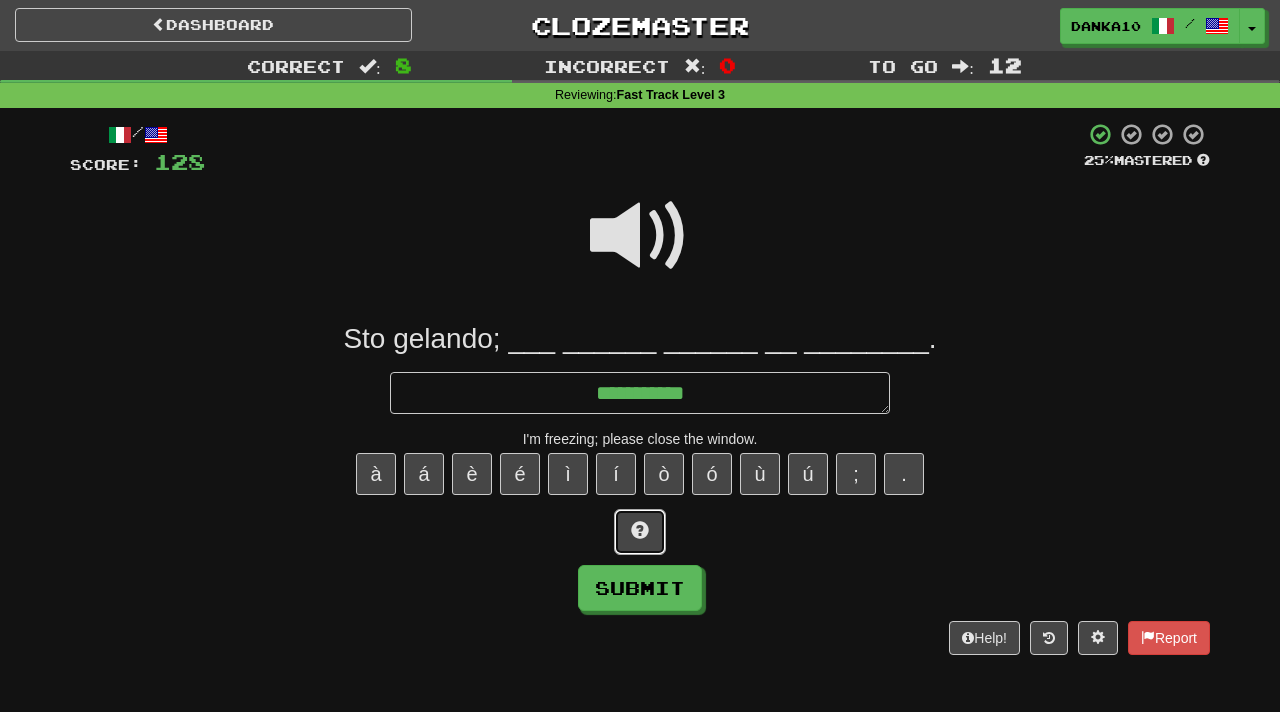 click at bounding box center (640, 530) 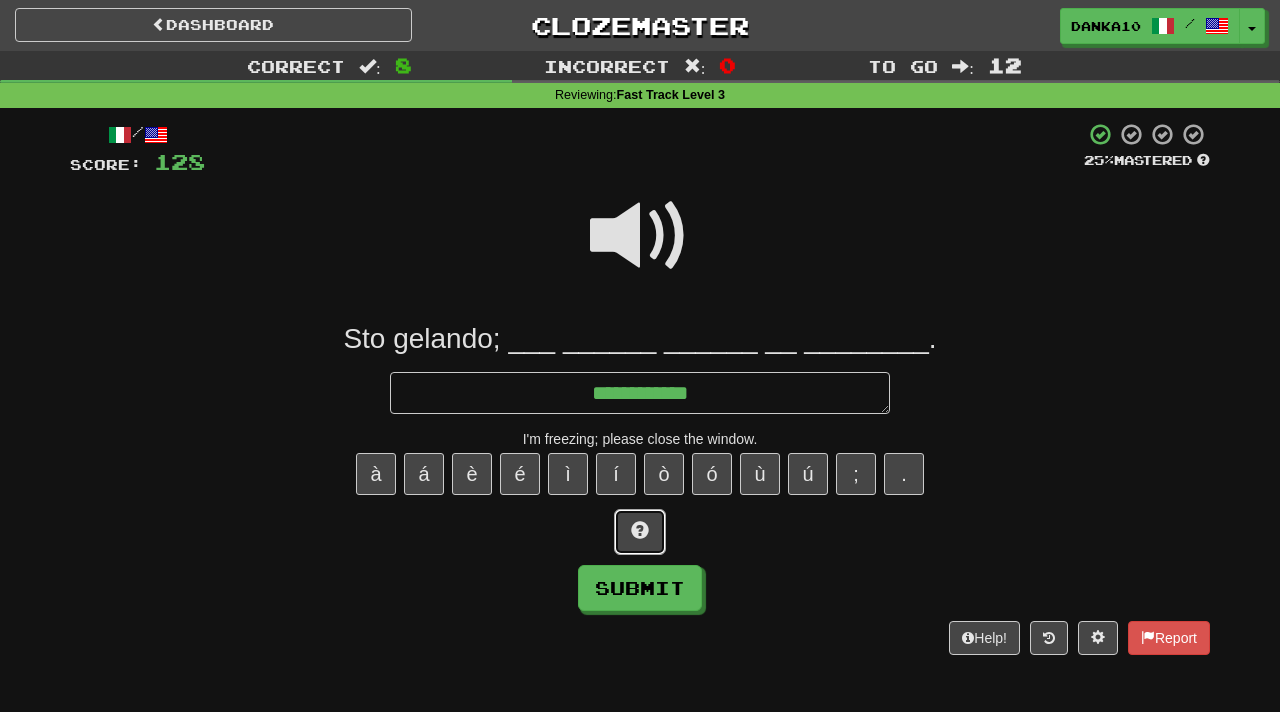 click at bounding box center (640, 530) 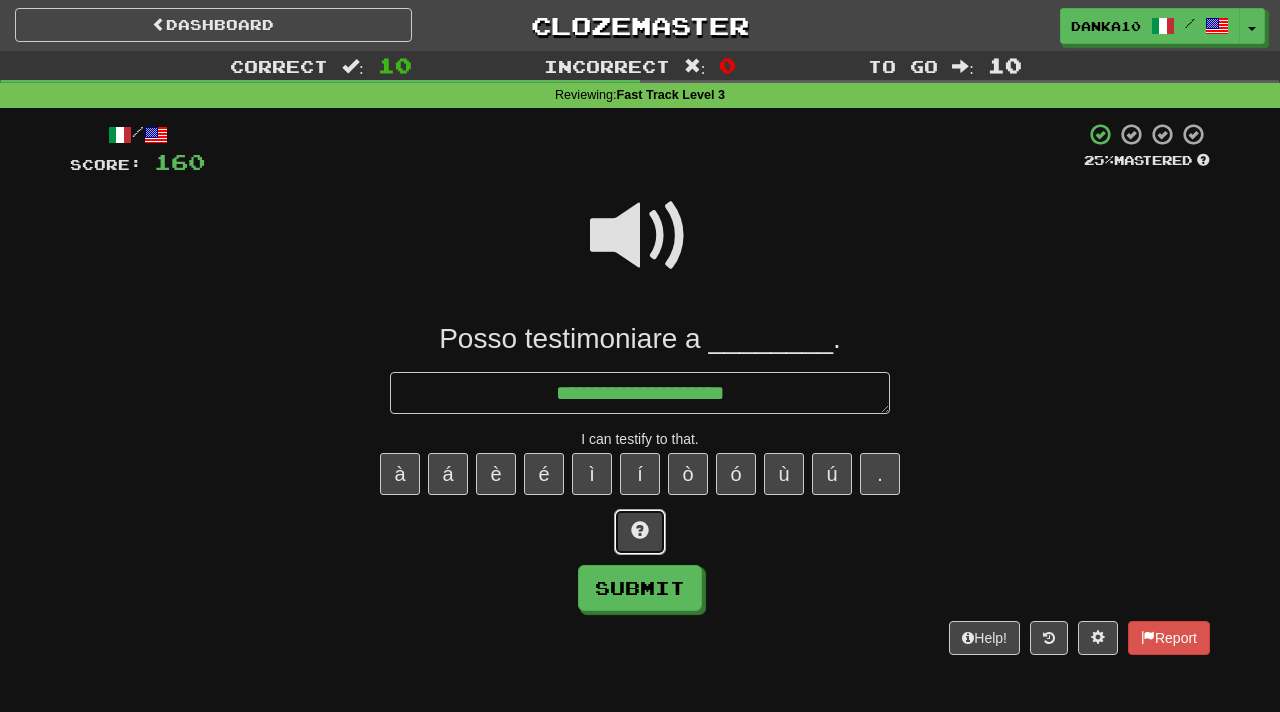 click at bounding box center (640, 530) 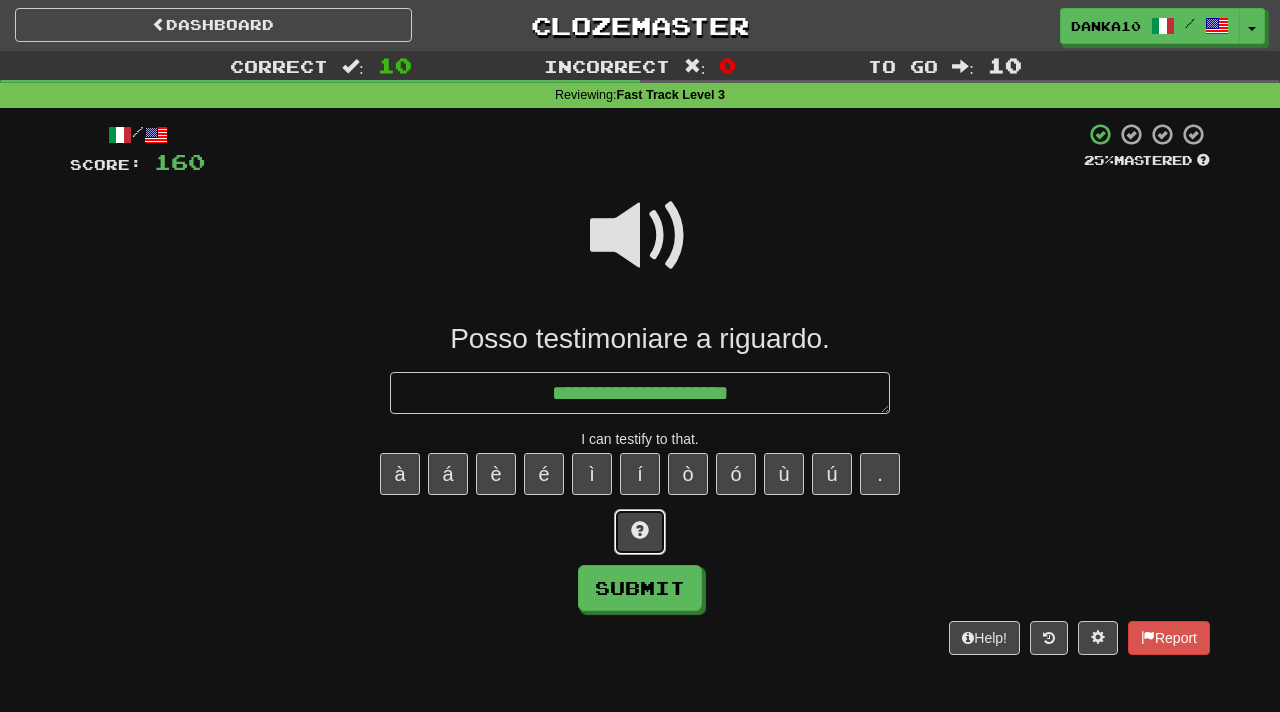 click at bounding box center [640, 530] 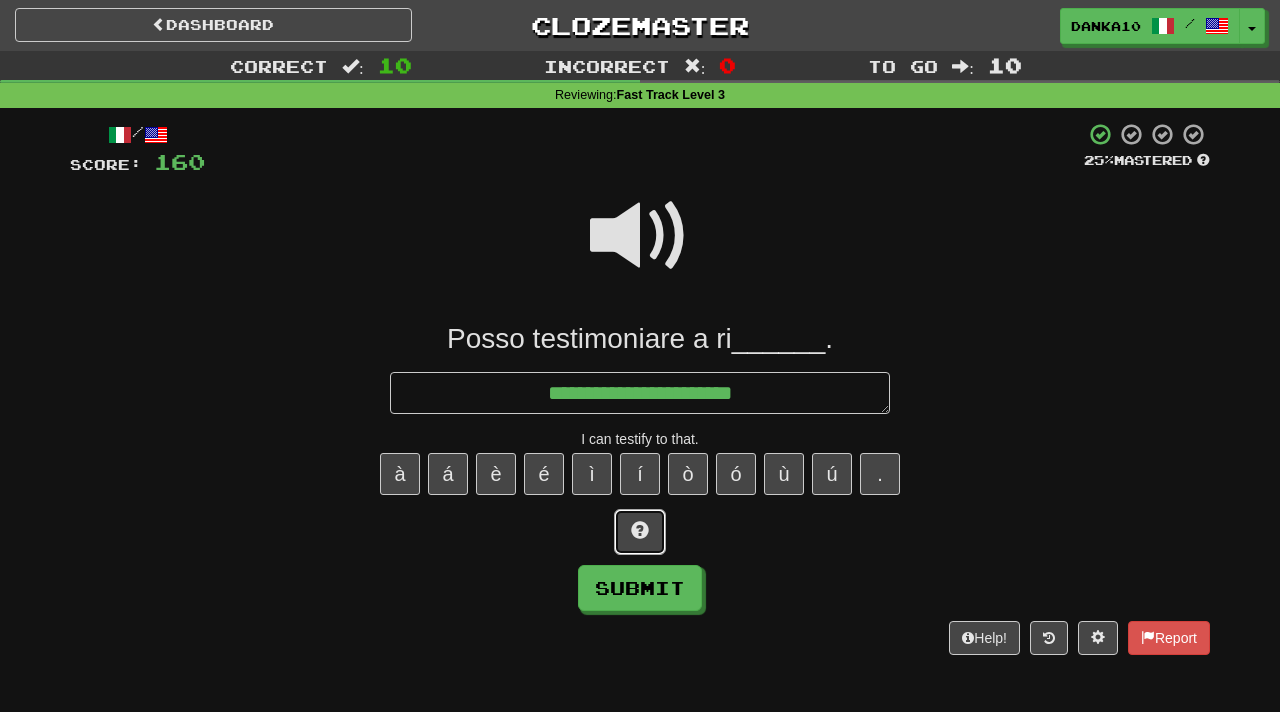 click at bounding box center [640, 530] 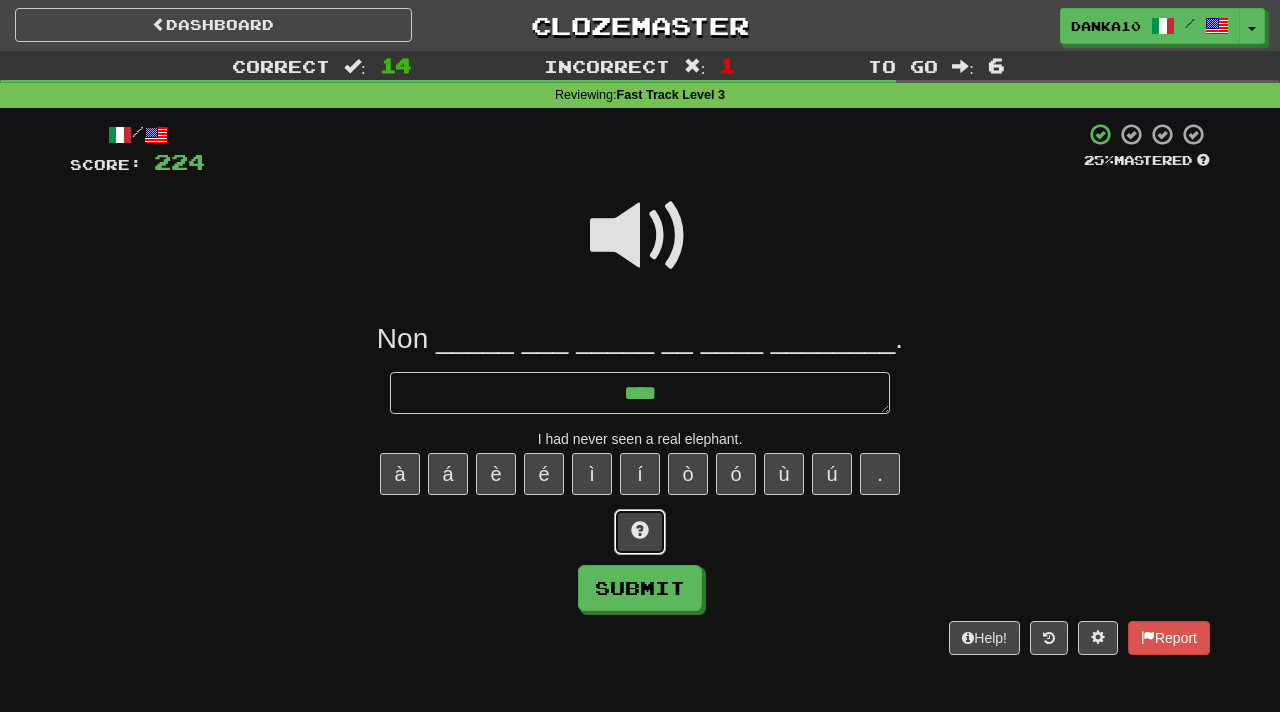 click at bounding box center (640, 532) 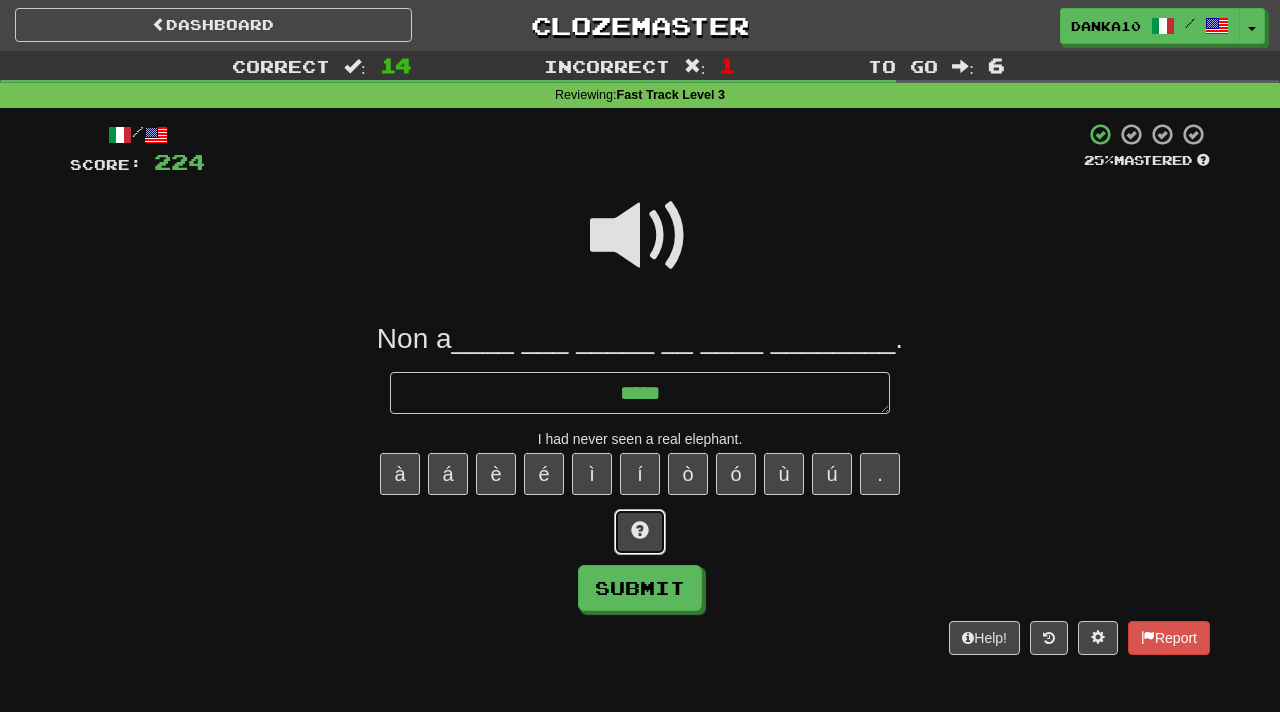 click at bounding box center [640, 532] 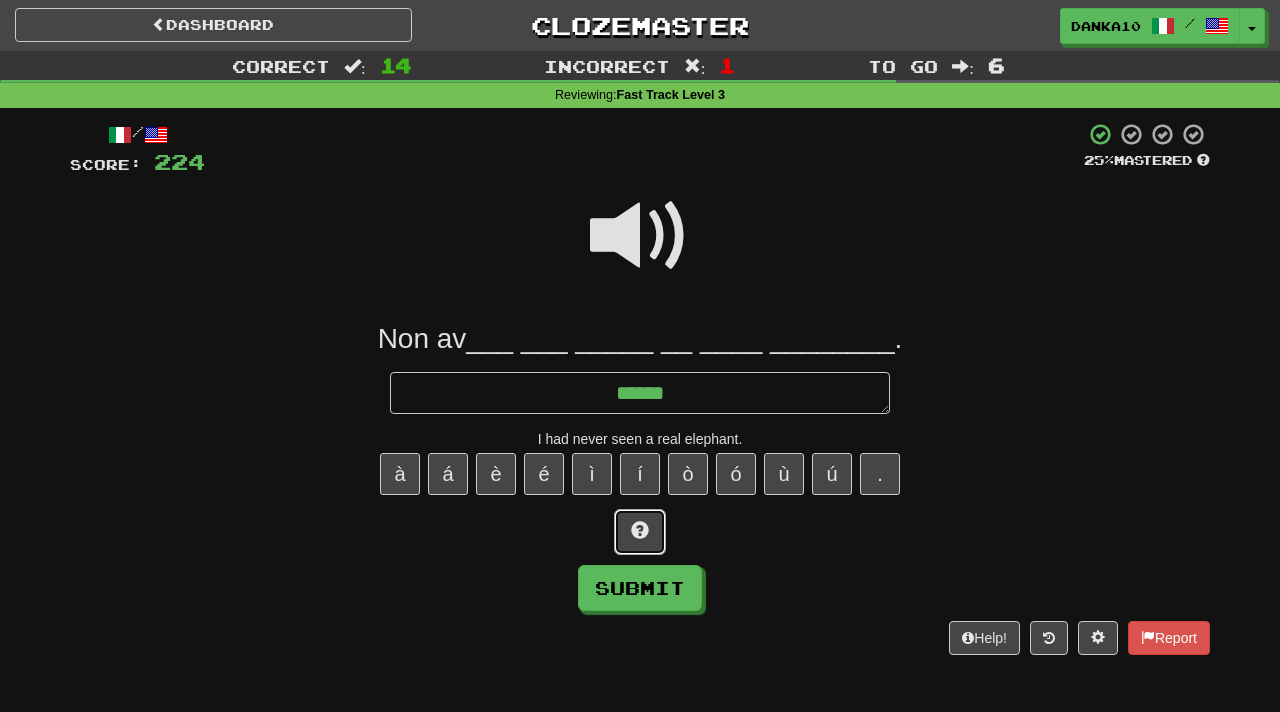 click at bounding box center (640, 532) 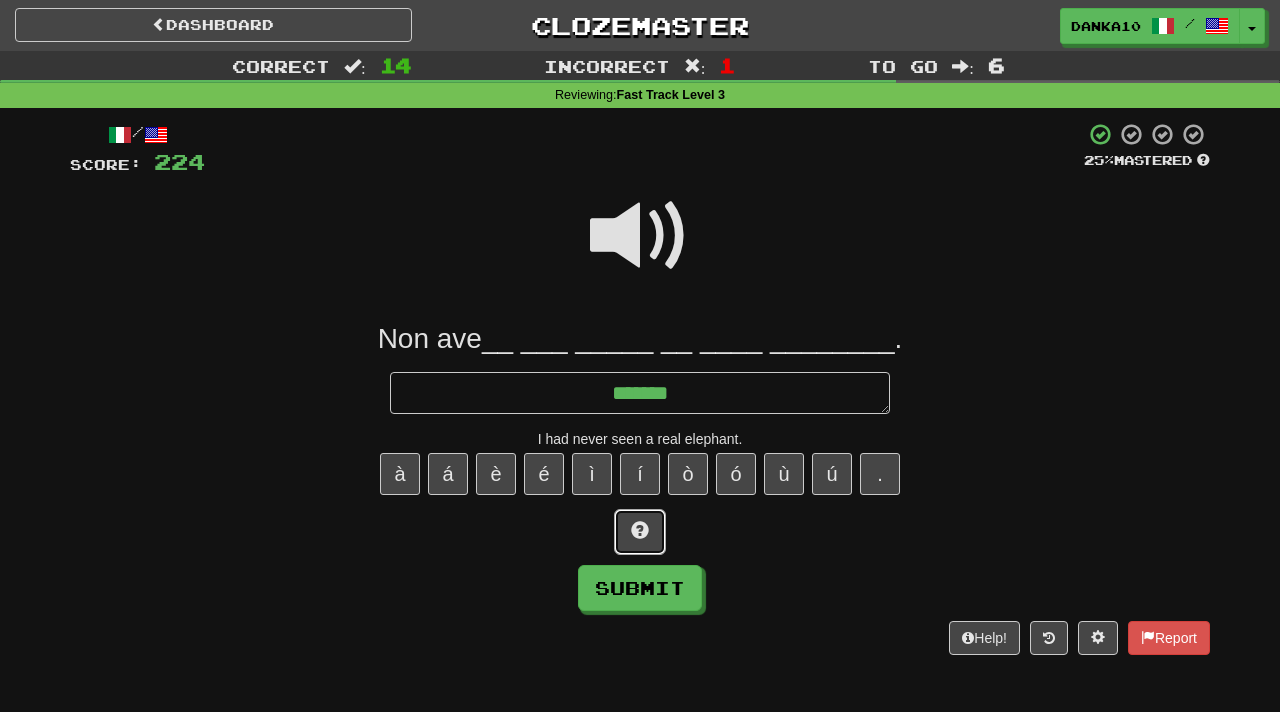 click at bounding box center (640, 532) 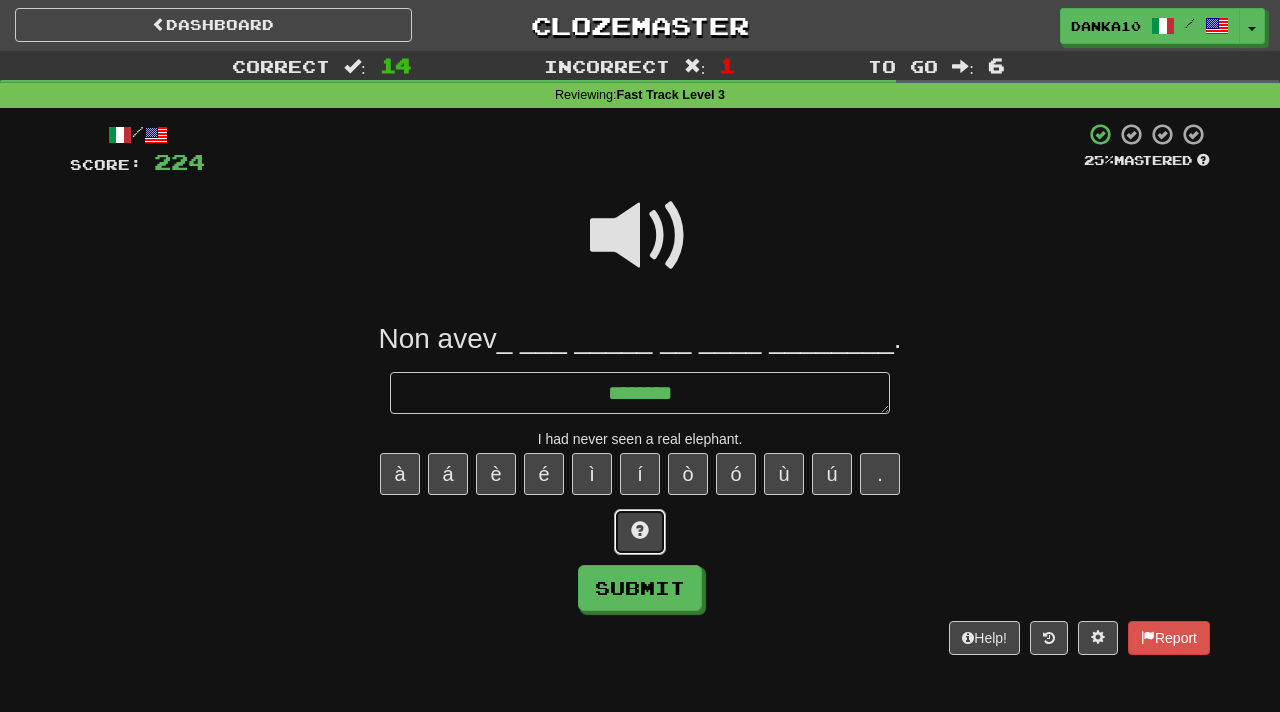 click at bounding box center (640, 532) 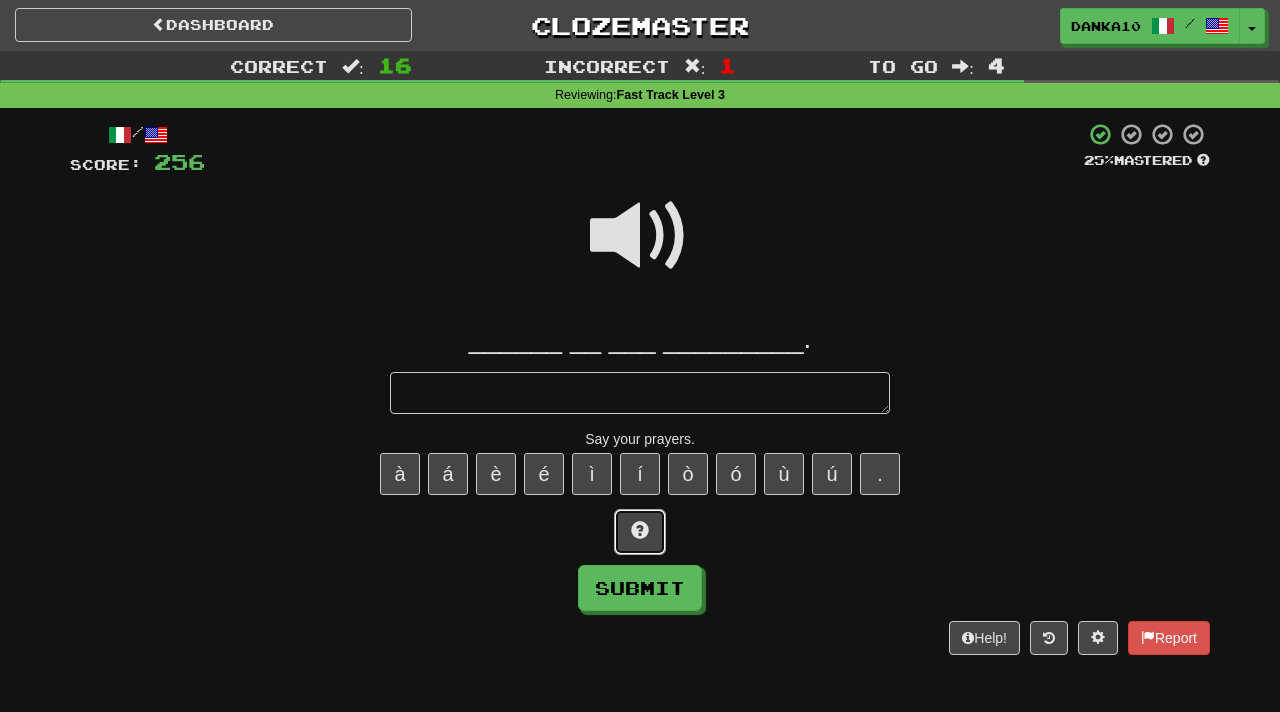 click at bounding box center [640, 532] 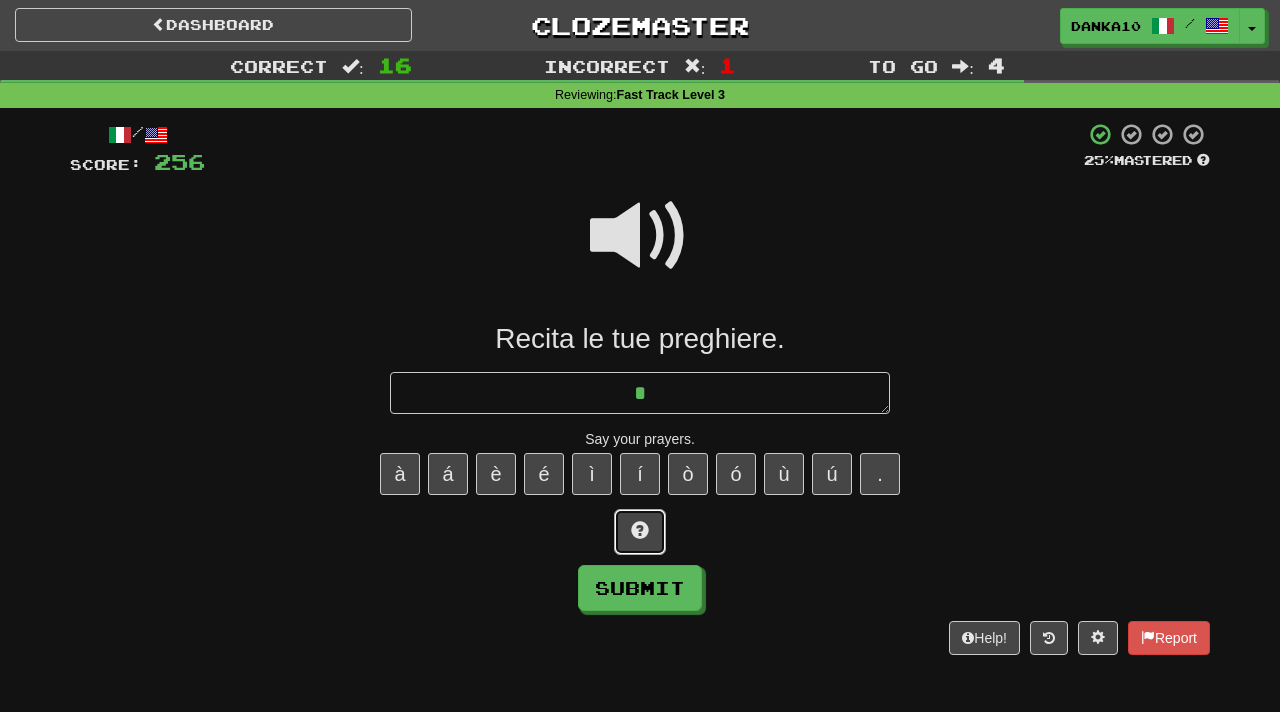 click at bounding box center (640, 532) 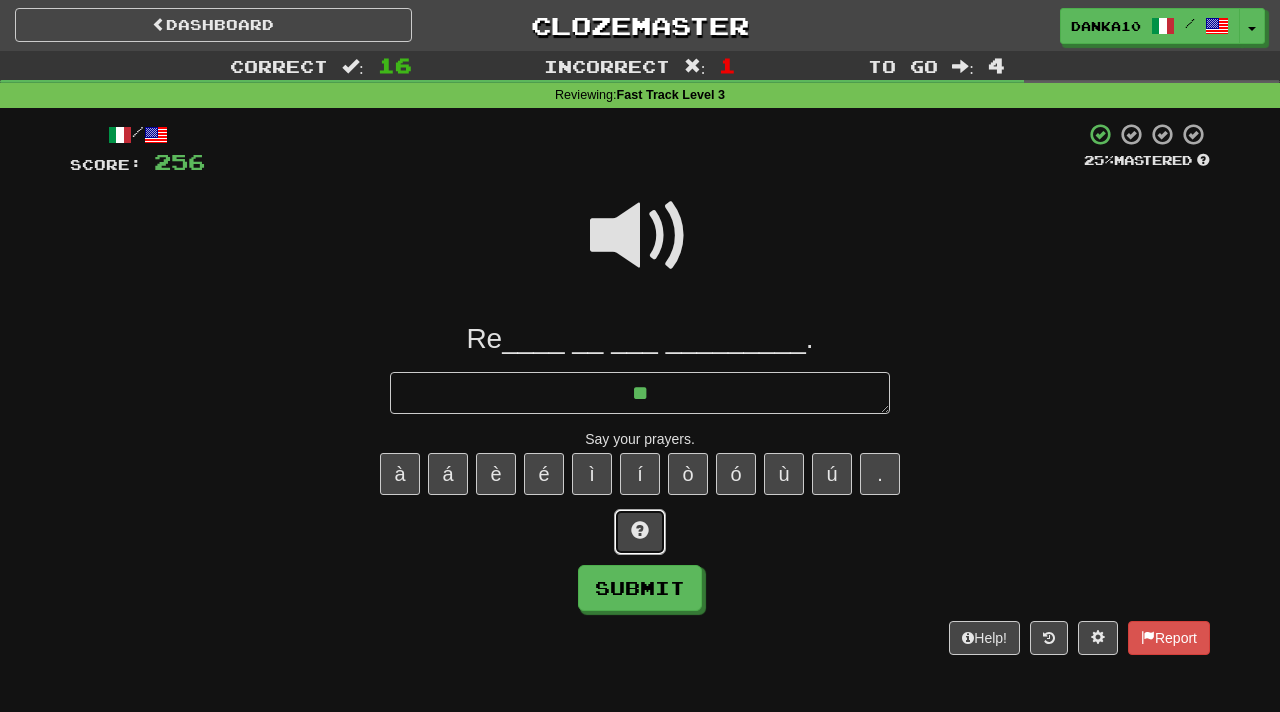 click at bounding box center [640, 532] 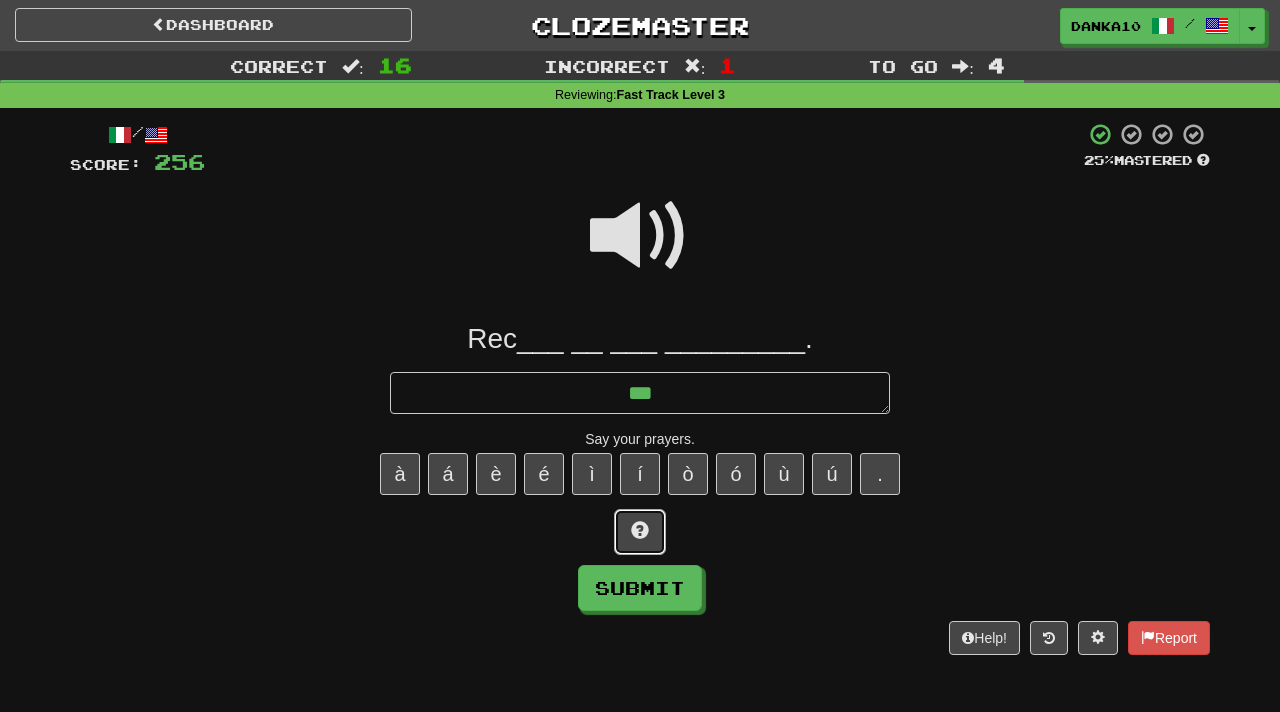click at bounding box center (640, 532) 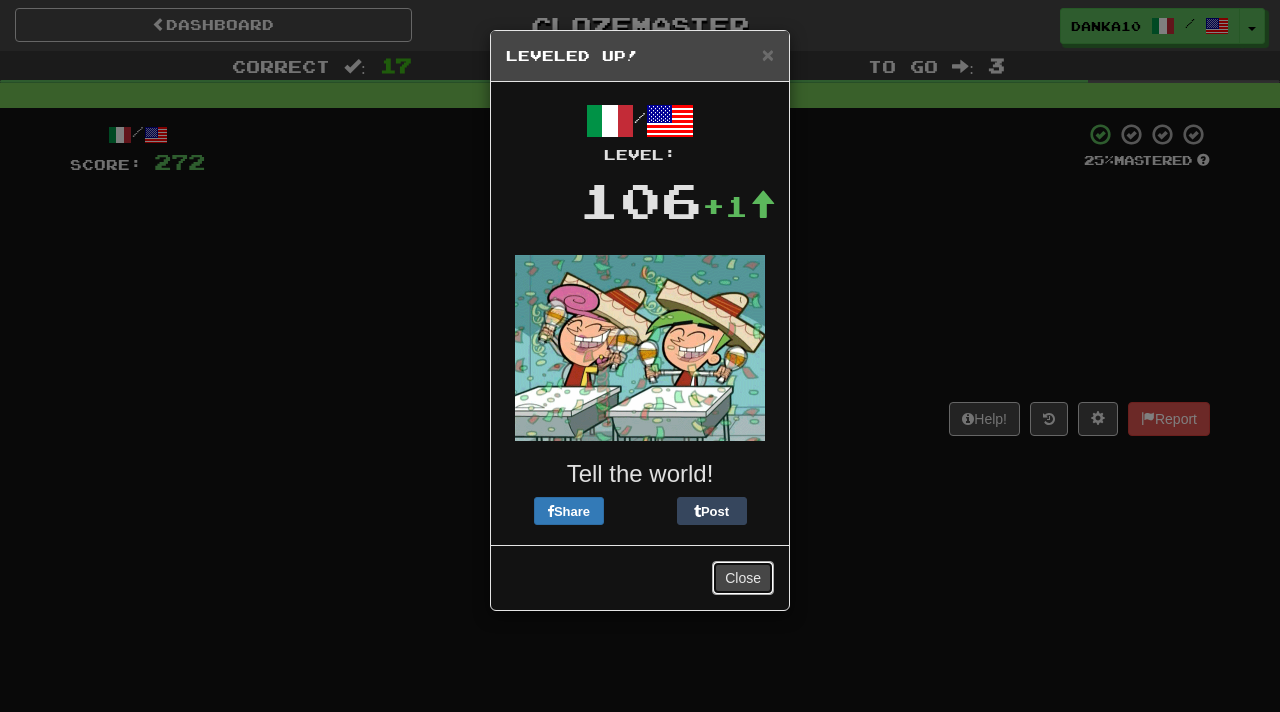 click on "Close" at bounding box center [743, 578] 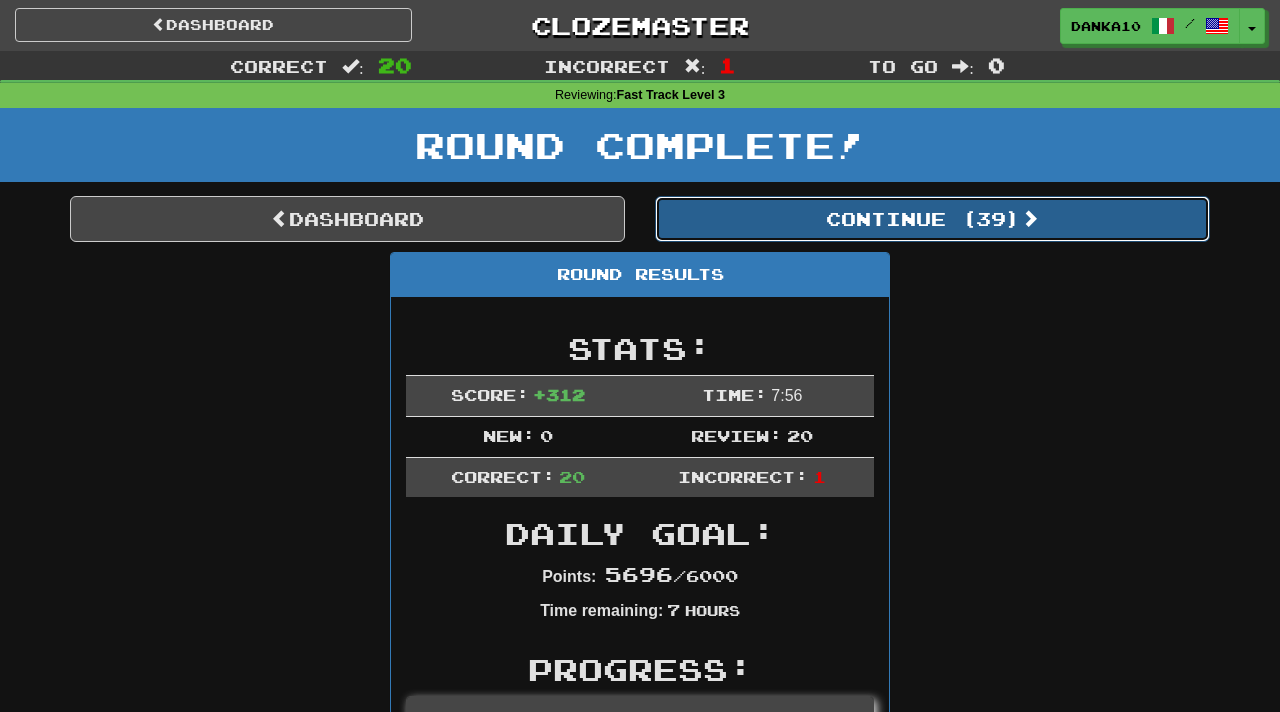 click on "Continue ( 39 )" at bounding box center (932, 219) 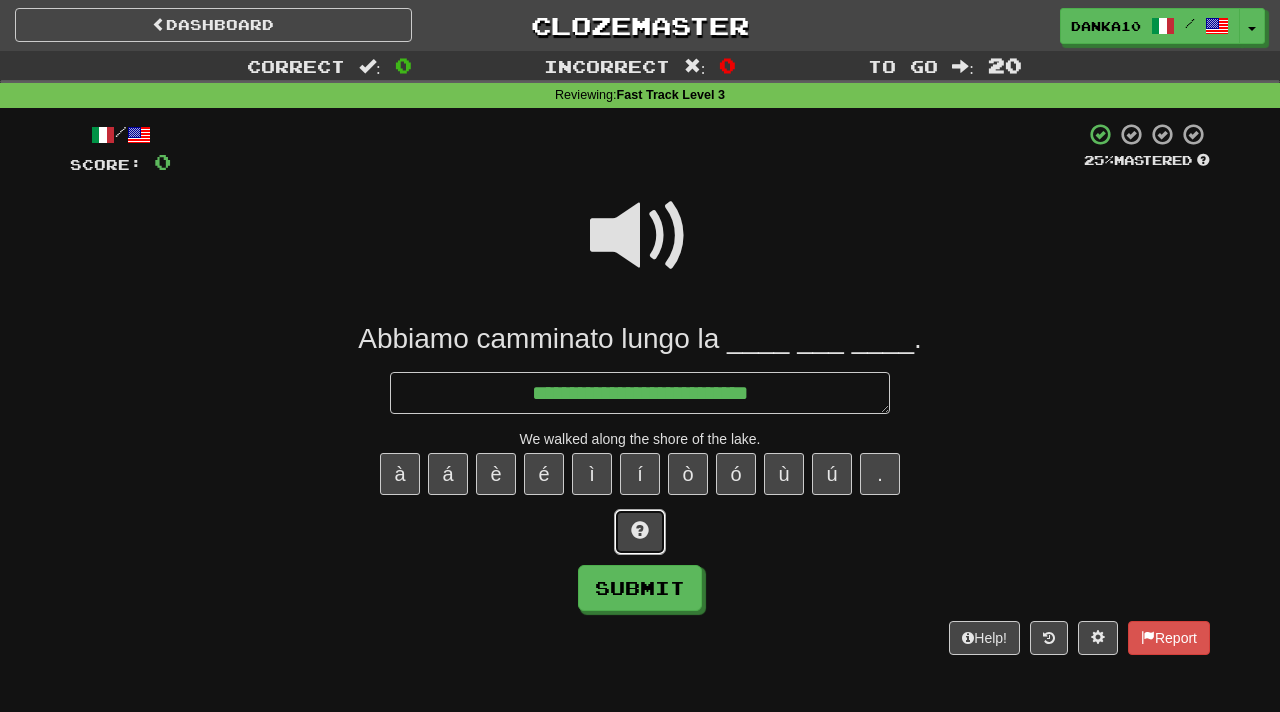 click at bounding box center [640, 530] 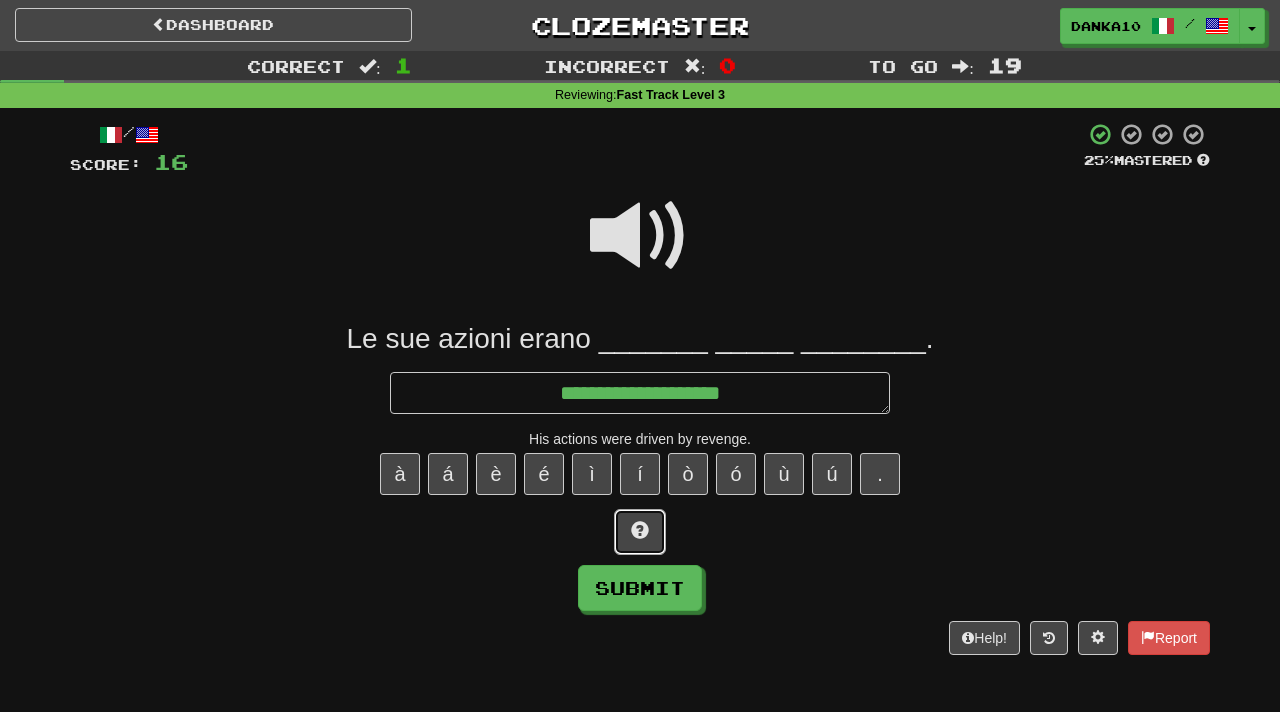 click at bounding box center (640, 532) 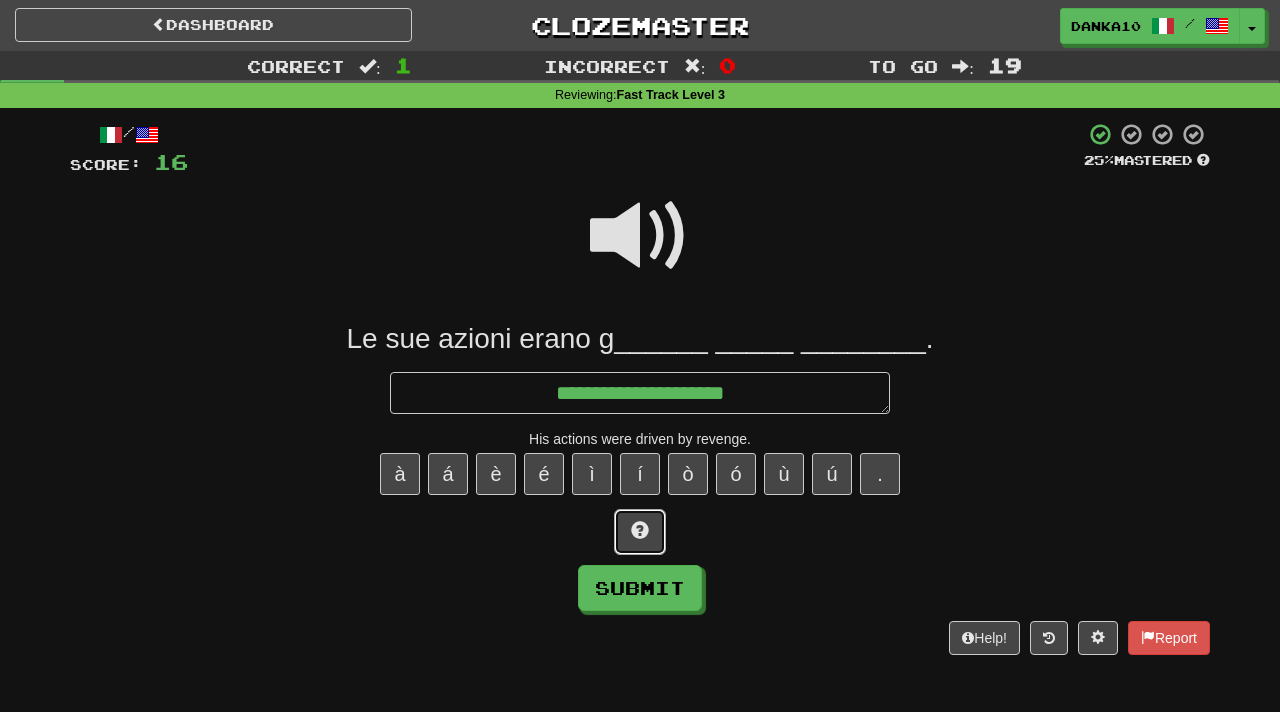 click at bounding box center [640, 532] 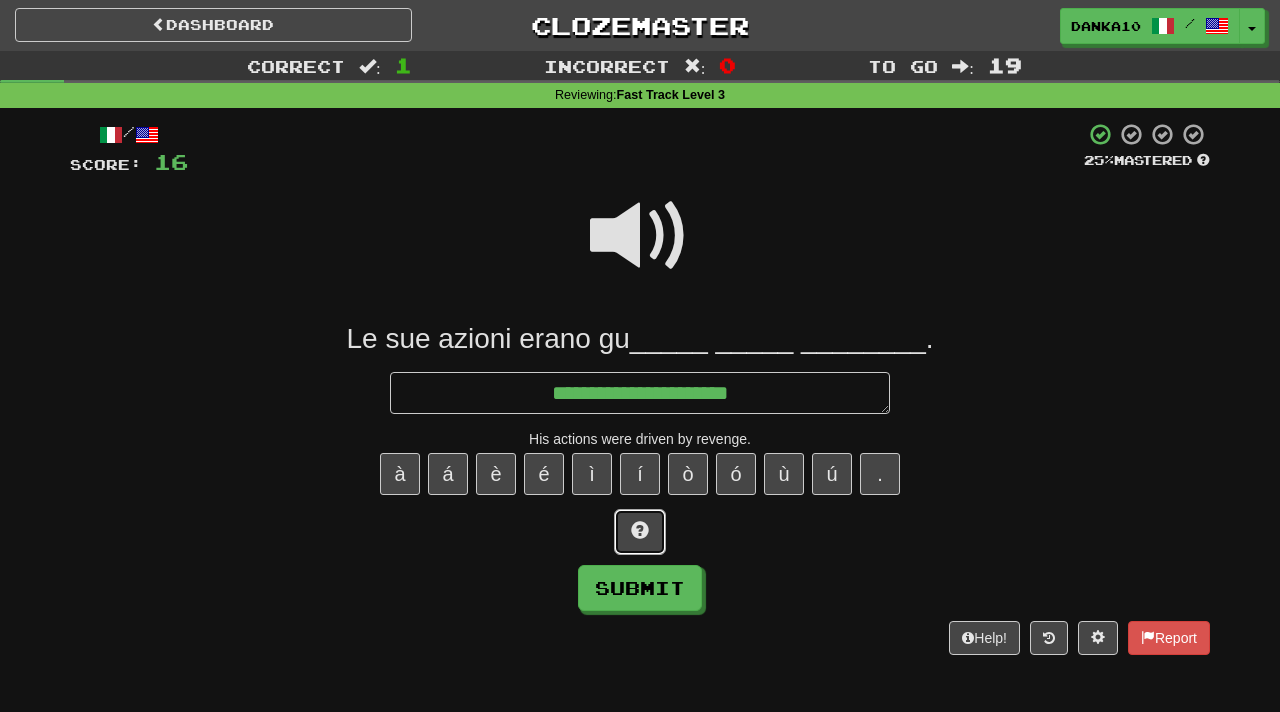 click at bounding box center [640, 532] 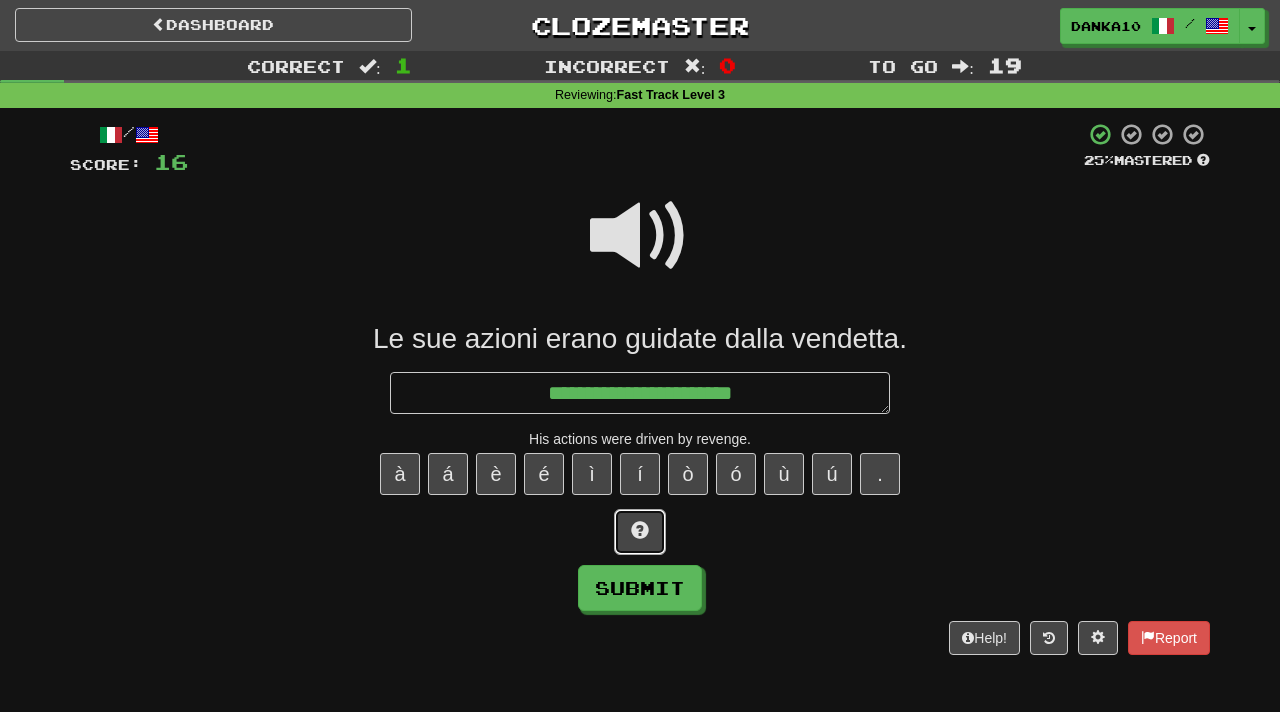 click at bounding box center [640, 532] 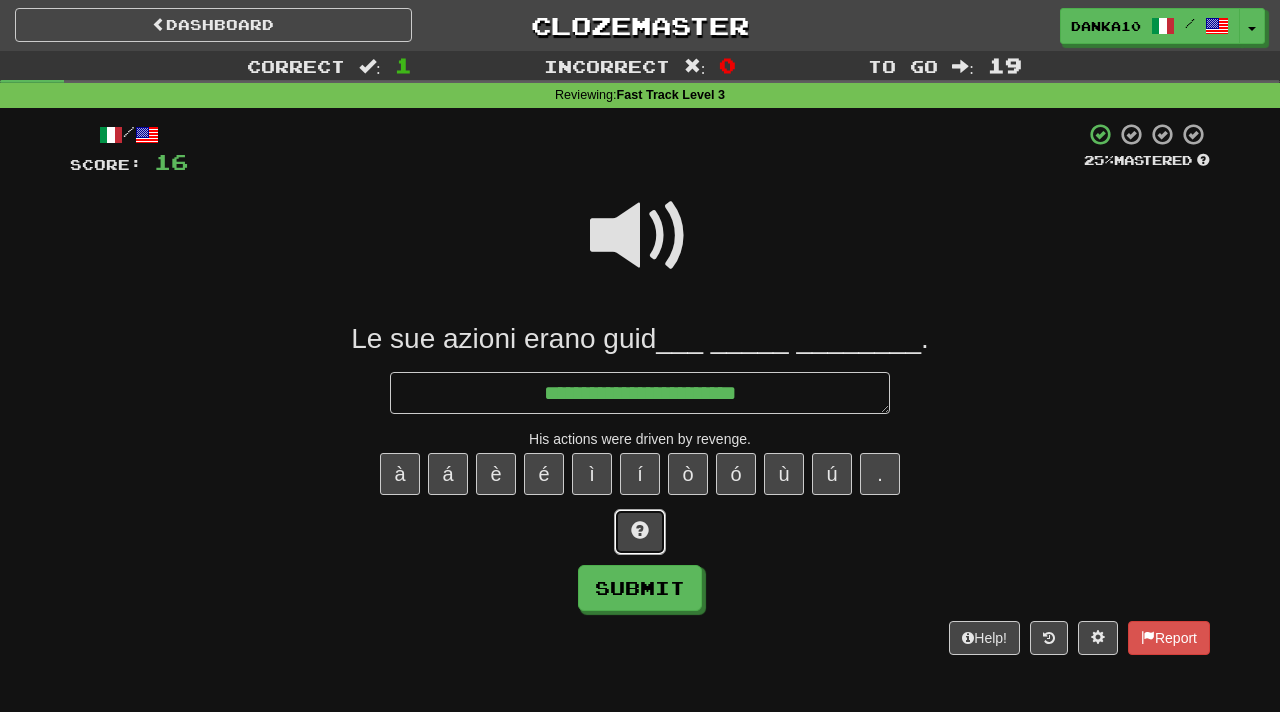 click at bounding box center (640, 532) 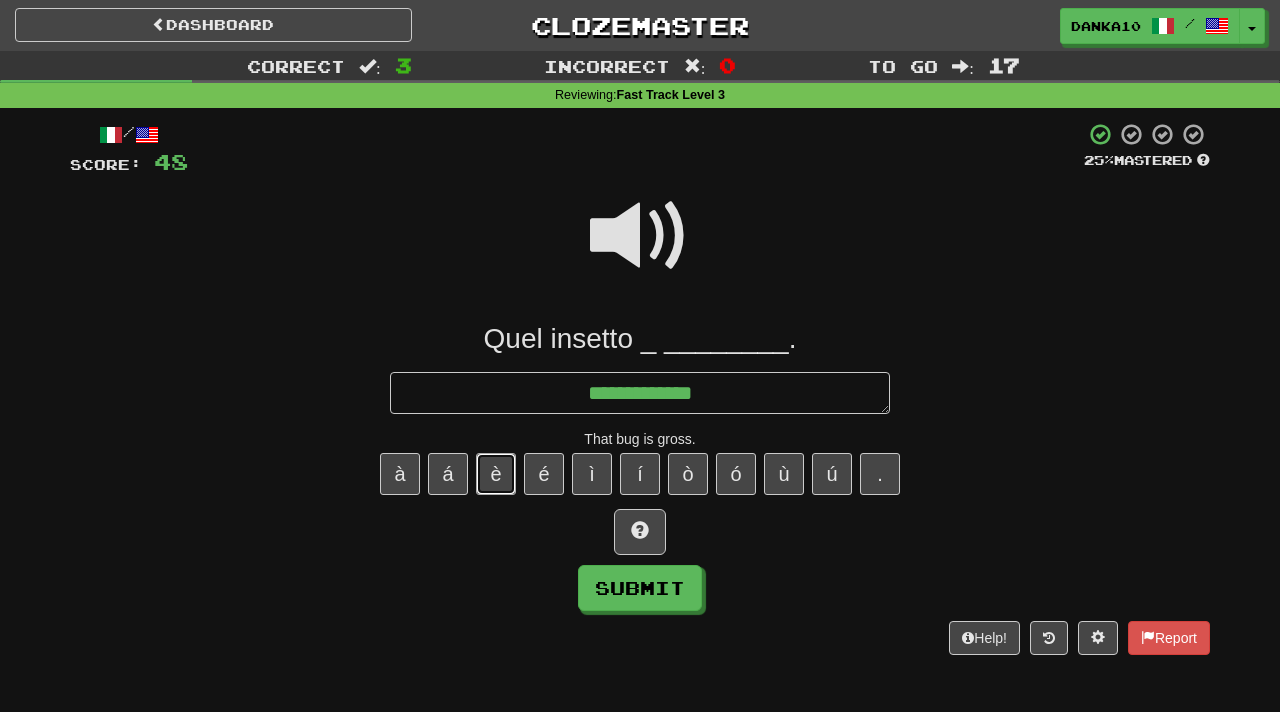 click on "è" at bounding box center [496, 474] 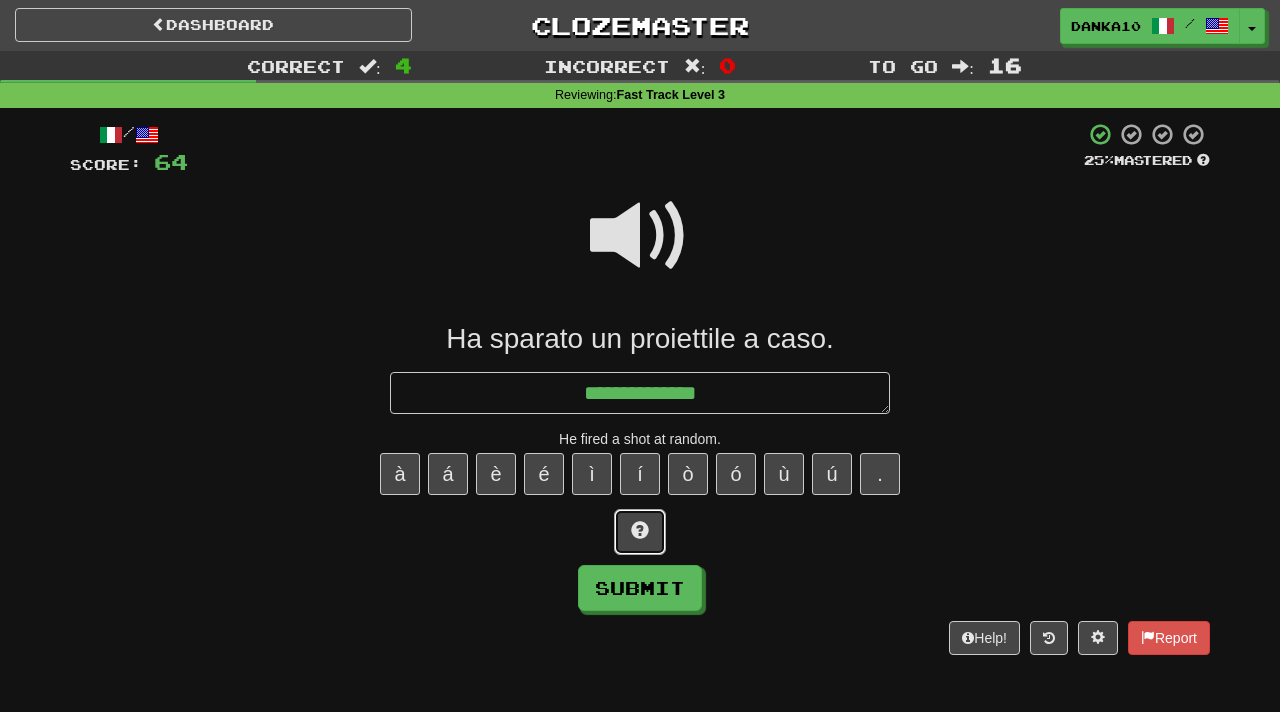click at bounding box center (640, 530) 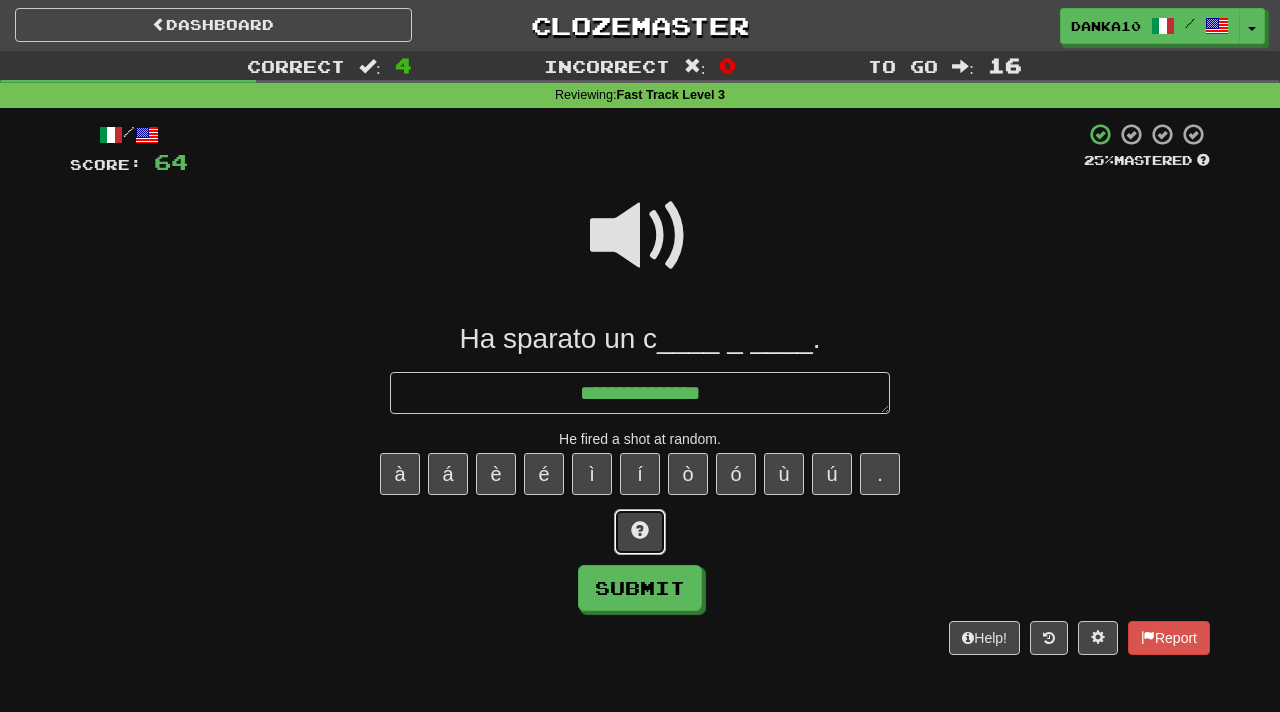 click at bounding box center (640, 530) 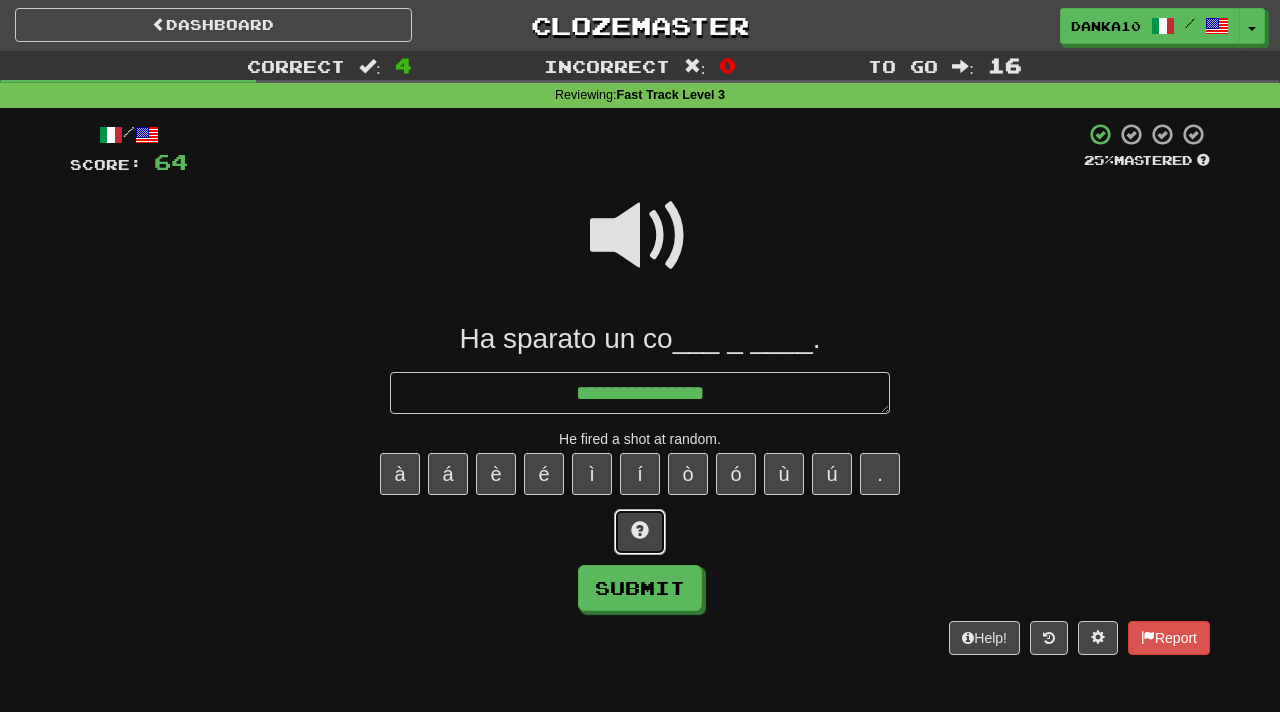 click at bounding box center (640, 530) 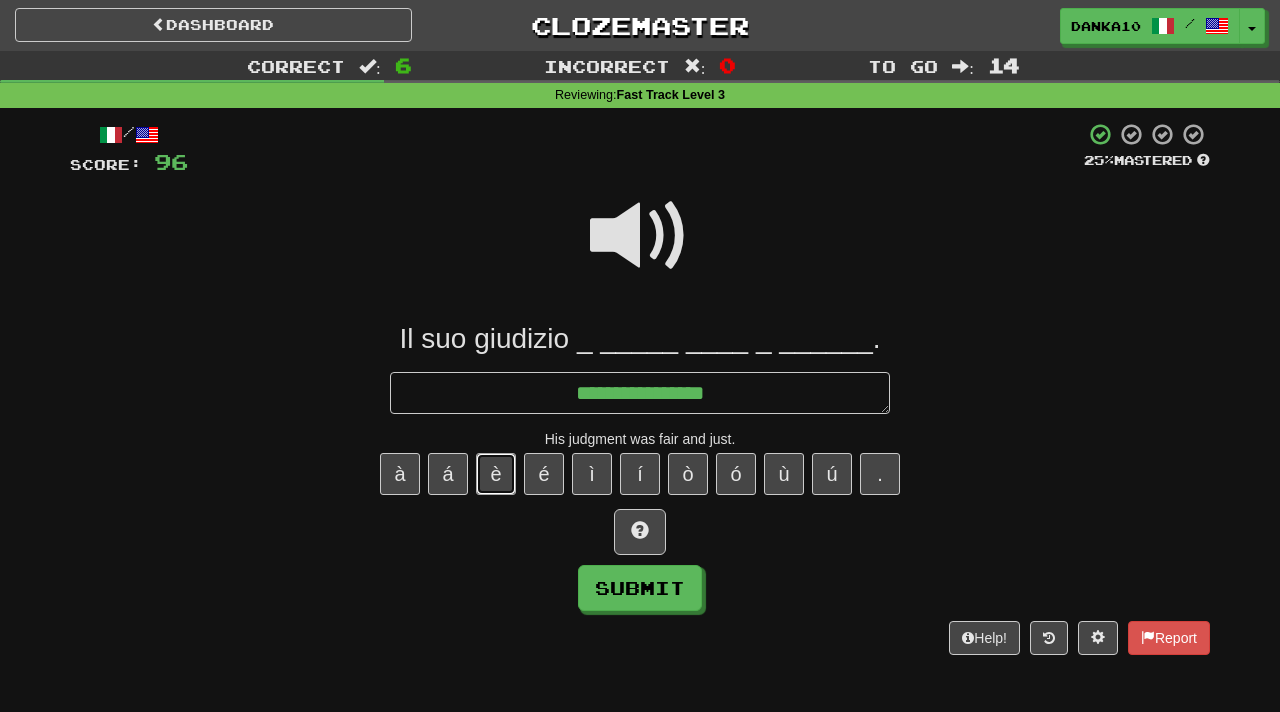 click on "è" at bounding box center [496, 474] 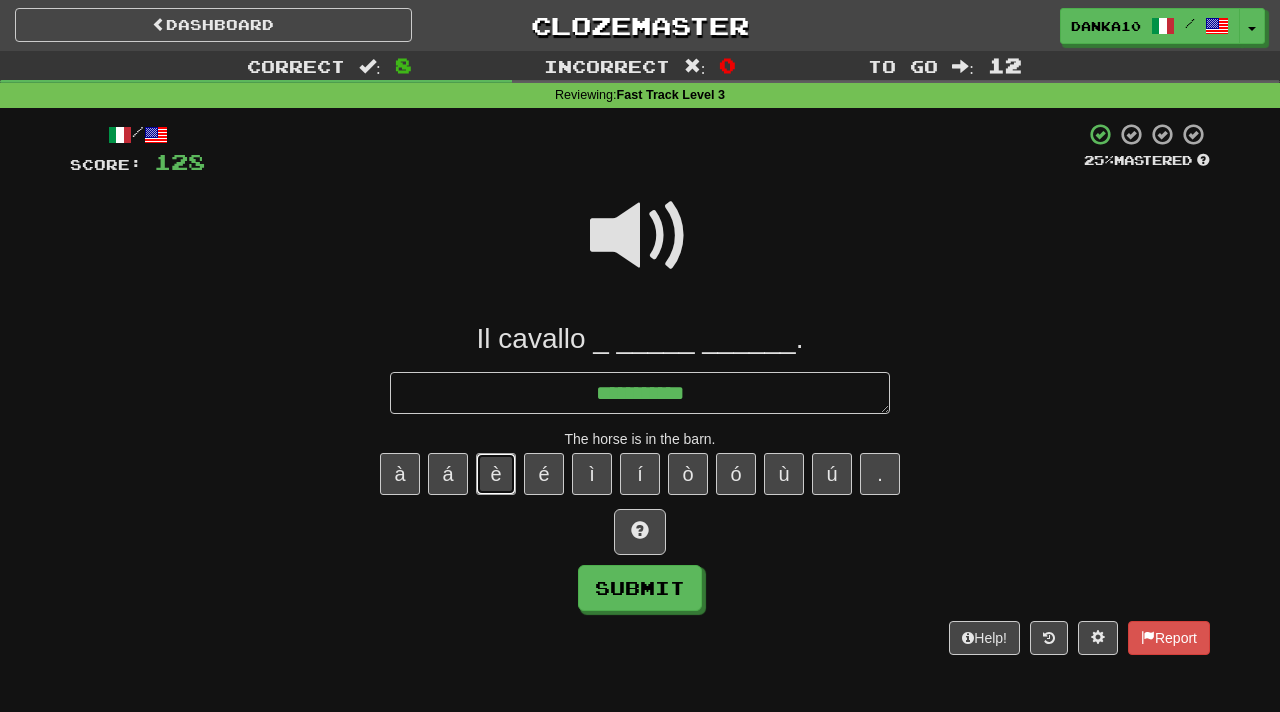click on "è" at bounding box center [496, 474] 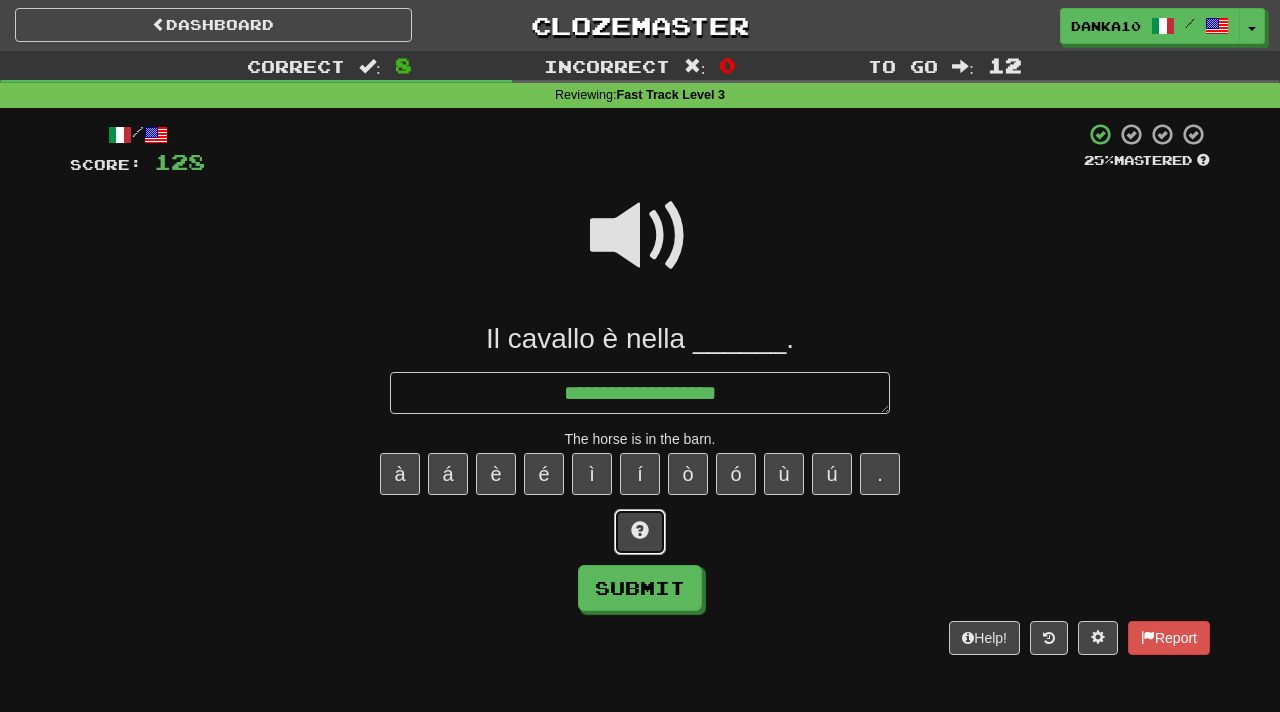 click at bounding box center (640, 532) 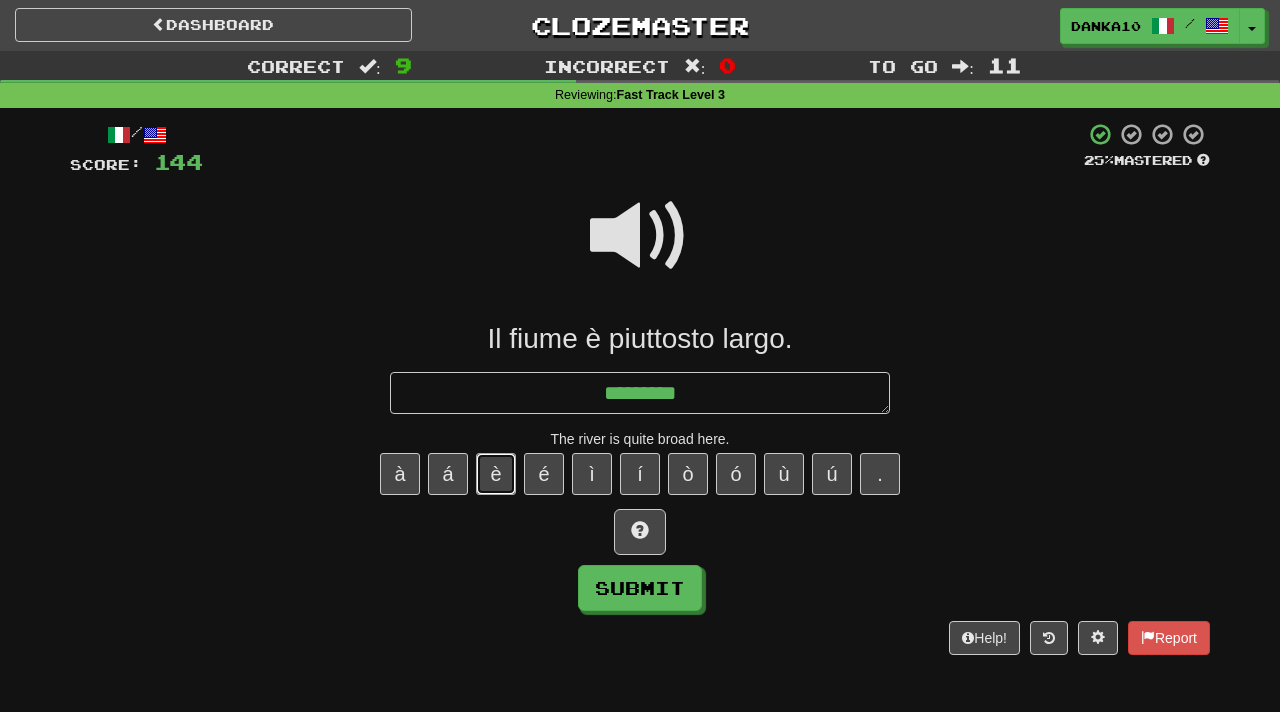 click on "è" at bounding box center (496, 474) 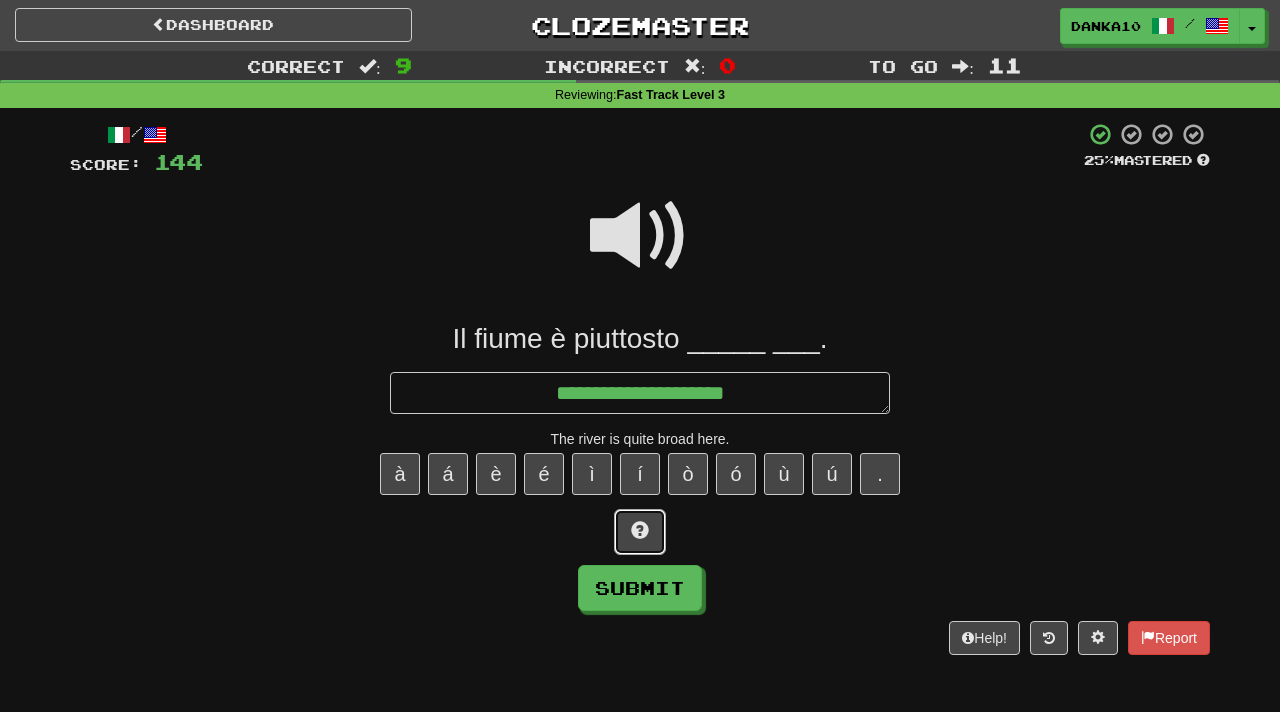 click at bounding box center [640, 532] 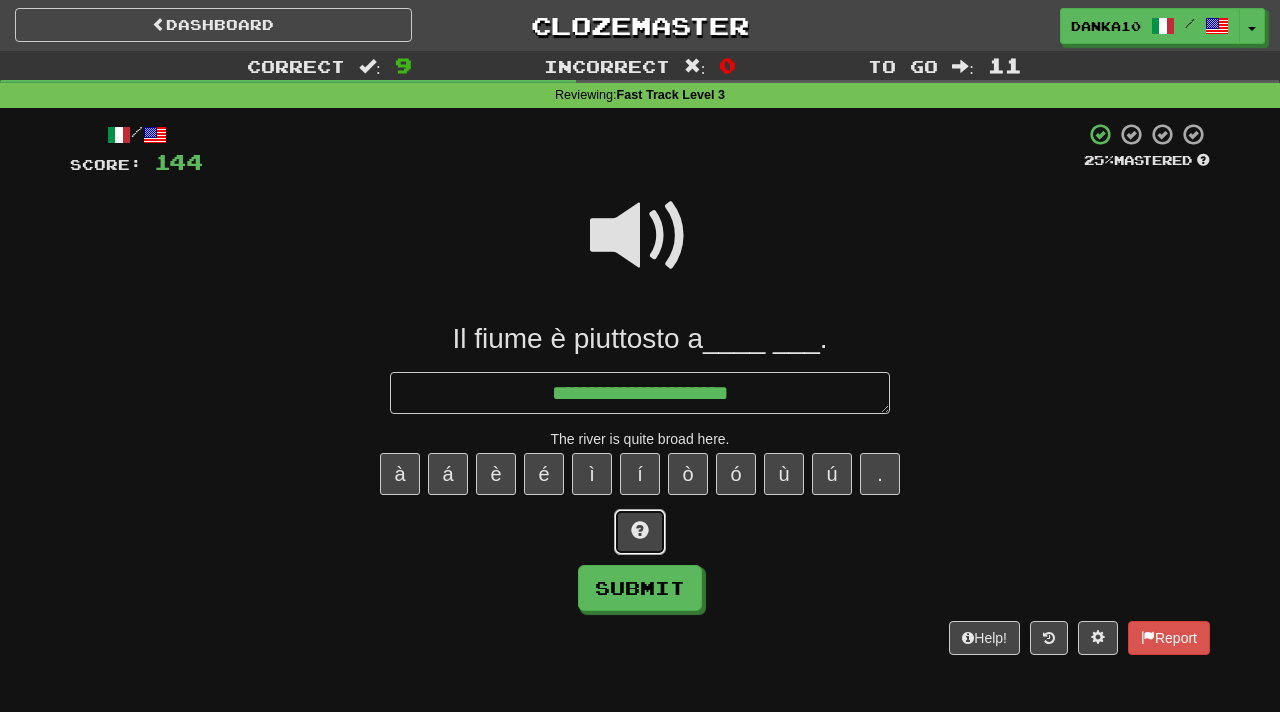click at bounding box center [640, 532] 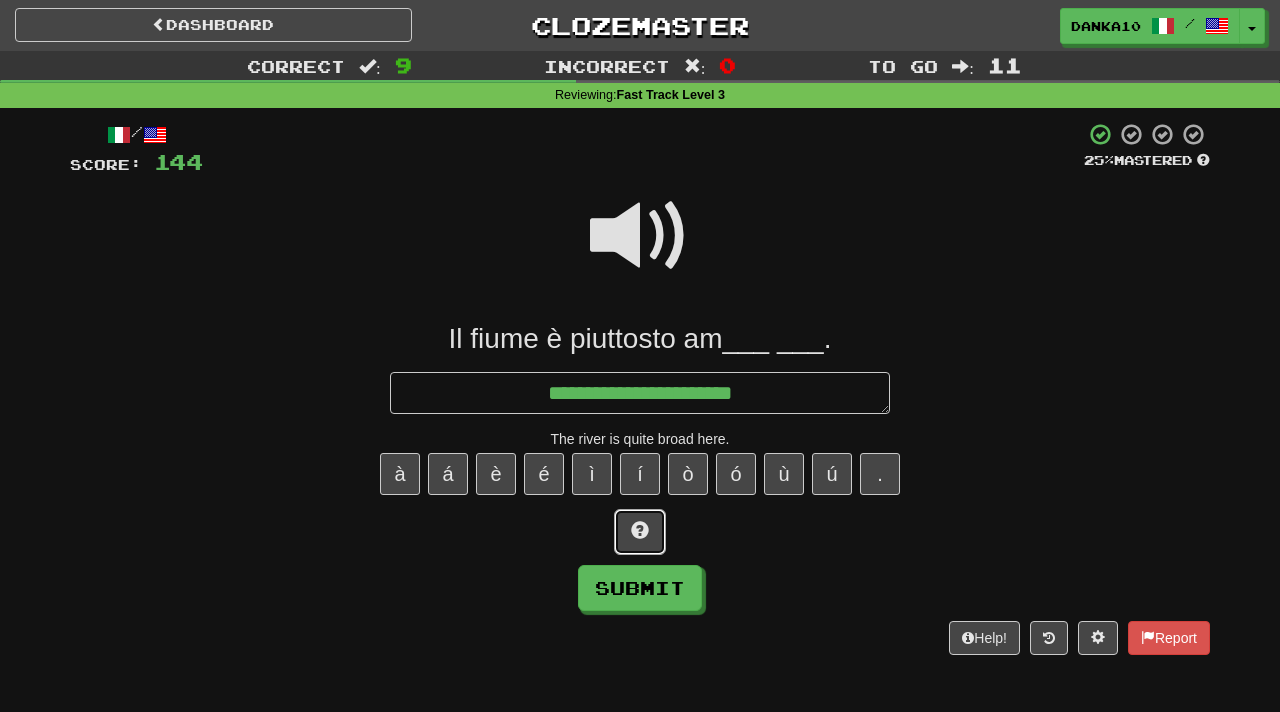click at bounding box center (640, 532) 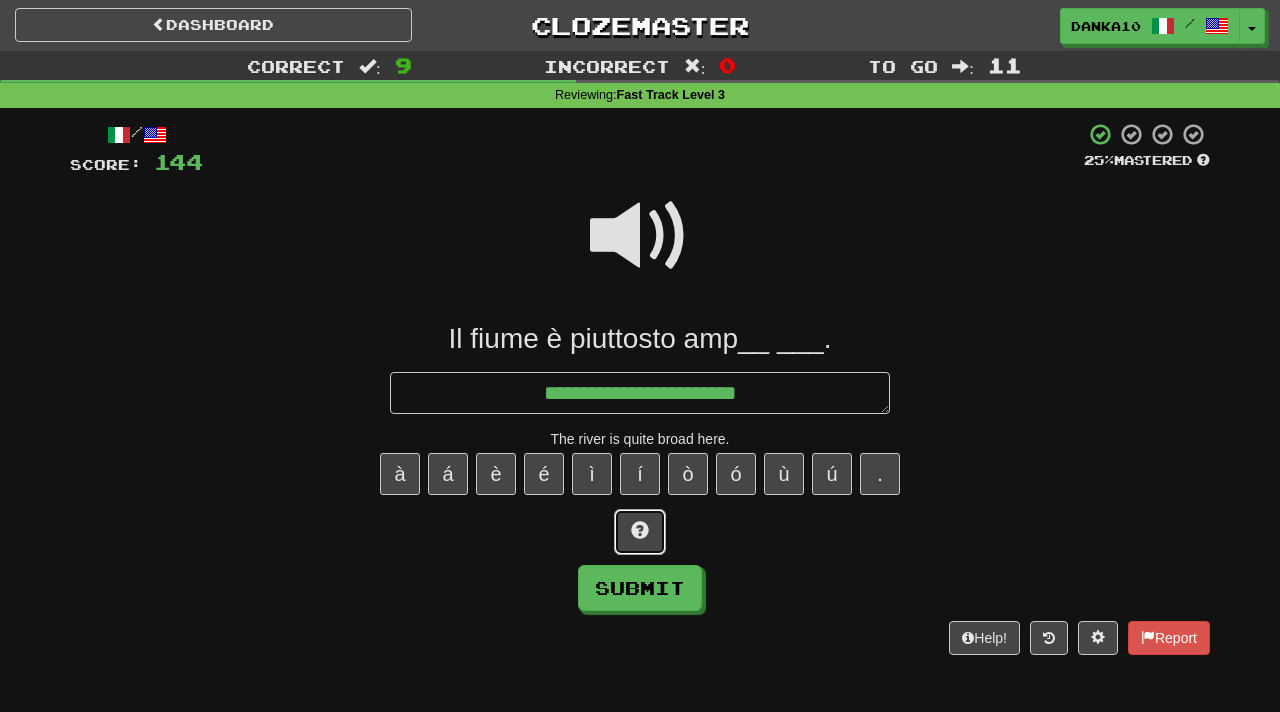 click at bounding box center (640, 532) 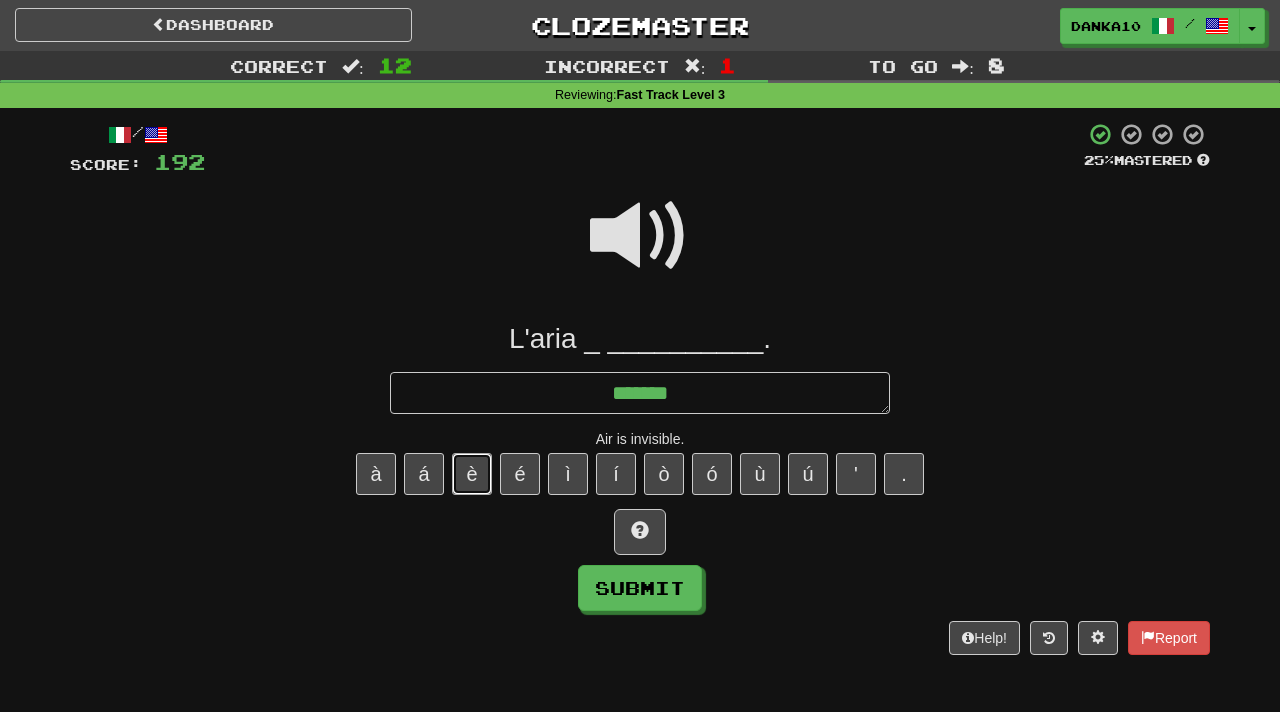 click on "è" at bounding box center (472, 474) 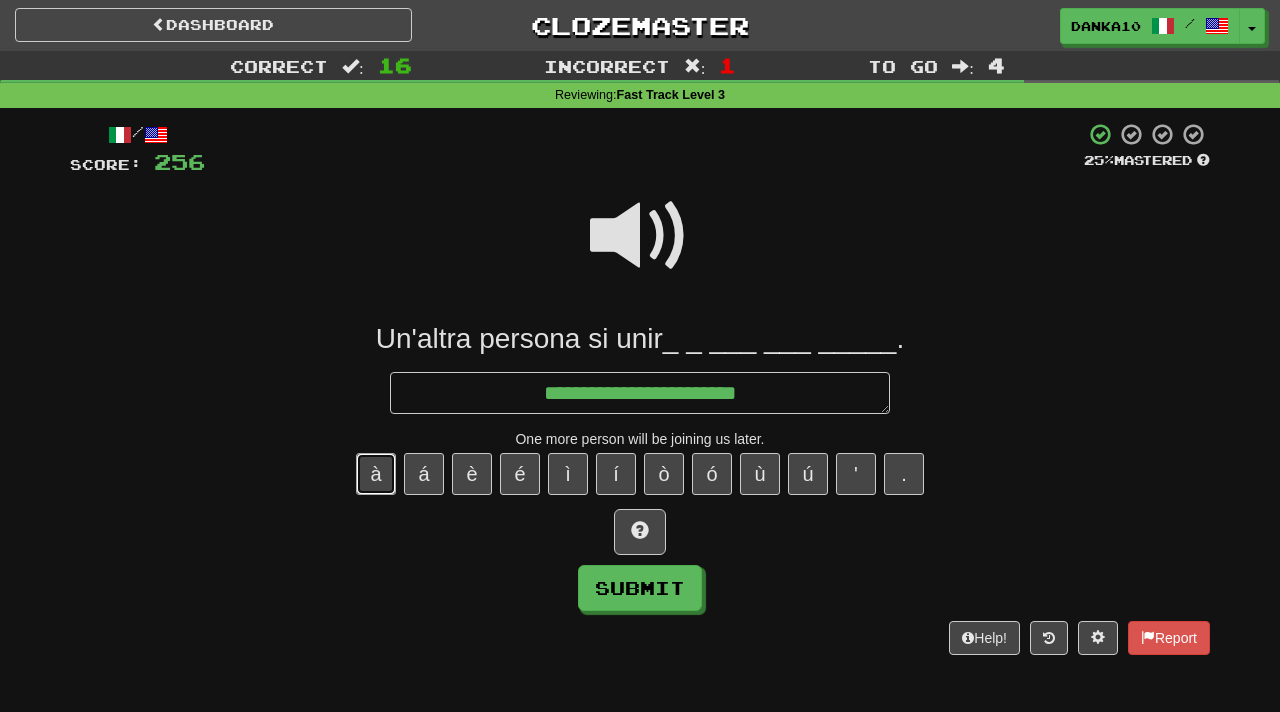 click on "à" at bounding box center [376, 474] 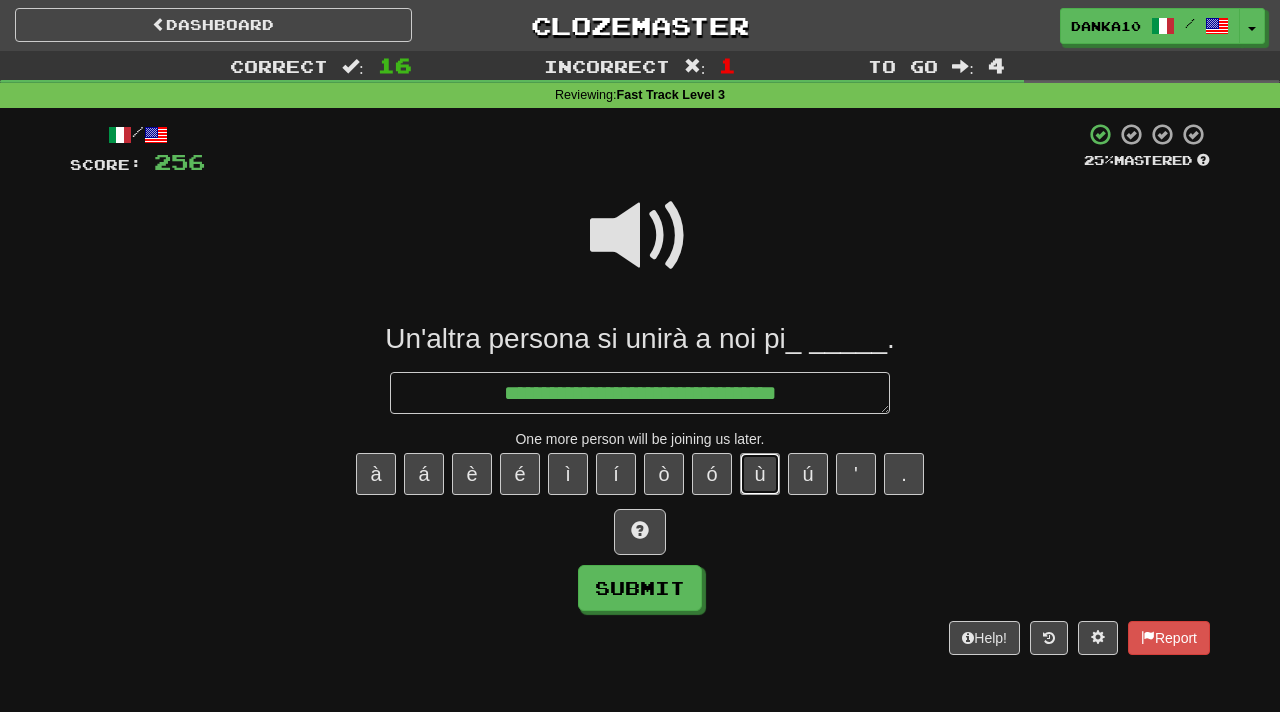 click on "ù" at bounding box center (760, 474) 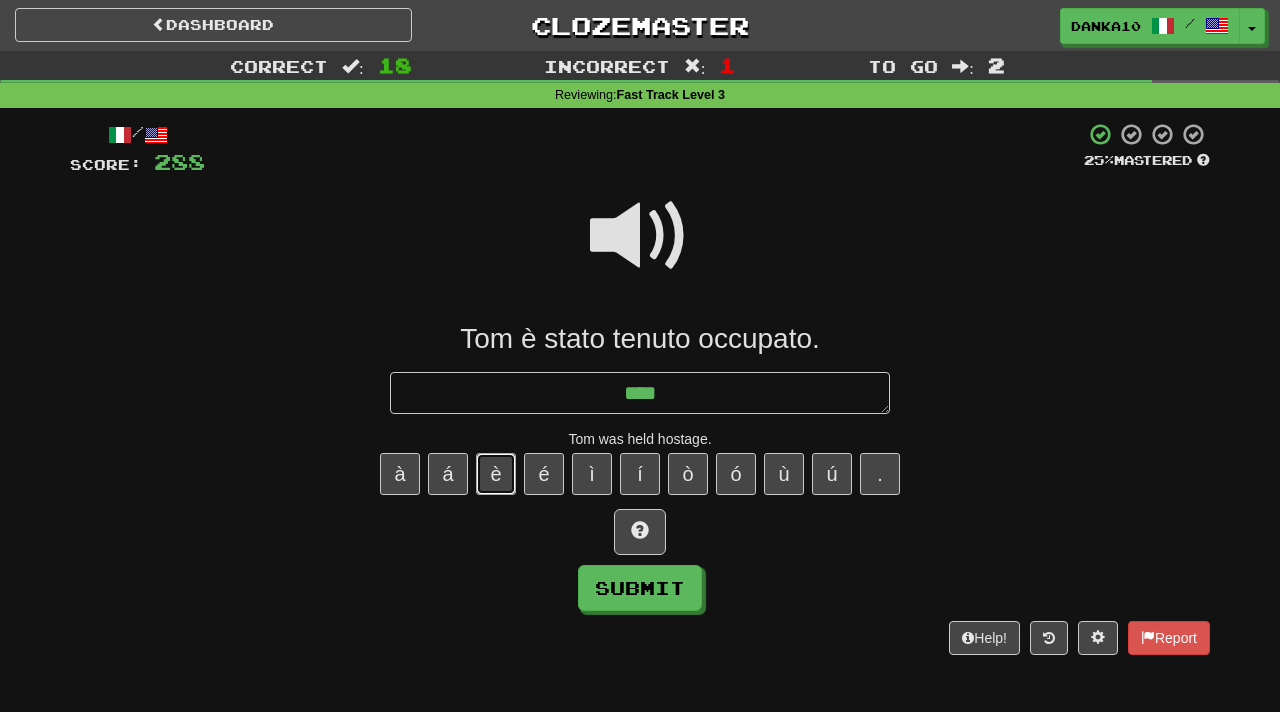 click on "è" at bounding box center (496, 474) 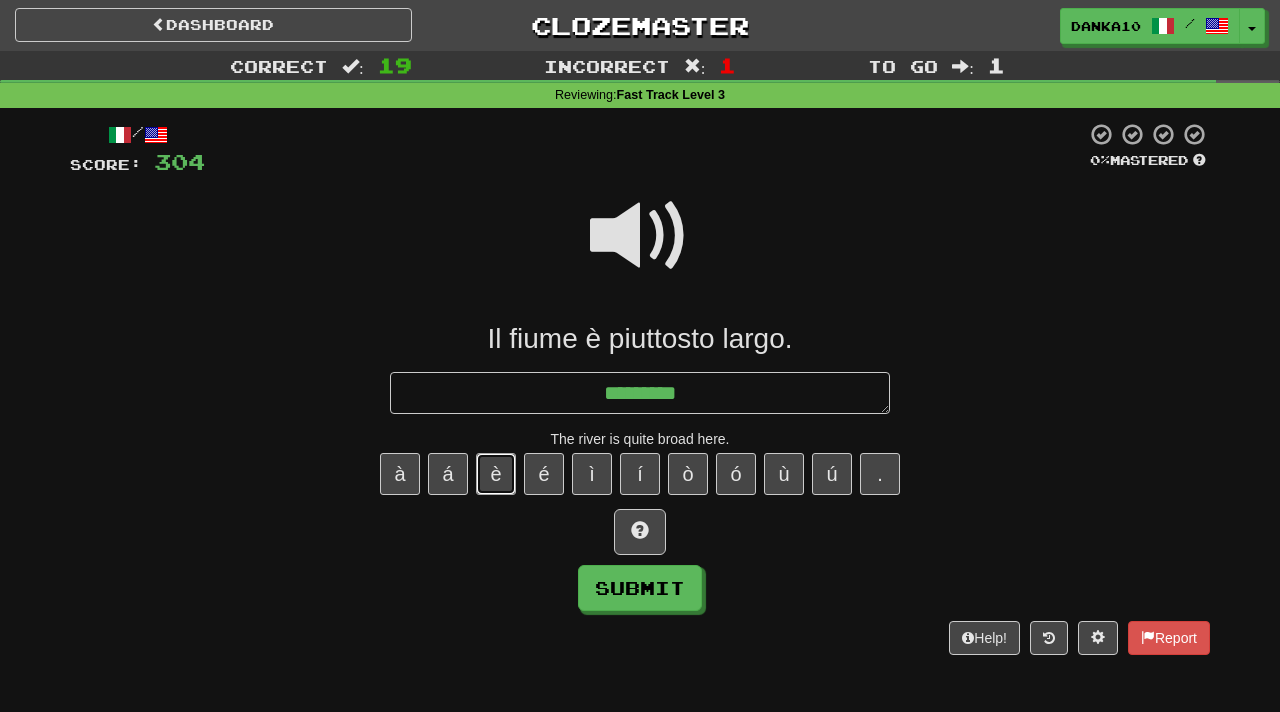 click on "è" at bounding box center [496, 474] 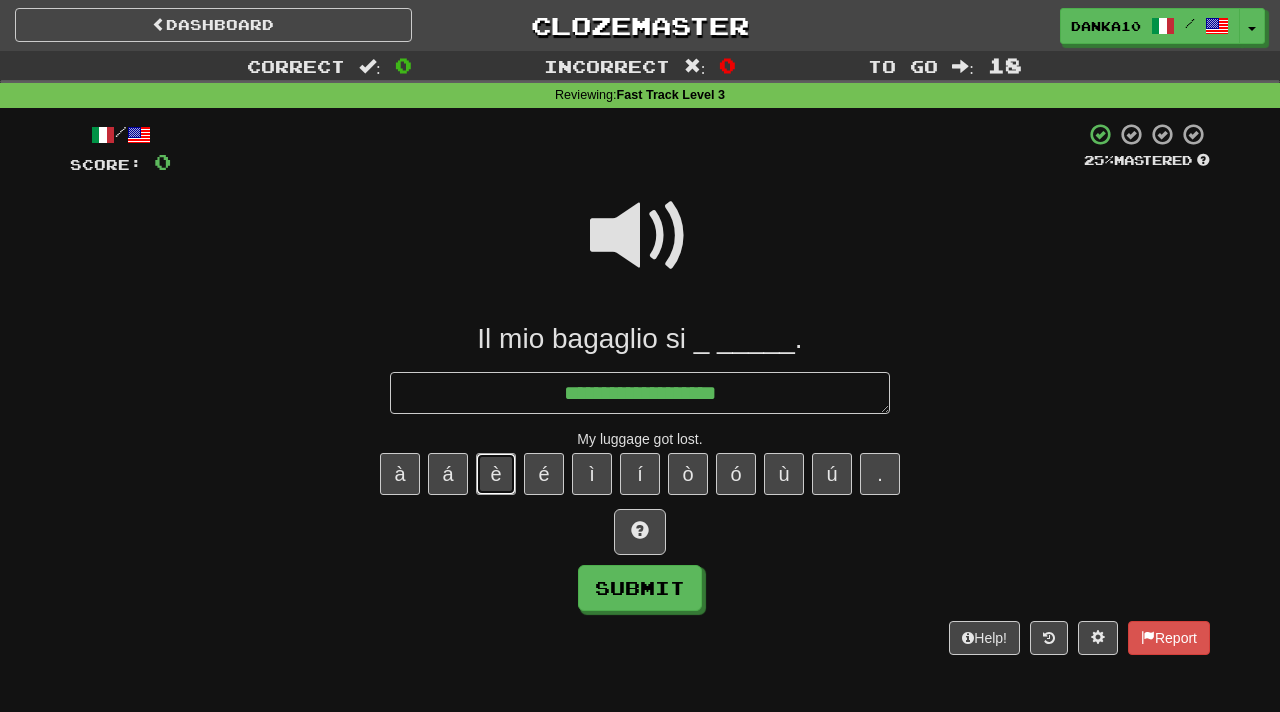 click on "è" at bounding box center (496, 474) 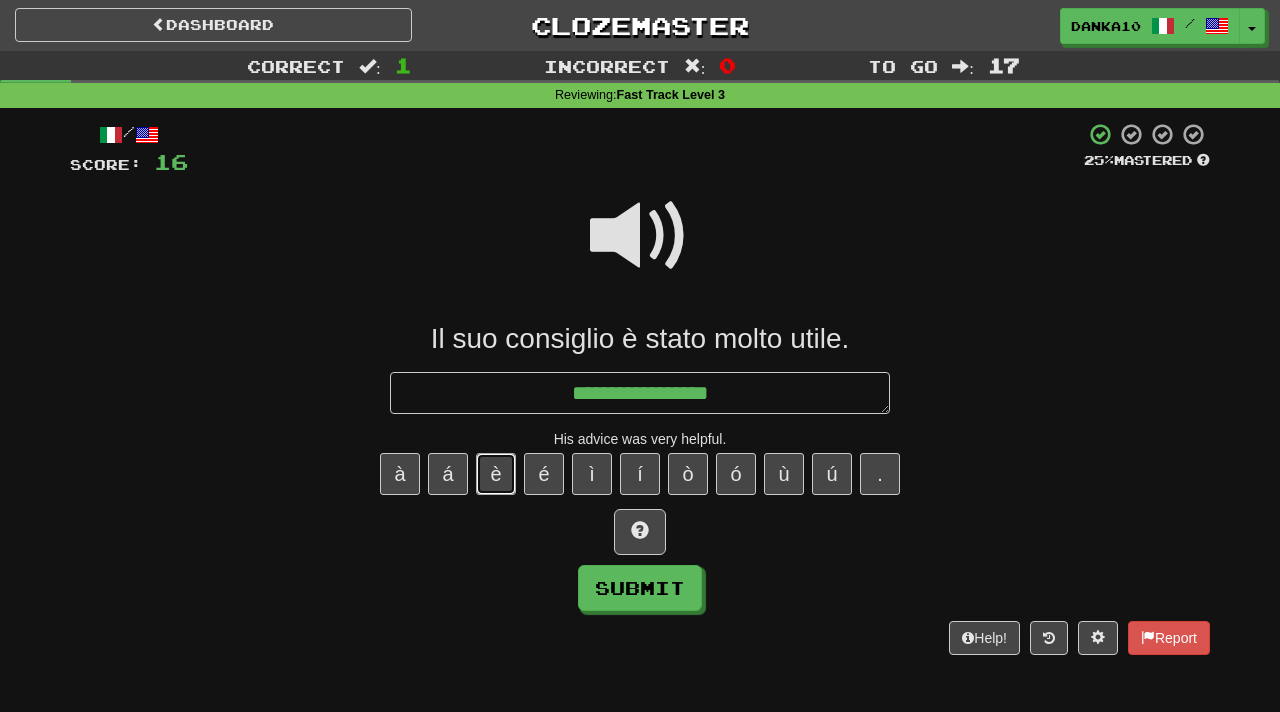 click on "è" at bounding box center [496, 474] 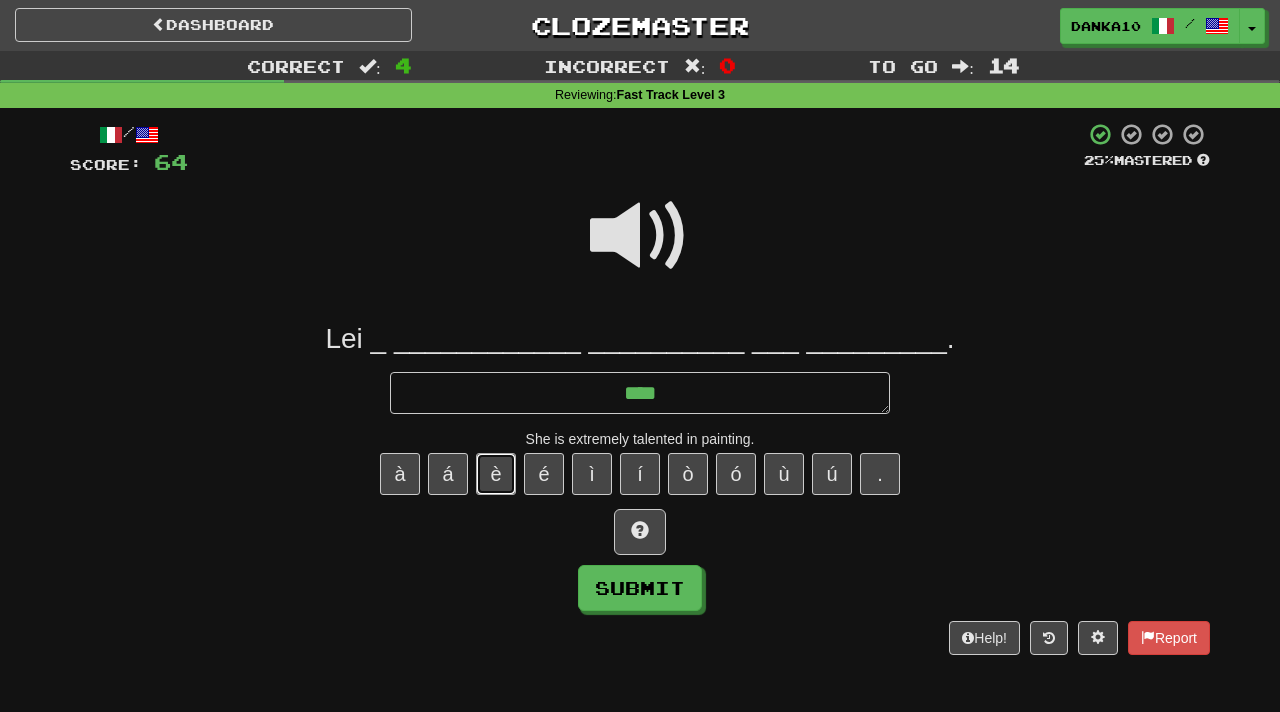 click on "è" at bounding box center (496, 474) 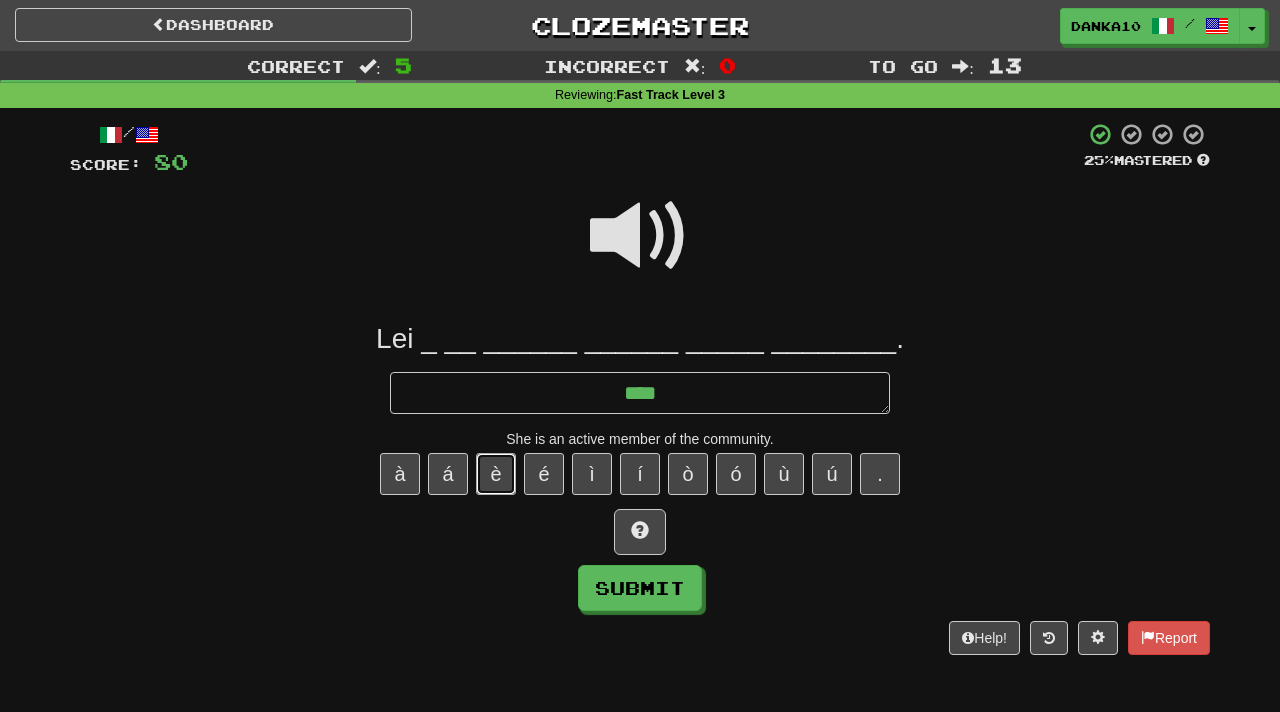 click on "è" at bounding box center [496, 474] 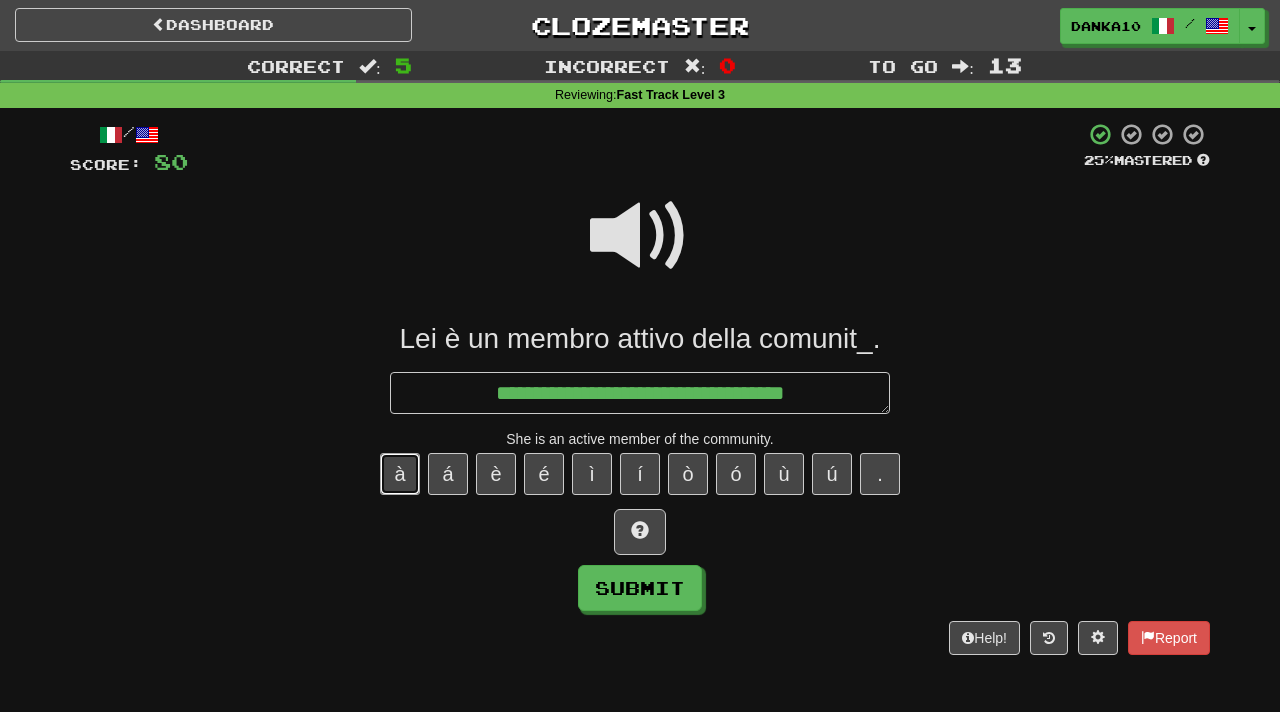 click on "à" at bounding box center [400, 474] 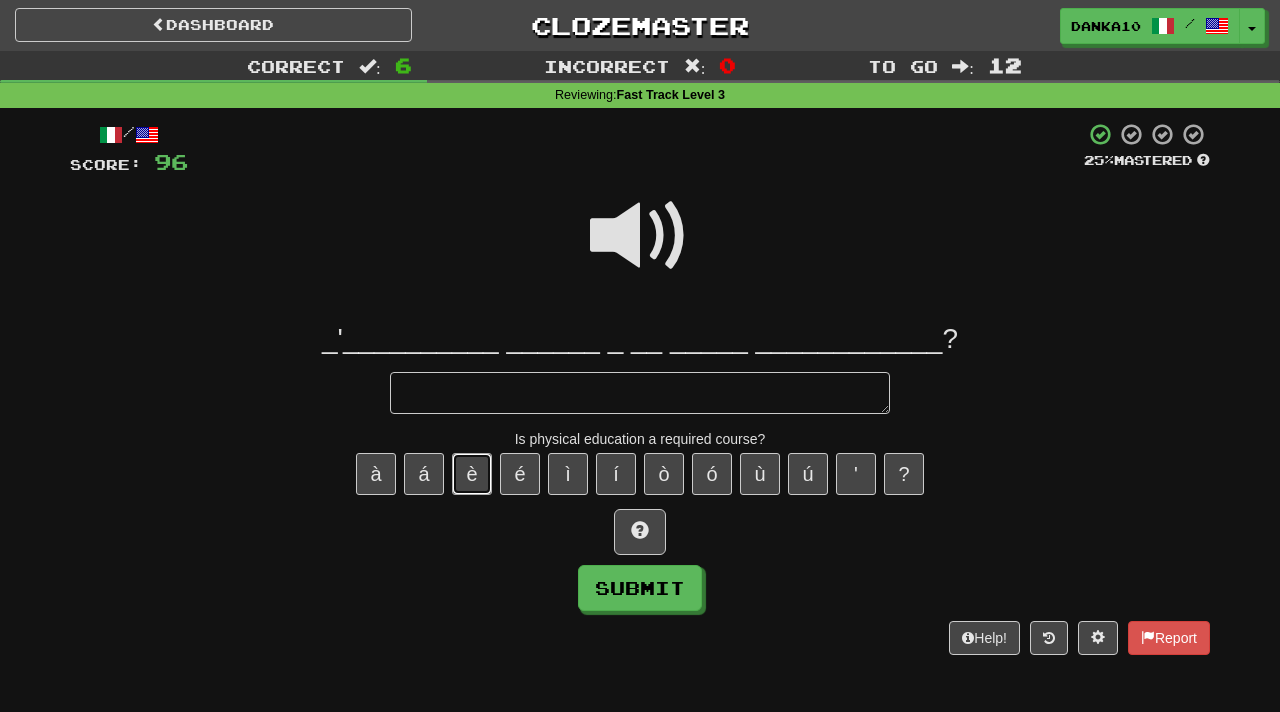 click on "è" at bounding box center [472, 474] 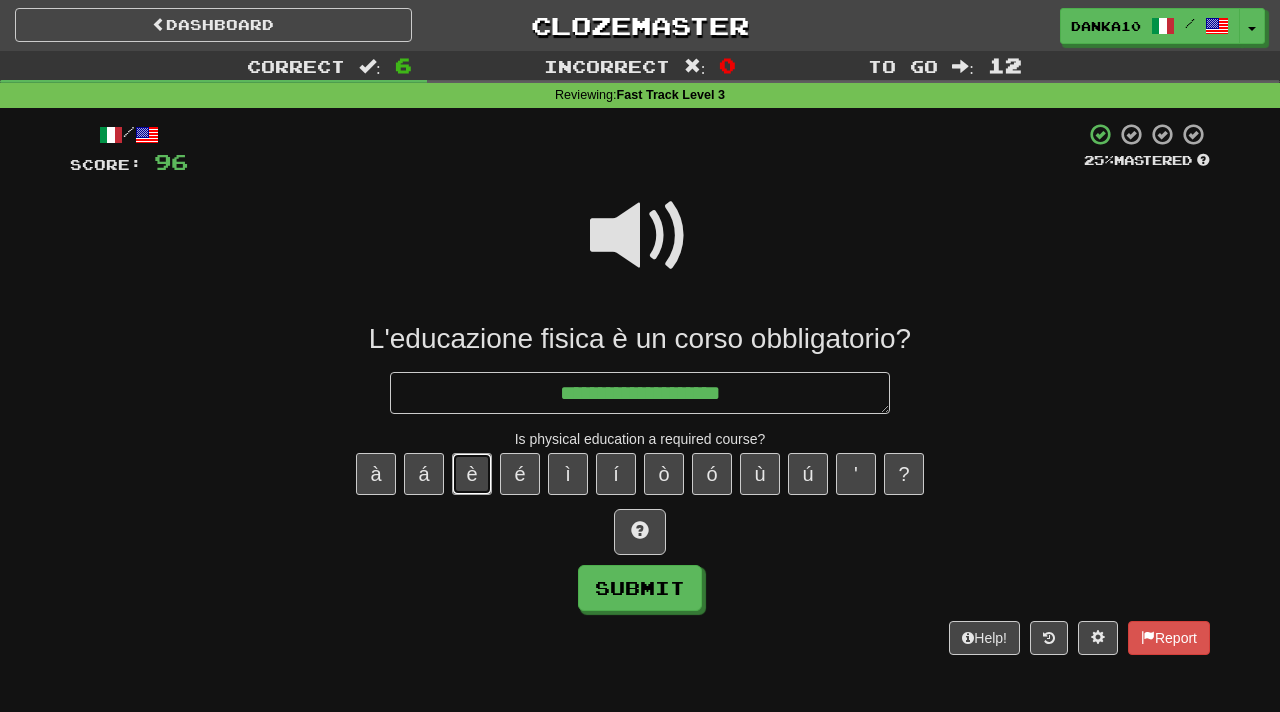 click on "è" at bounding box center [472, 474] 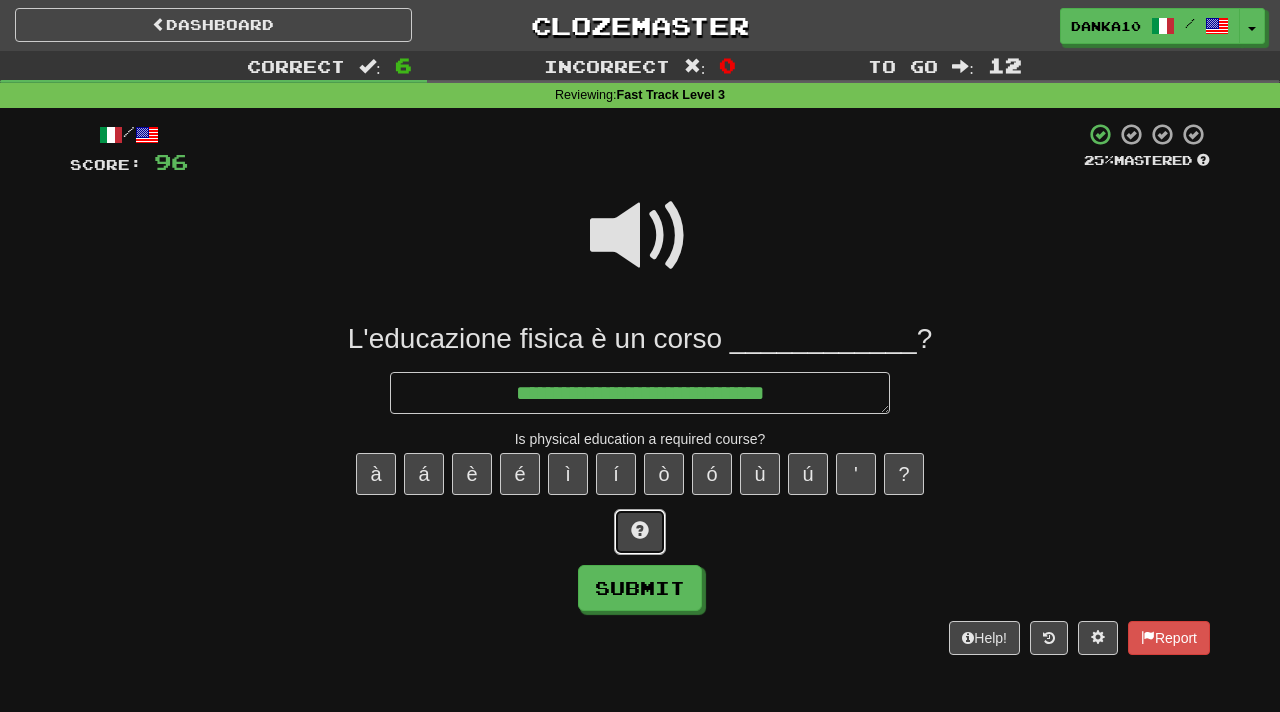 click at bounding box center [640, 530] 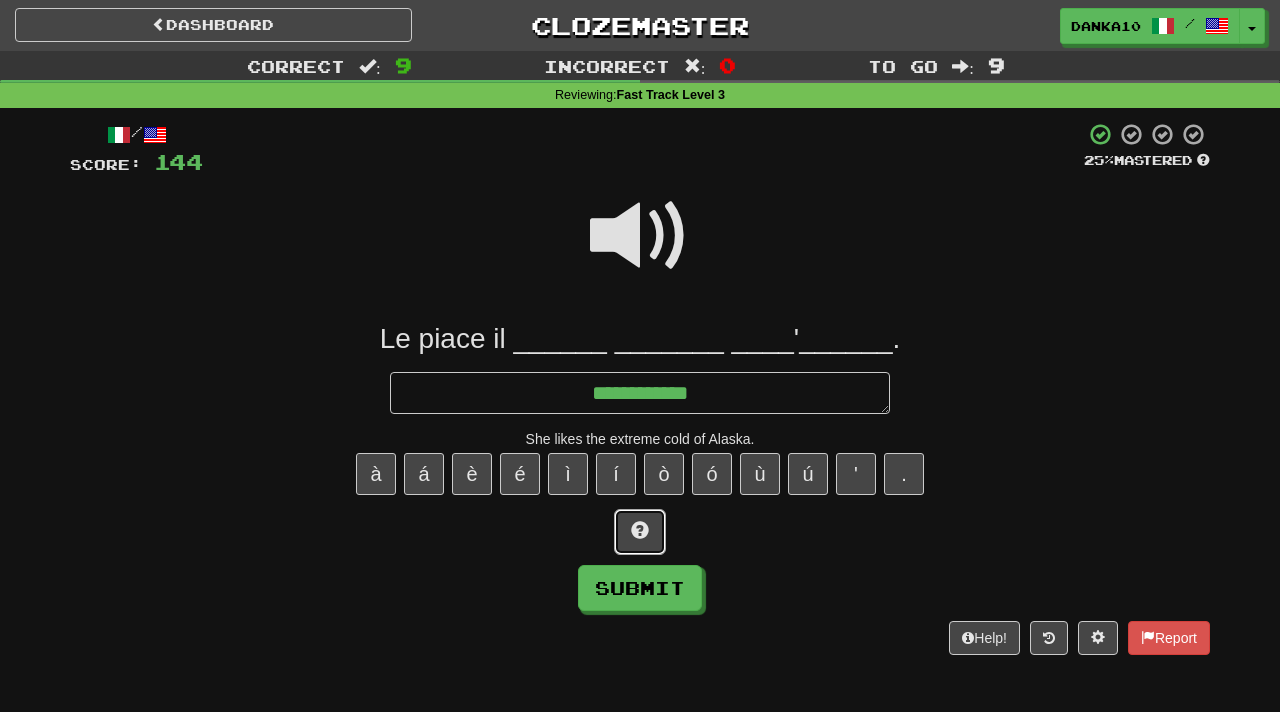 click at bounding box center [640, 530] 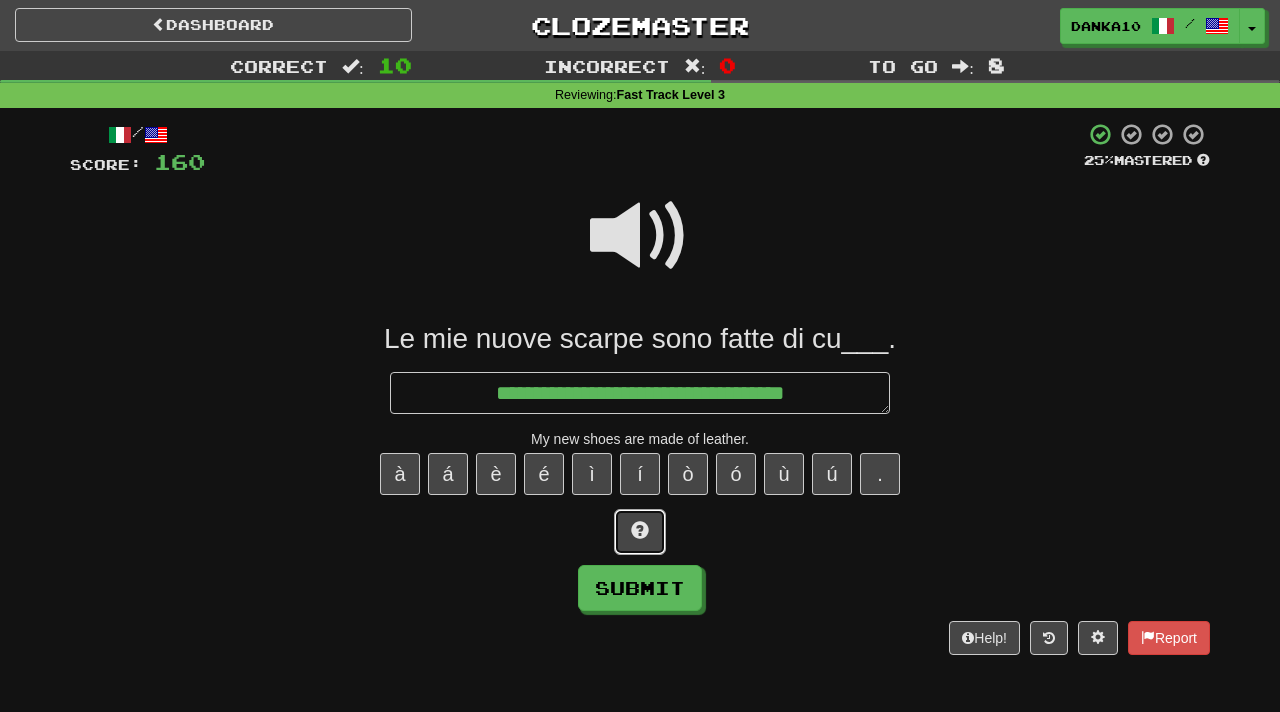 click at bounding box center [640, 530] 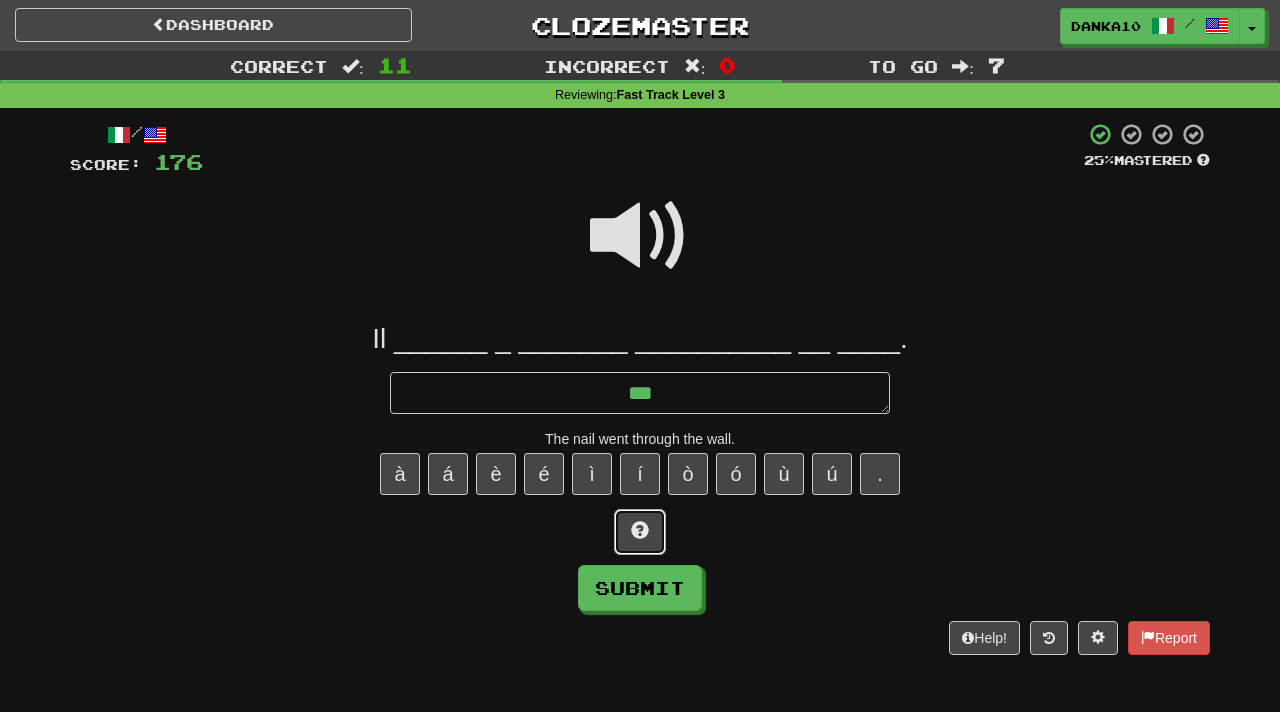 click at bounding box center (640, 530) 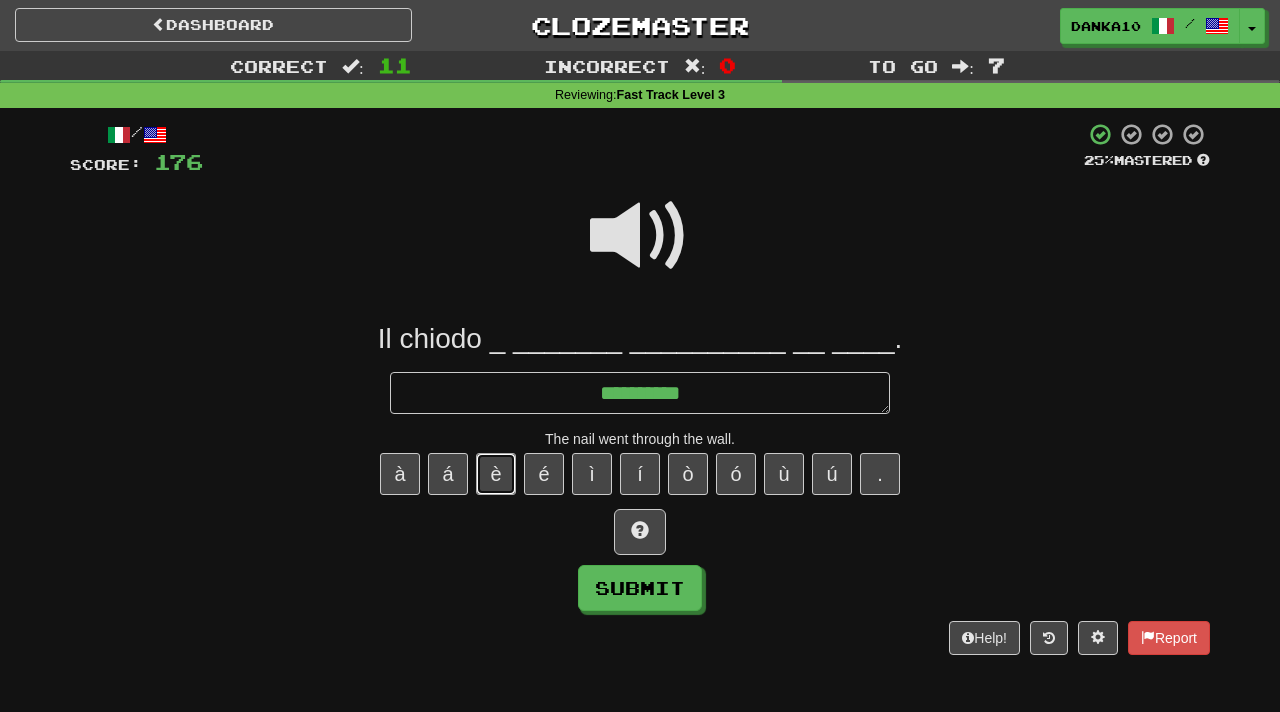 click on "è" at bounding box center (496, 474) 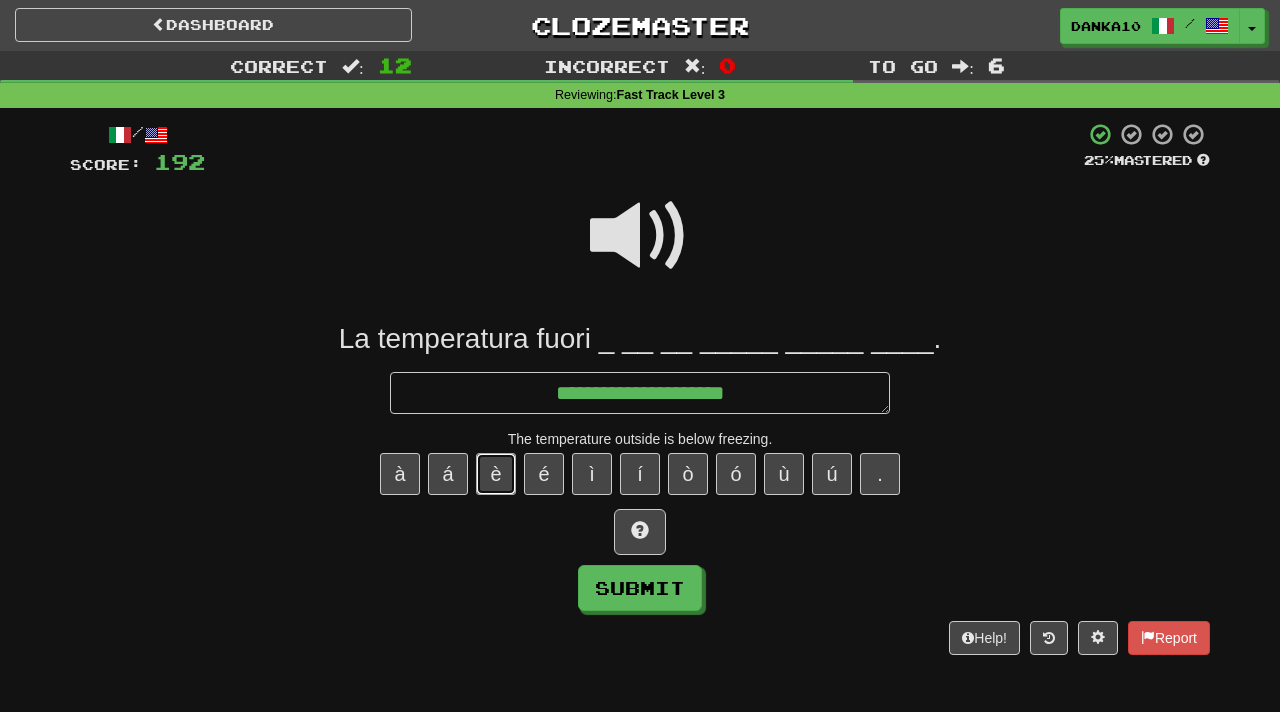 click on "è" at bounding box center [496, 474] 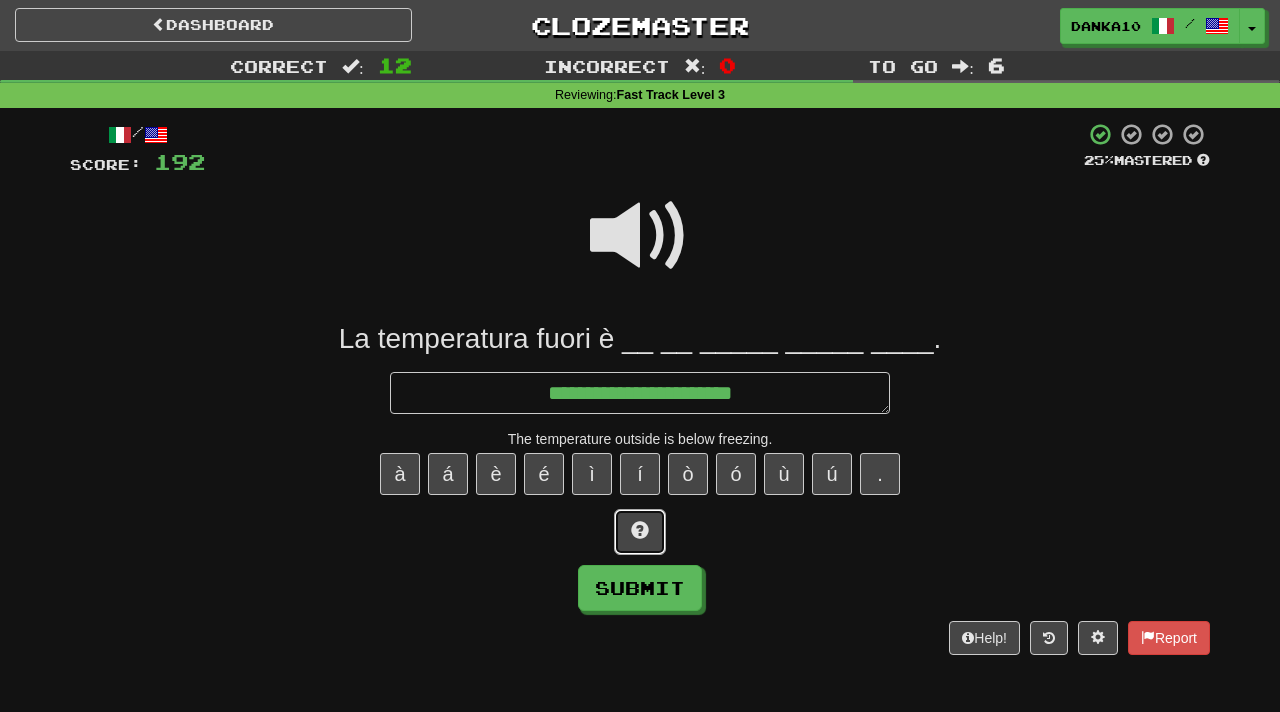 click at bounding box center (640, 530) 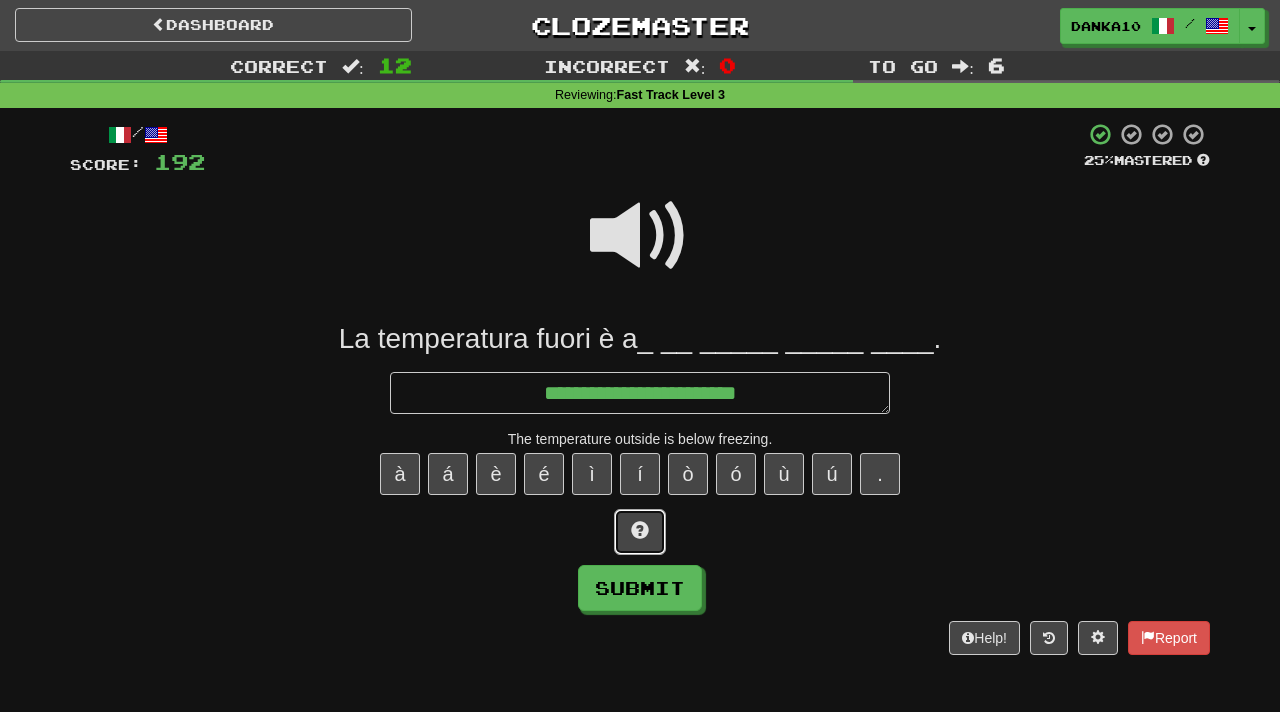 click at bounding box center [640, 530] 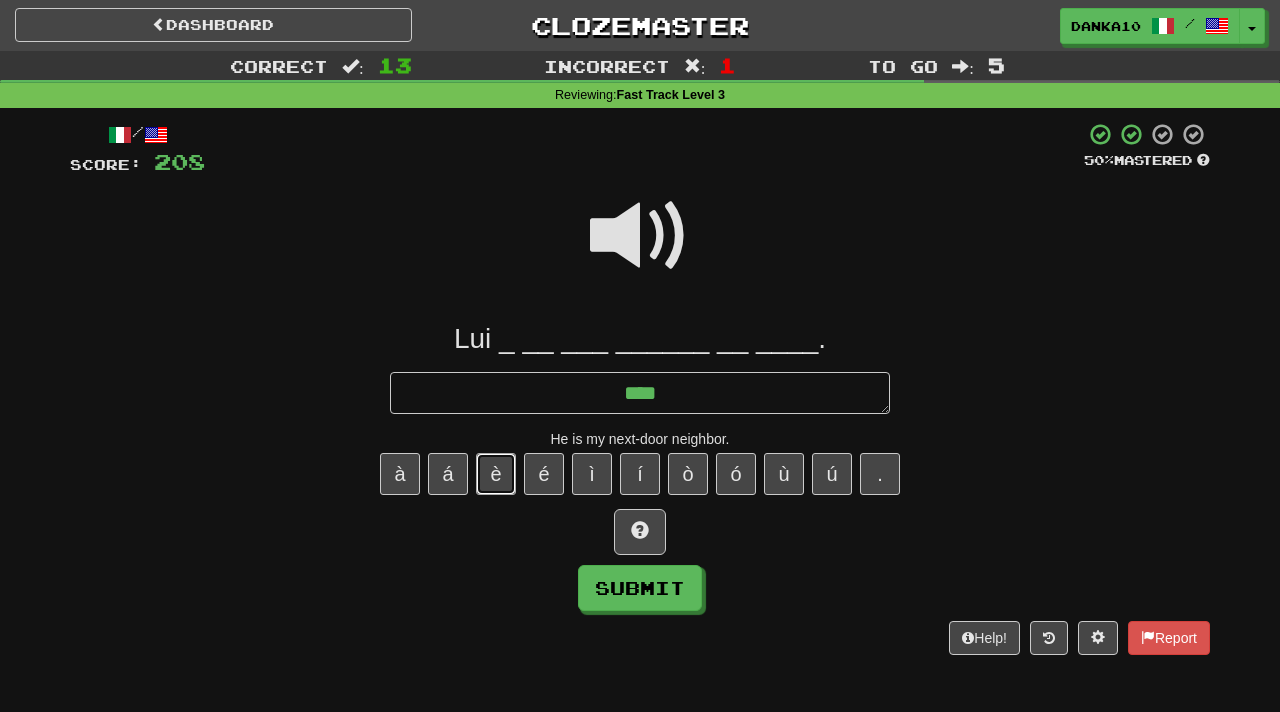 click on "è" at bounding box center (496, 474) 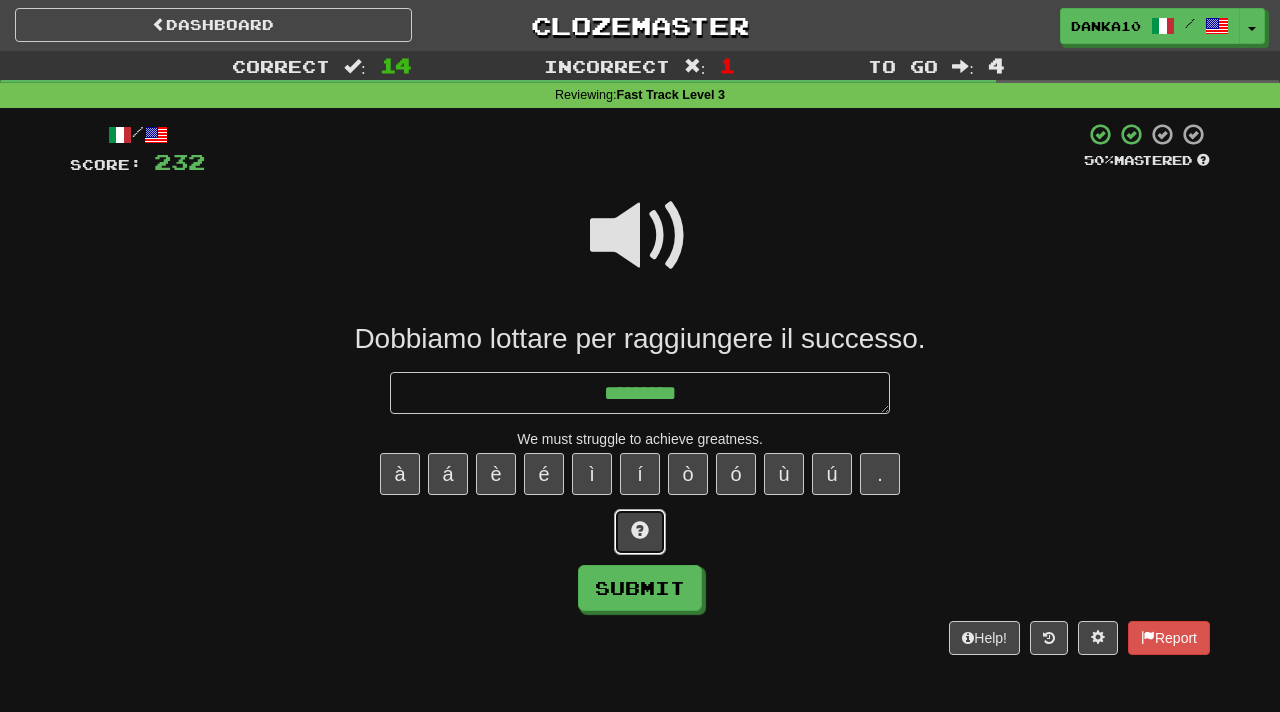 click at bounding box center (640, 532) 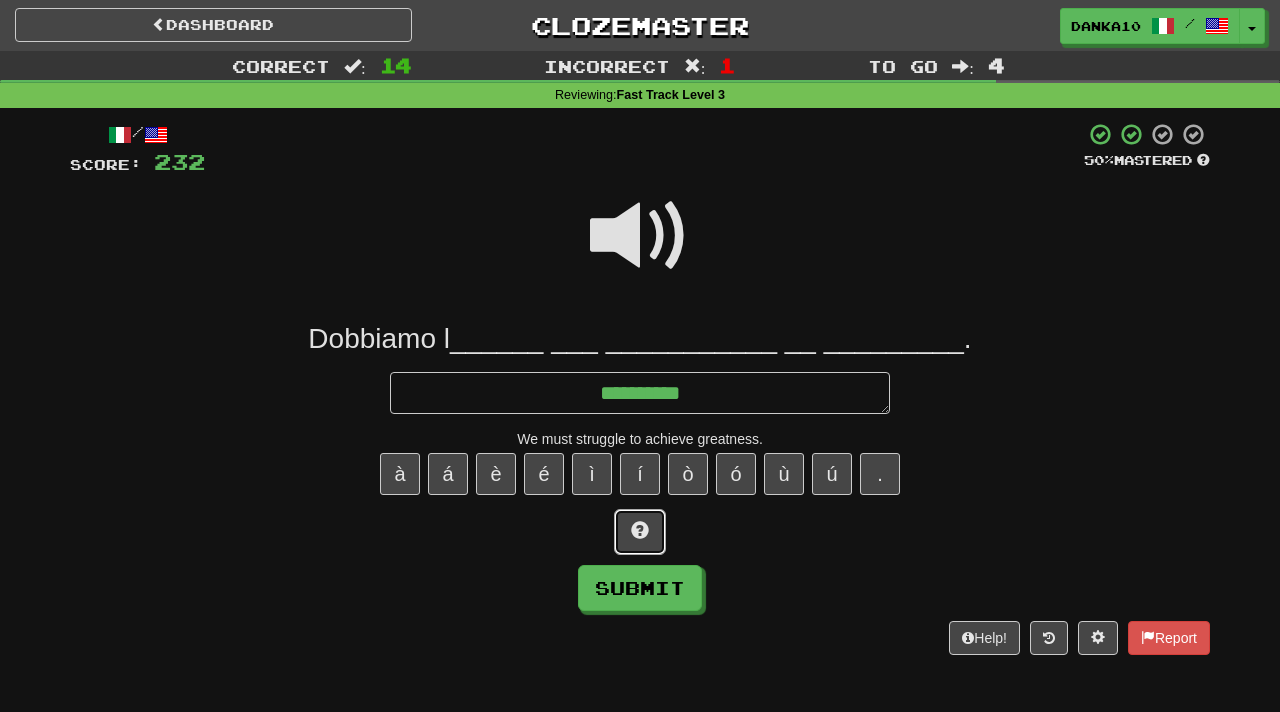 click at bounding box center (640, 532) 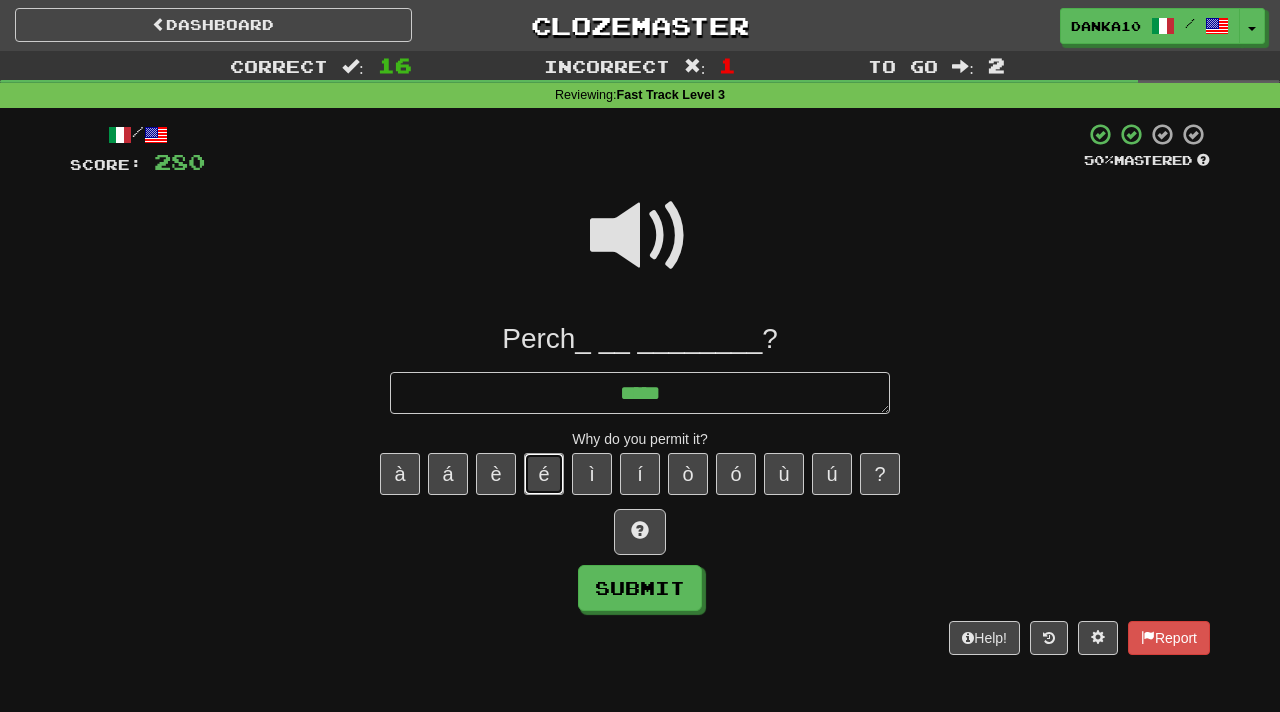 click on "é" at bounding box center (544, 474) 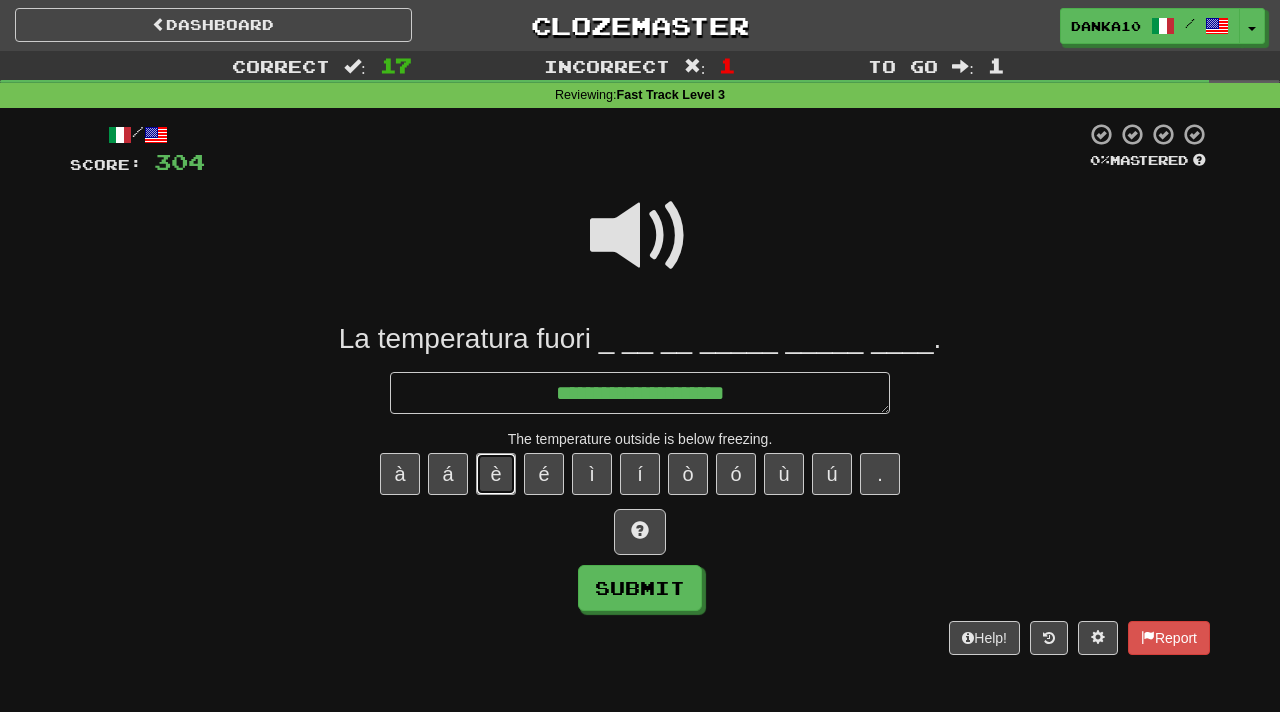 click on "è" at bounding box center (496, 474) 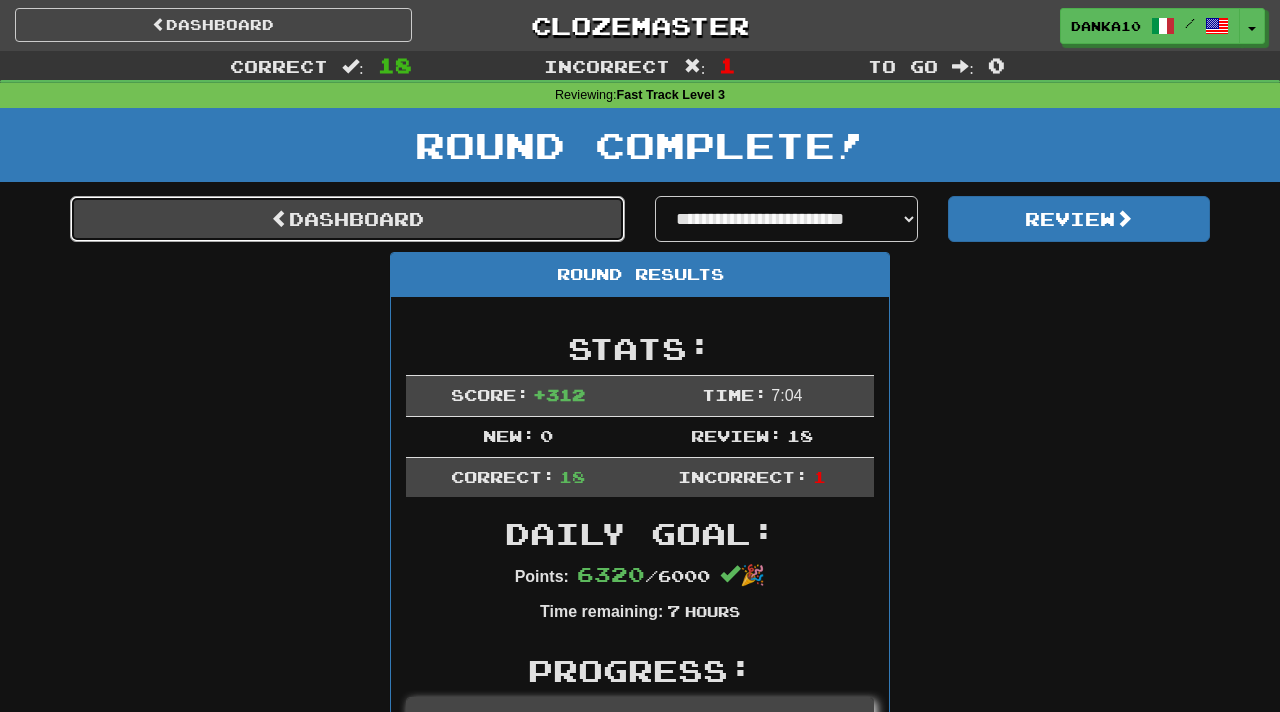 click on "Dashboard" at bounding box center (347, 219) 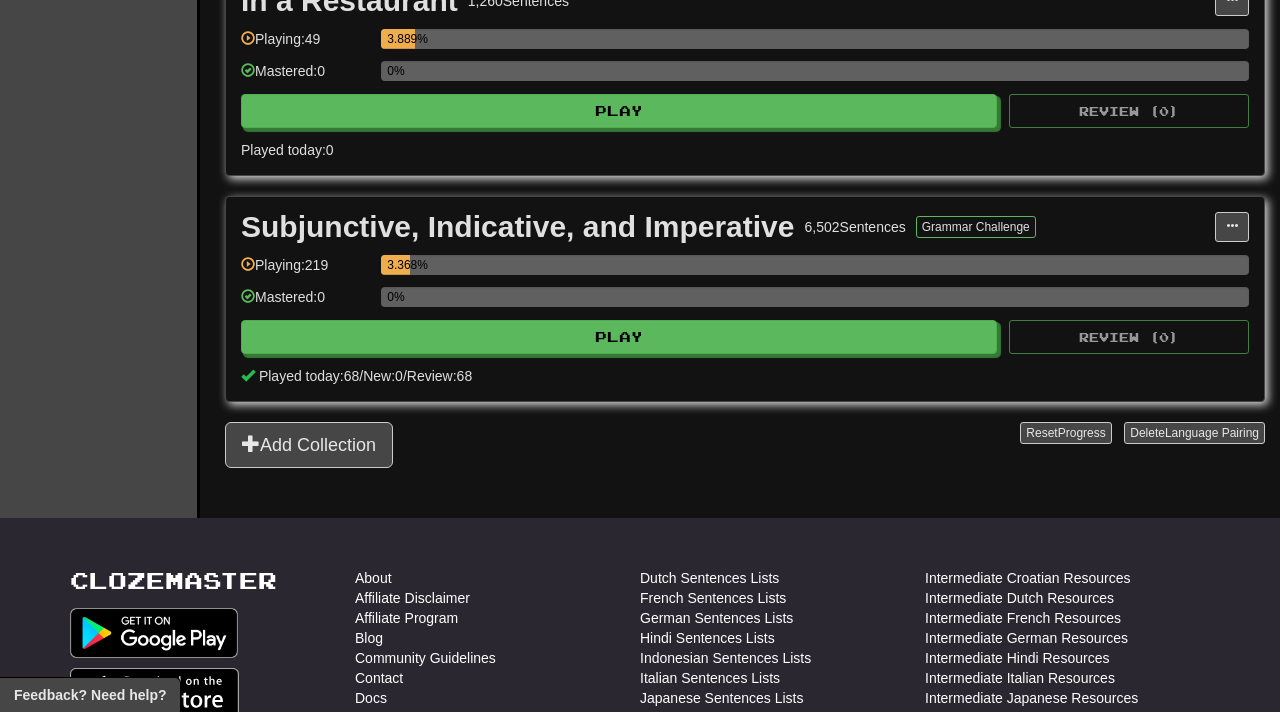 scroll, scrollTop: 2074, scrollLeft: 0, axis: vertical 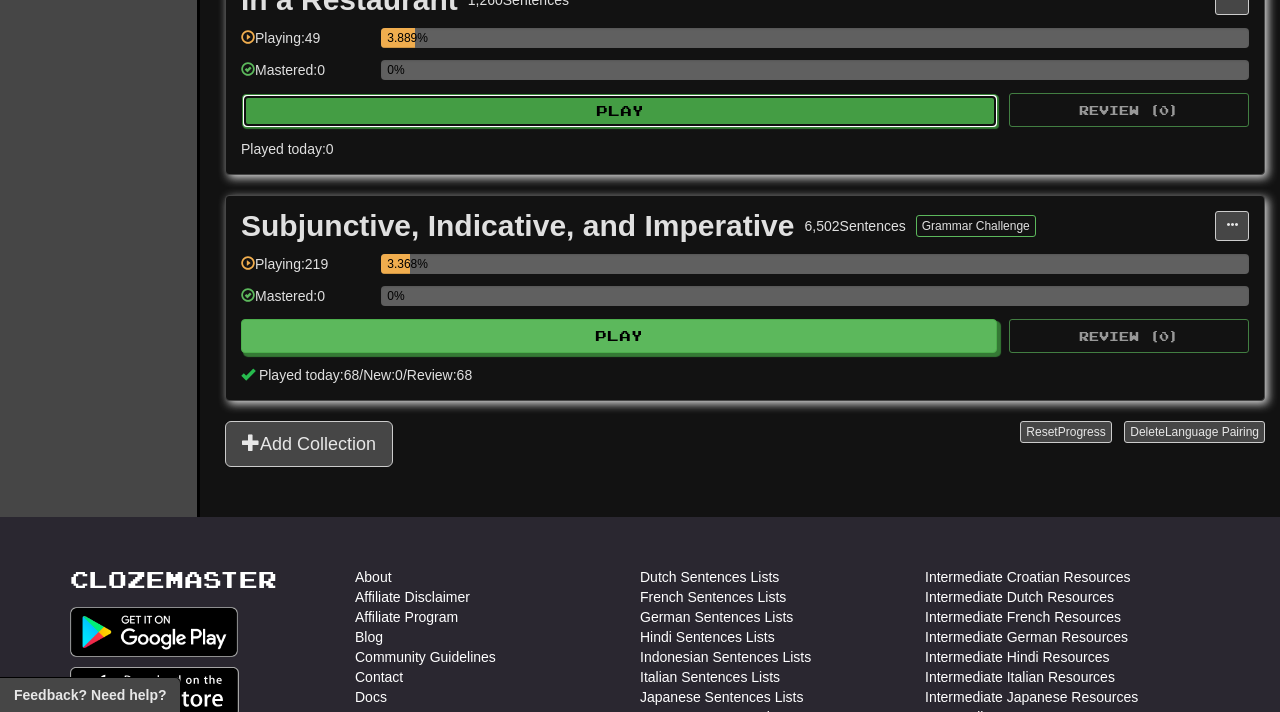 click on "Play" at bounding box center (620, 111) 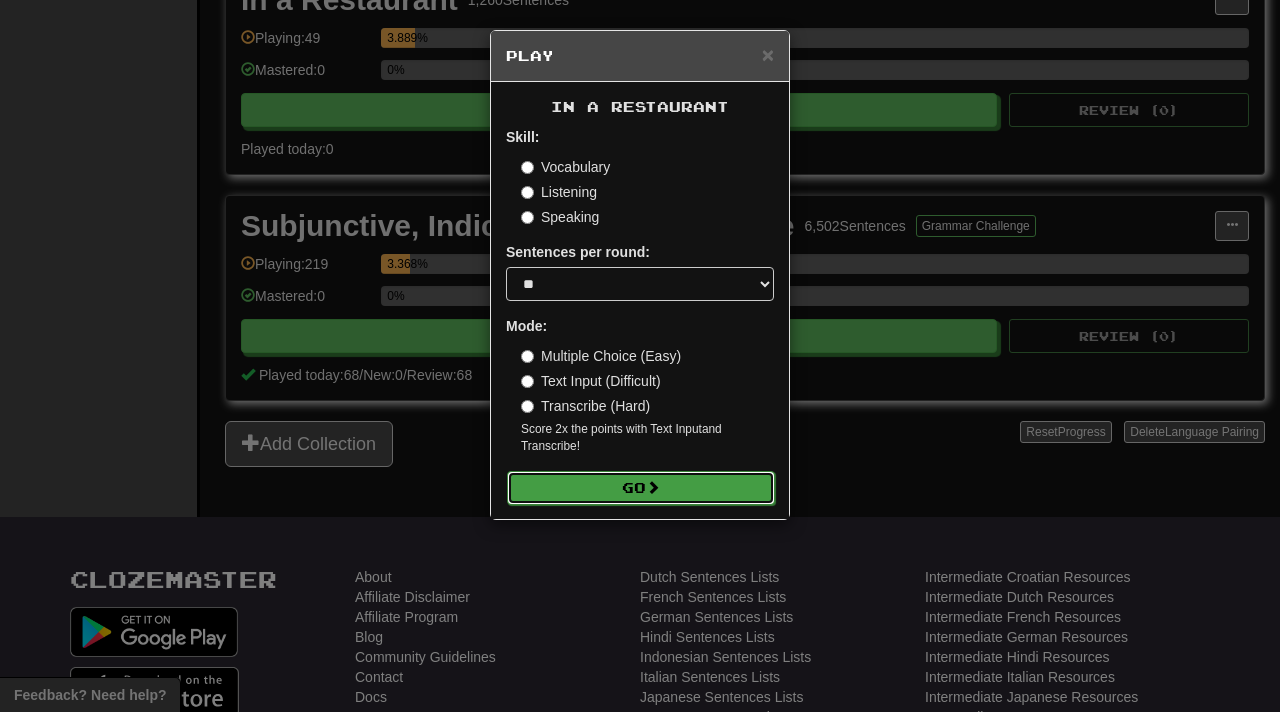 click on "Go" at bounding box center (641, 488) 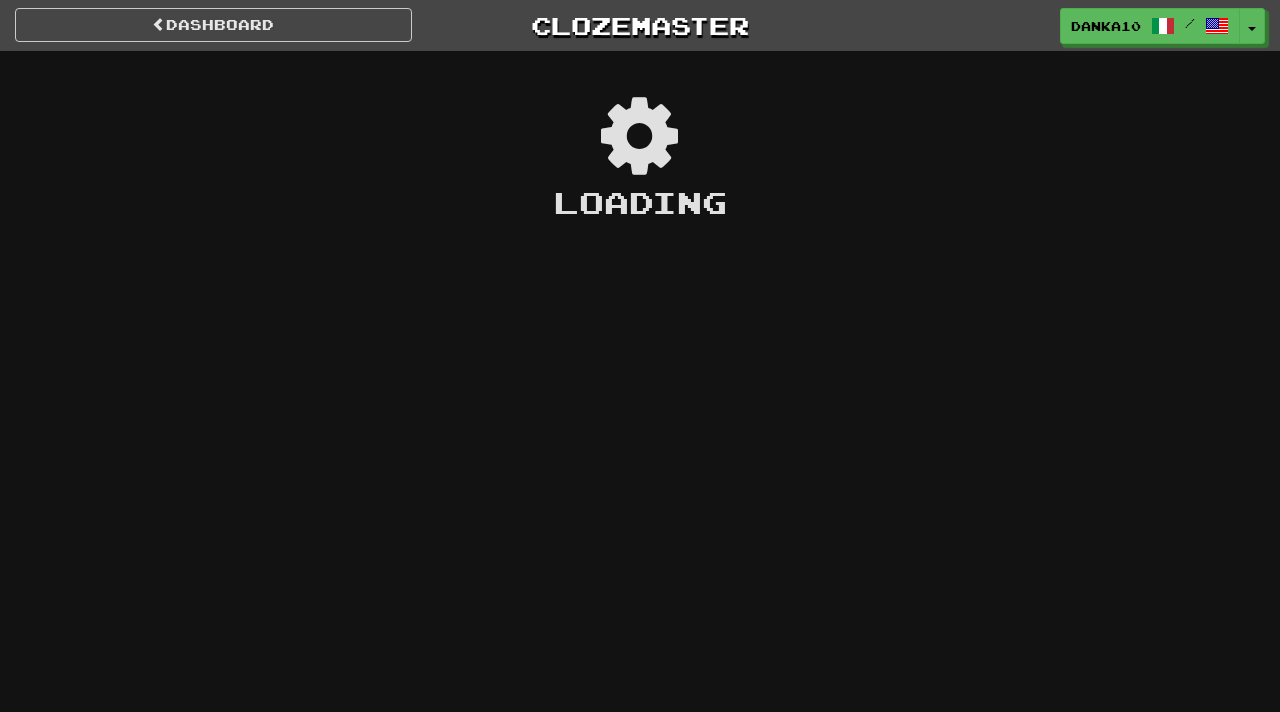 scroll, scrollTop: 0, scrollLeft: 0, axis: both 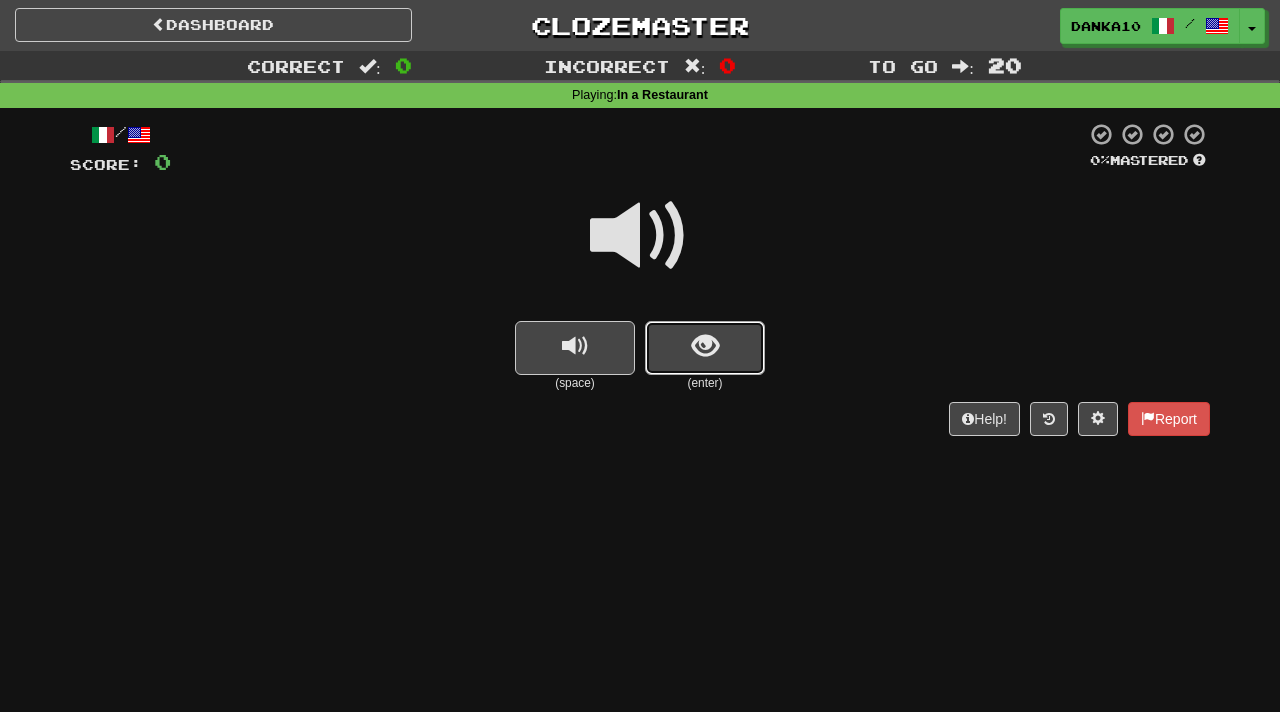 click at bounding box center (705, 346) 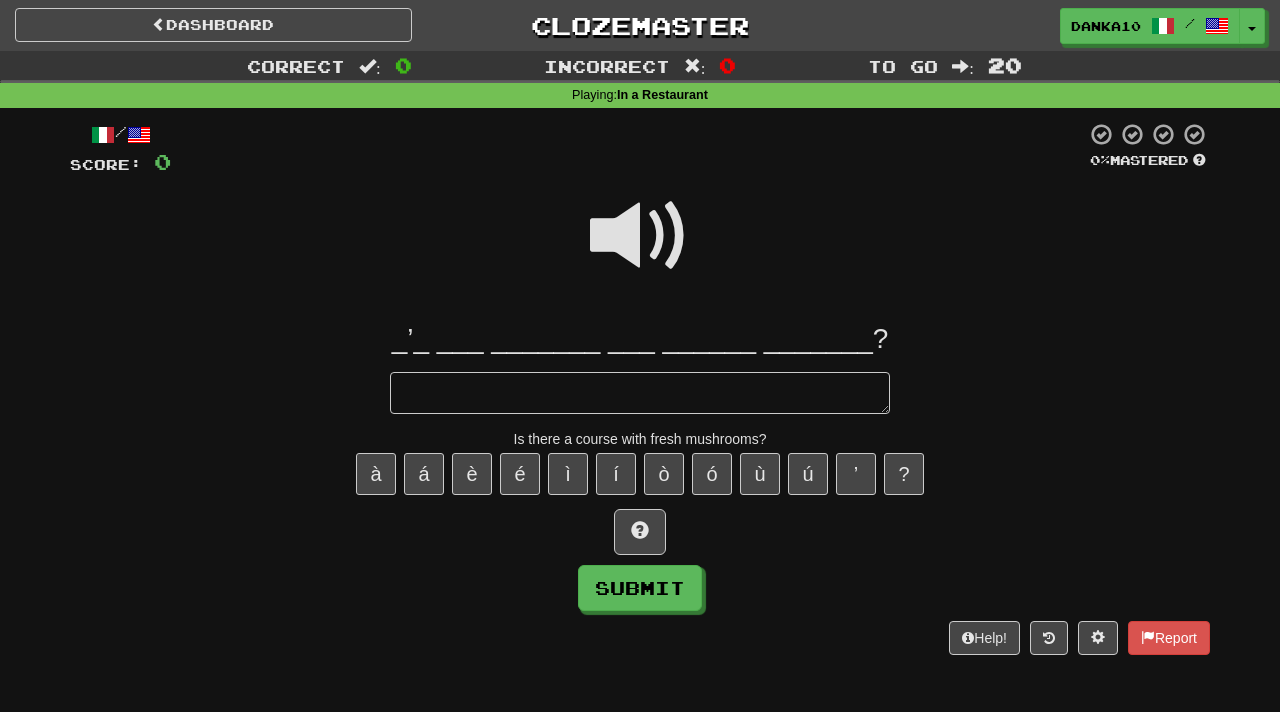 type on "*" 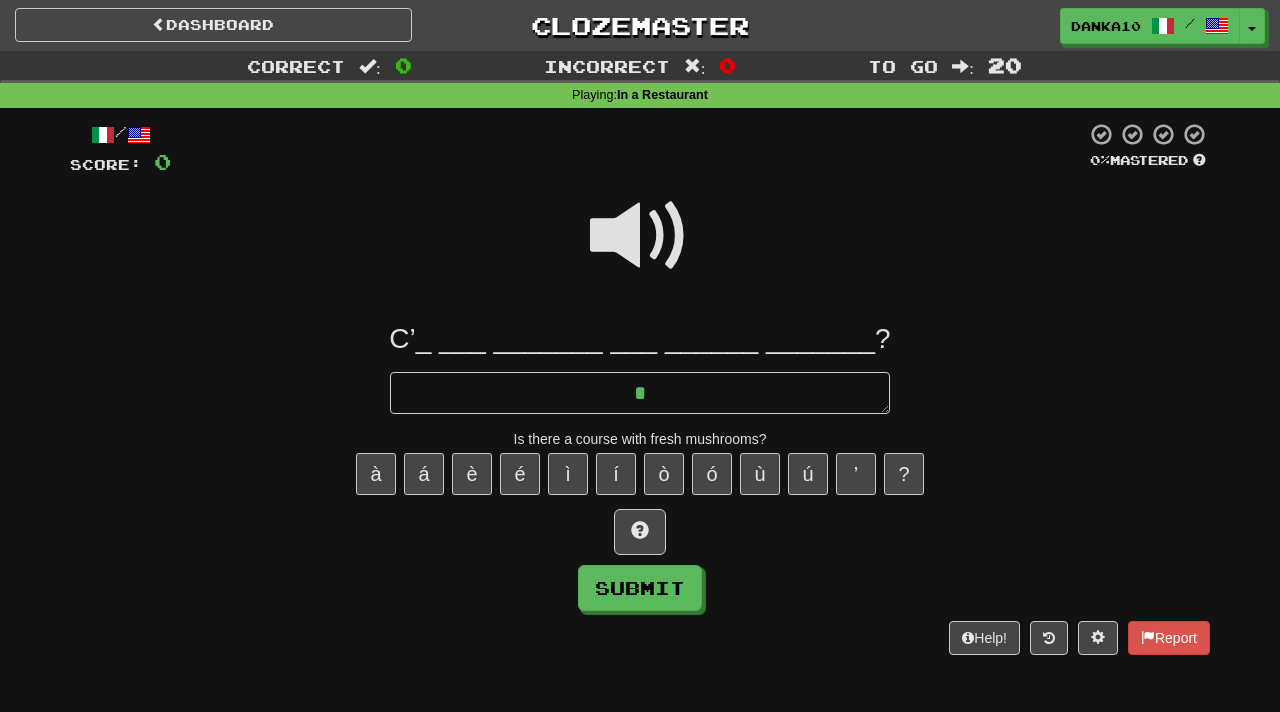 type on "*" 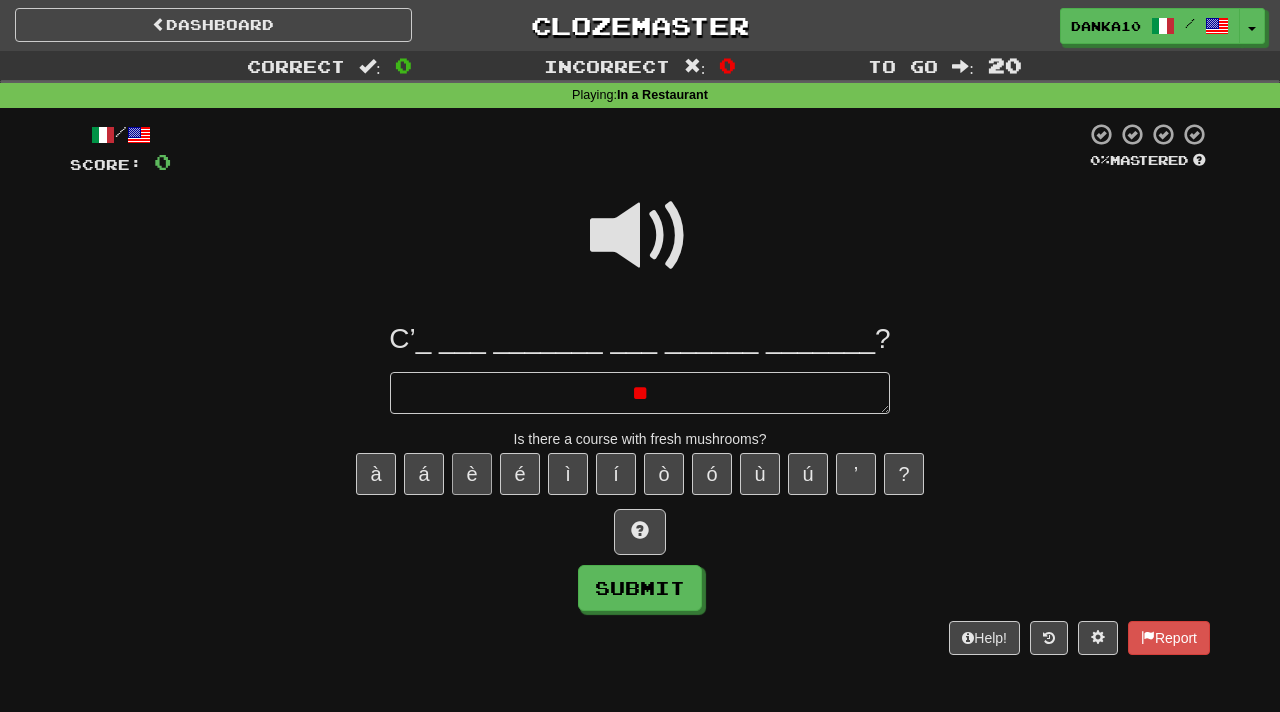 type on "**" 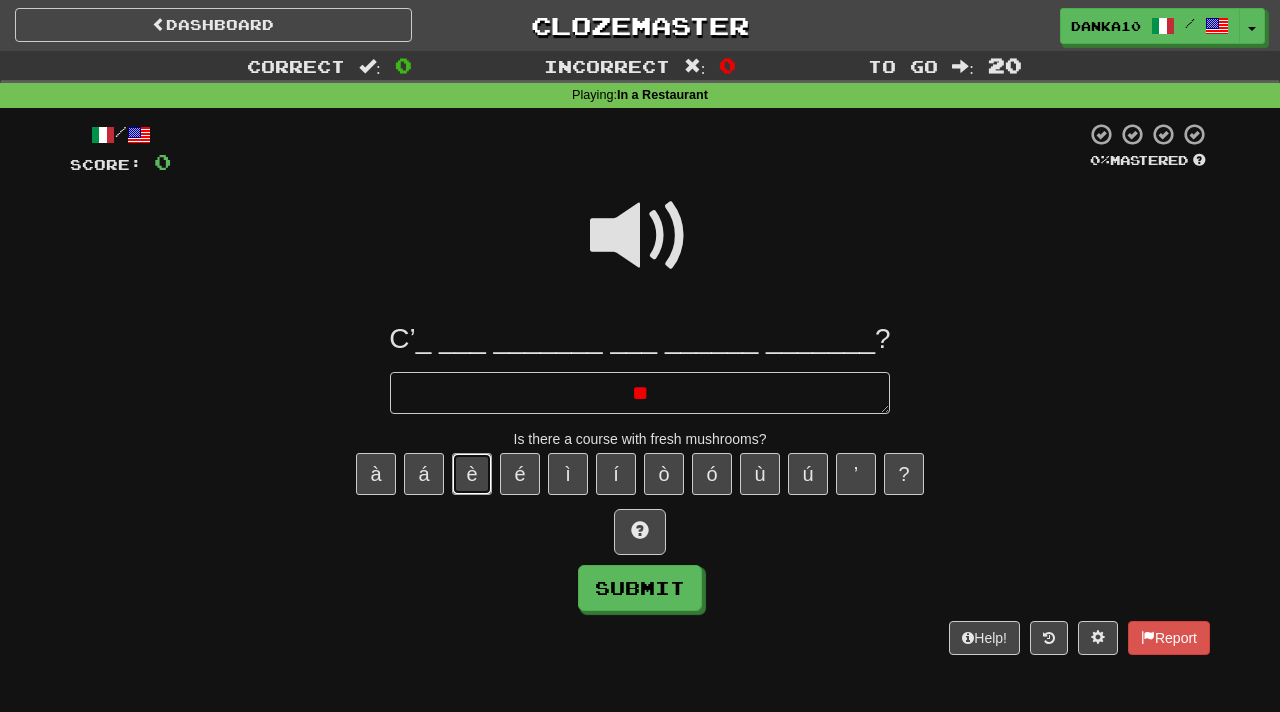 click on "è" at bounding box center (472, 474) 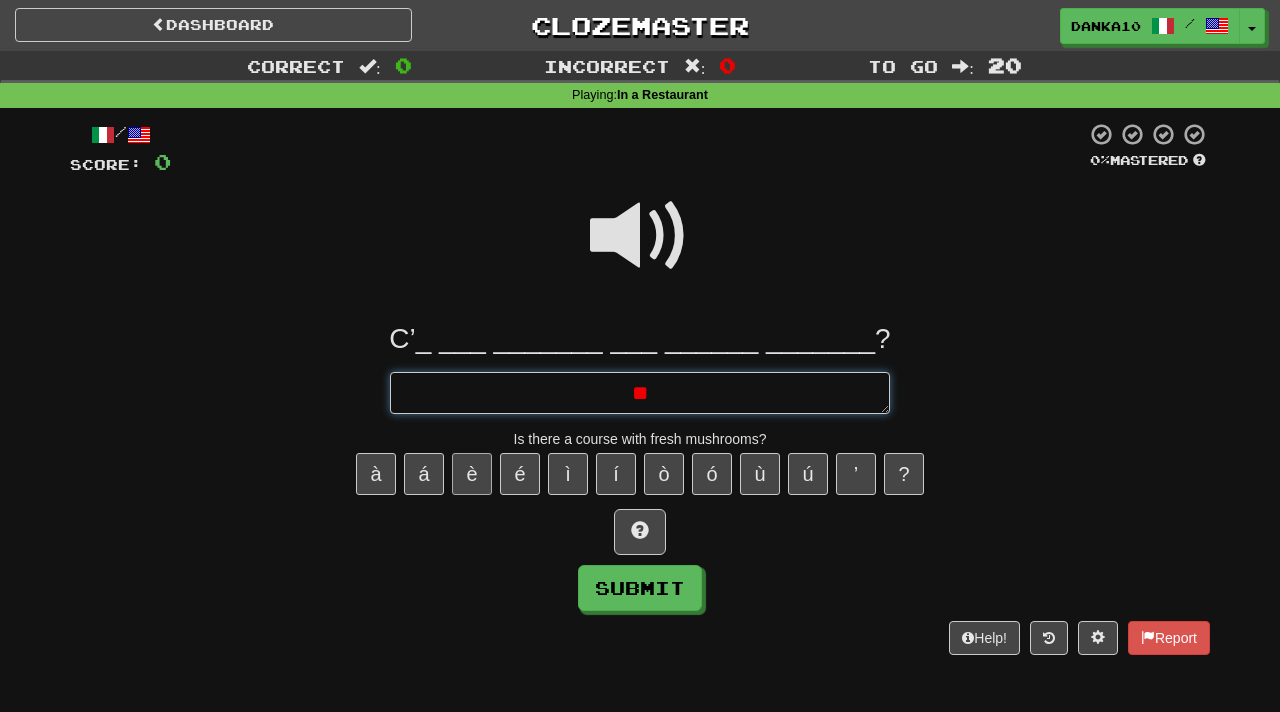 type on "*" 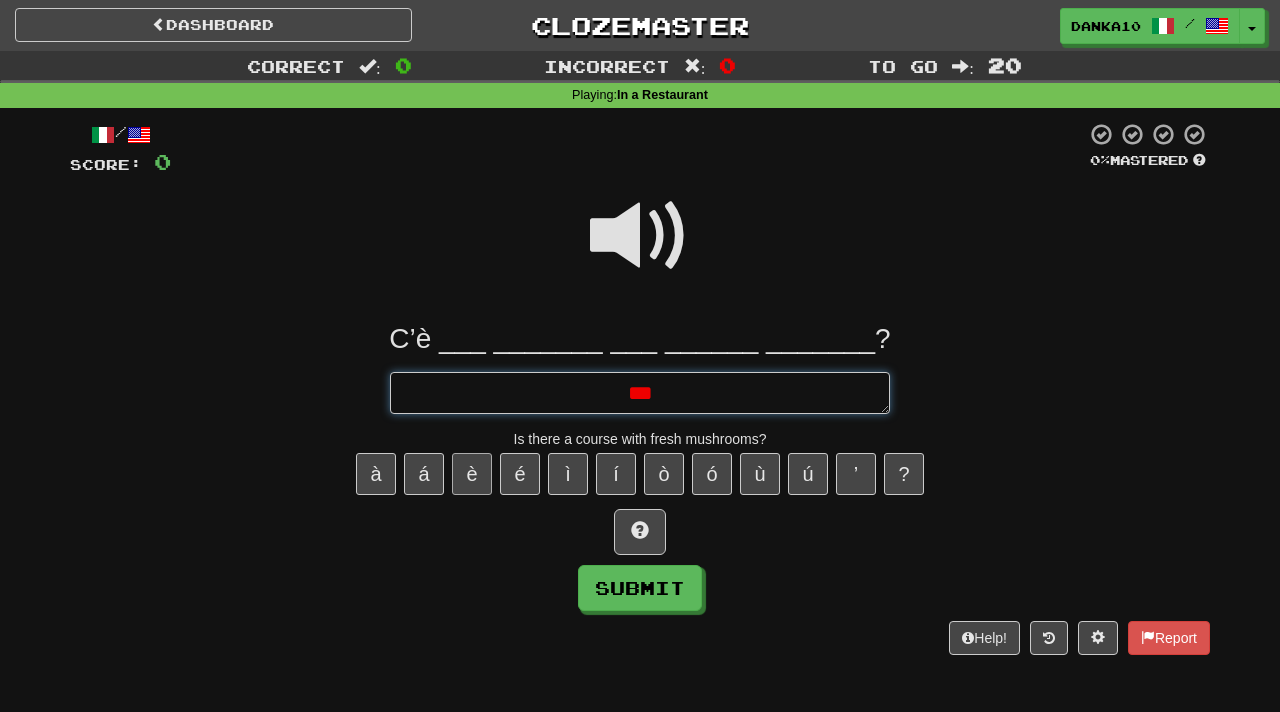 type on "*" 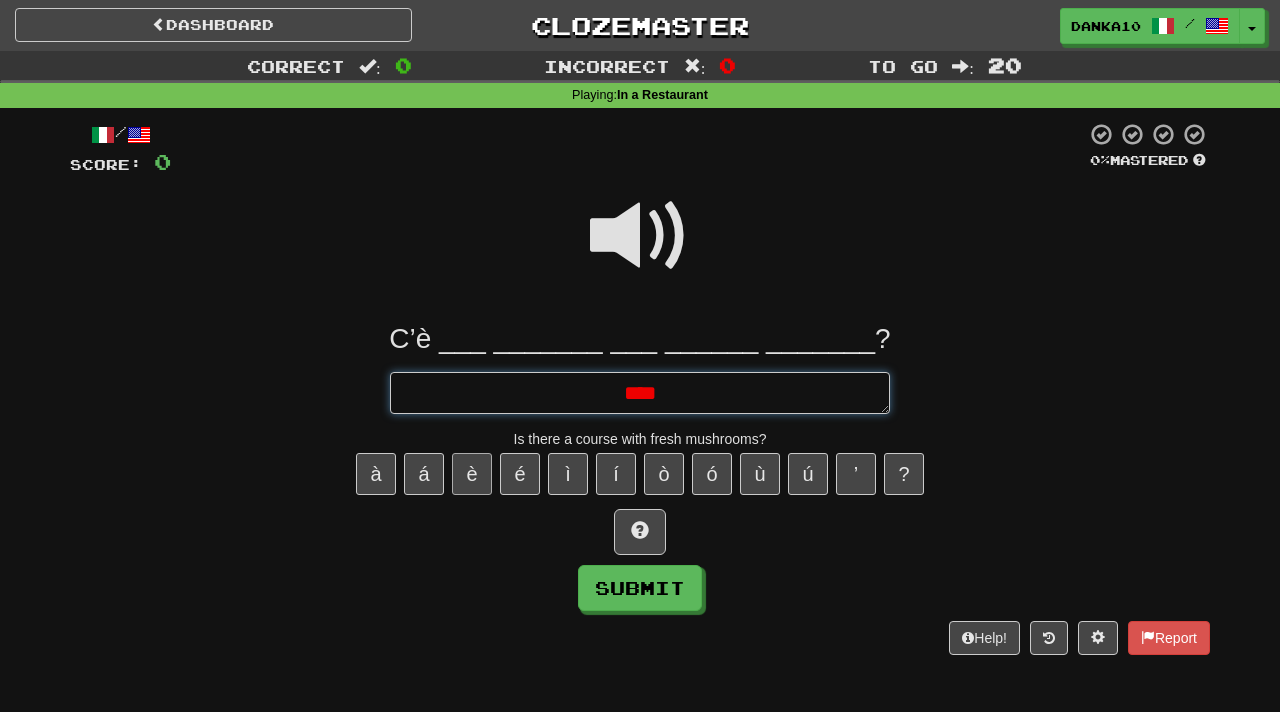 type on "*" 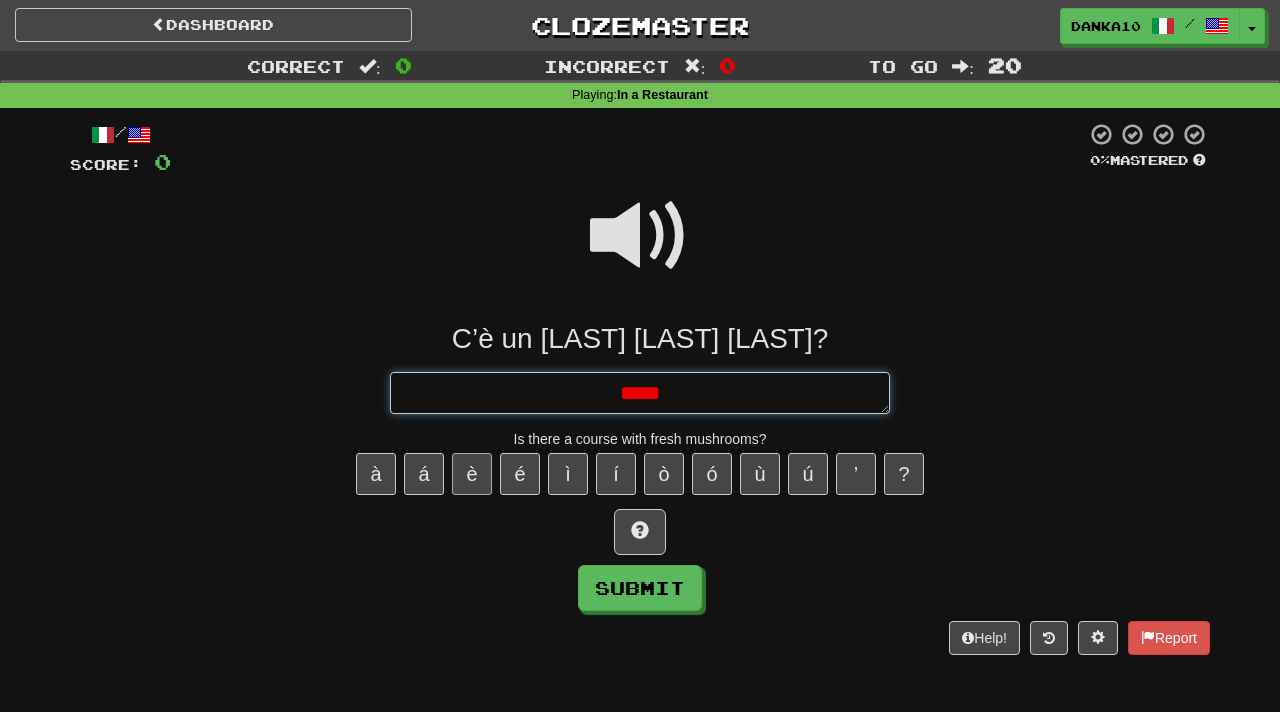 type on "*" 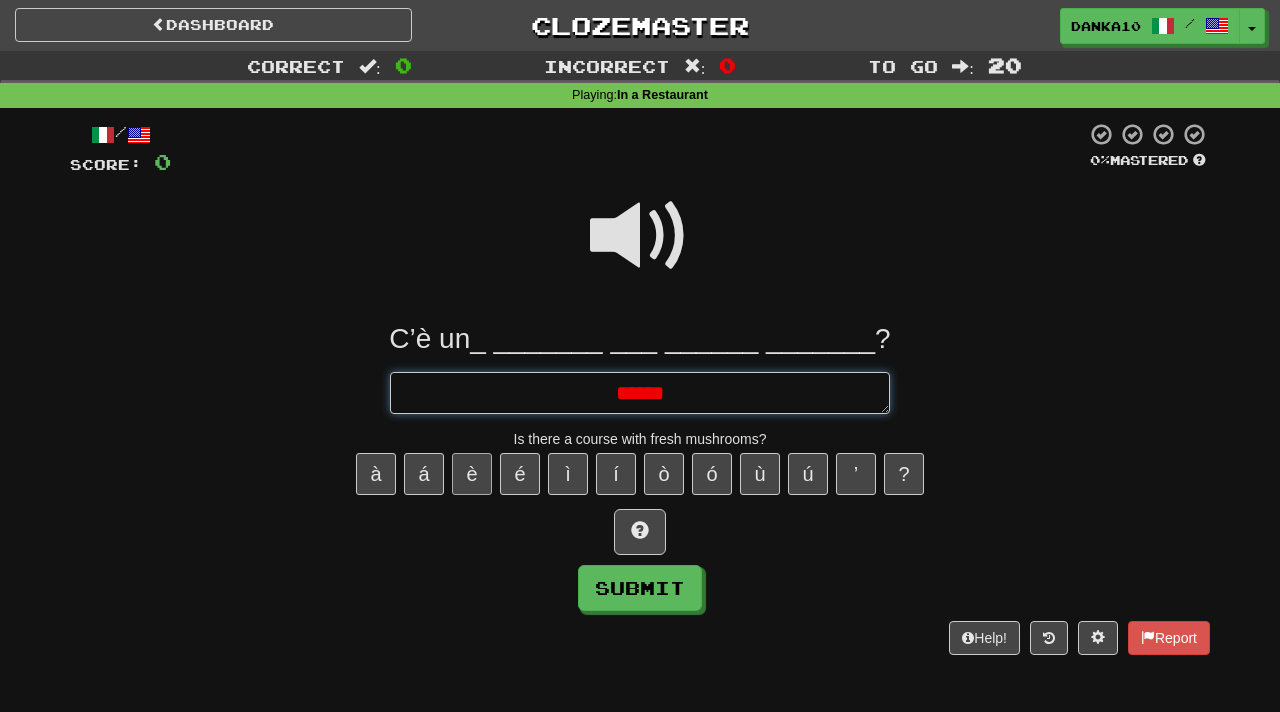 type on "*" 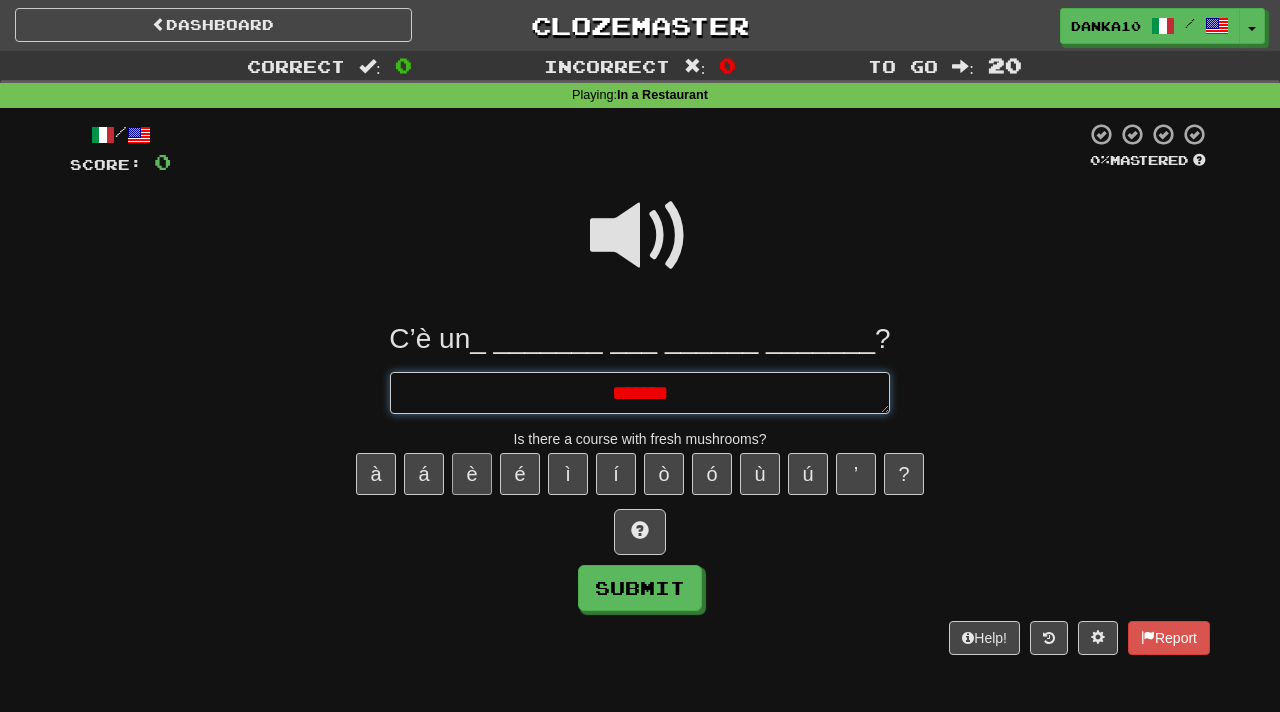 type on "*" 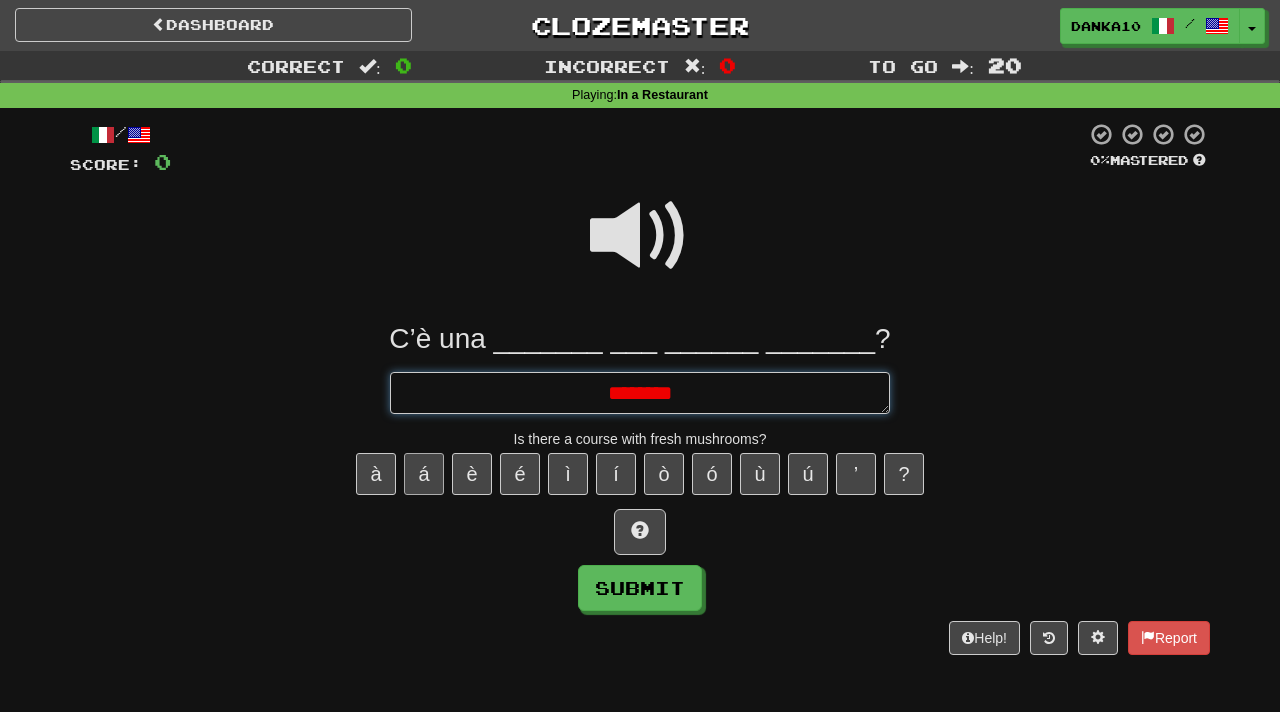 type on "*" 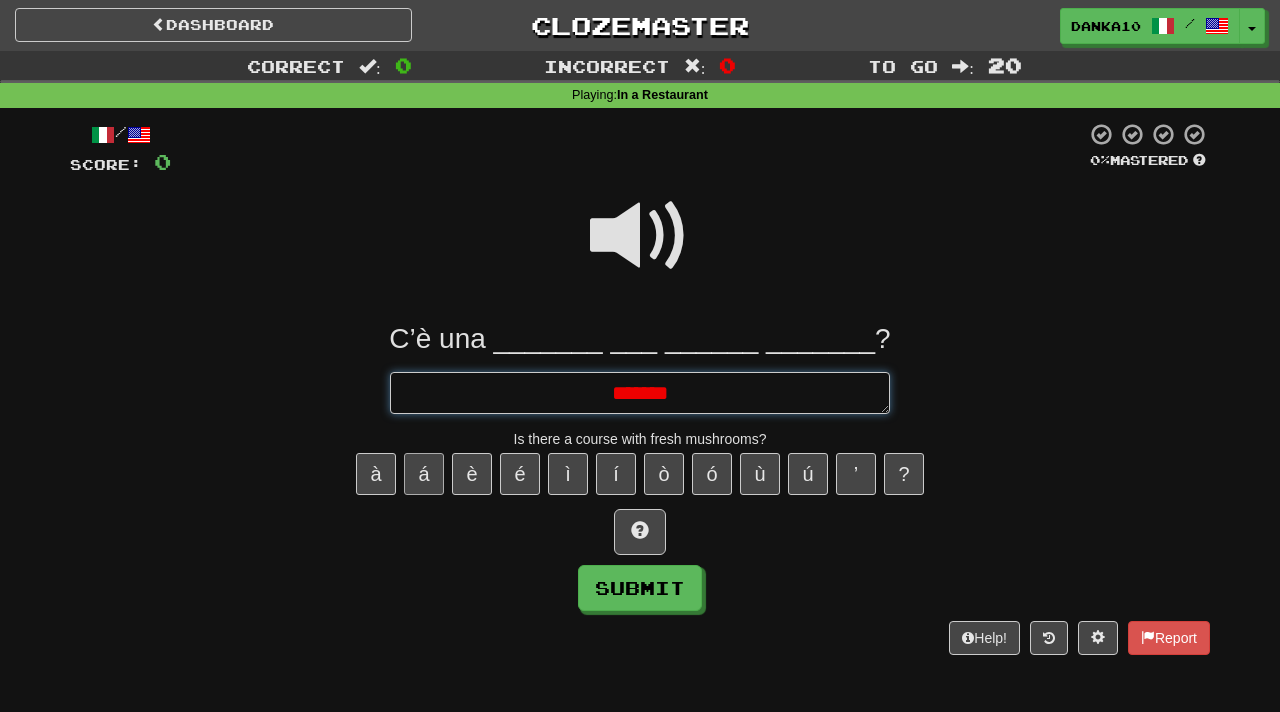 type on "*" 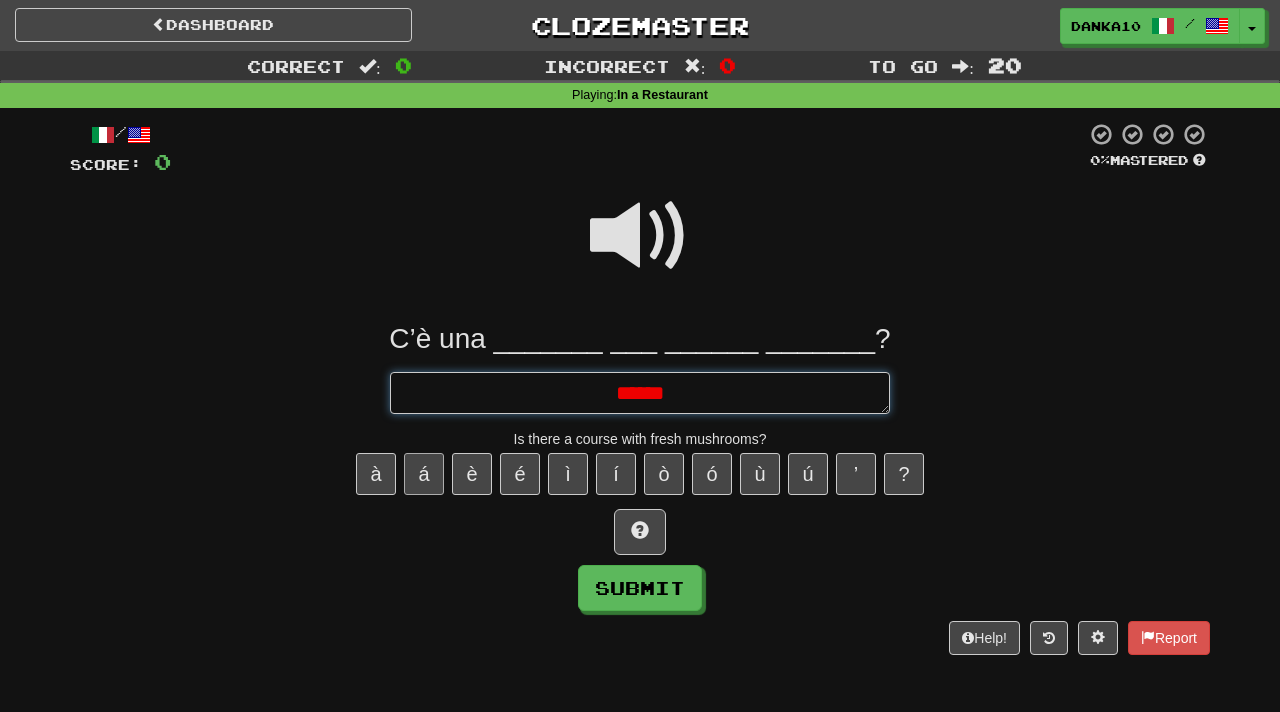 type on "*" 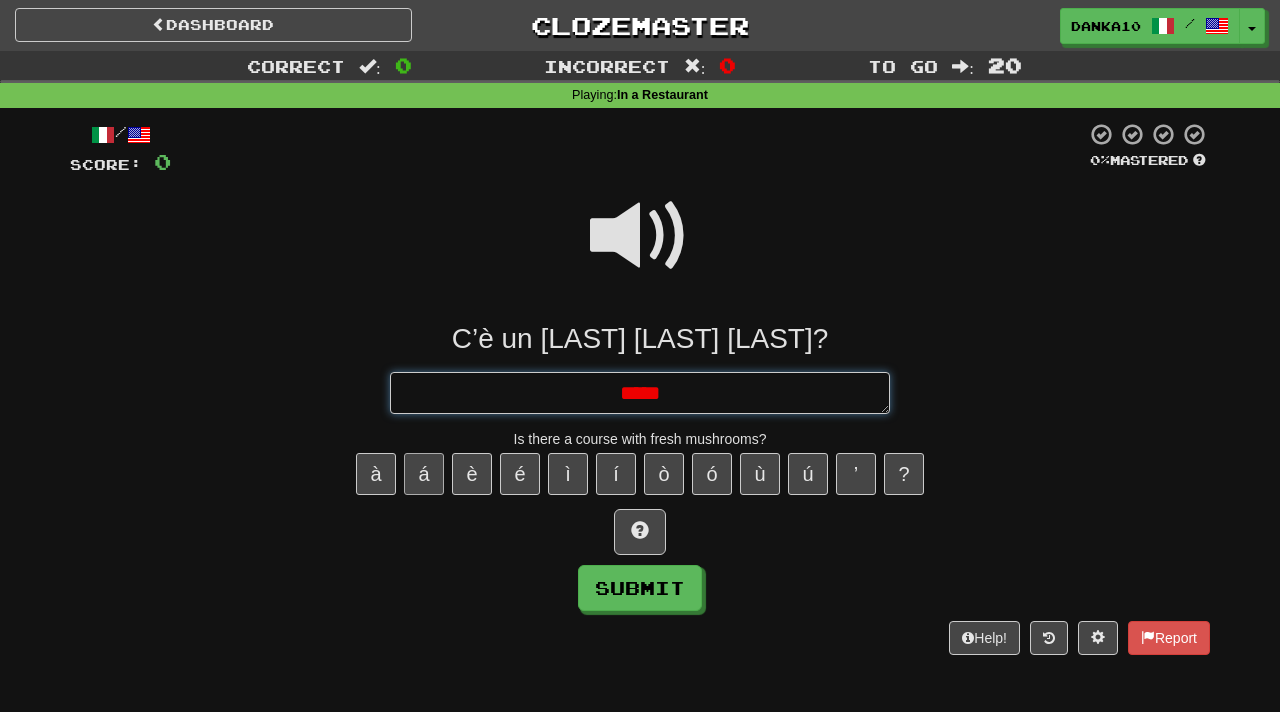 type on "*" 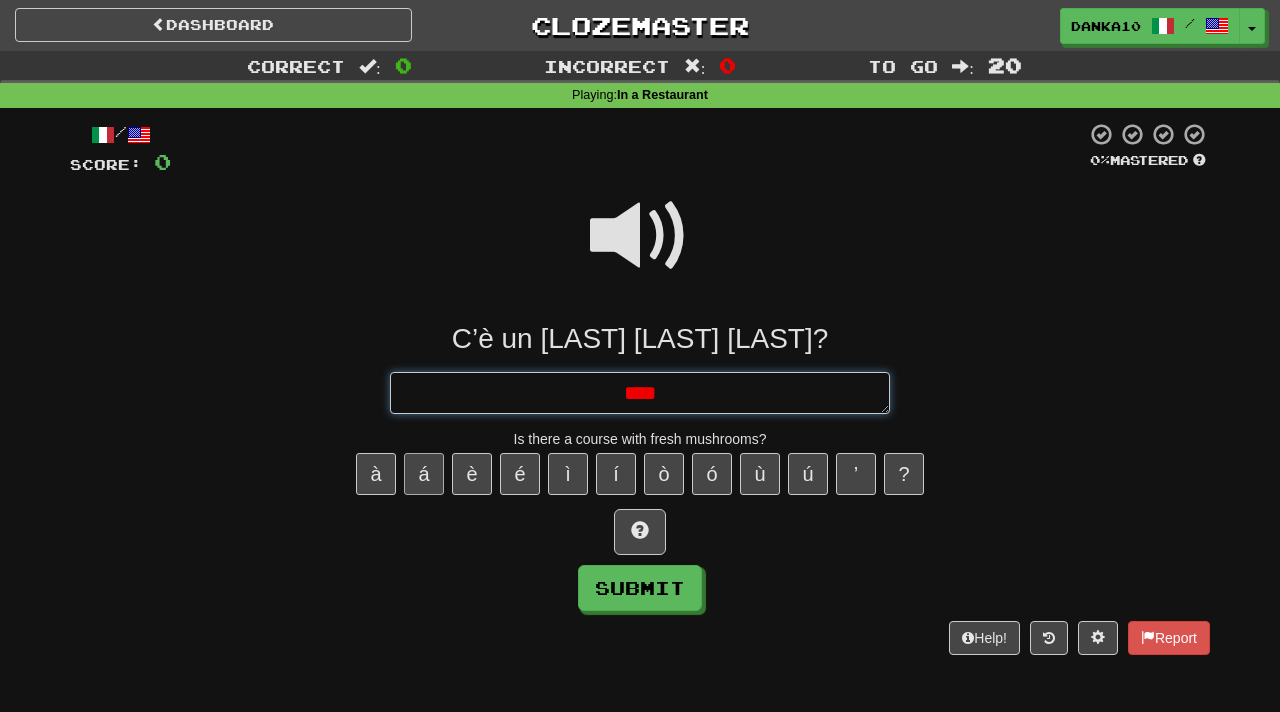 type on "*" 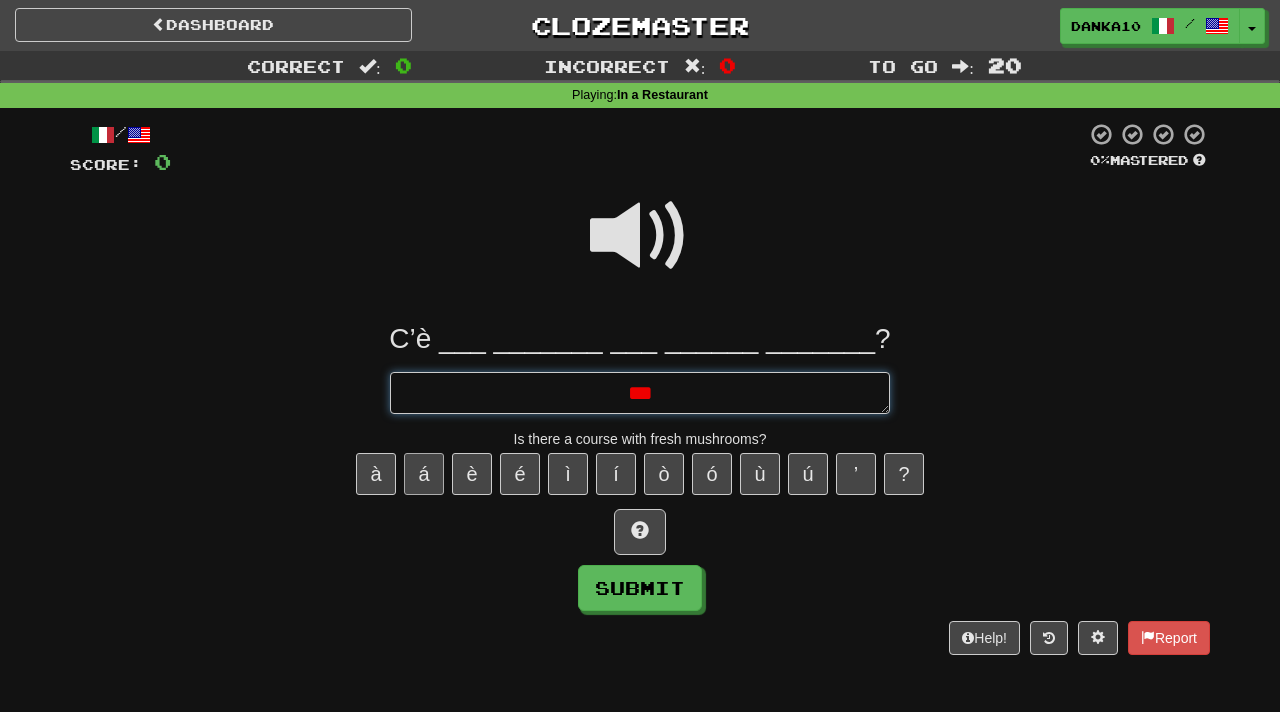 type on "*" 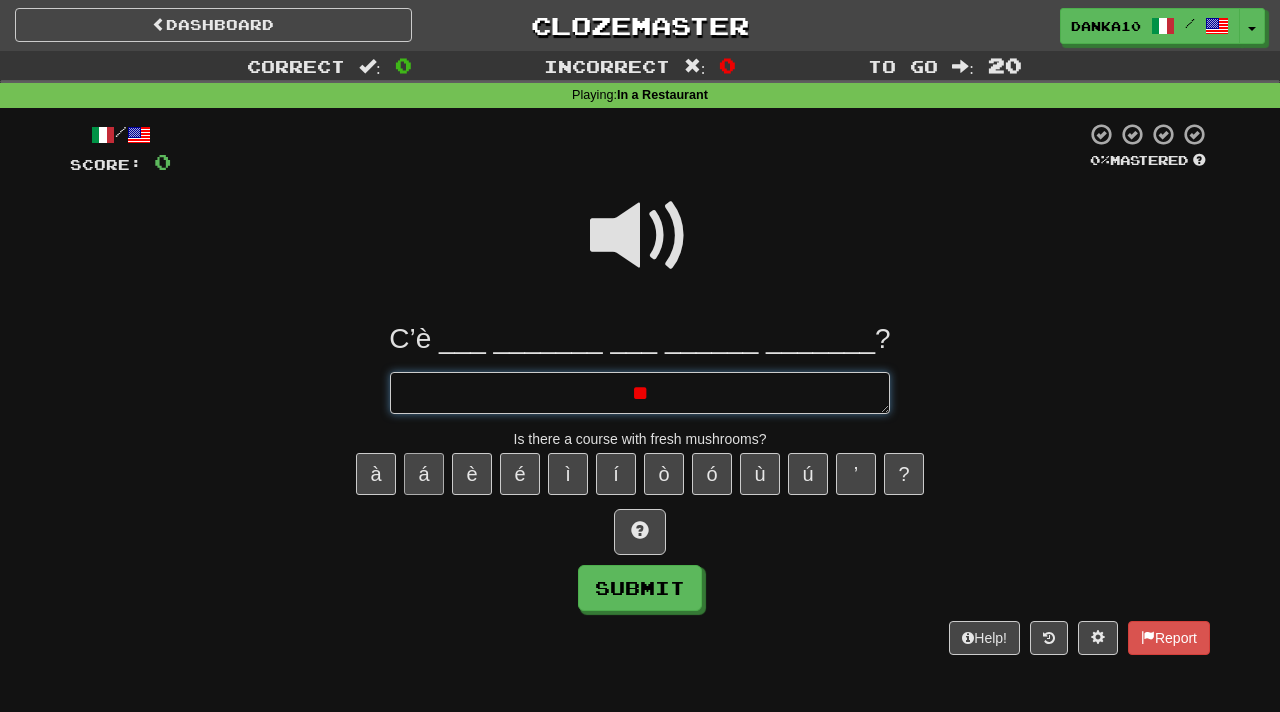 type on "*" 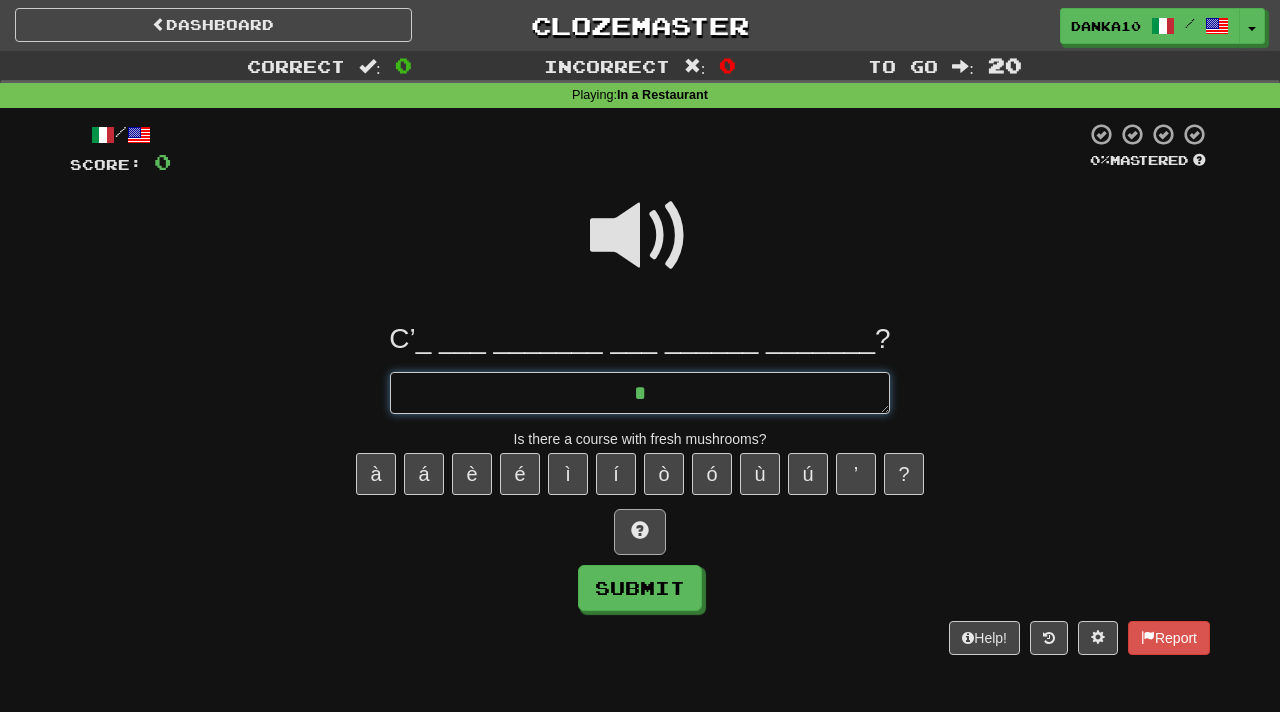 type on "*" 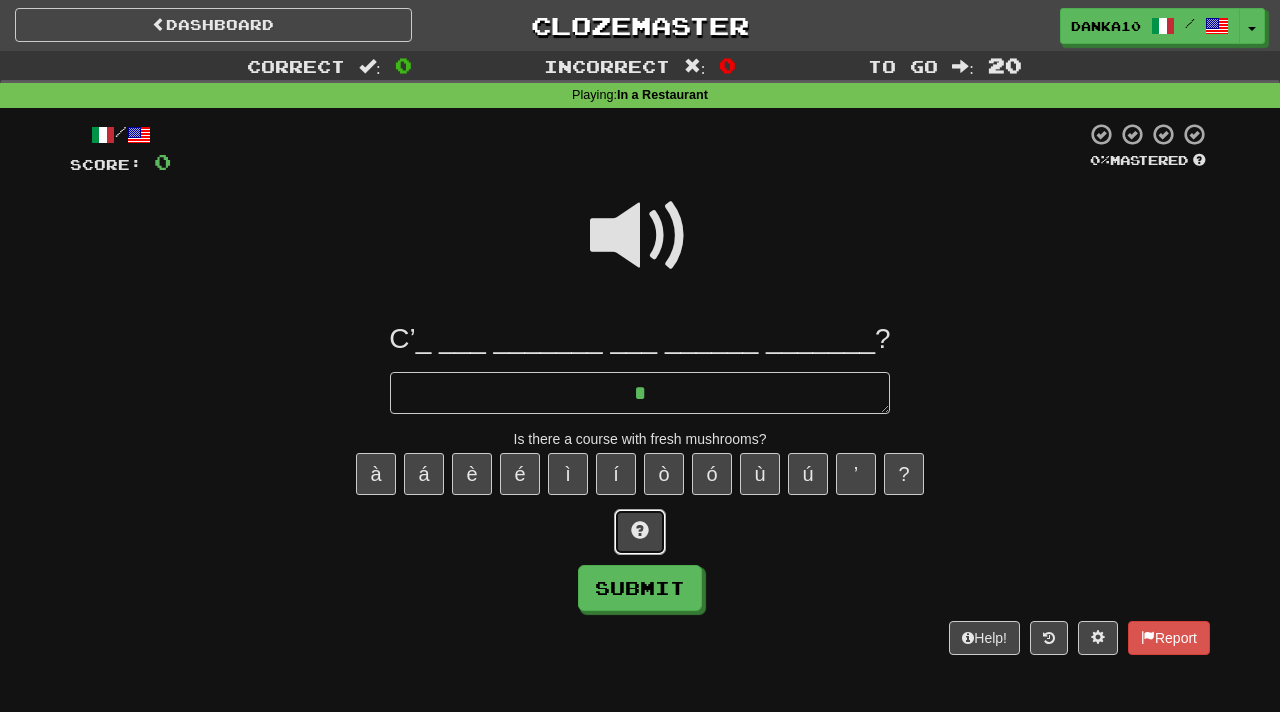 click at bounding box center (640, 532) 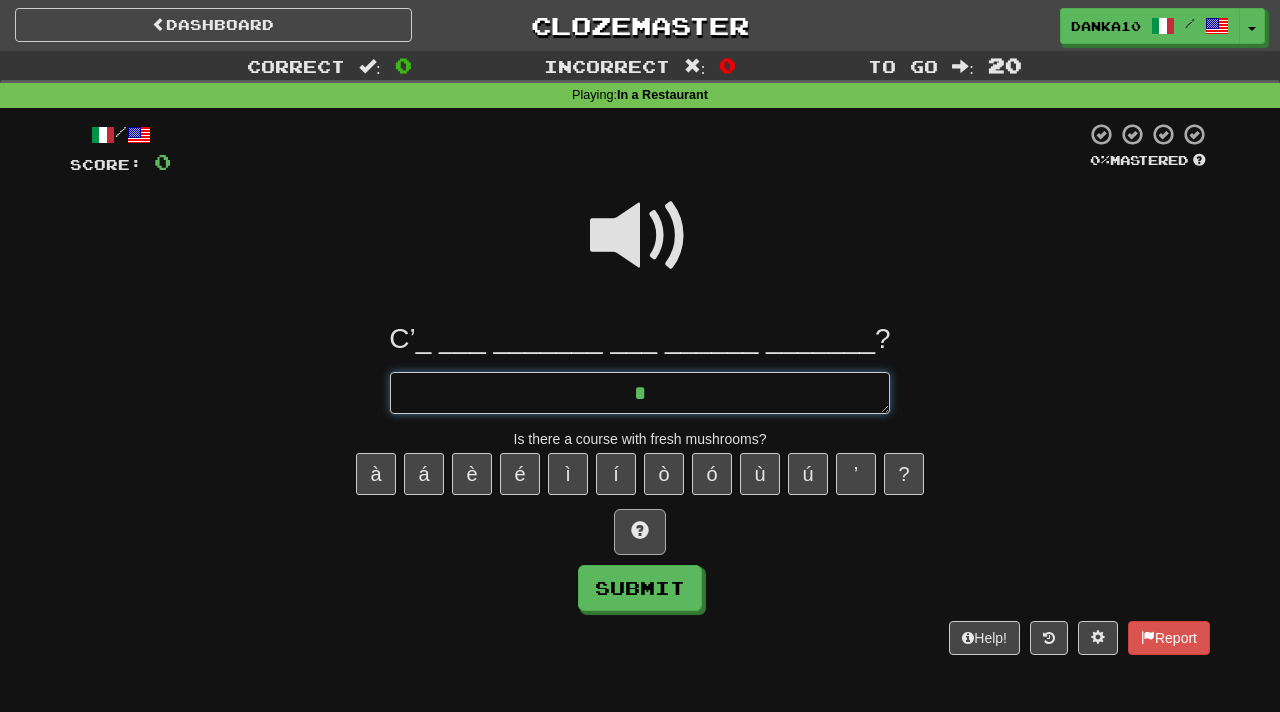type on "*" 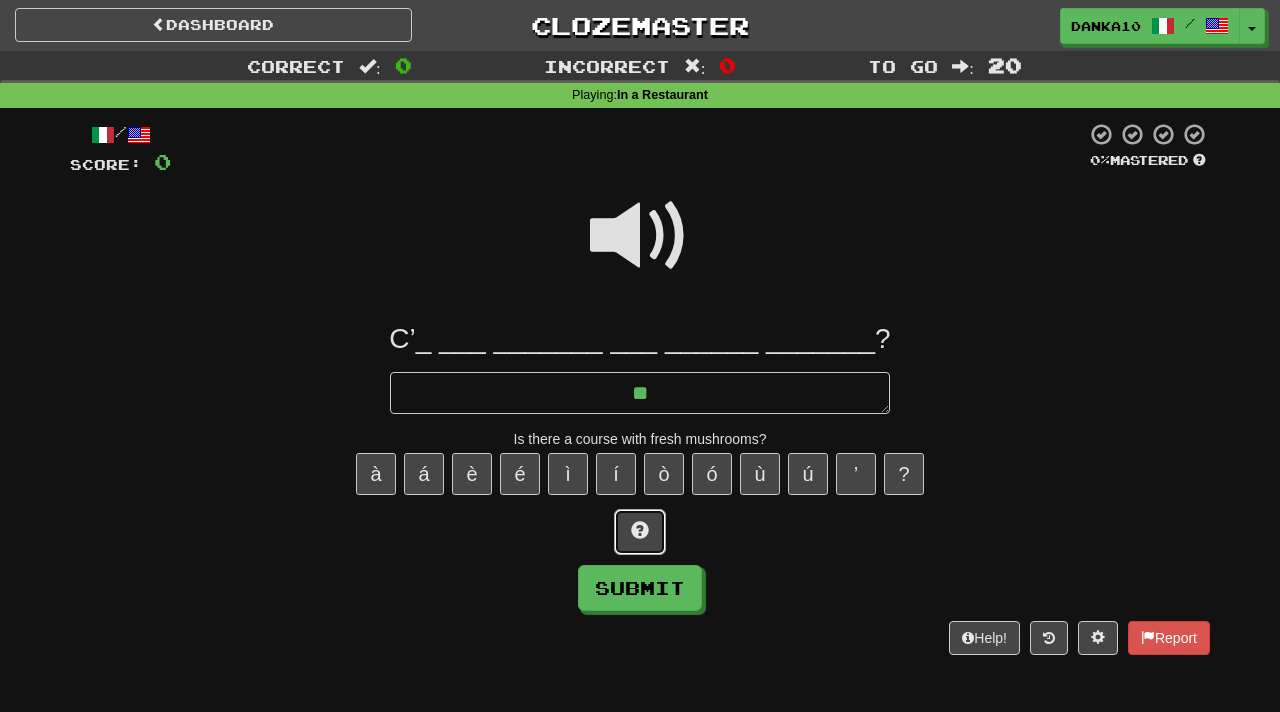 click at bounding box center [640, 532] 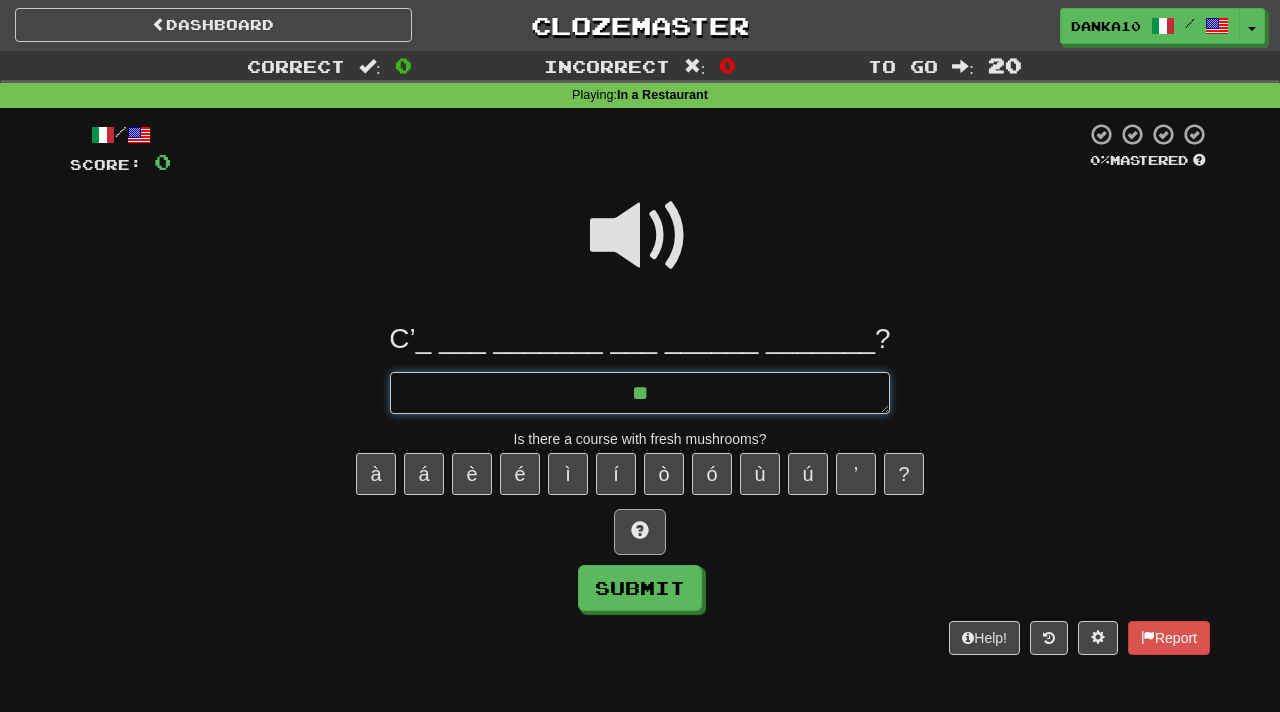 type on "*" 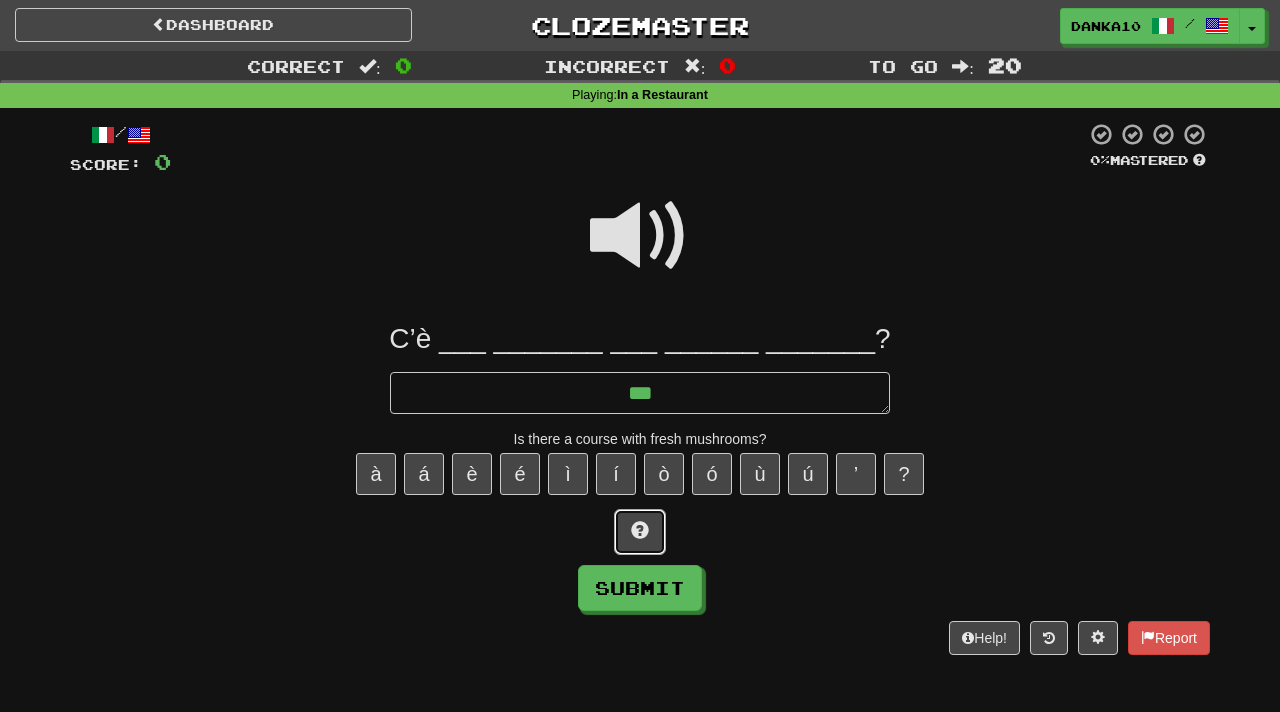click at bounding box center (640, 532) 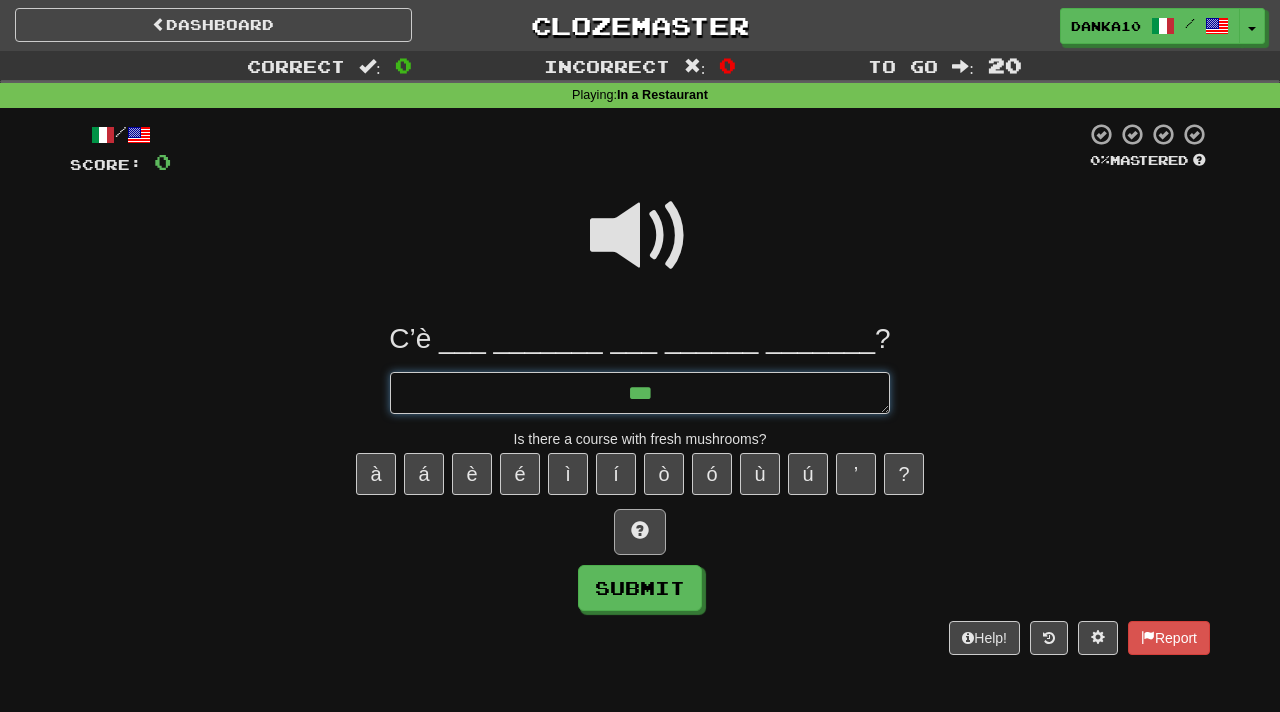 type on "*" 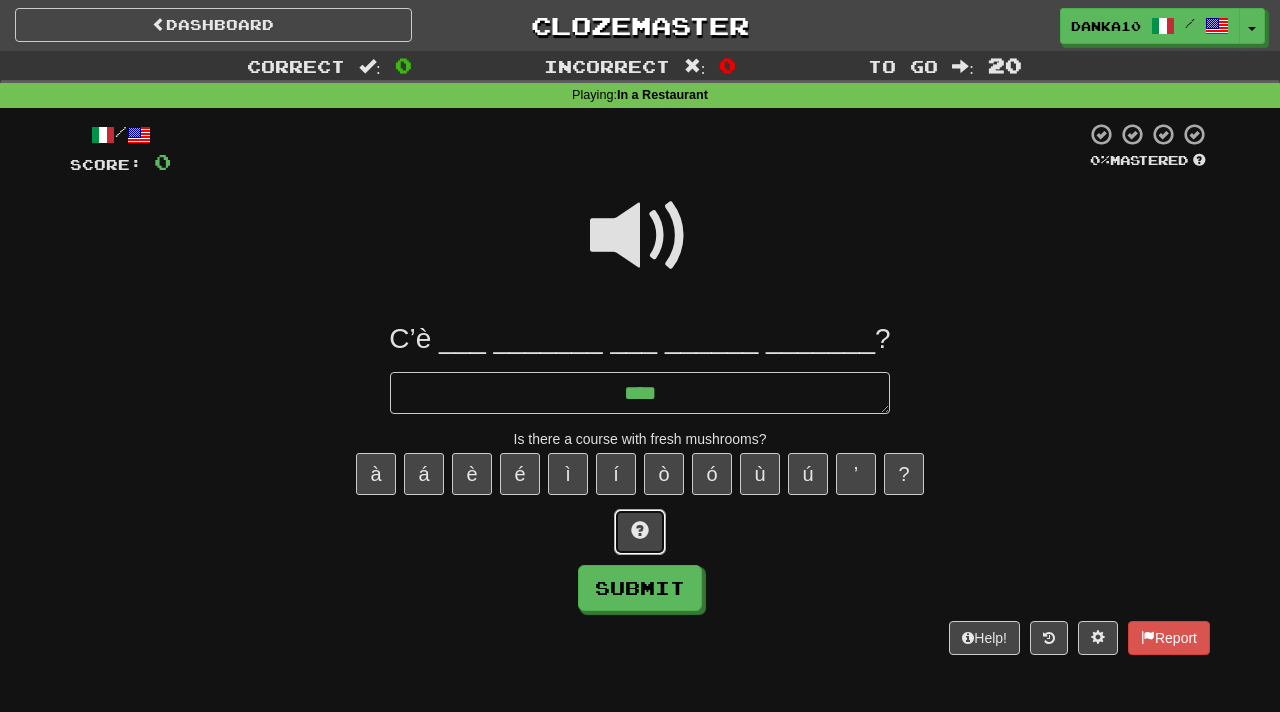 click at bounding box center [640, 532] 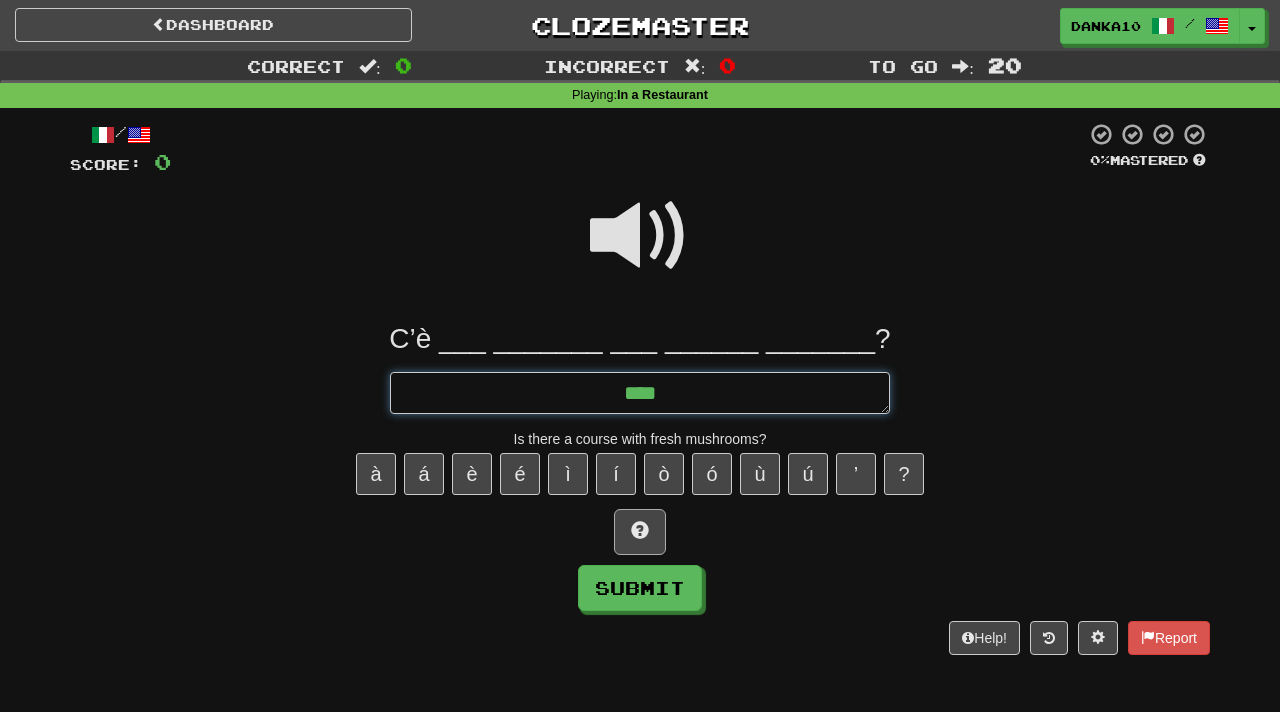 type on "*" 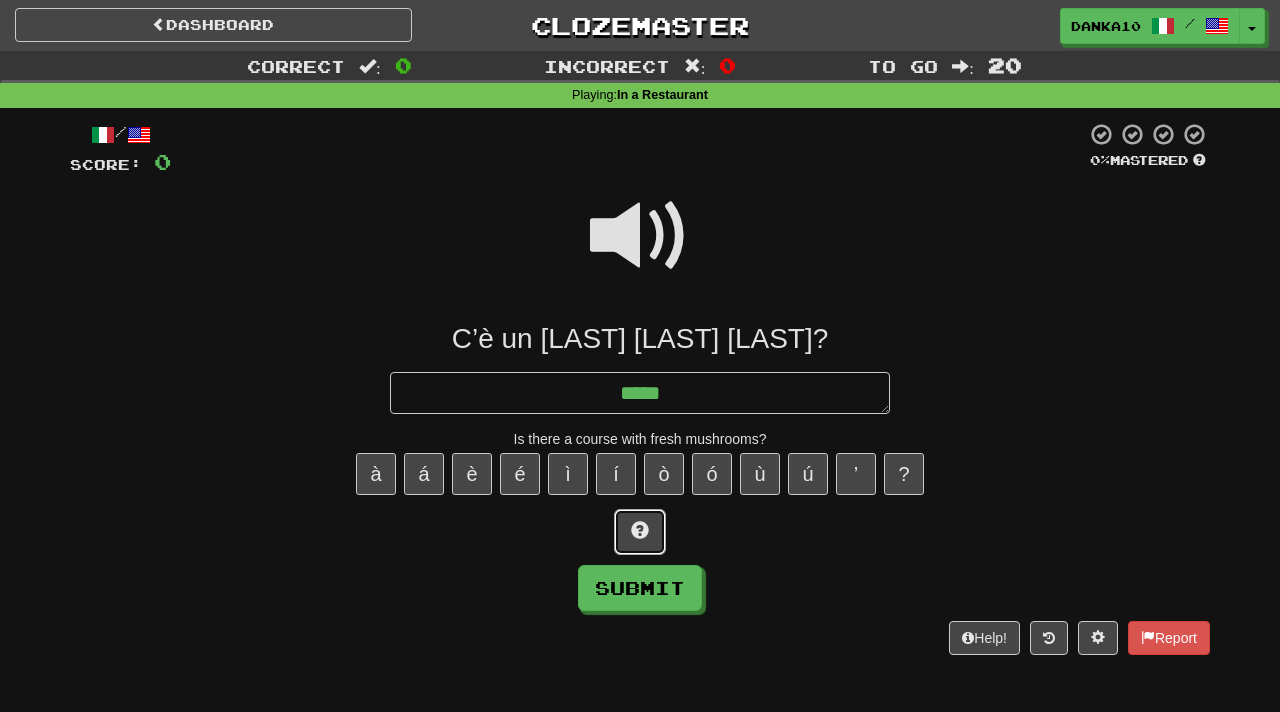 click at bounding box center [640, 532] 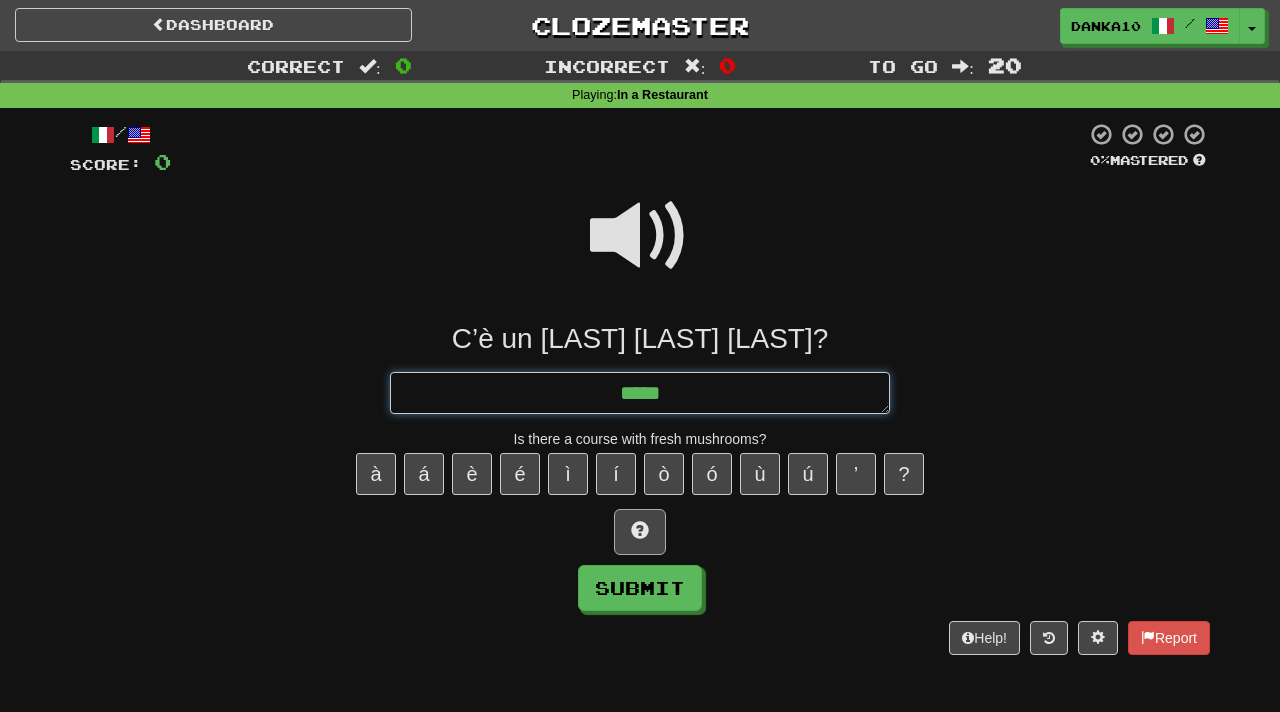 type on "*" 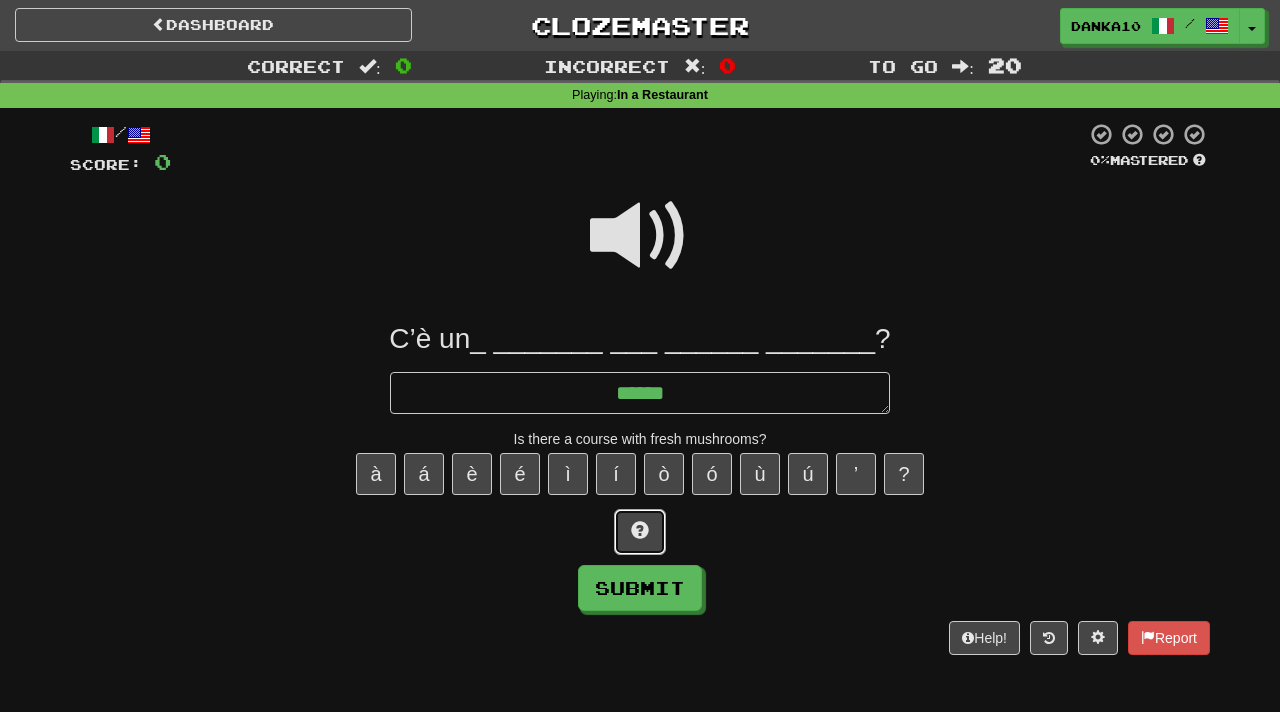 click at bounding box center [640, 532] 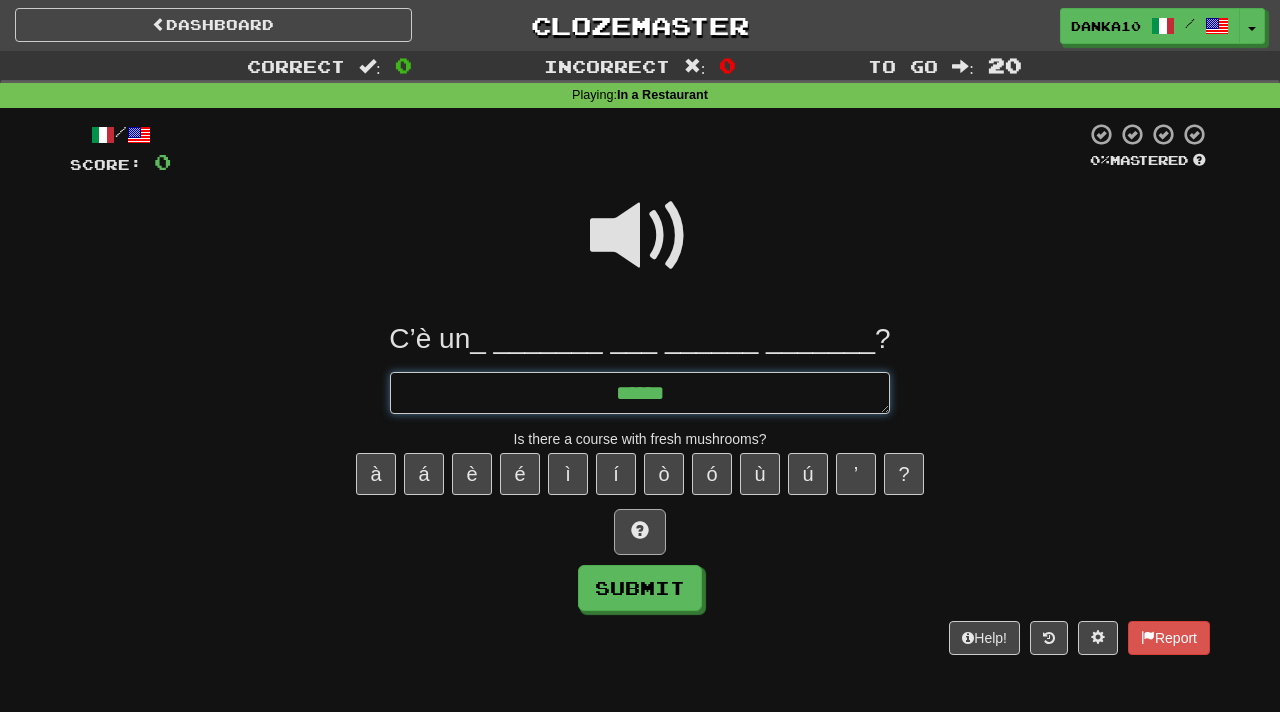 type on "*" 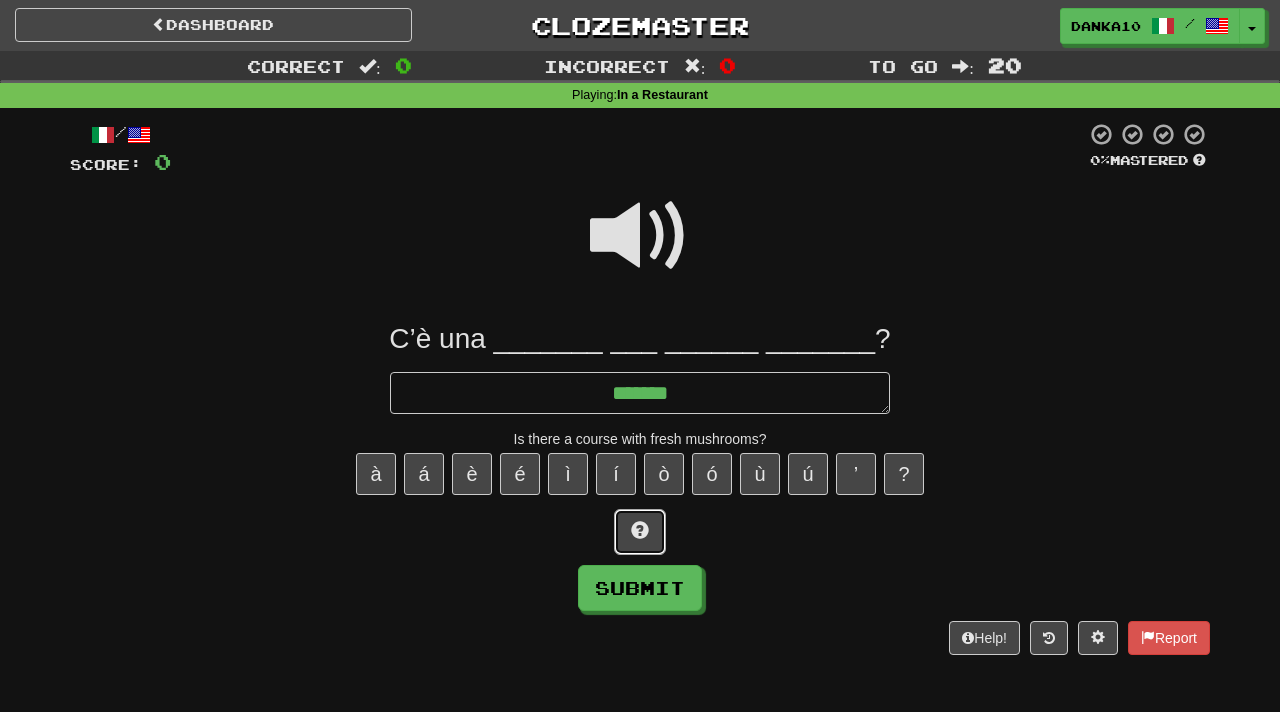 click at bounding box center [640, 532] 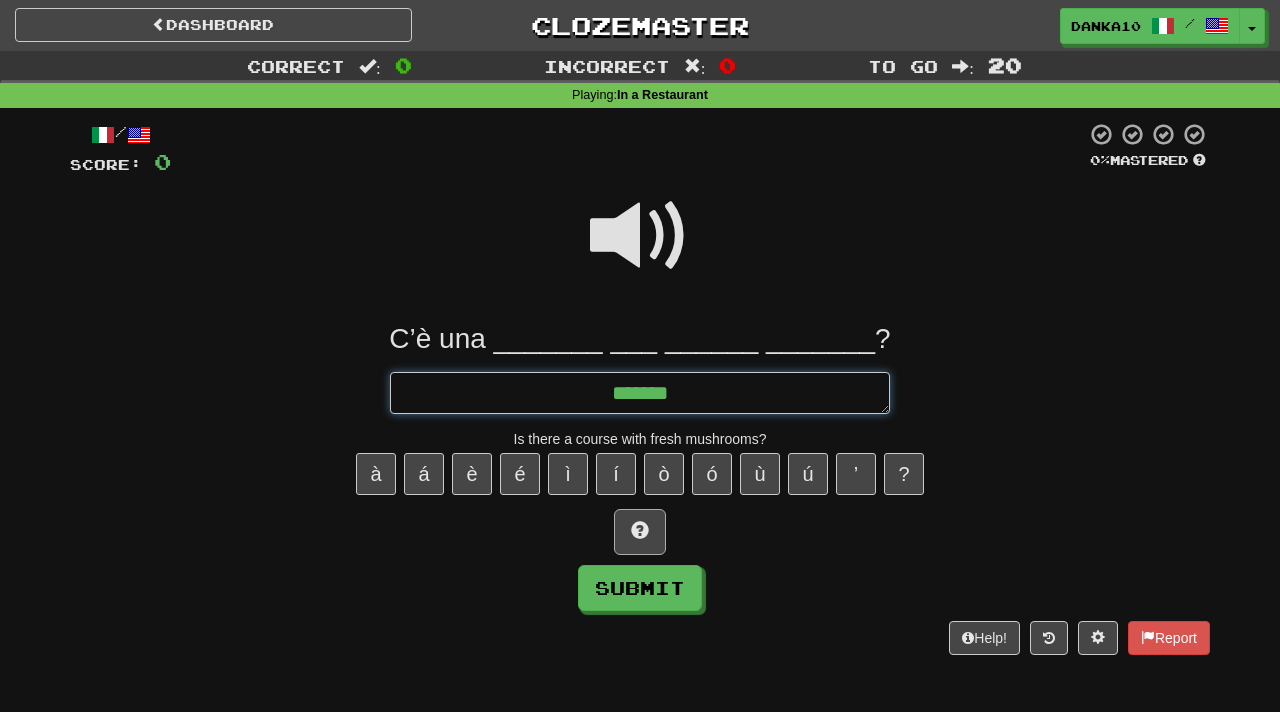 type on "*" 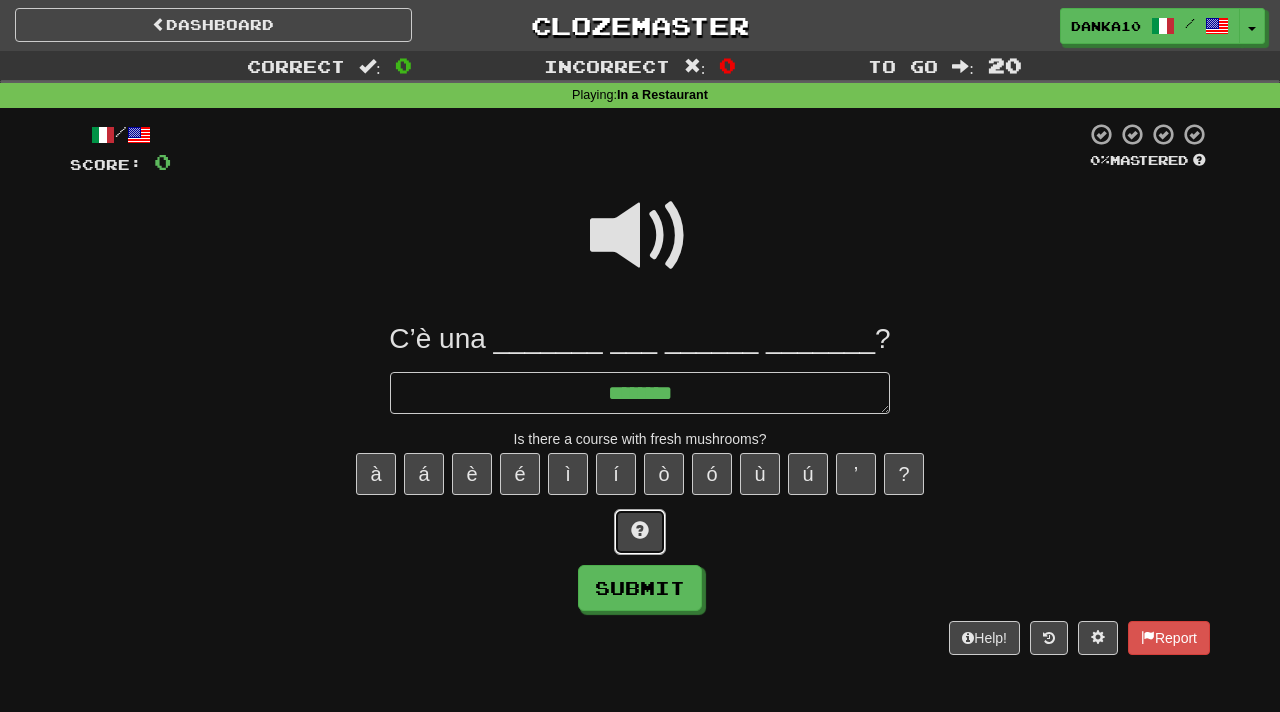 click at bounding box center (640, 532) 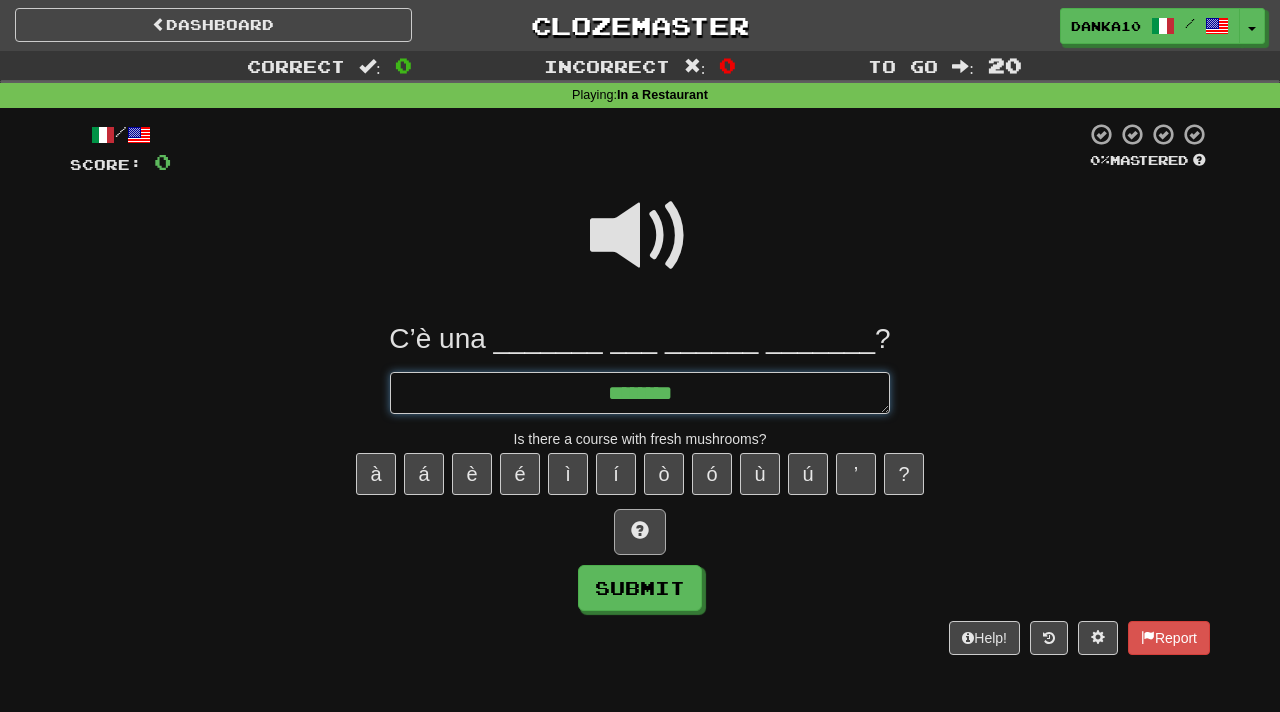 type on "*" 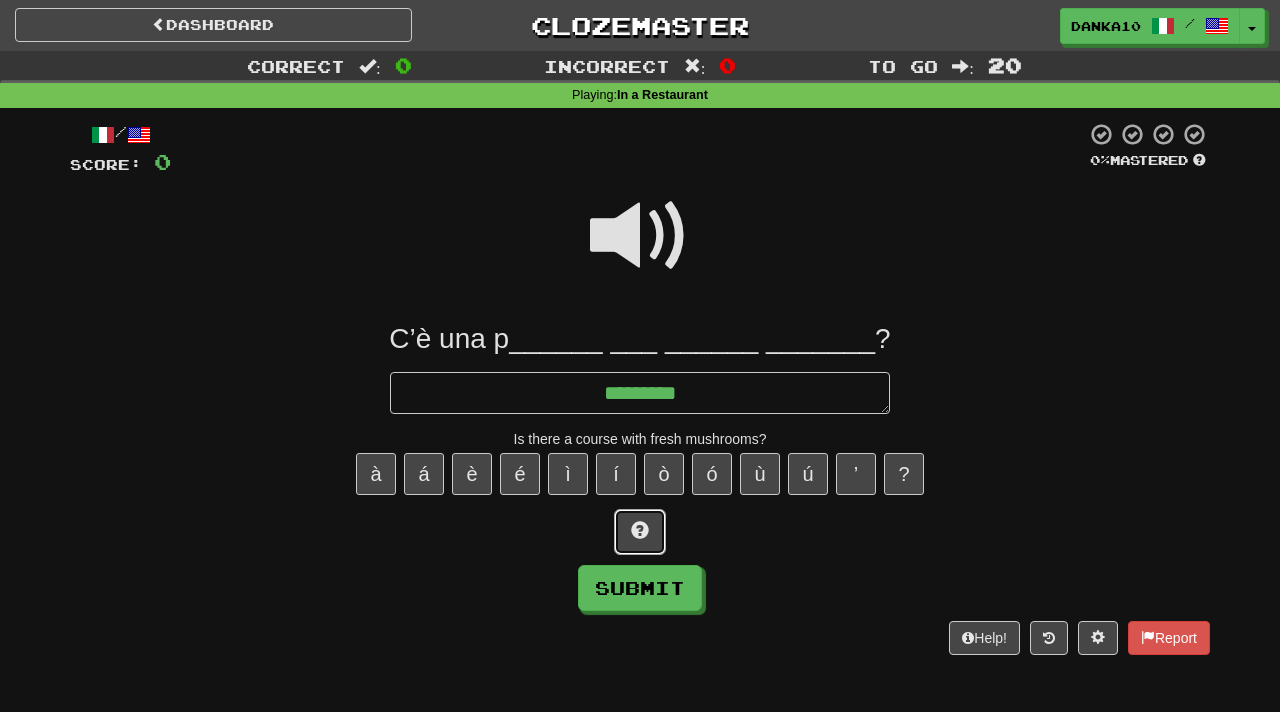 click at bounding box center (640, 532) 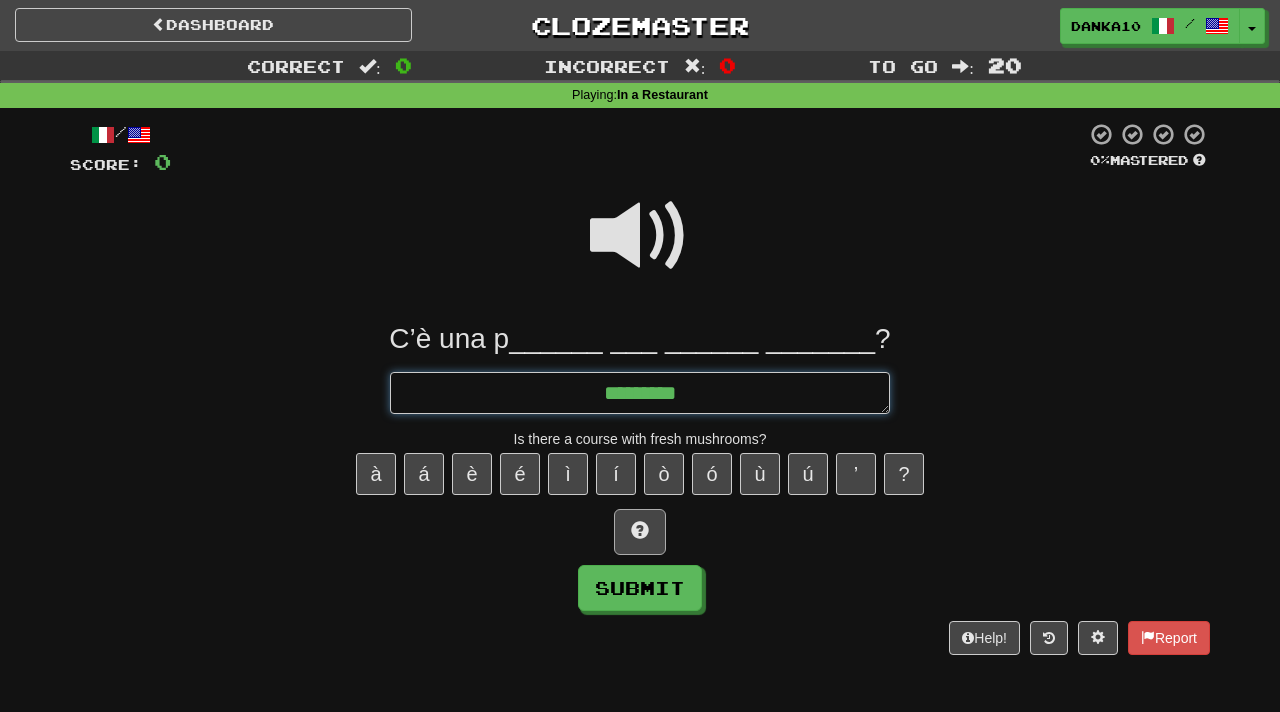 type on "*" 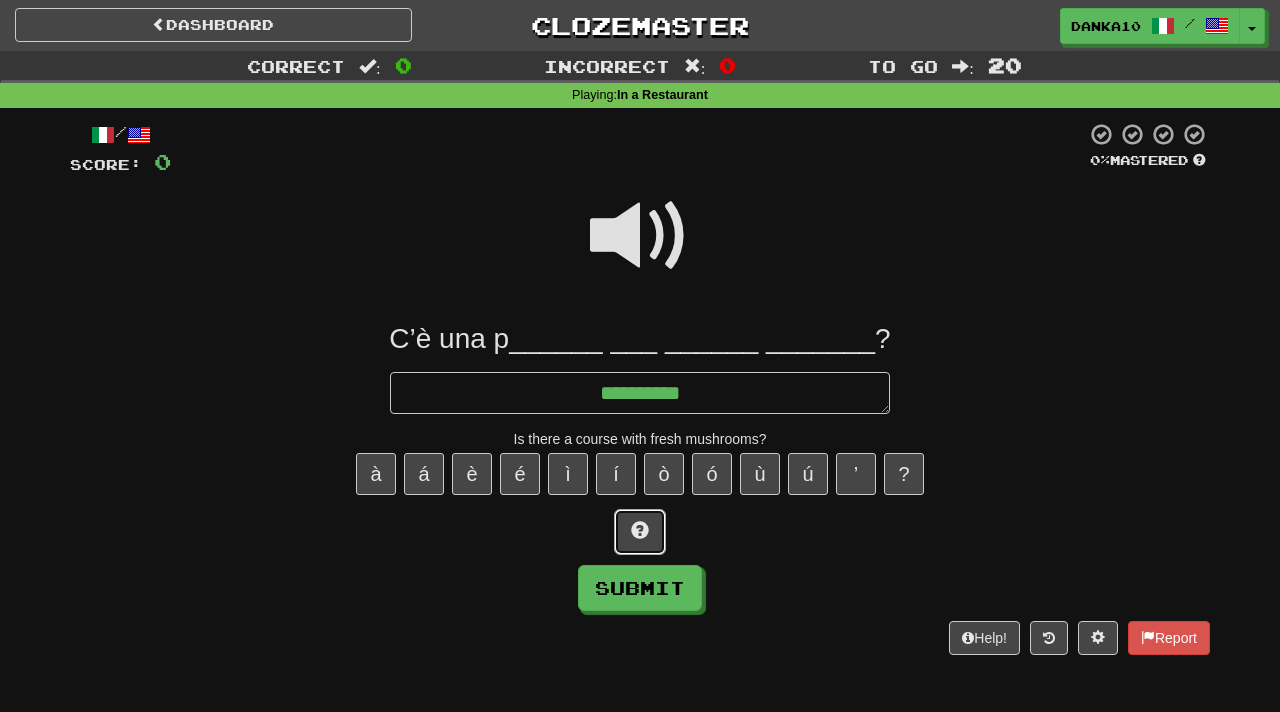 click at bounding box center (640, 532) 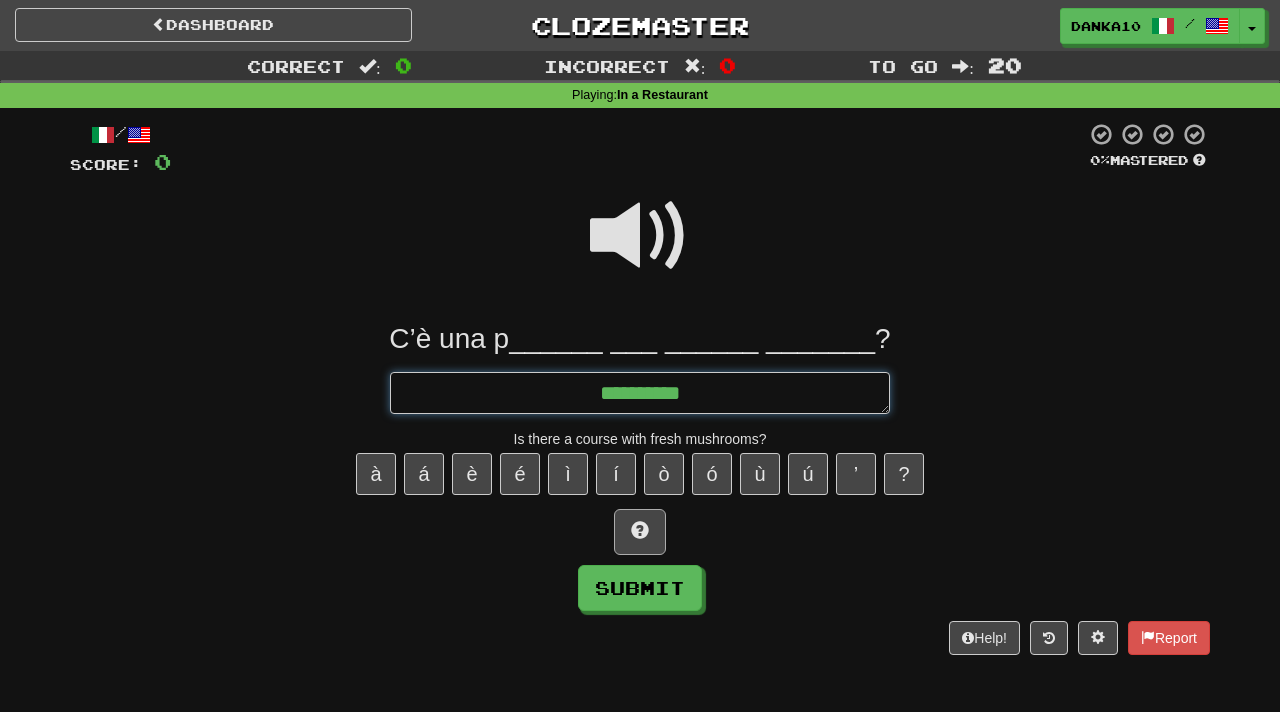 type on "*" 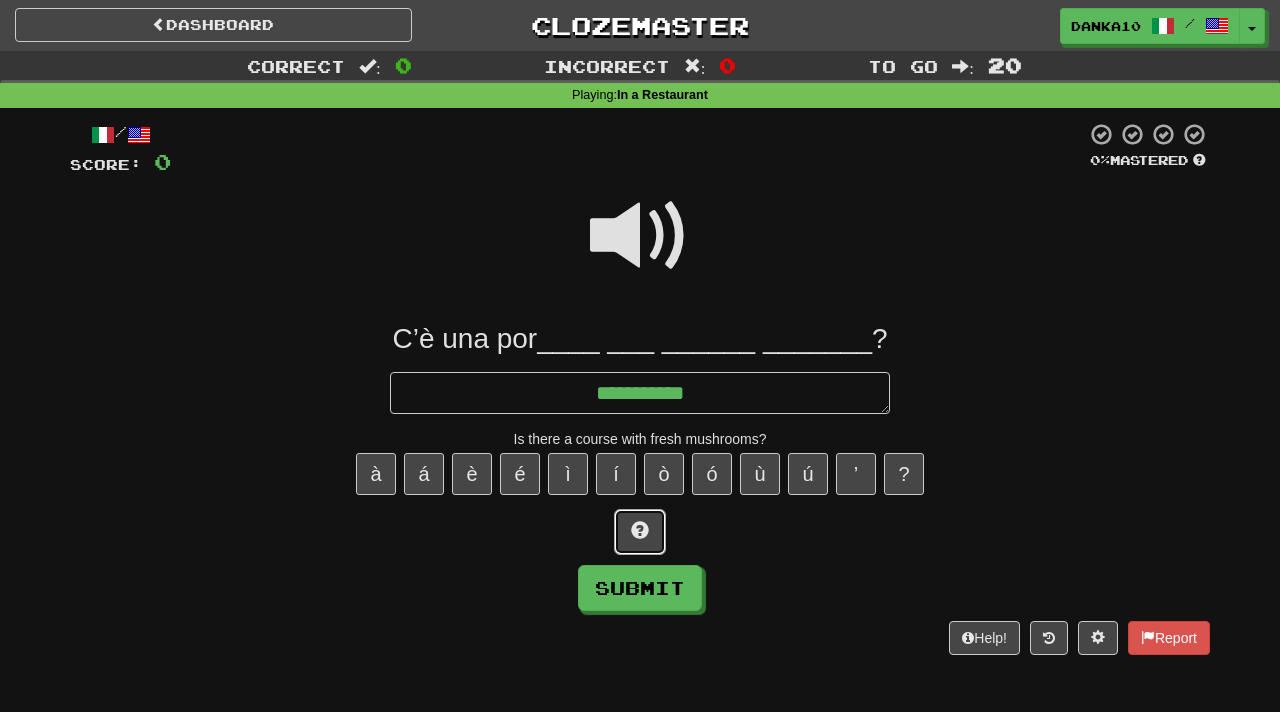 click at bounding box center (640, 532) 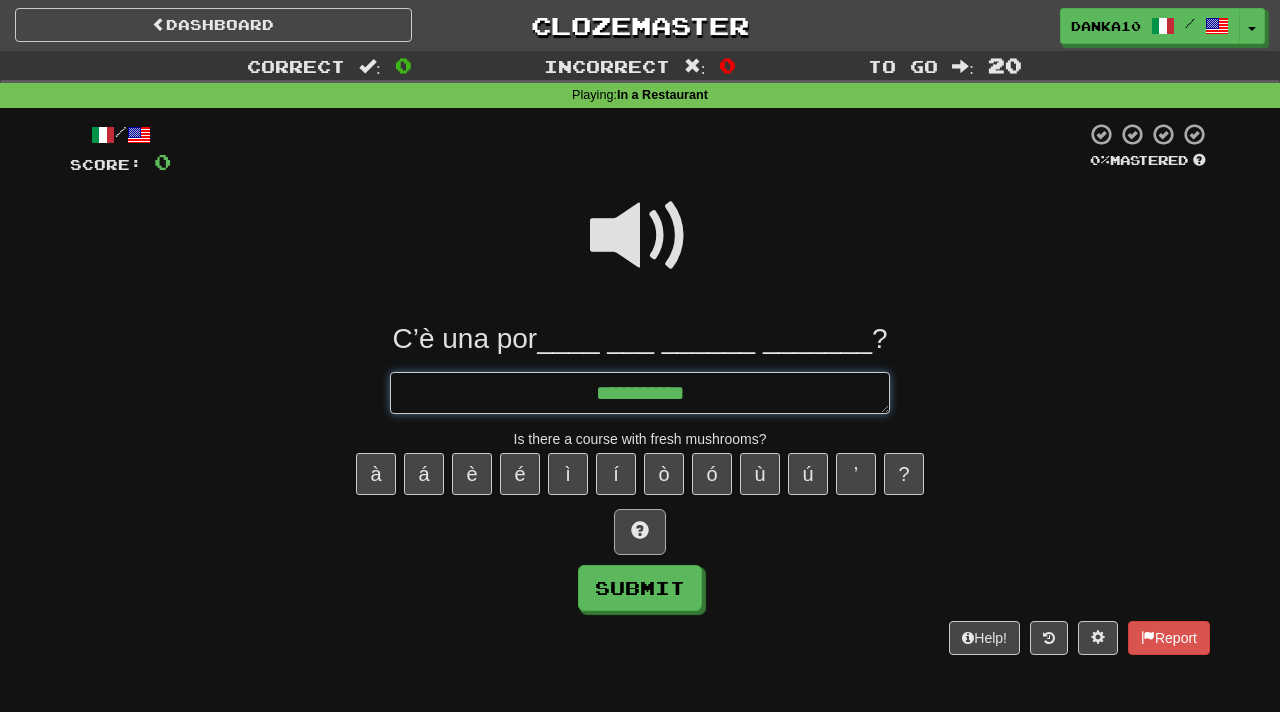type on "*" 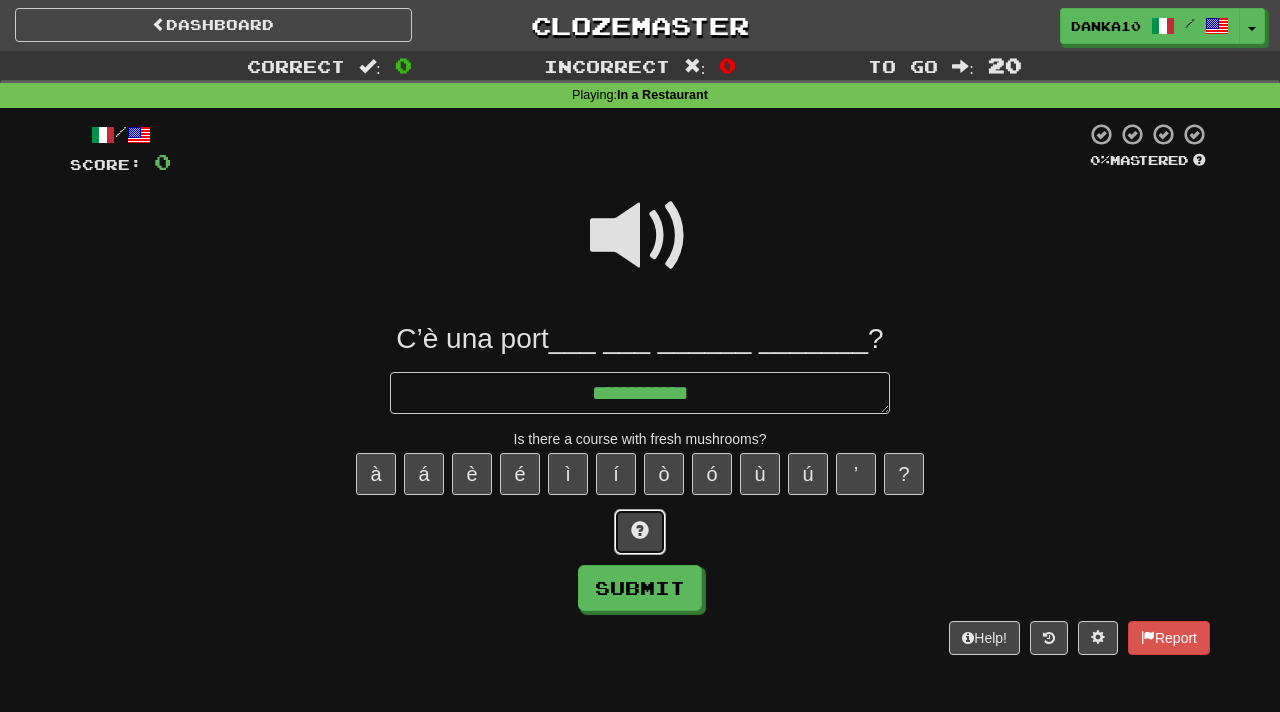 click at bounding box center (640, 532) 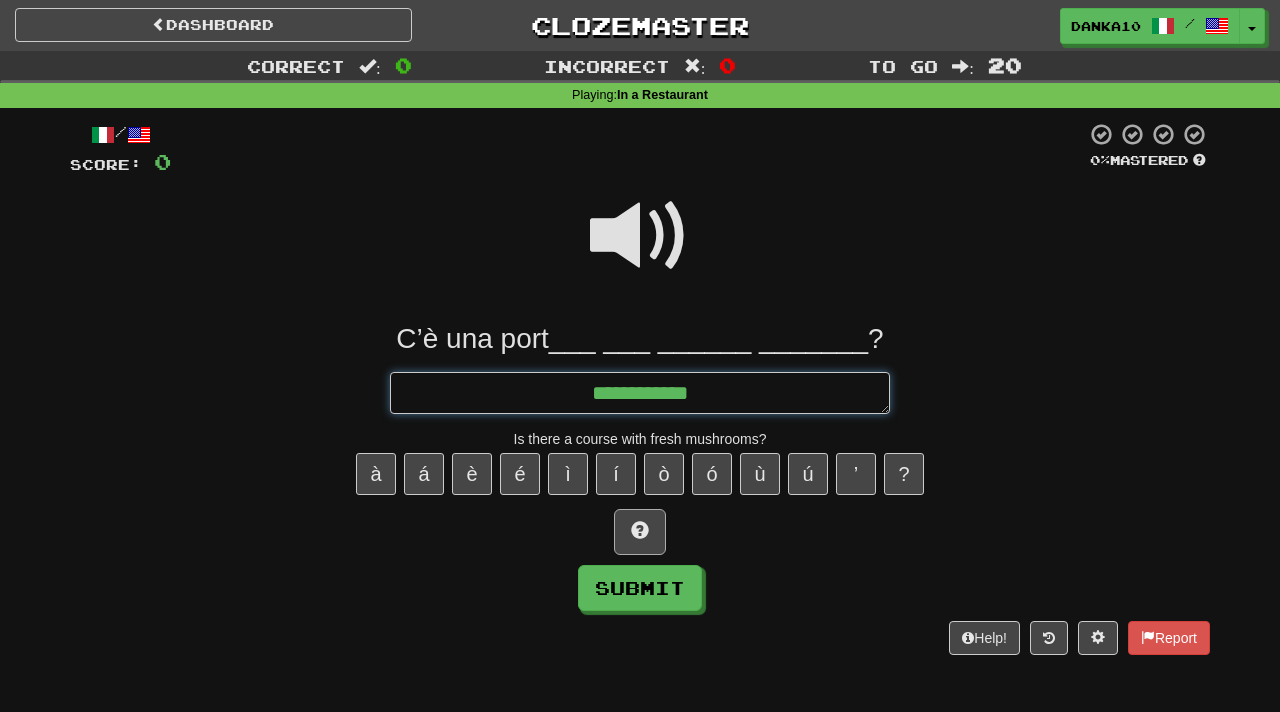 type on "*" 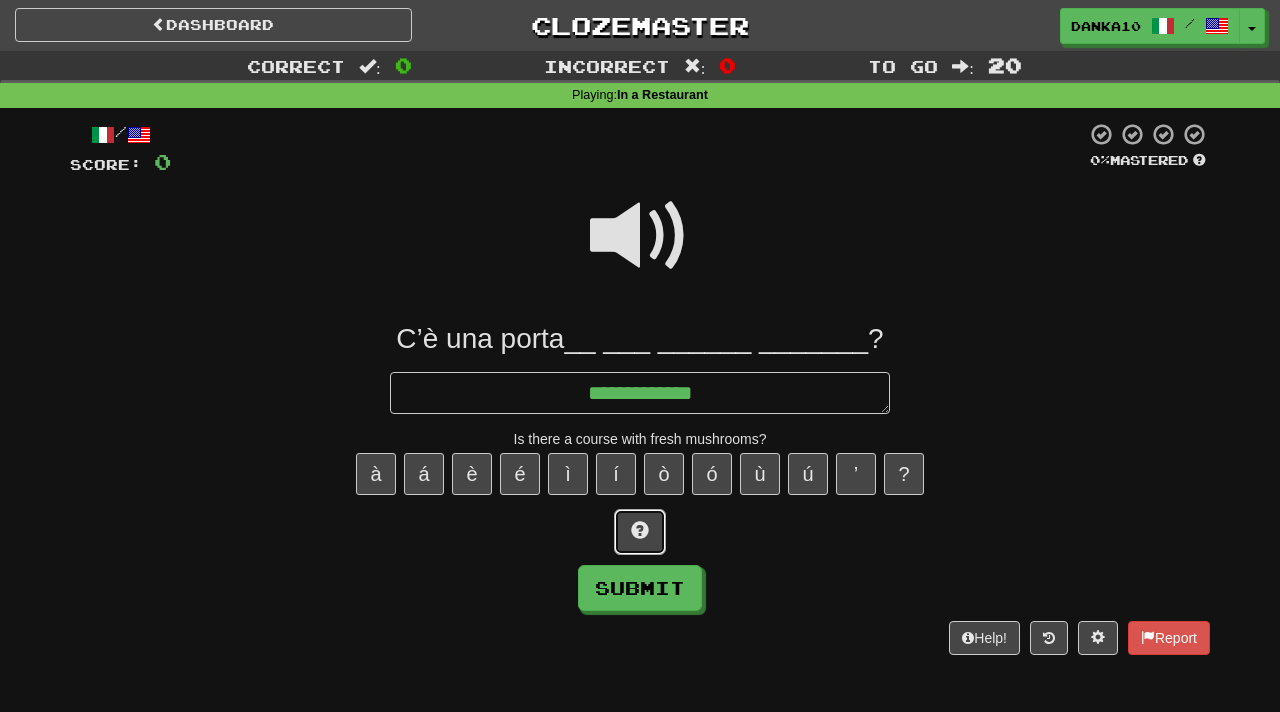 click at bounding box center [640, 532] 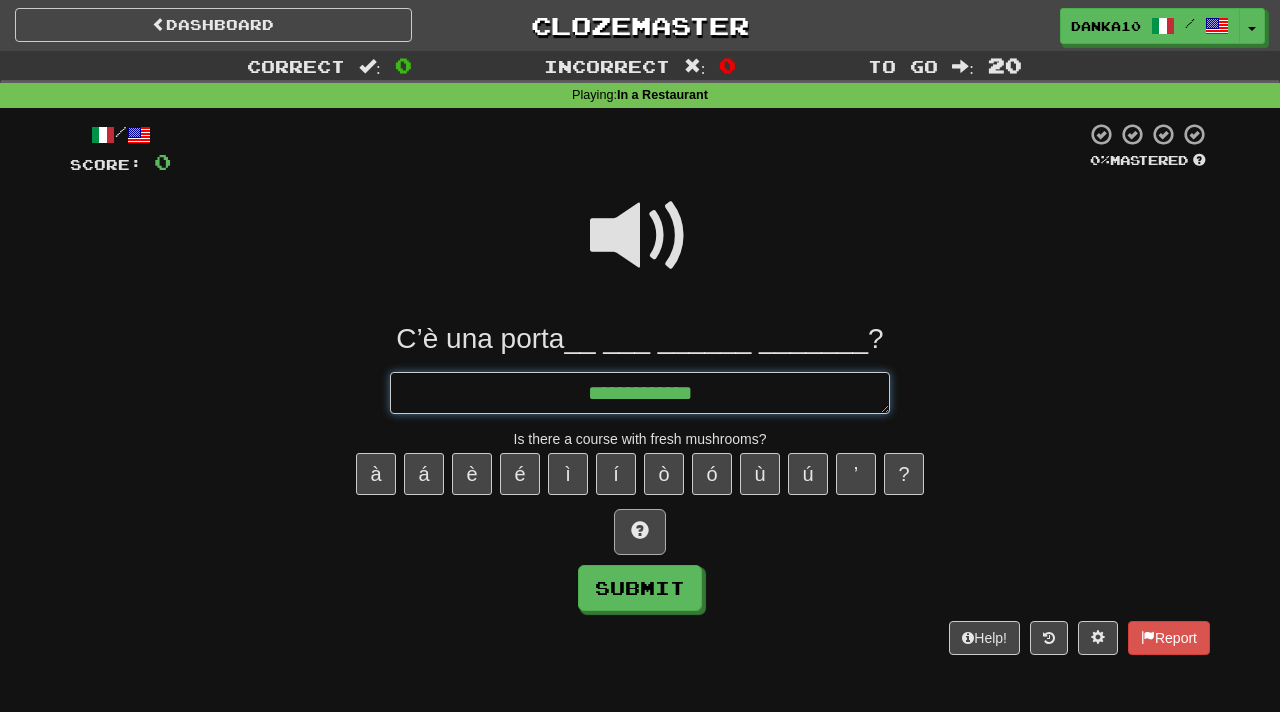 type on "*" 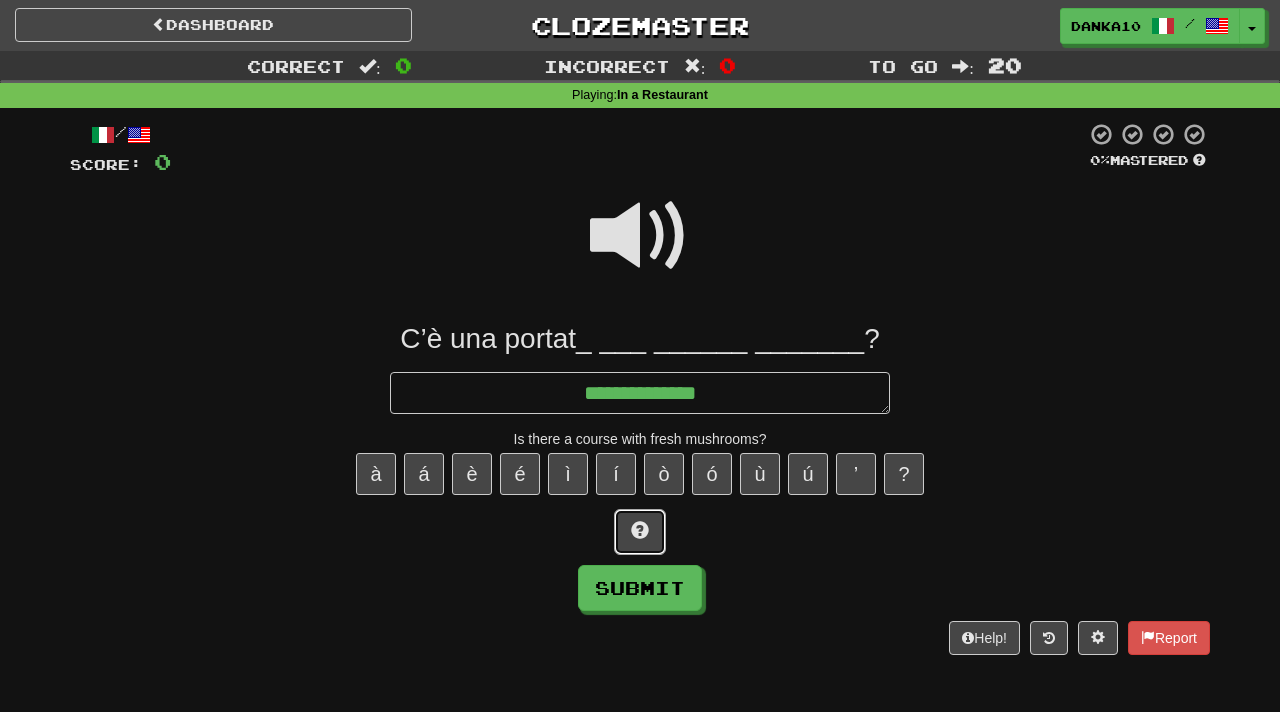 click at bounding box center [640, 532] 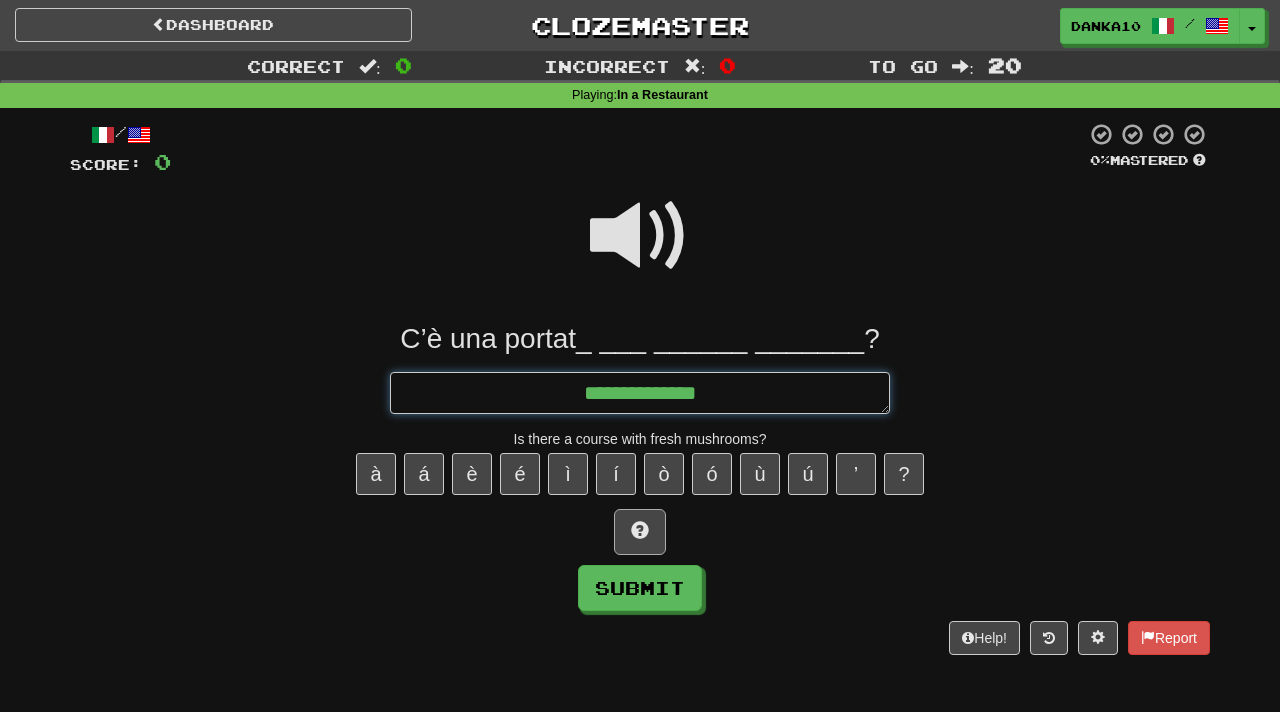 type on "*" 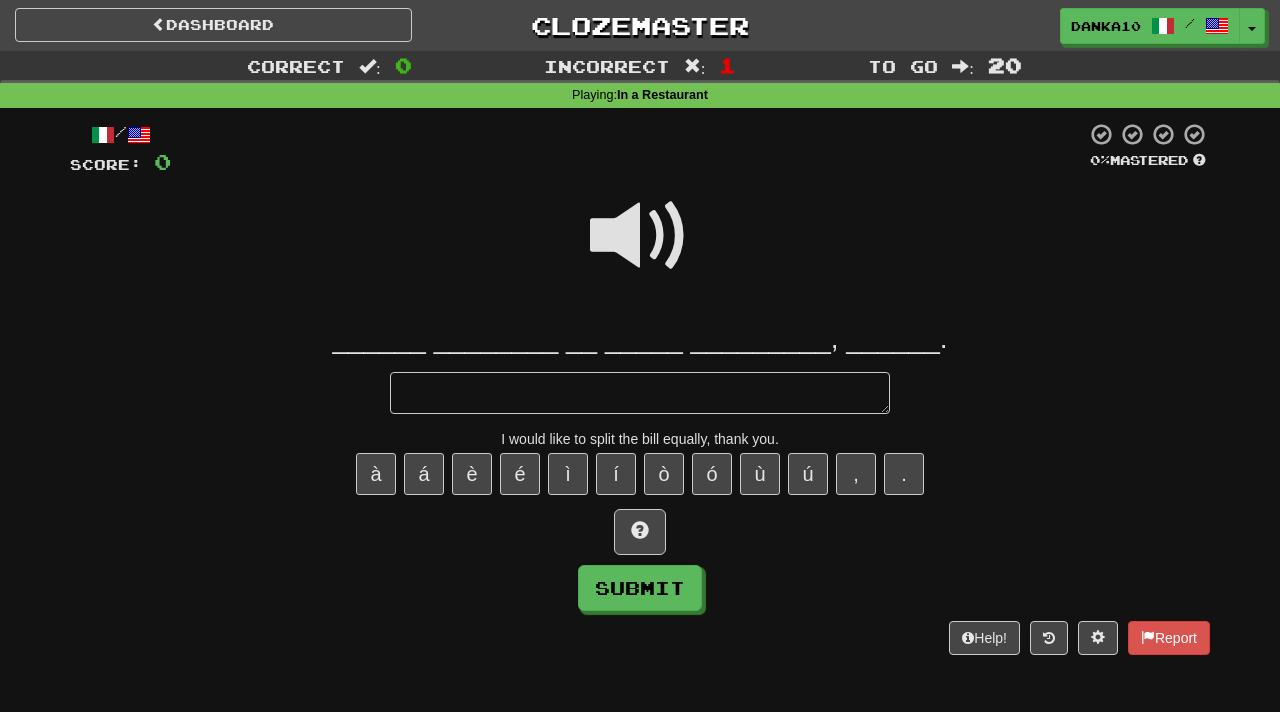 type on "*" 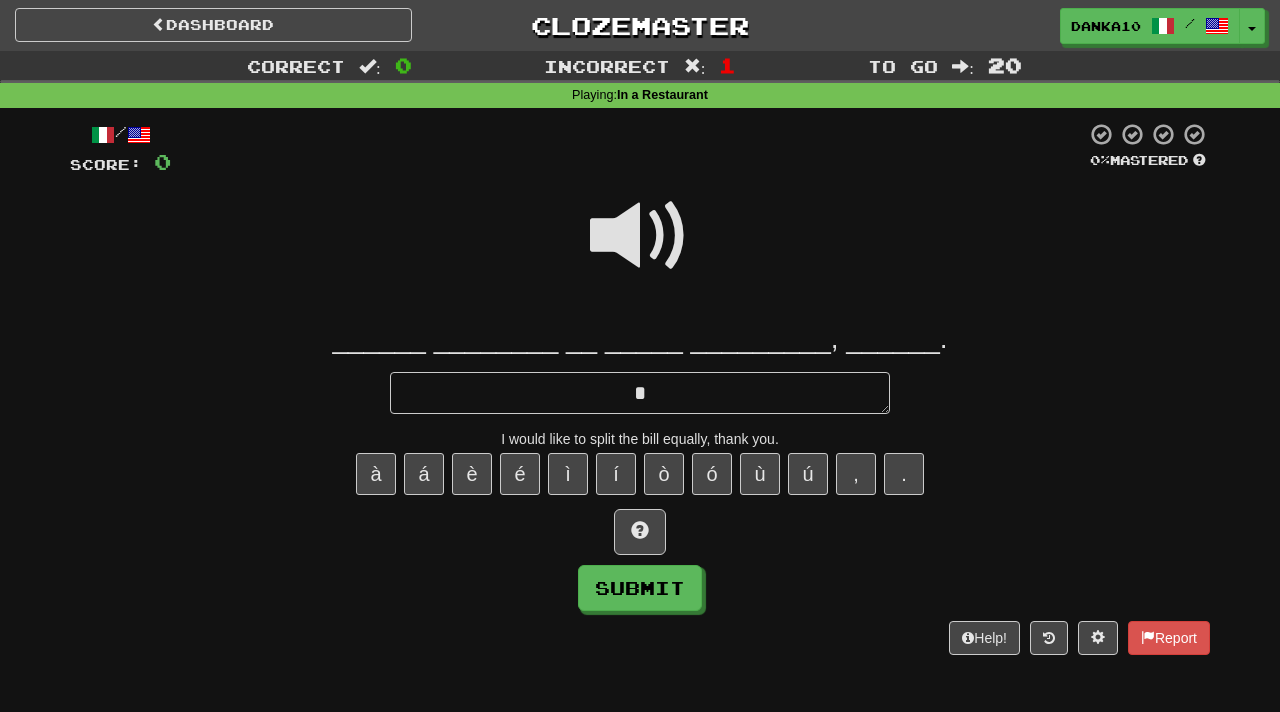 type on "*" 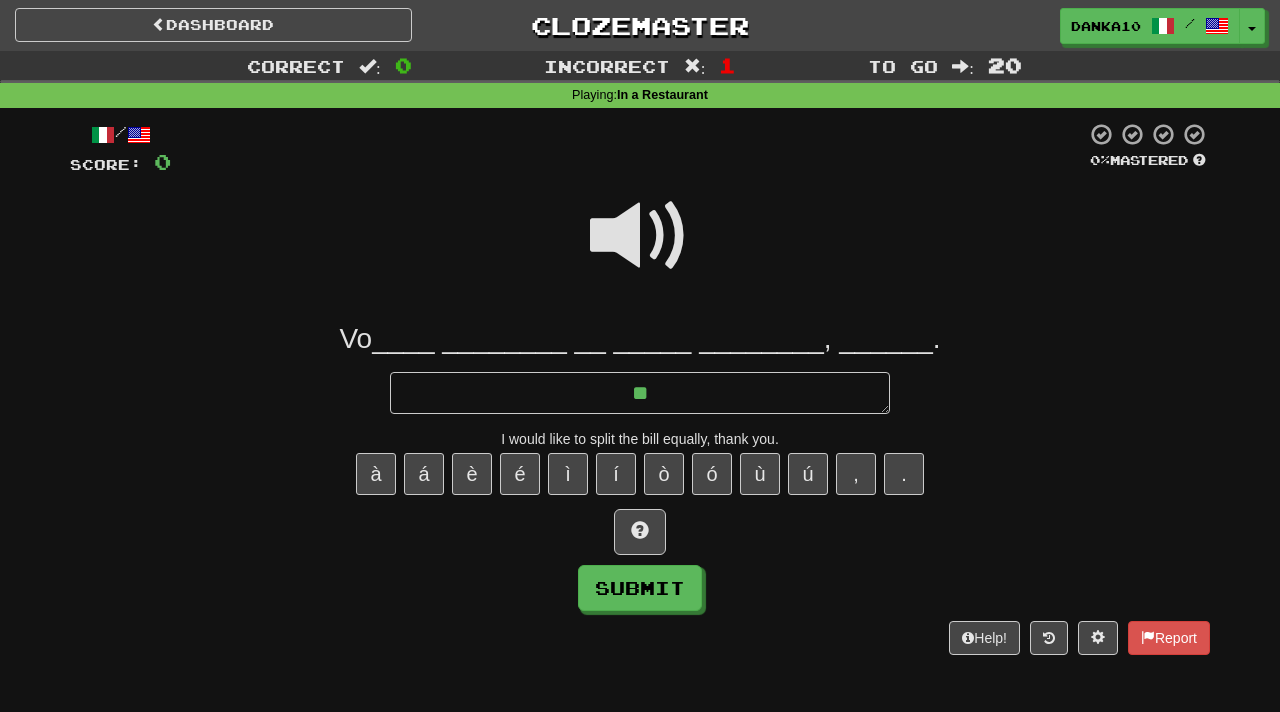 type on "*" 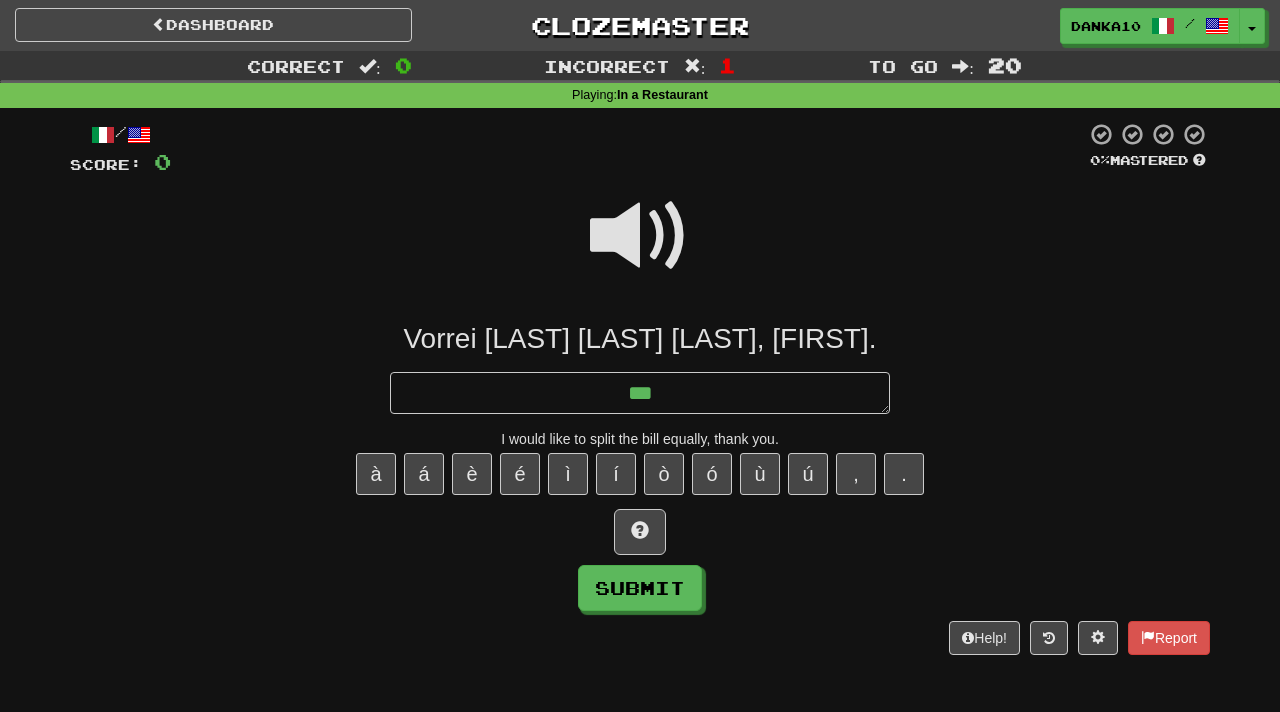 type on "*" 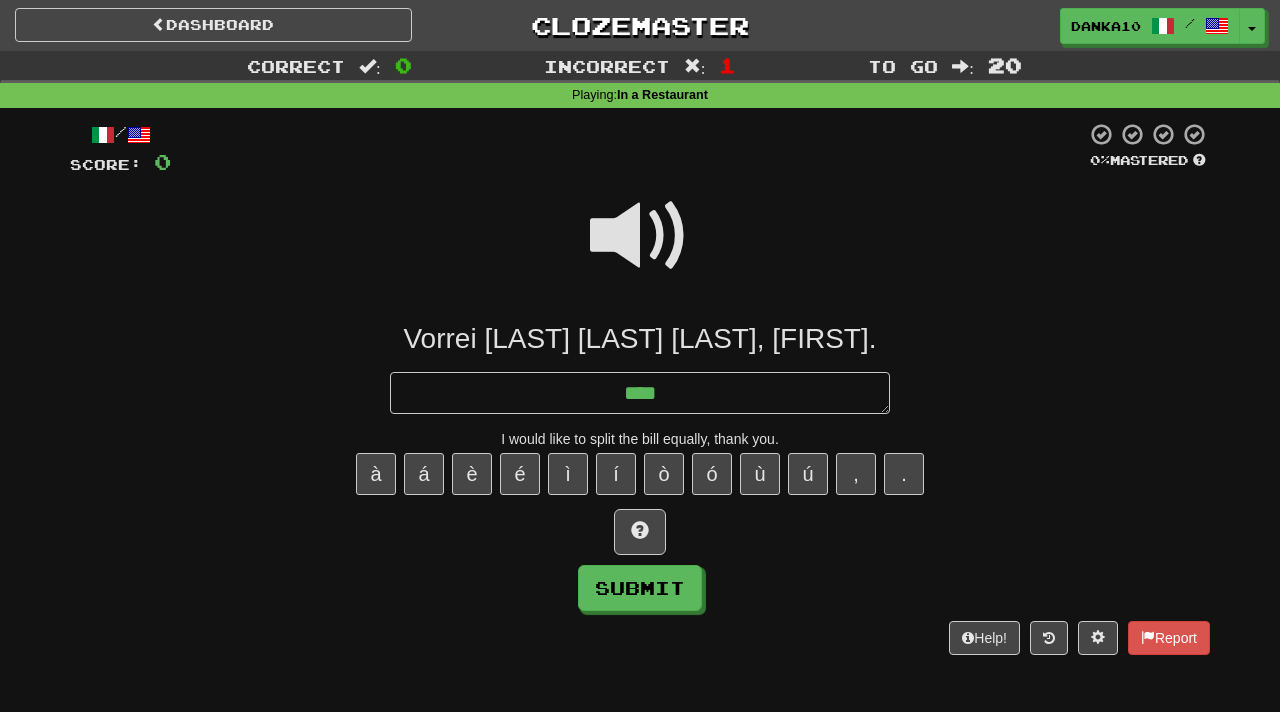 type on "*" 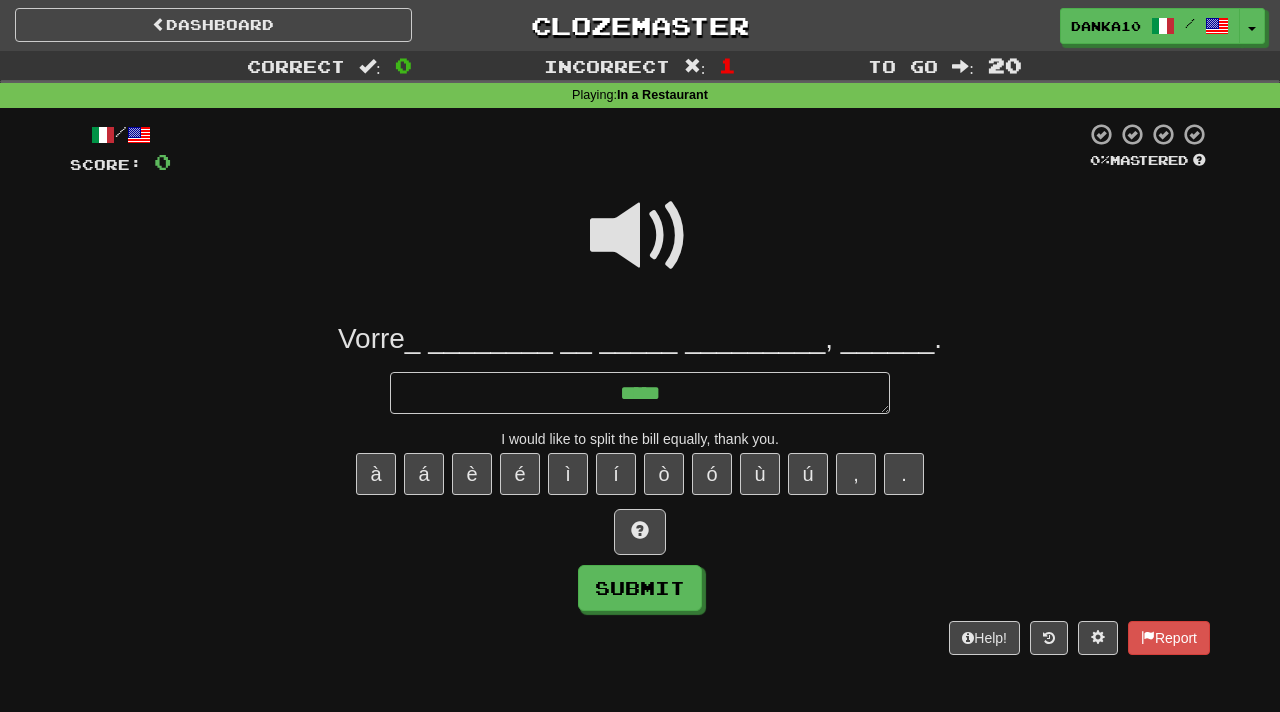 type on "******" 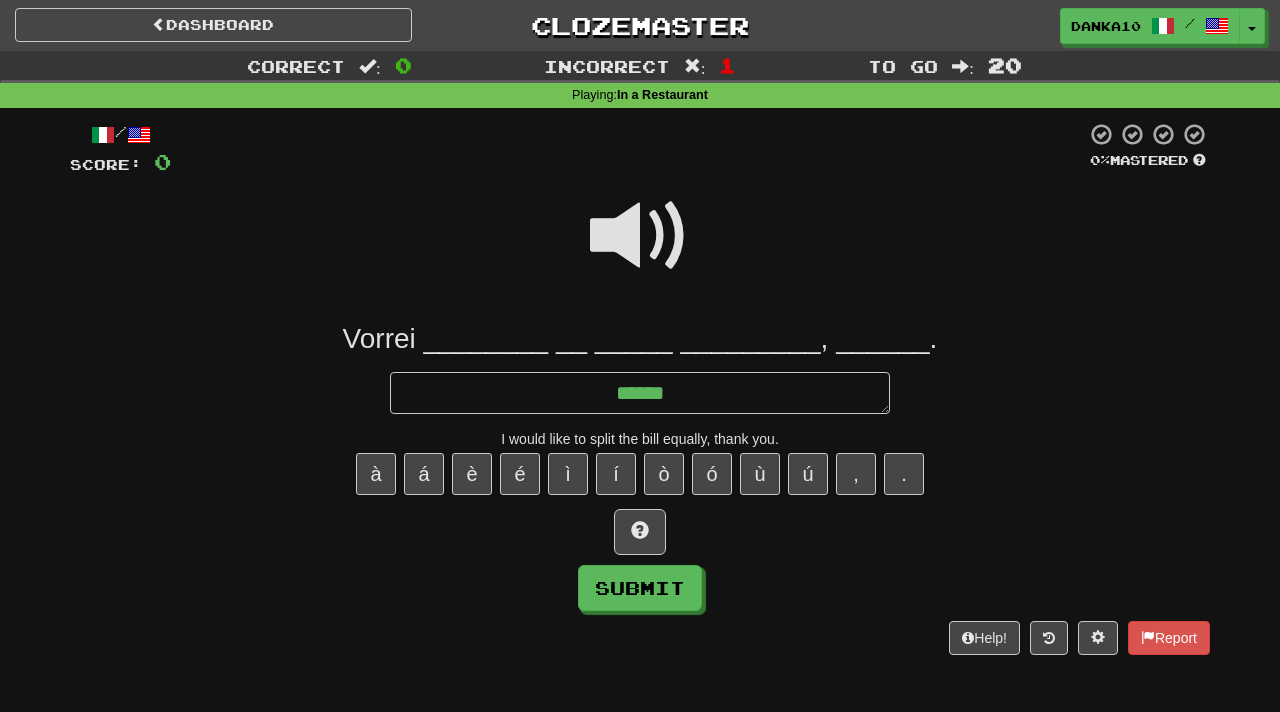 type on "*" 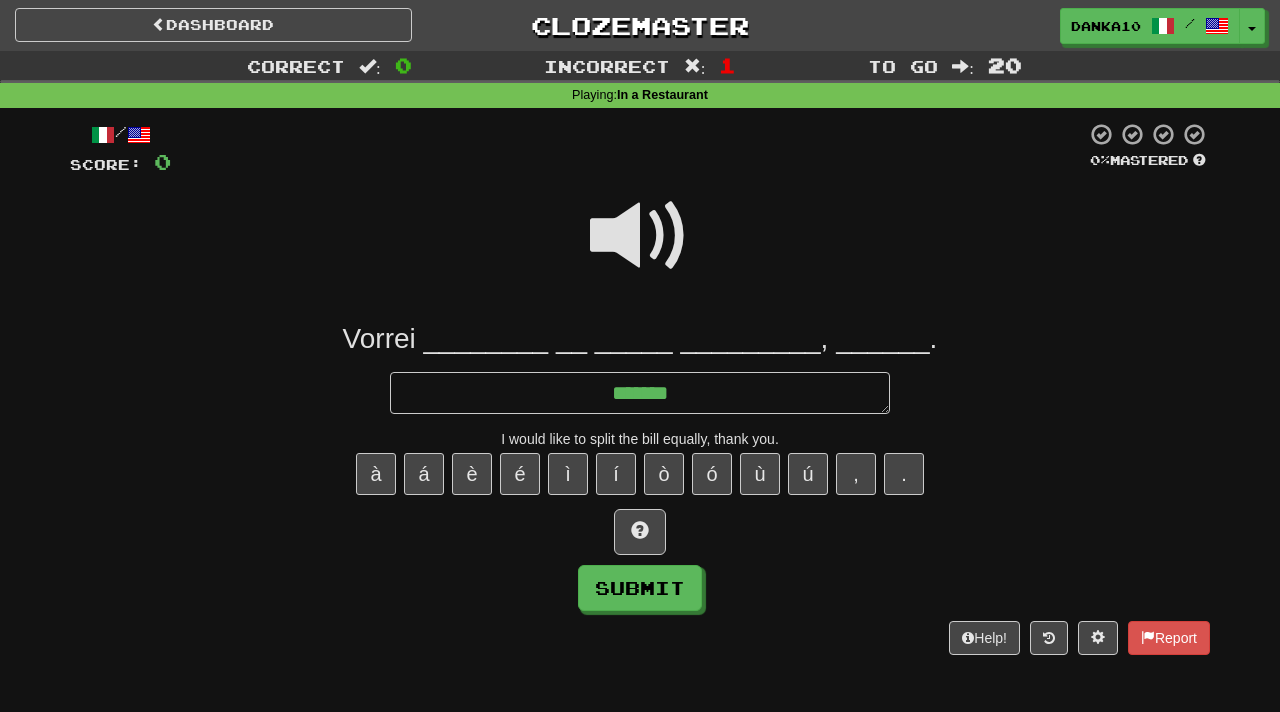 type on "*" 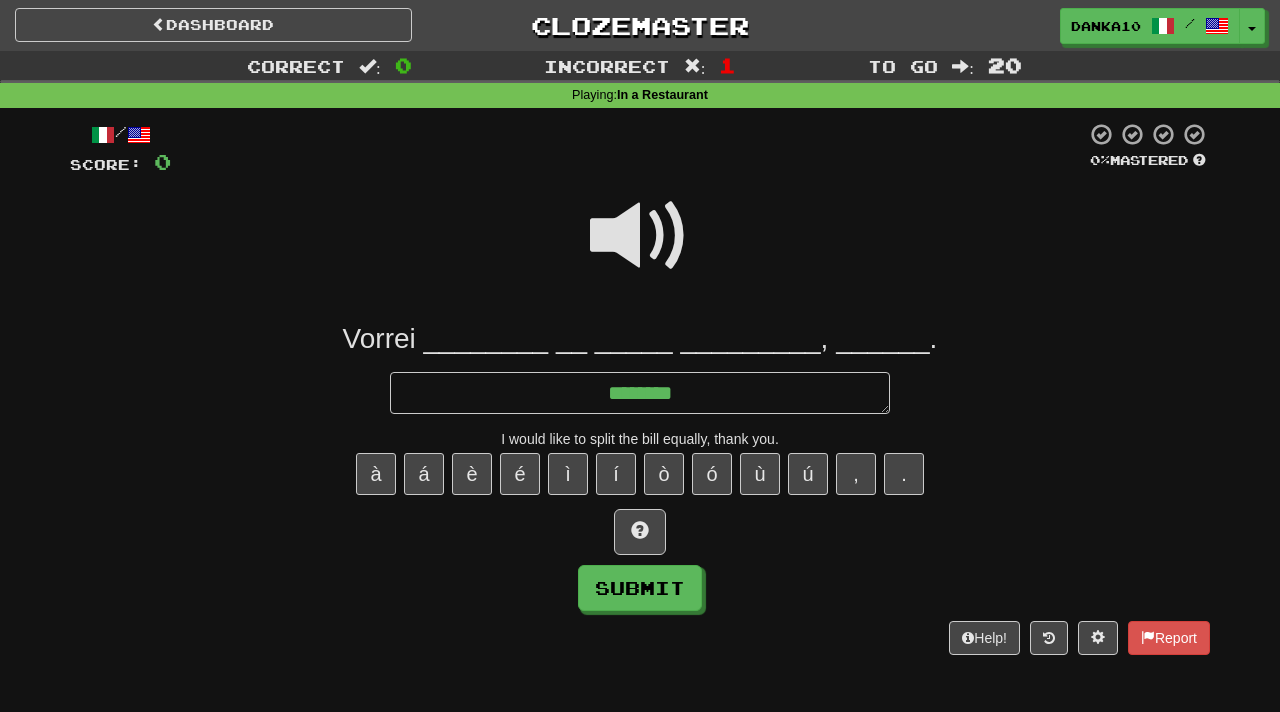 type on "*" 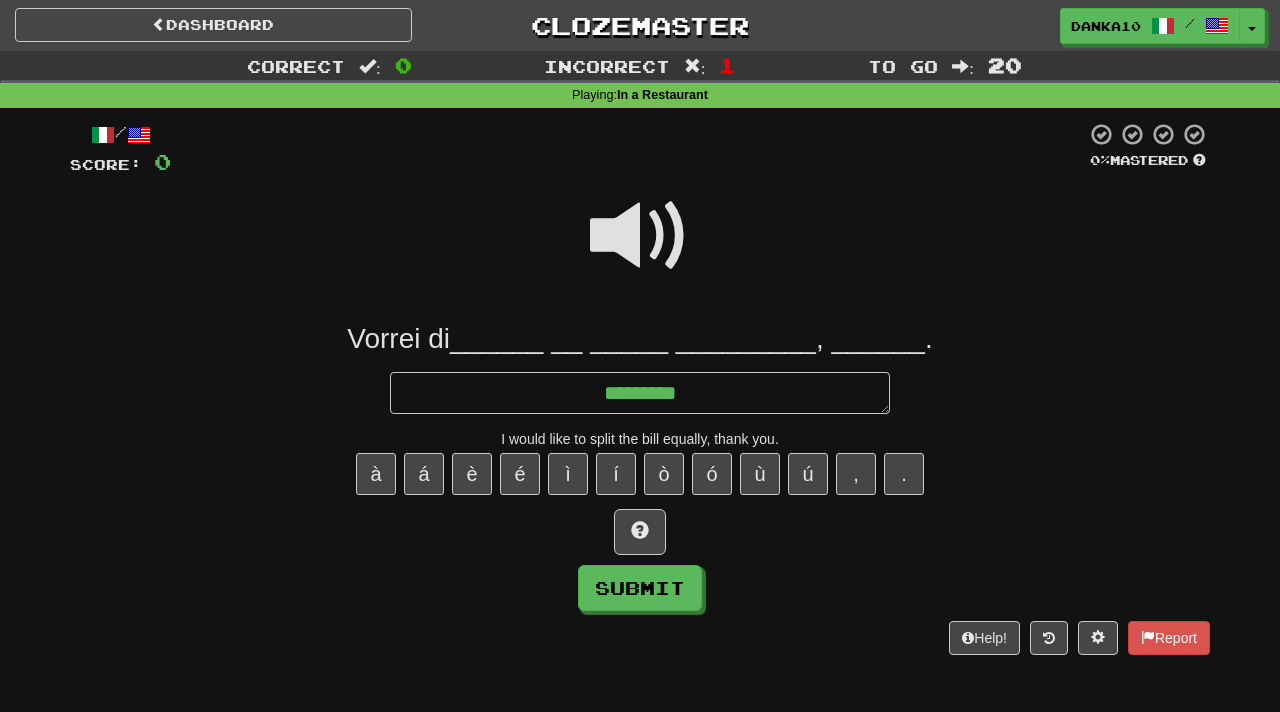 type on "*" 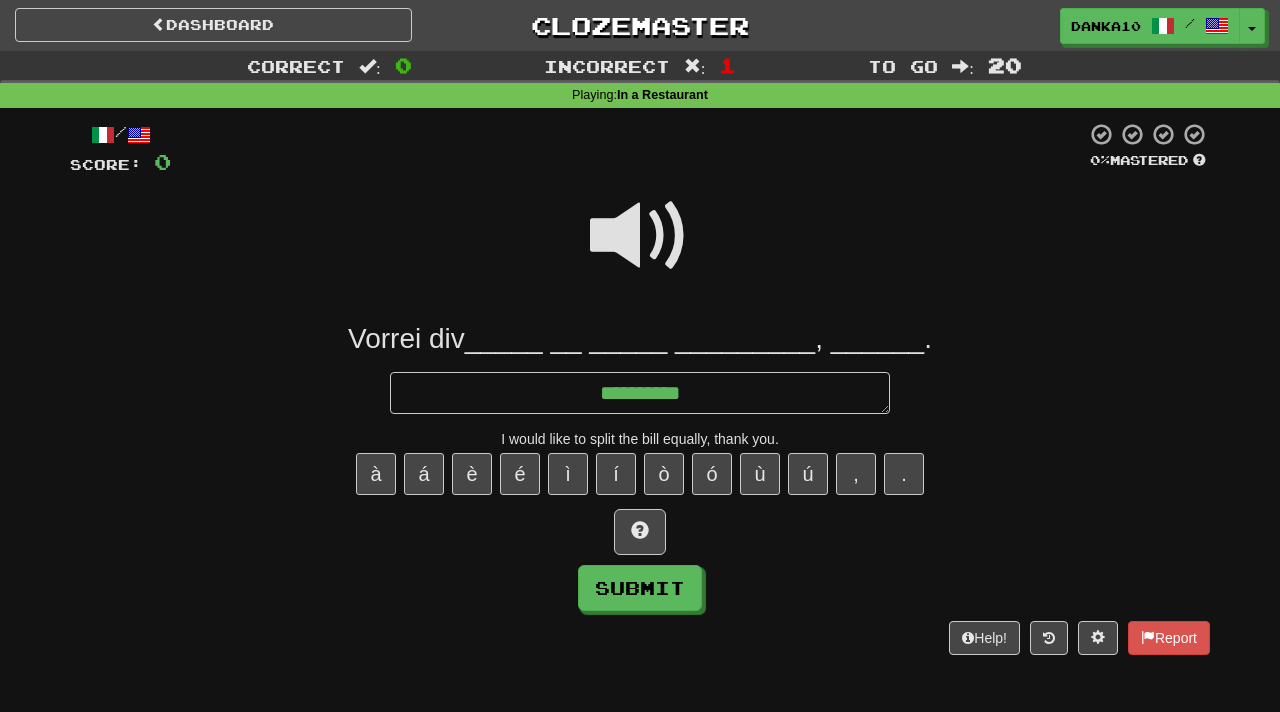 type on "*" 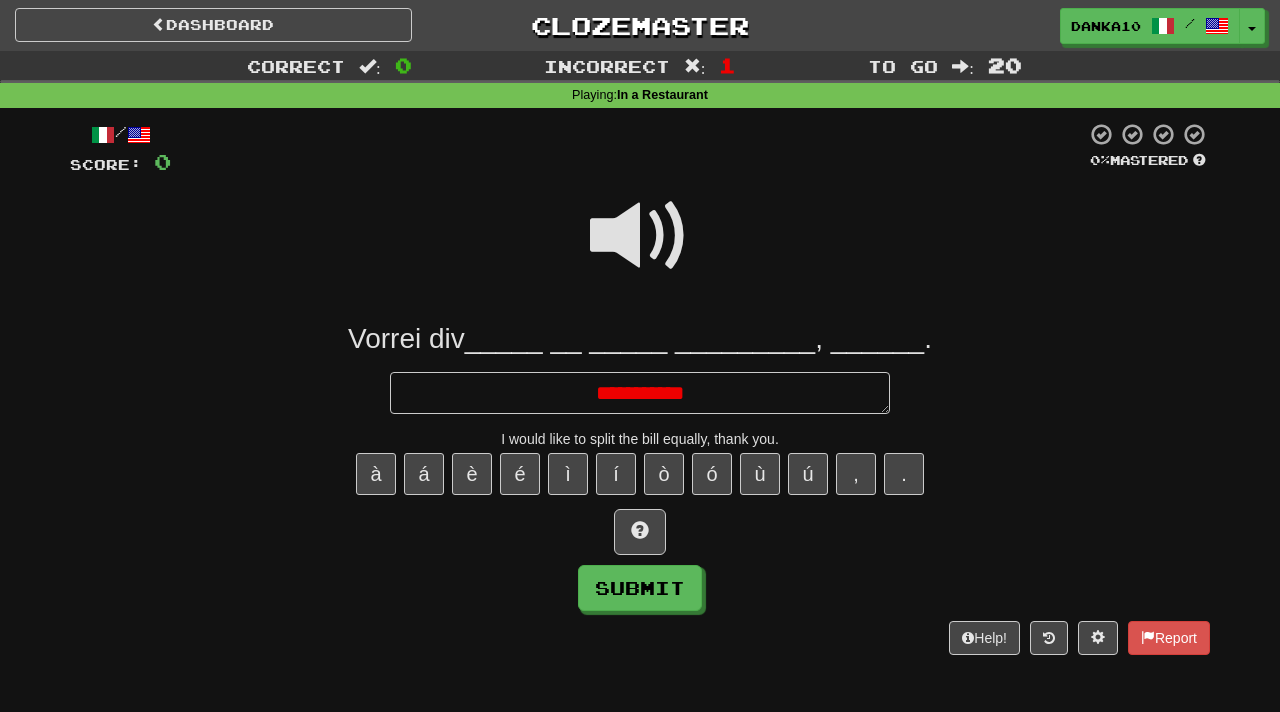 type on "*" 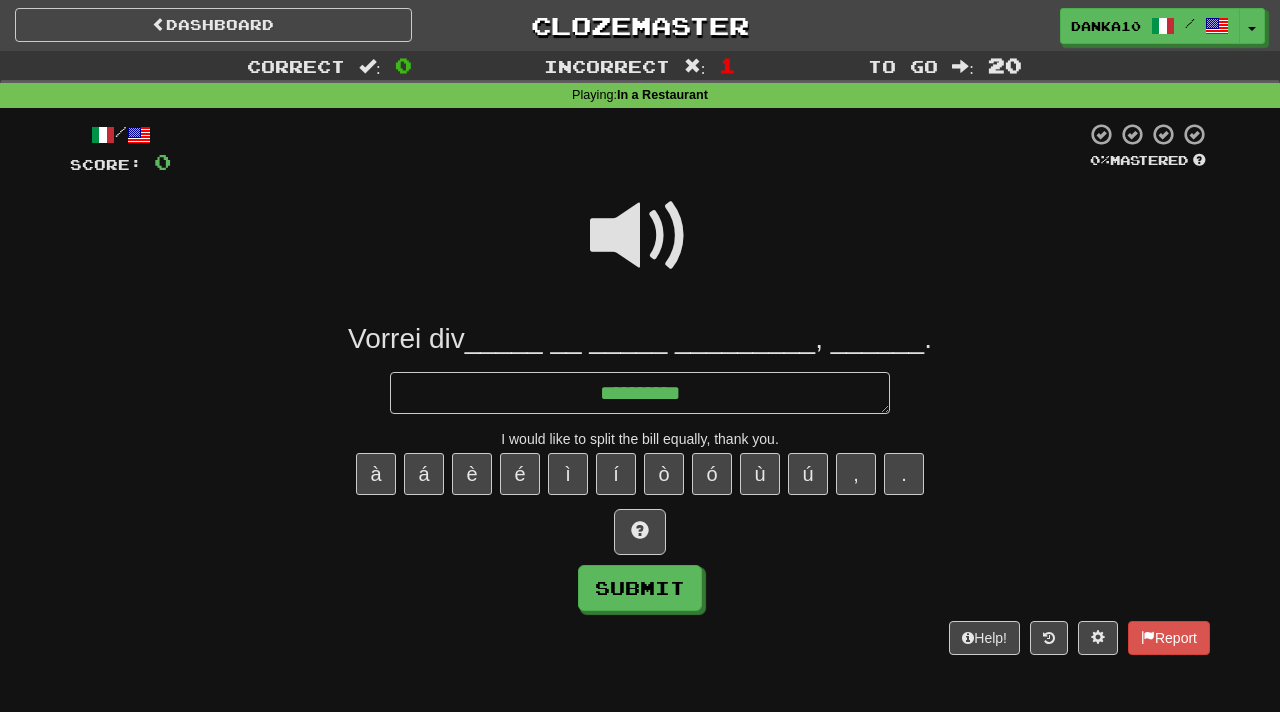 type on "*" 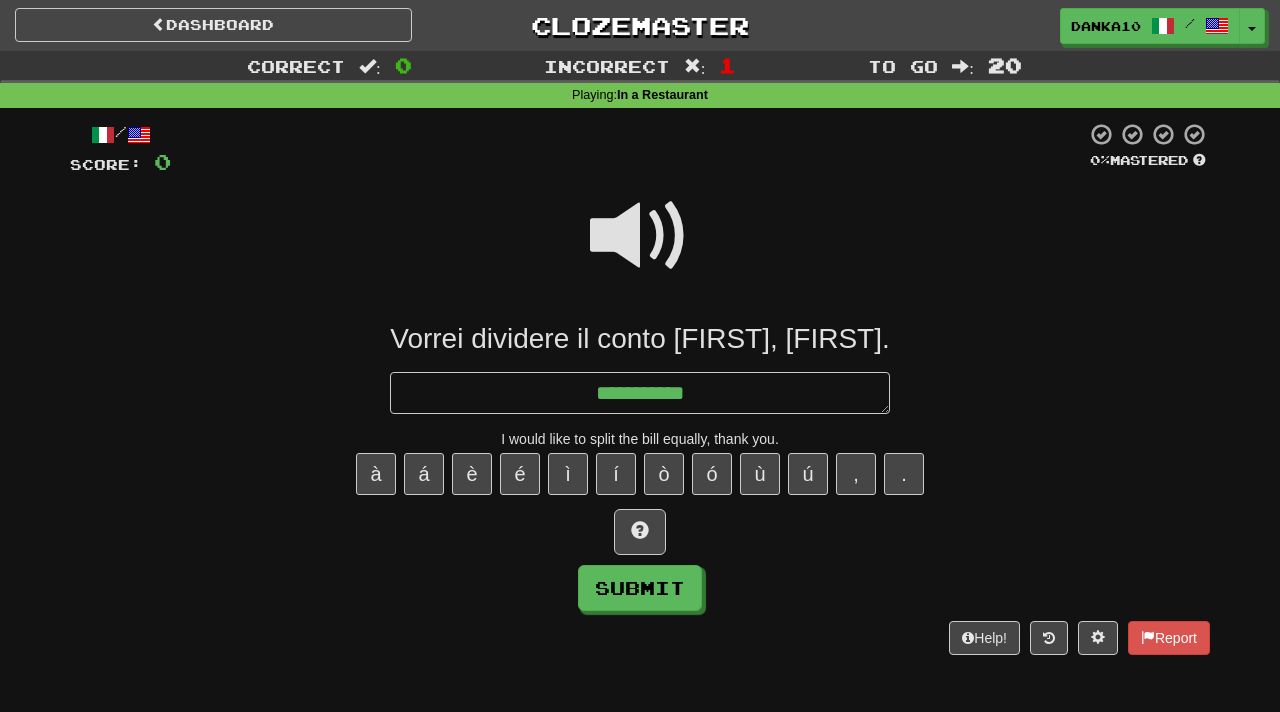 type on "*" 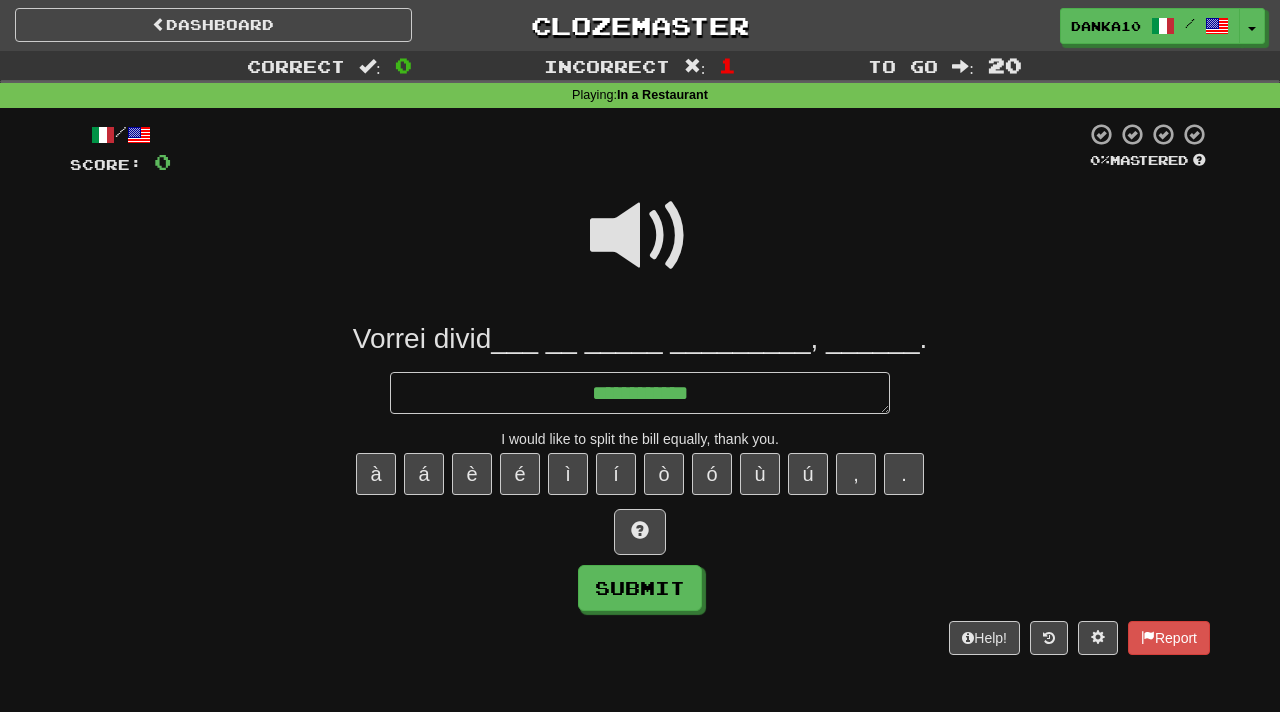 type on "*" 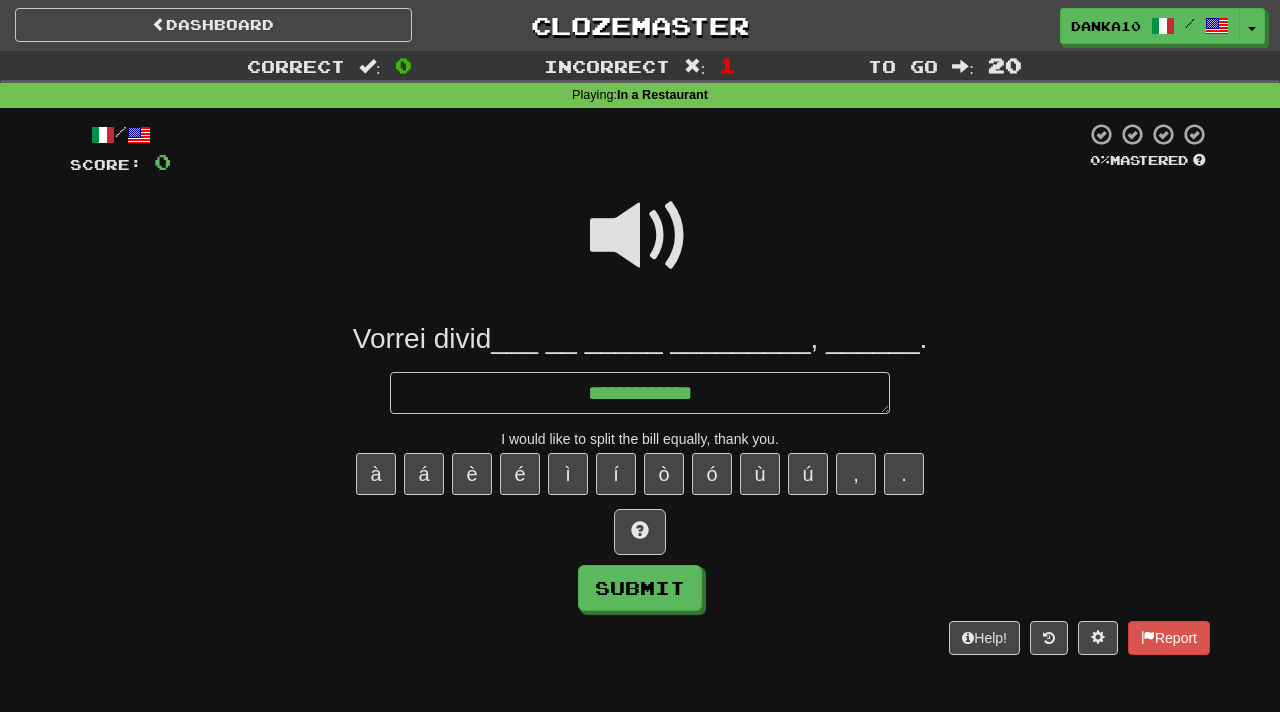 type on "*" 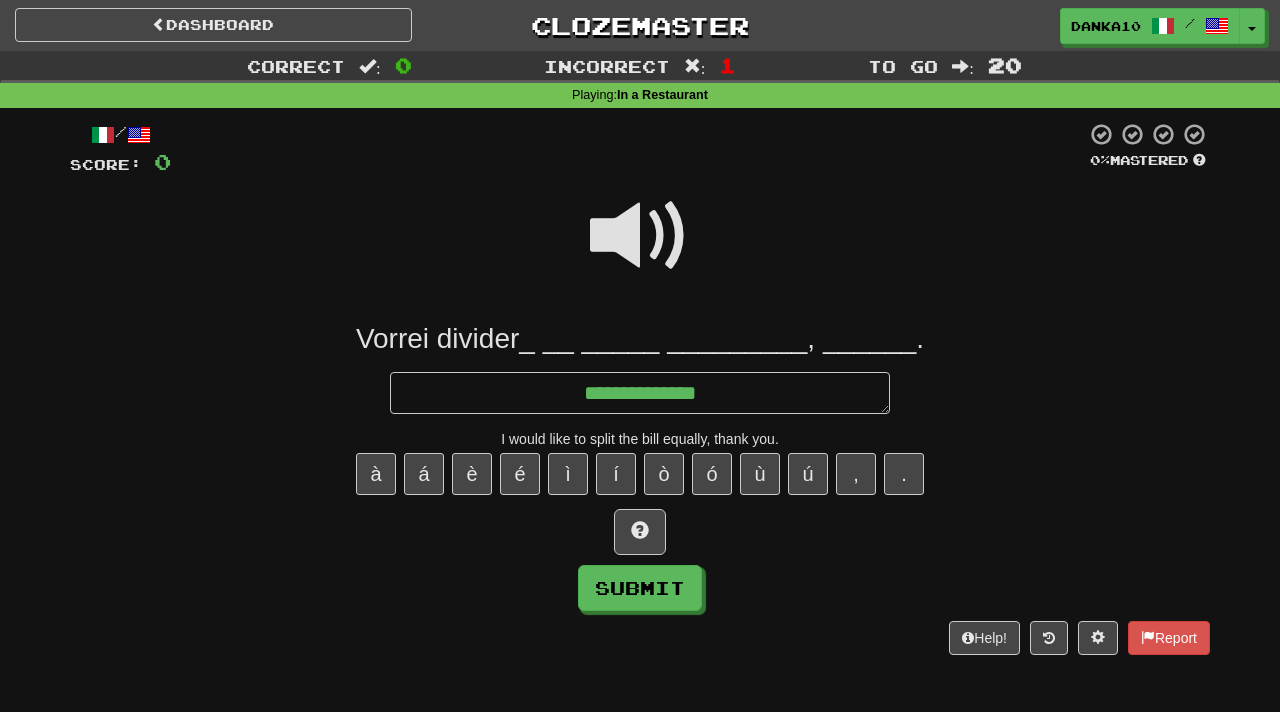 type on "*" 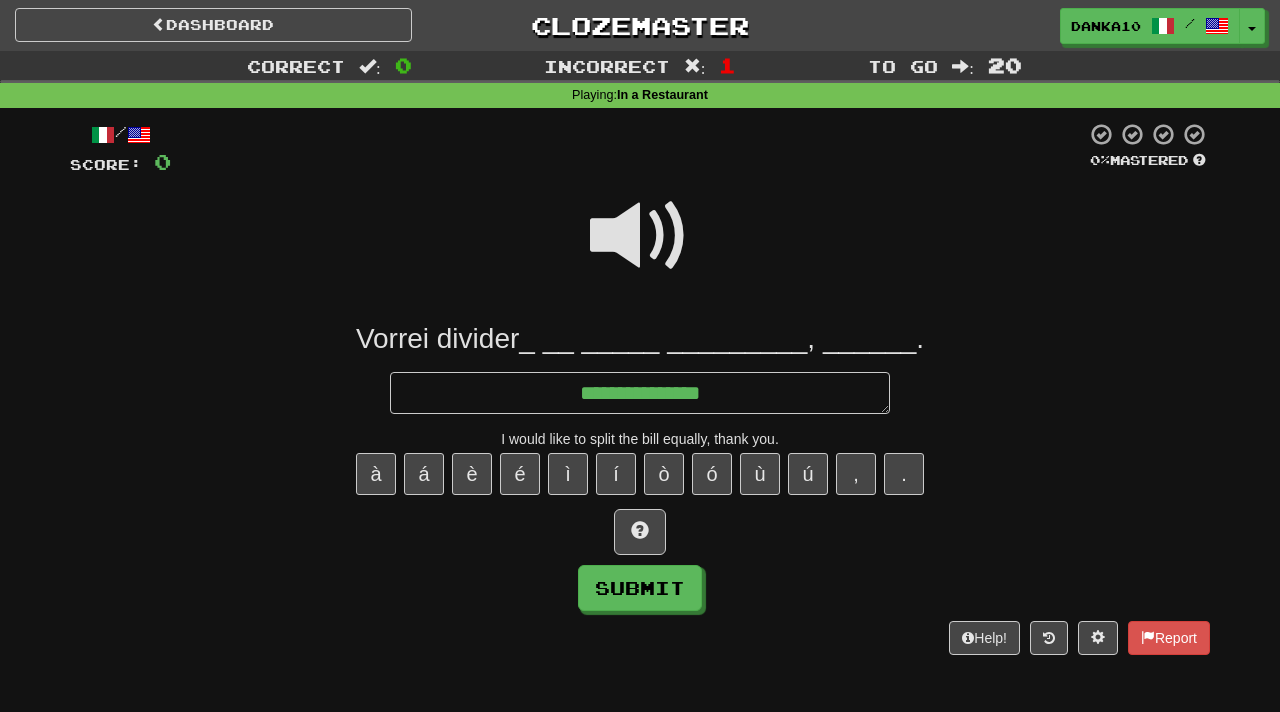 type on "*" 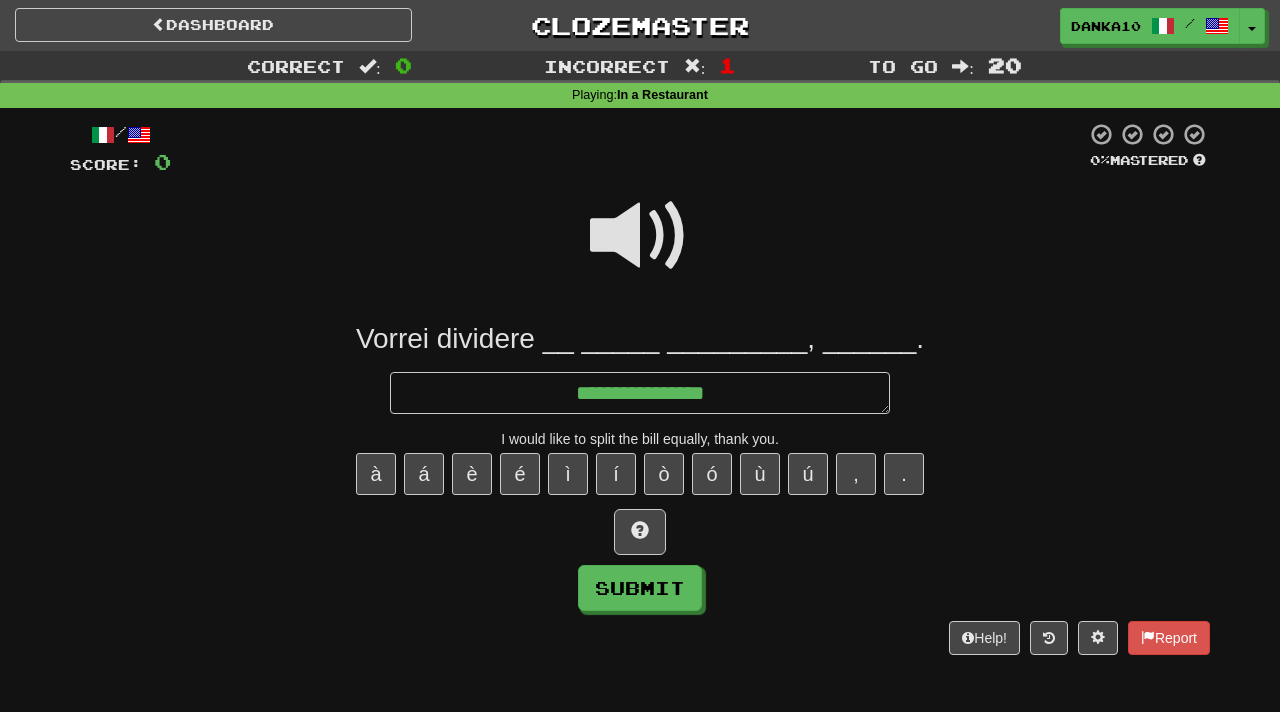 type on "*" 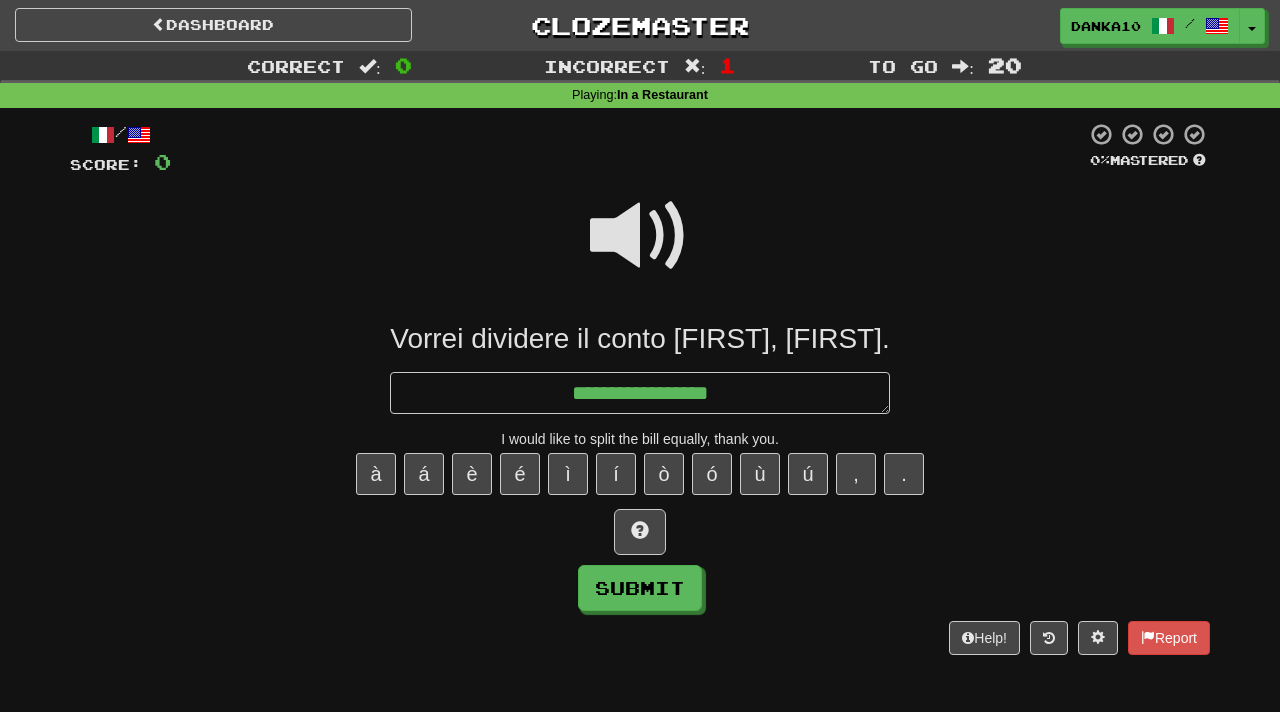 type on "**********" 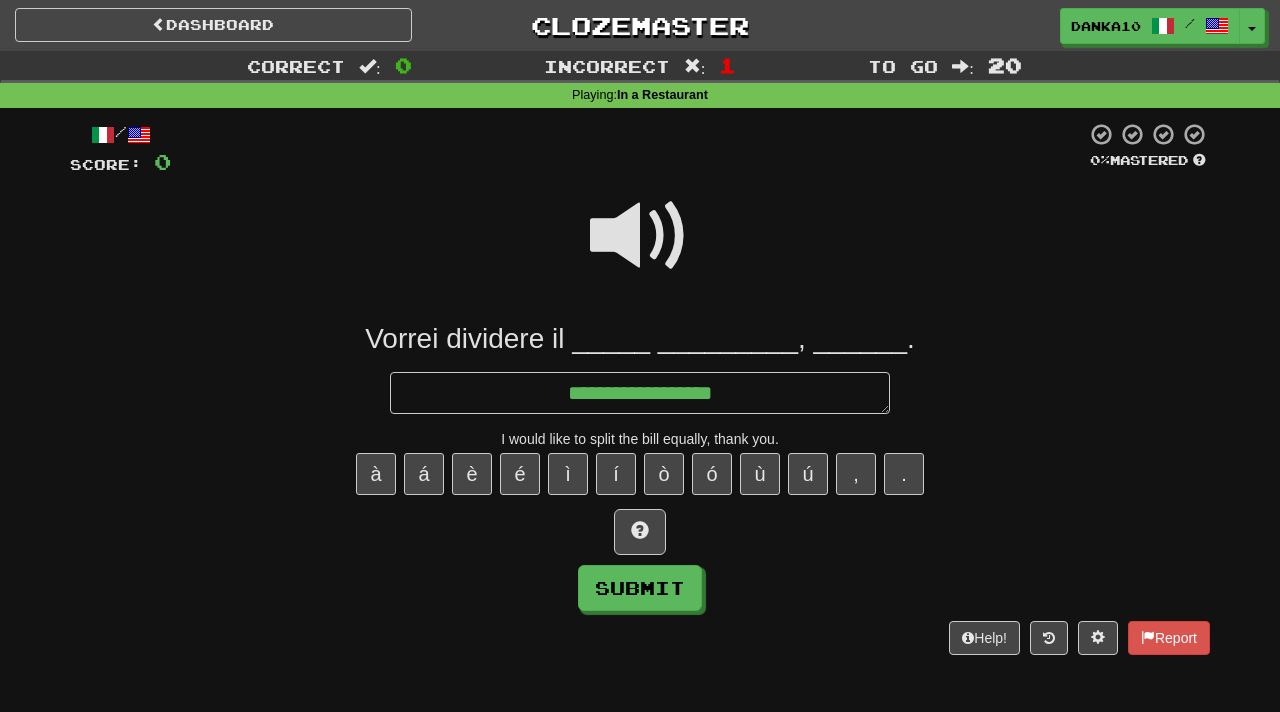 type on "*" 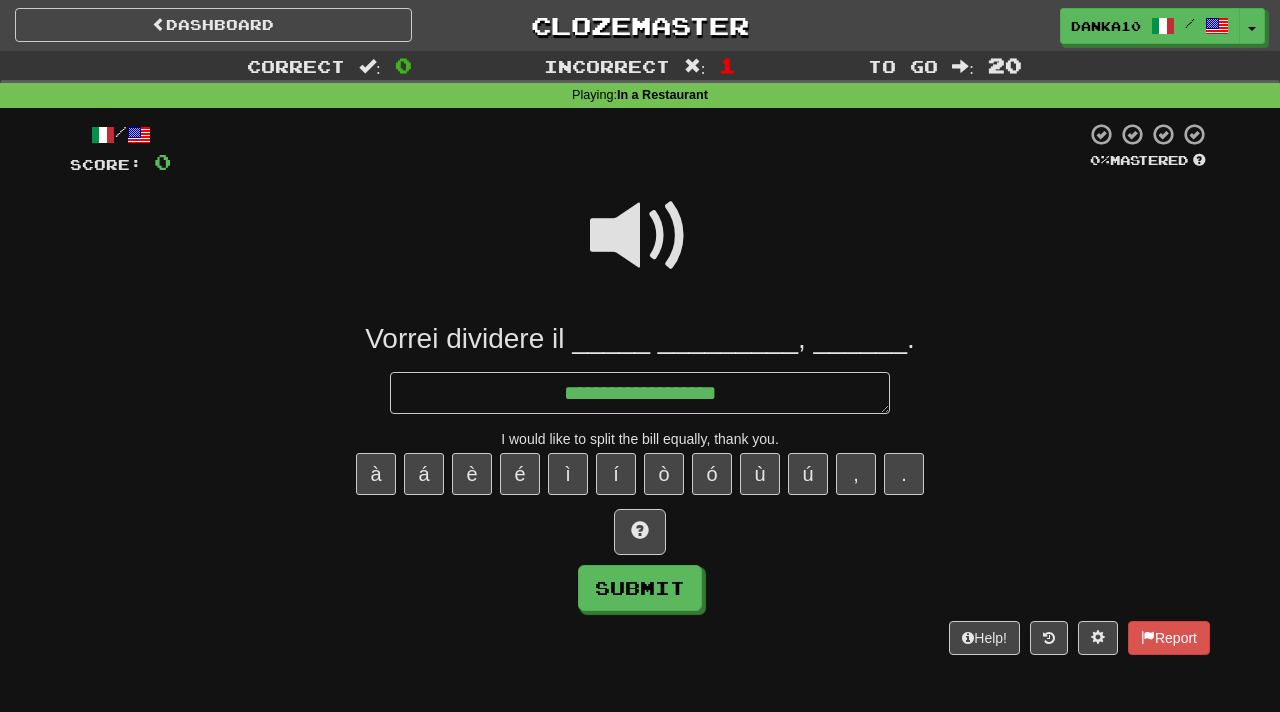 type on "*" 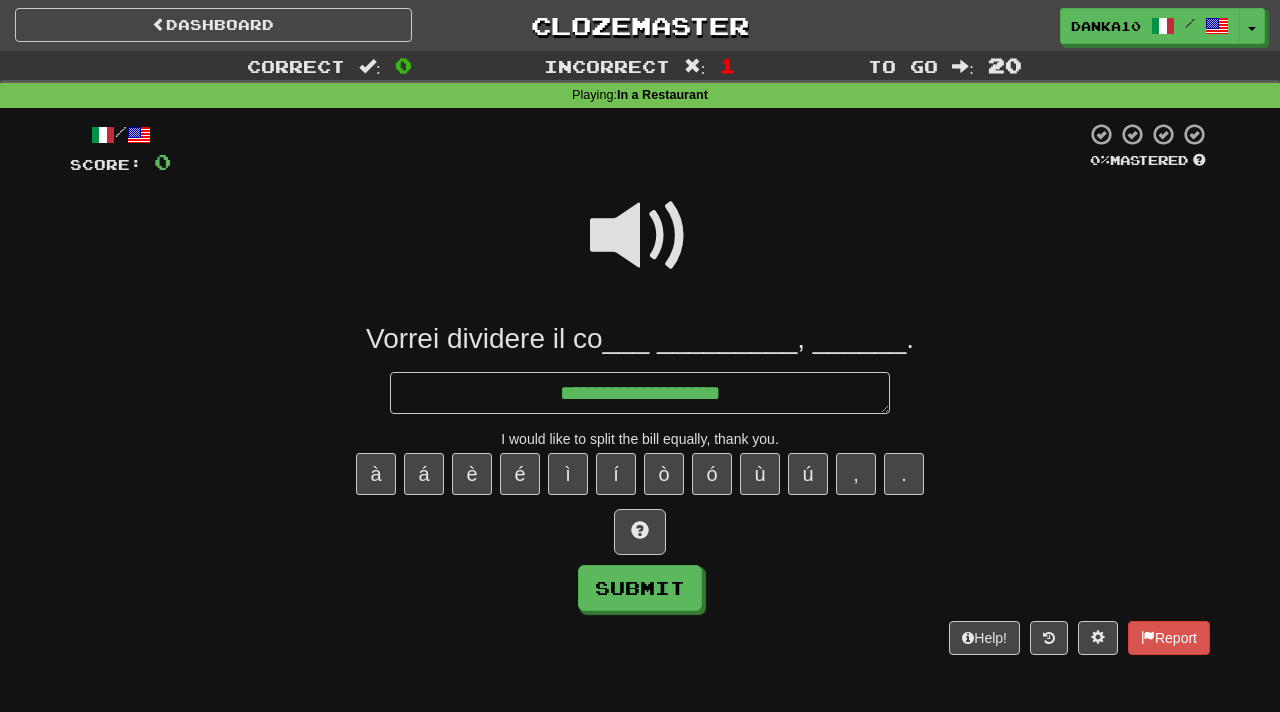 type on "*" 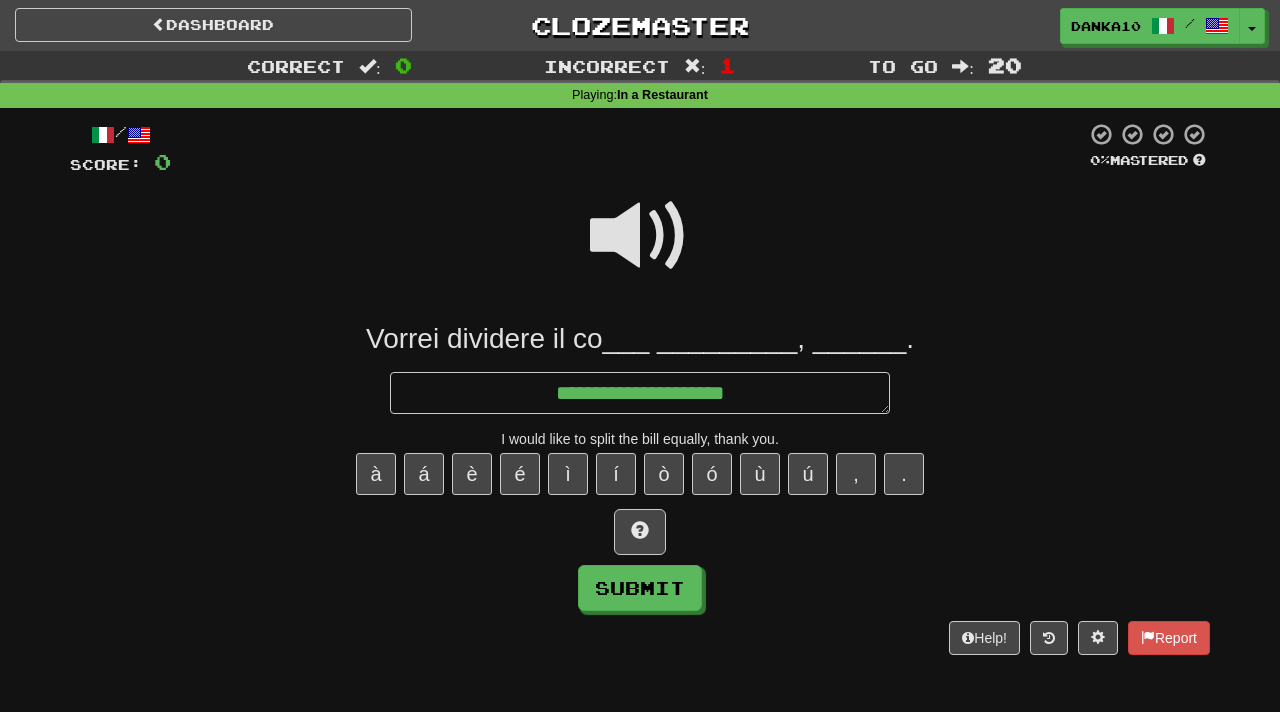 type on "*" 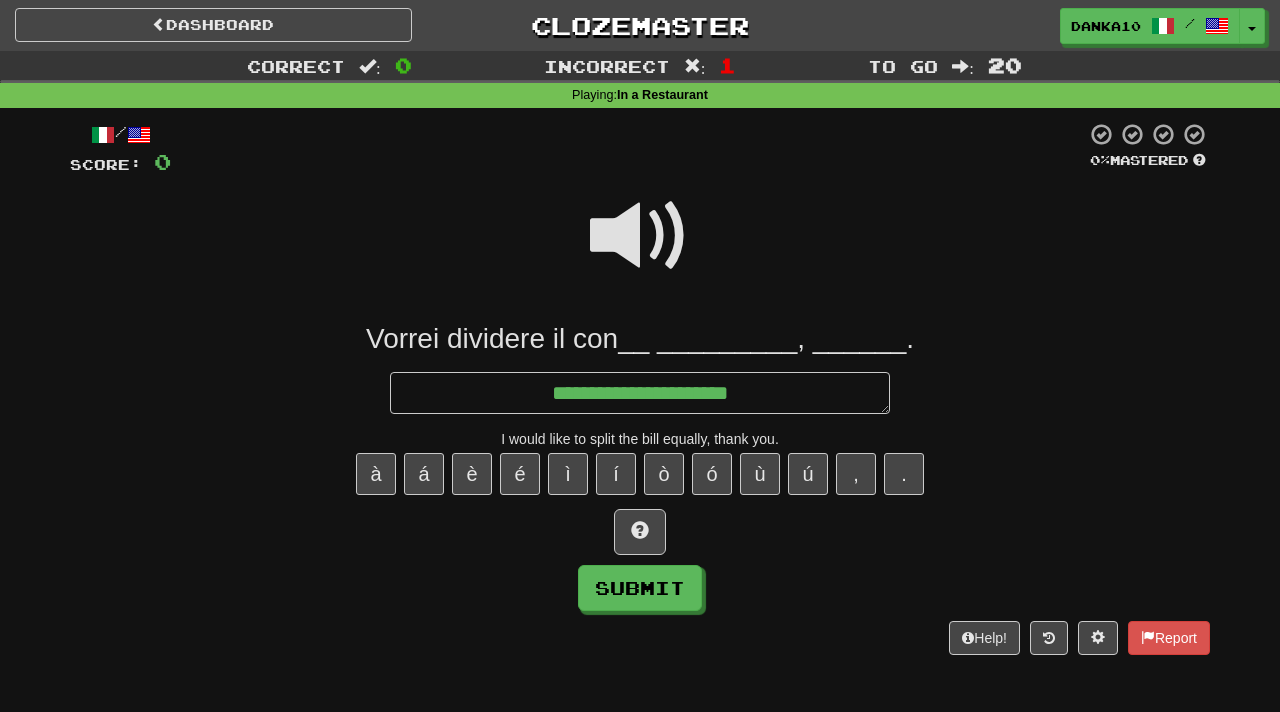 type on "*" 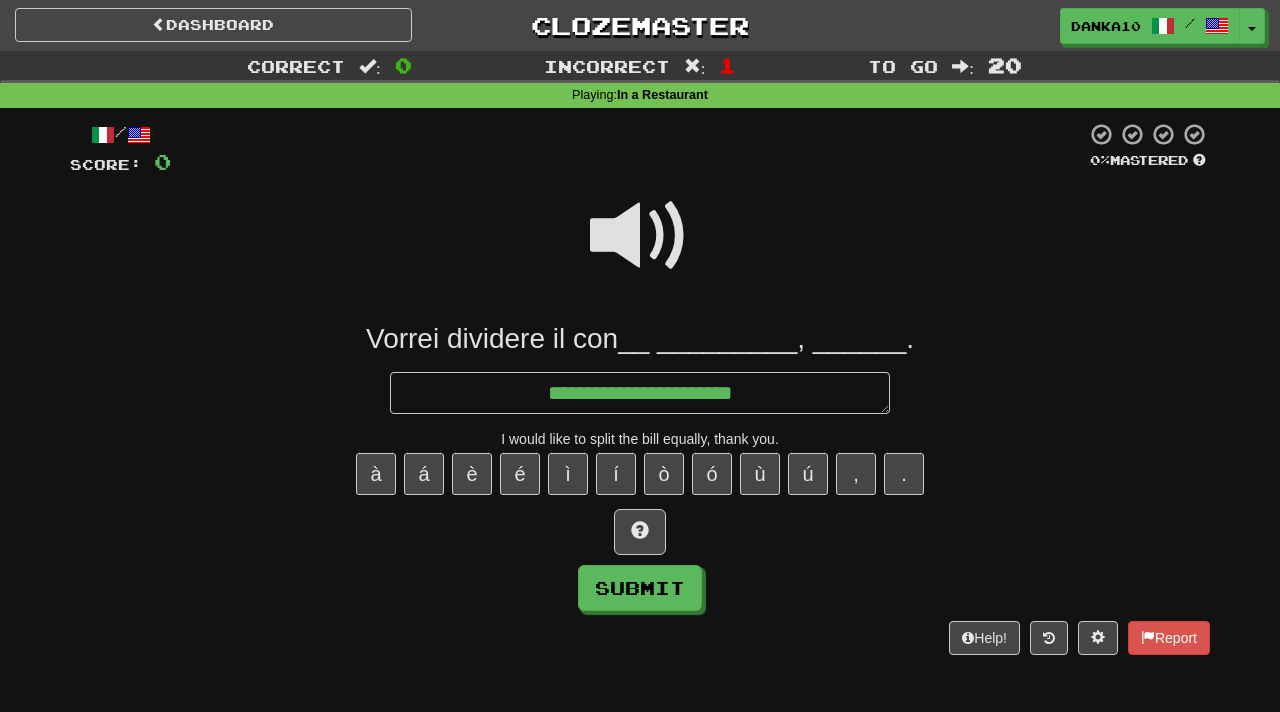 type on "*" 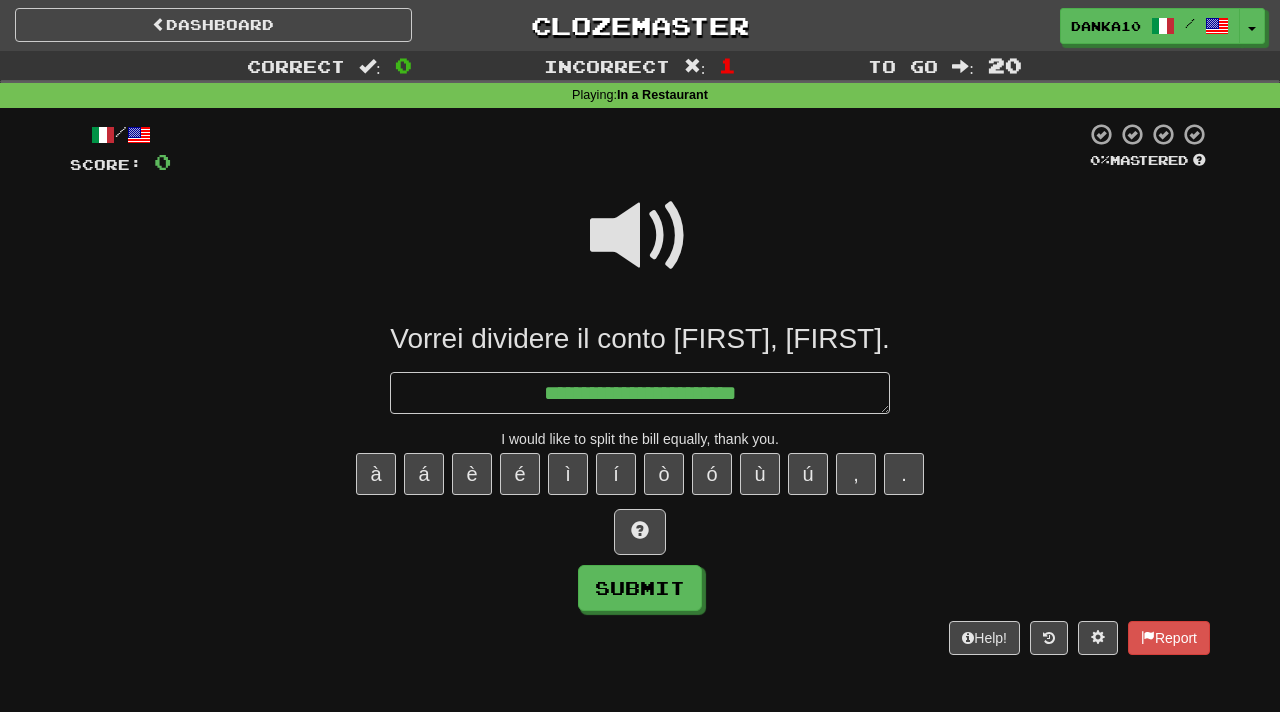 type on "**********" 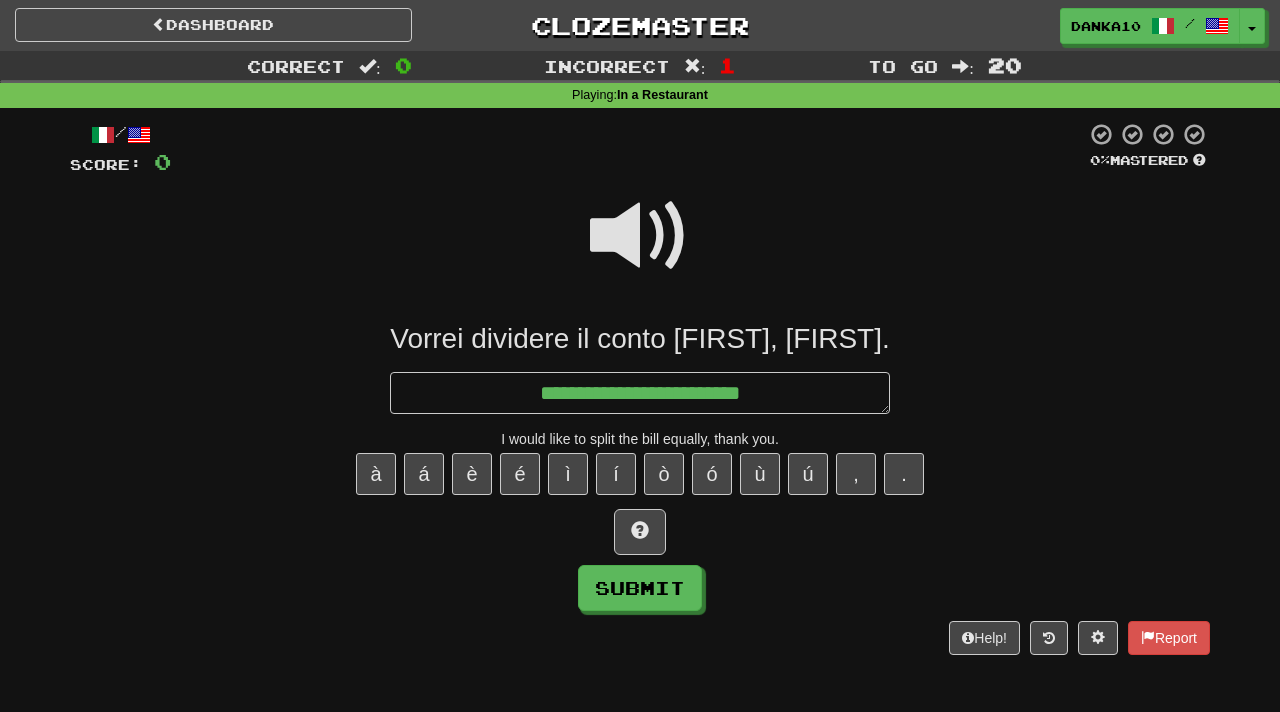 type on "*" 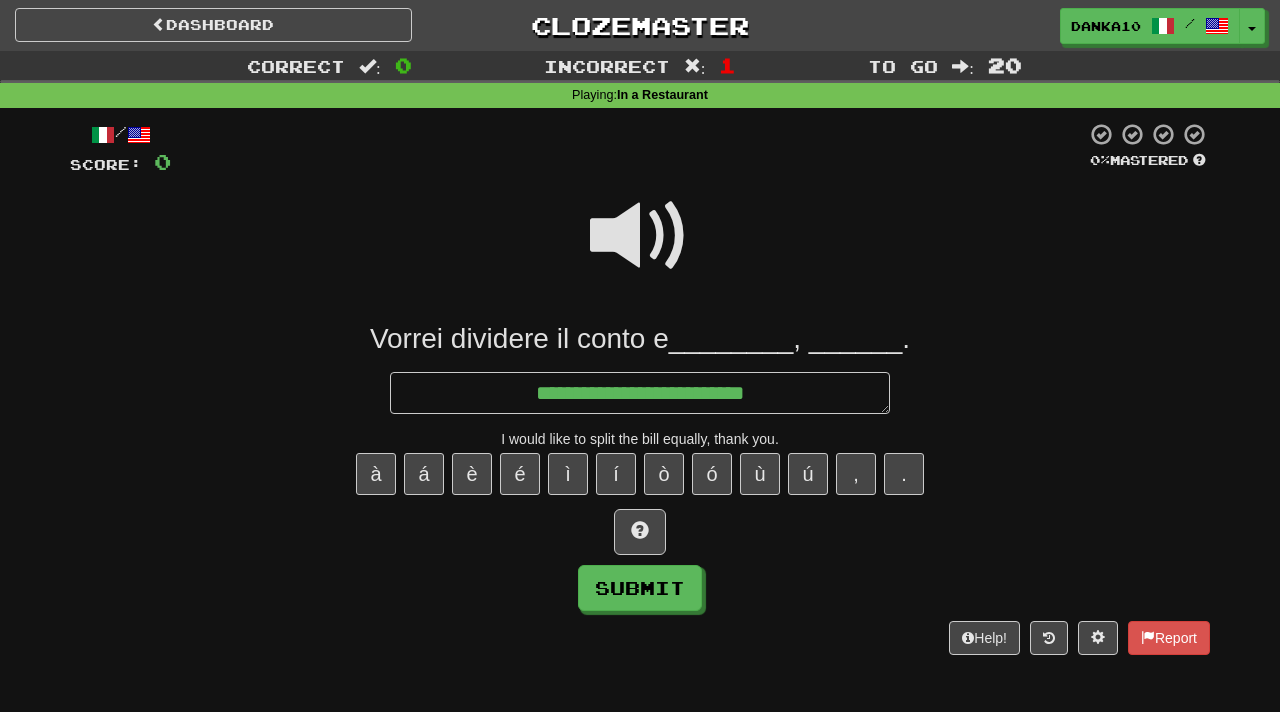 type on "*" 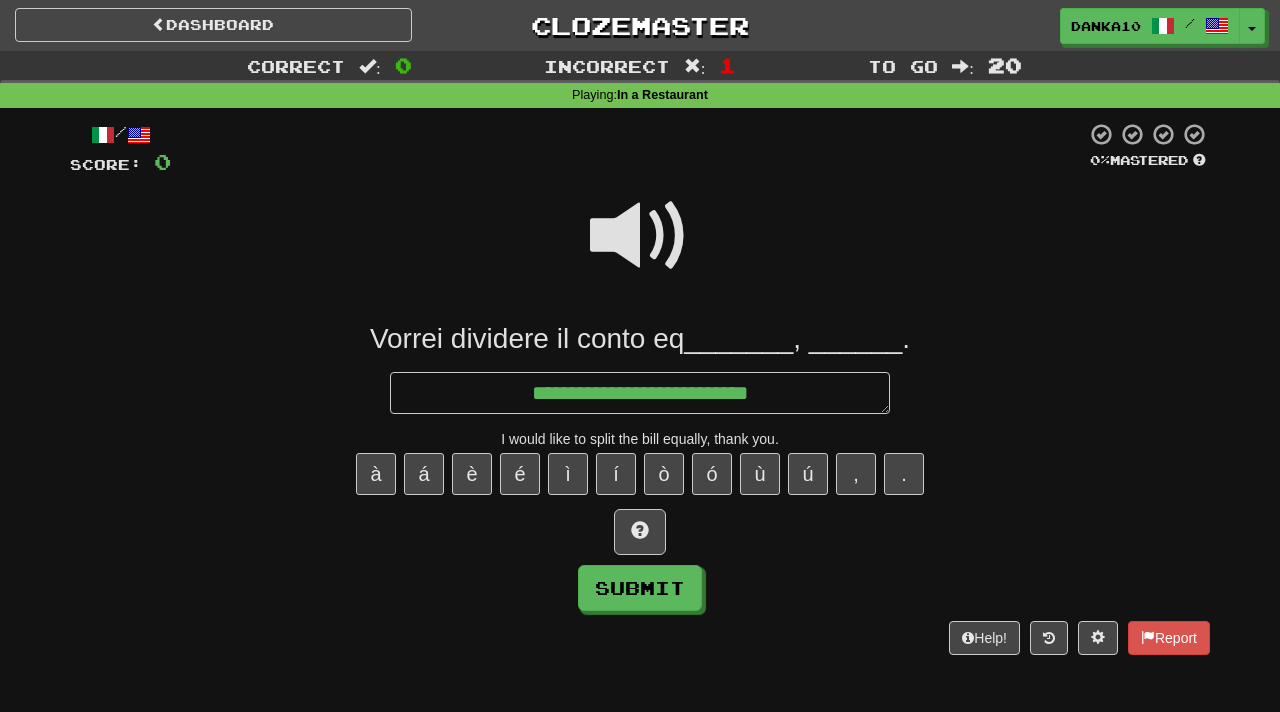 type on "*" 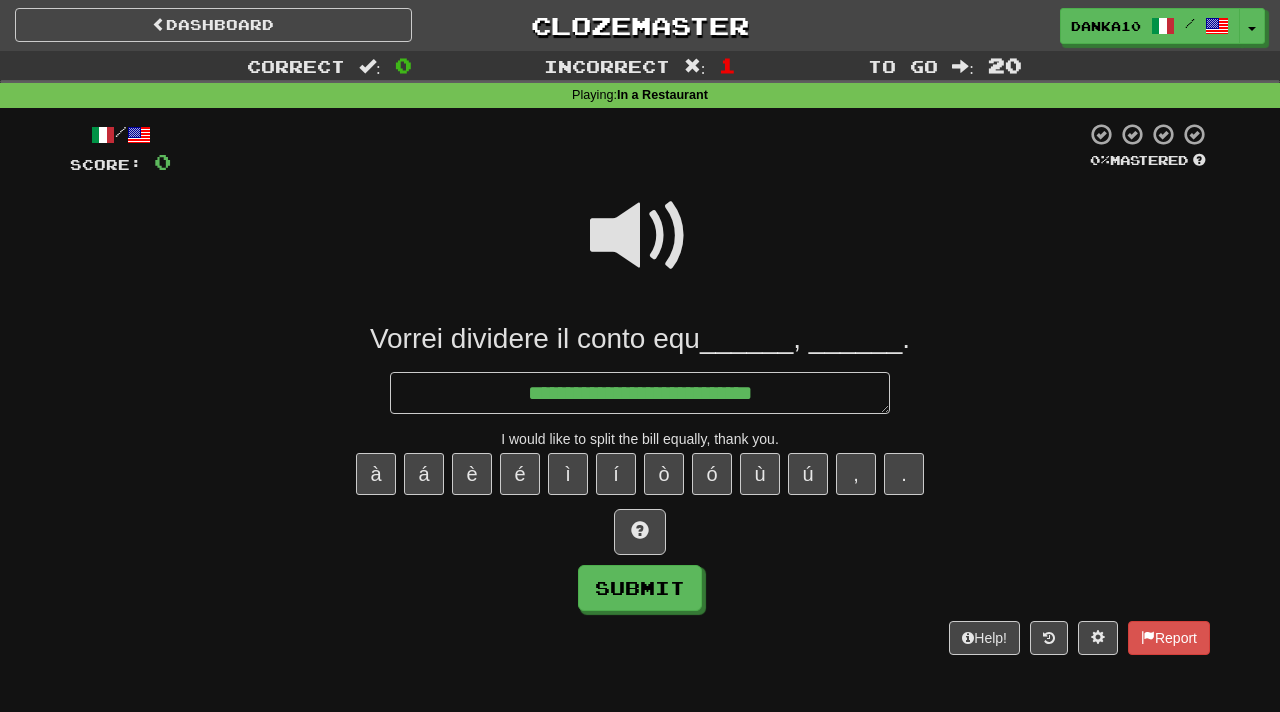 type on "*" 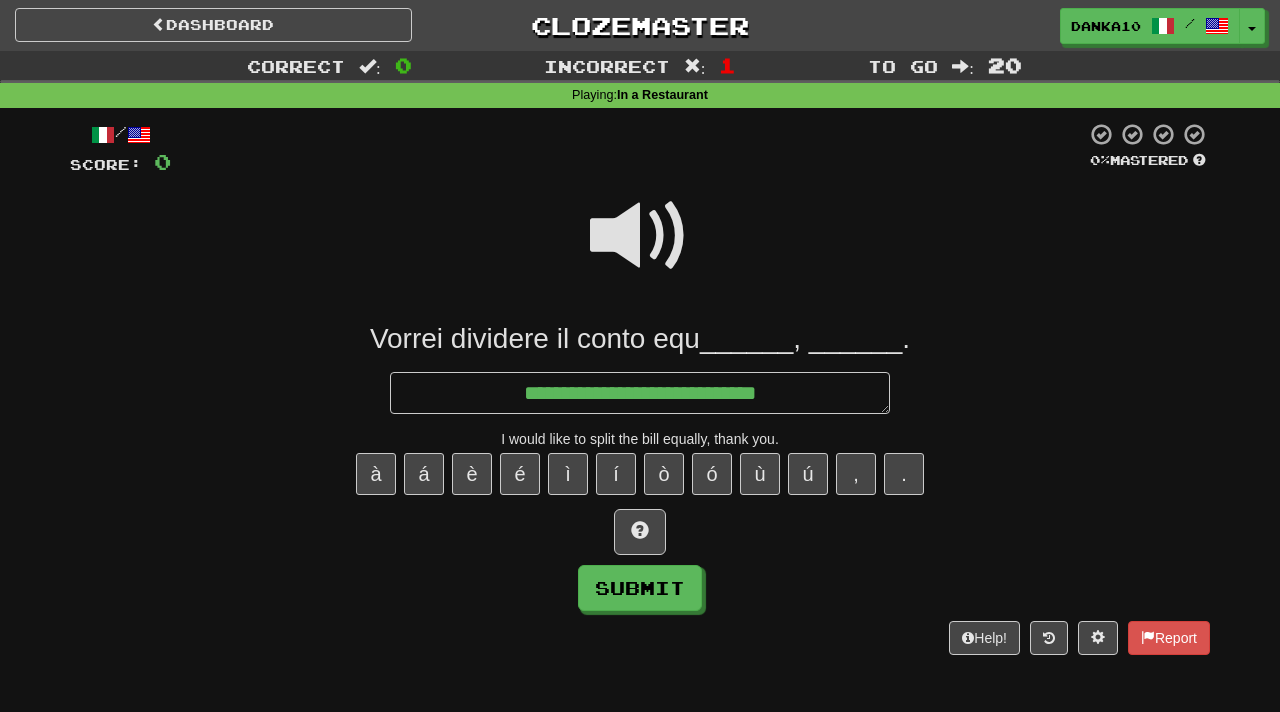type on "*" 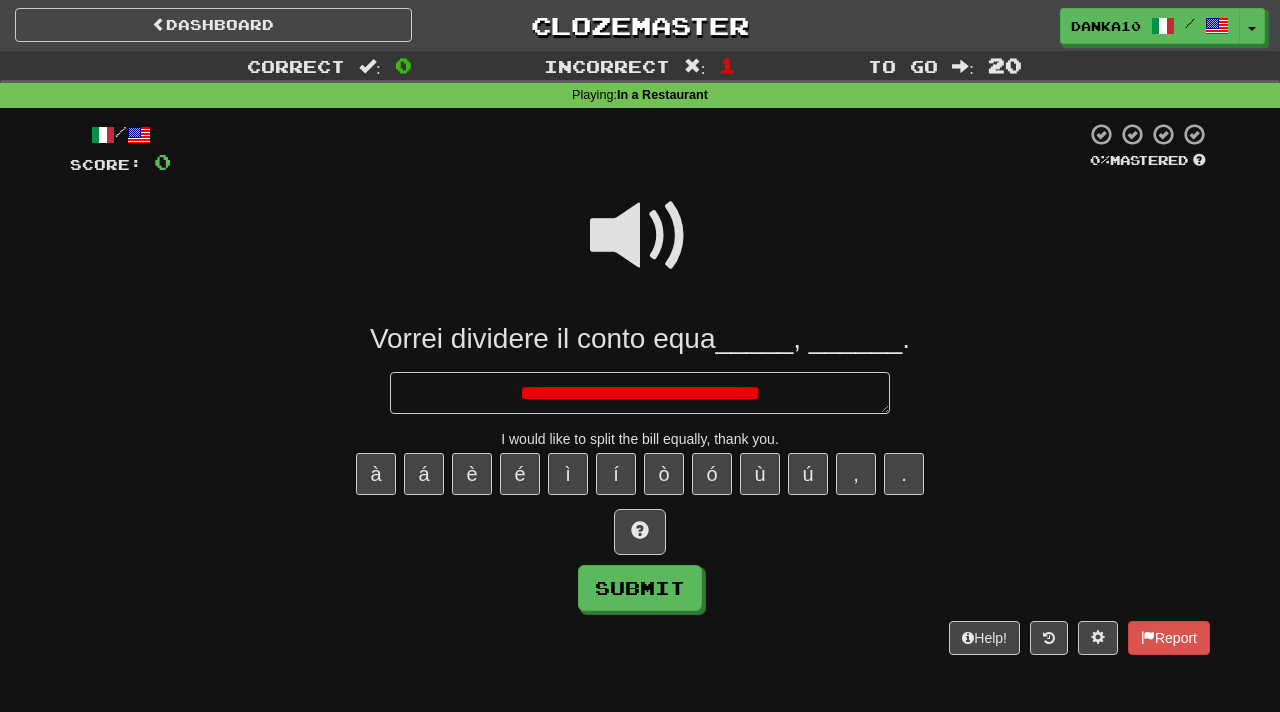 type on "*" 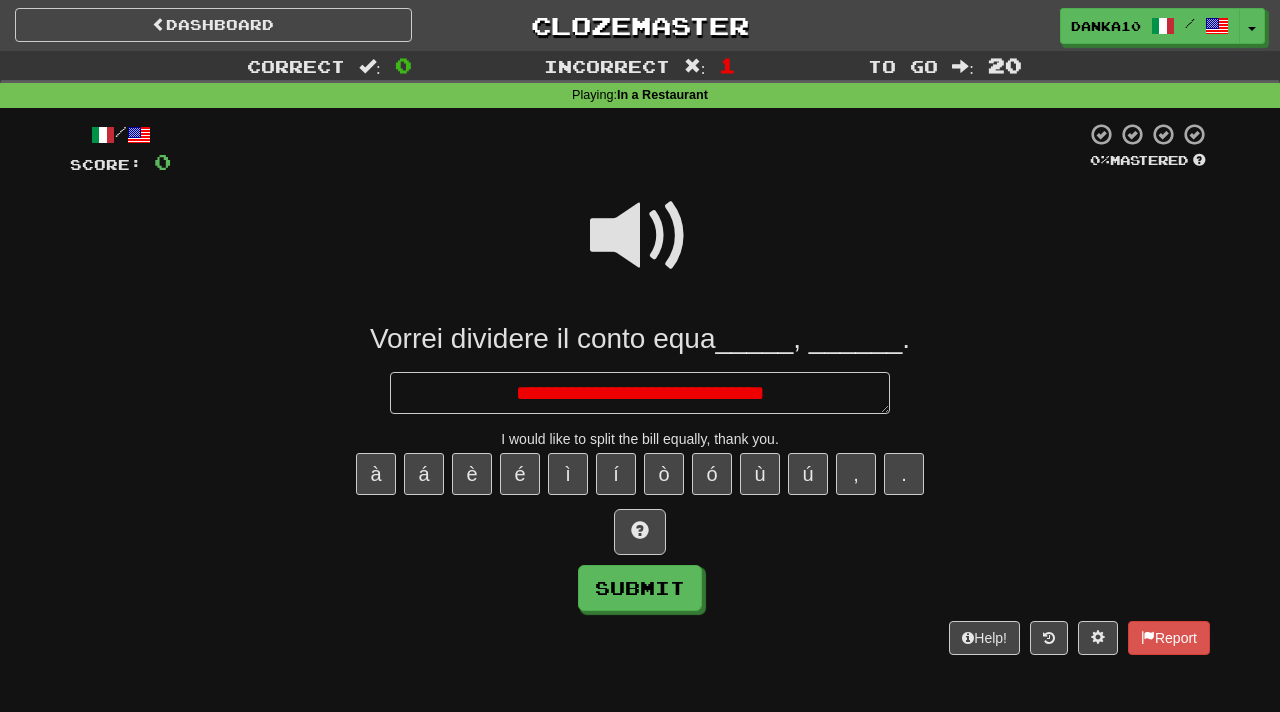 type on "*" 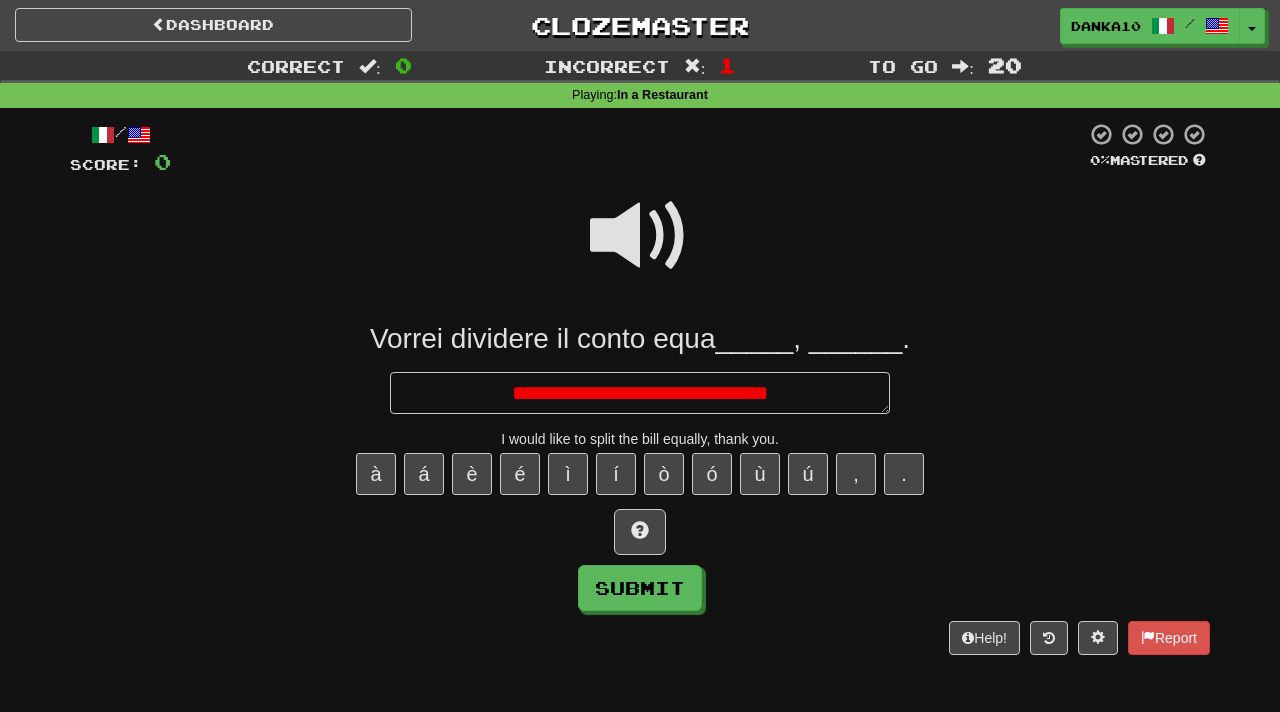 type on "*" 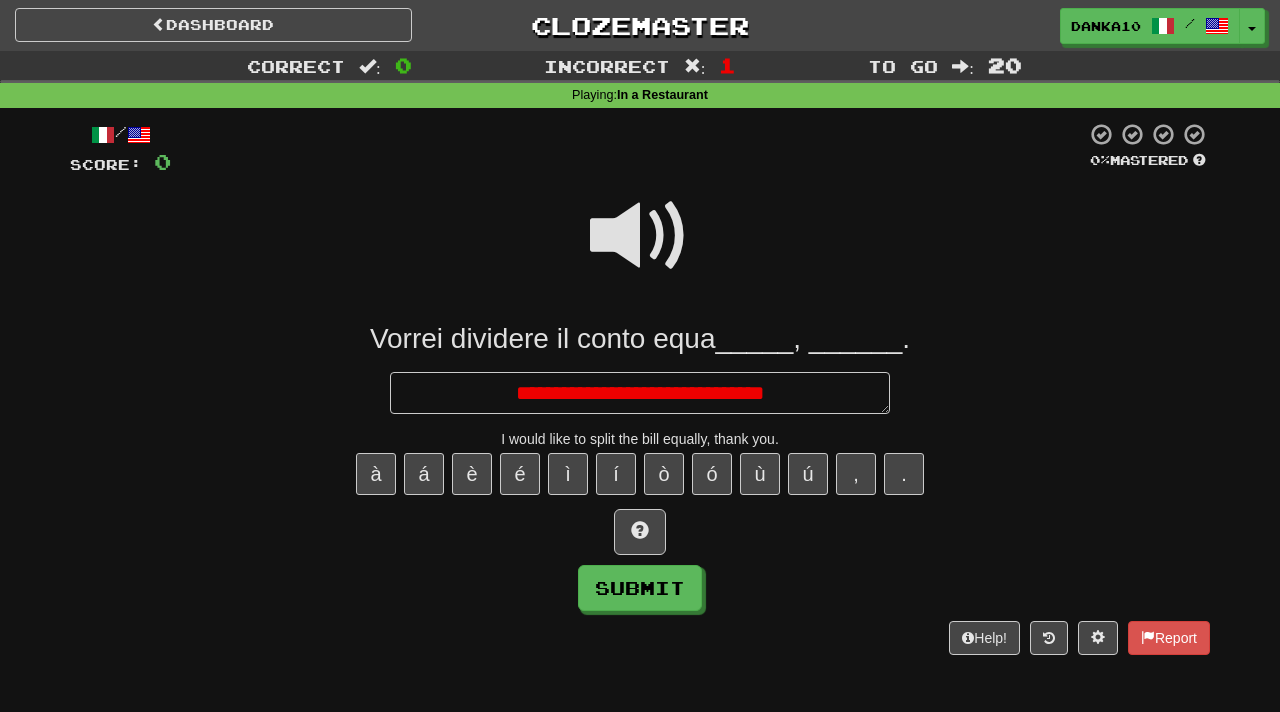 type on "*" 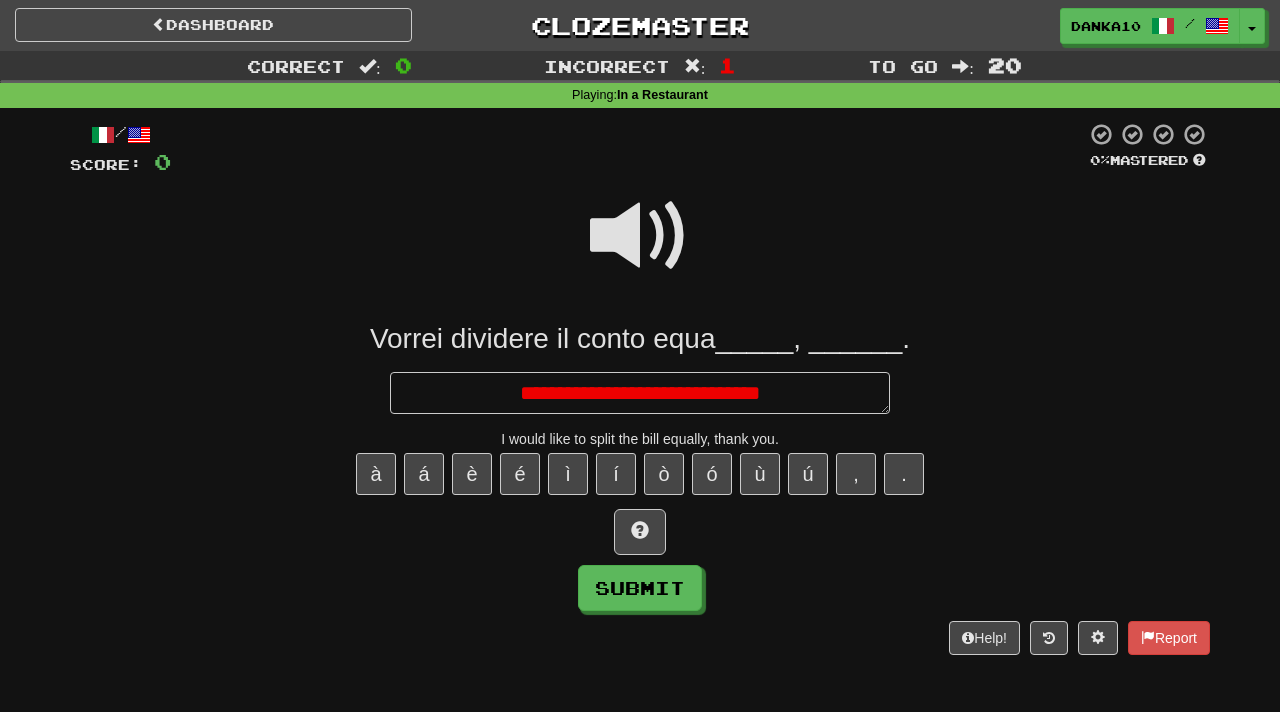 type on "*" 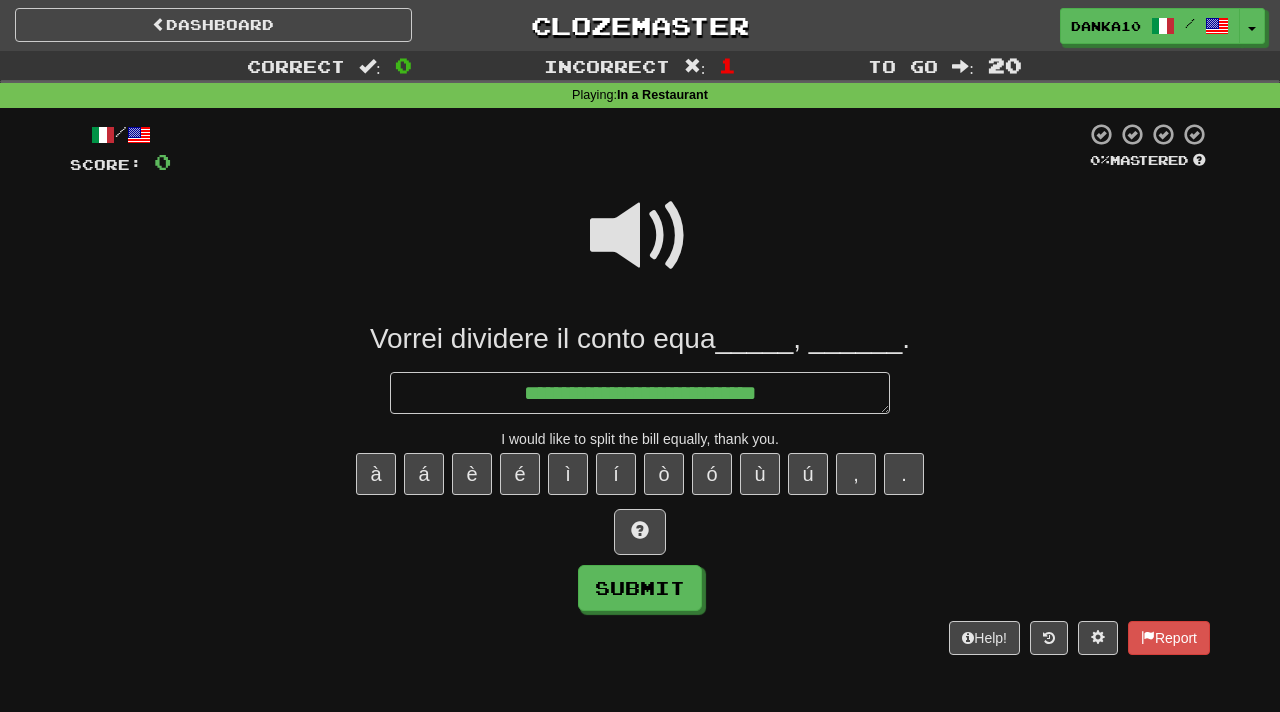 type on "*" 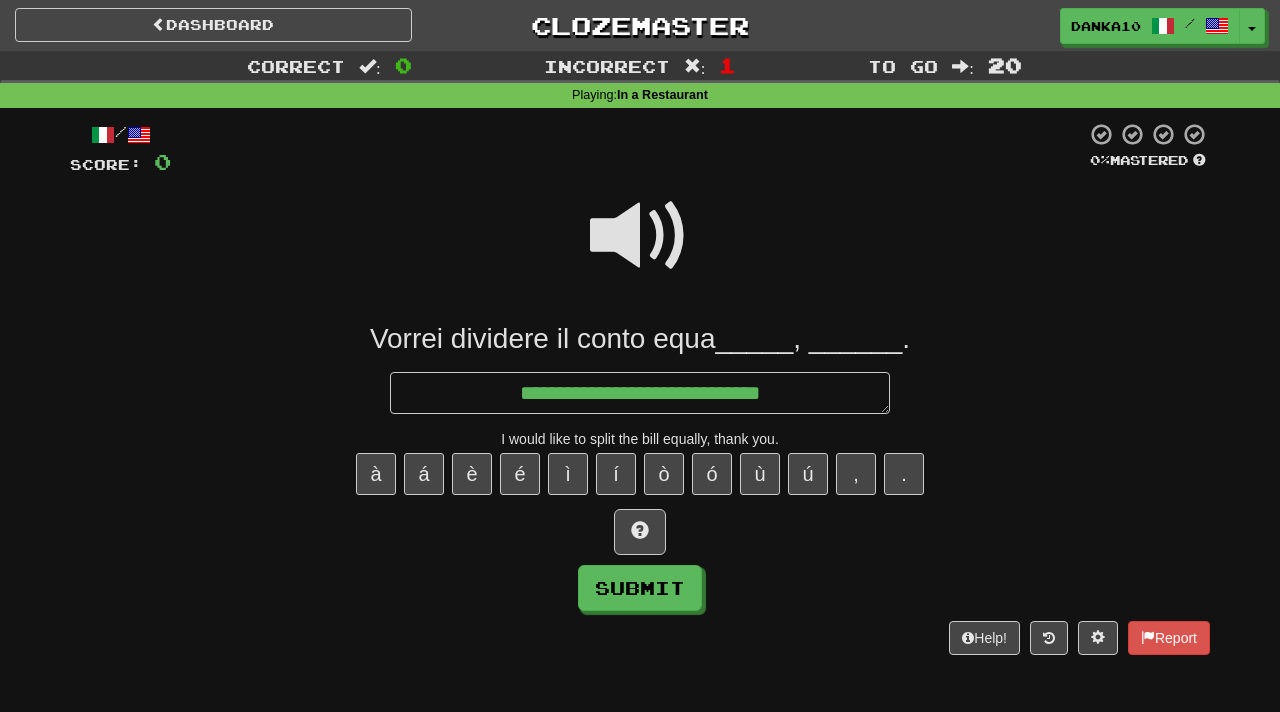 type on "**********" 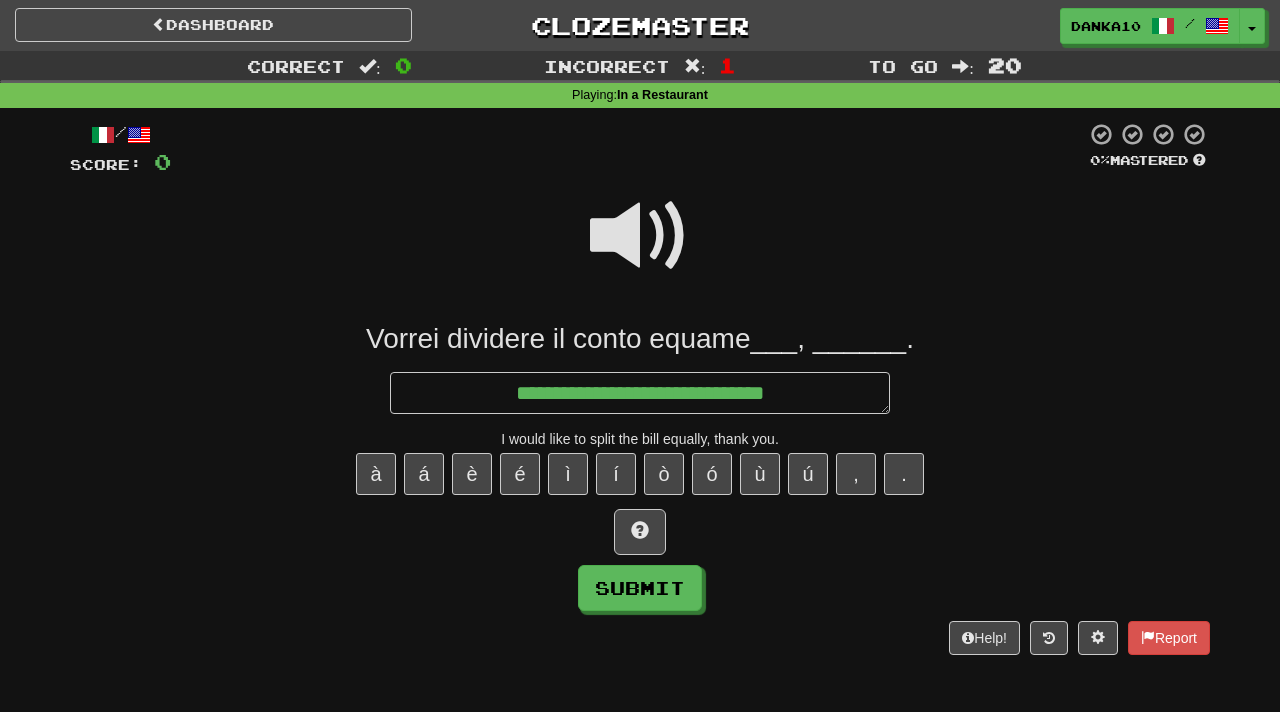 type on "*" 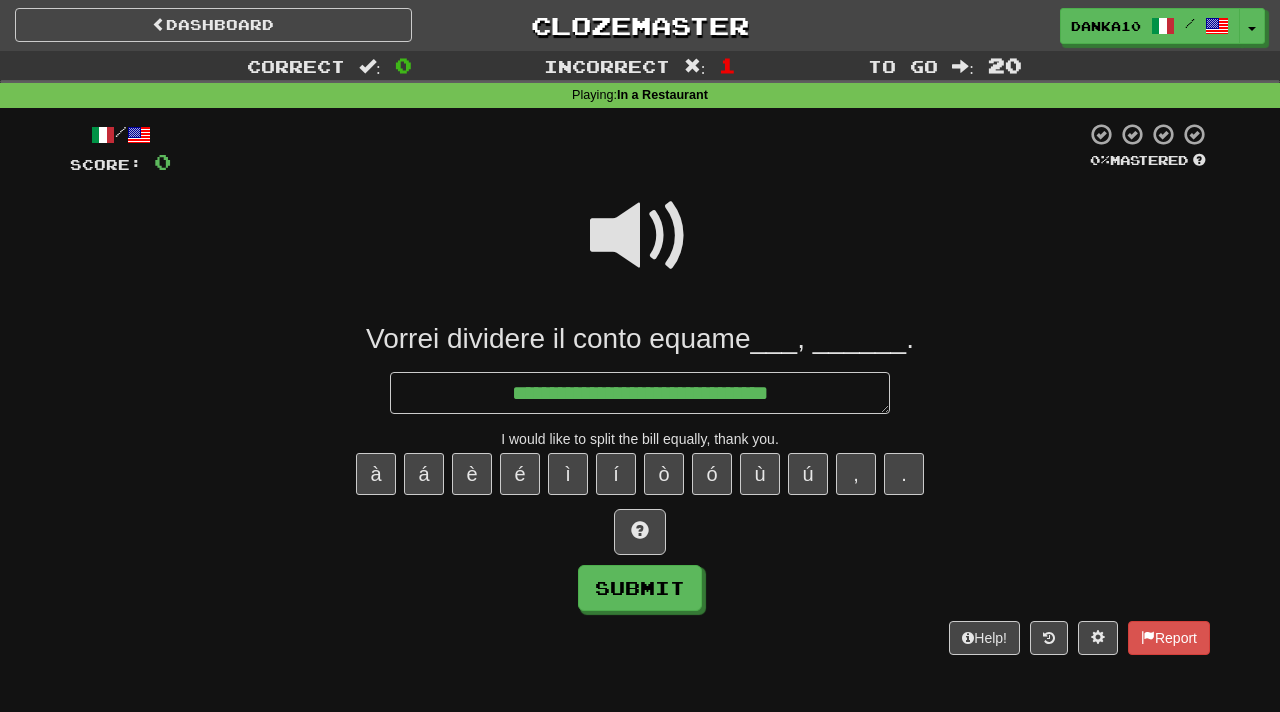 type on "**********" 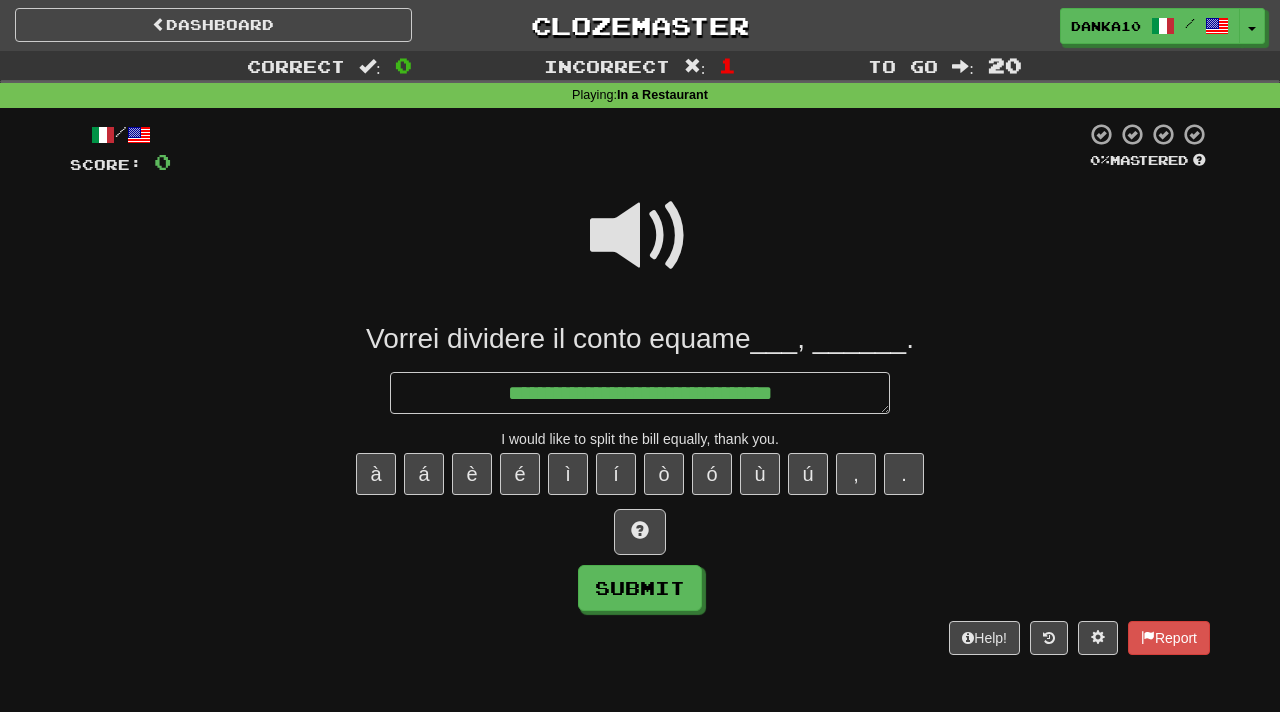 type on "*" 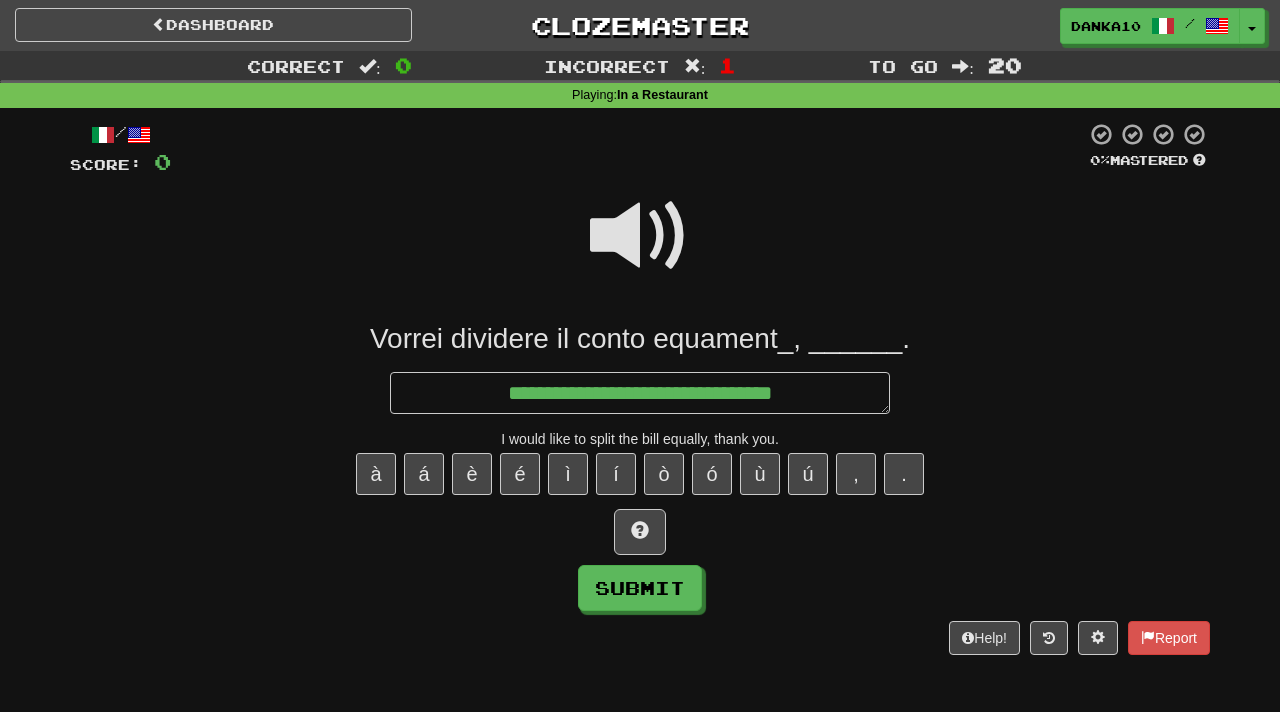 type on "**********" 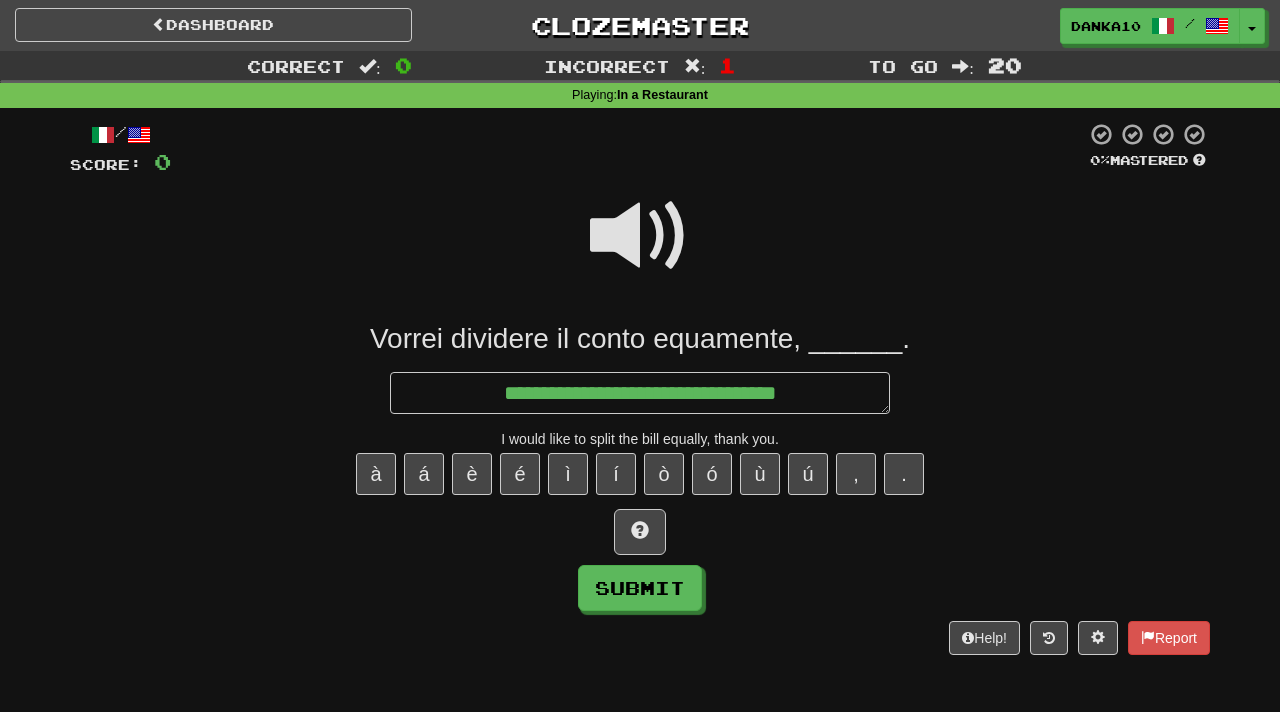 type on "*" 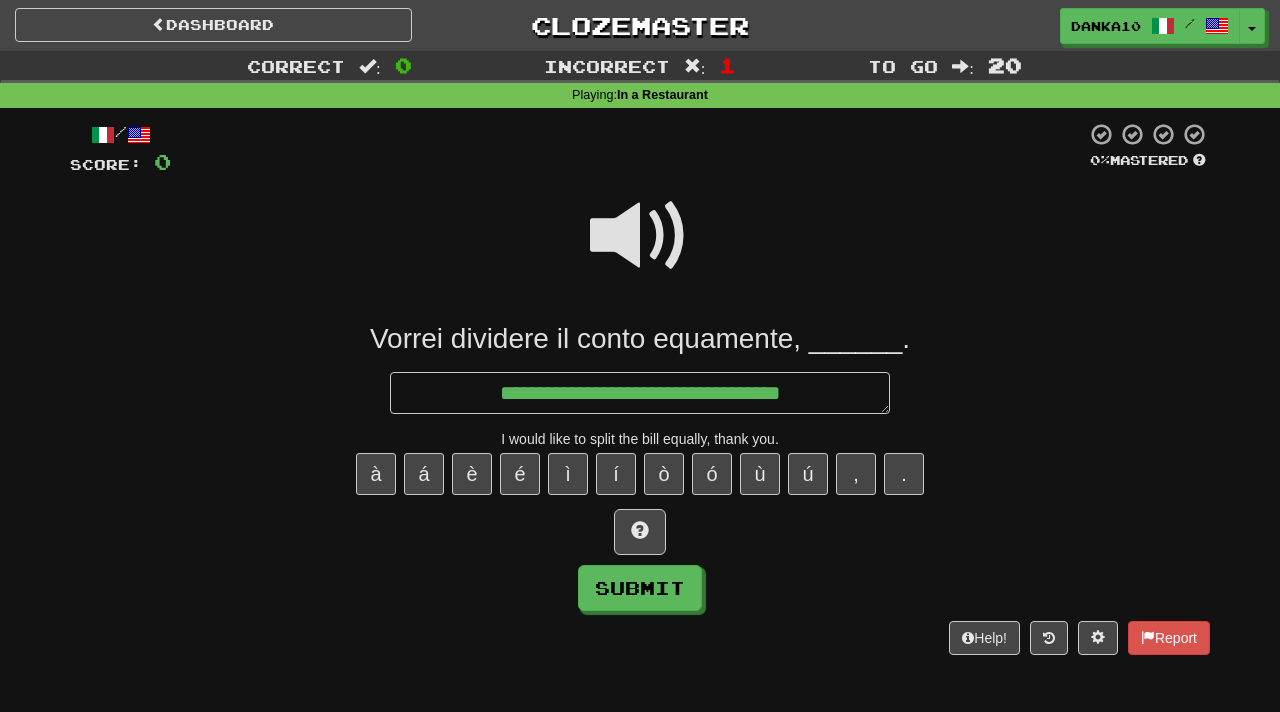 type on "*" 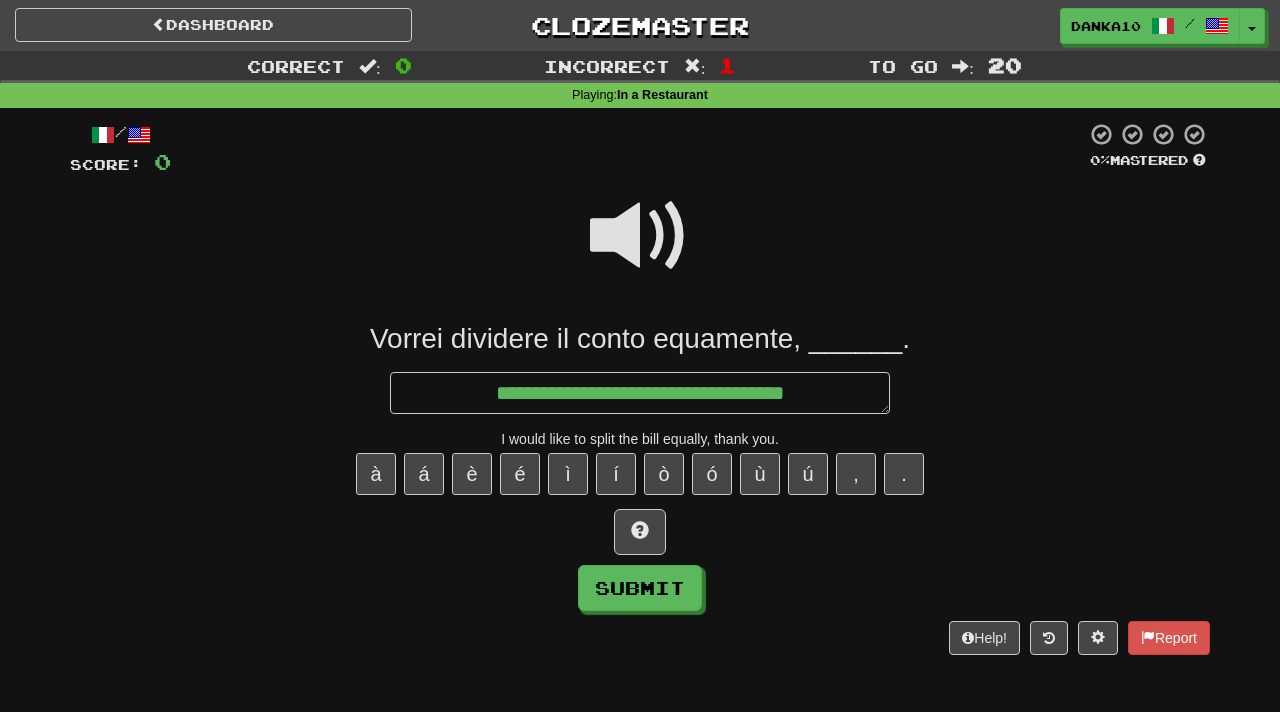 type on "*" 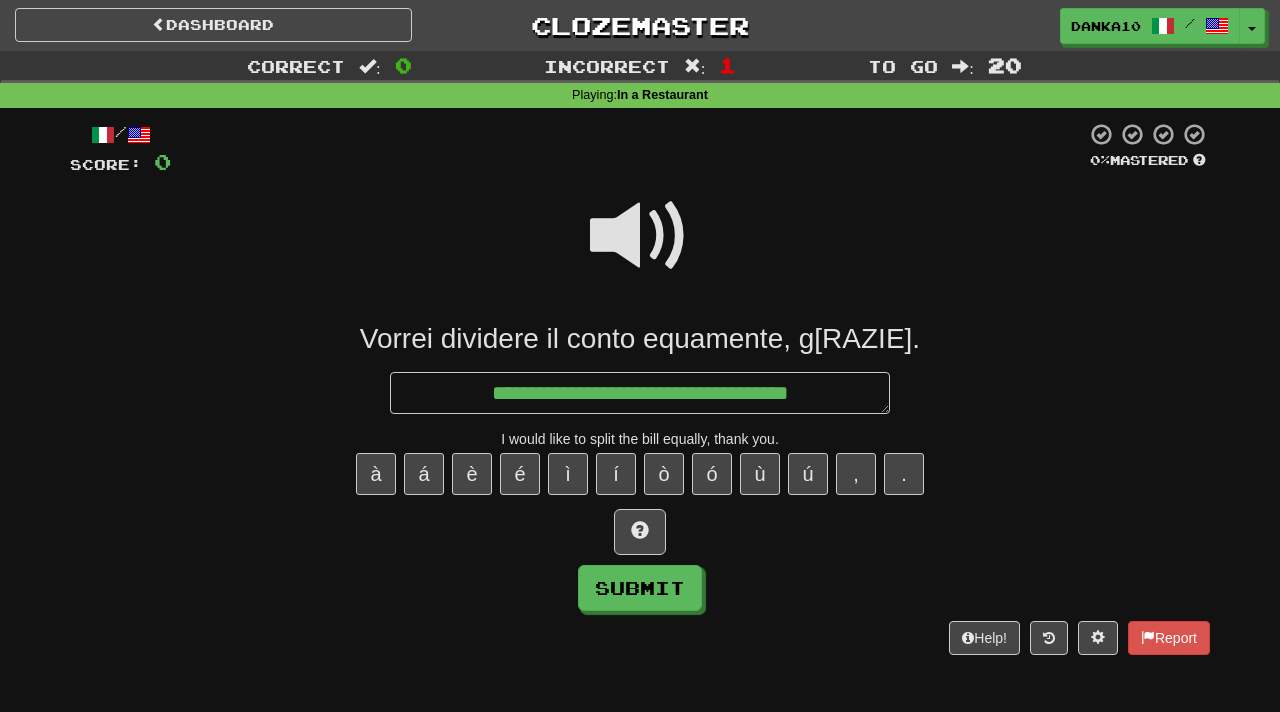 type on "*" 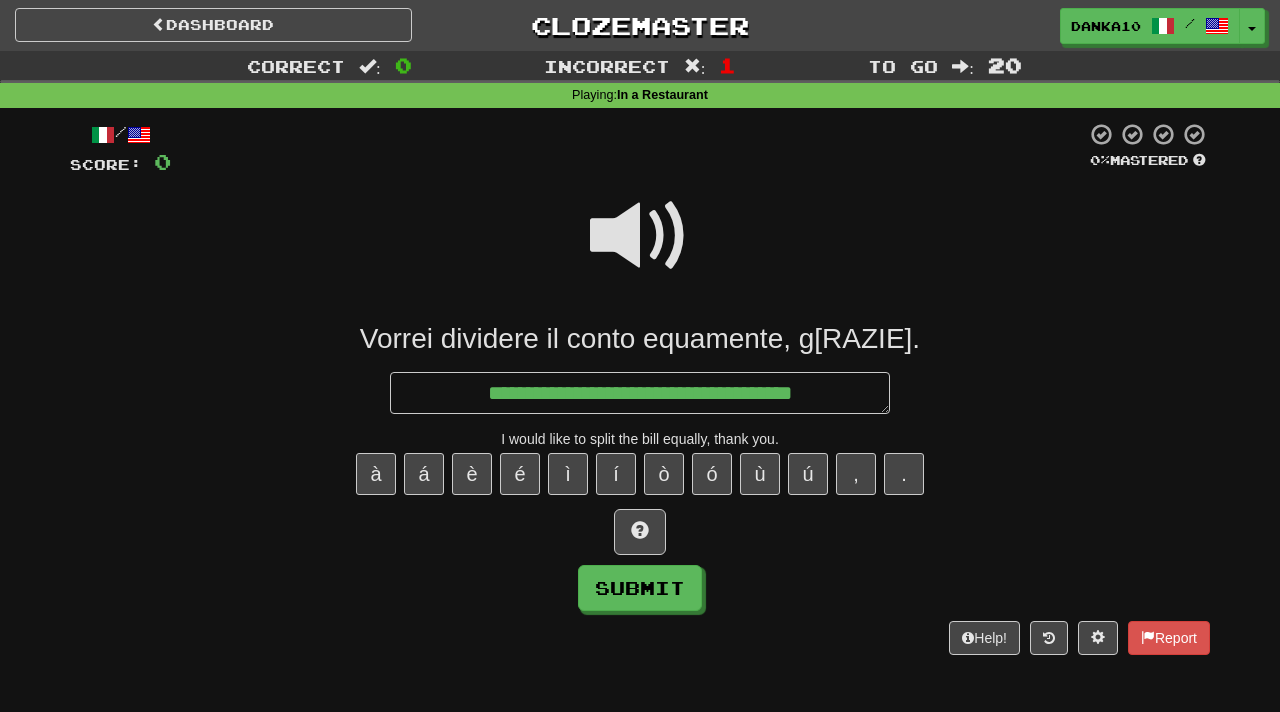 type on "*" 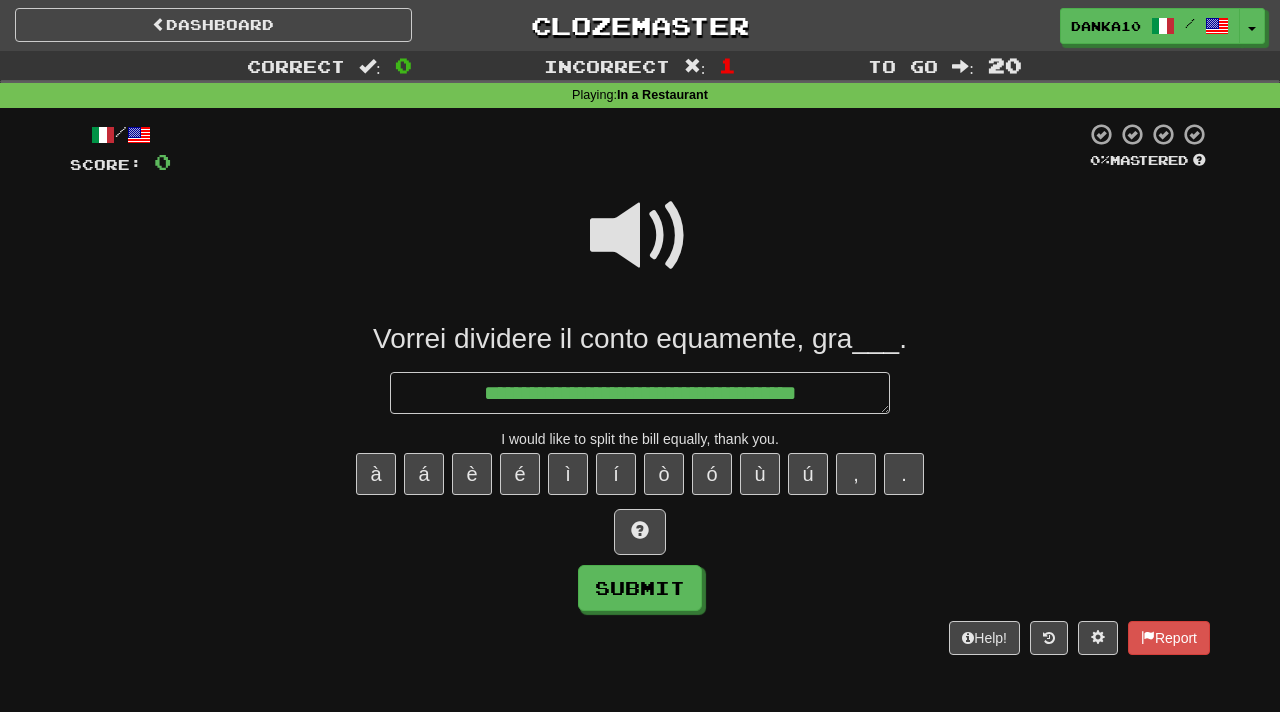 type on "*" 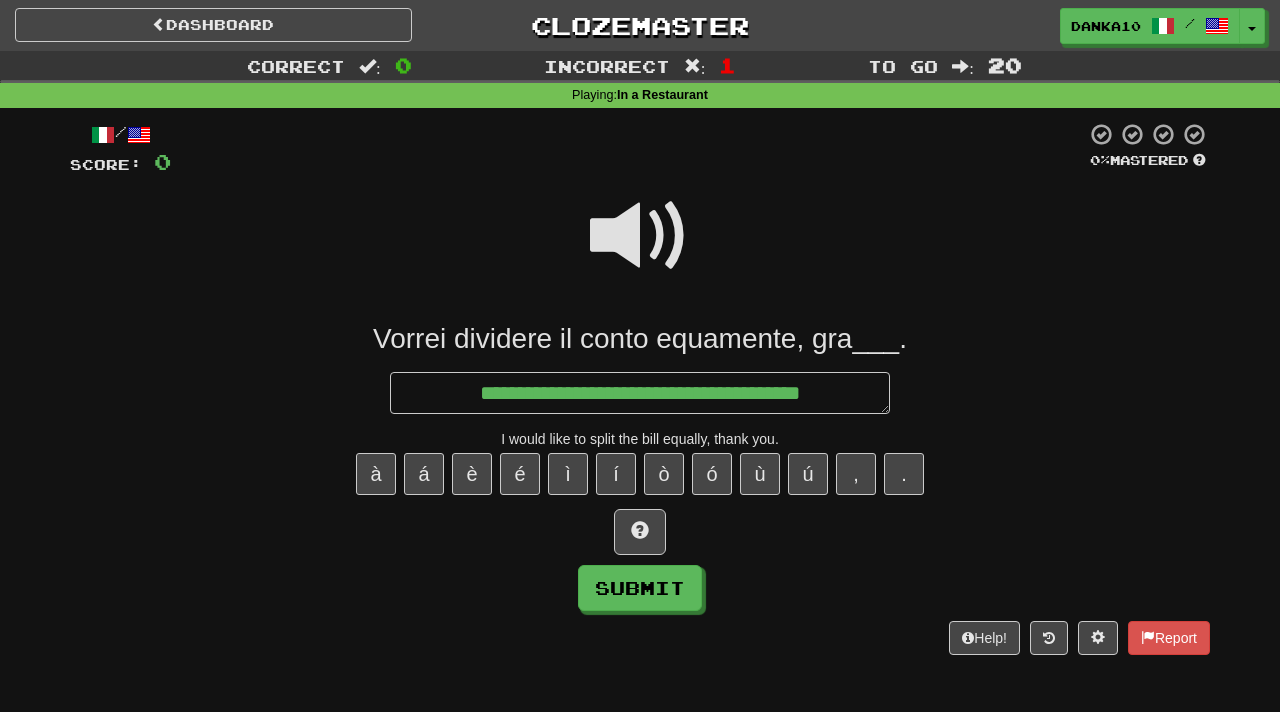 type on "*" 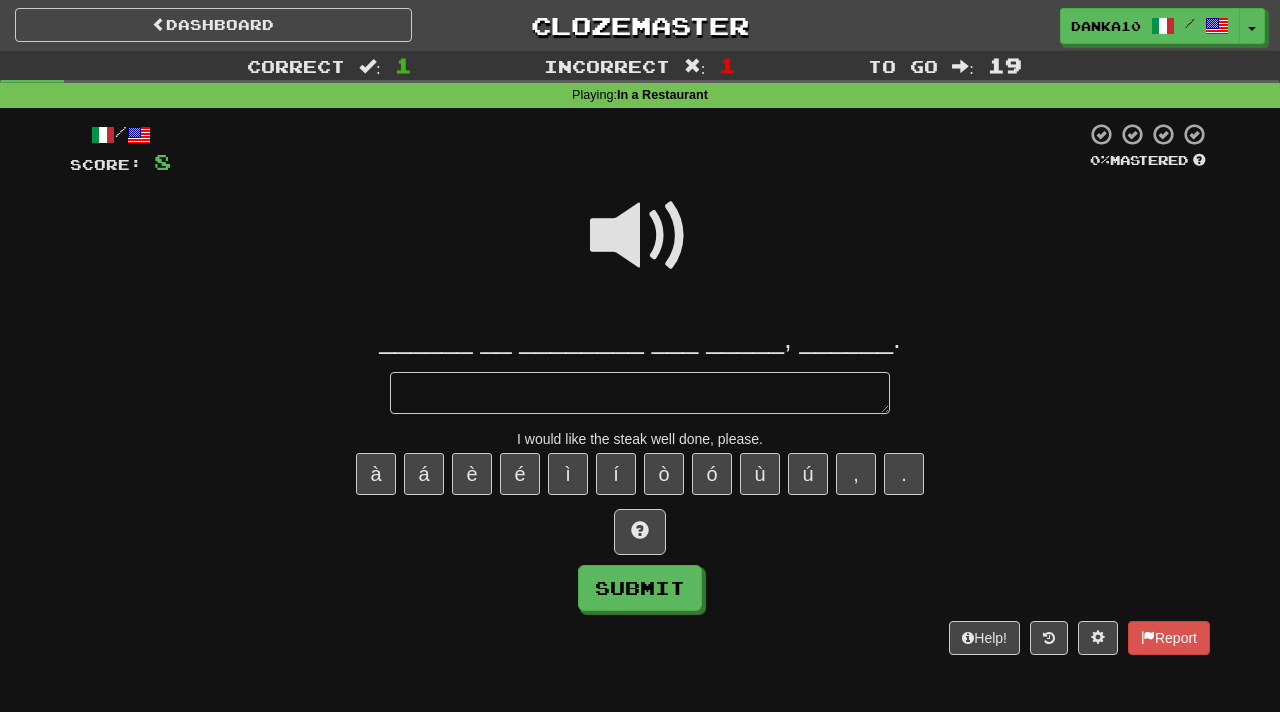 type on "*" 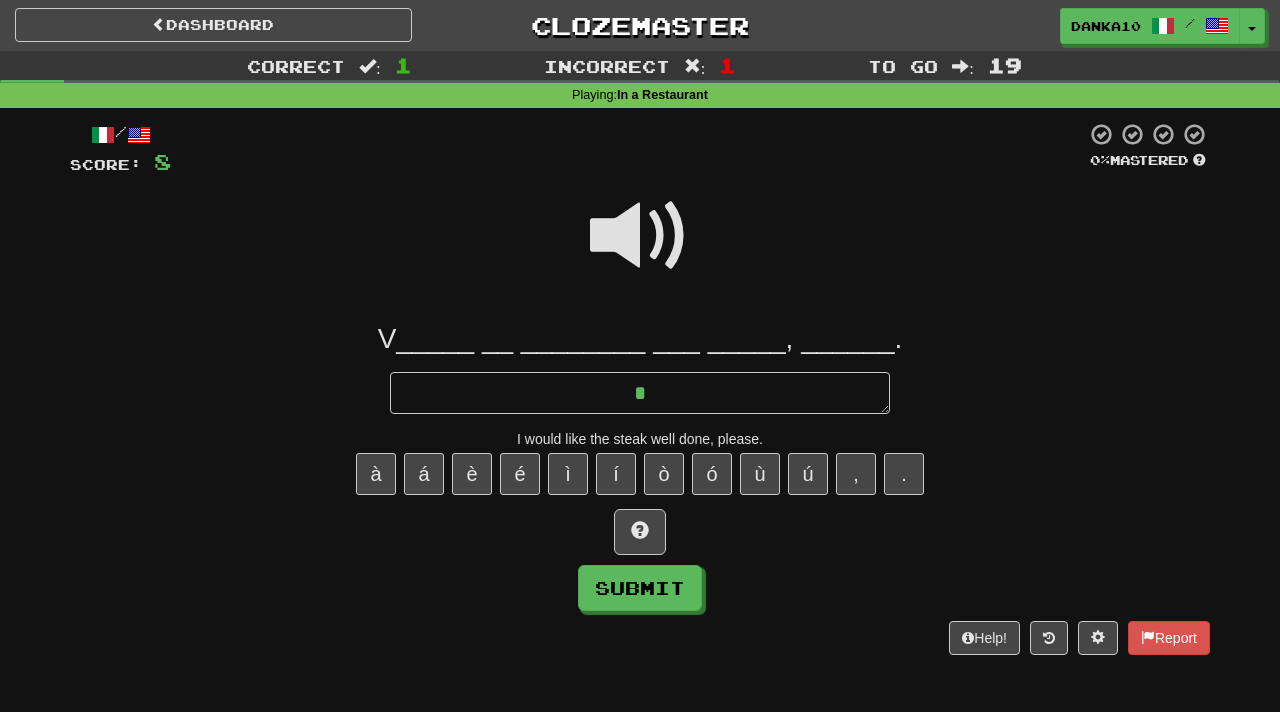 type on "*" 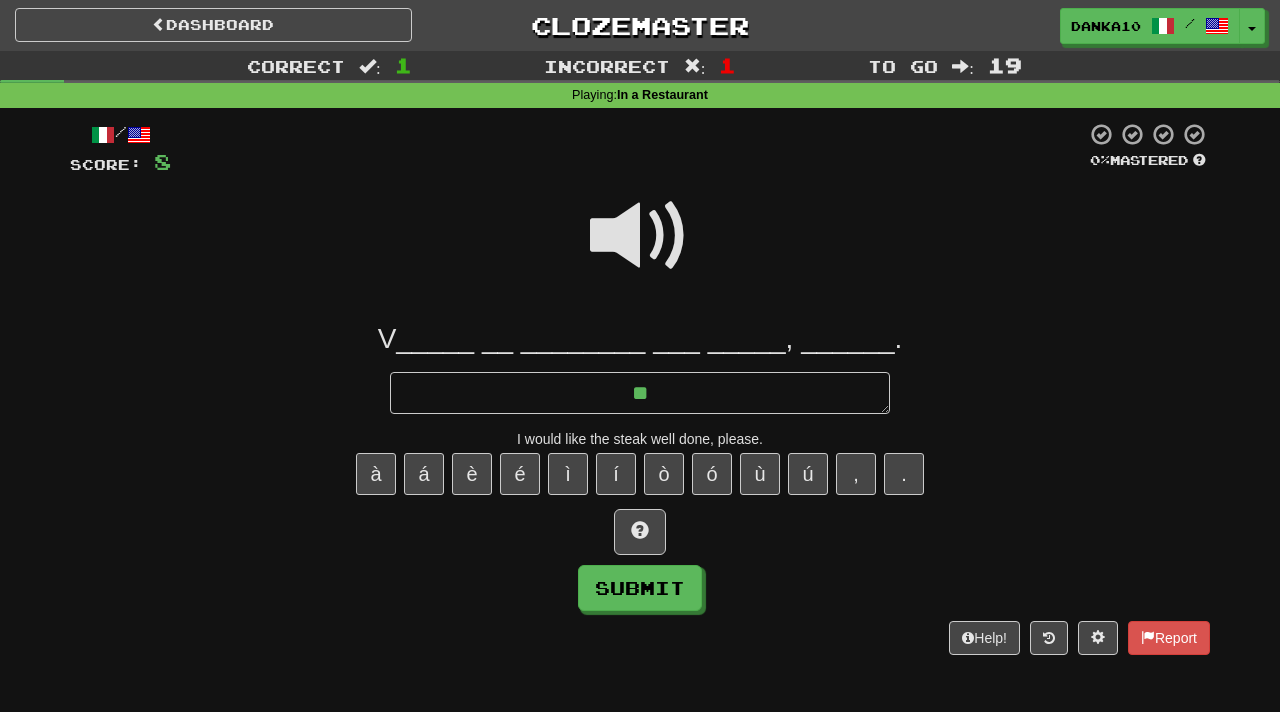 type on "*" 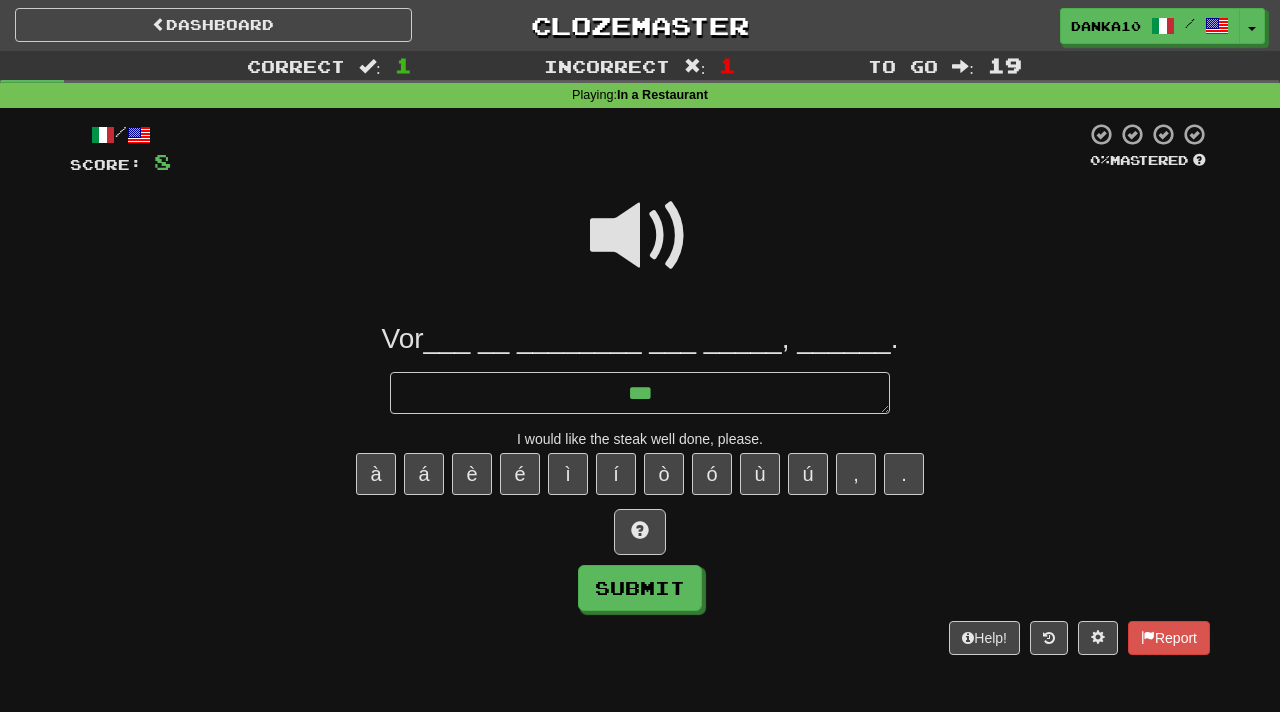 type on "*" 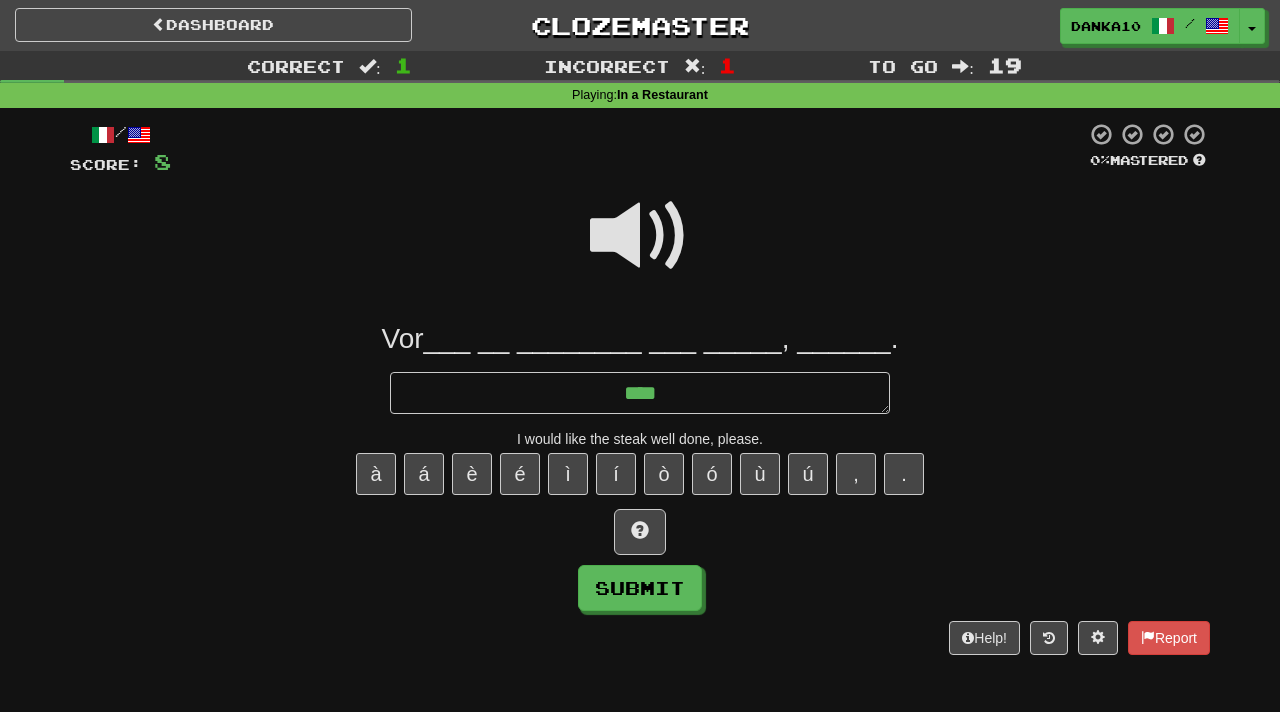 type on "*****" 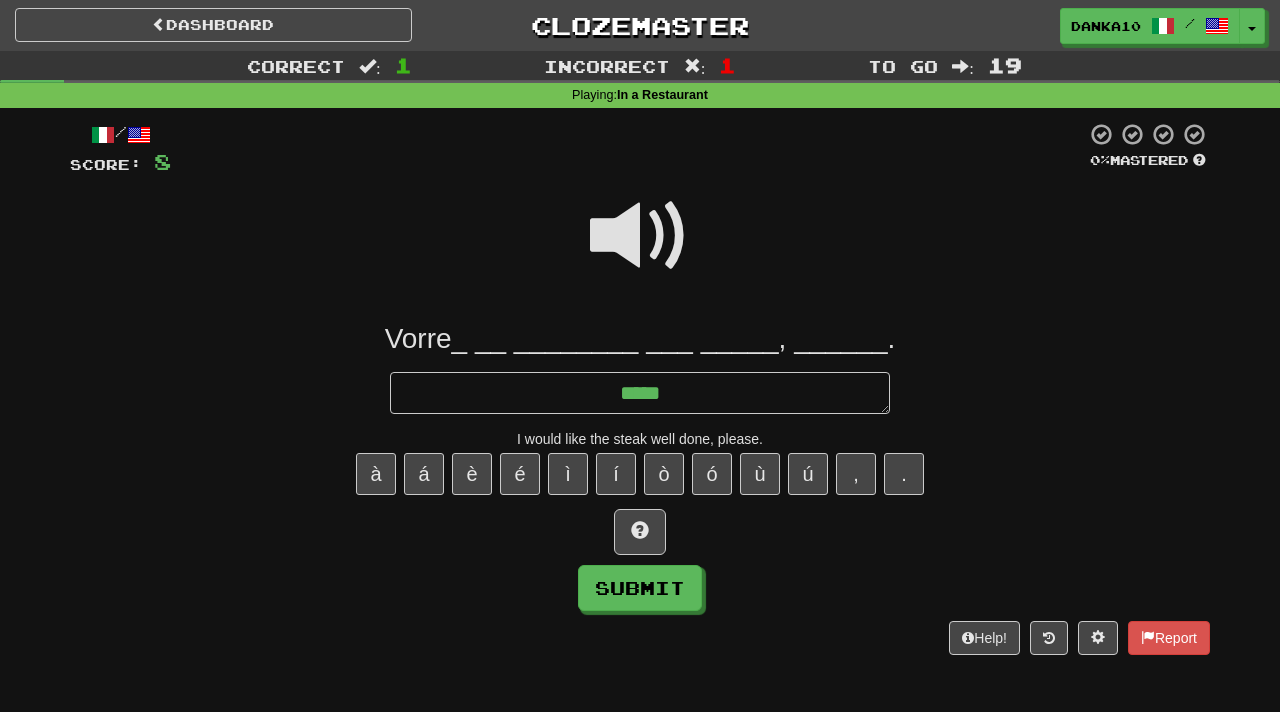 type on "*" 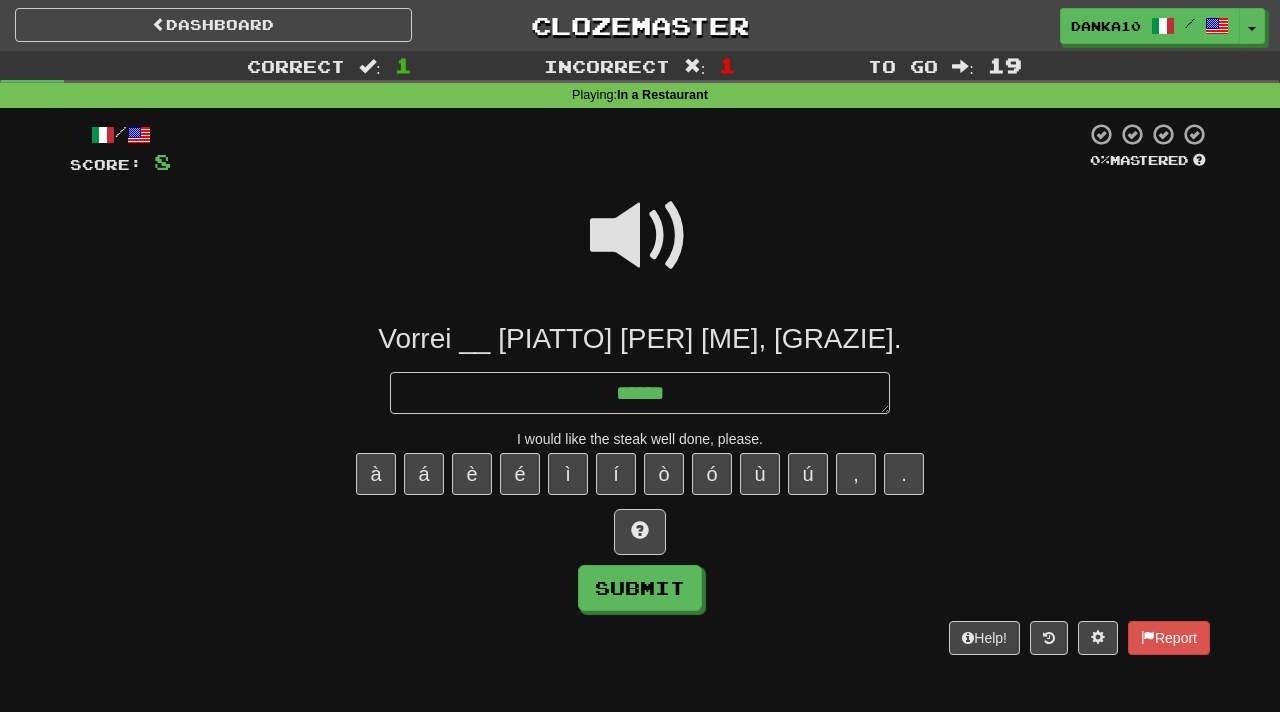 type on "*" 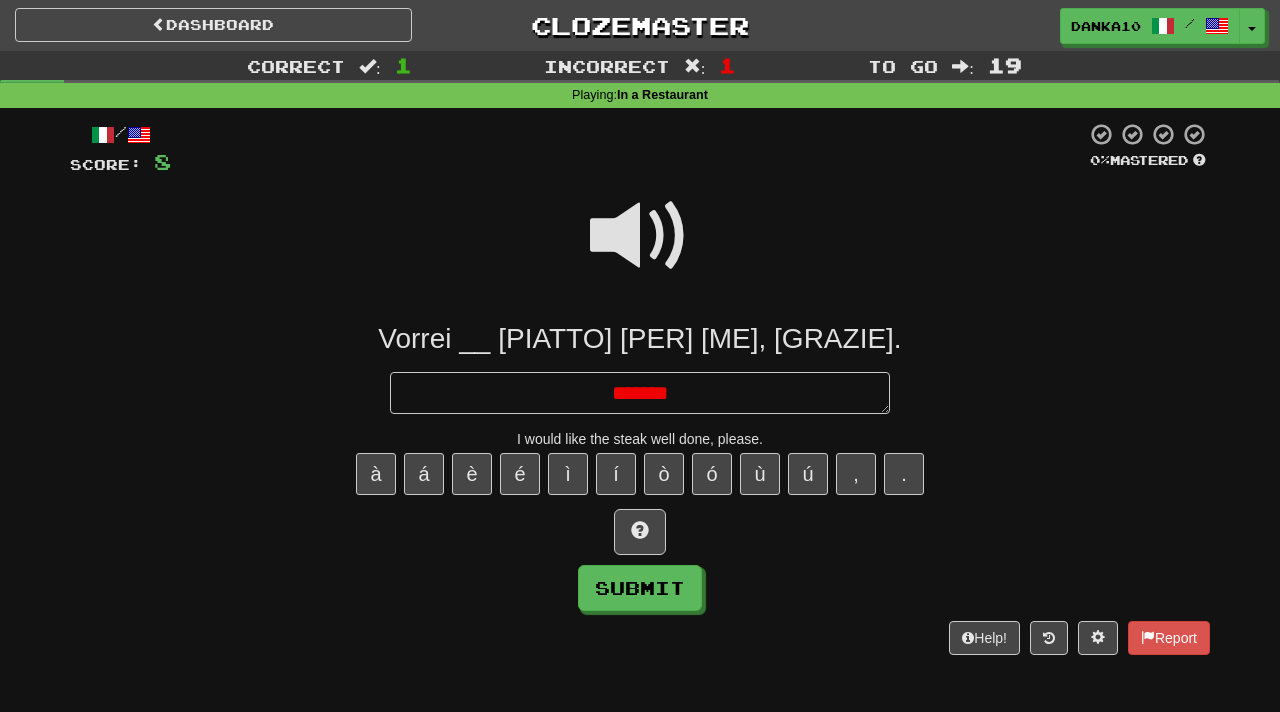 type on "*" 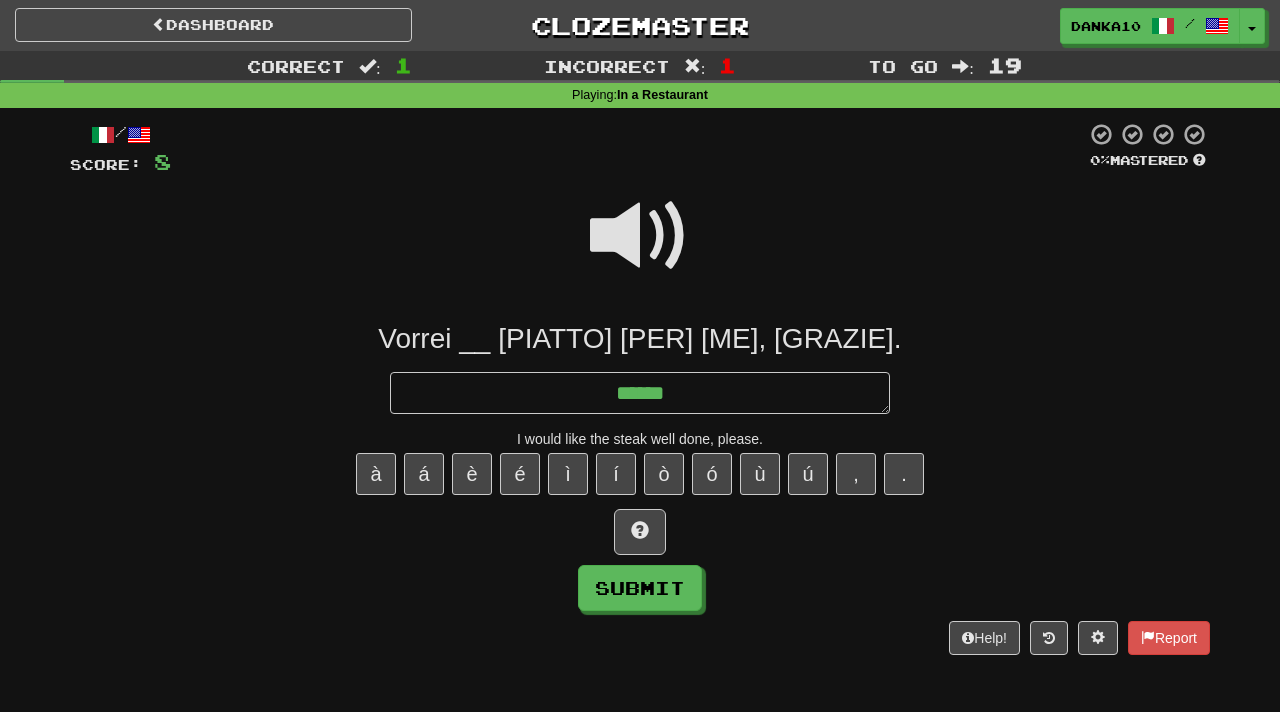 type on "*" 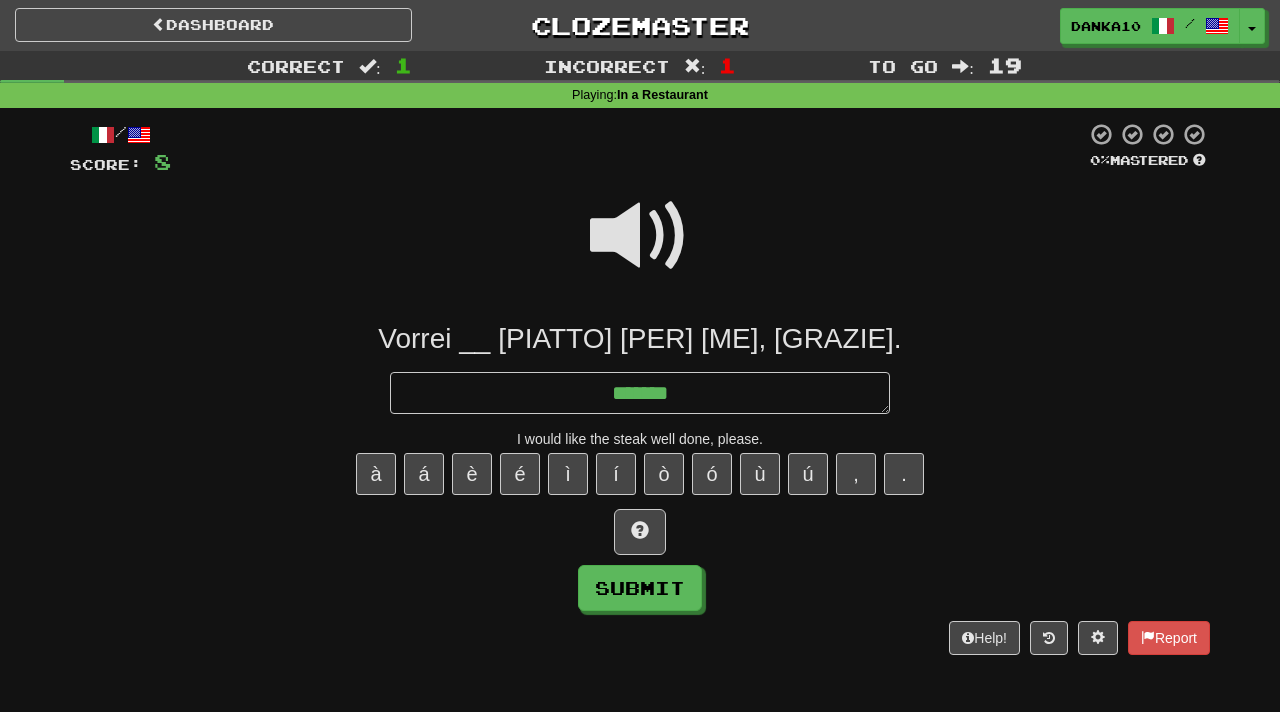 type on "*" 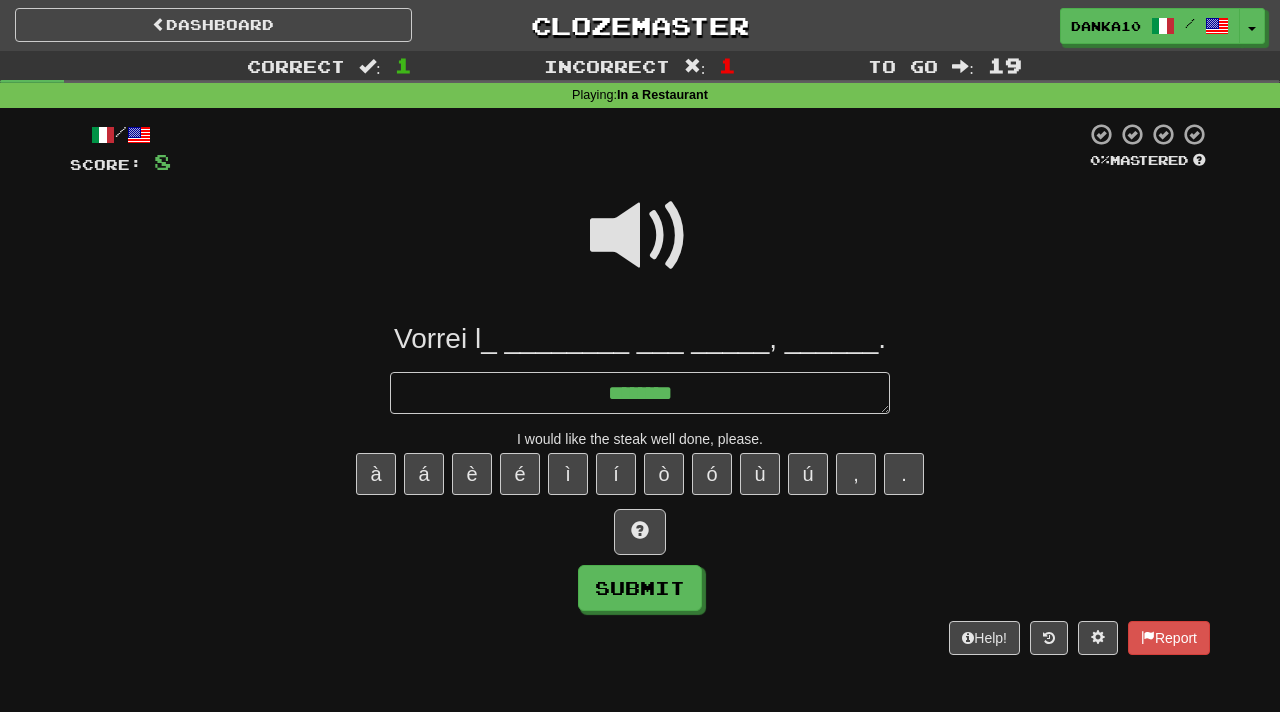 type on "*" 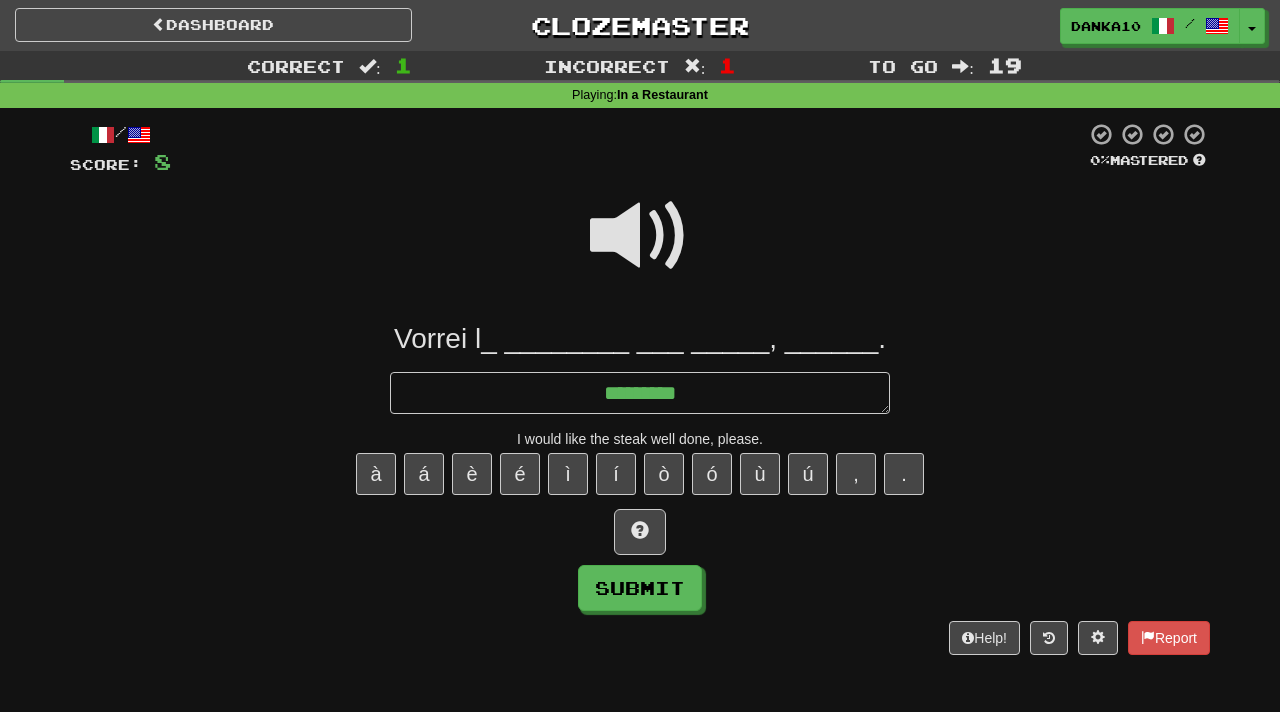 type on "*" 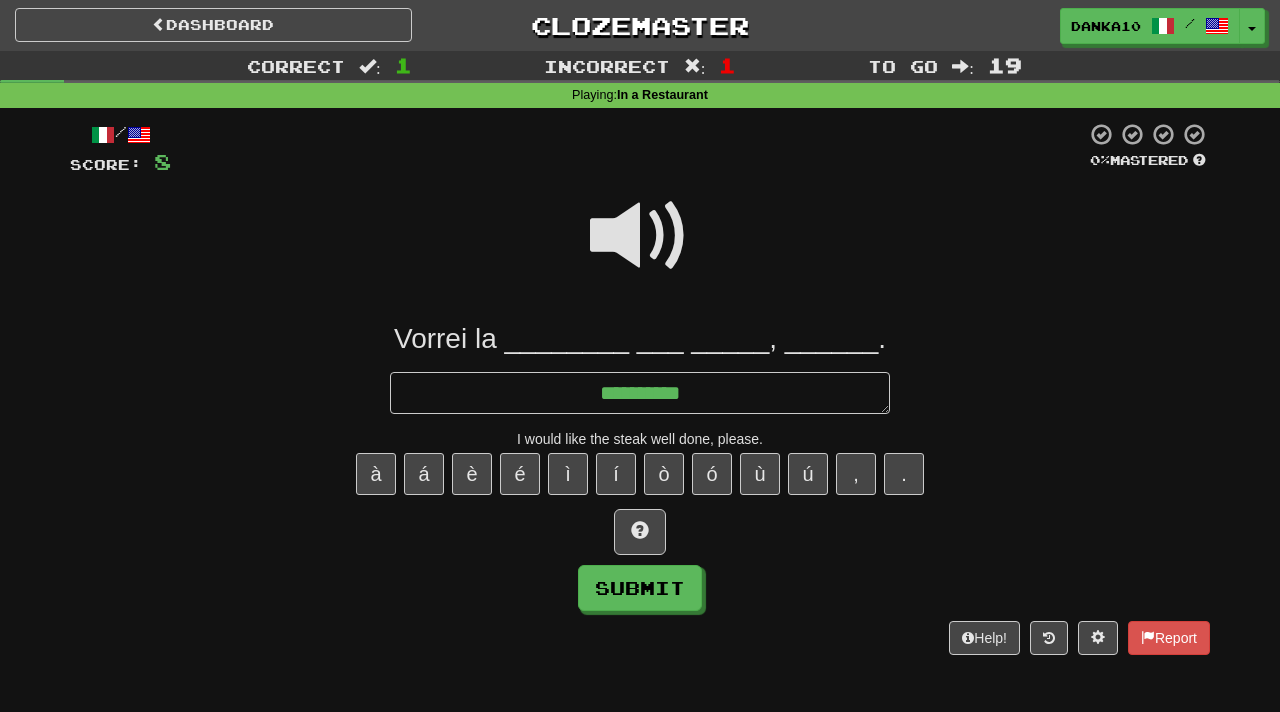 type on "*" 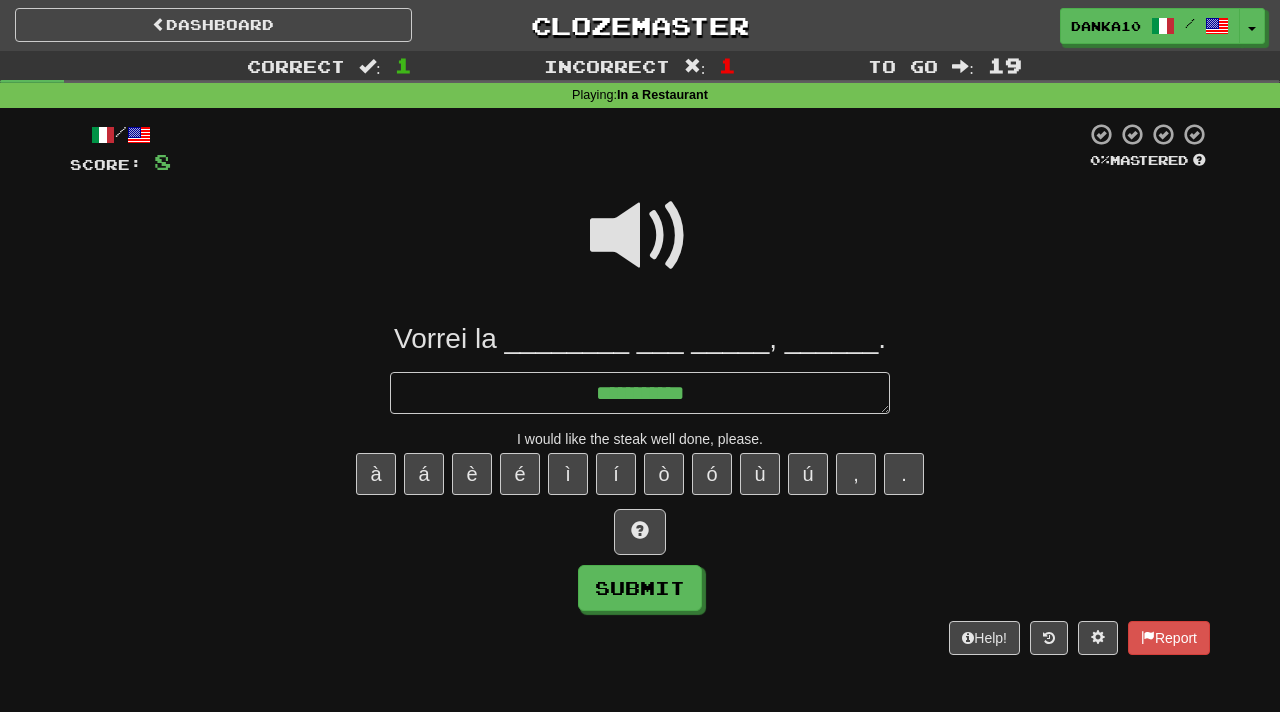 type on "*" 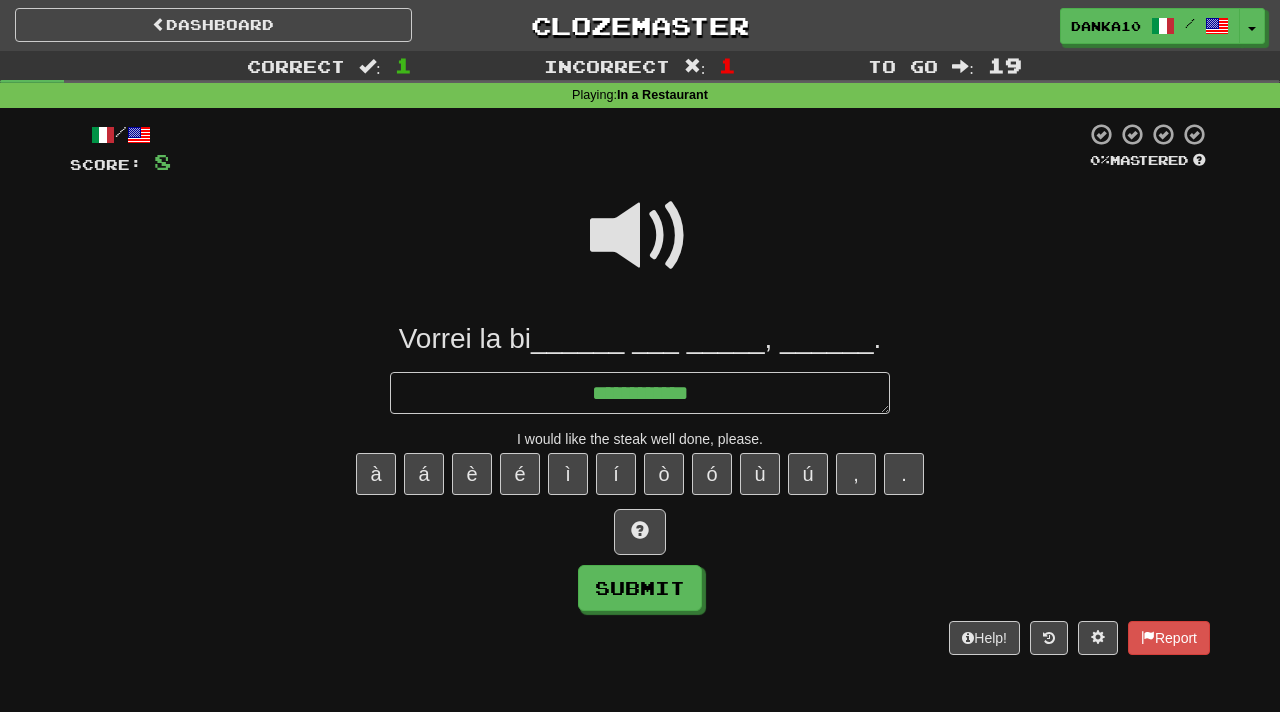 type on "*" 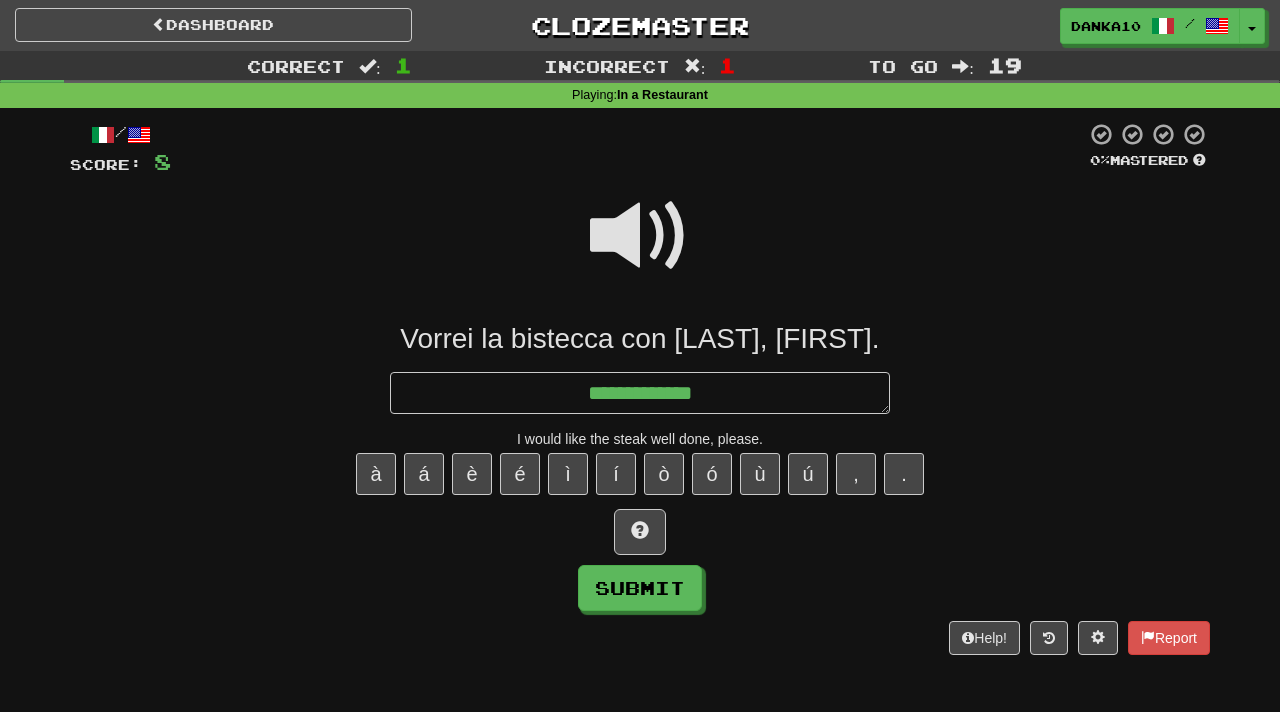 type on "*" 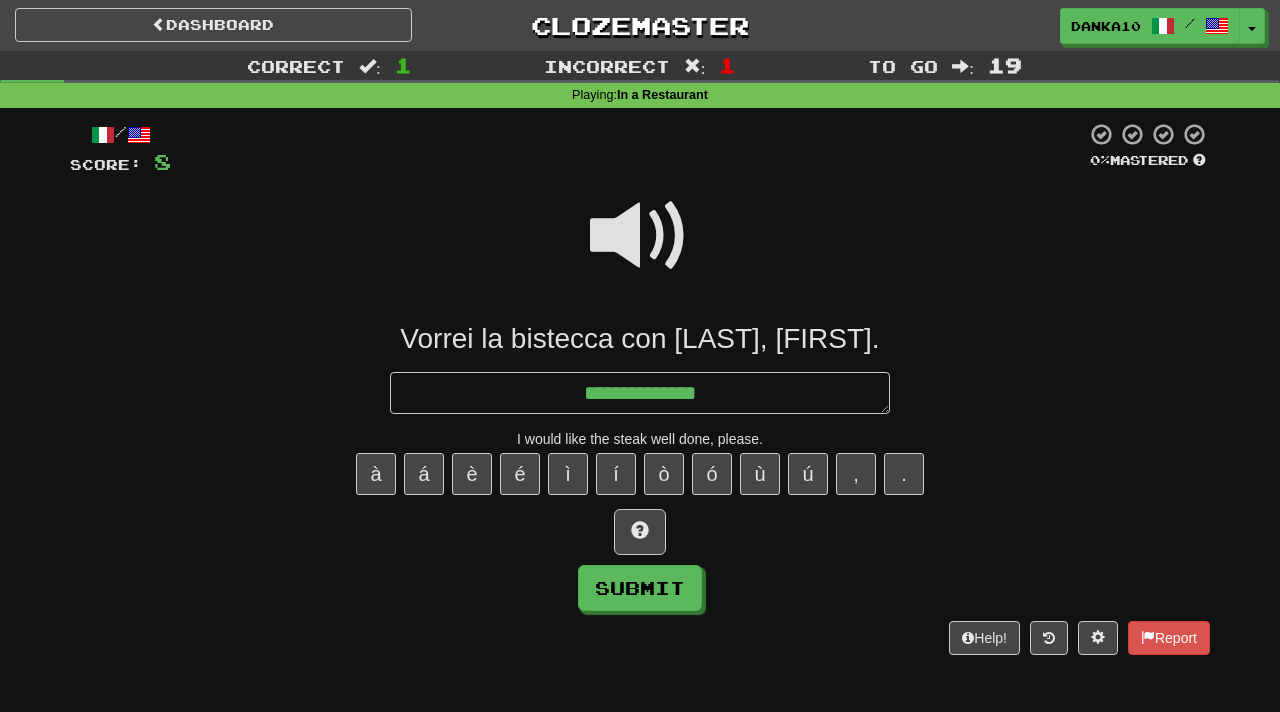 type on "*" 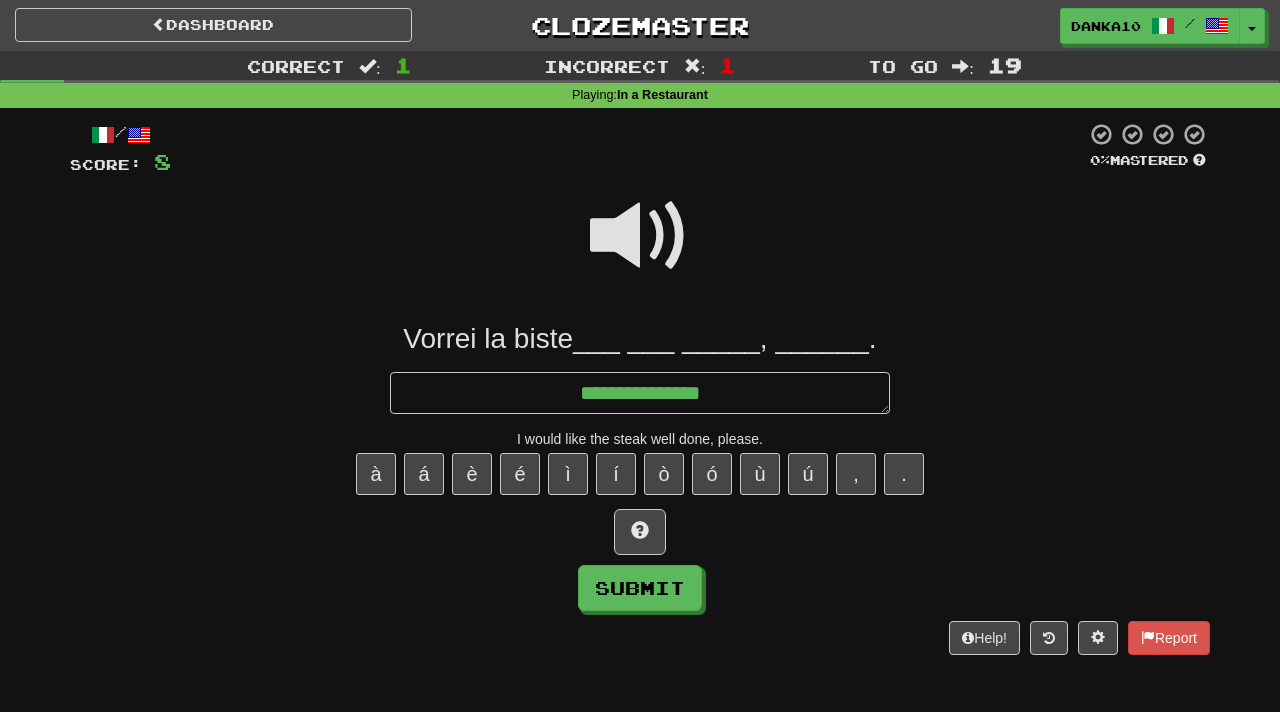 type on "*" 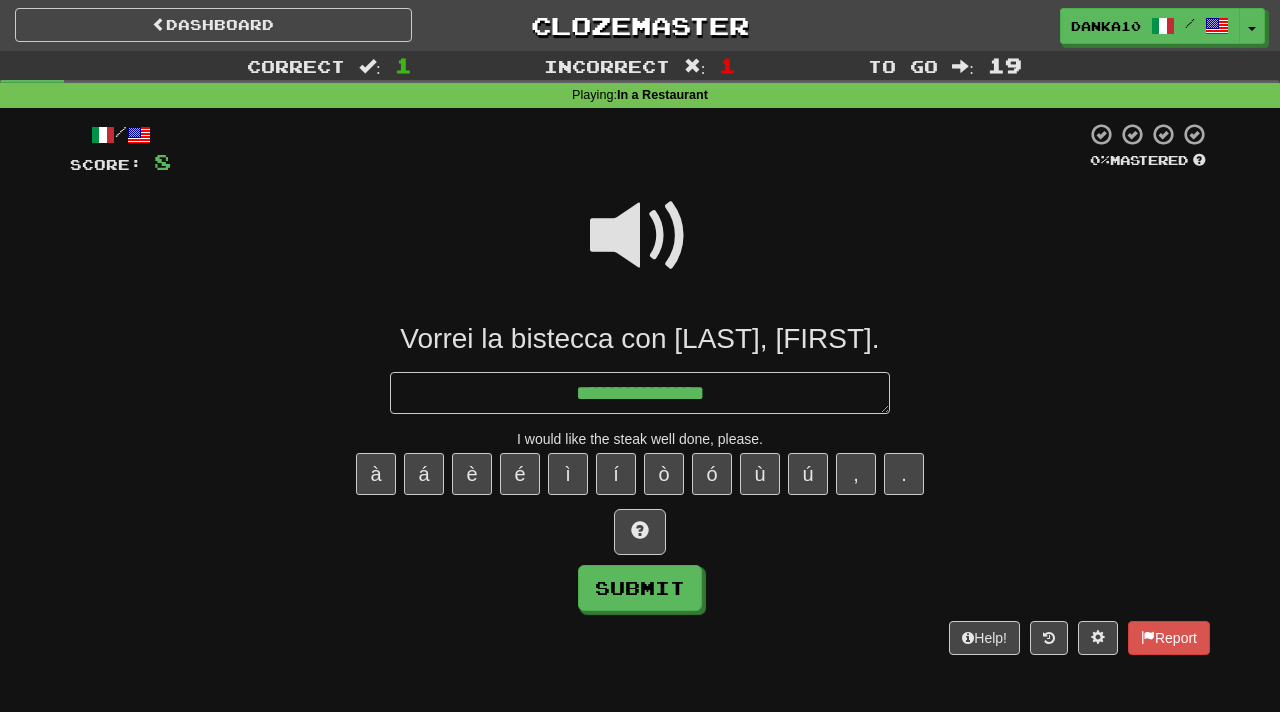 type on "*" 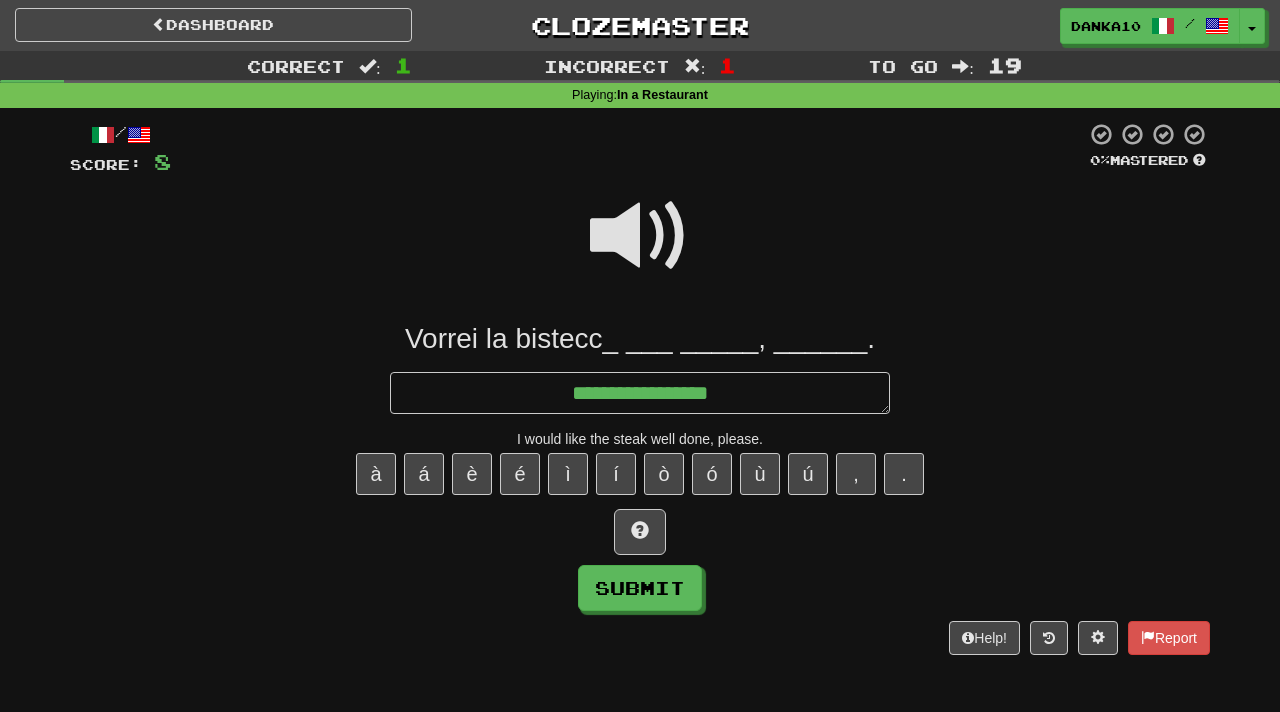 type on "*" 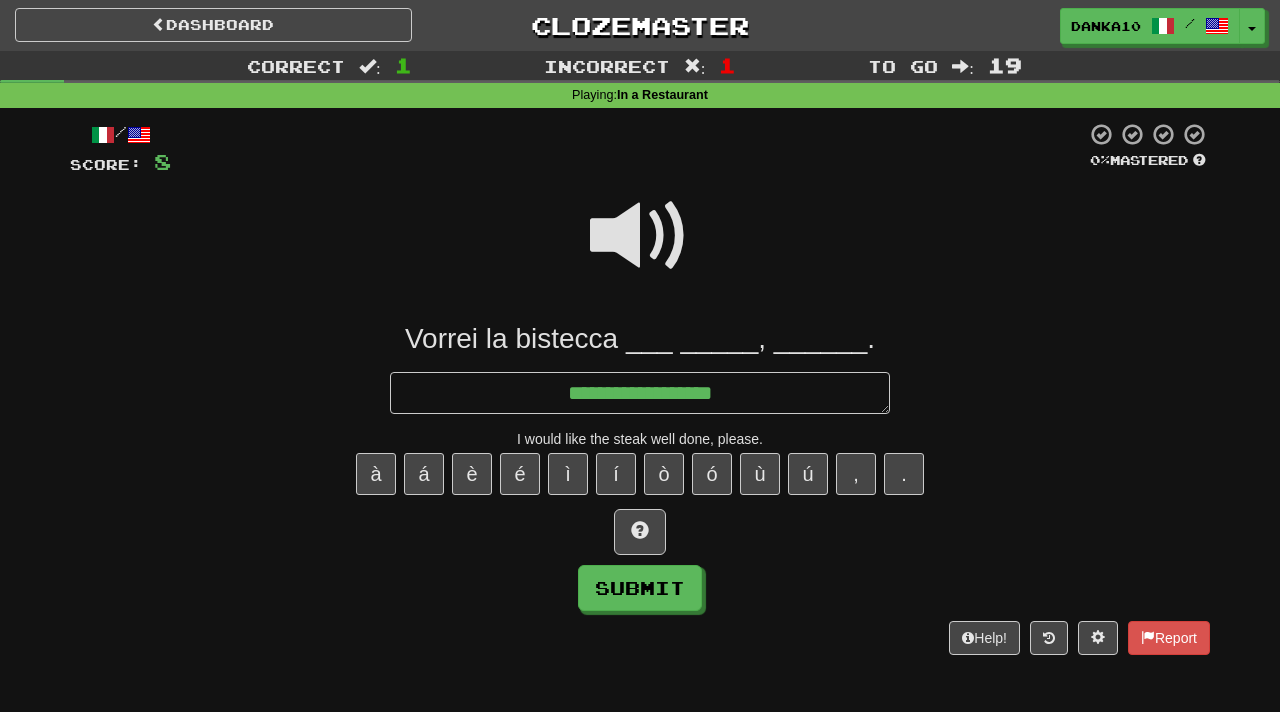 type on "*" 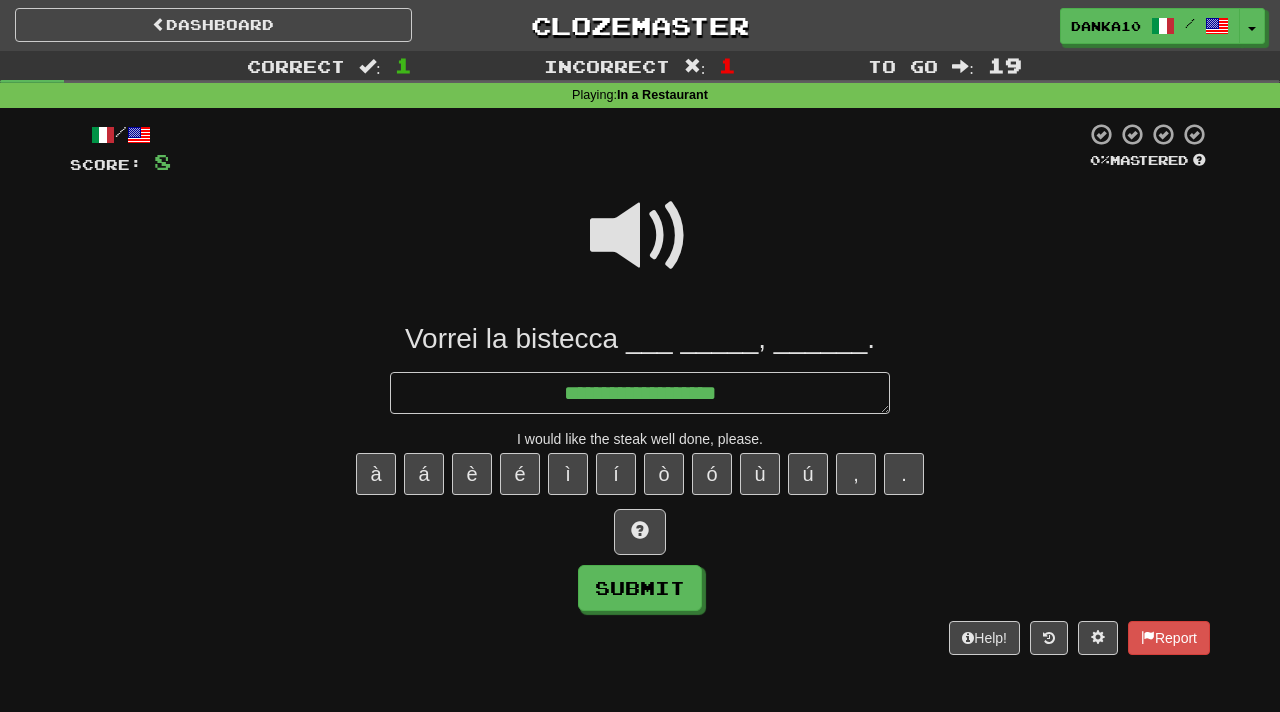 type on "*" 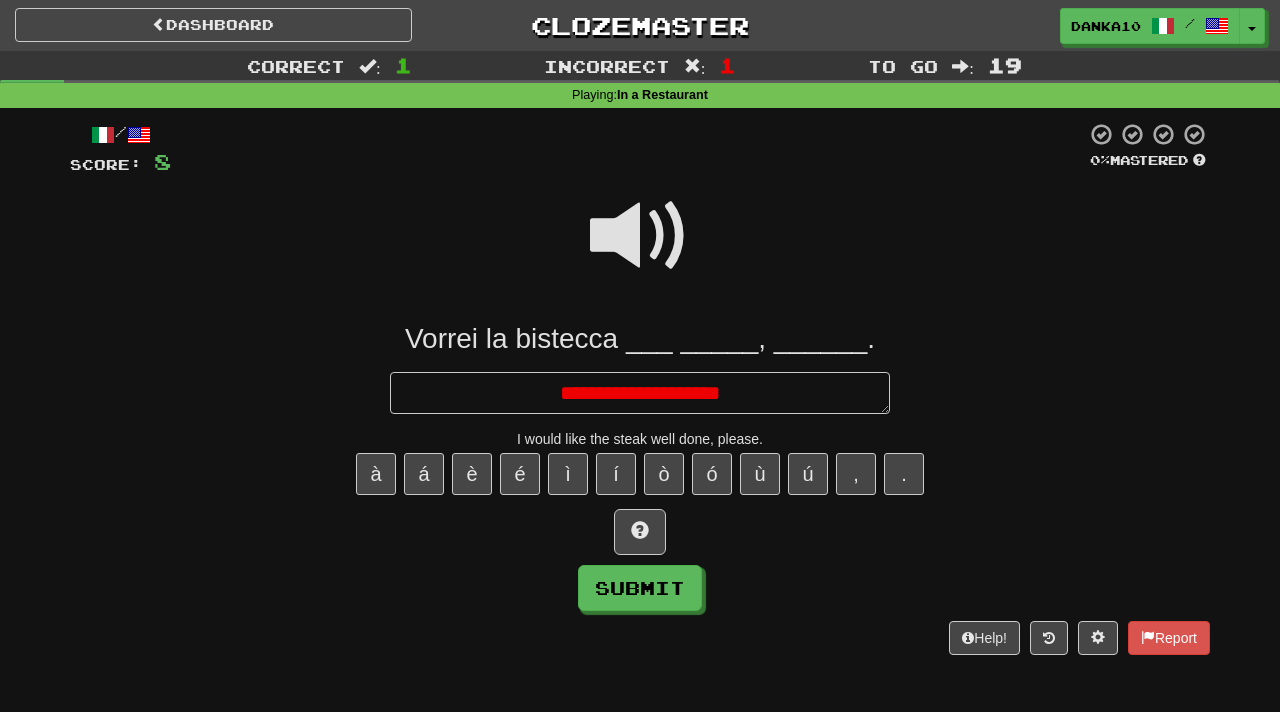 type on "*" 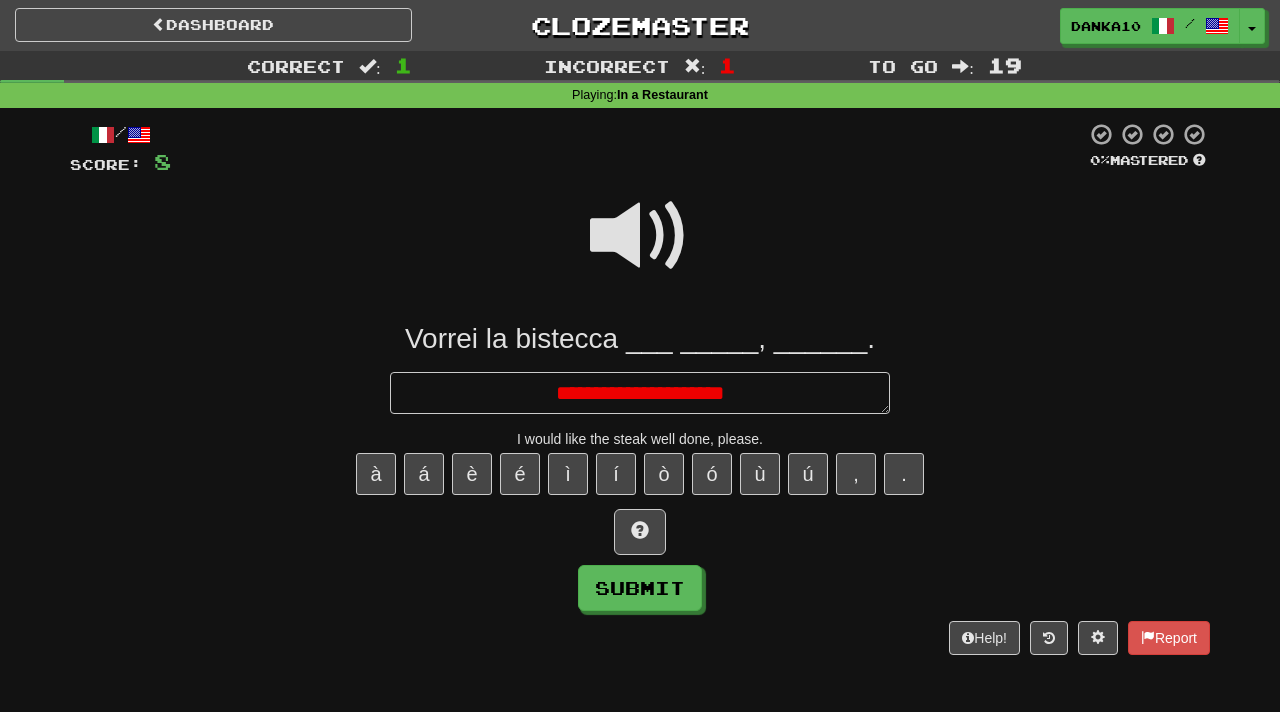 type on "*" 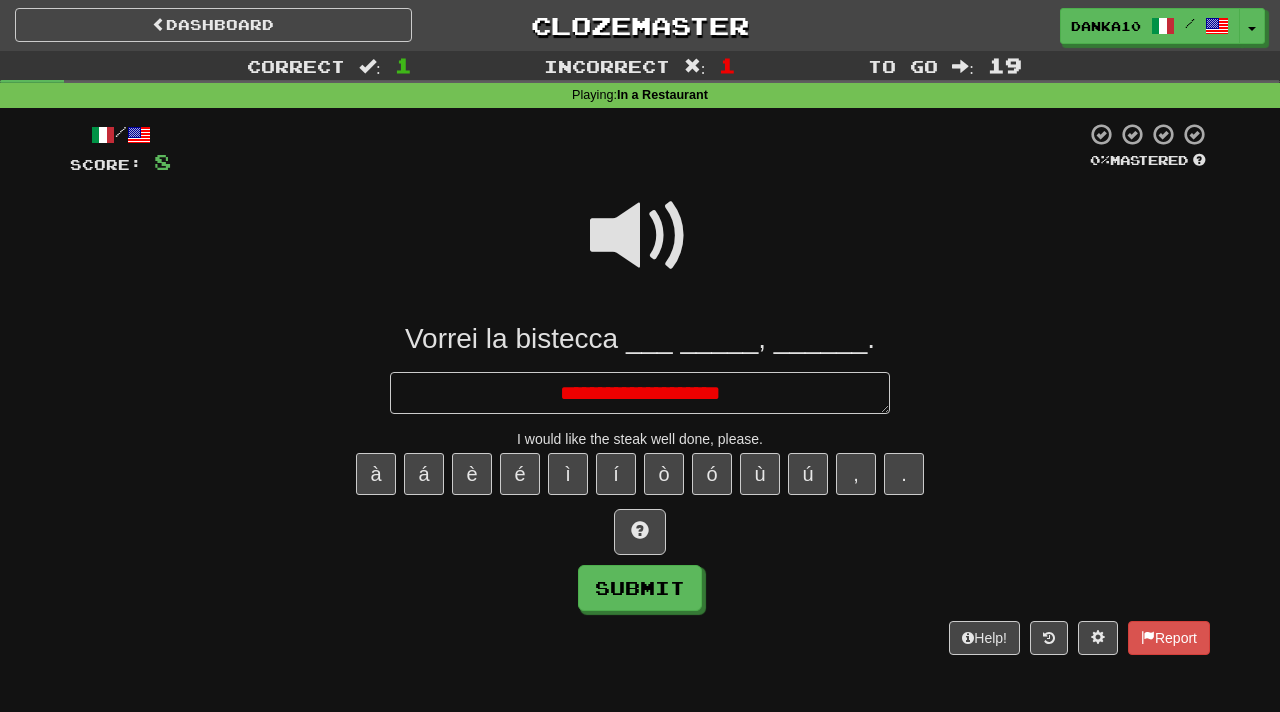 type on "*" 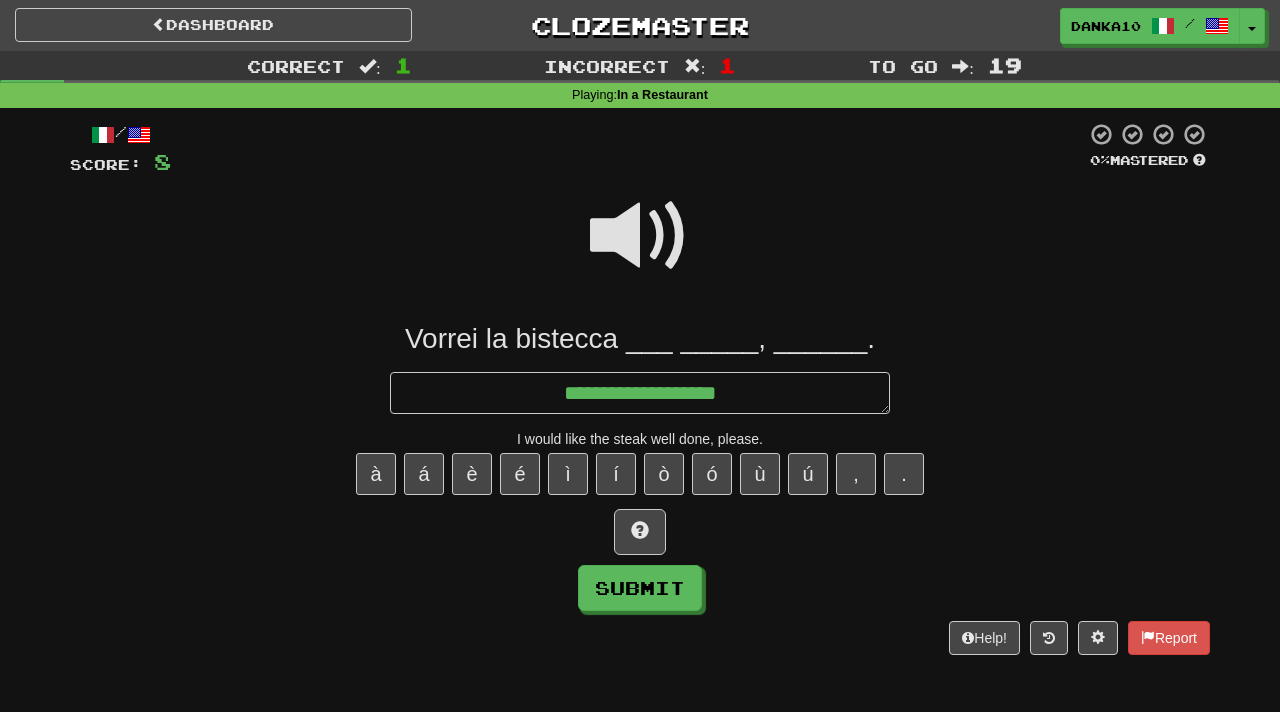 type on "*" 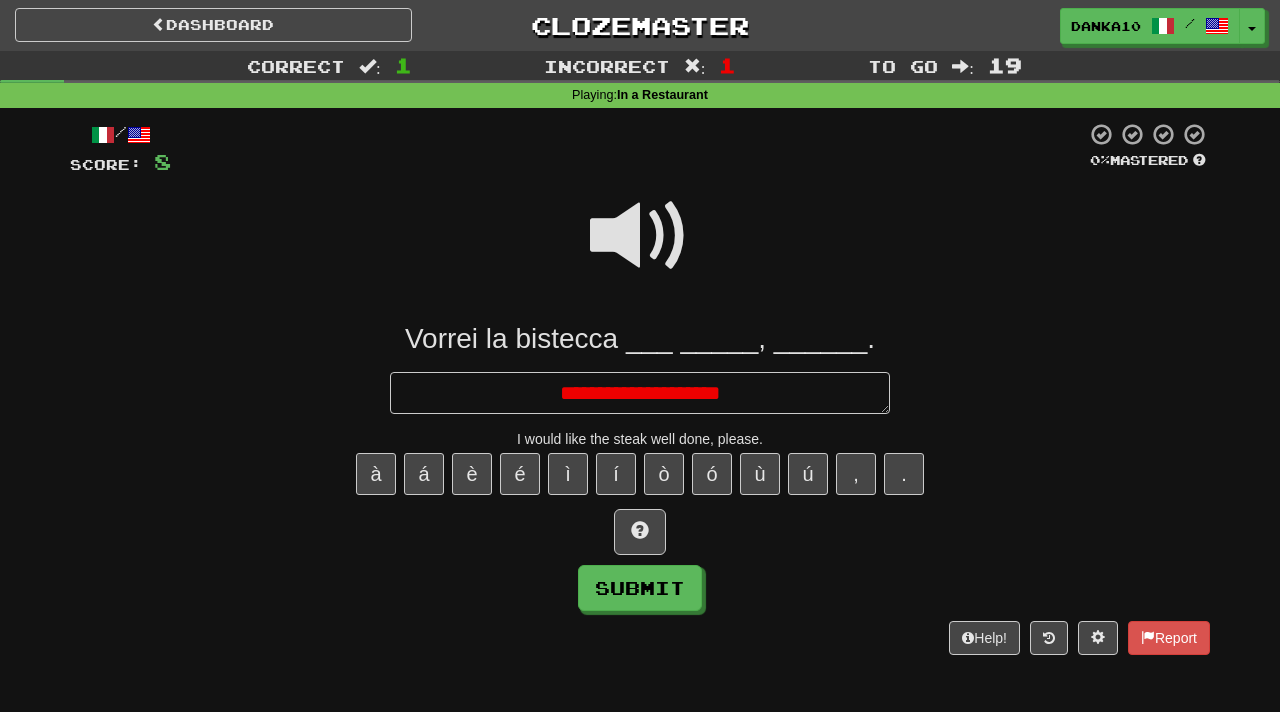 type on "*" 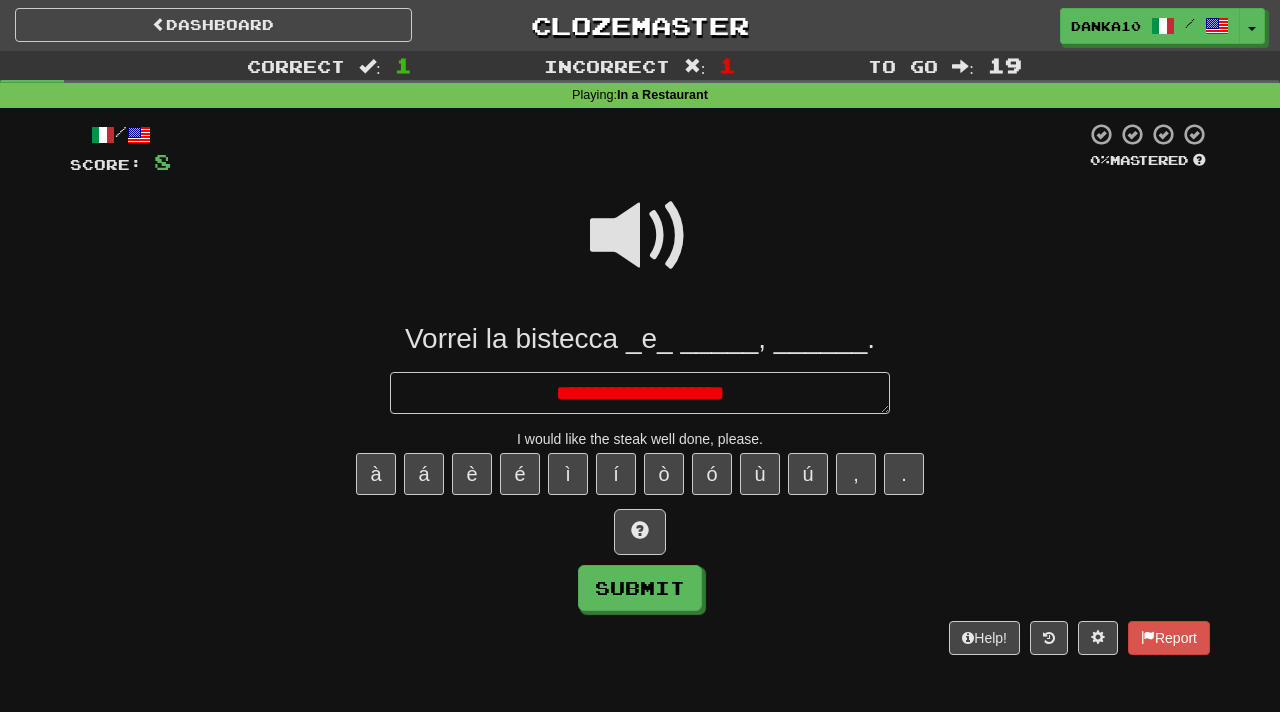 type on "*" 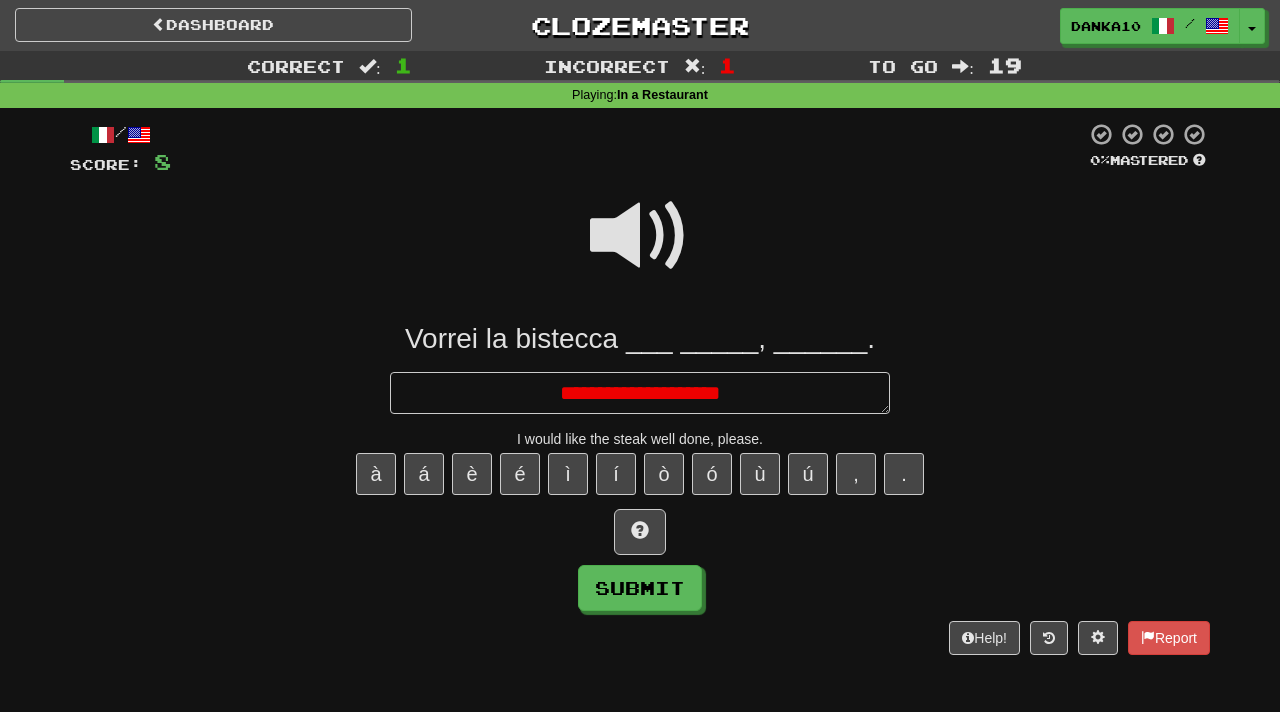 type 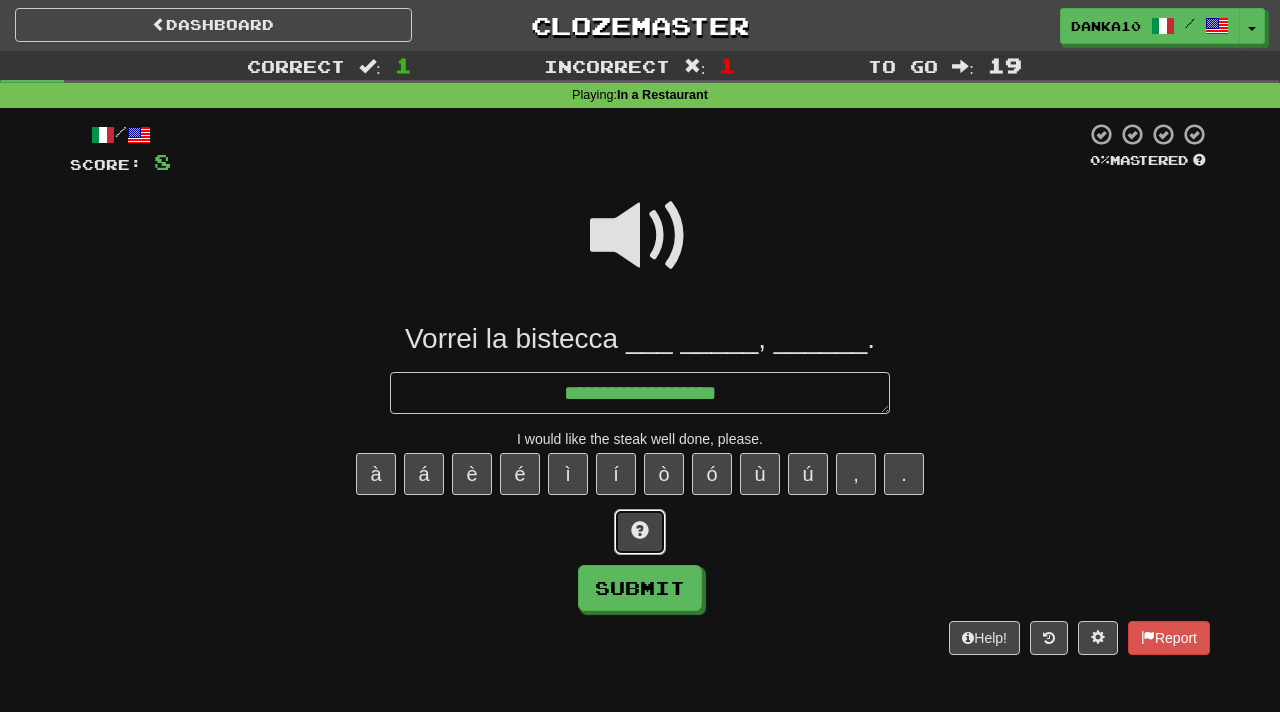click at bounding box center [640, 530] 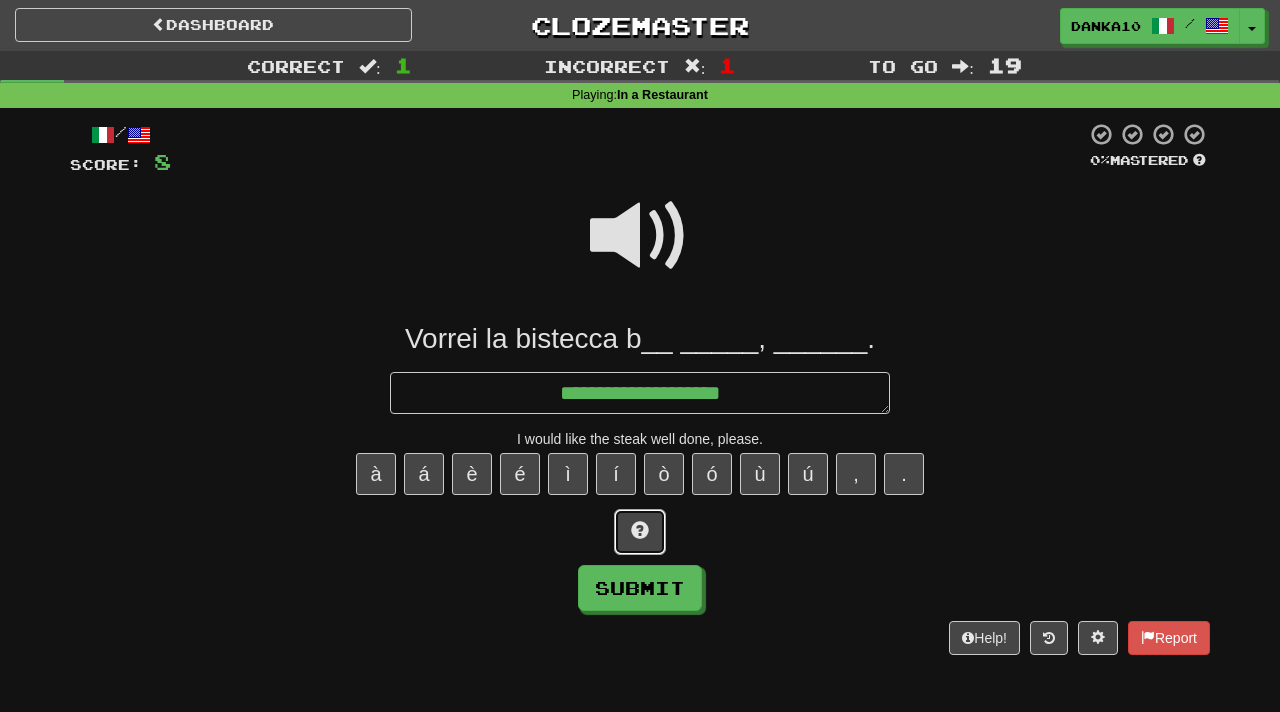 click at bounding box center [640, 530] 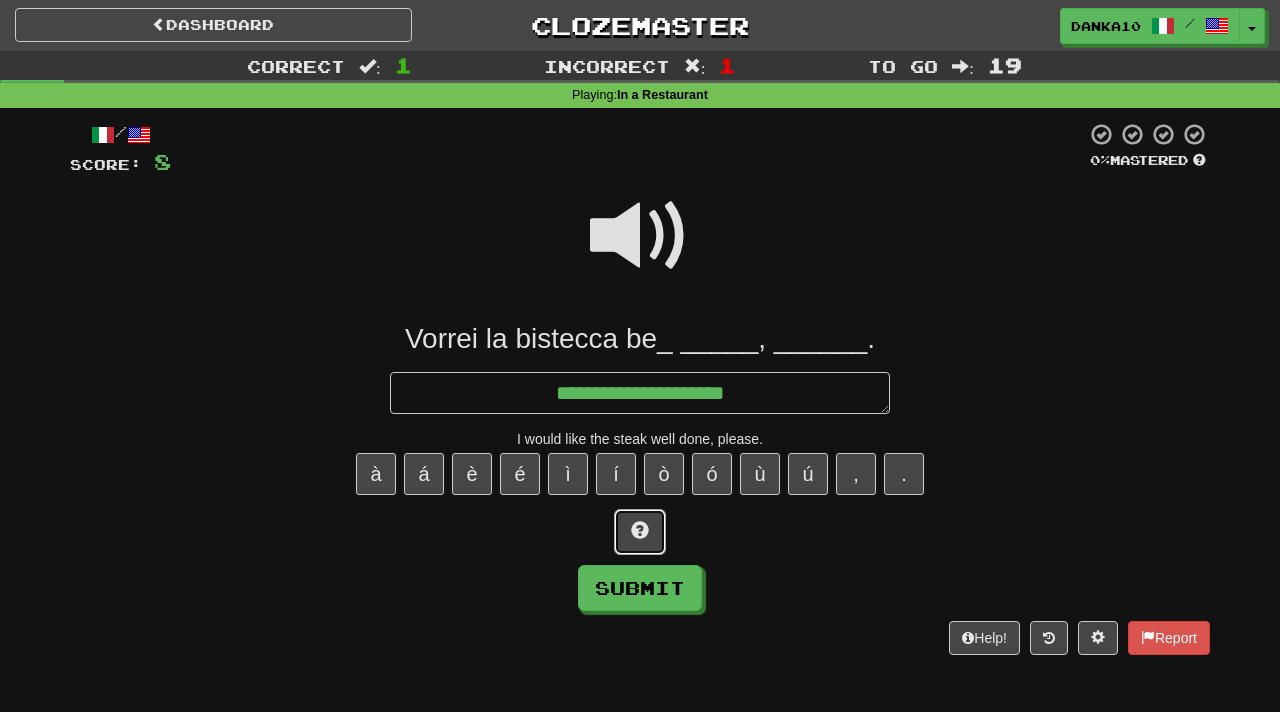 click at bounding box center (640, 530) 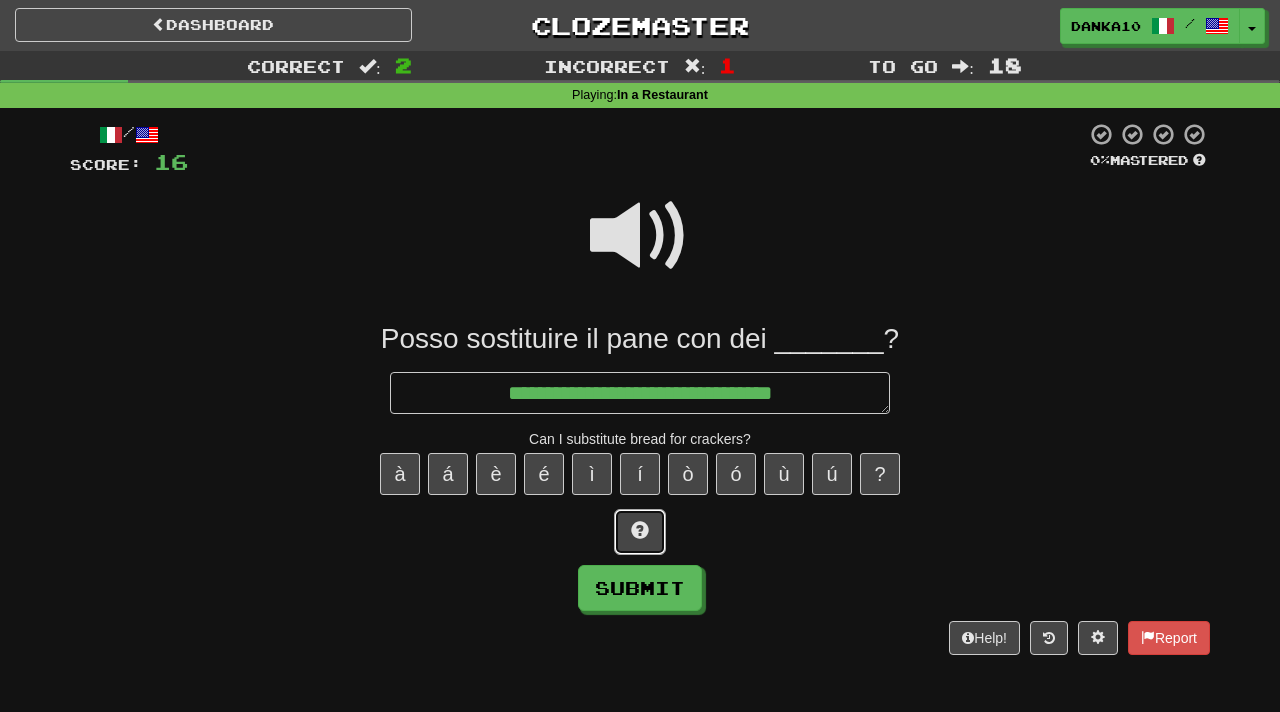 click at bounding box center (640, 532) 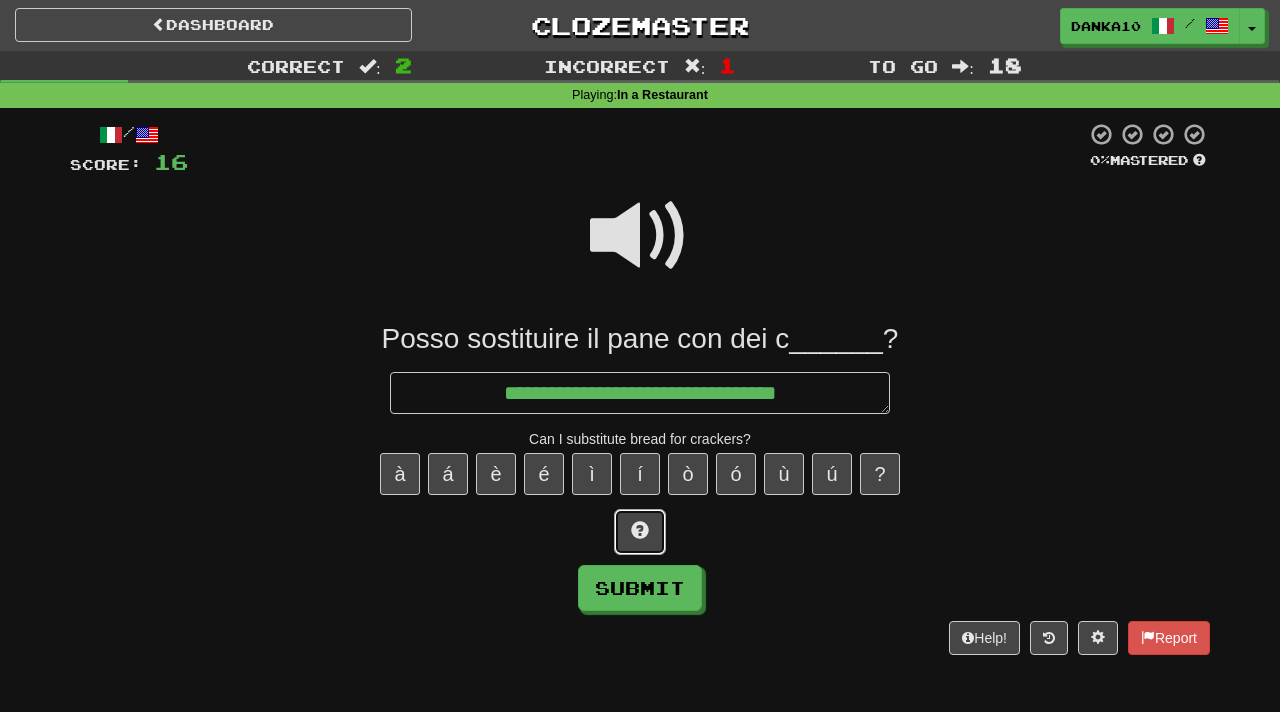 click at bounding box center (640, 532) 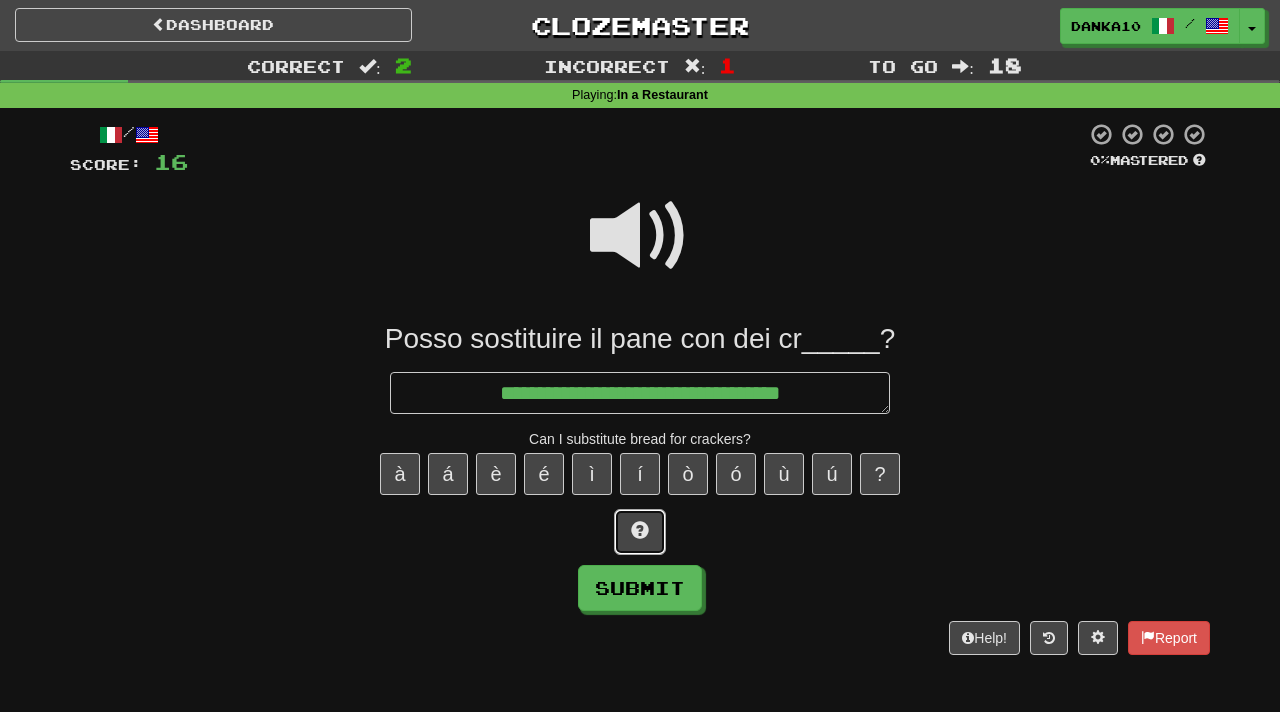 click at bounding box center [640, 532] 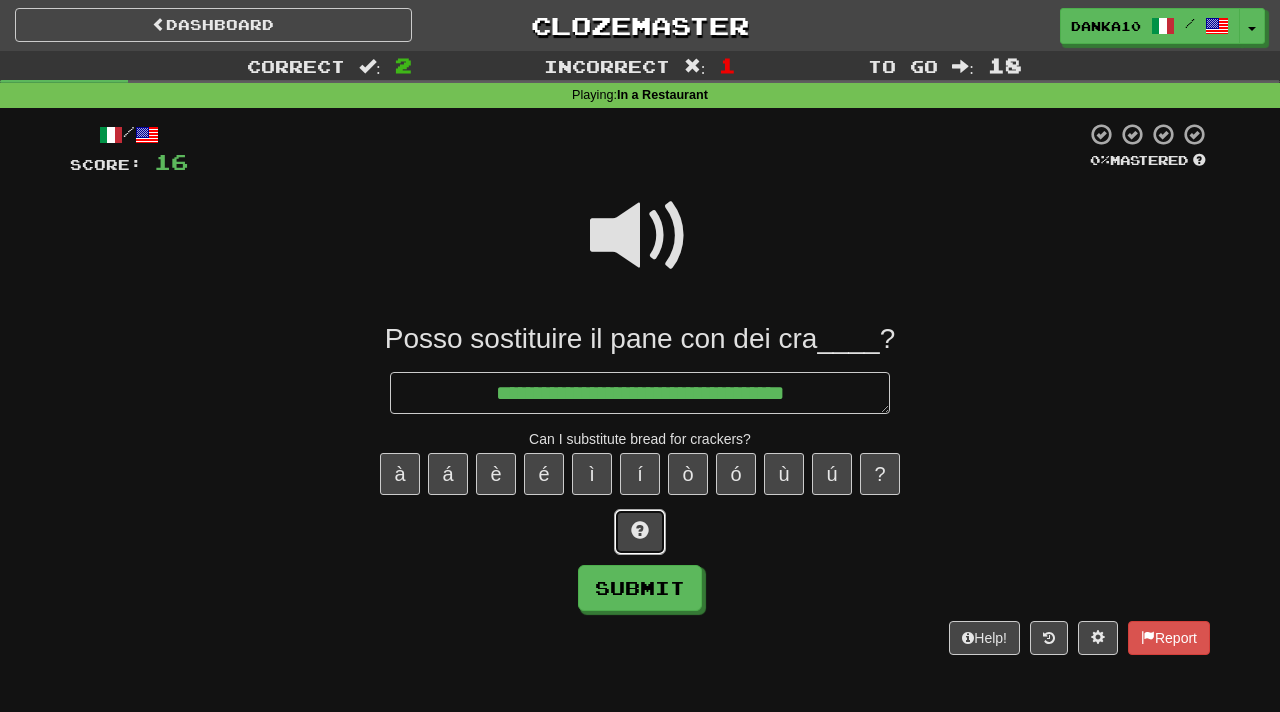click at bounding box center (640, 532) 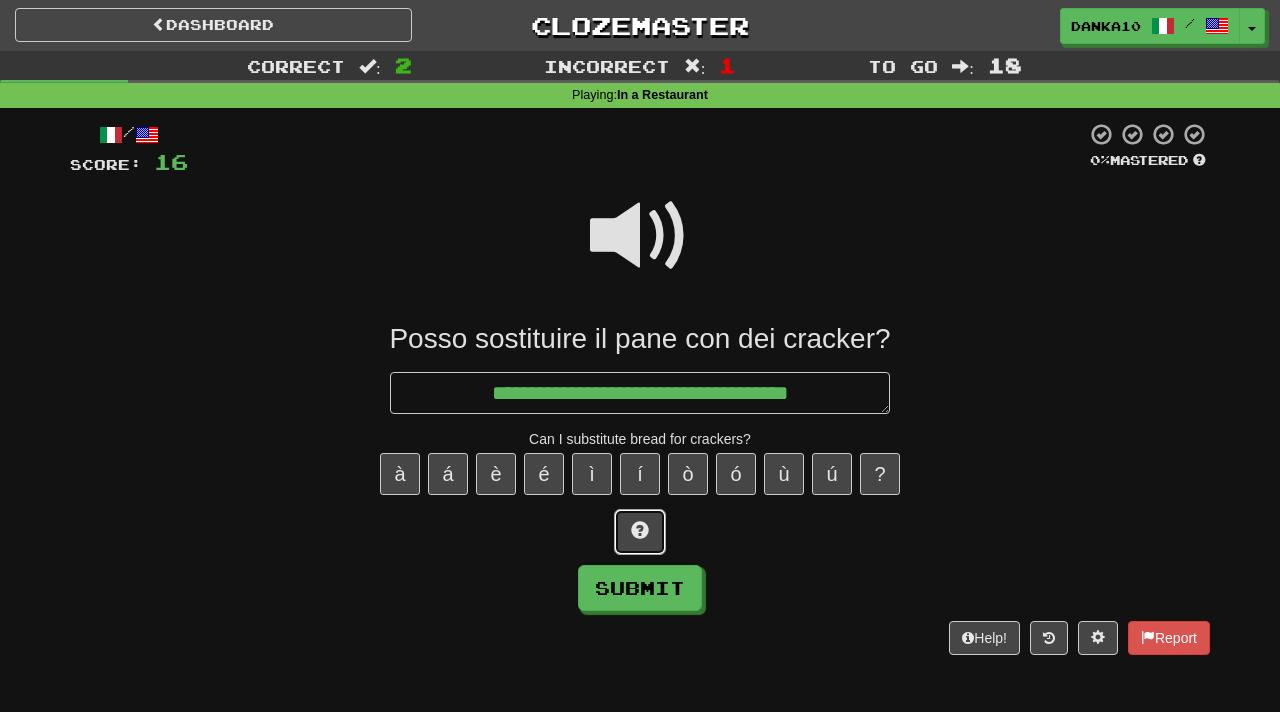 click at bounding box center (640, 532) 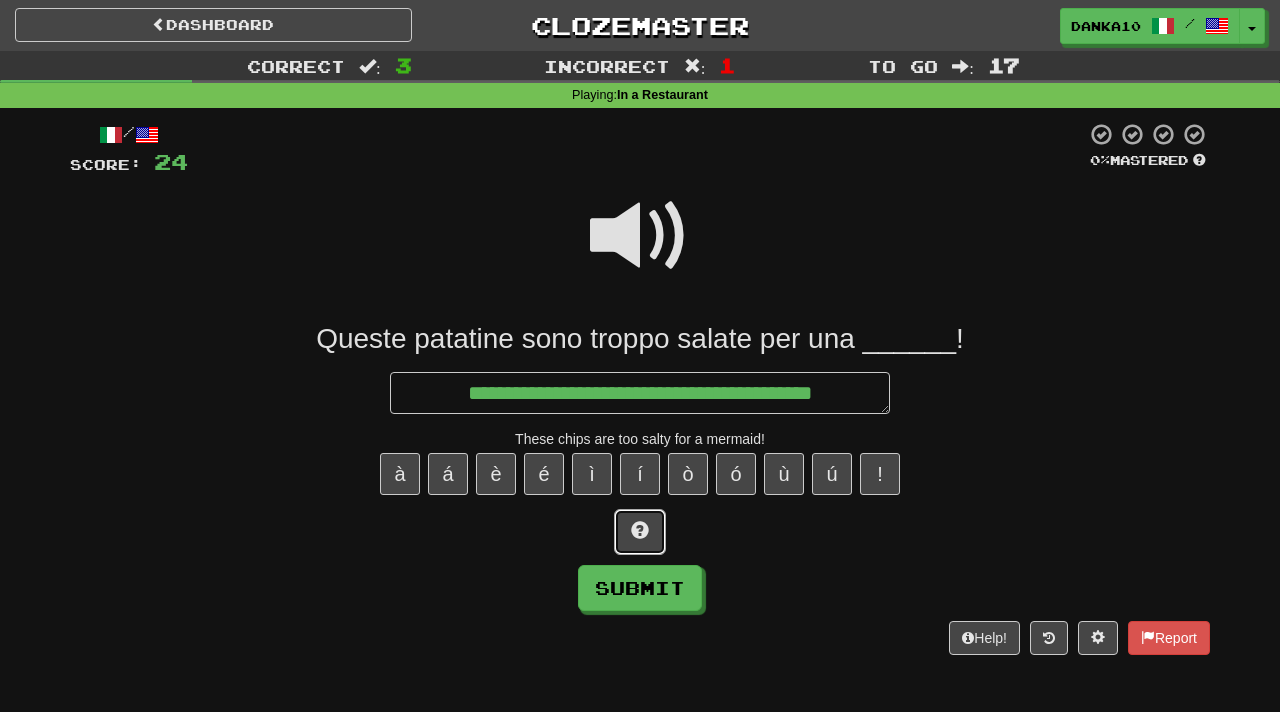 click at bounding box center (640, 530) 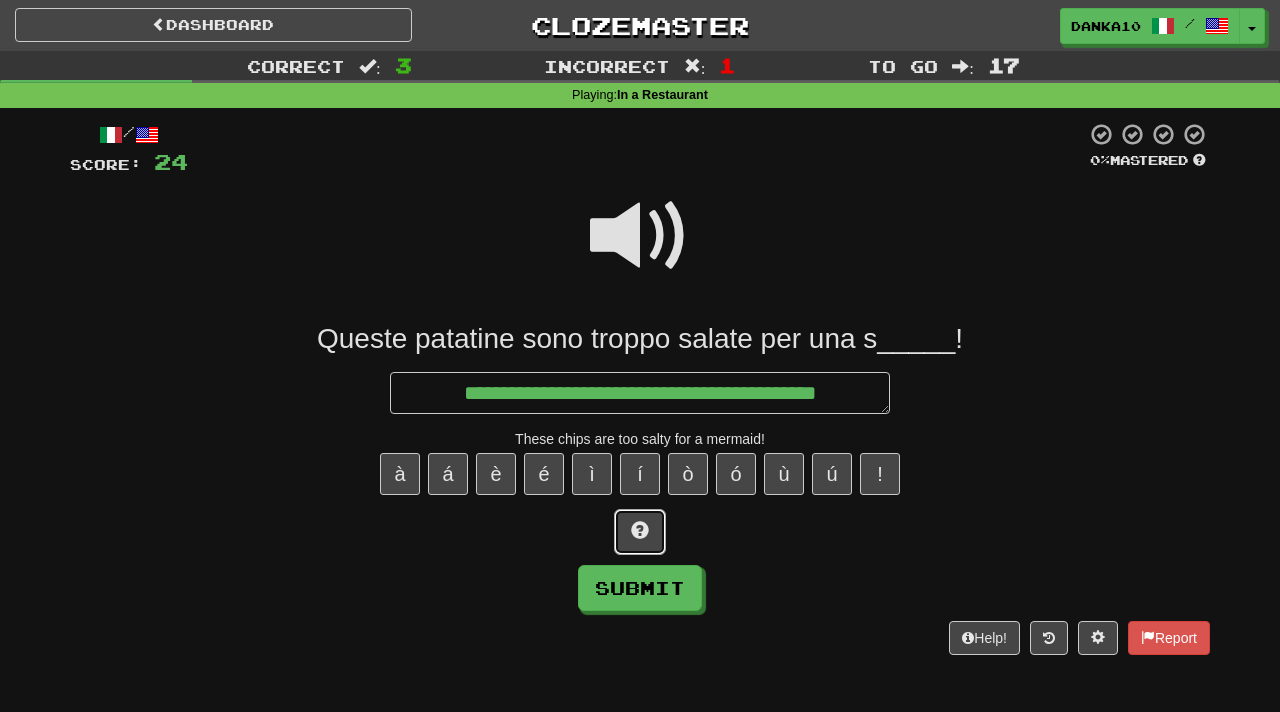 click at bounding box center (640, 530) 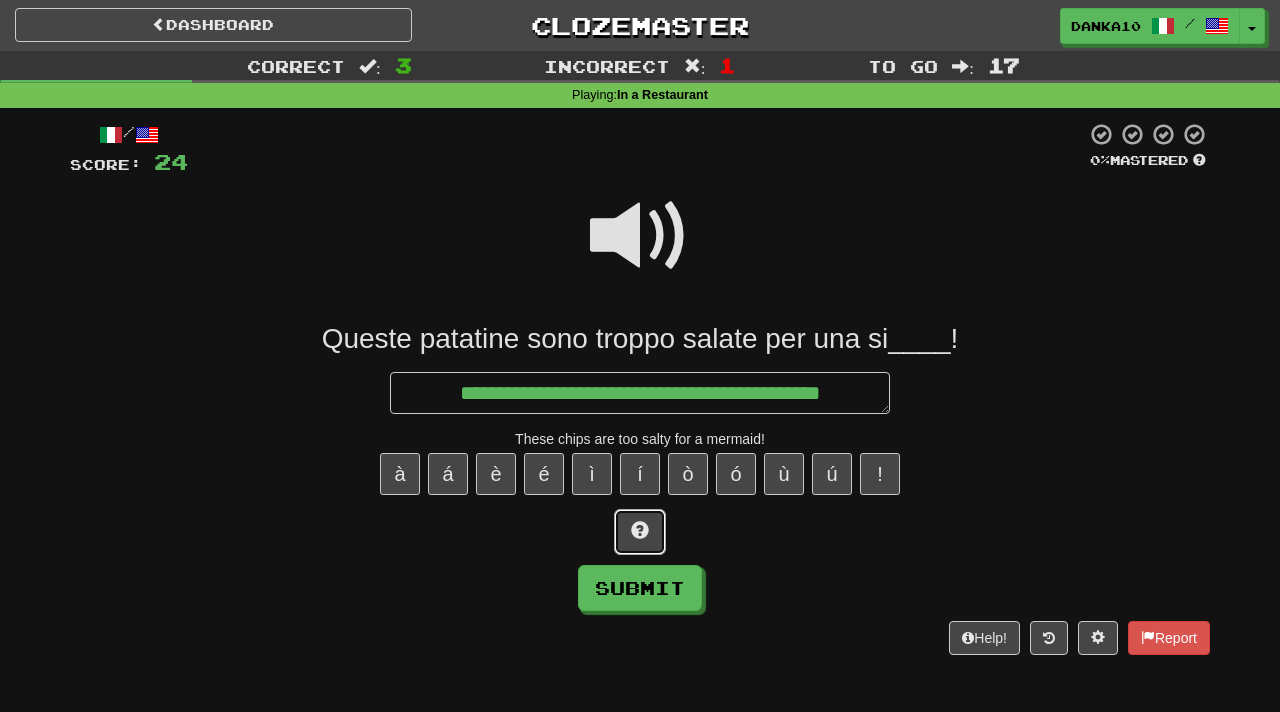 click at bounding box center [640, 530] 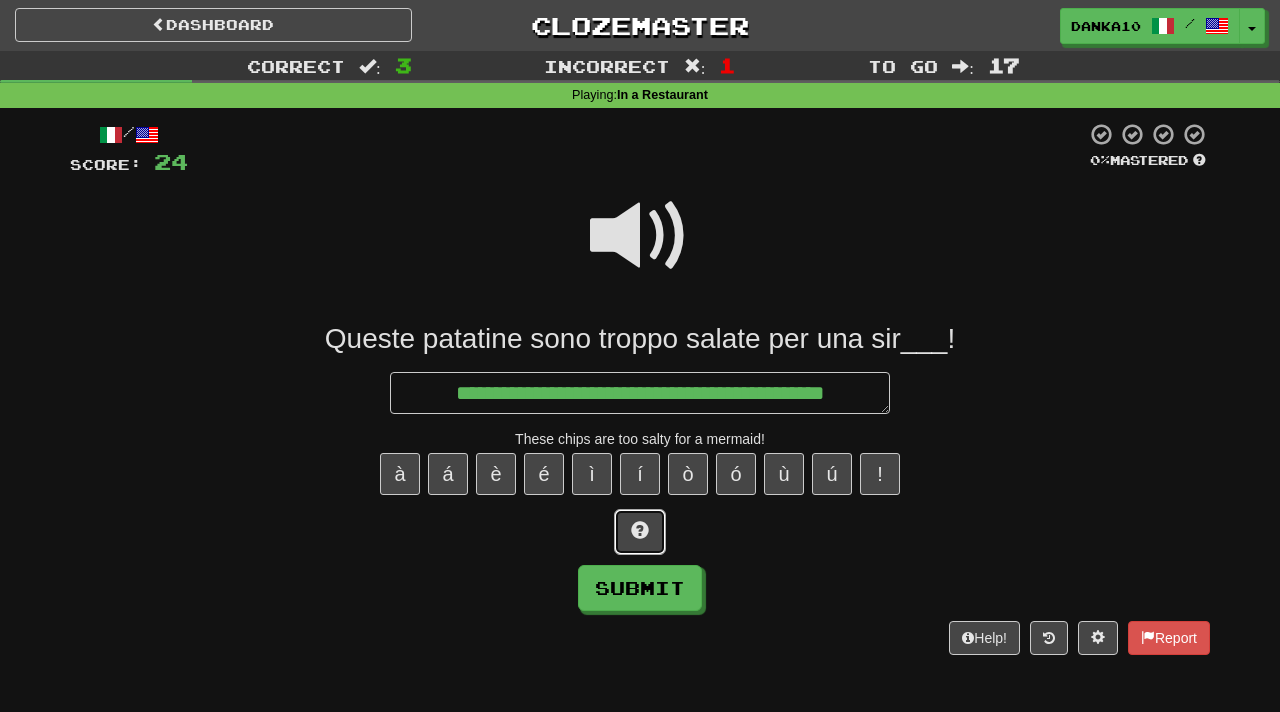 click at bounding box center [640, 530] 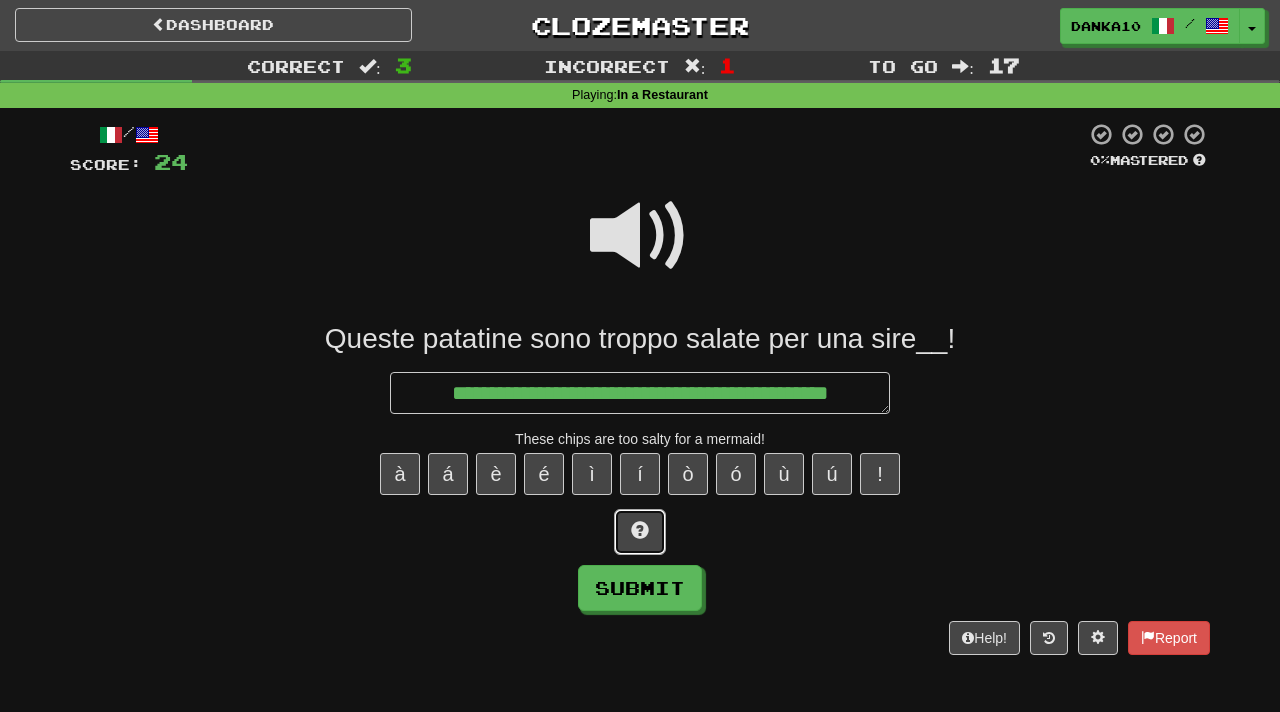 click at bounding box center [640, 530] 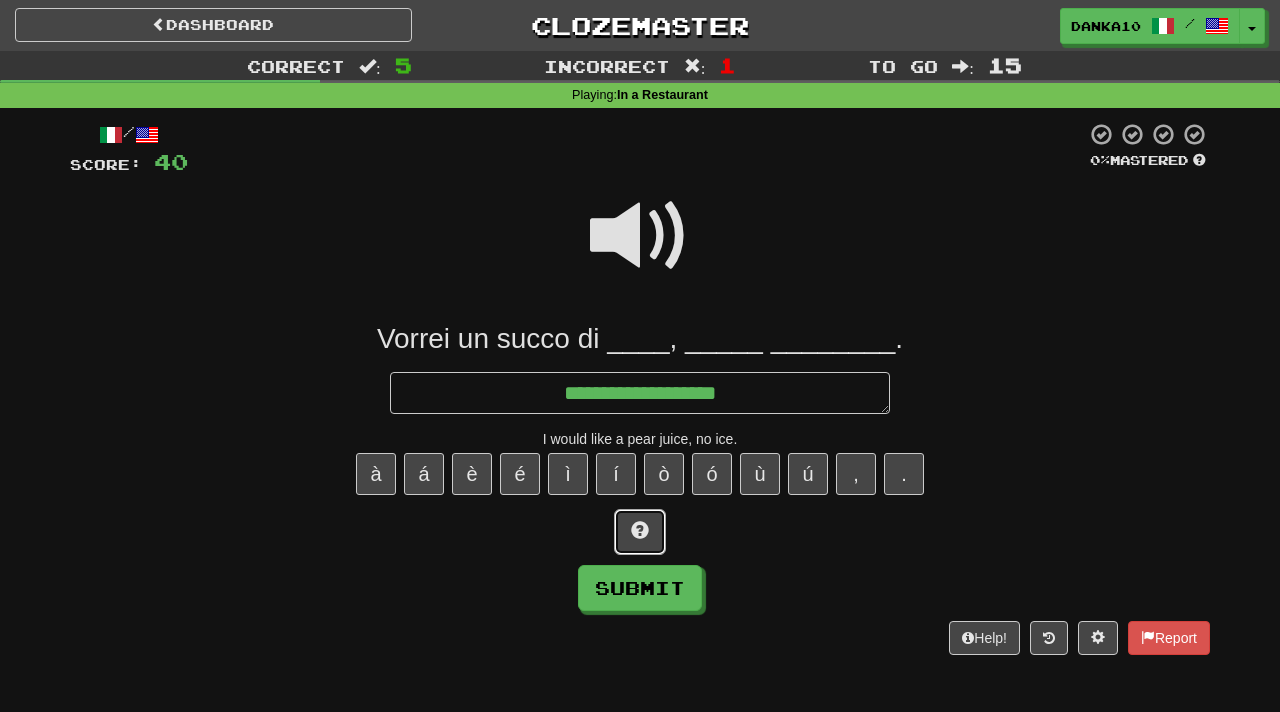 click at bounding box center (640, 530) 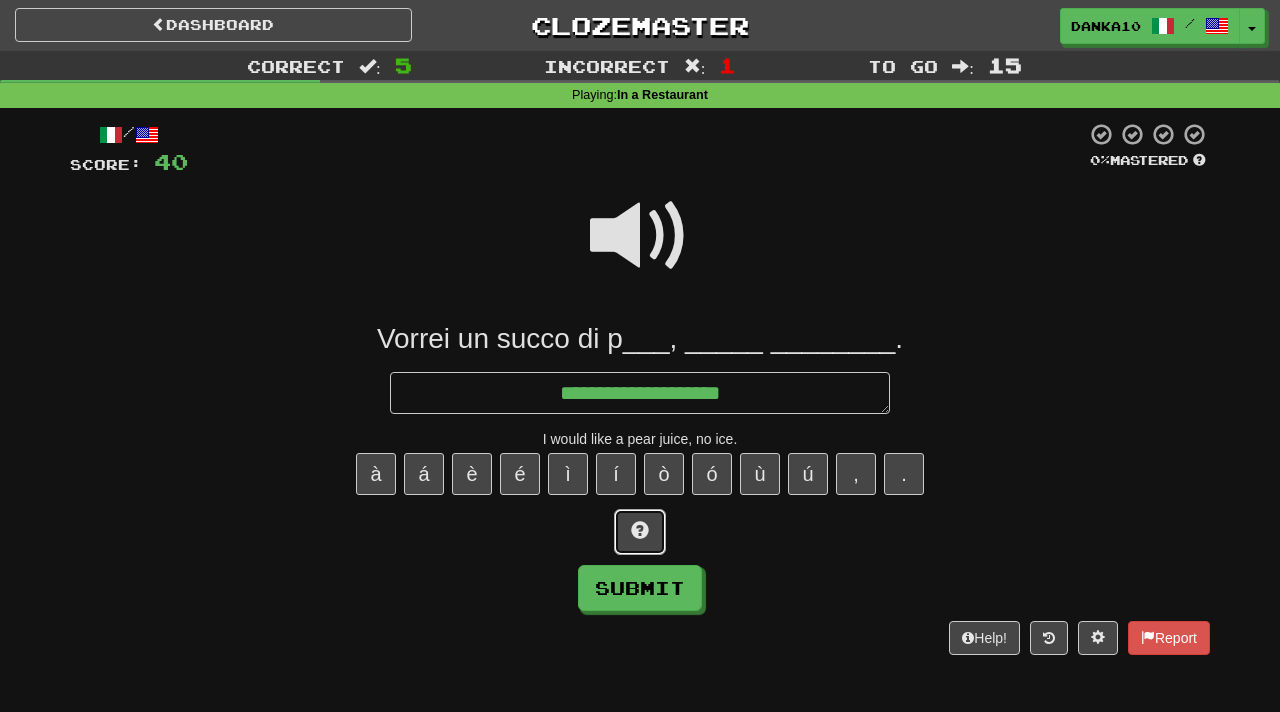 click at bounding box center [640, 530] 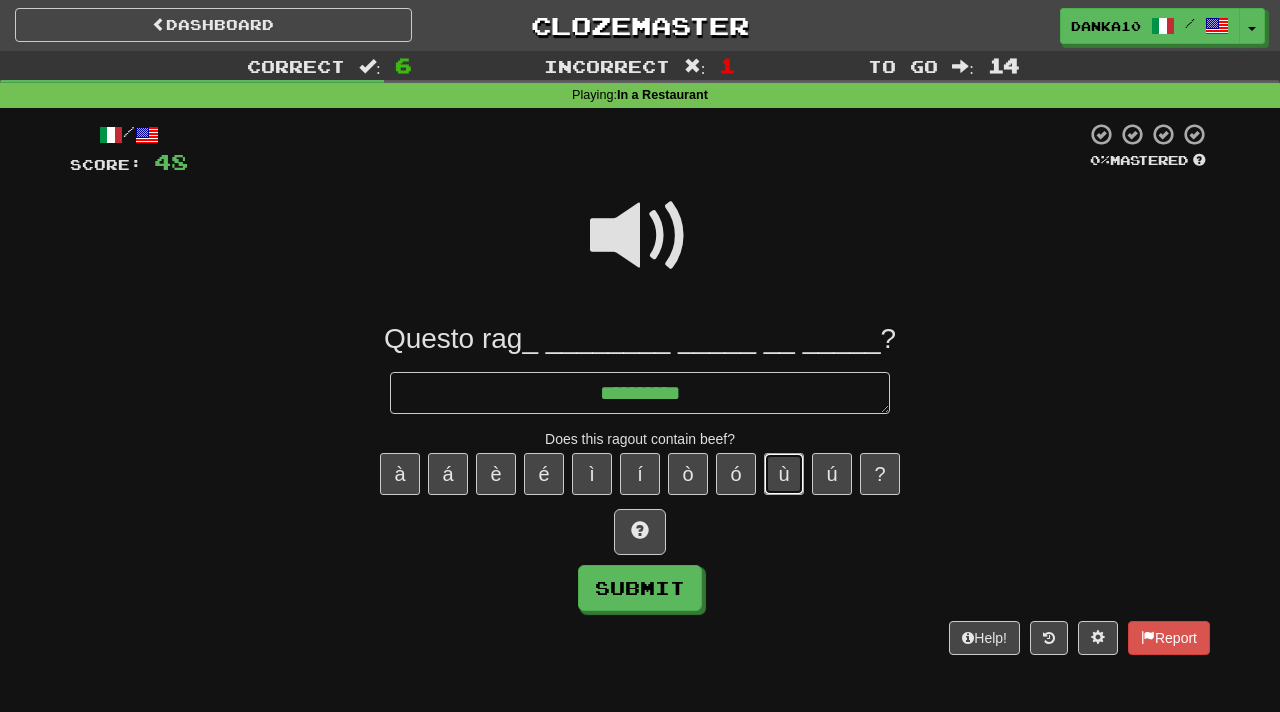 click on "ù" at bounding box center [784, 474] 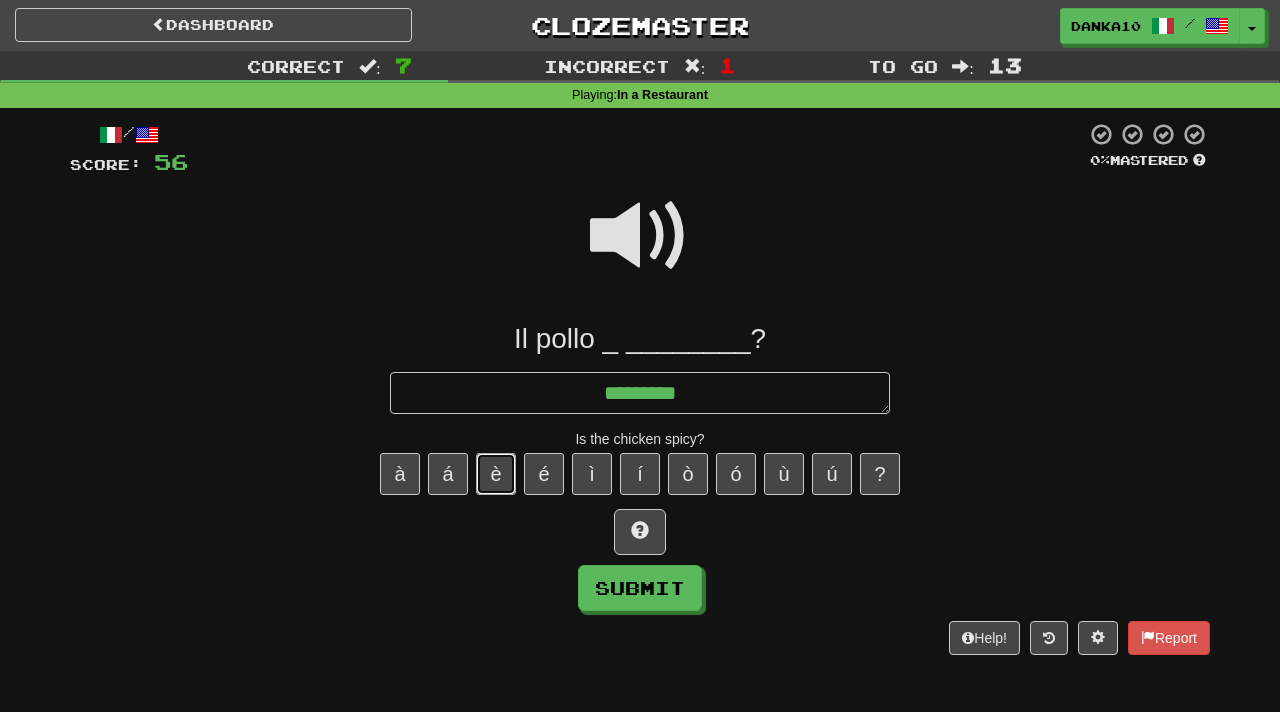 click on "è" at bounding box center [496, 474] 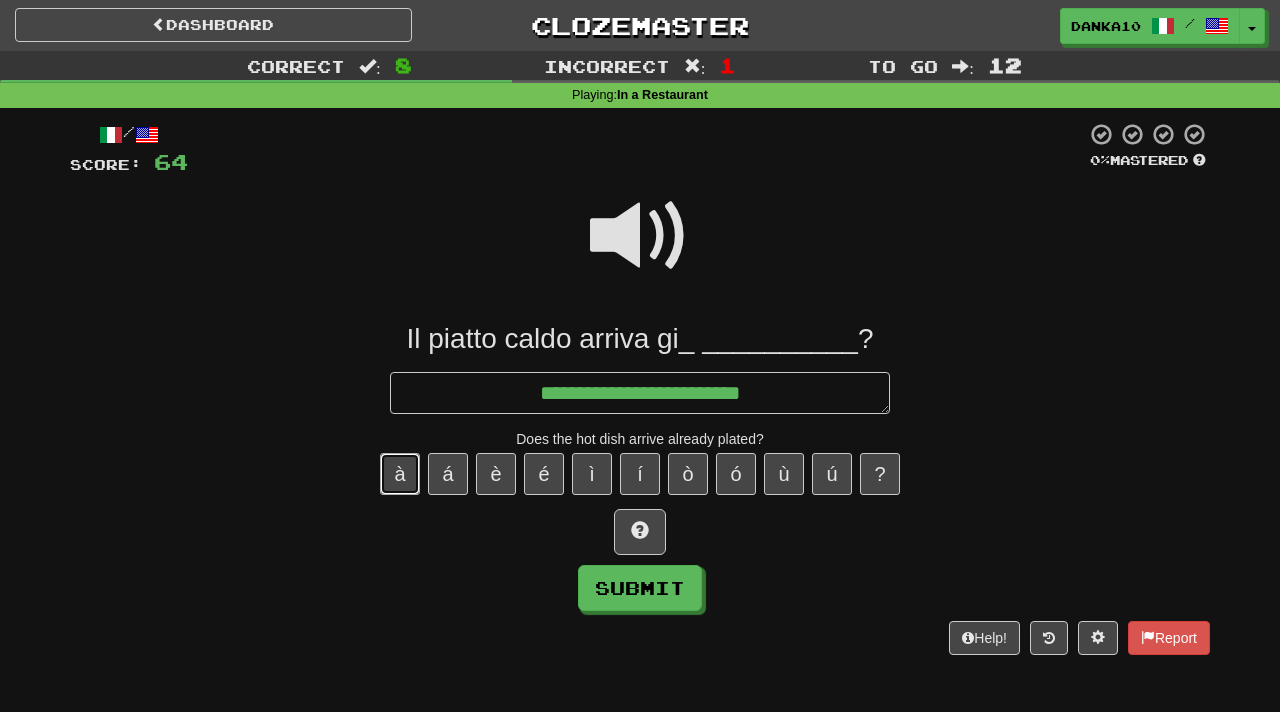 click on "à" at bounding box center [400, 474] 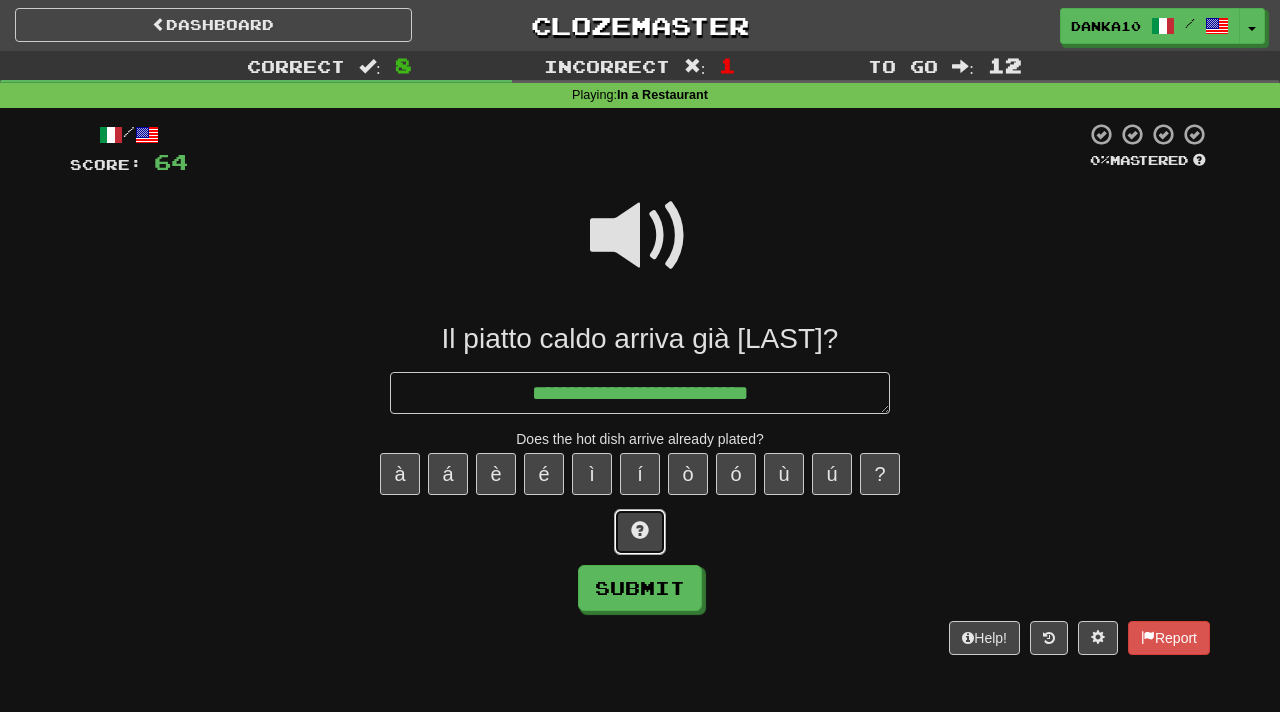 click at bounding box center (640, 530) 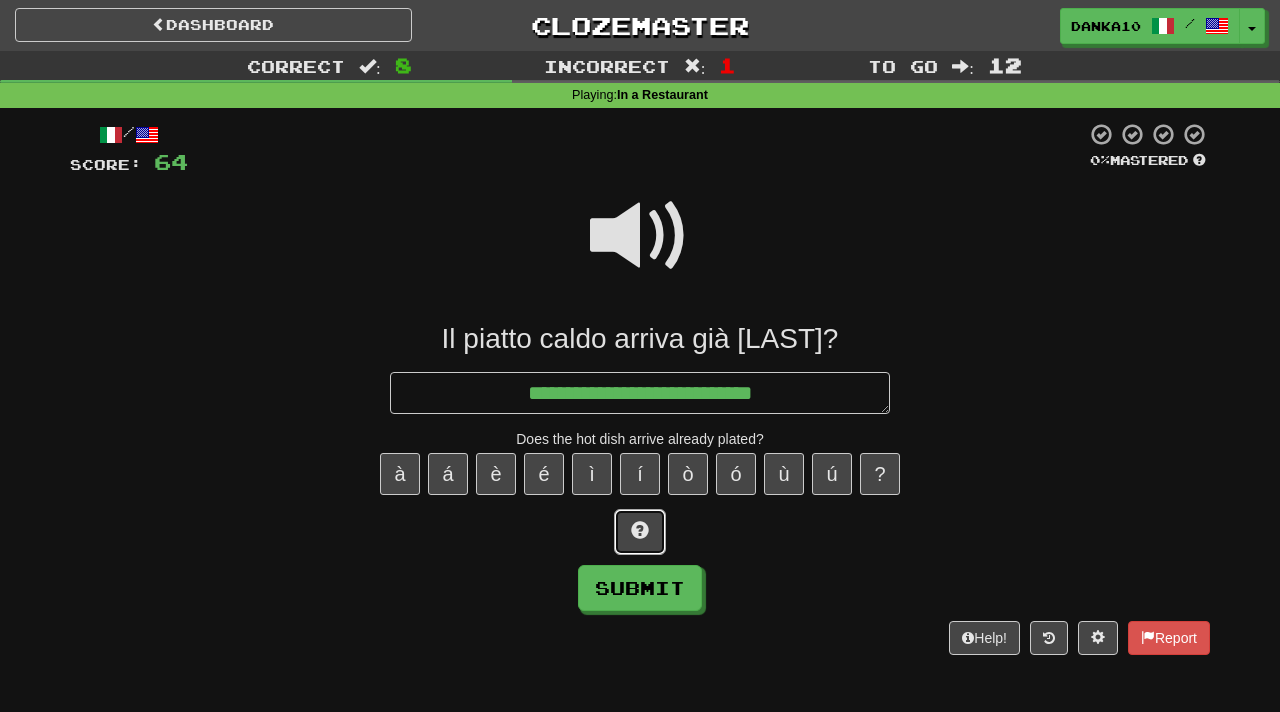 click at bounding box center (640, 530) 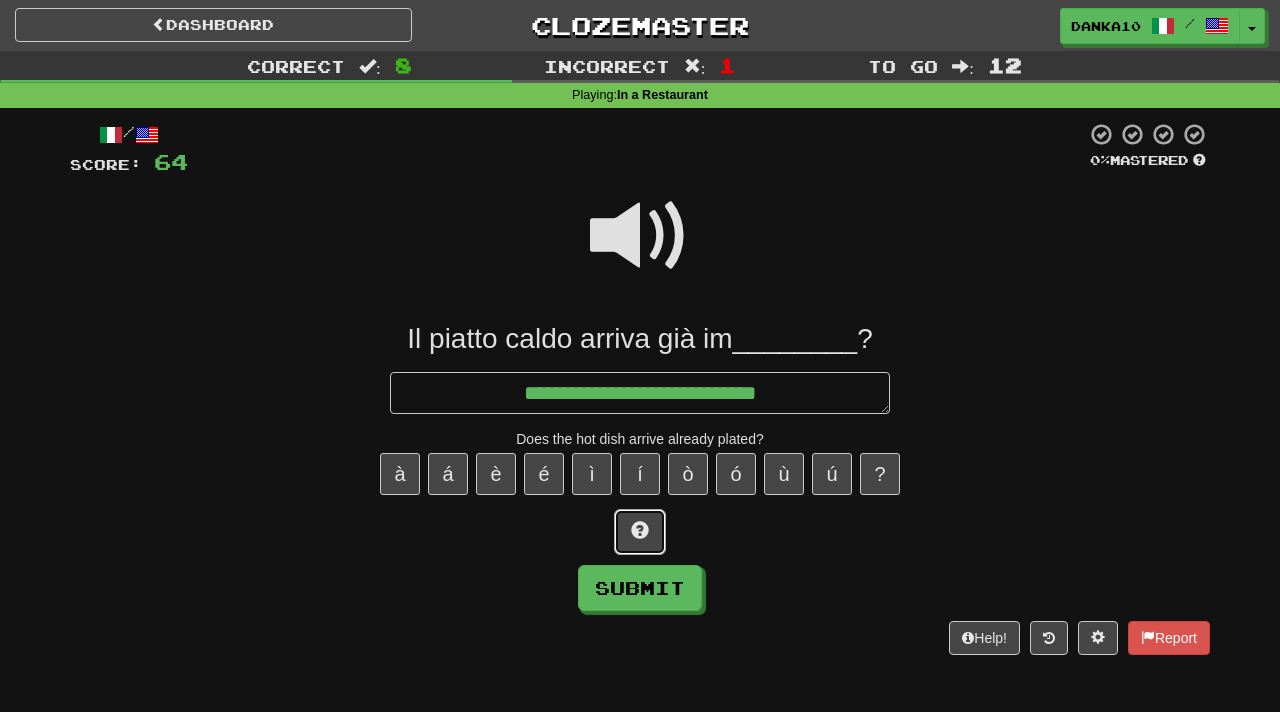 click at bounding box center (640, 530) 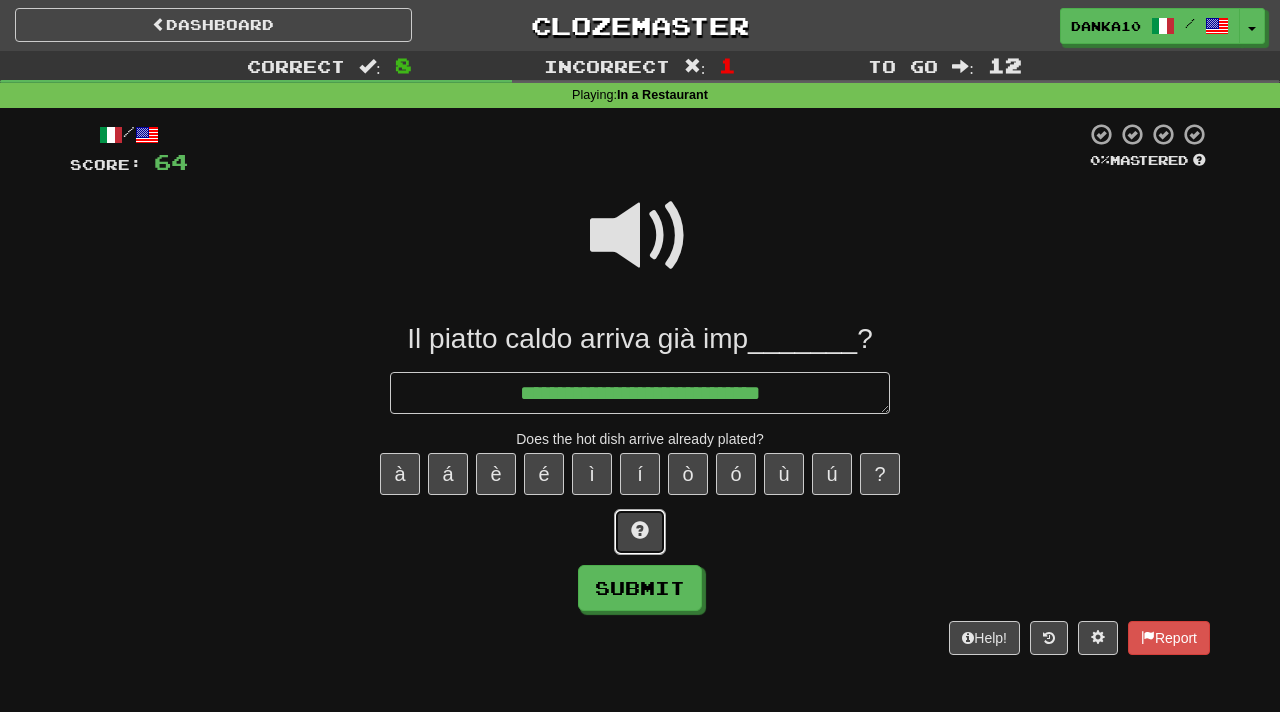 click at bounding box center [640, 530] 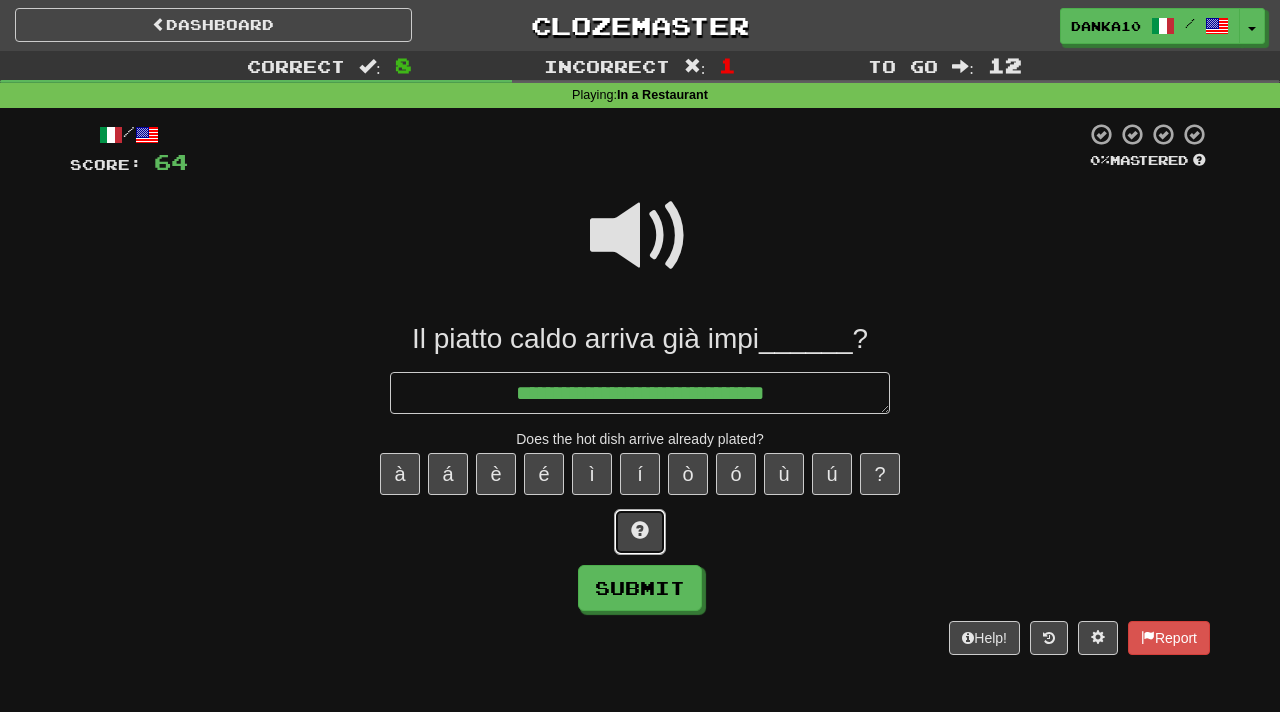 click at bounding box center (640, 530) 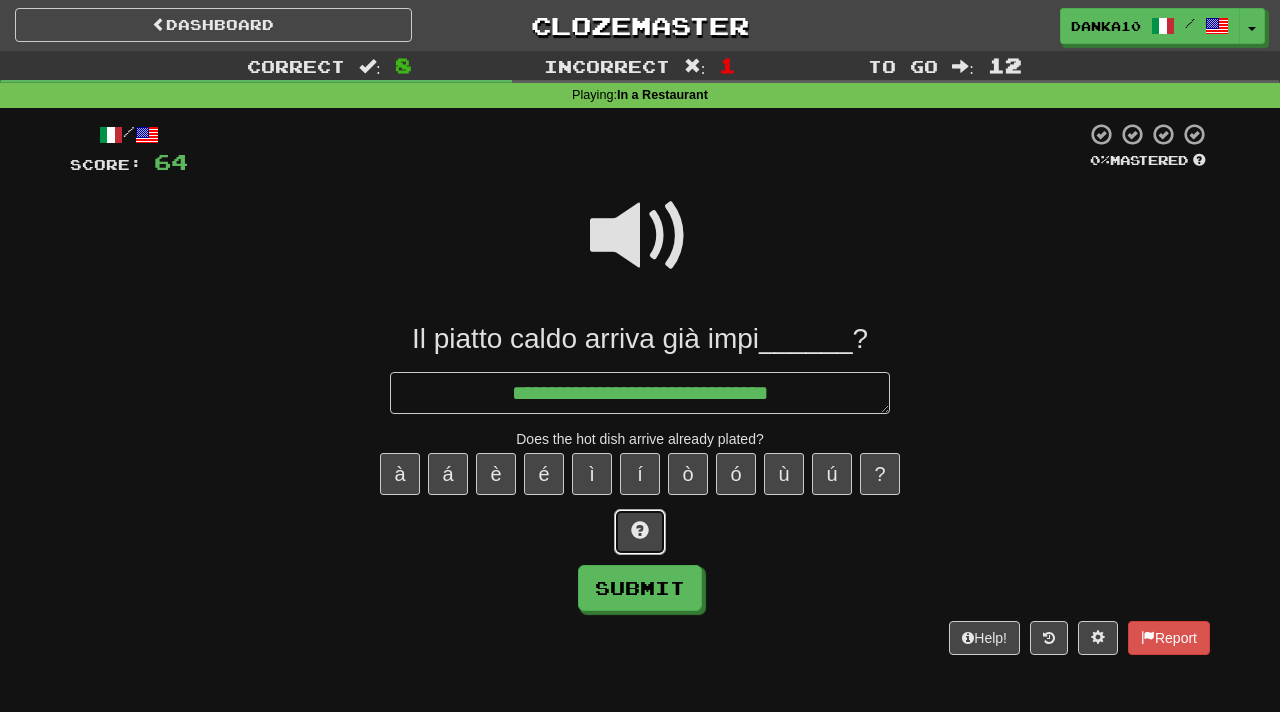 click at bounding box center (640, 530) 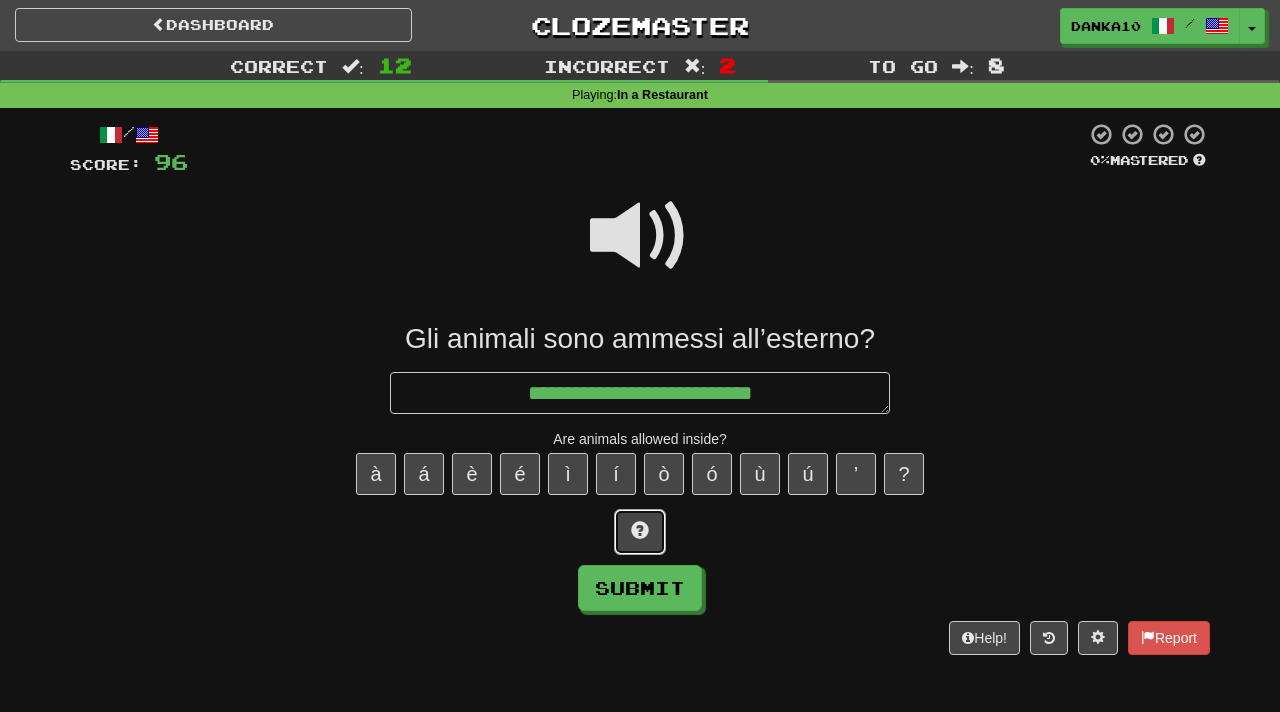 click at bounding box center (640, 530) 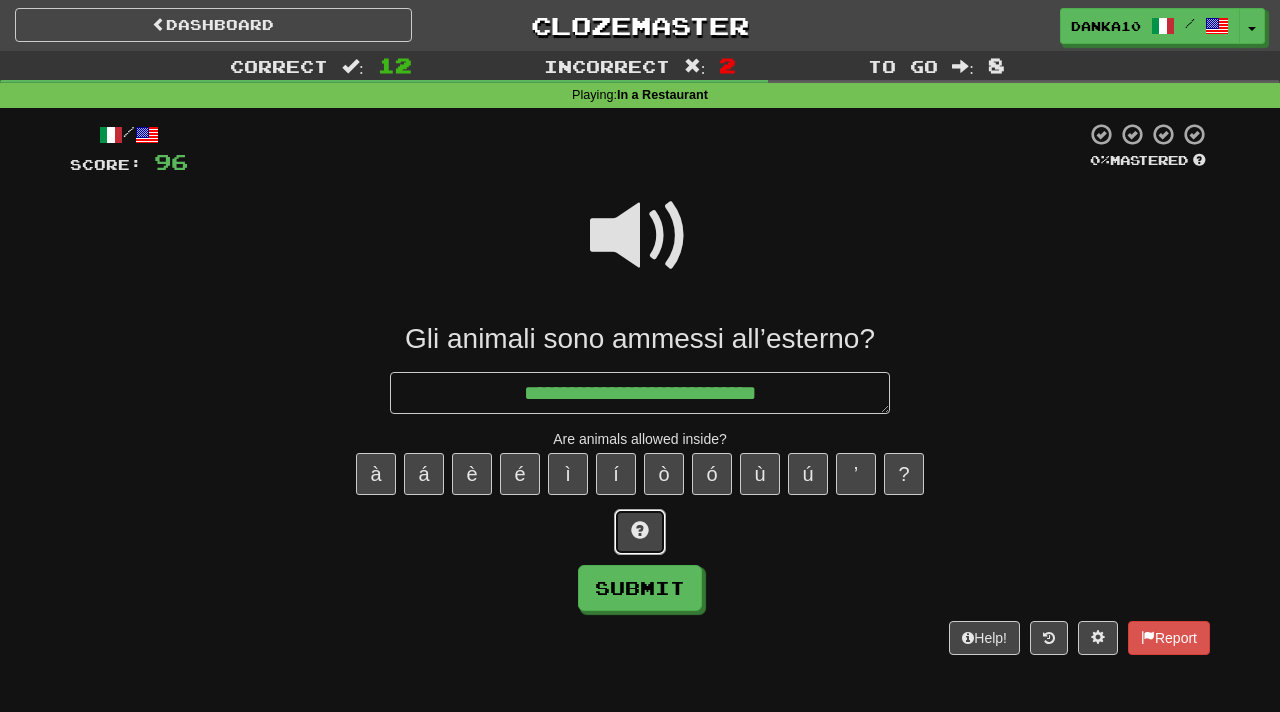 click at bounding box center [640, 530] 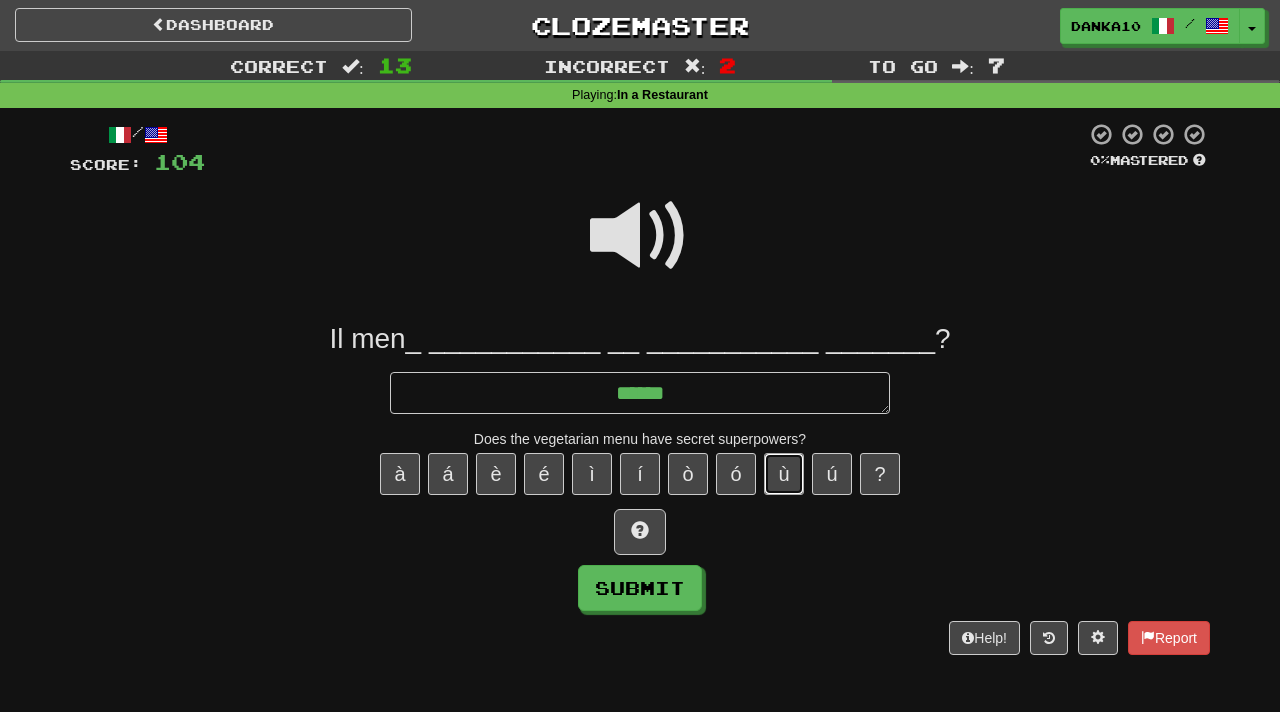 click on "ù" at bounding box center (784, 474) 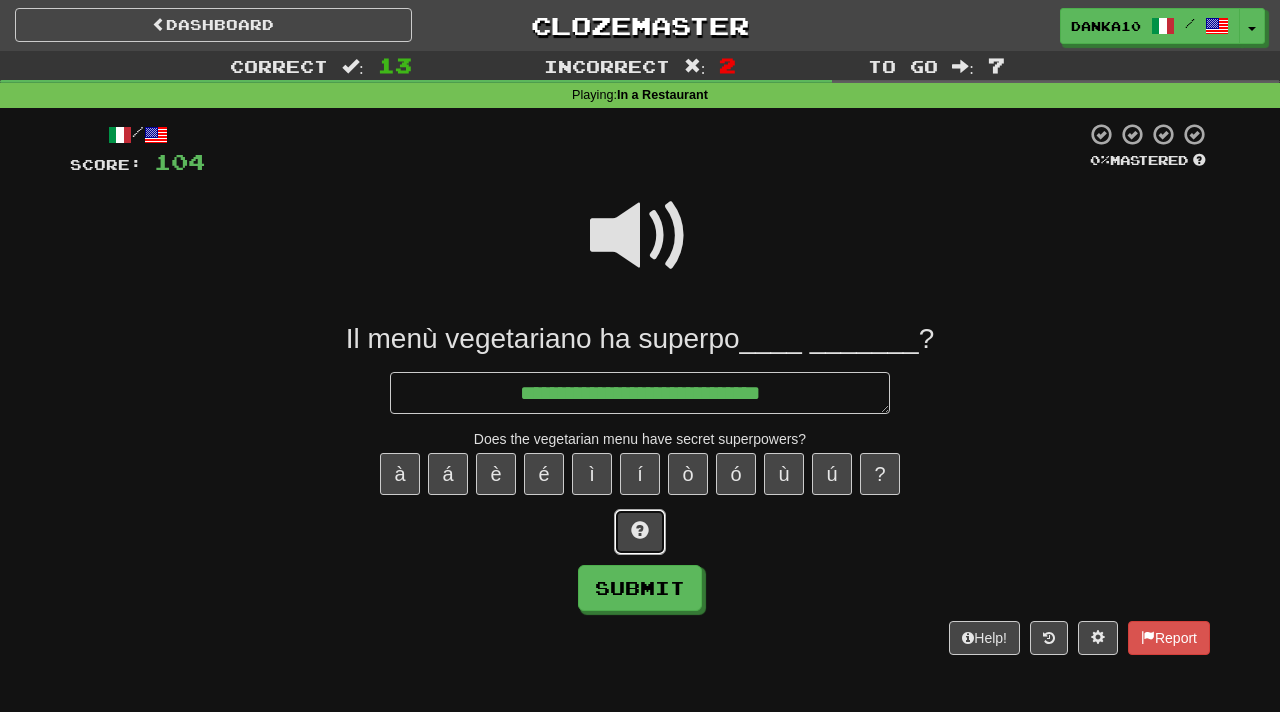 click at bounding box center [640, 530] 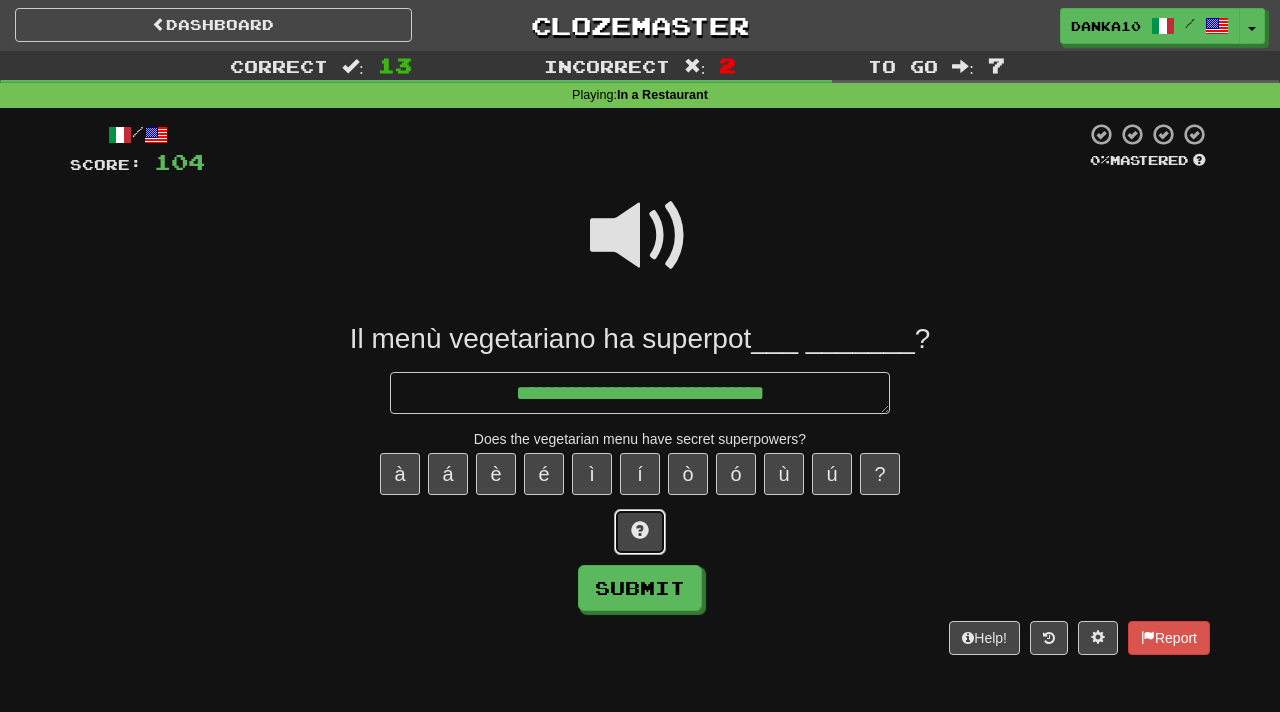 click at bounding box center (640, 530) 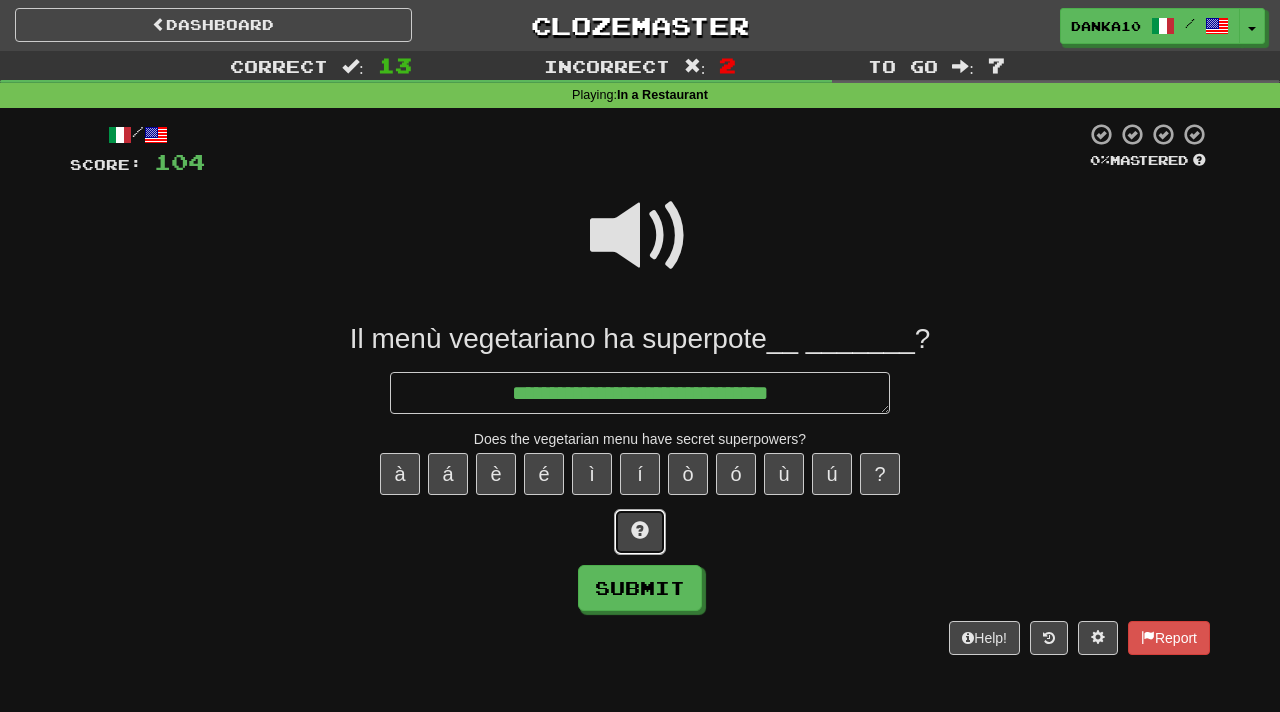click at bounding box center (640, 530) 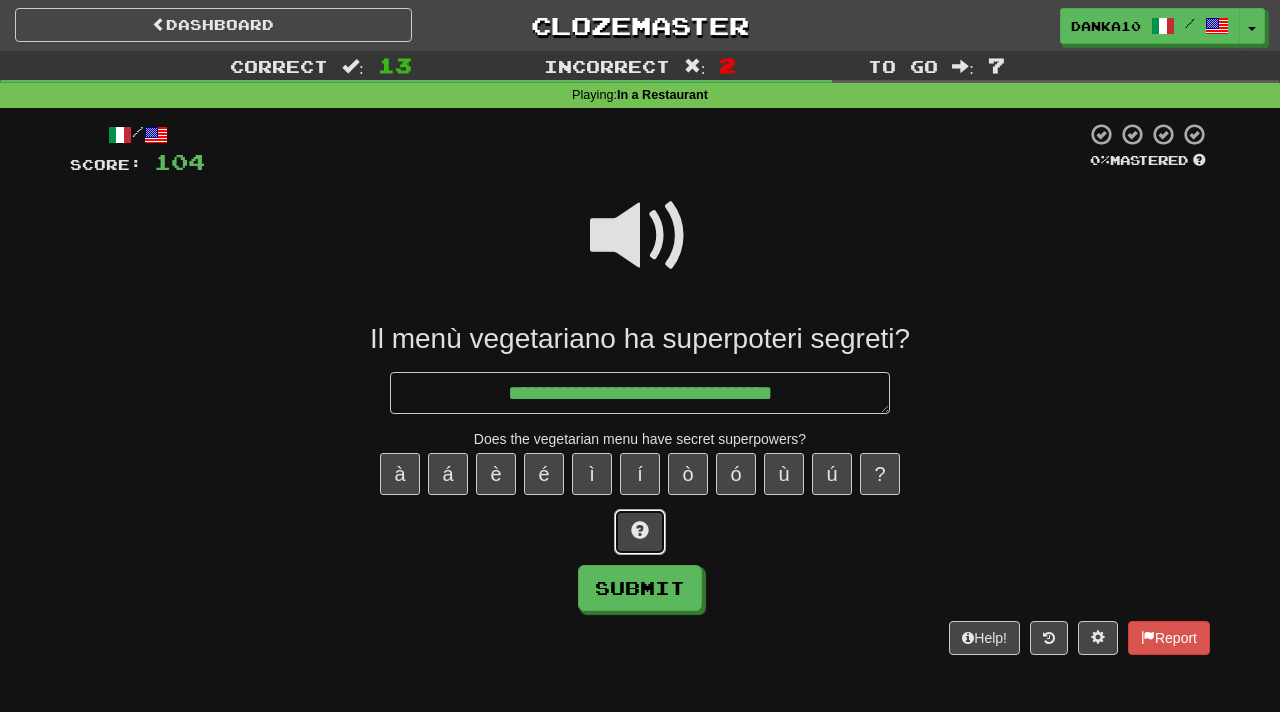 click at bounding box center [640, 530] 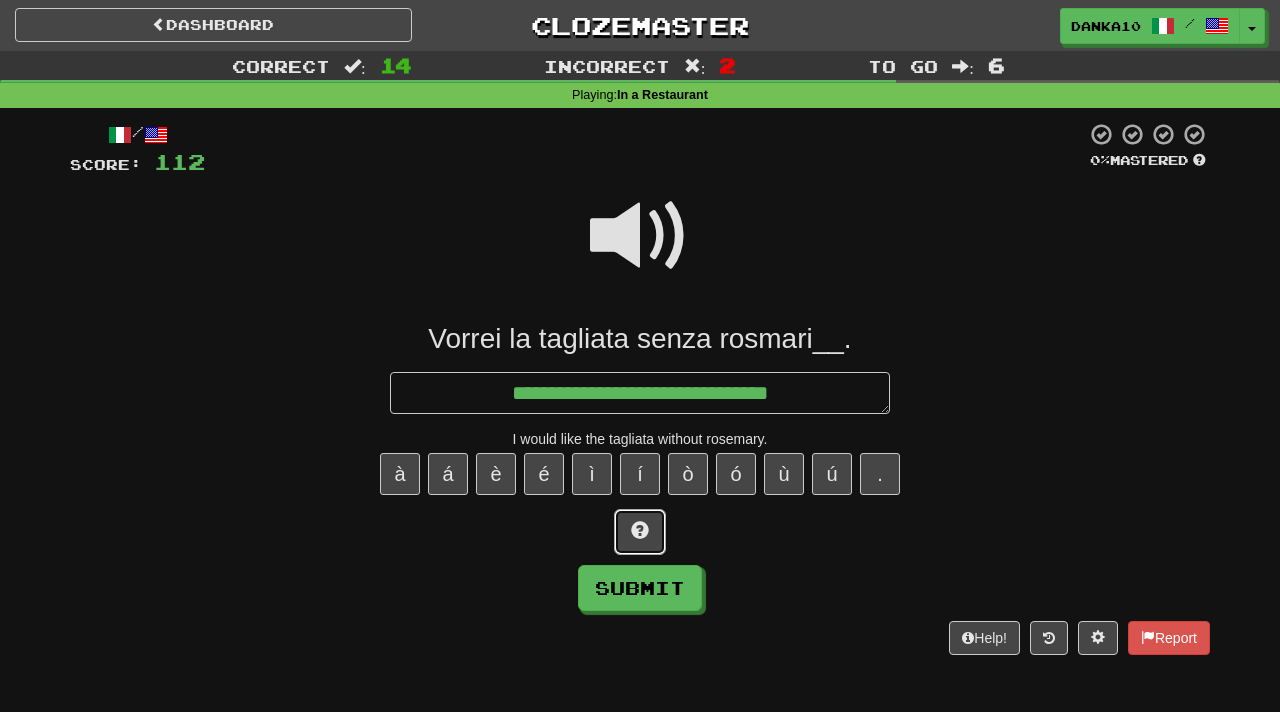 click at bounding box center (640, 530) 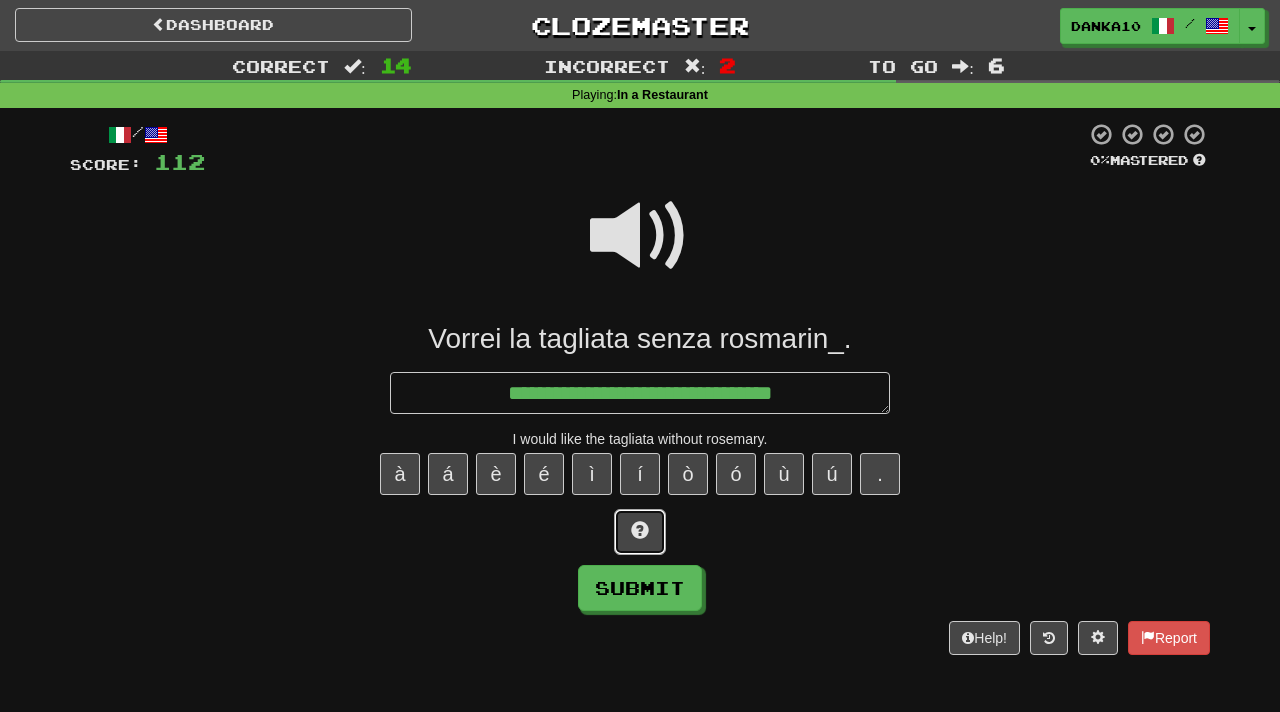 click at bounding box center [640, 530] 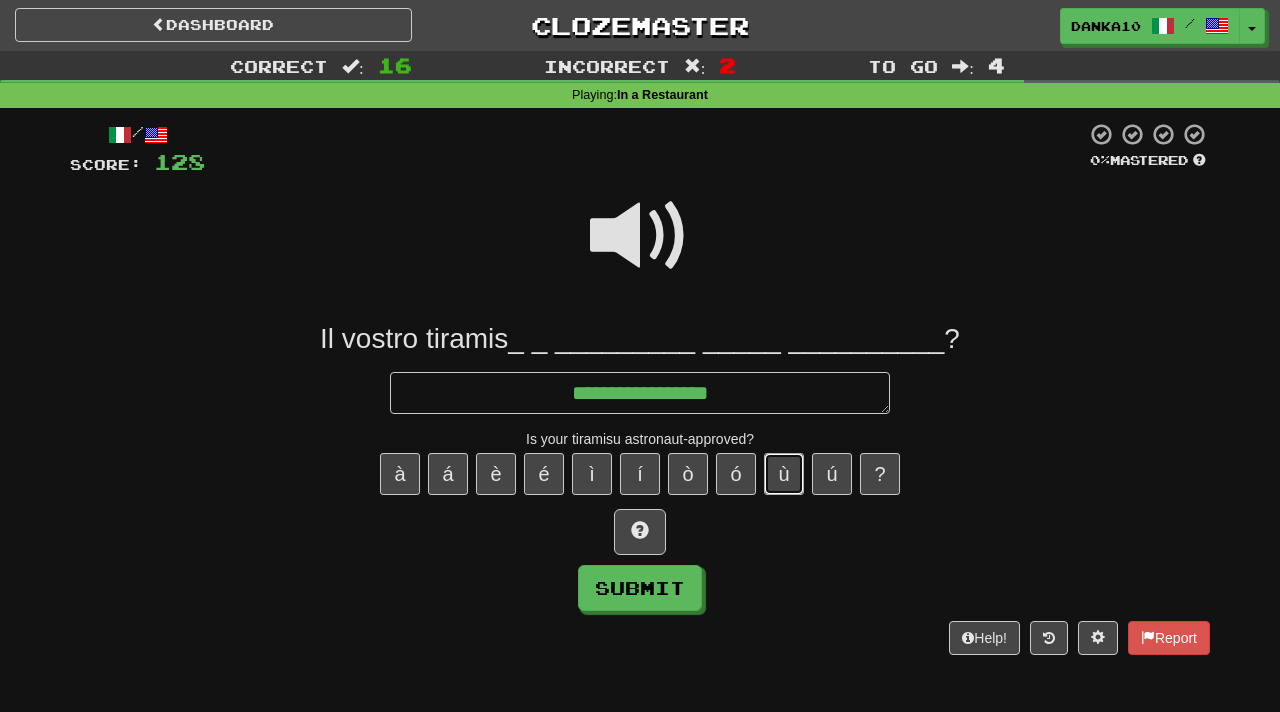 click on "ù" at bounding box center [784, 474] 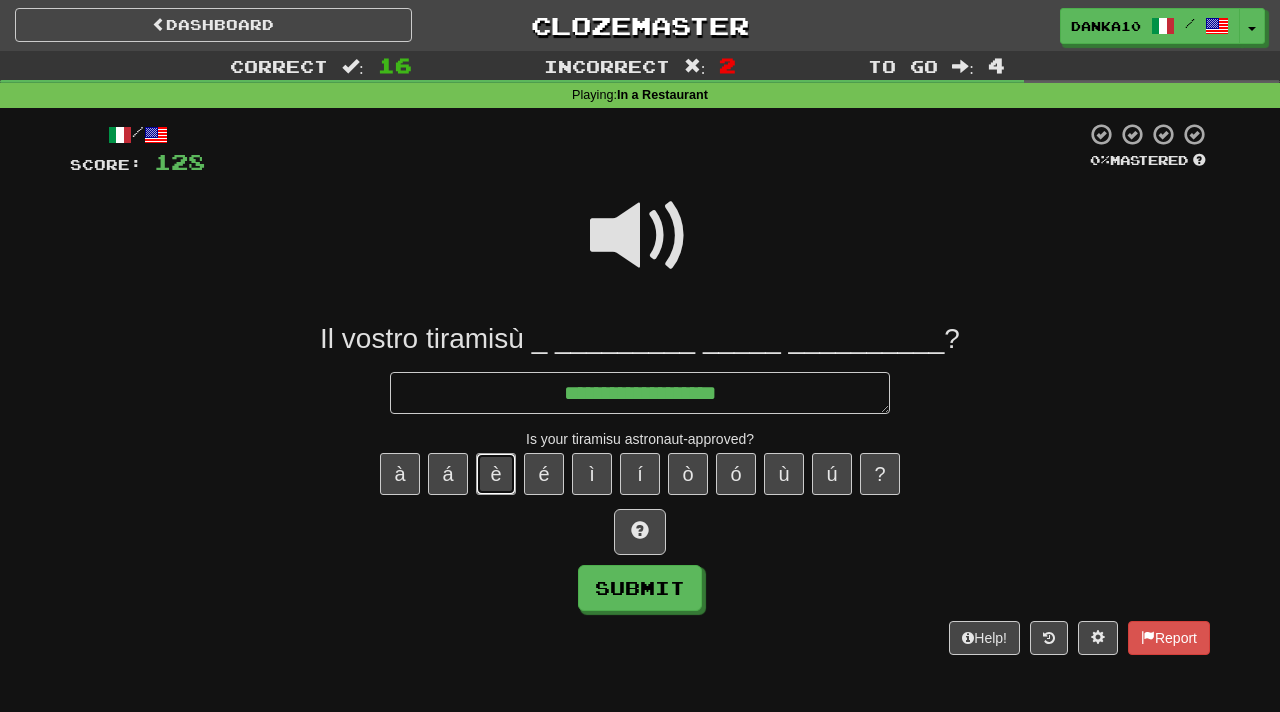 click on "è" at bounding box center [496, 474] 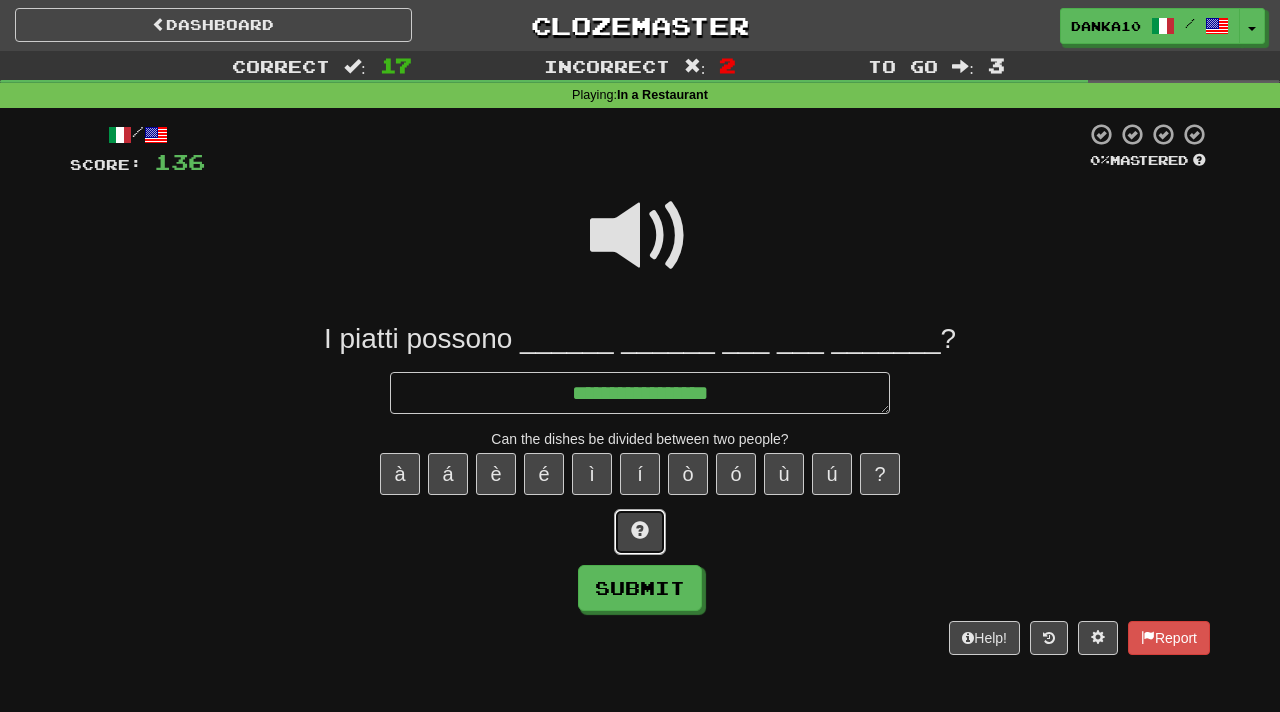 click at bounding box center [640, 530] 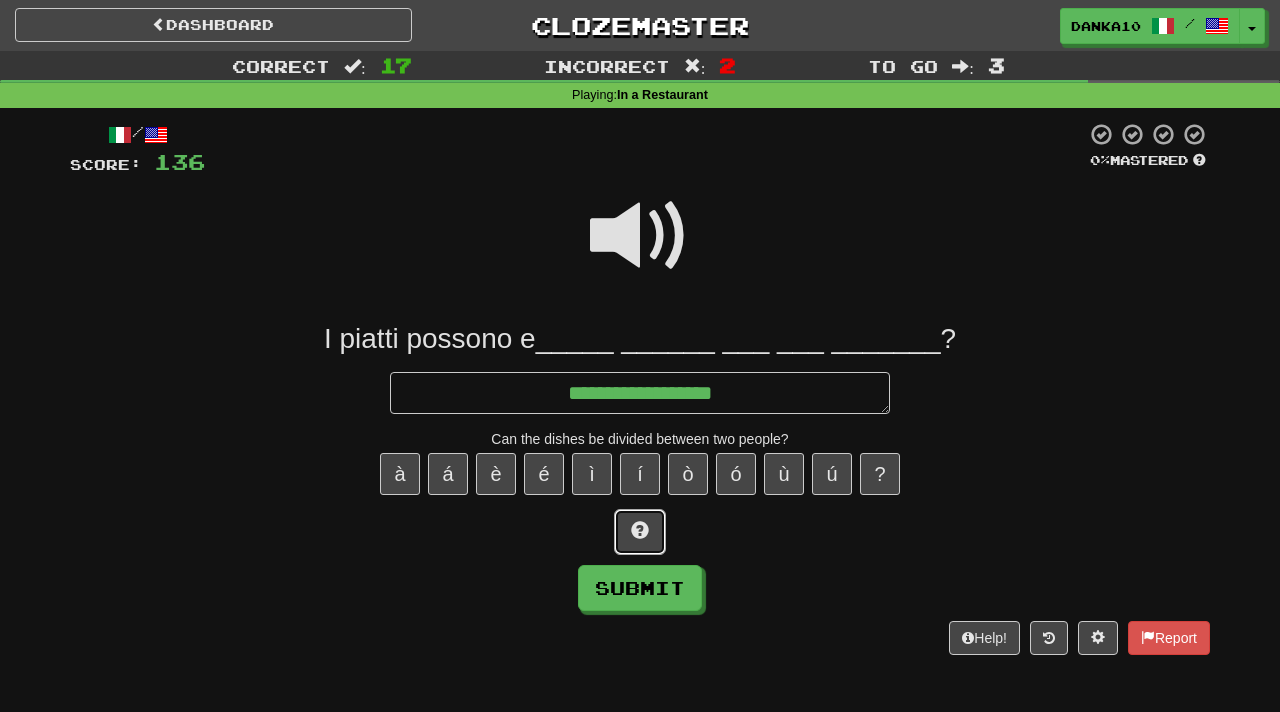 click at bounding box center (640, 530) 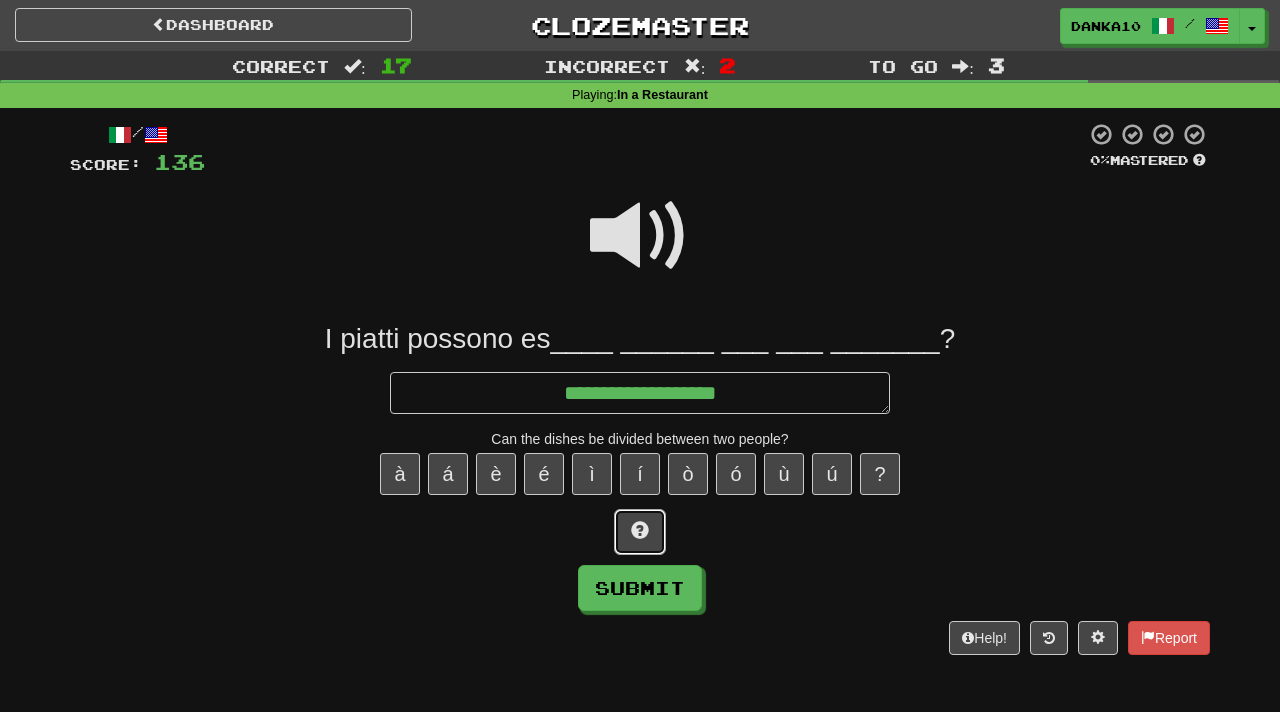 click at bounding box center (640, 530) 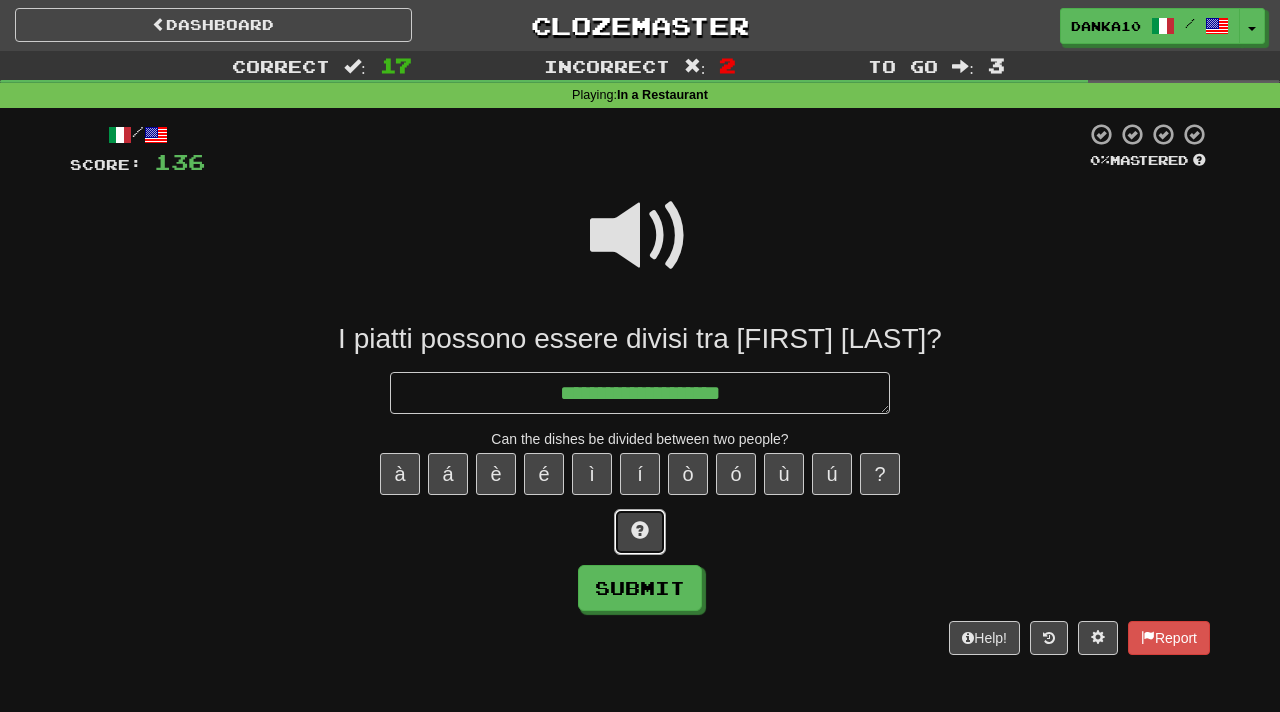 click at bounding box center (640, 530) 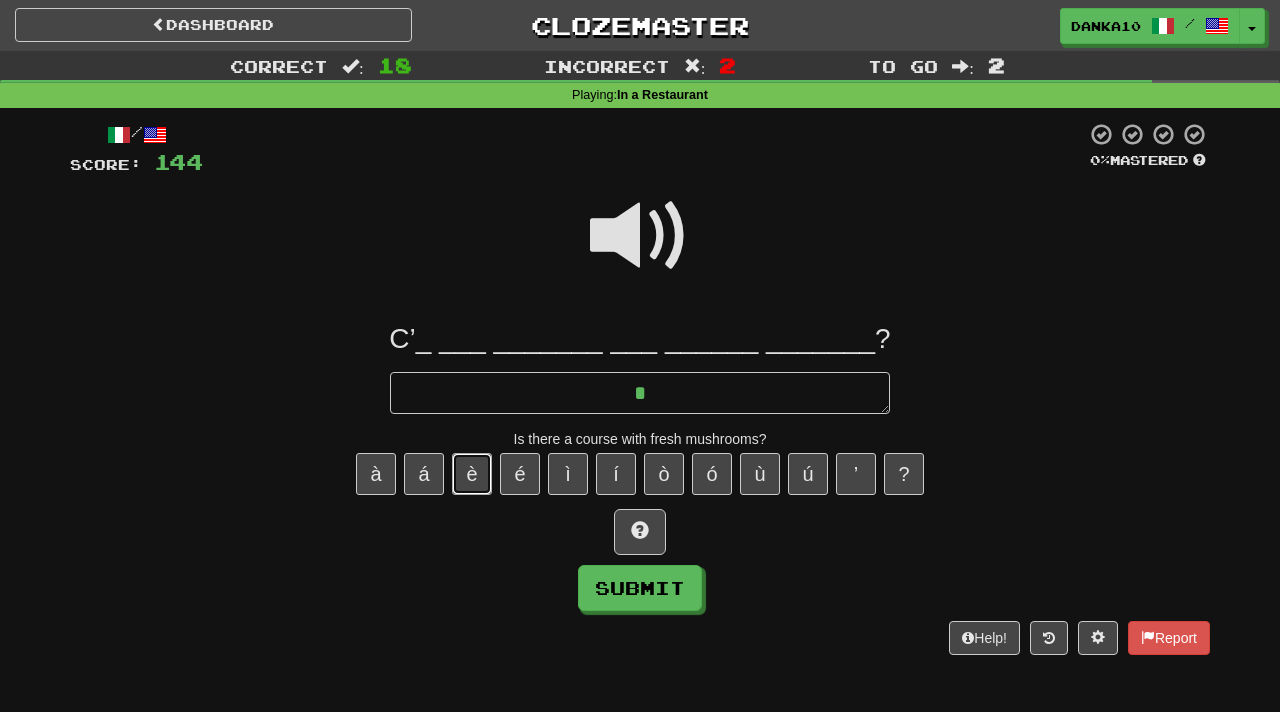 click on "è" at bounding box center (472, 474) 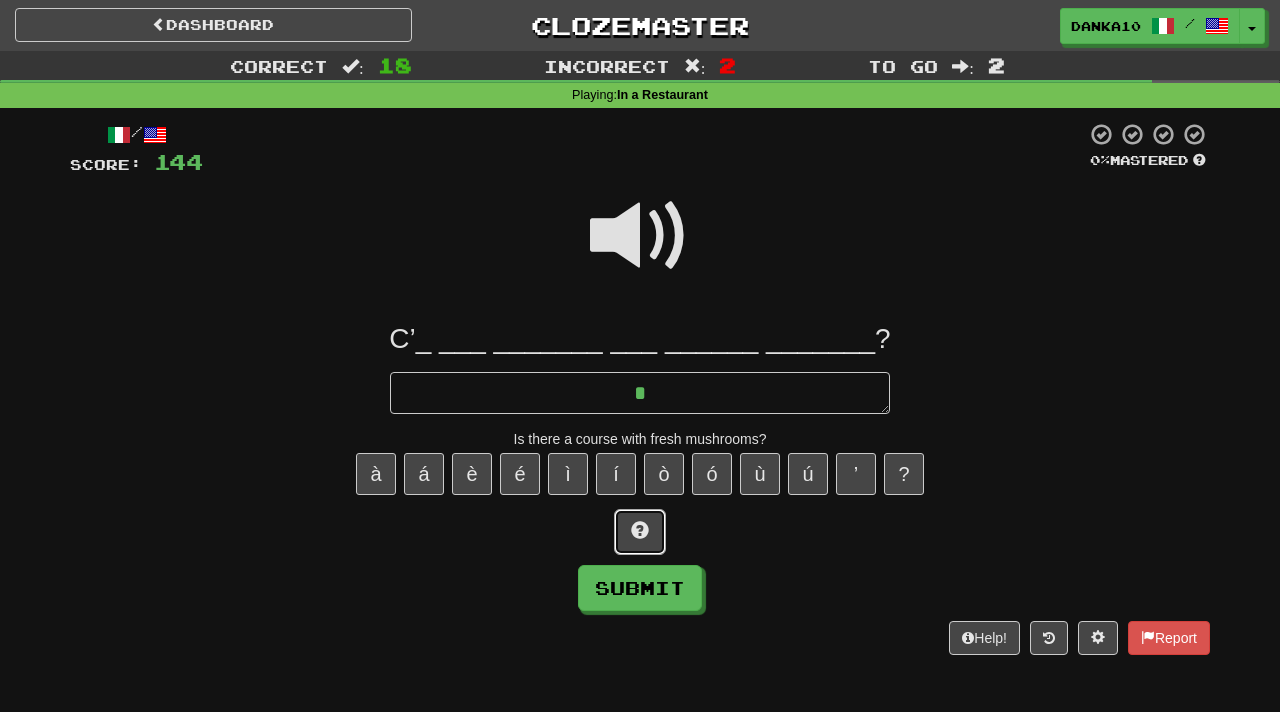 click at bounding box center [640, 530] 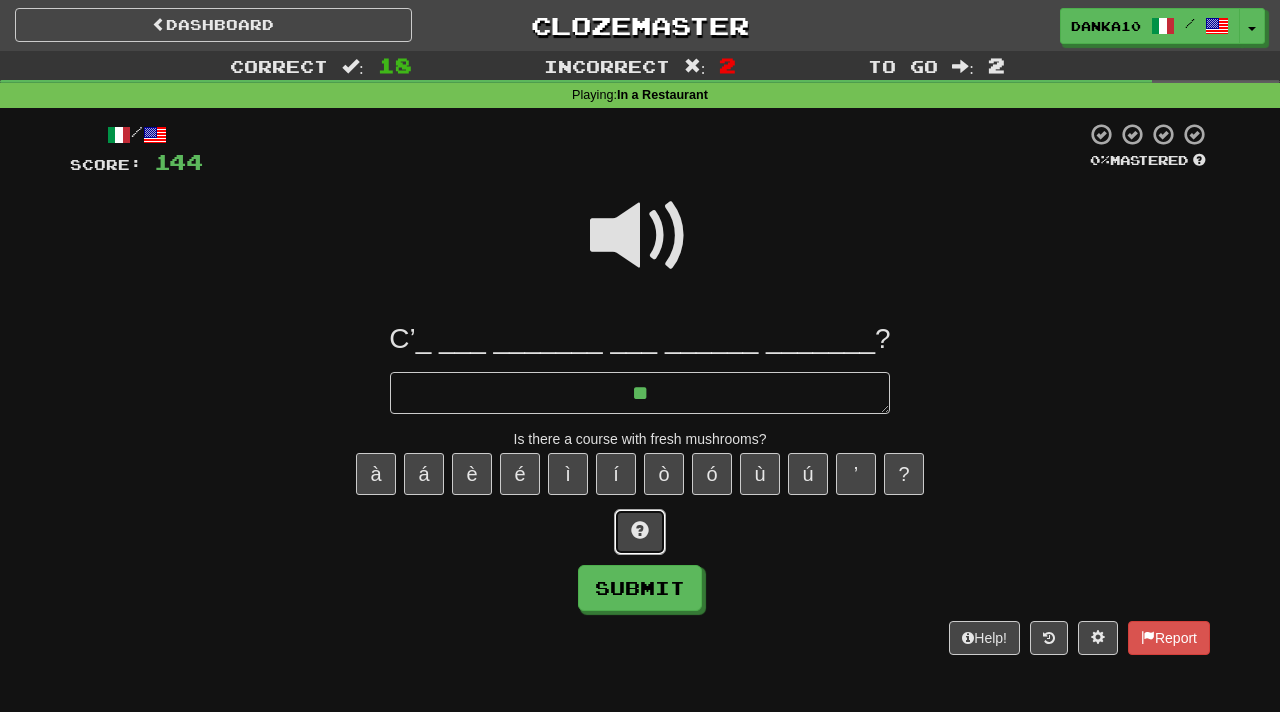 click at bounding box center (640, 530) 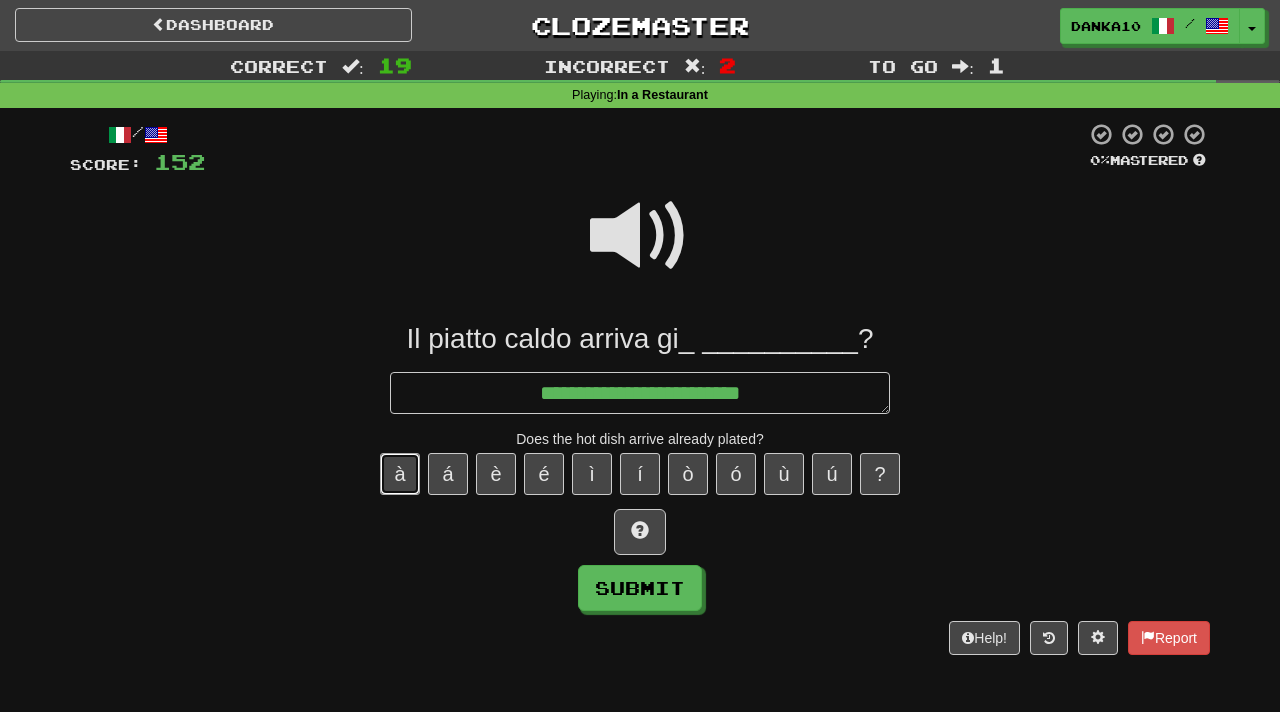 click on "à" at bounding box center [400, 474] 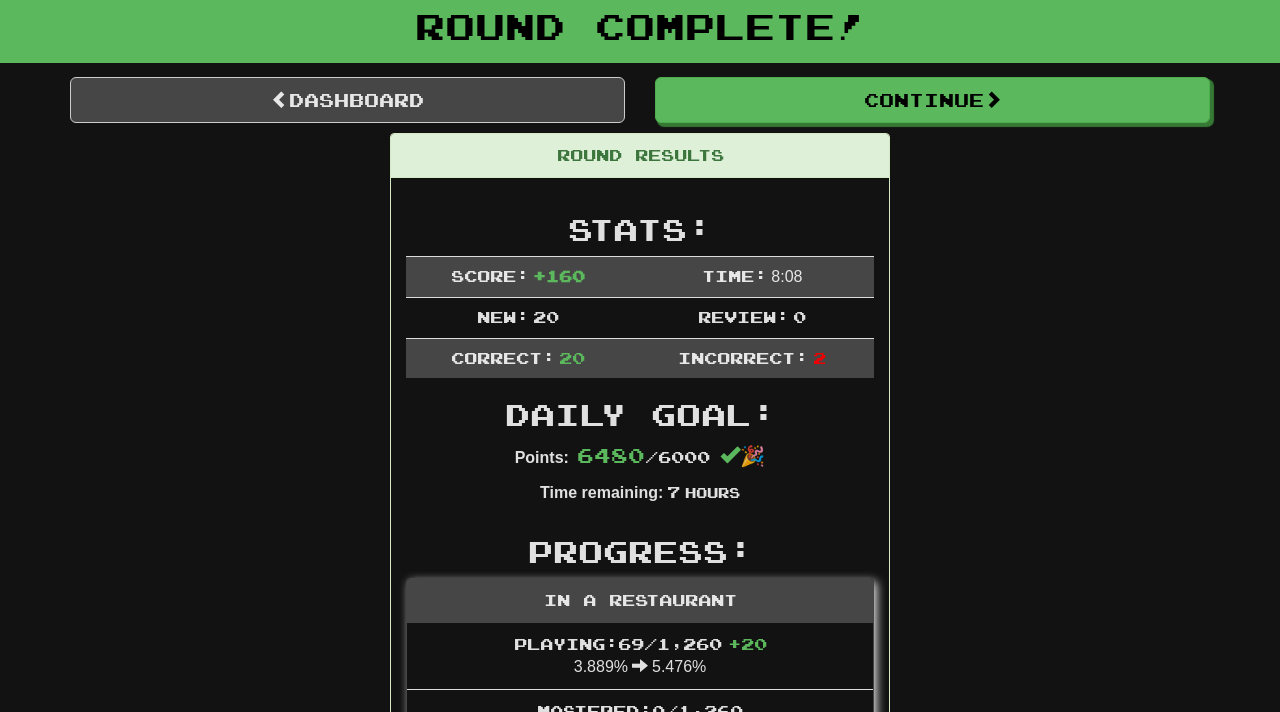 scroll, scrollTop: 0, scrollLeft: 0, axis: both 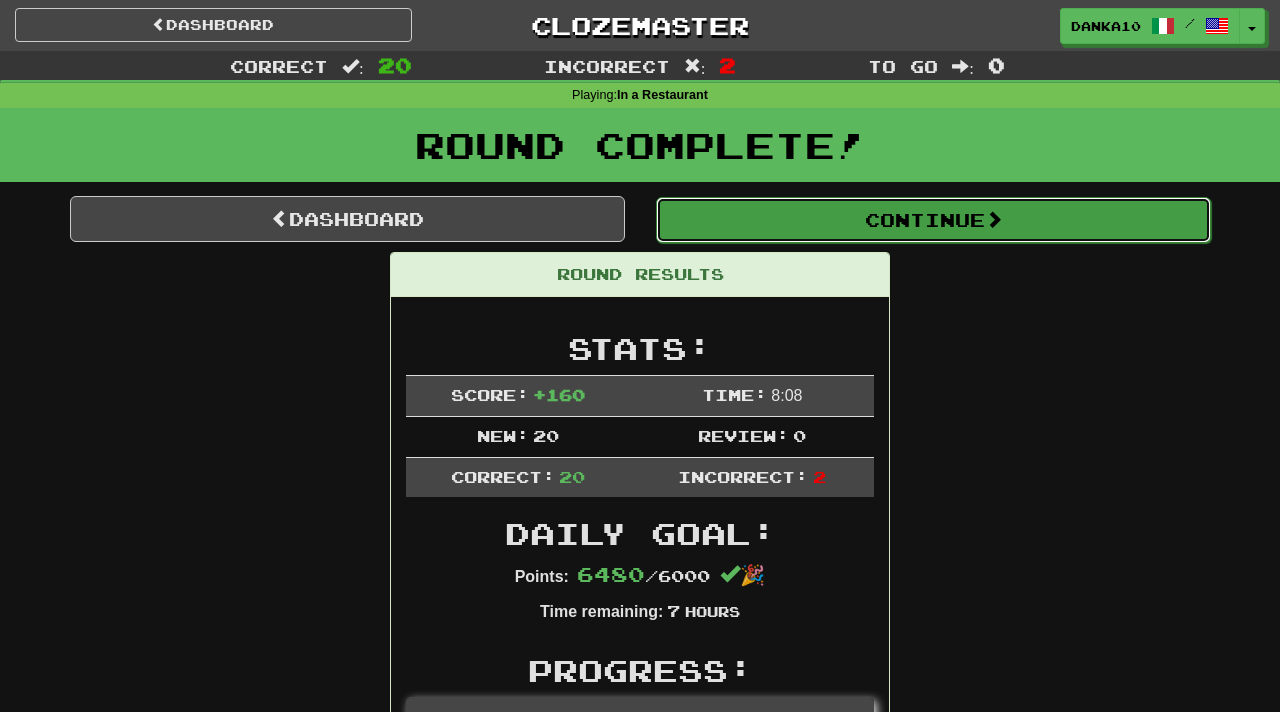 click on "Continue" at bounding box center (933, 220) 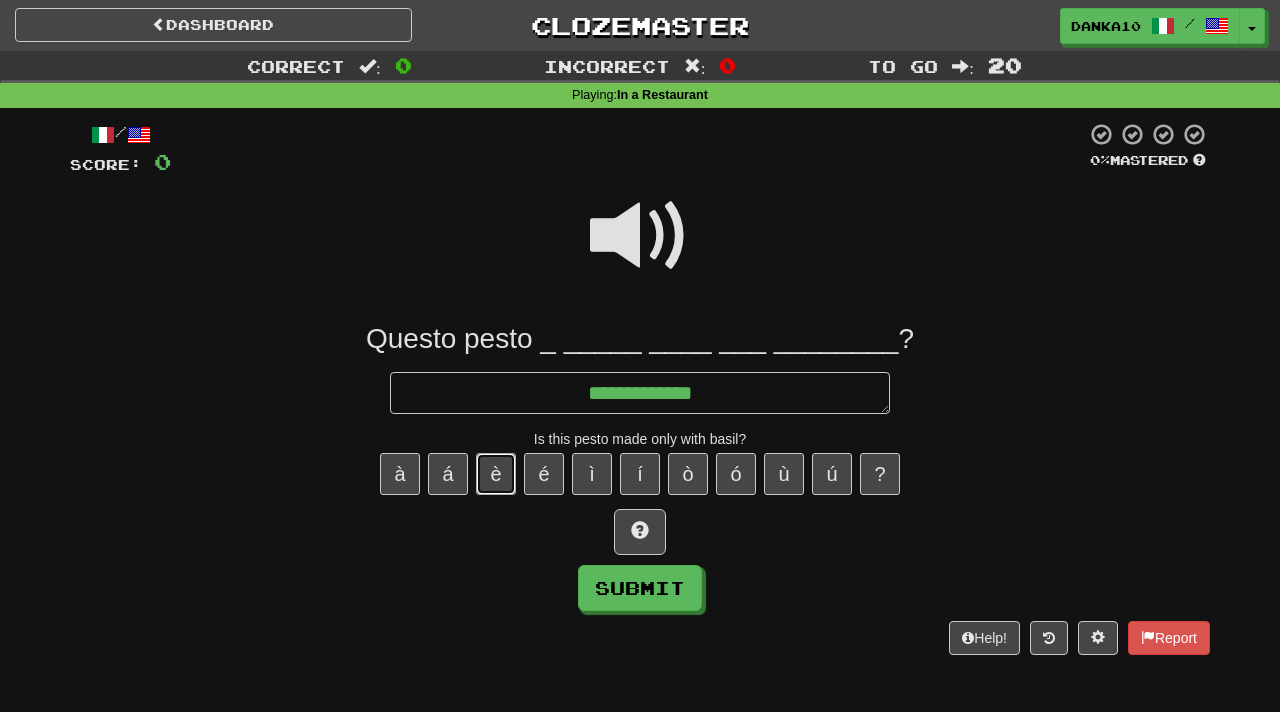 click on "è" at bounding box center (496, 474) 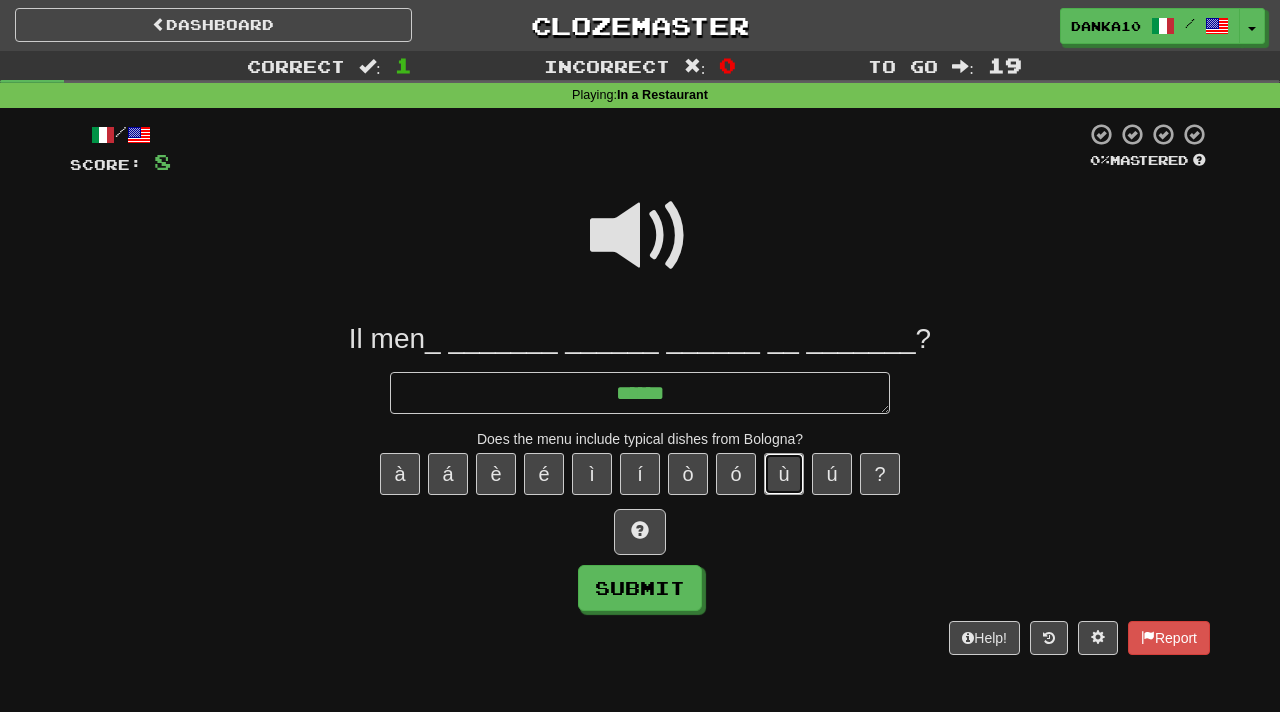 click on "ù" at bounding box center (784, 474) 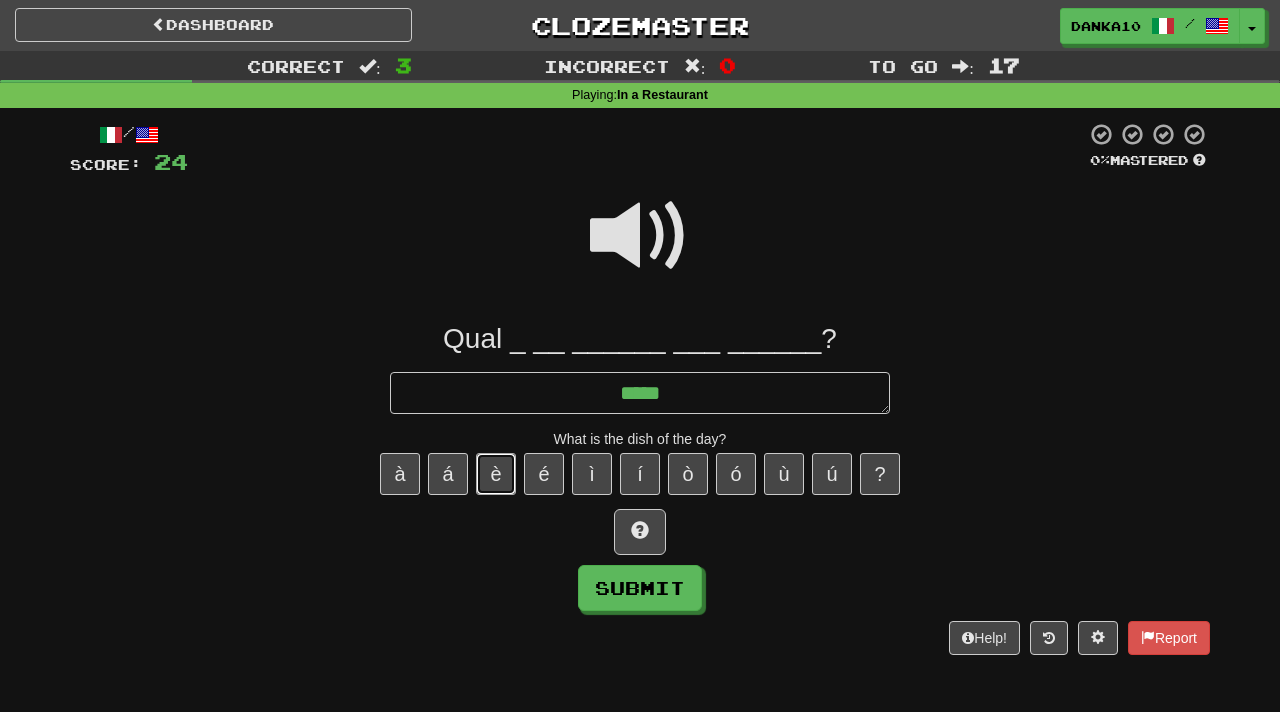 click on "è" at bounding box center [496, 474] 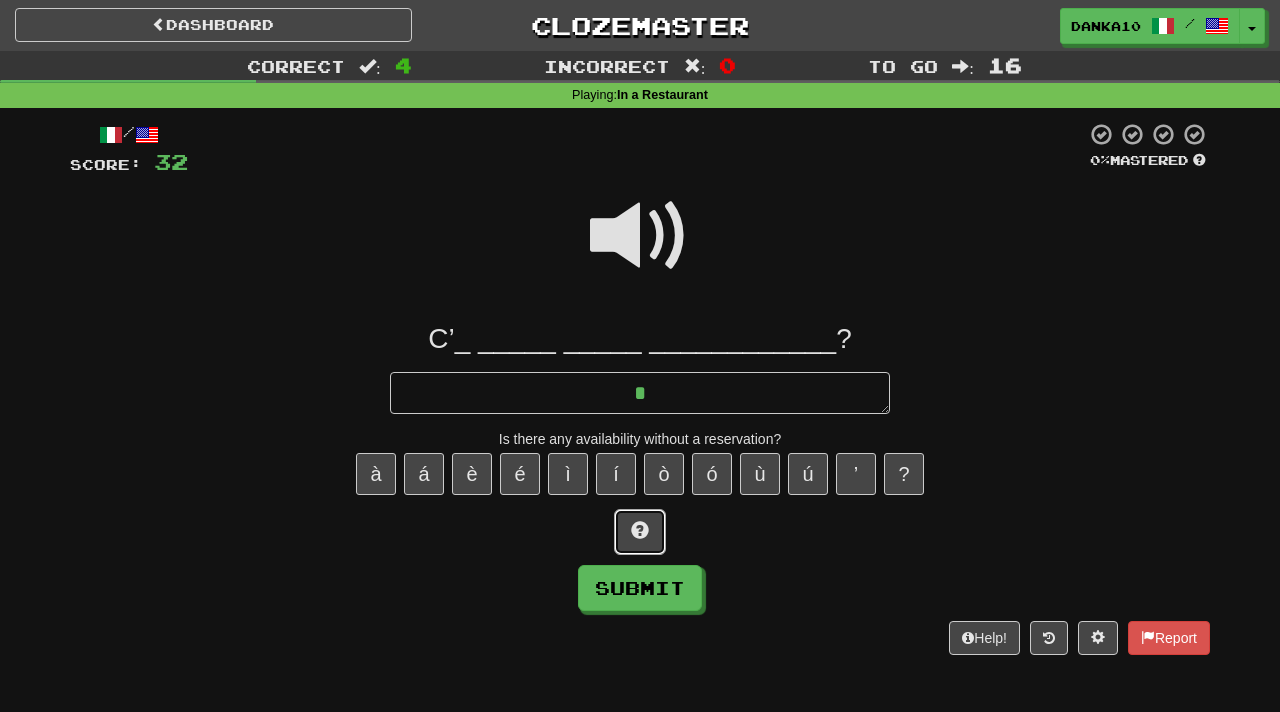 click at bounding box center (640, 530) 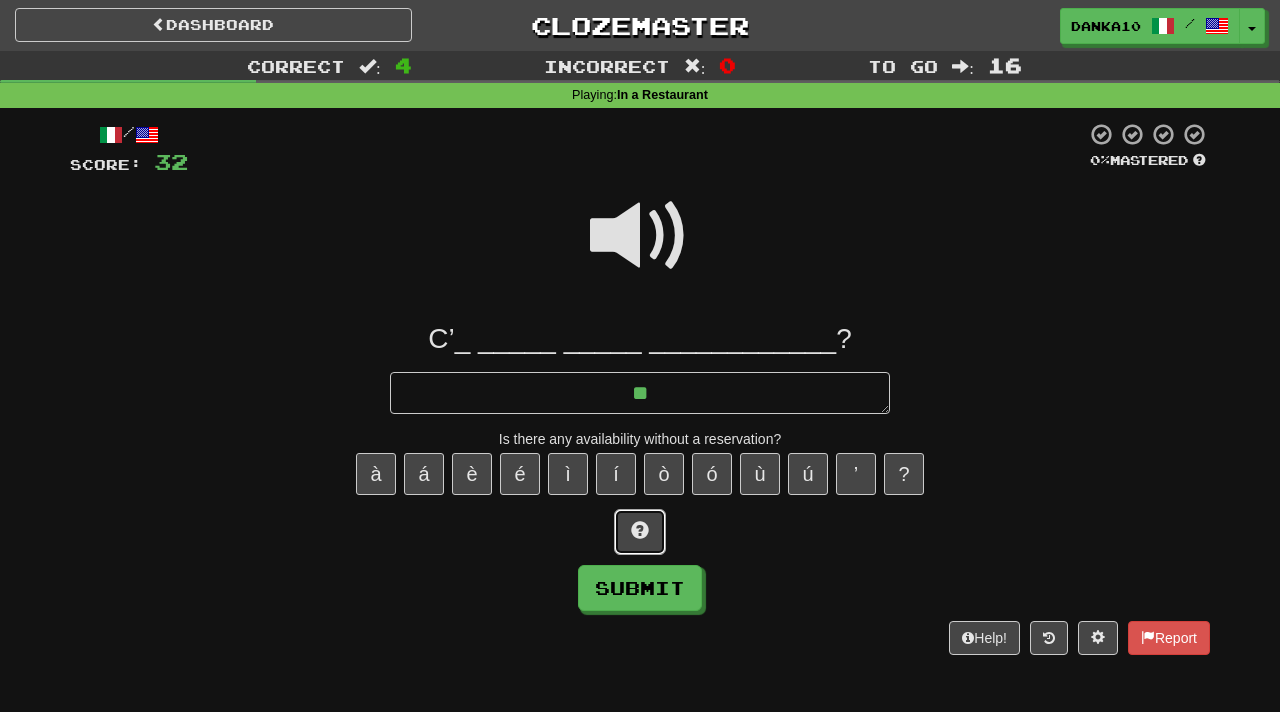click at bounding box center (640, 530) 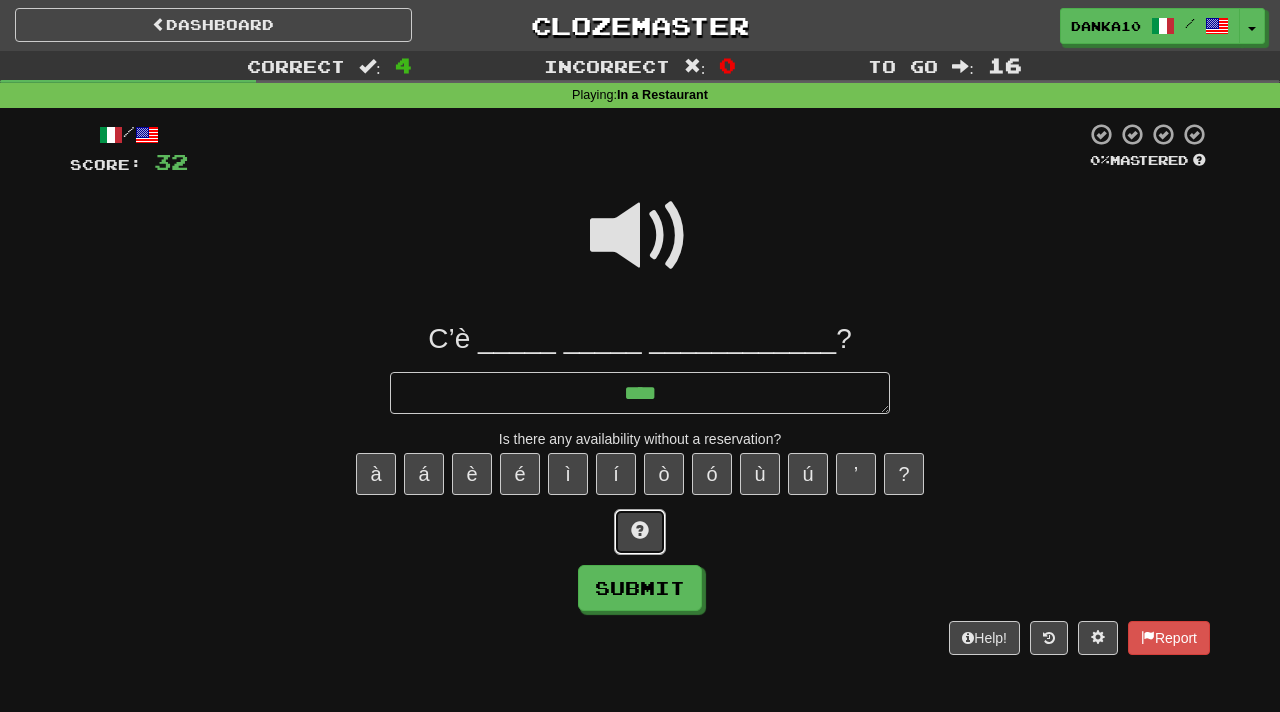 click at bounding box center [640, 530] 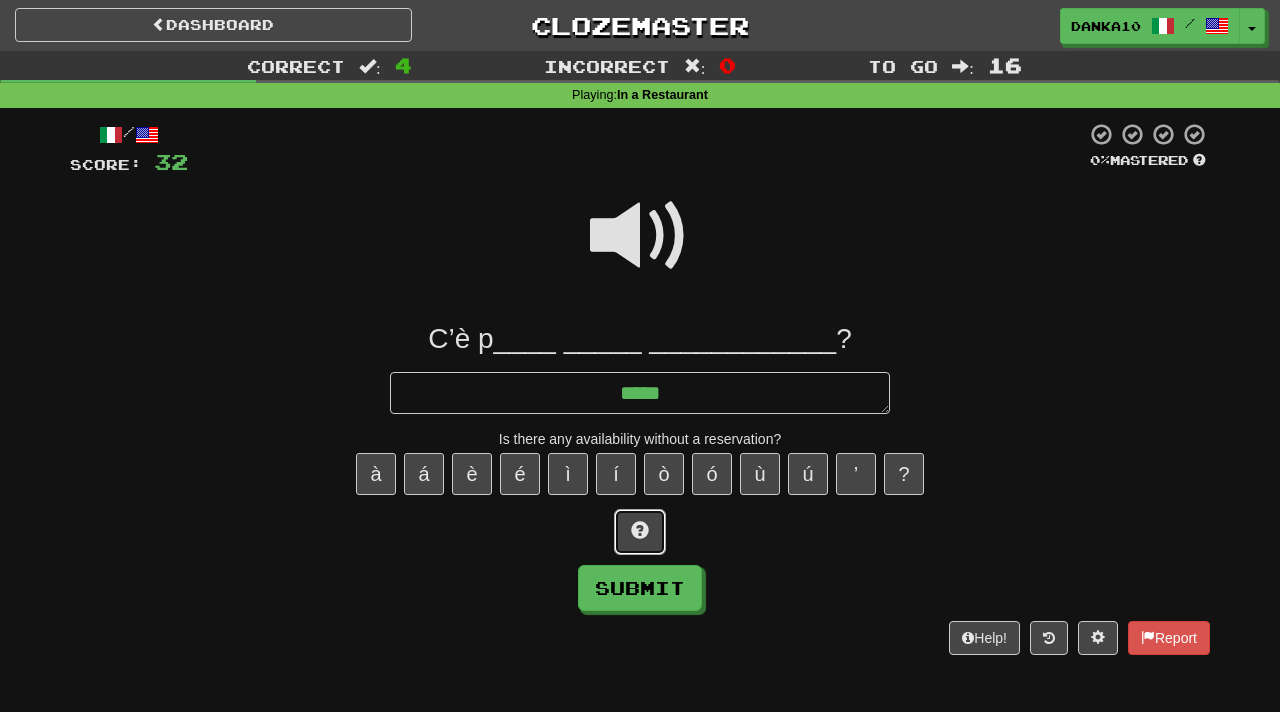 click at bounding box center (640, 530) 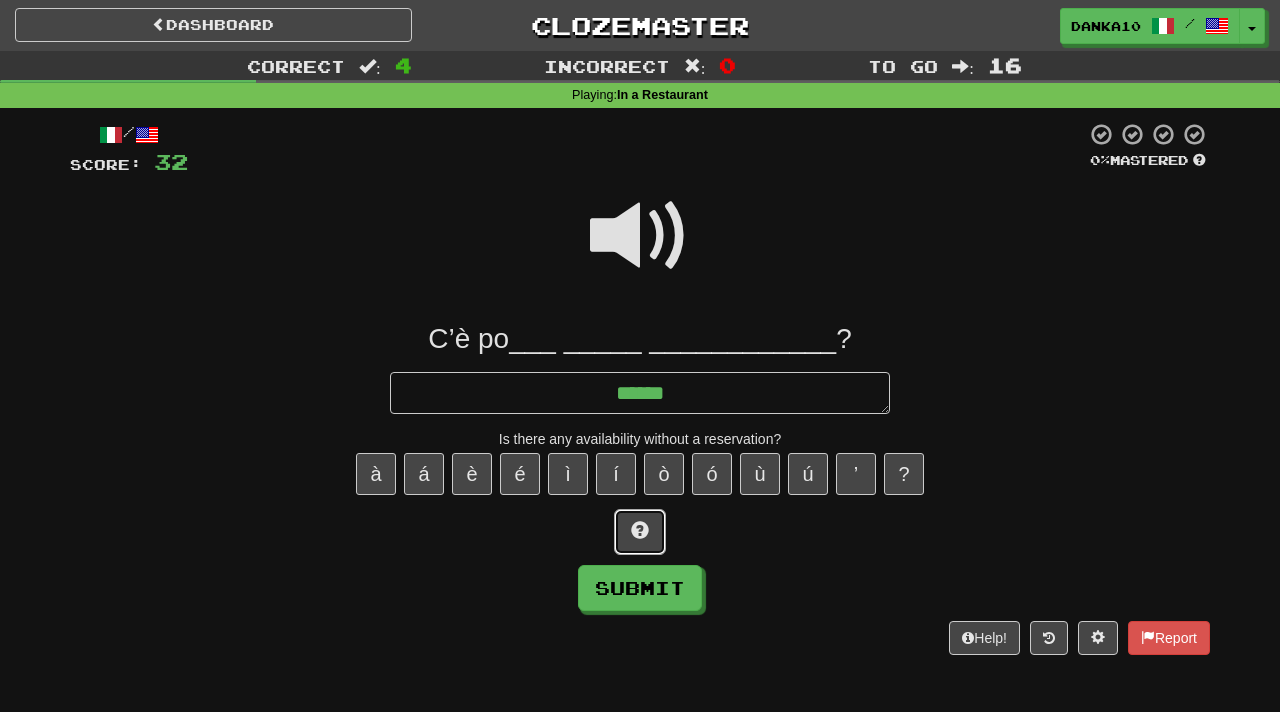 click at bounding box center [640, 530] 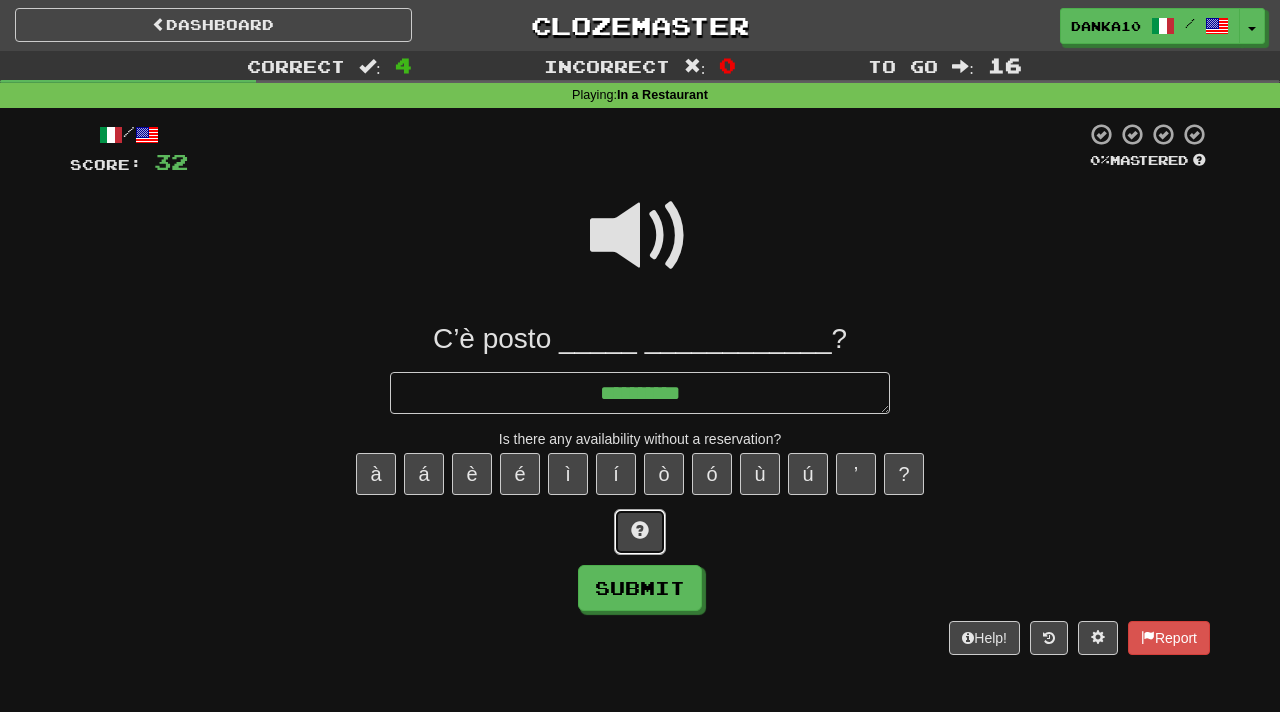 click at bounding box center (640, 530) 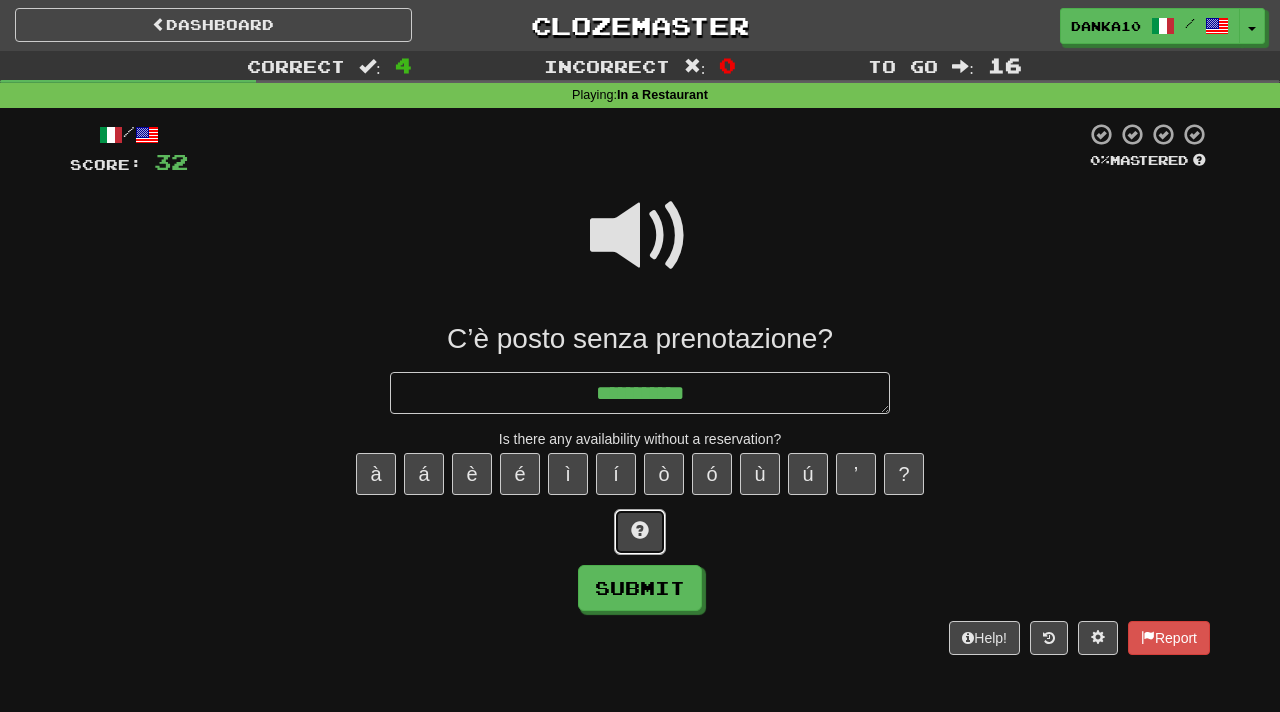 click at bounding box center (640, 530) 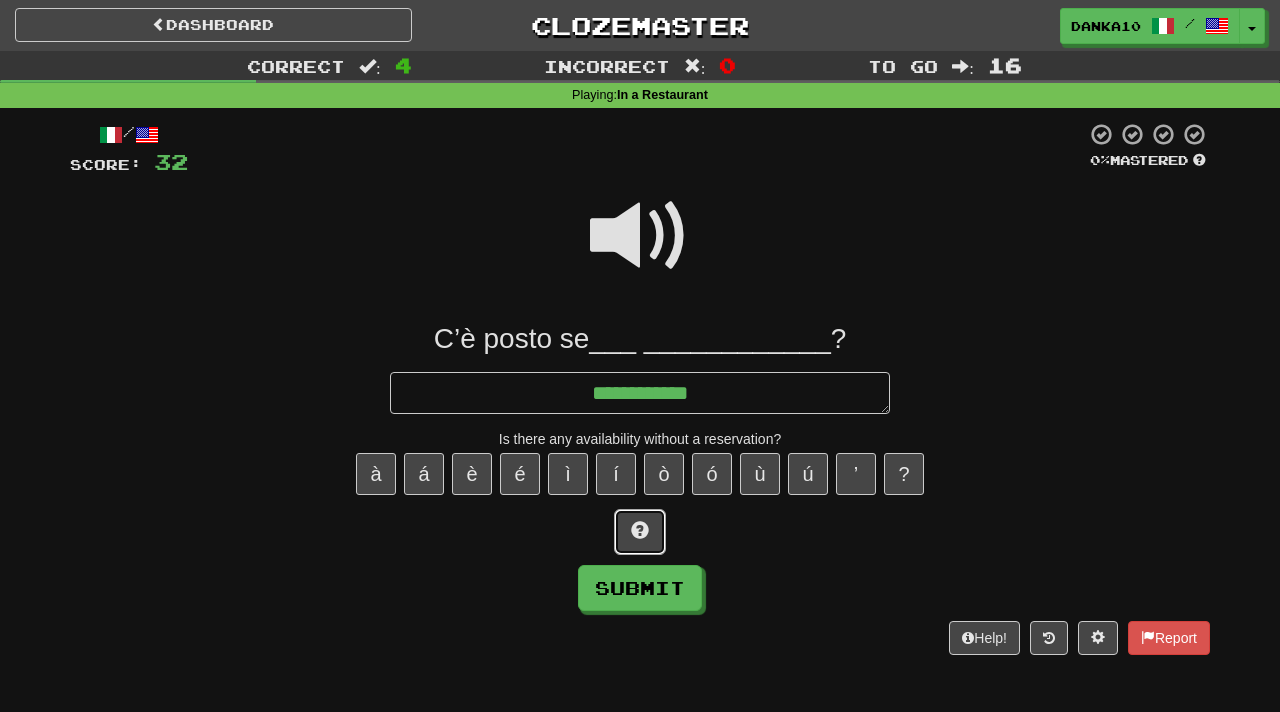 click at bounding box center (640, 530) 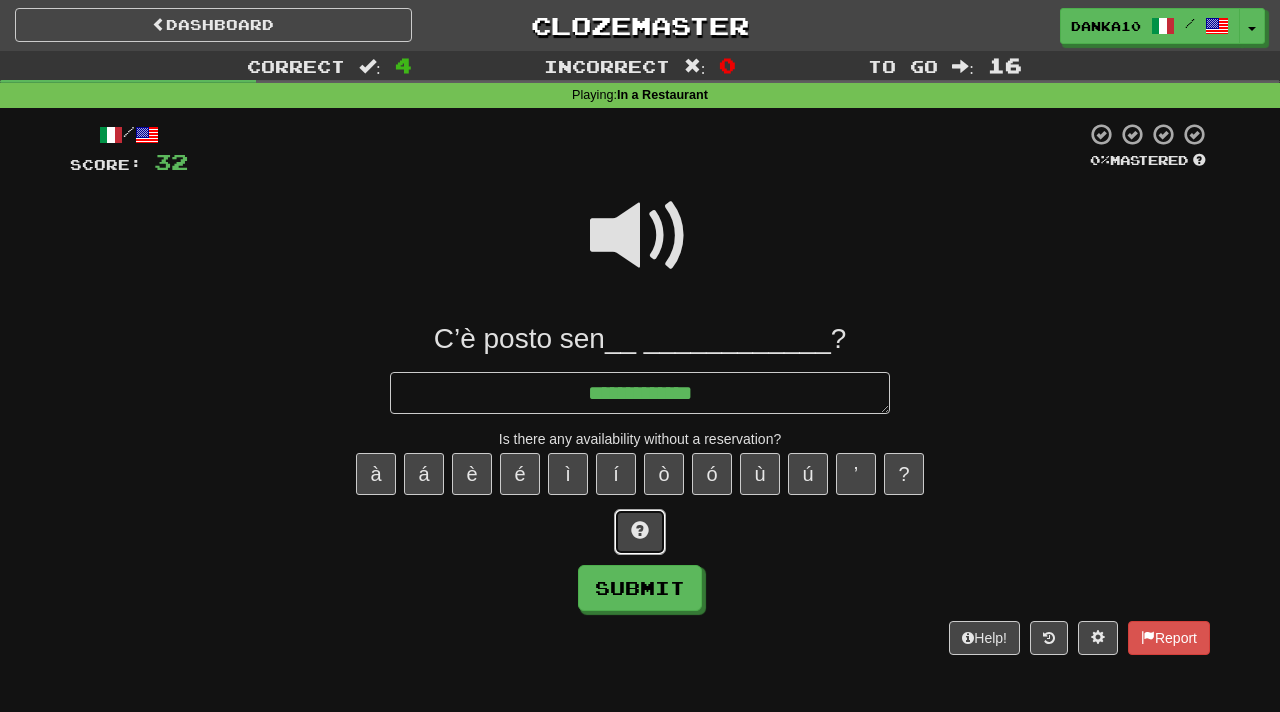 click at bounding box center [640, 530] 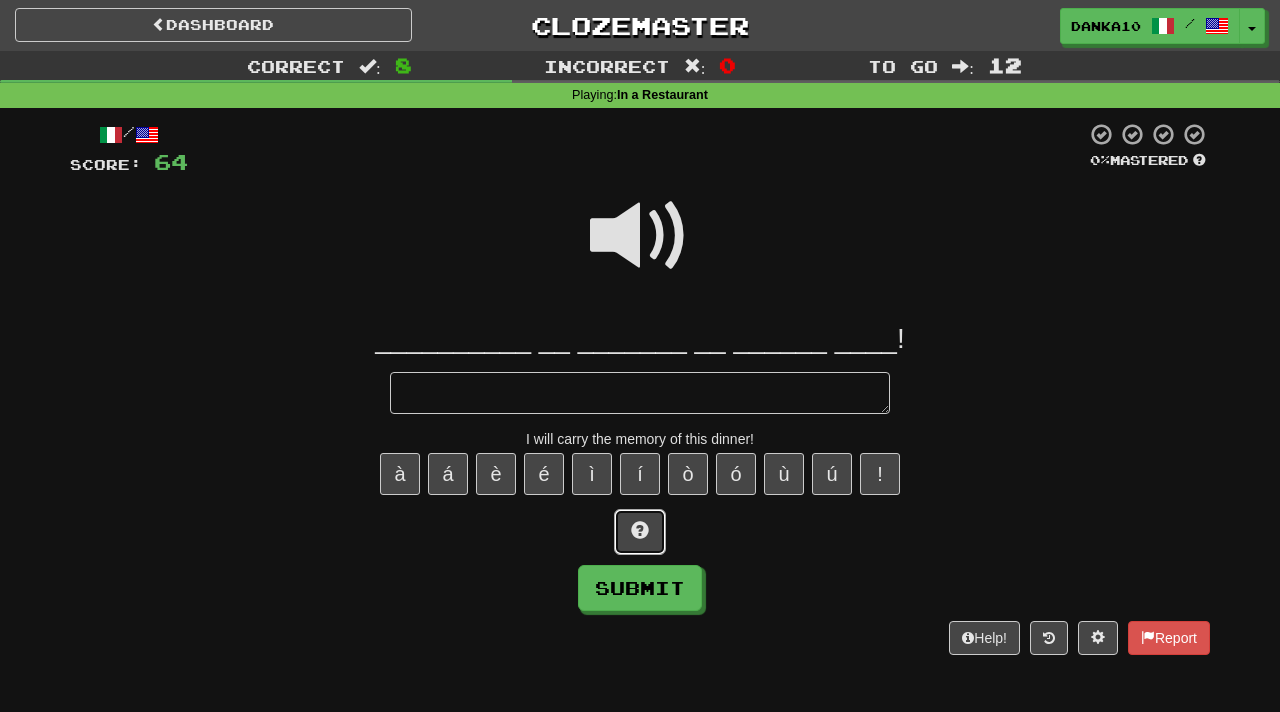 click at bounding box center (640, 530) 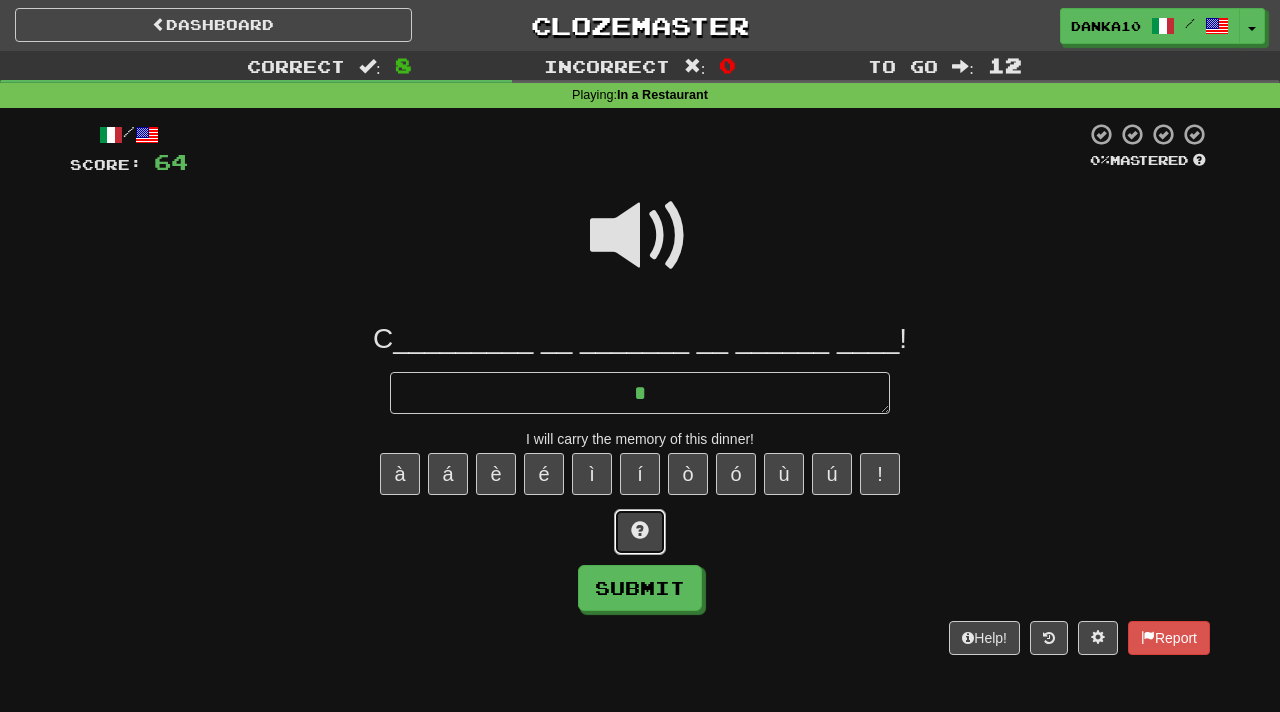 click at bounding box center (640, 530) 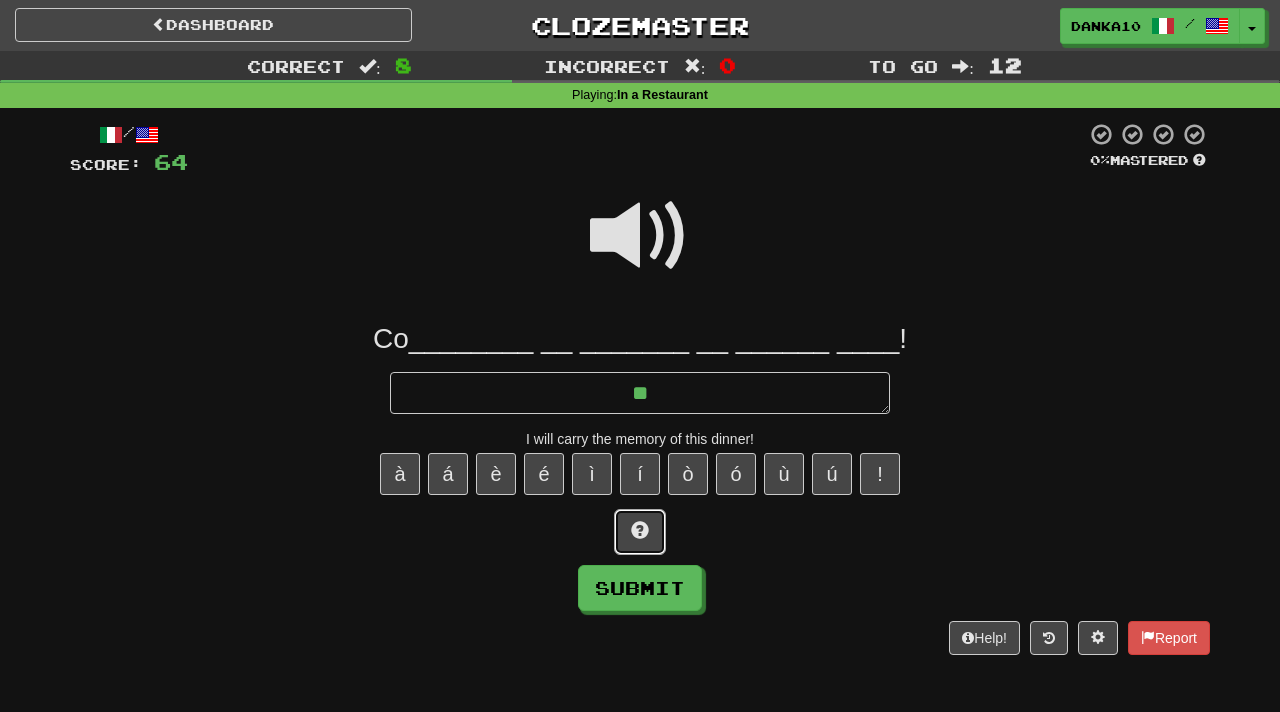 click at bounding box center [640, 530] 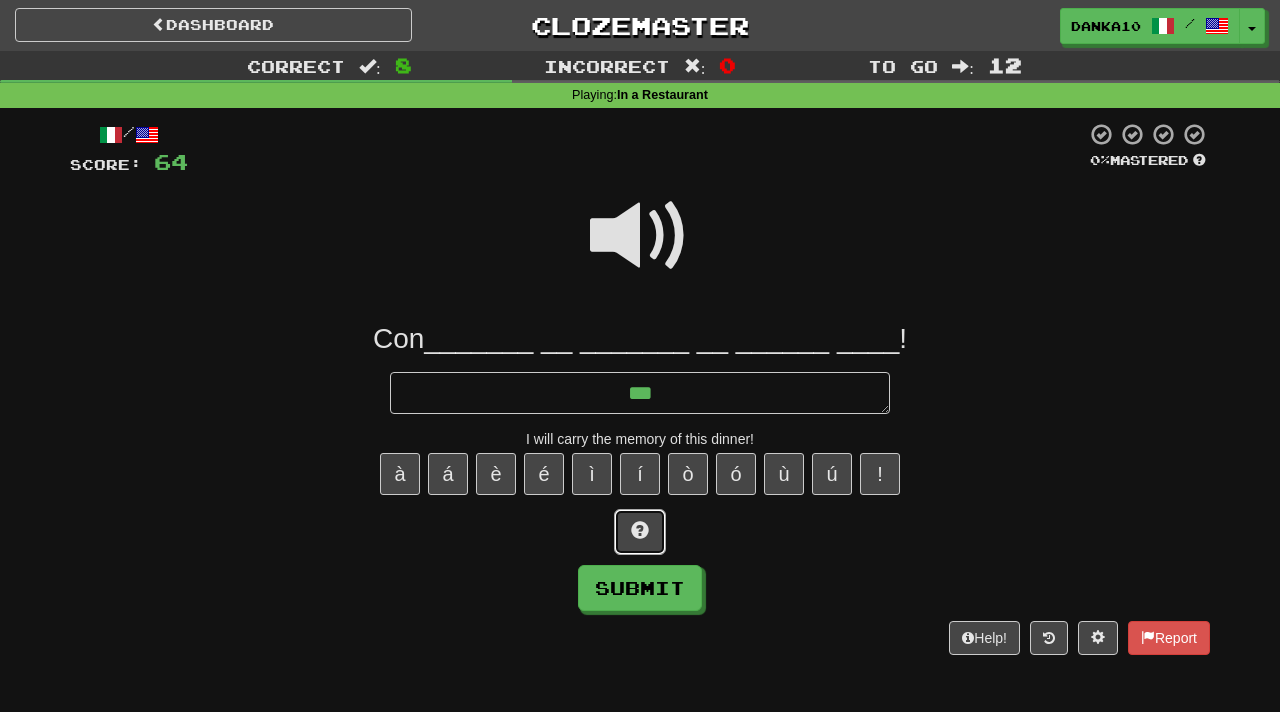 click at bounding box center (640, 530) 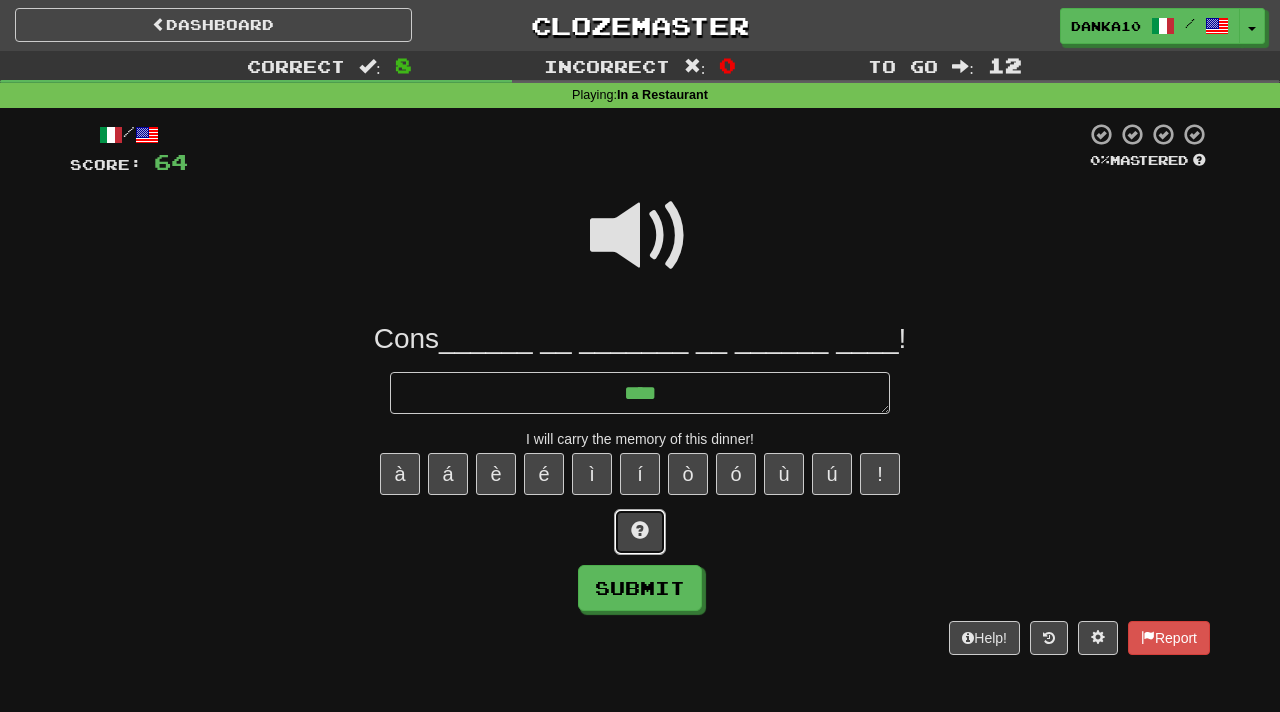 click at bounding box center [640, 530] 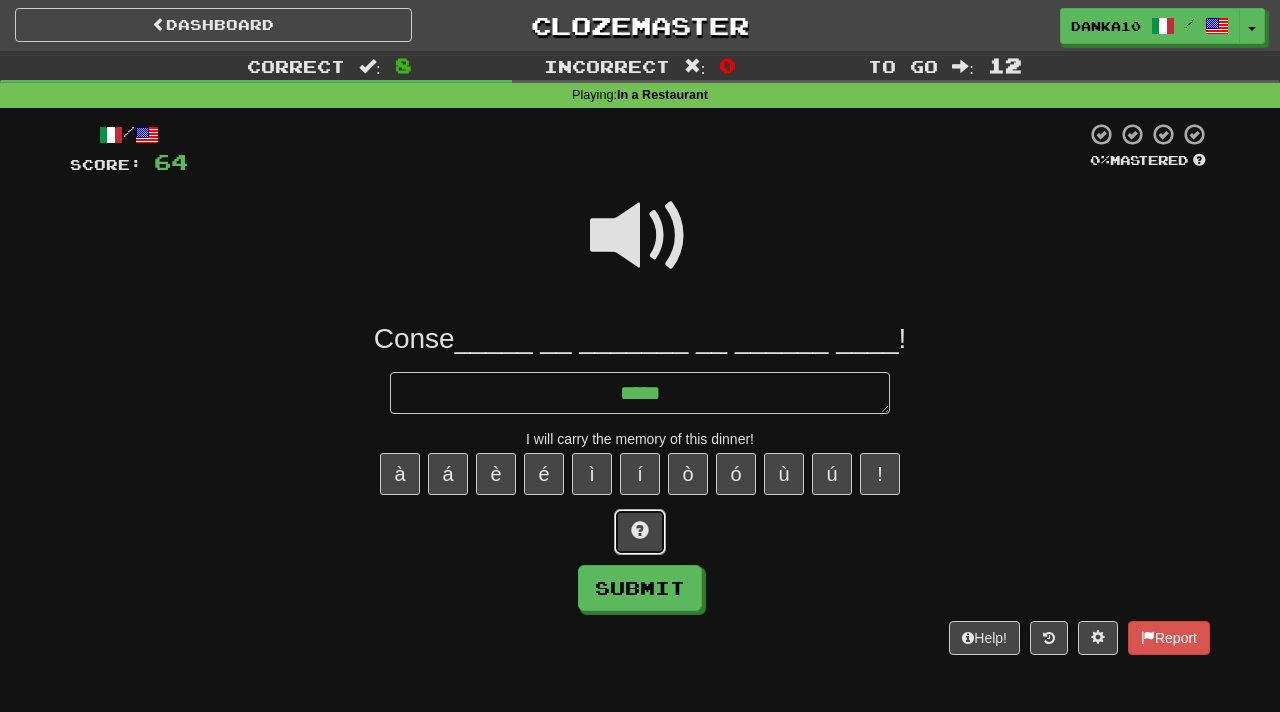 click at bounding box center (640, 530) 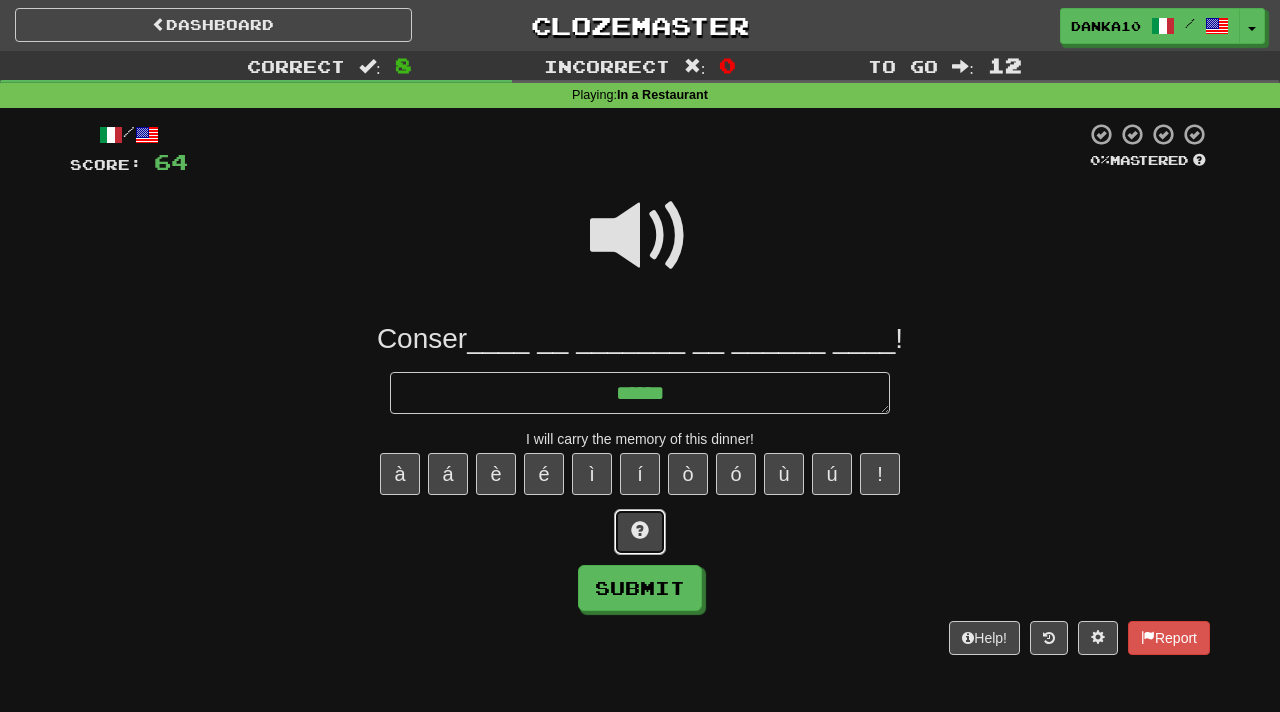click at bounding box center [640, 530] 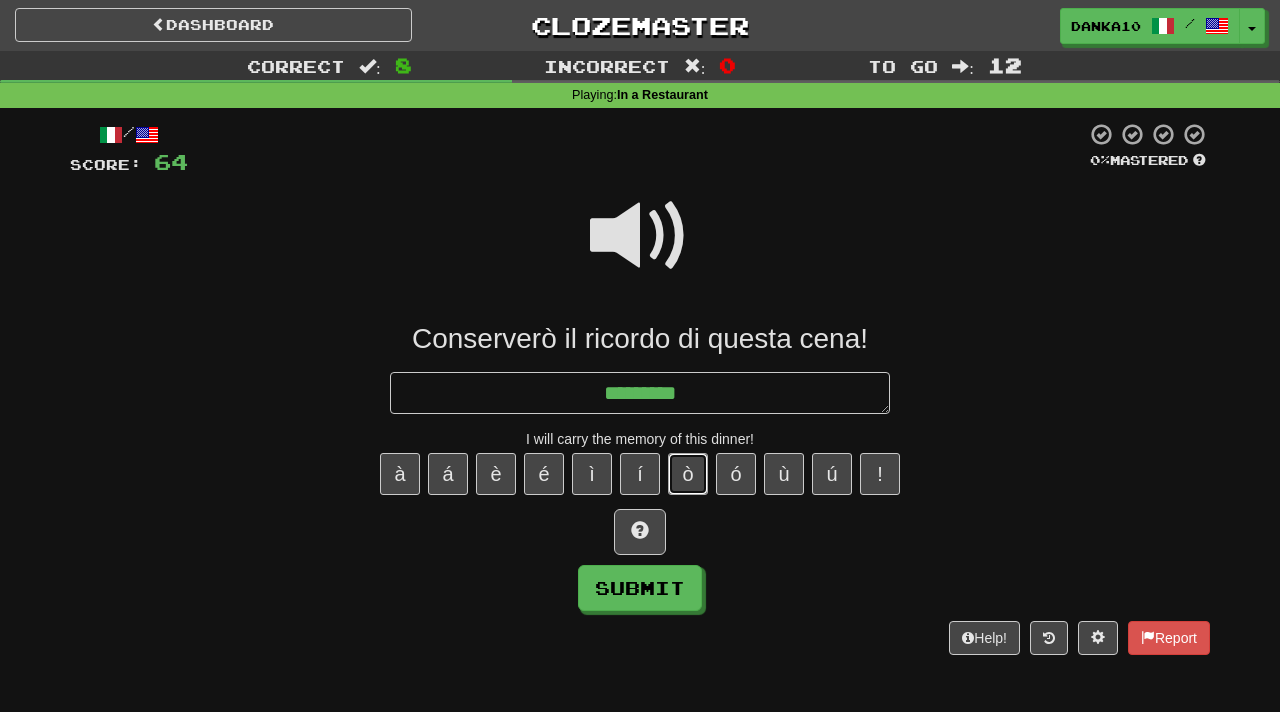 click on "ò" at bounding box center (688, 474) 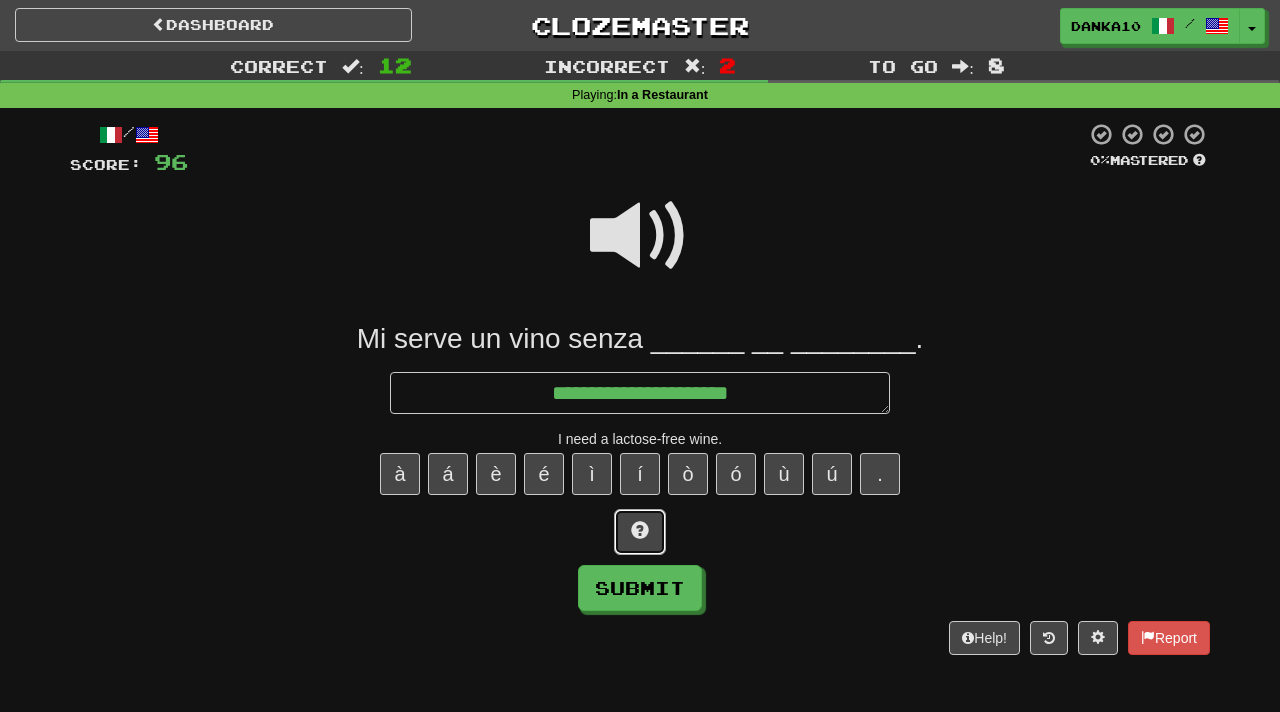 click at bounding box center (640, 530) 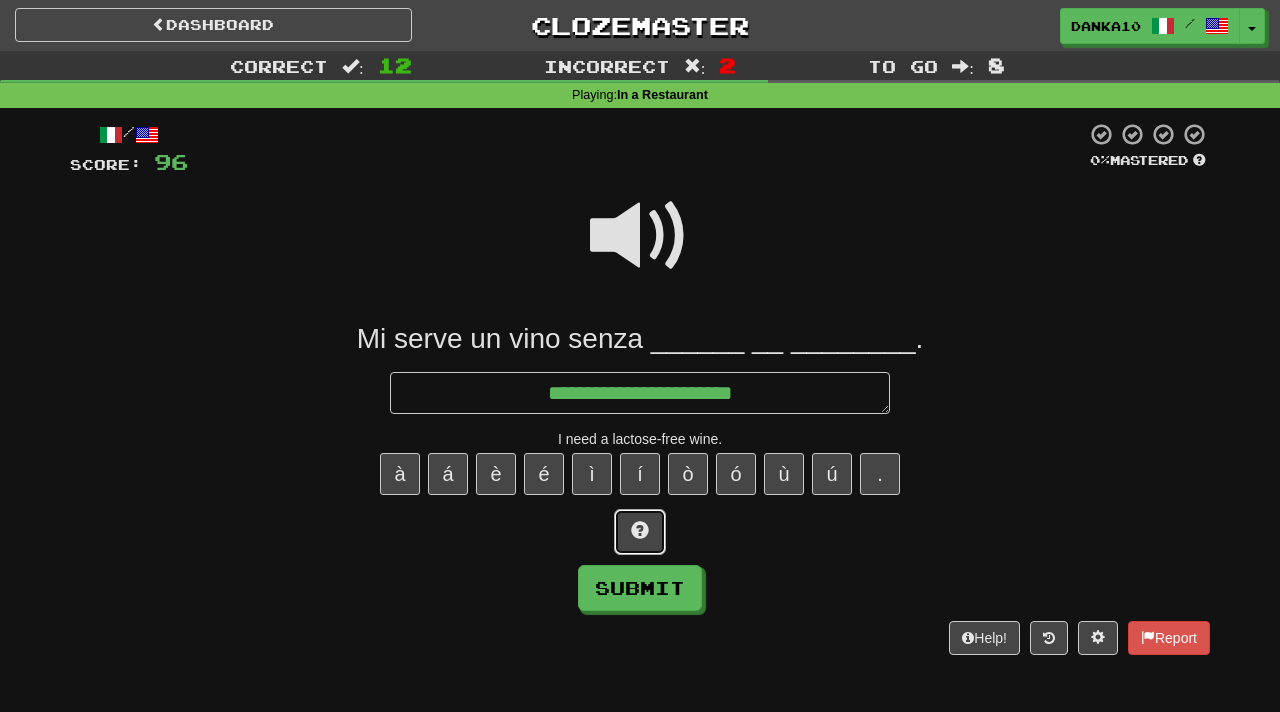 click at bounding box center [640, 530] 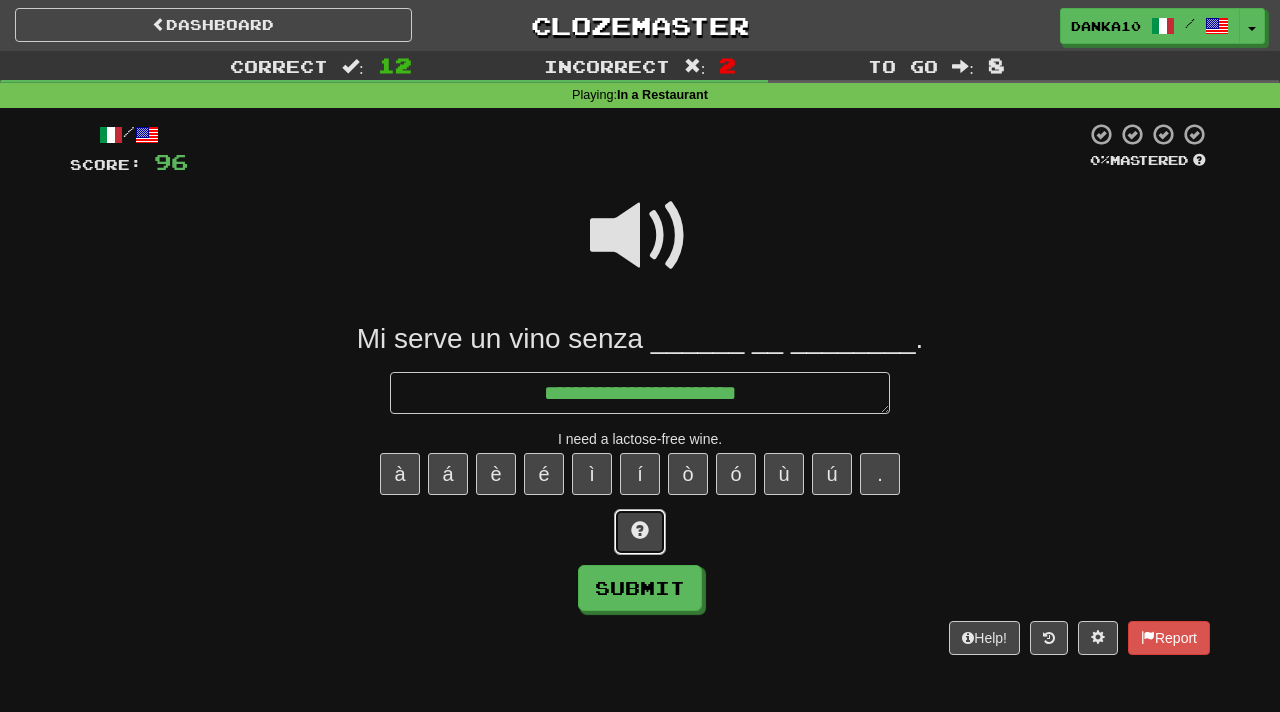 click at bounding box center (640, 530) 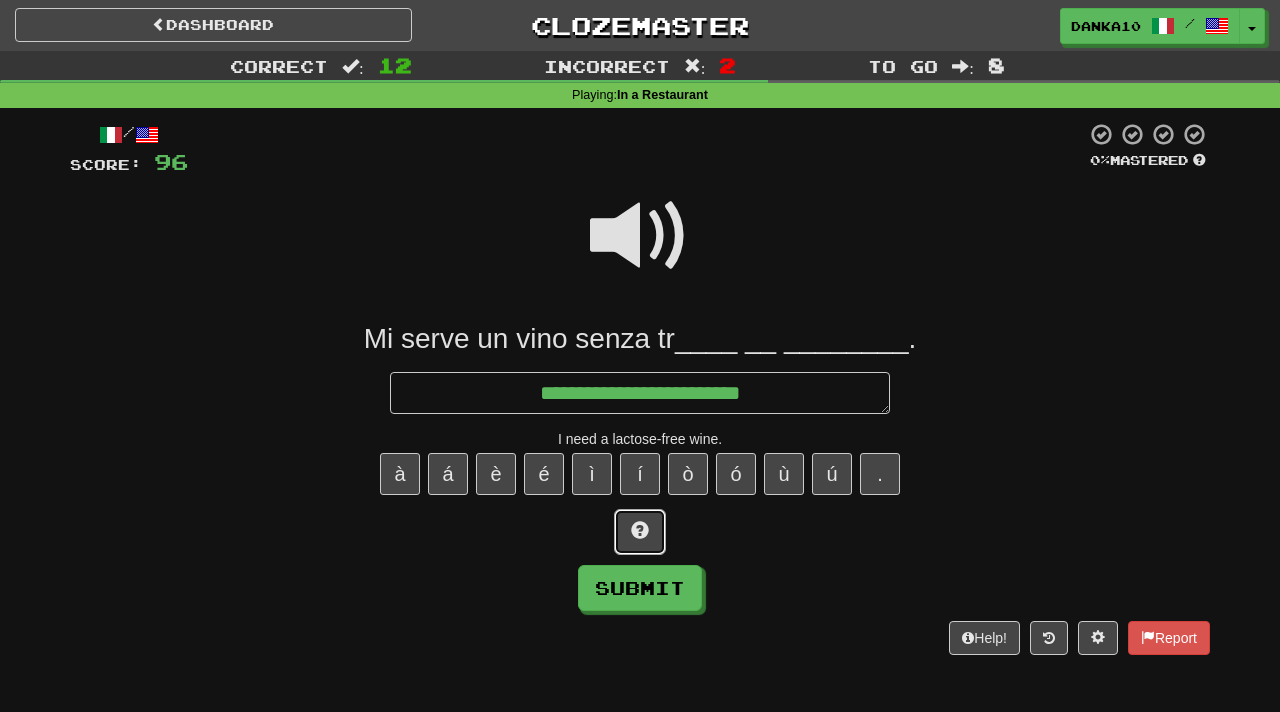 click at bounding box center (640, 530) 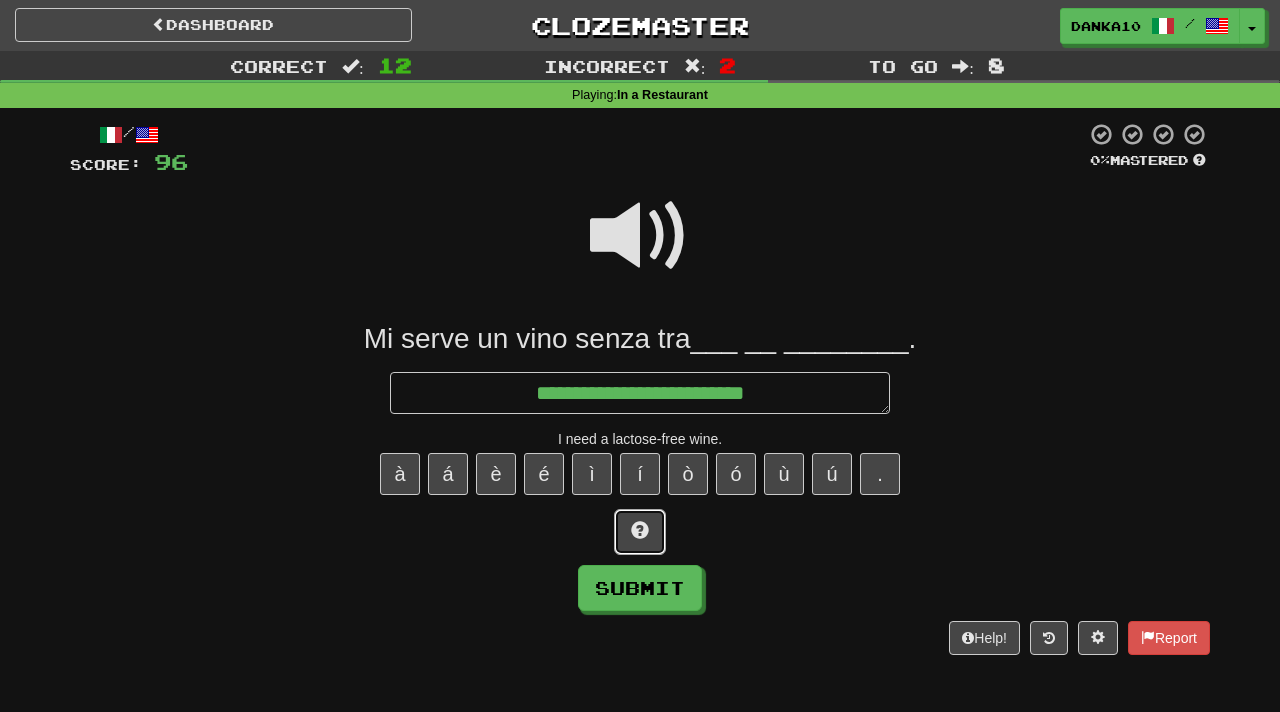 click at bounding box center [640, 530] 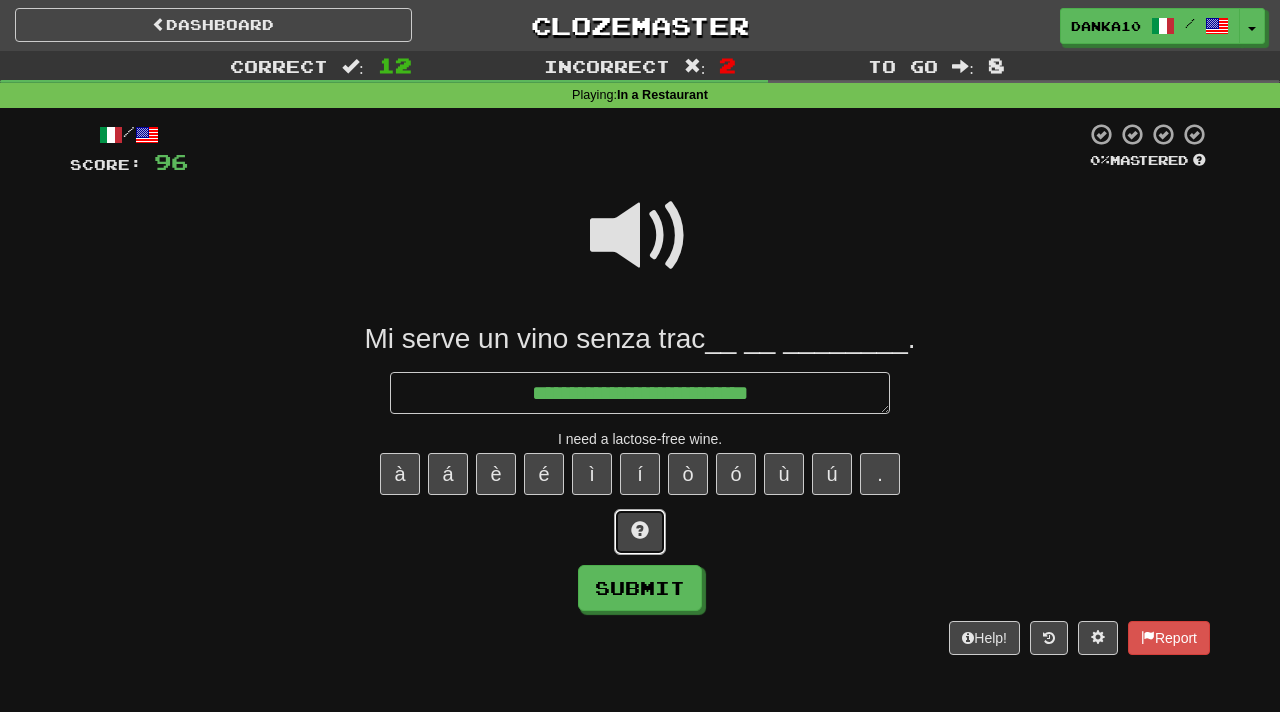 click at bounding box center [640, 530] 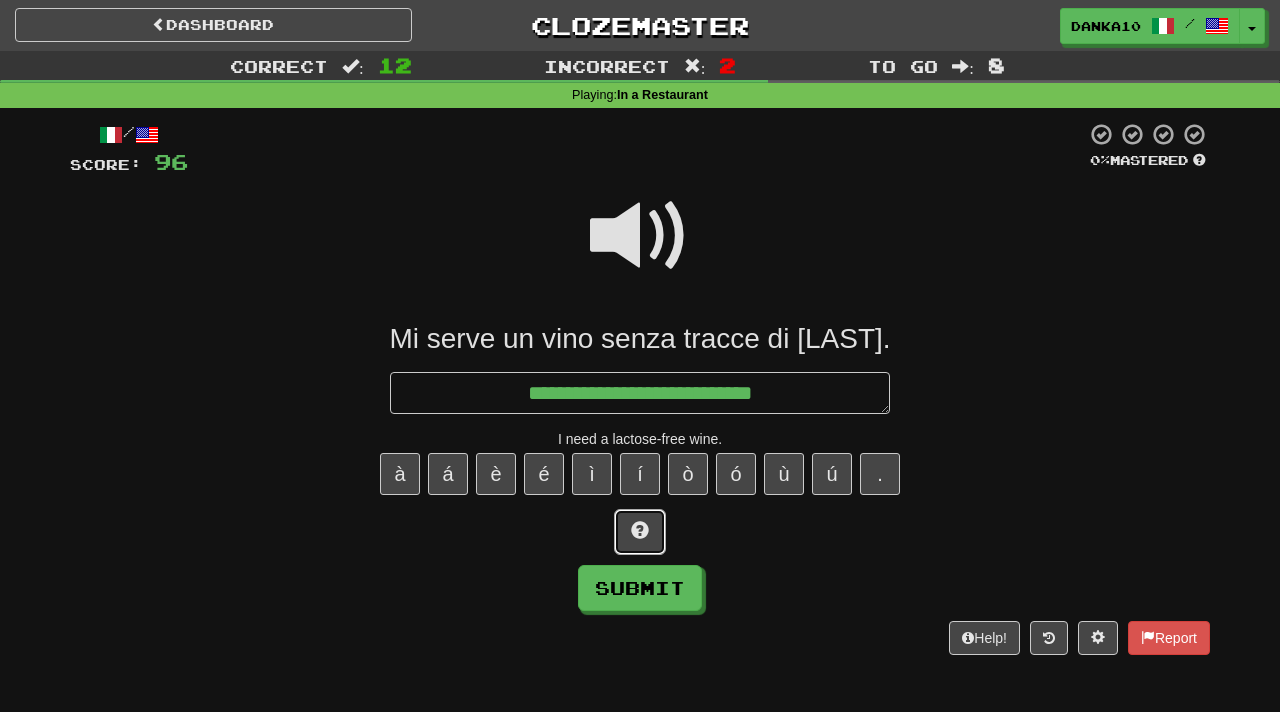 click at bounding box center (640, 530) 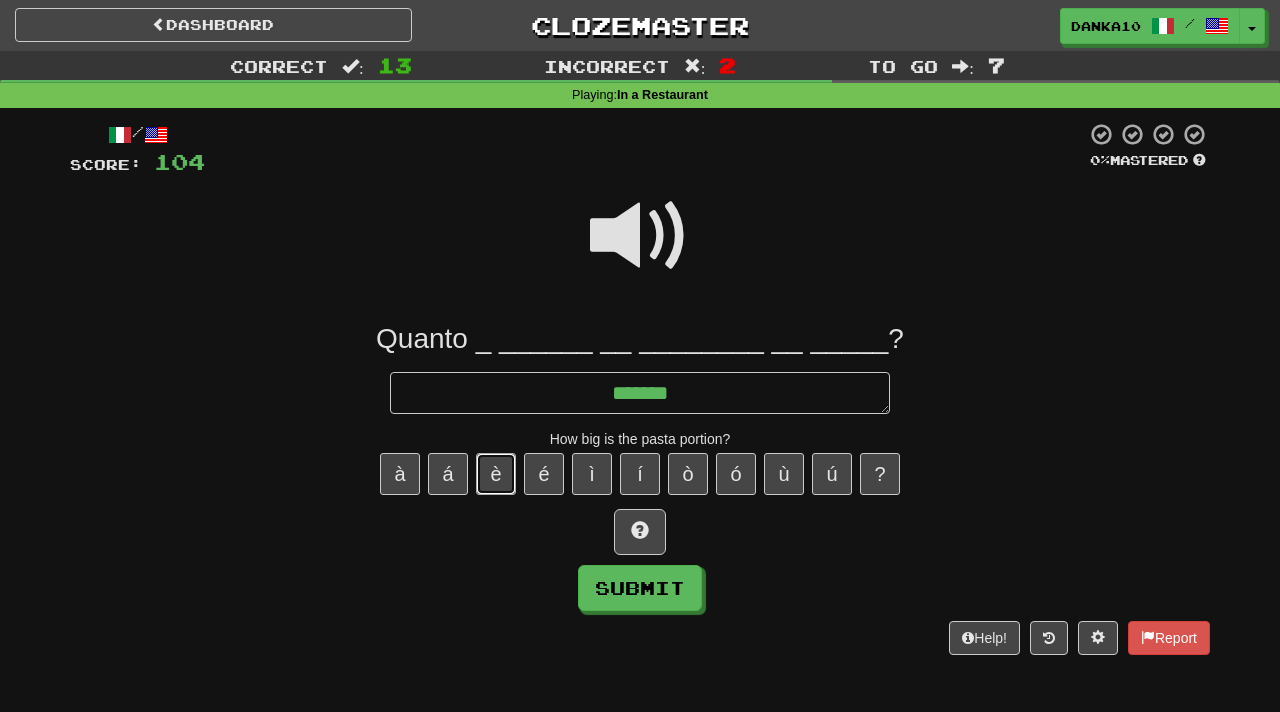 click on "è" at bounding box center (496, 474) 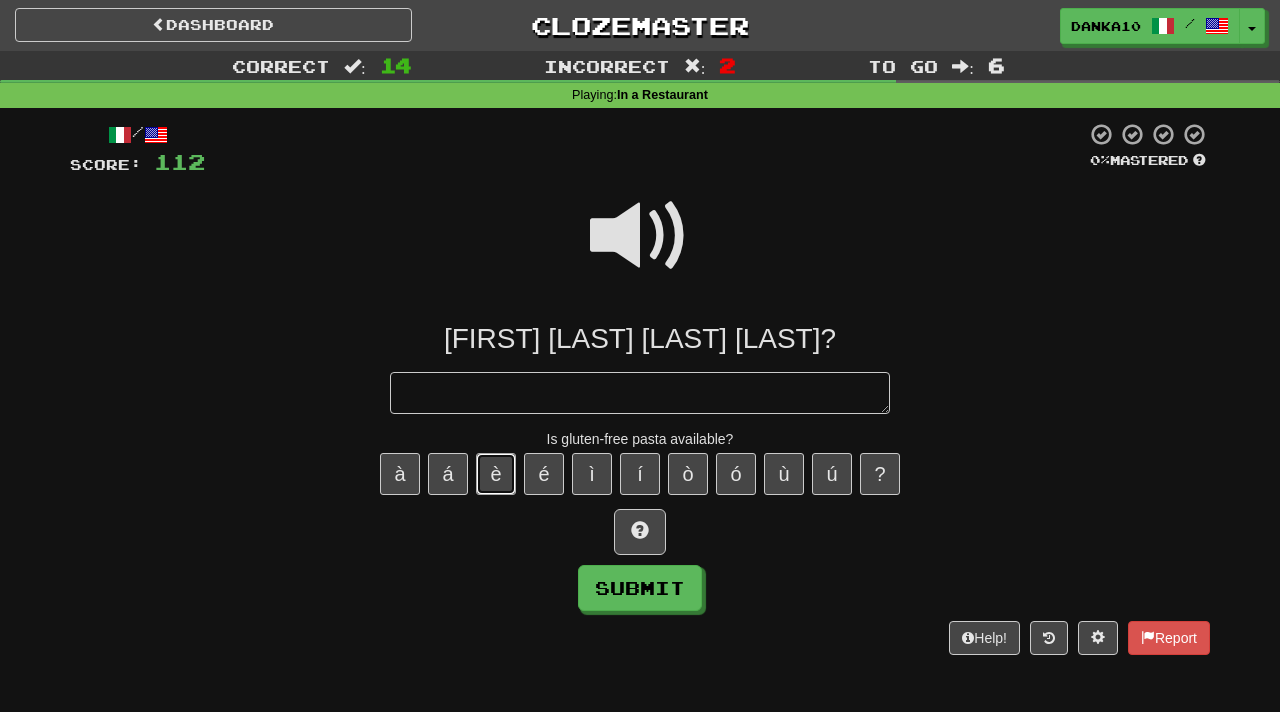 click on "è" at bounding box center (496, 474) 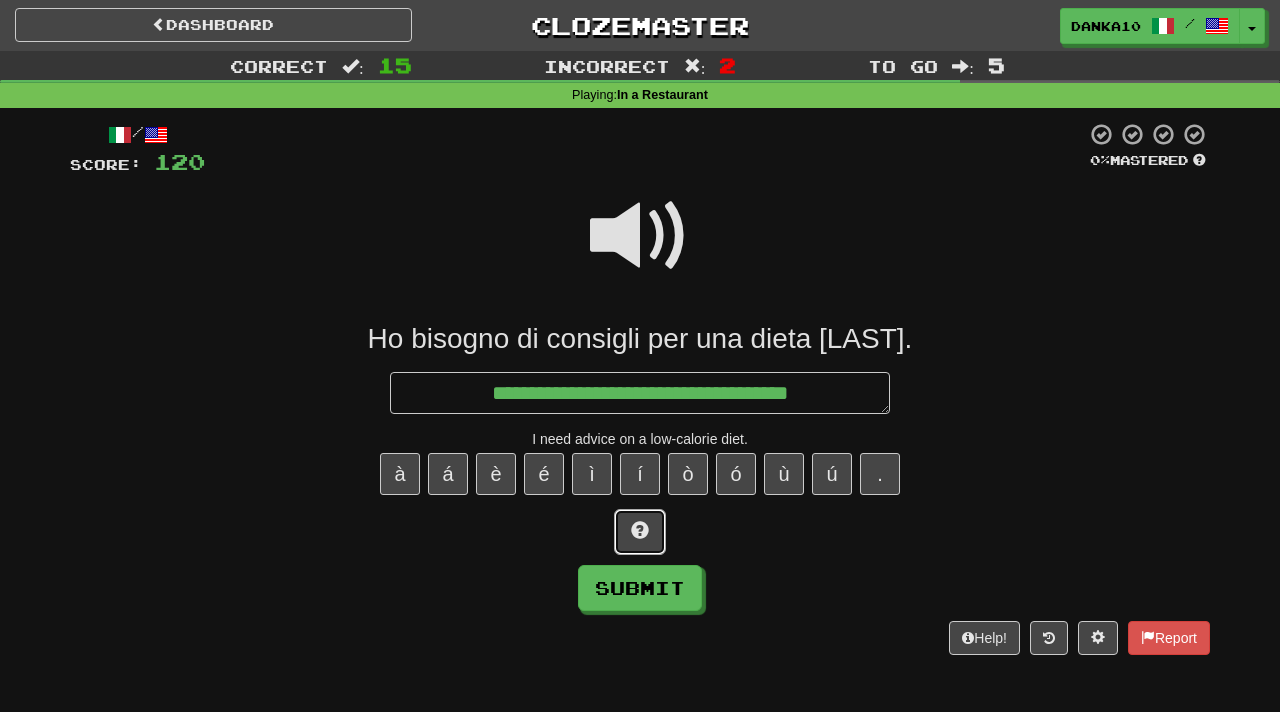click at bounding box center [640, 530] 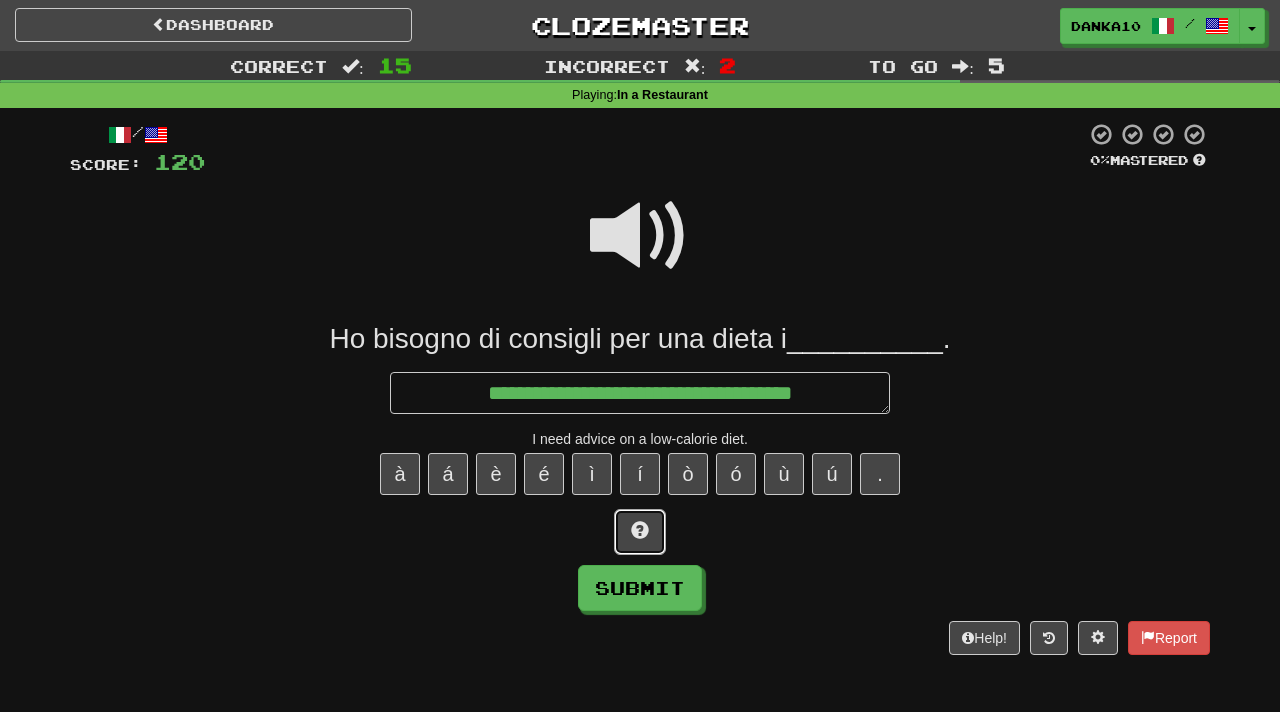 click at bounding box center (640, 530) 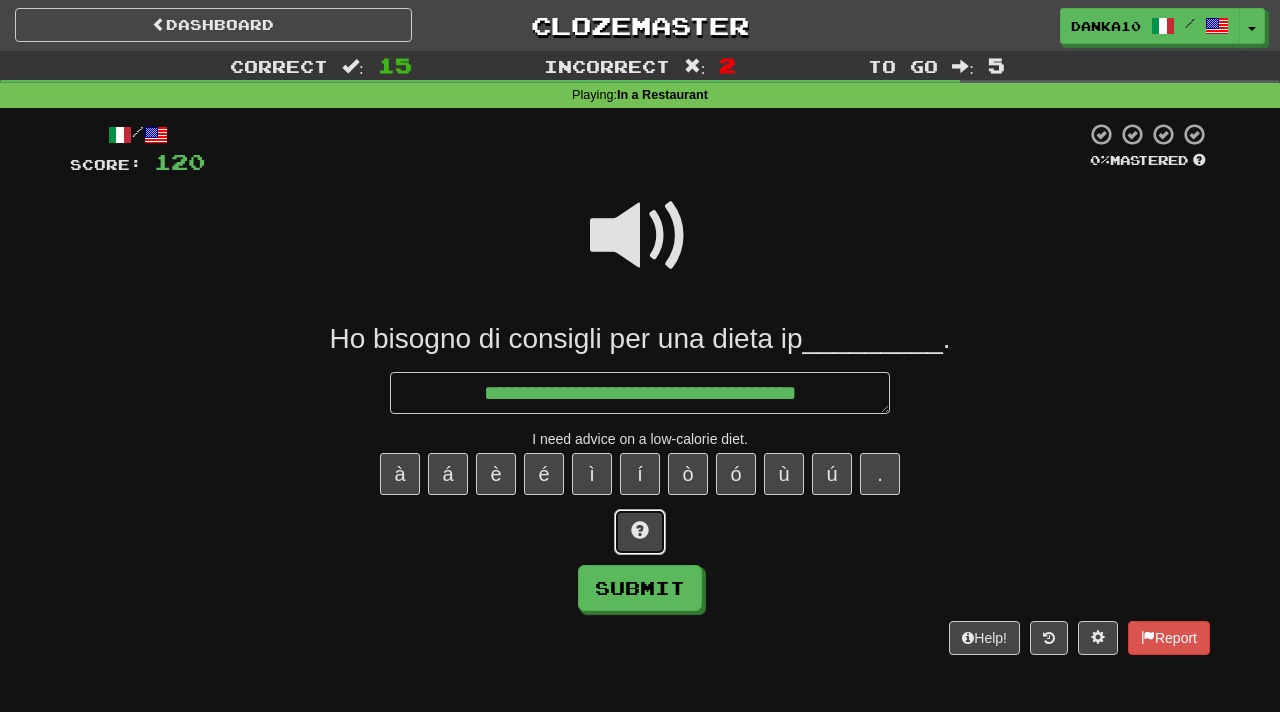click at bounding box center [640, 530] 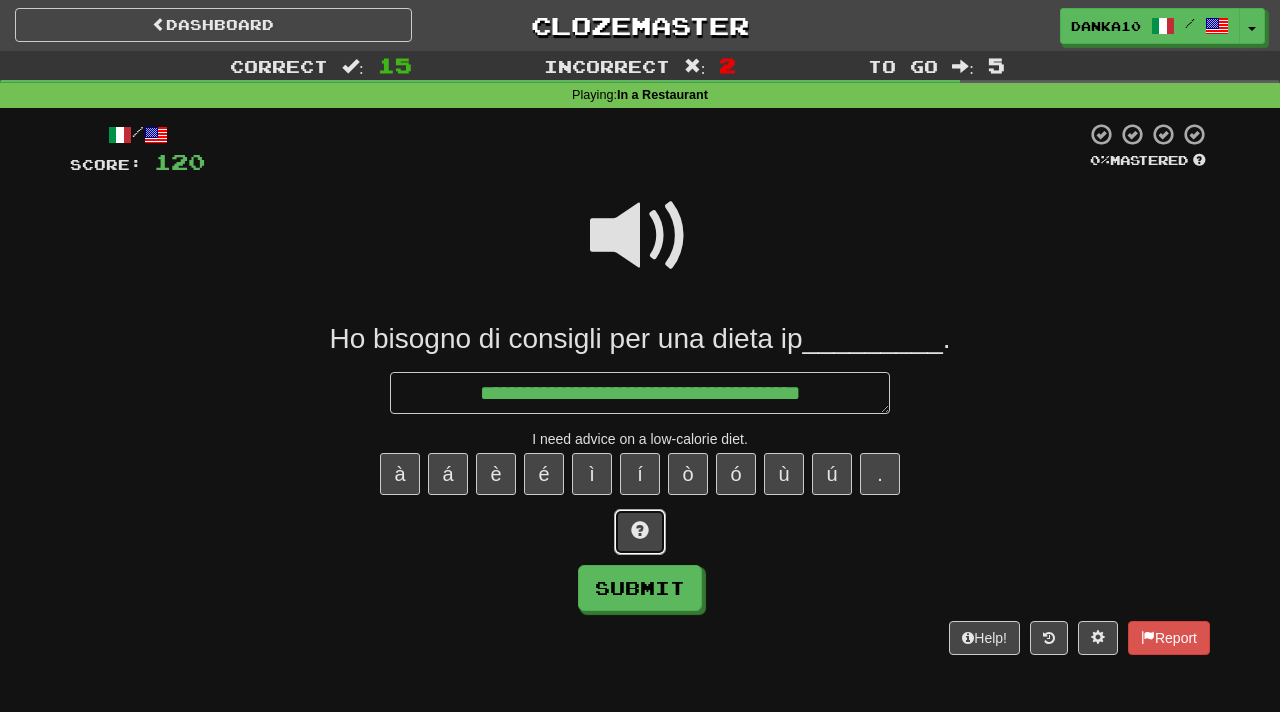 click at bounding box center (640, 530) 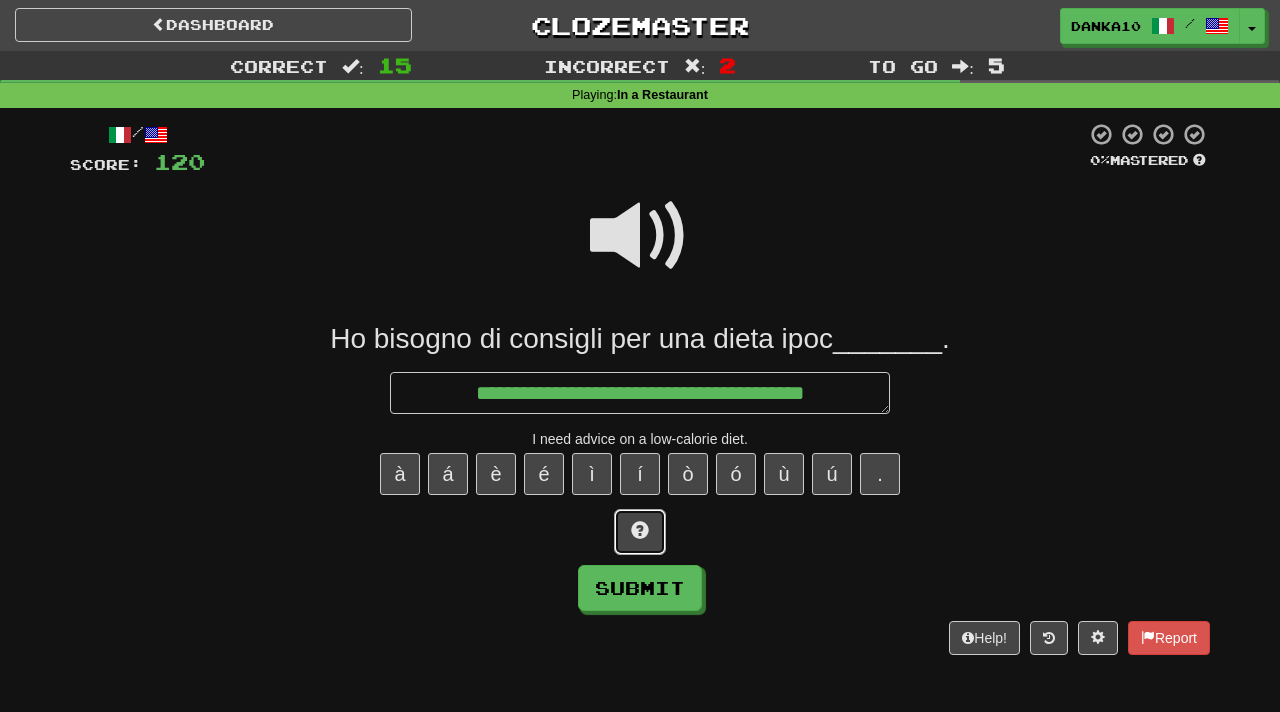 click at bounding box center (640, 530) 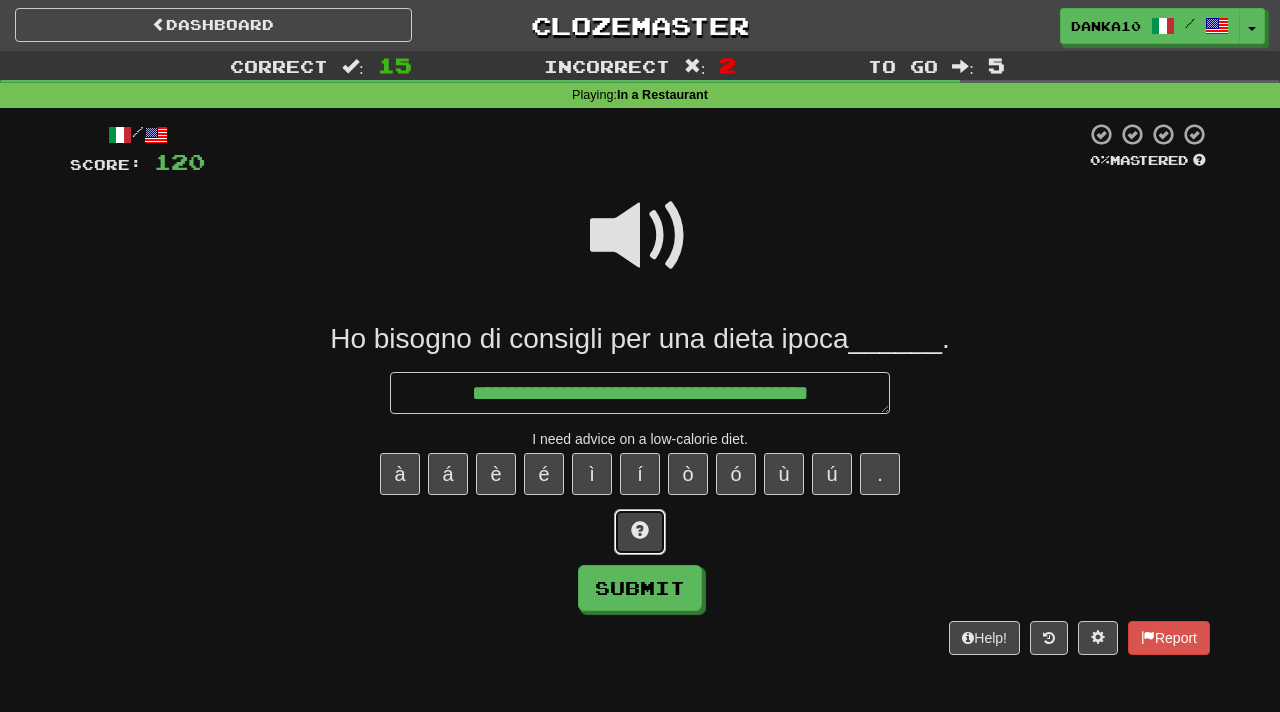 click at bounding box center (640, 530) 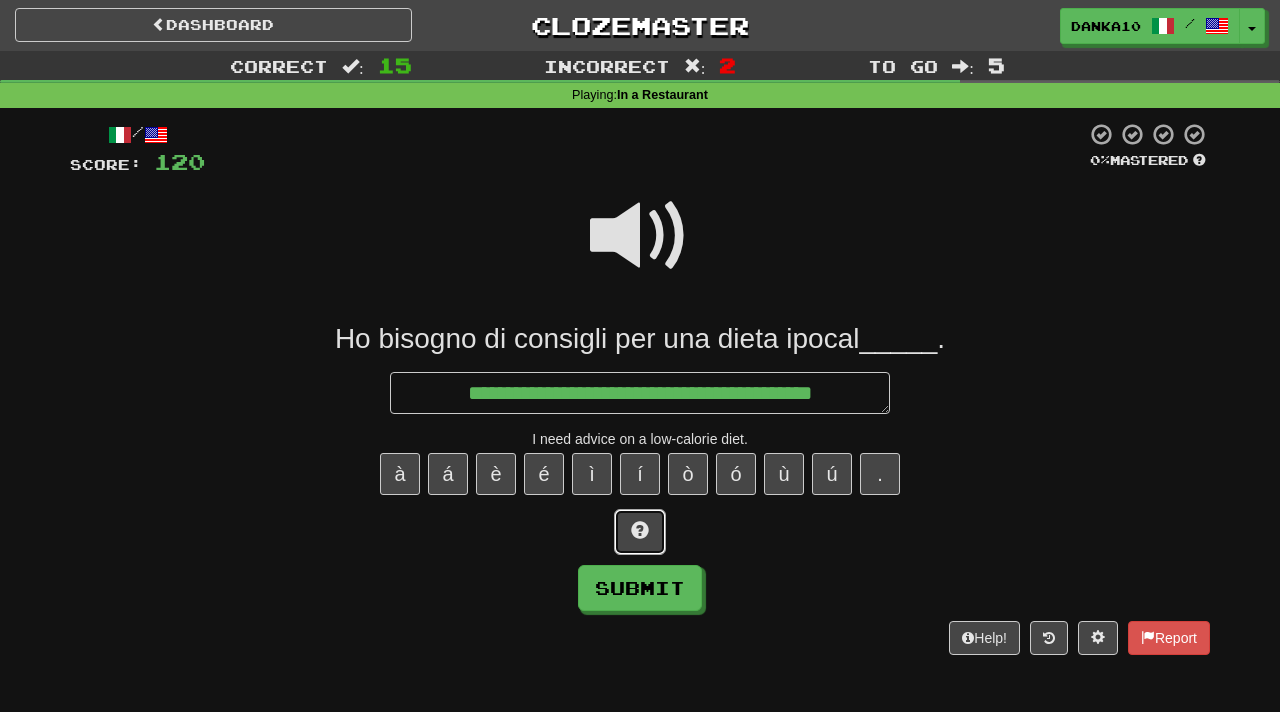 click at bounding box center [640, 530] 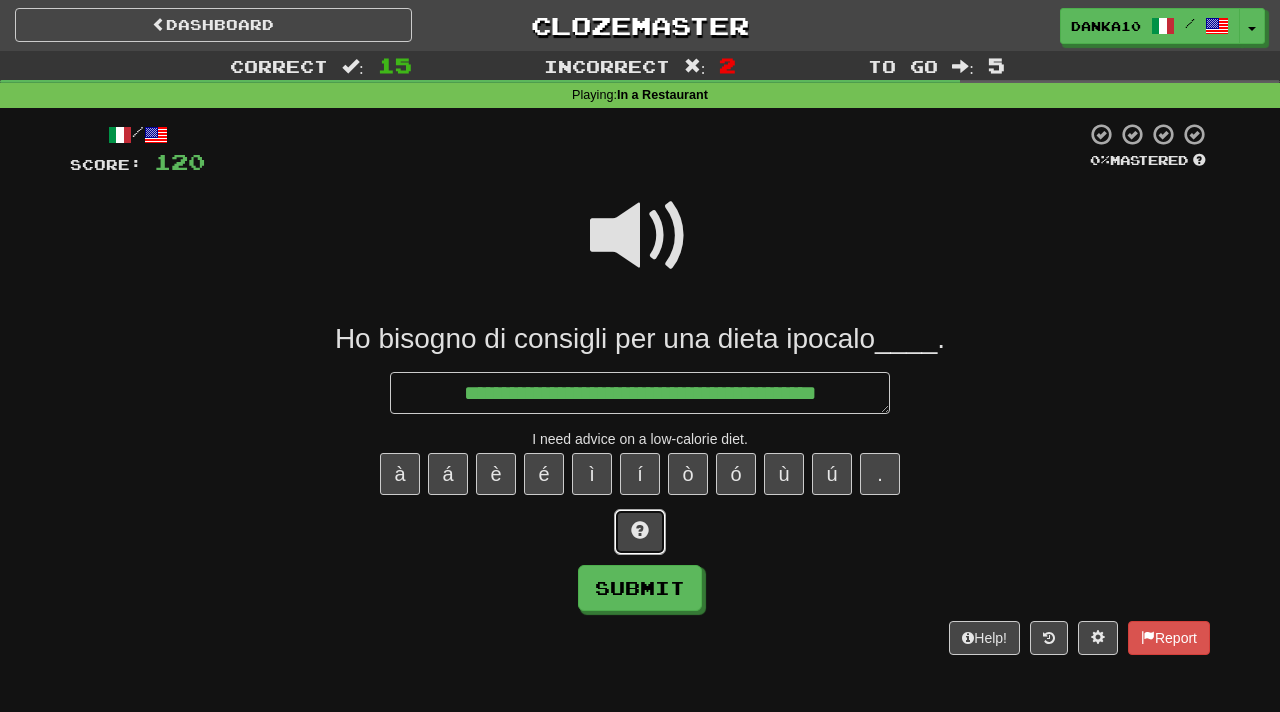 click at bounding box center (640, 530) 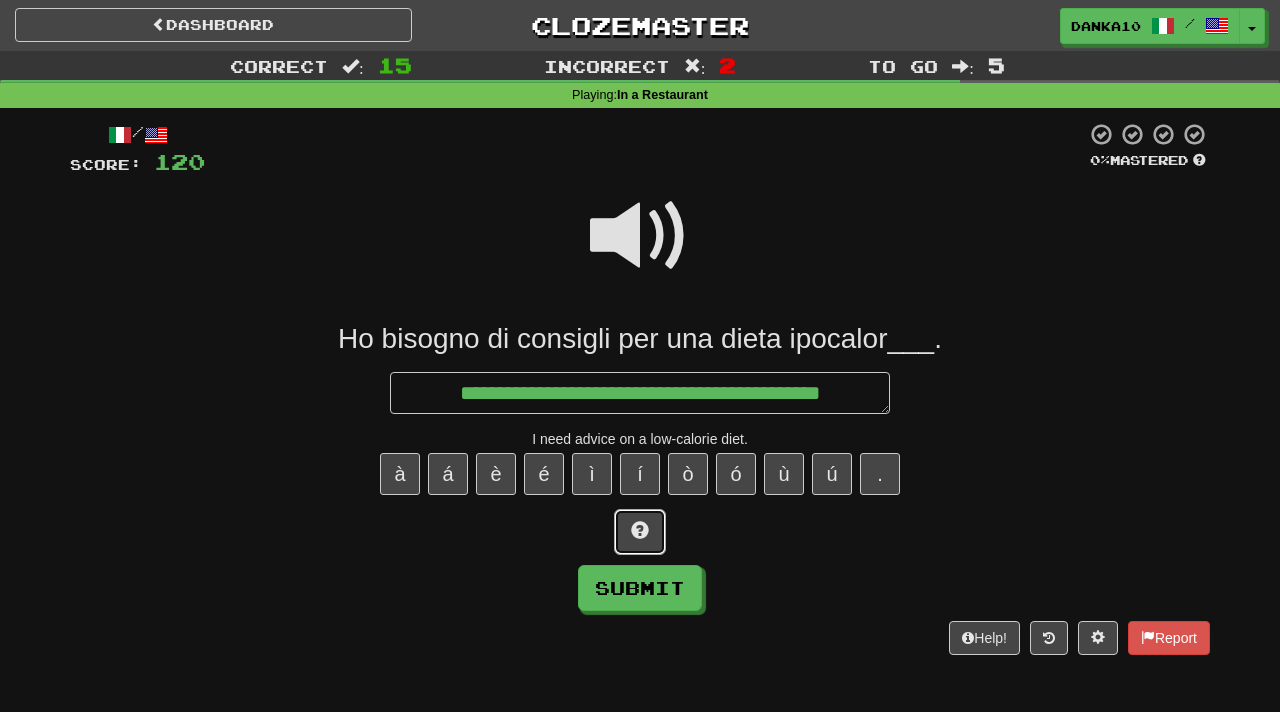 click at bounding box center [640, 530] 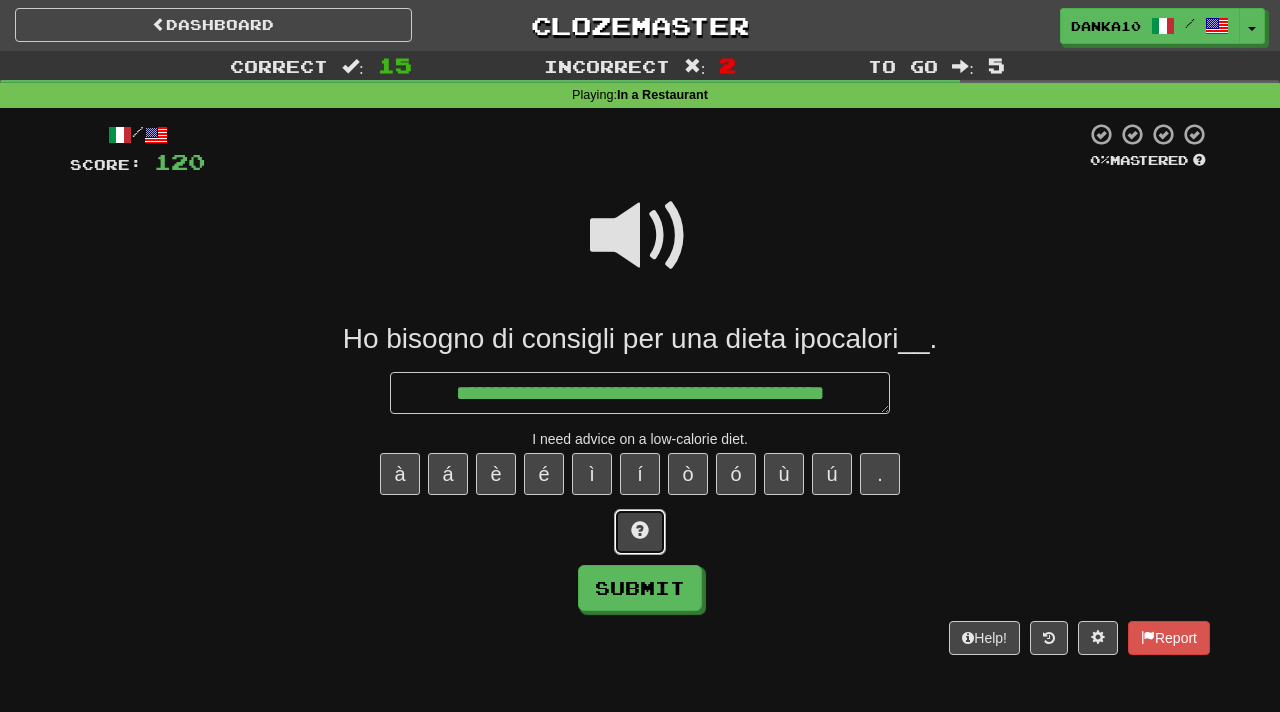 click at bounding box center (640, 530) 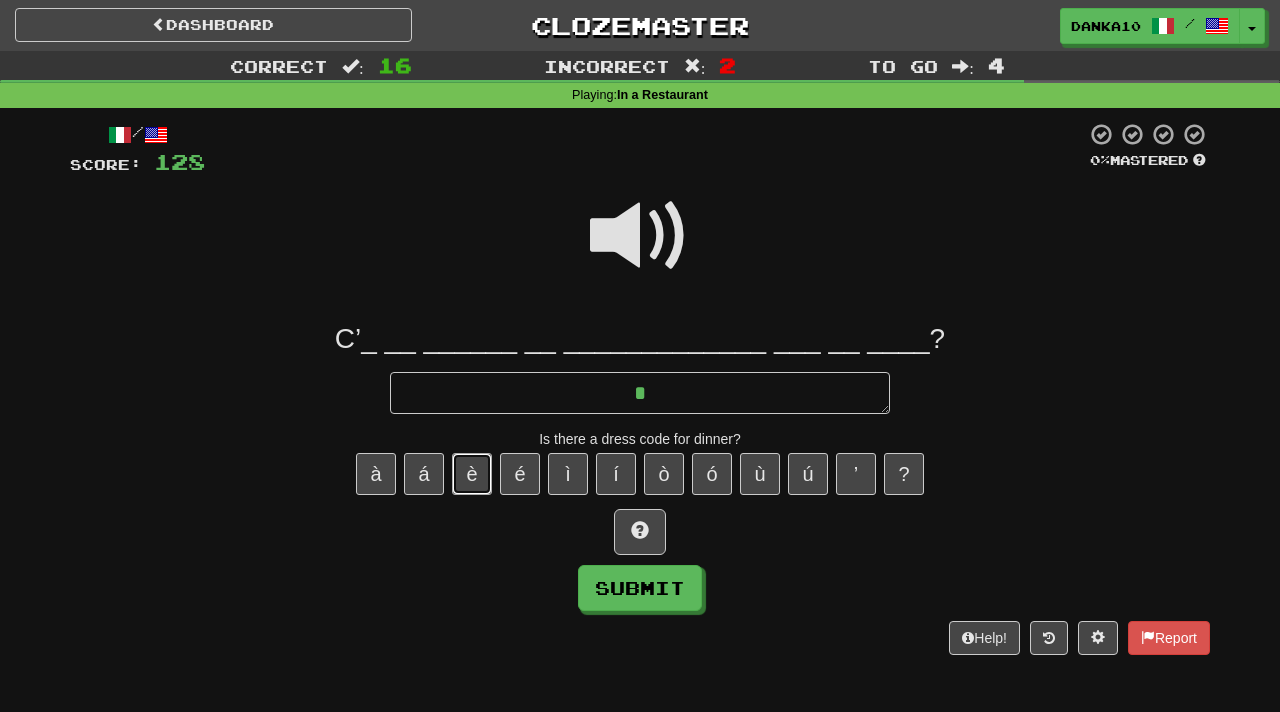 click on "è" at bounding box center (472, 474) 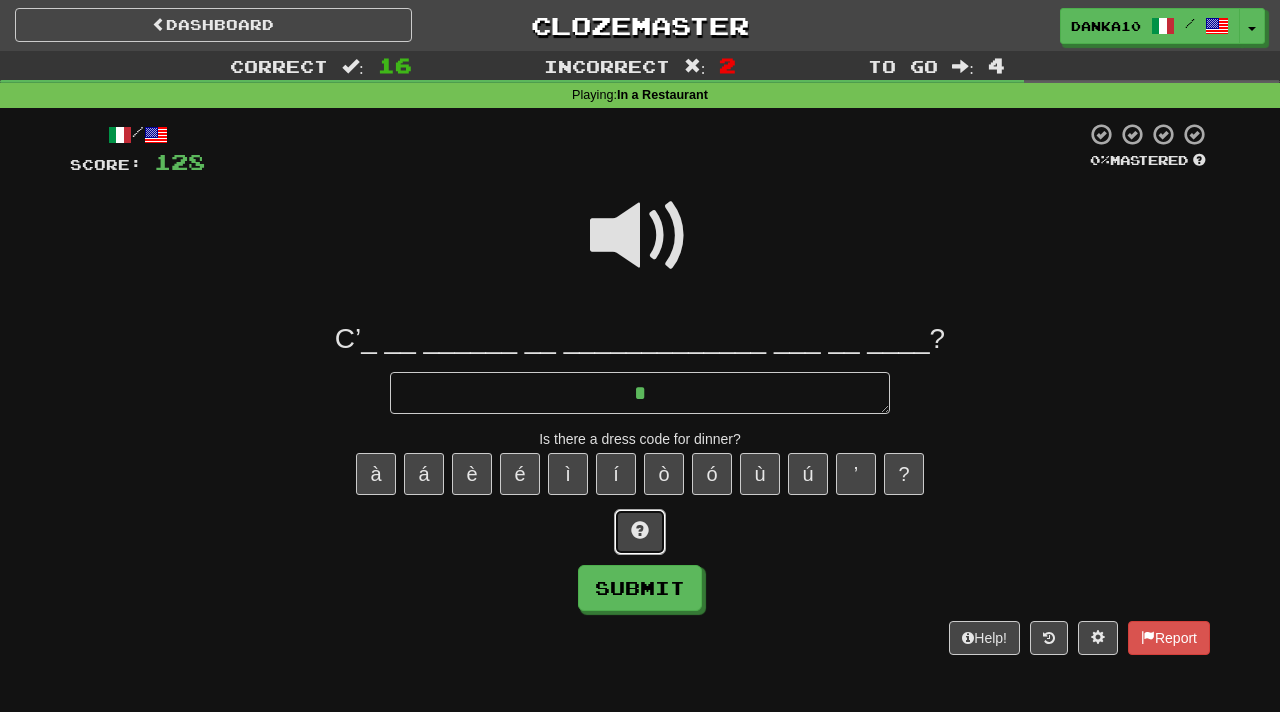 click at bounding box center (640, 530) 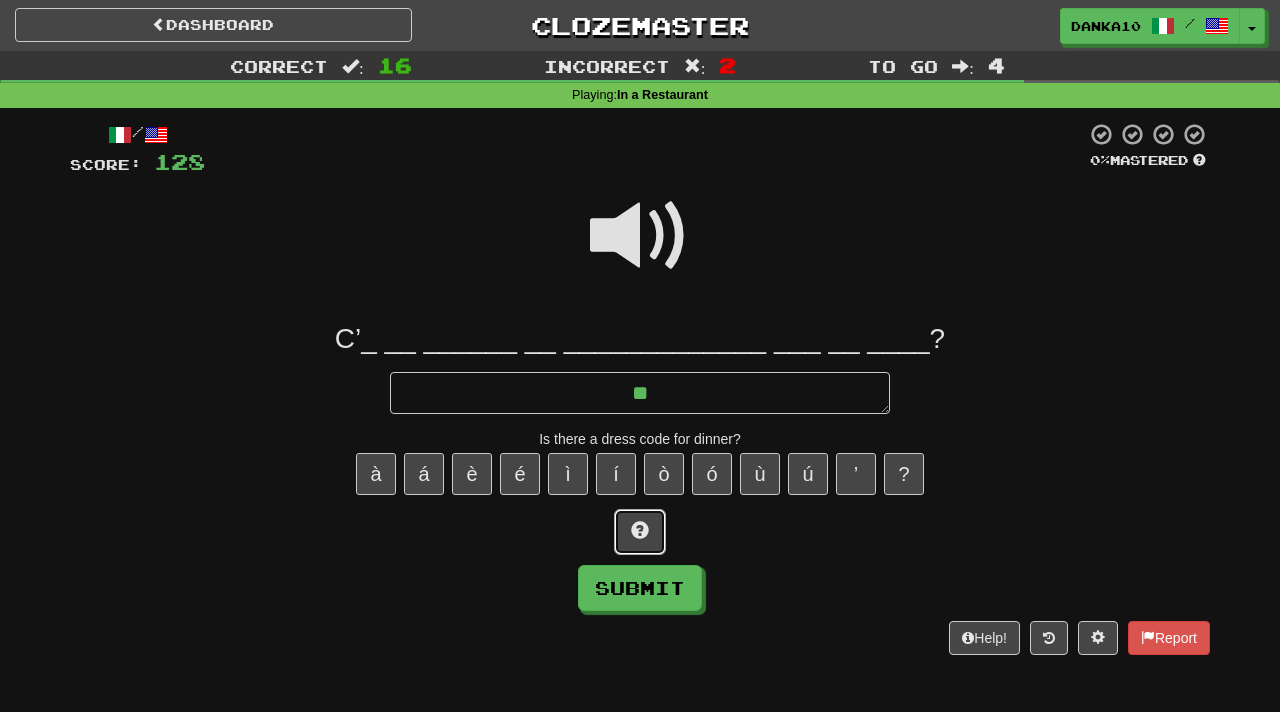 click at bounding box center (640, 530) 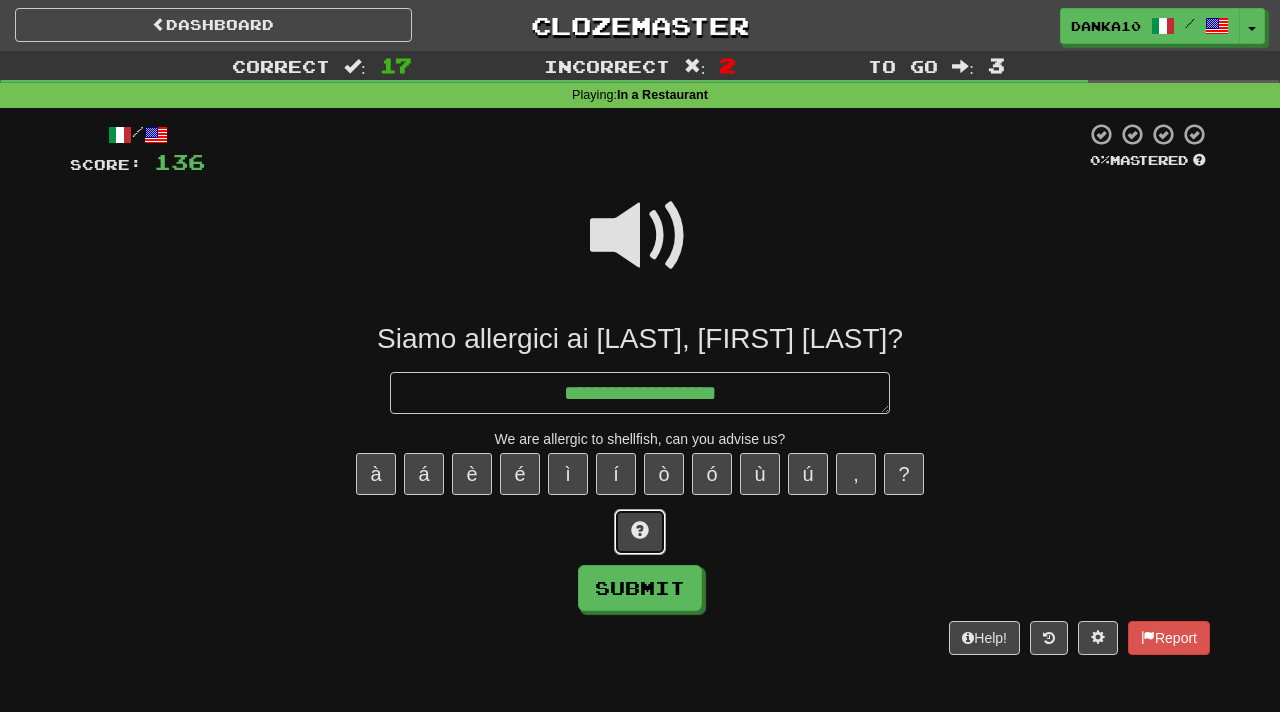 click at bounding box center (640, 530) 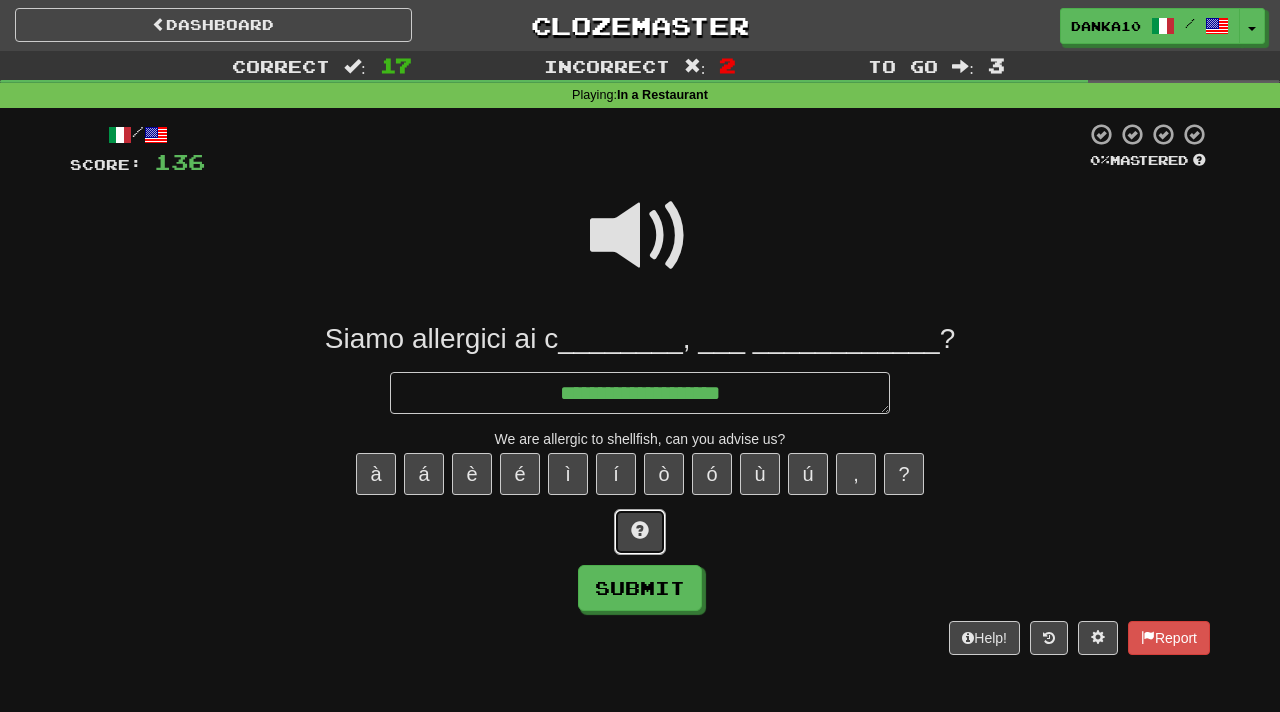 click at bounding box center (640, 530) 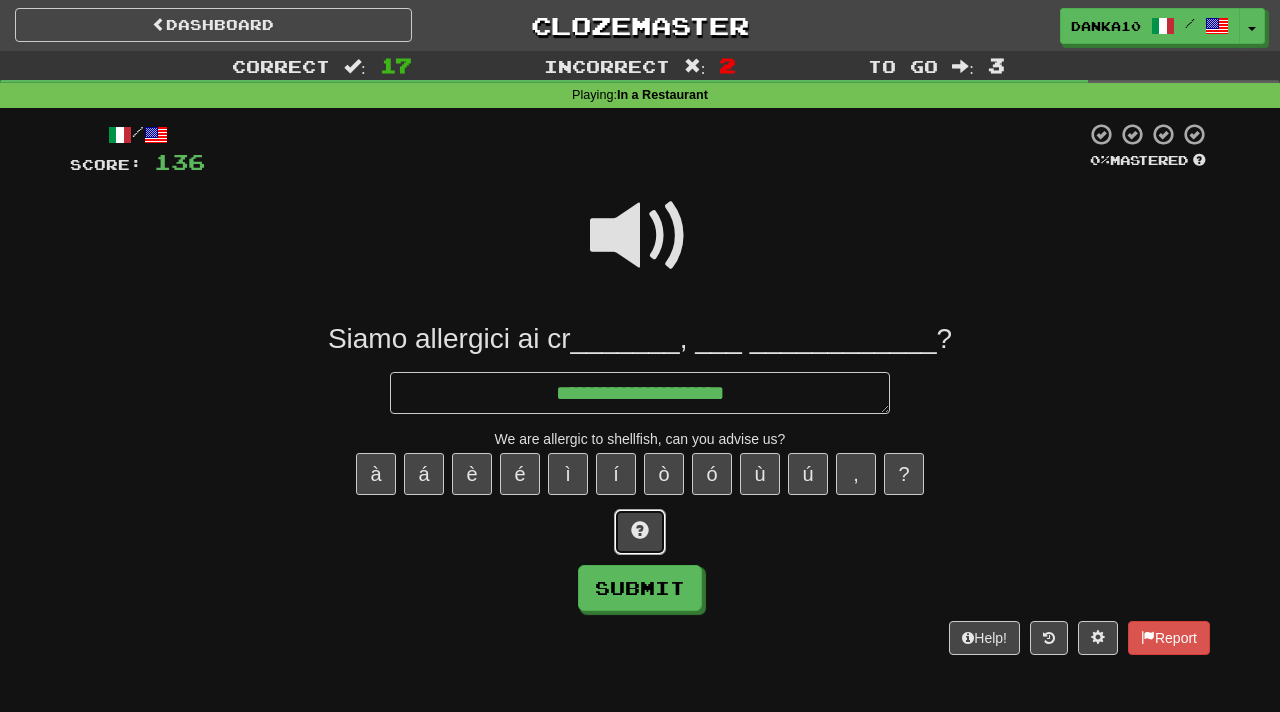 click at bounding box center [640, 530] 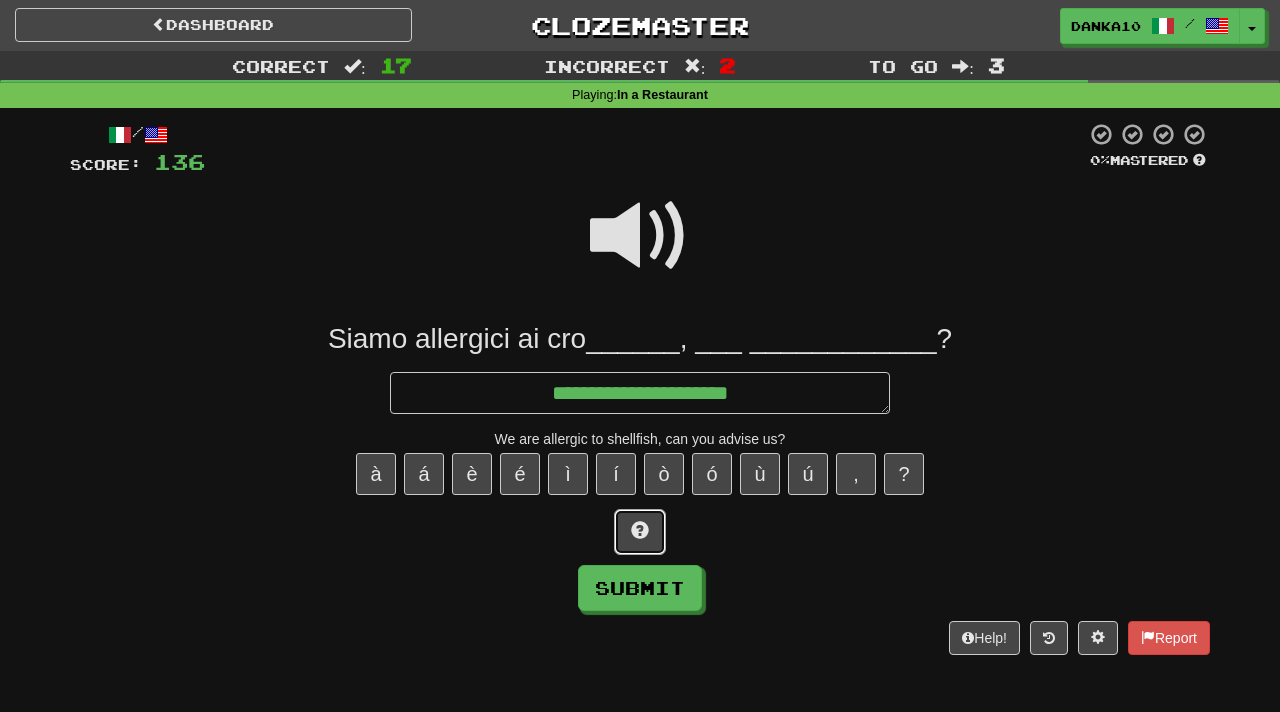 click at bounding box center [640, 530] 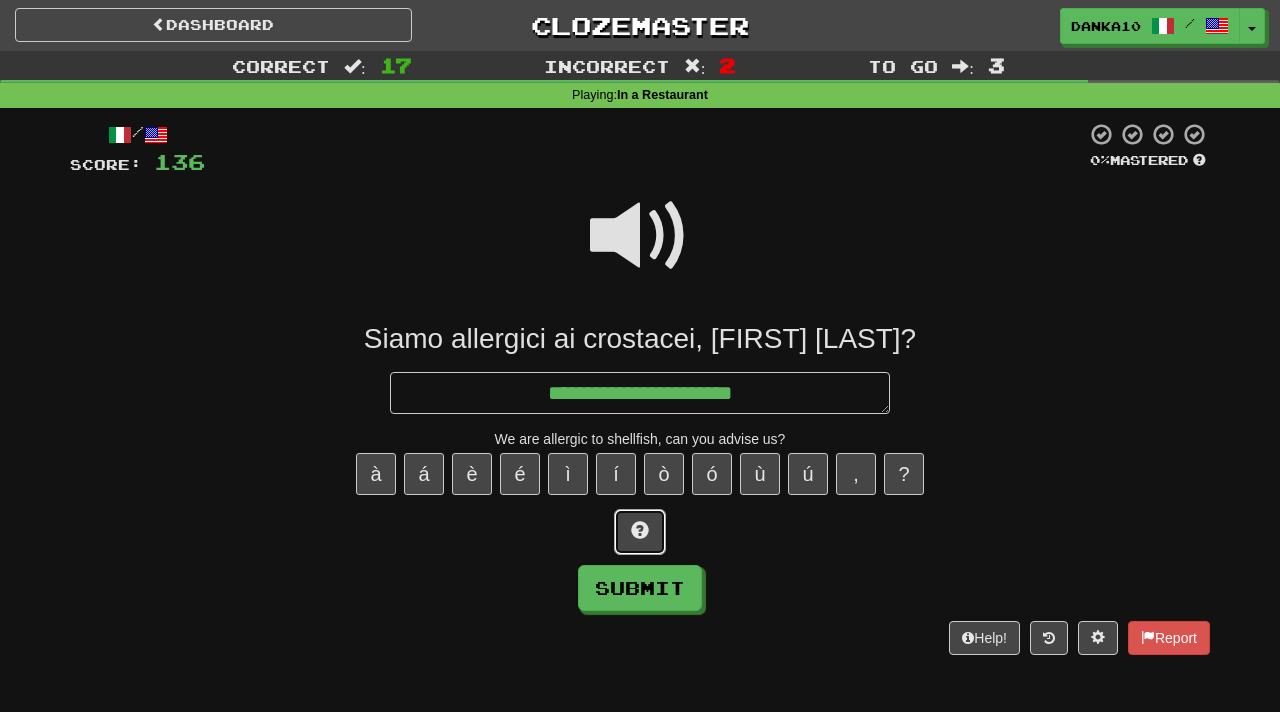 click at bounding box center (640, 530) 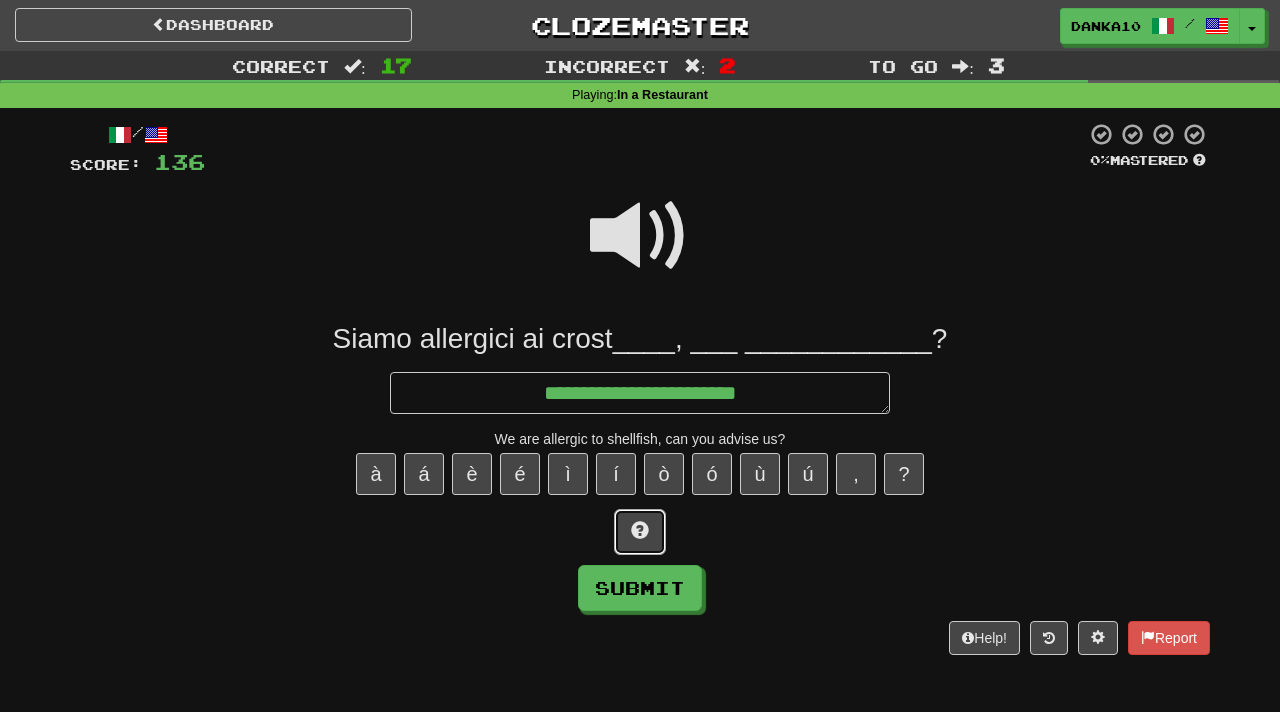 click at bounding box center (640, 530) 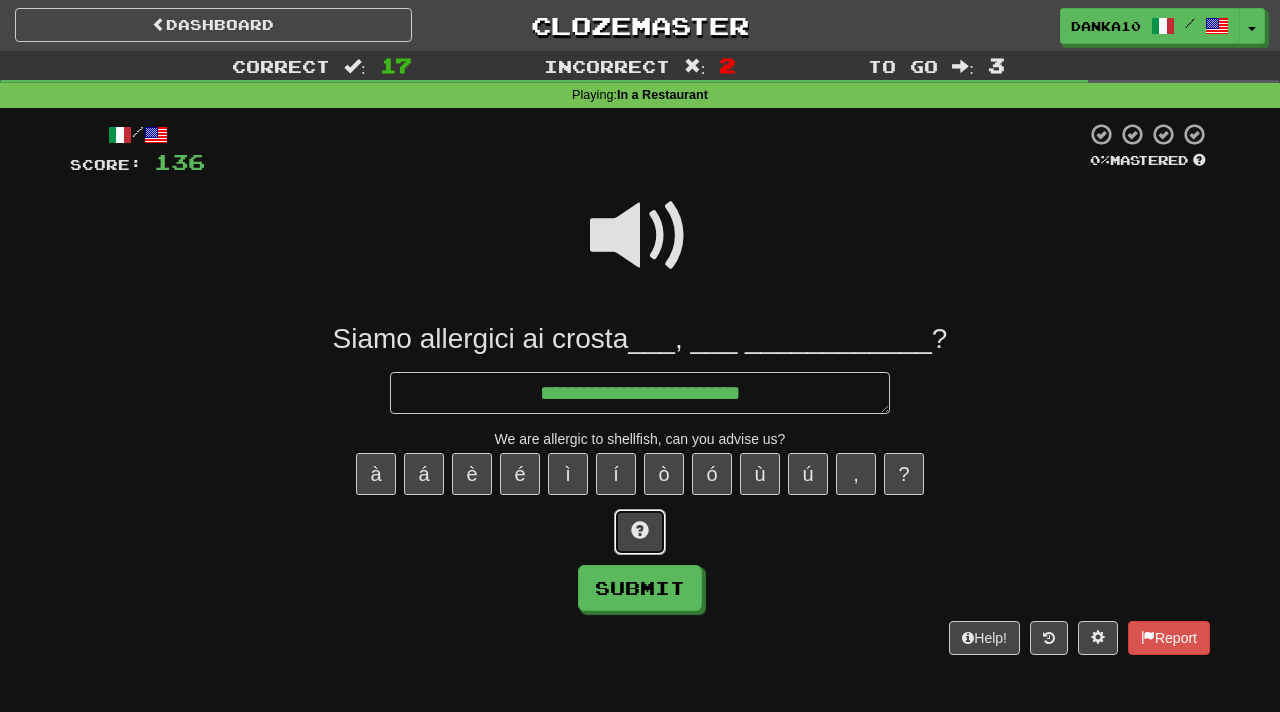 click at bounding box center (640, 530) 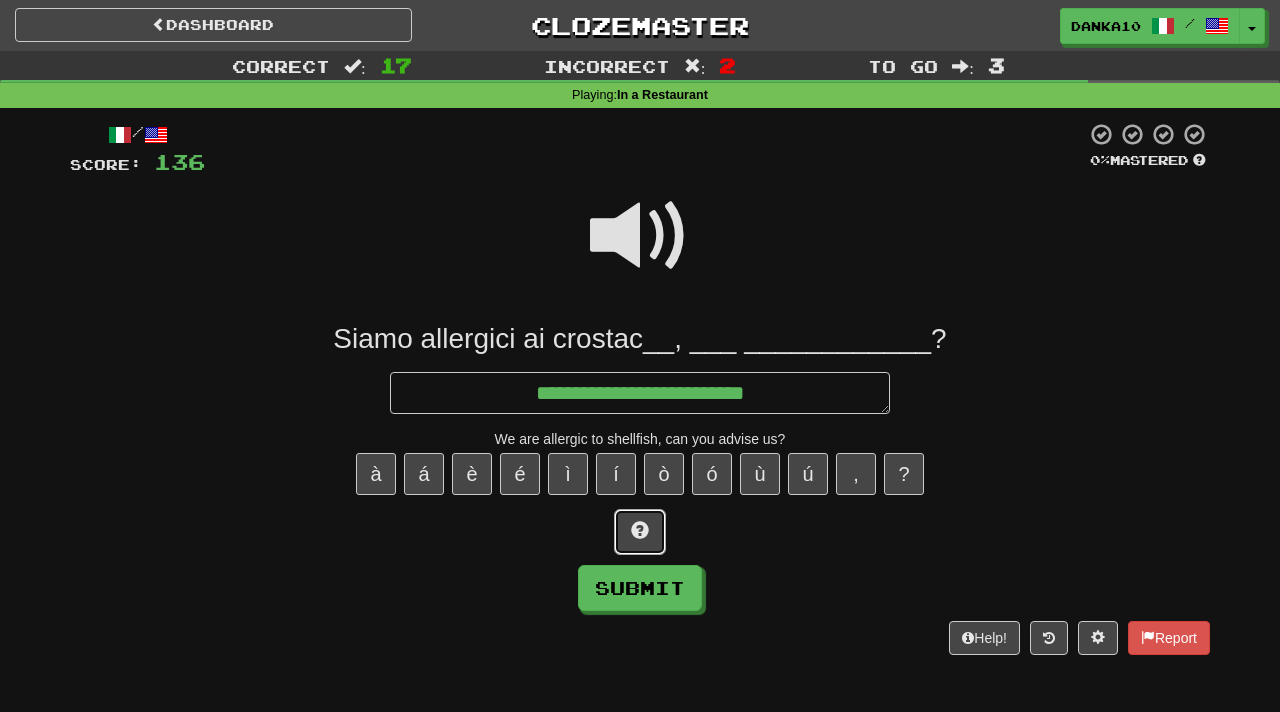 click at bounding box center (640, 530) 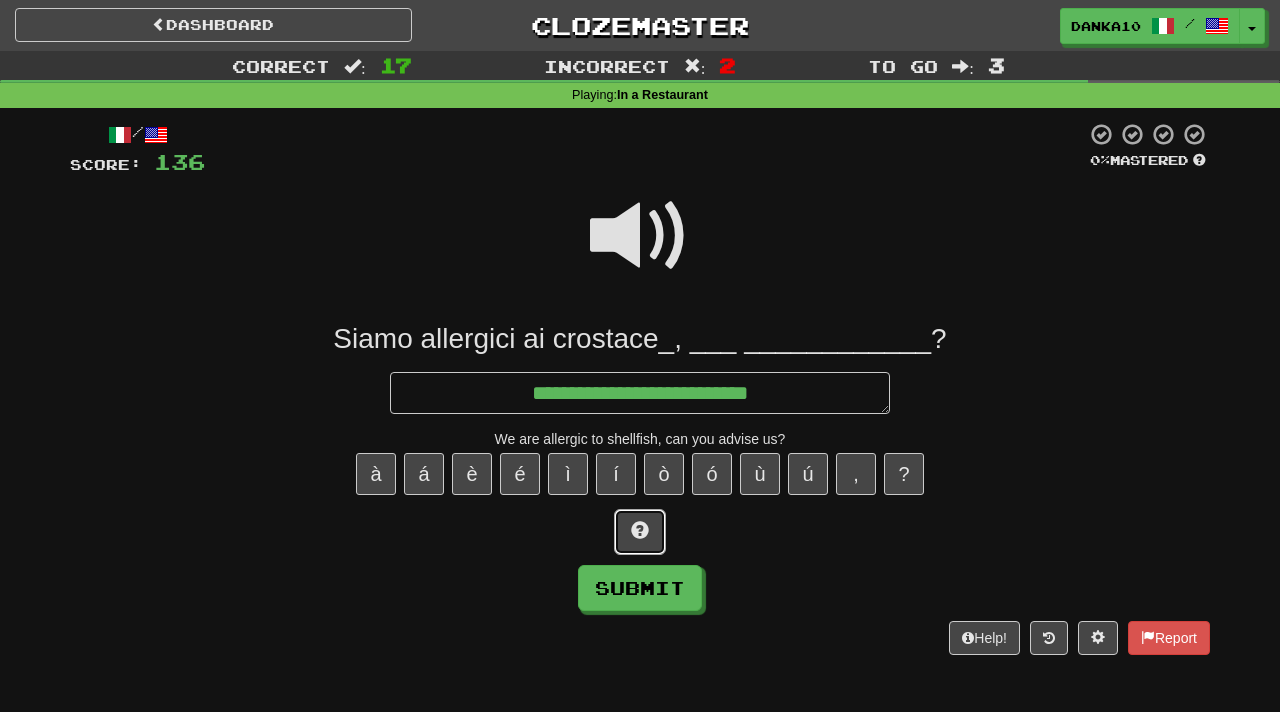click at bounding box center [640, 530] 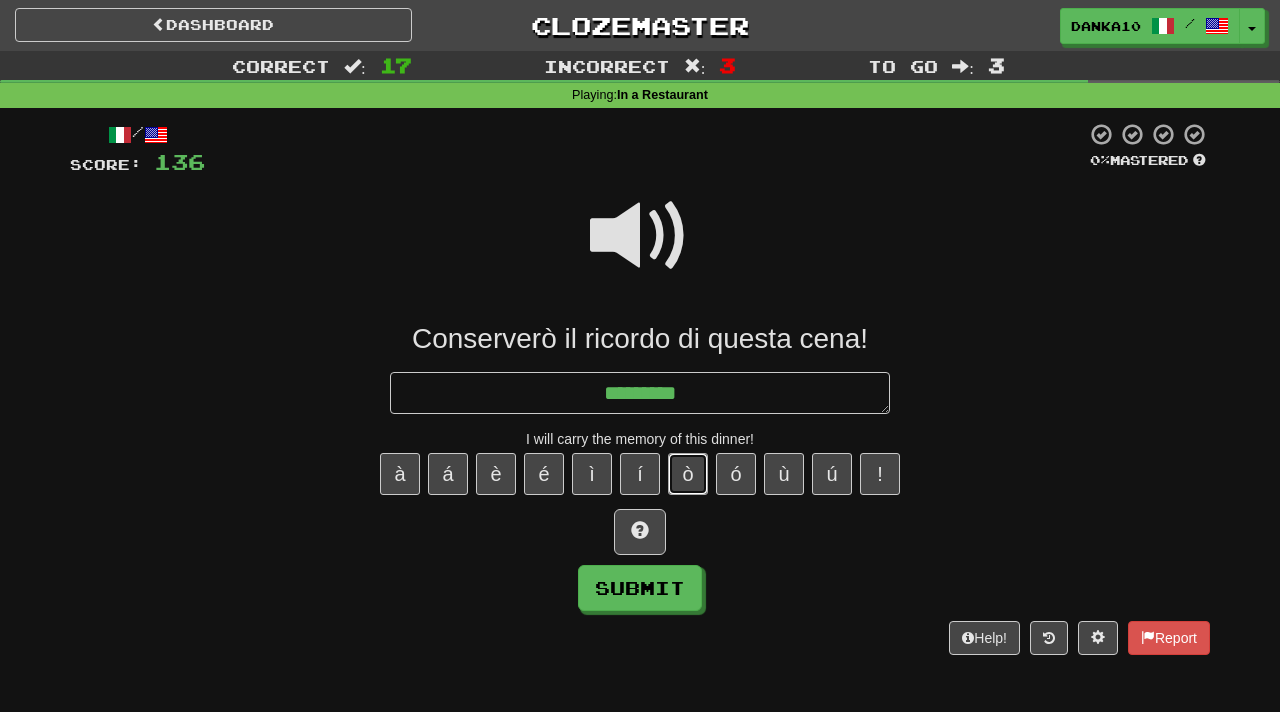 click on "ò" at bounding box center [688, 474] 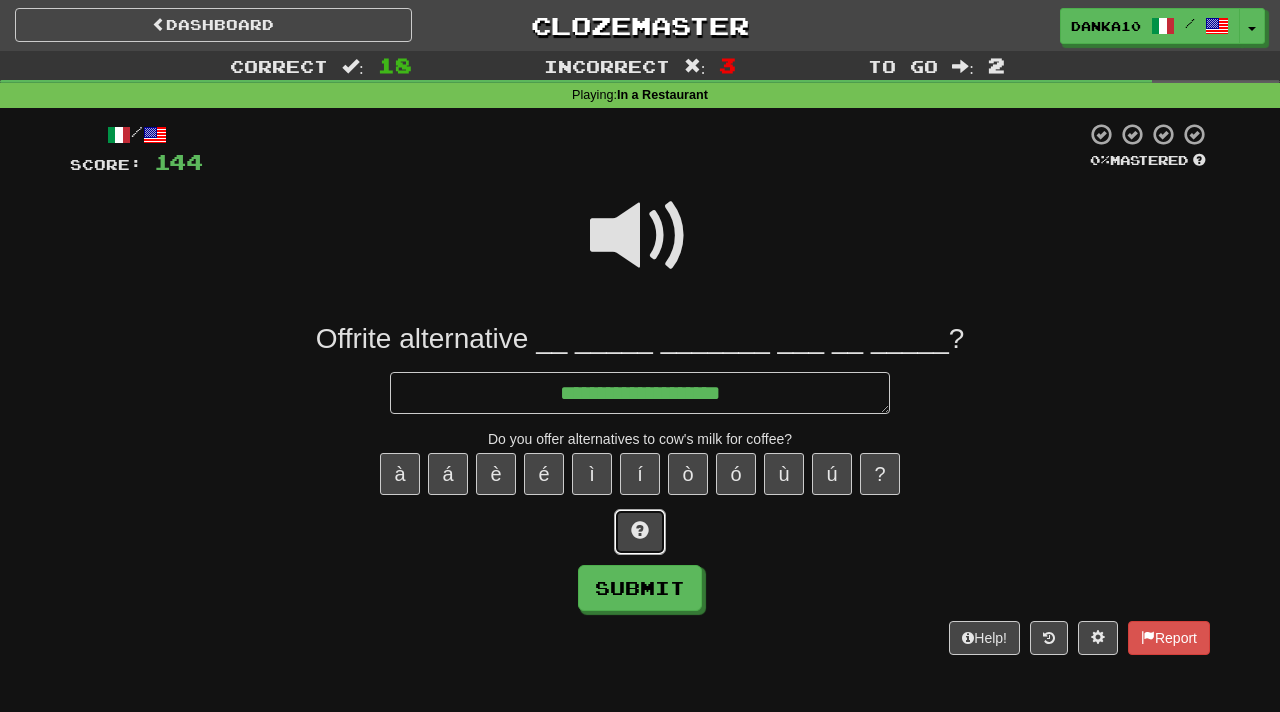 click at bounding box center [640, 530] 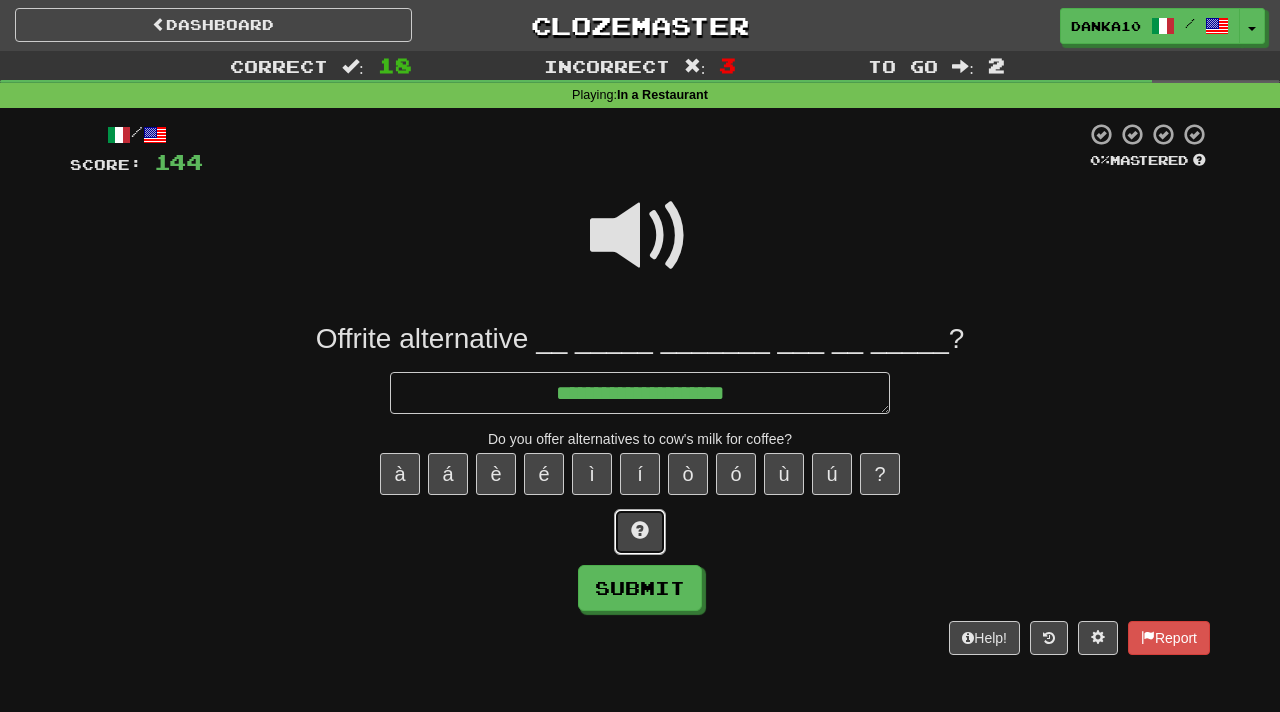 click at bounding box center [640, 530] 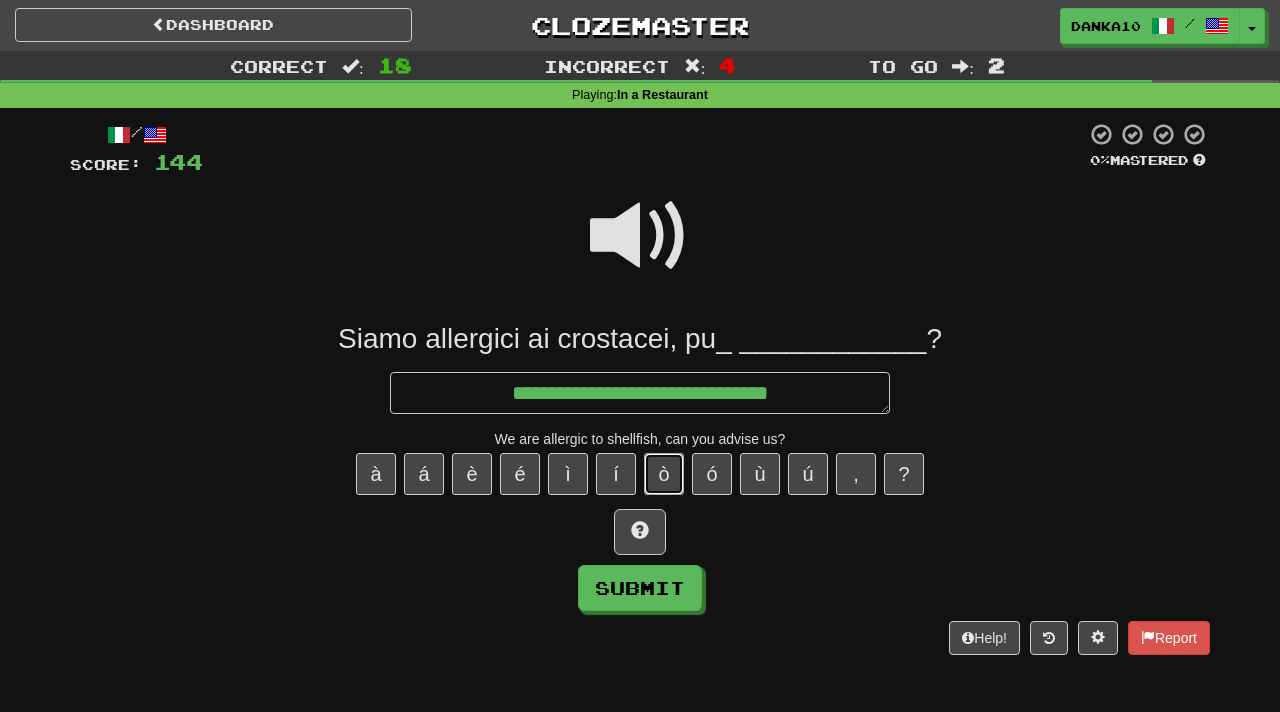 click on "ò" at bounding box center (664, 474) 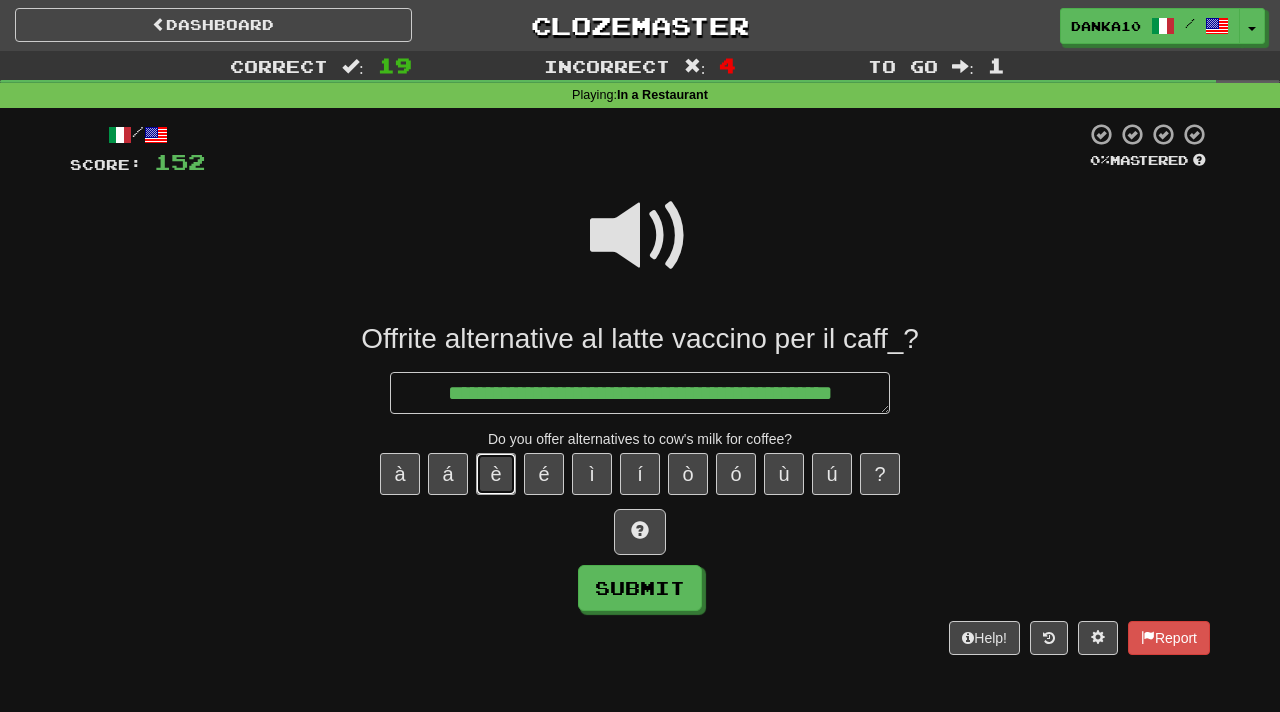click on "è" at bounding box center [496, 474] 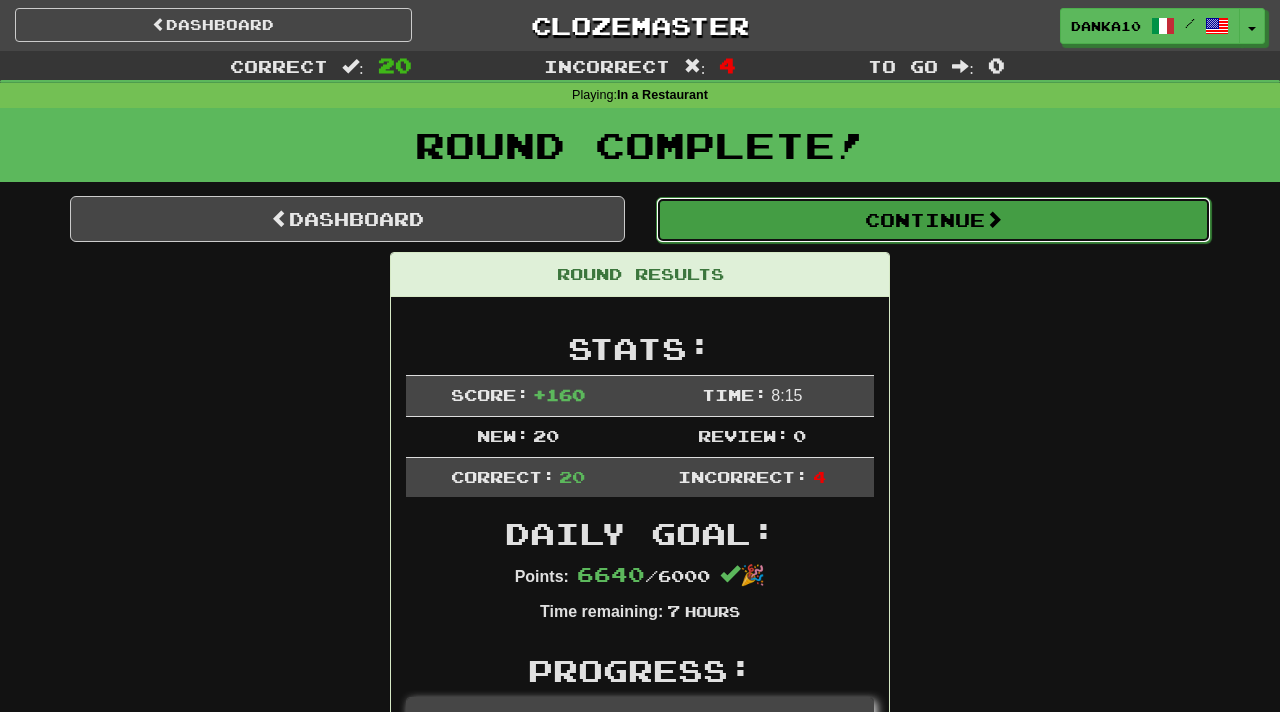 click at bounding box center [994, 219] 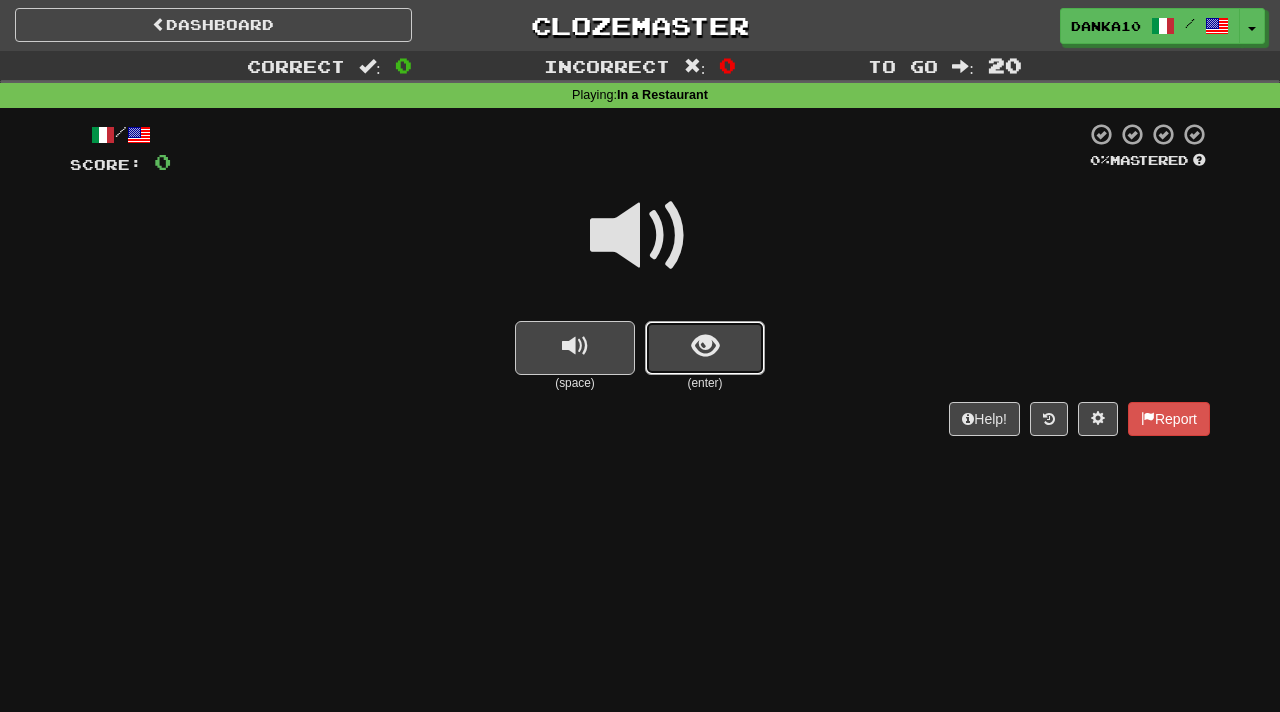 click at bounding box center [705, 348] 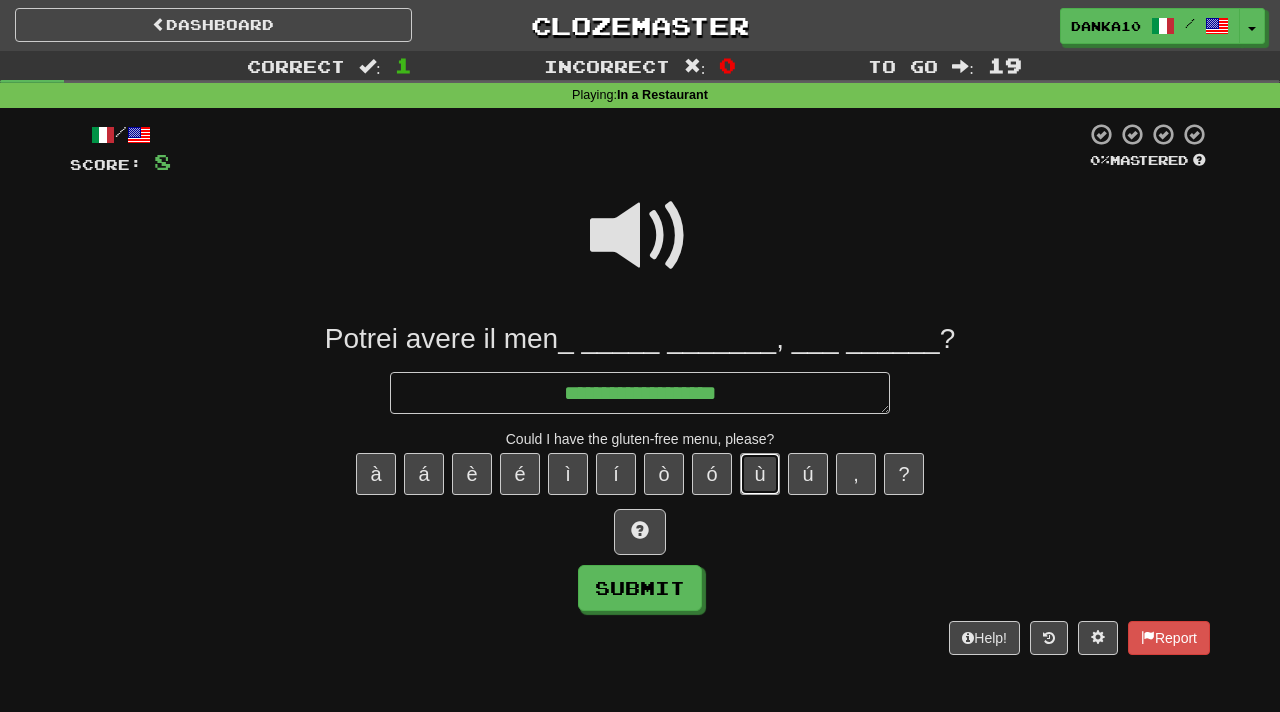 click on "ù" at bounding box center [760, 474] 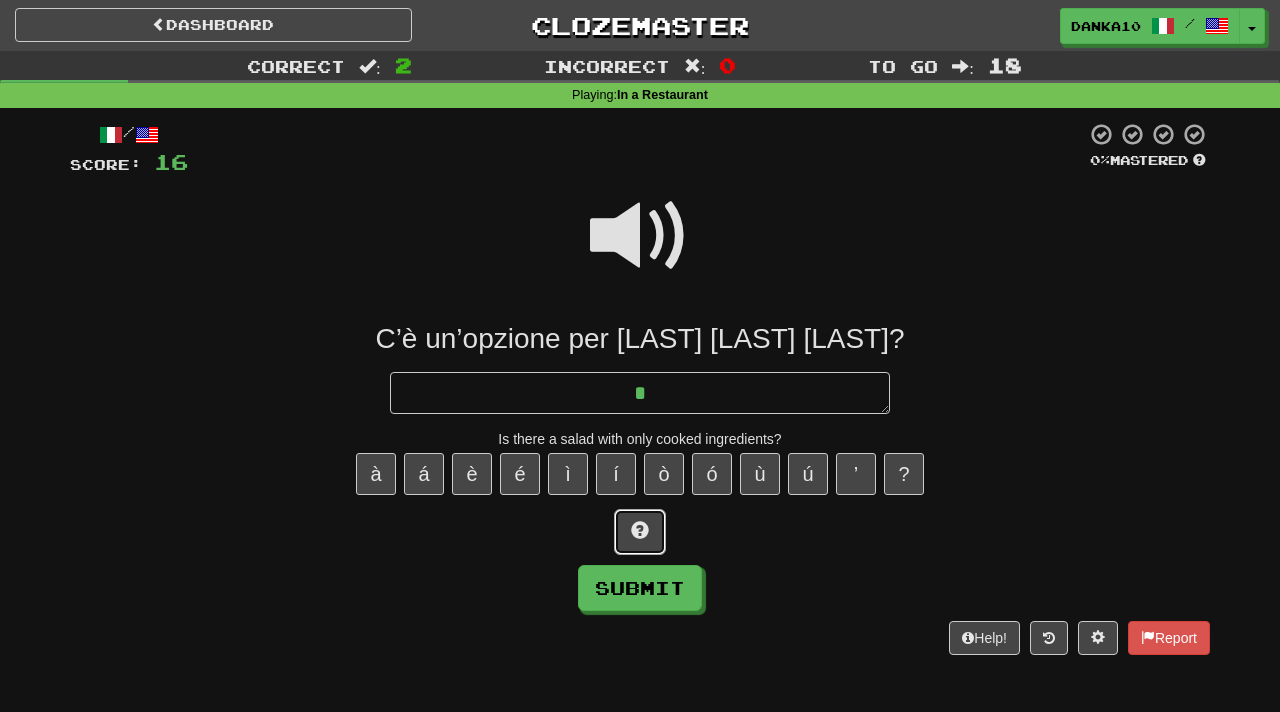 click at bounding box center [640, 530] 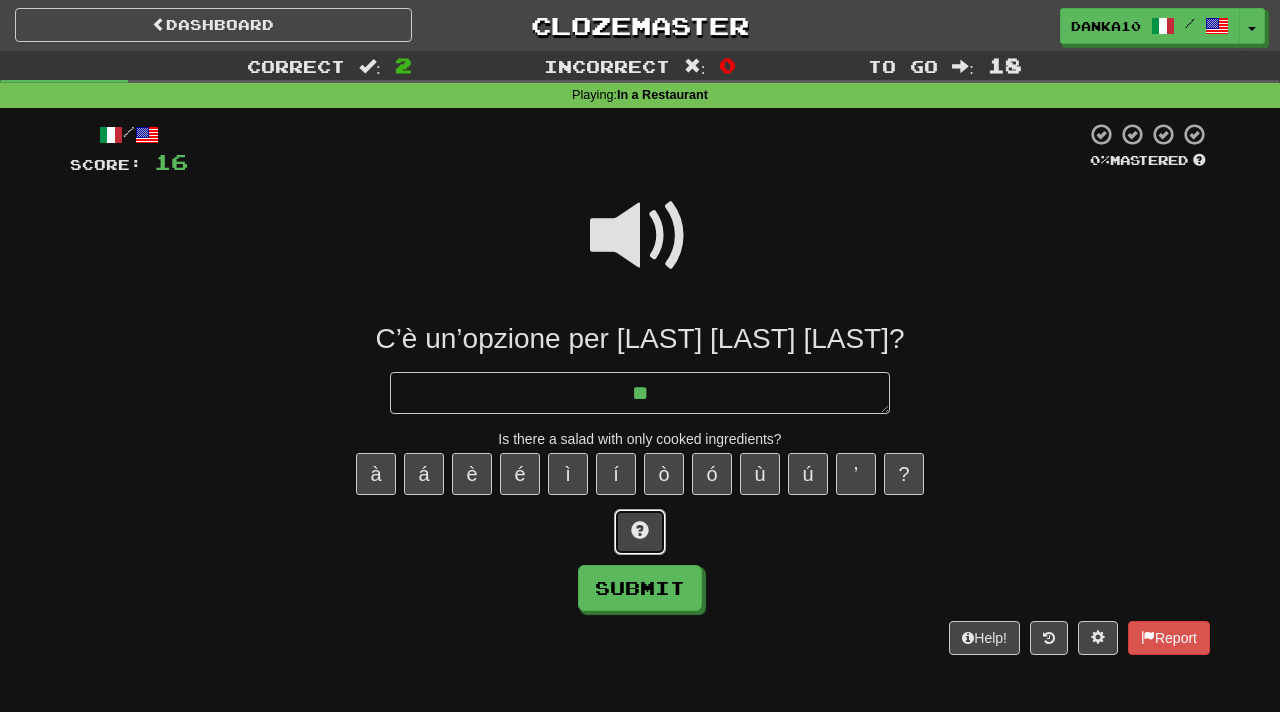 click at bounding box center [640, 530] 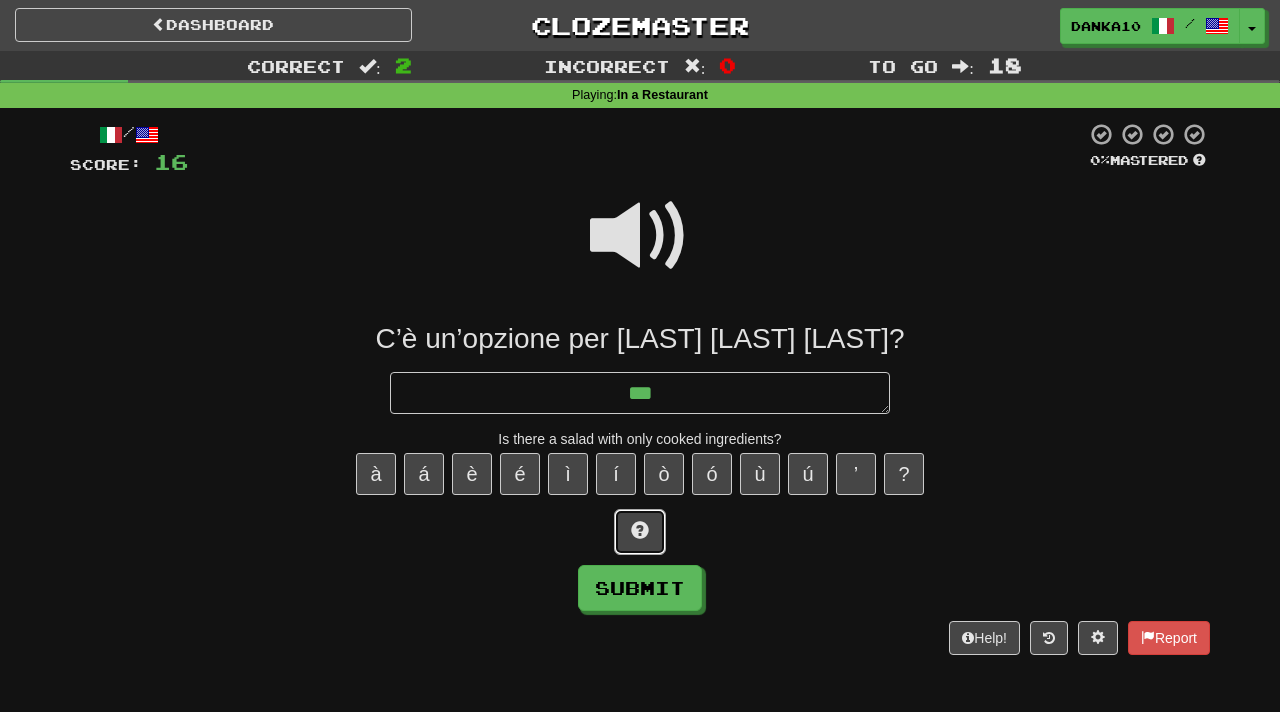 click at bounding box center (640, 530) 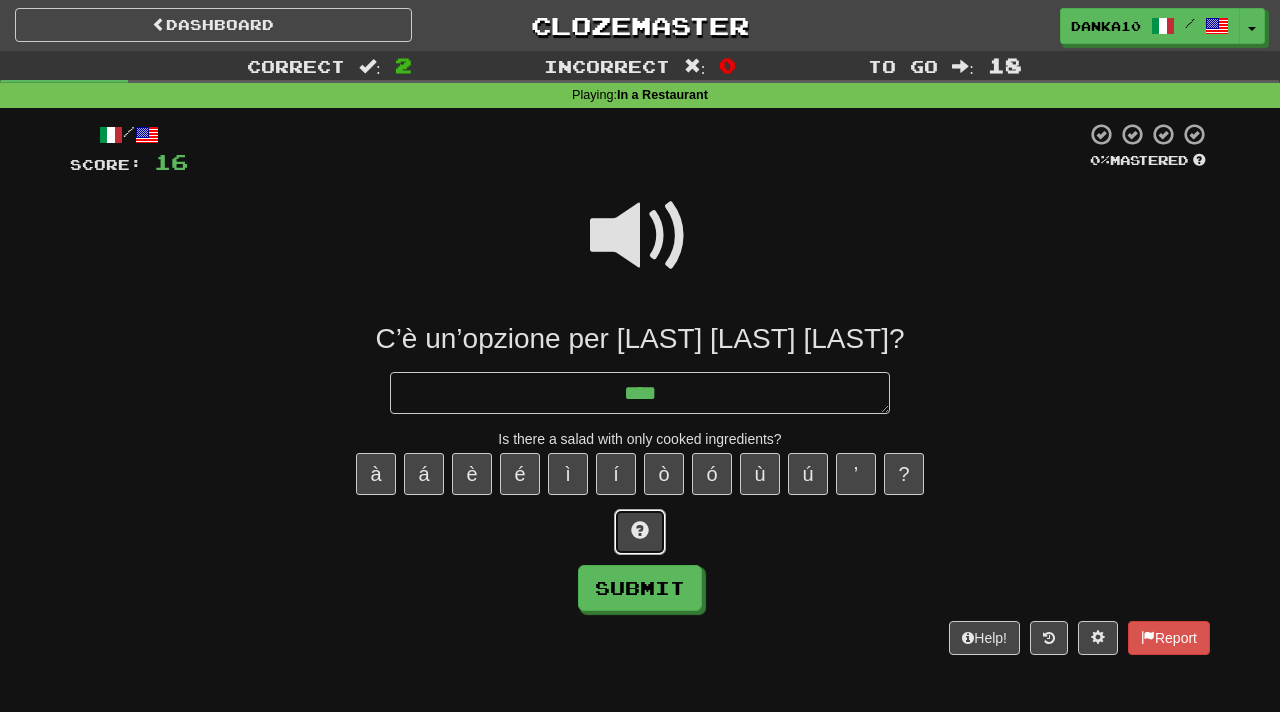 click at bounding box center [640, 530] 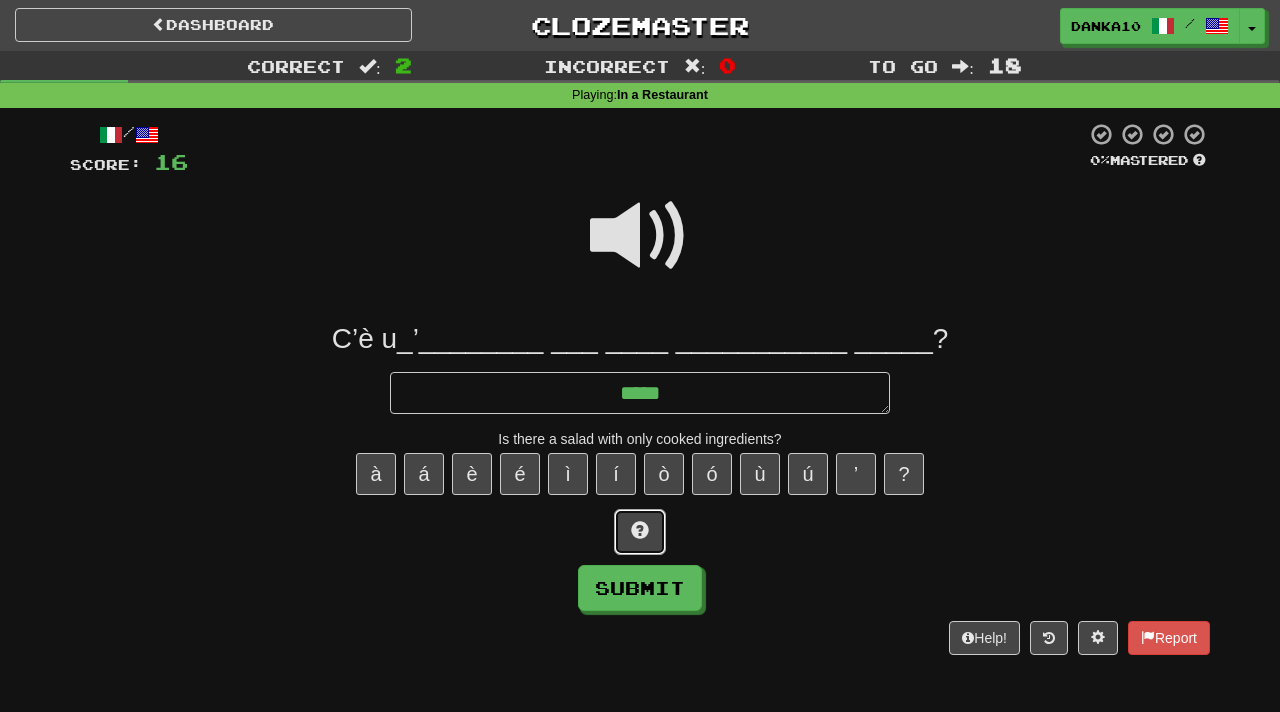 click at bounding box center [640, 530] 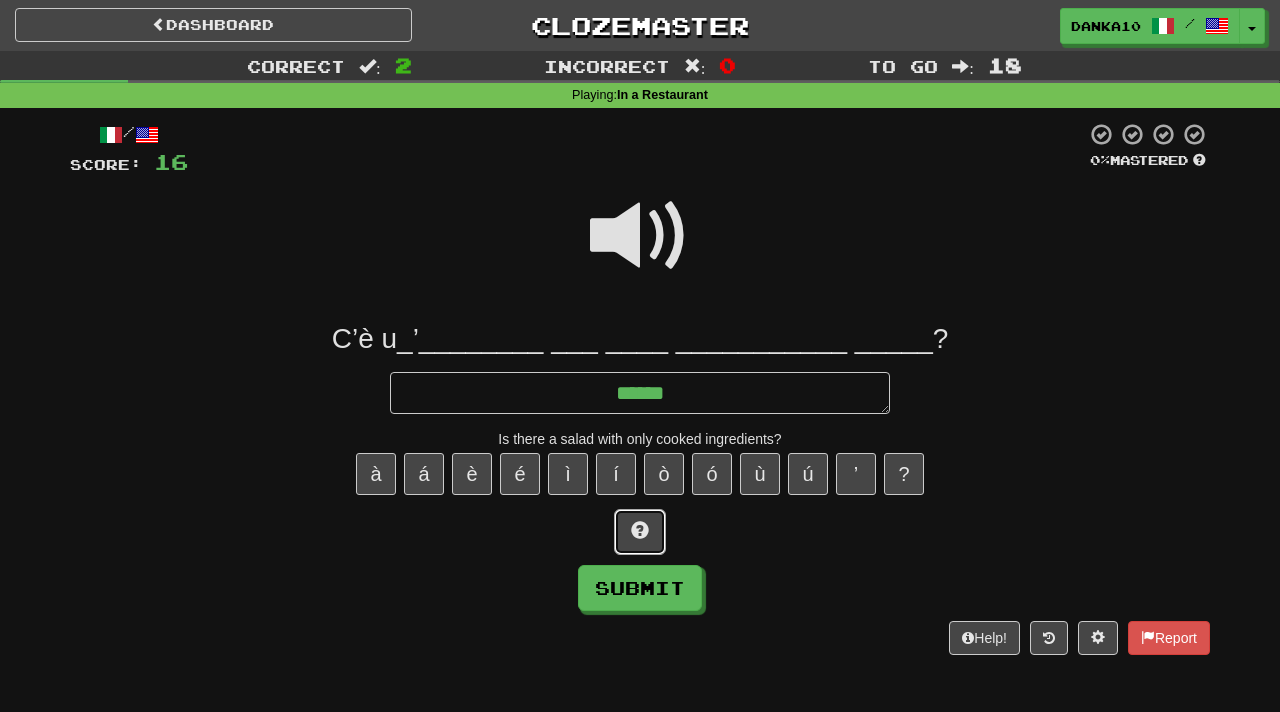 click at bounding box center (640, 530) 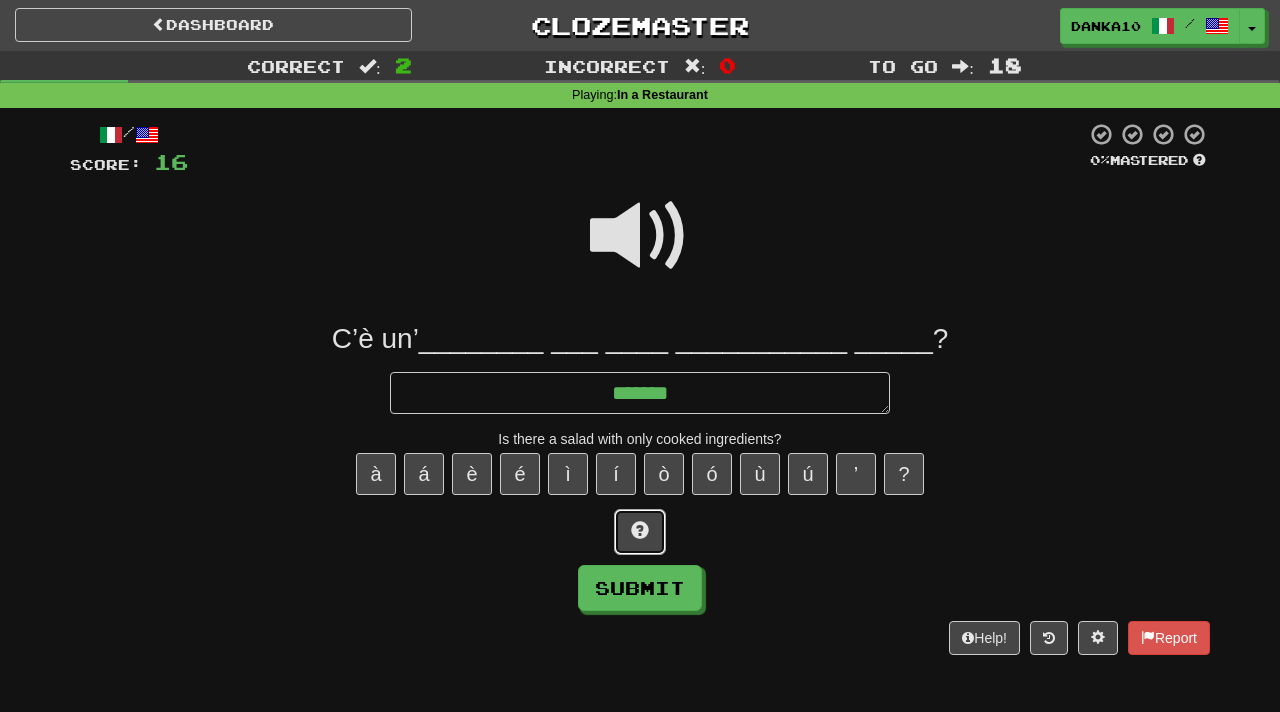 click at bounding box center (640, 530) 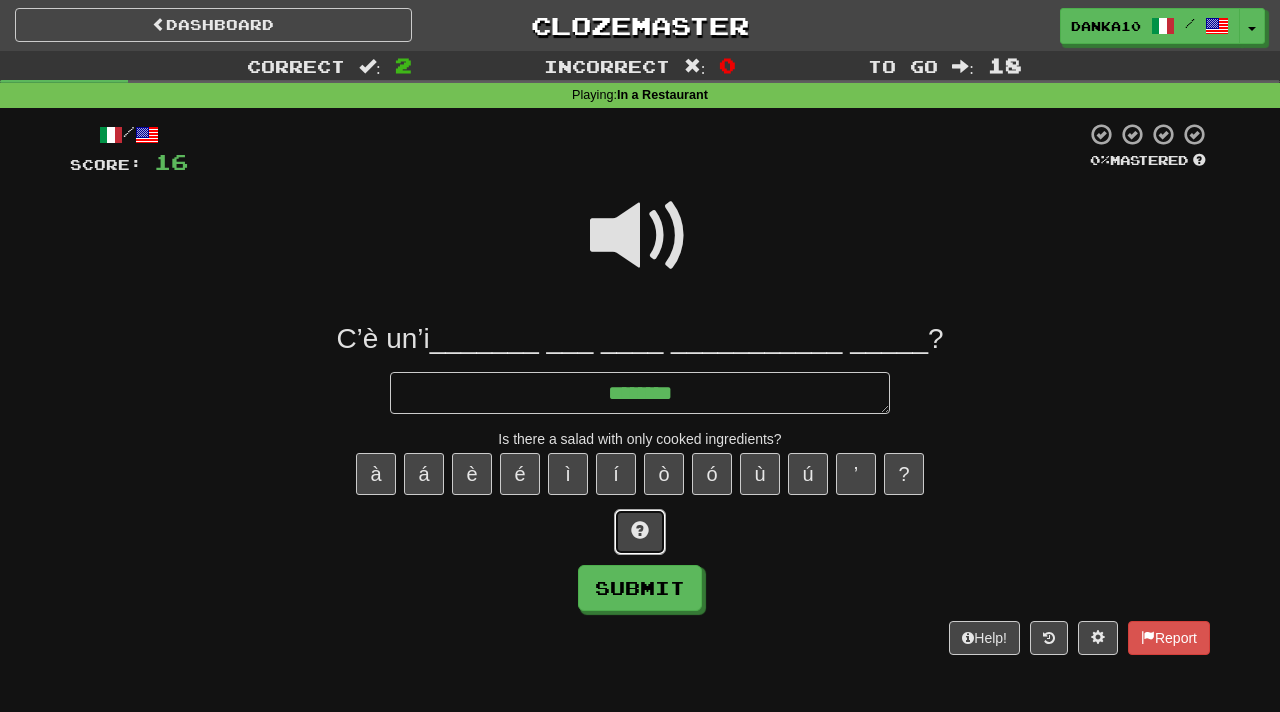click at bounding box center (640, 530) 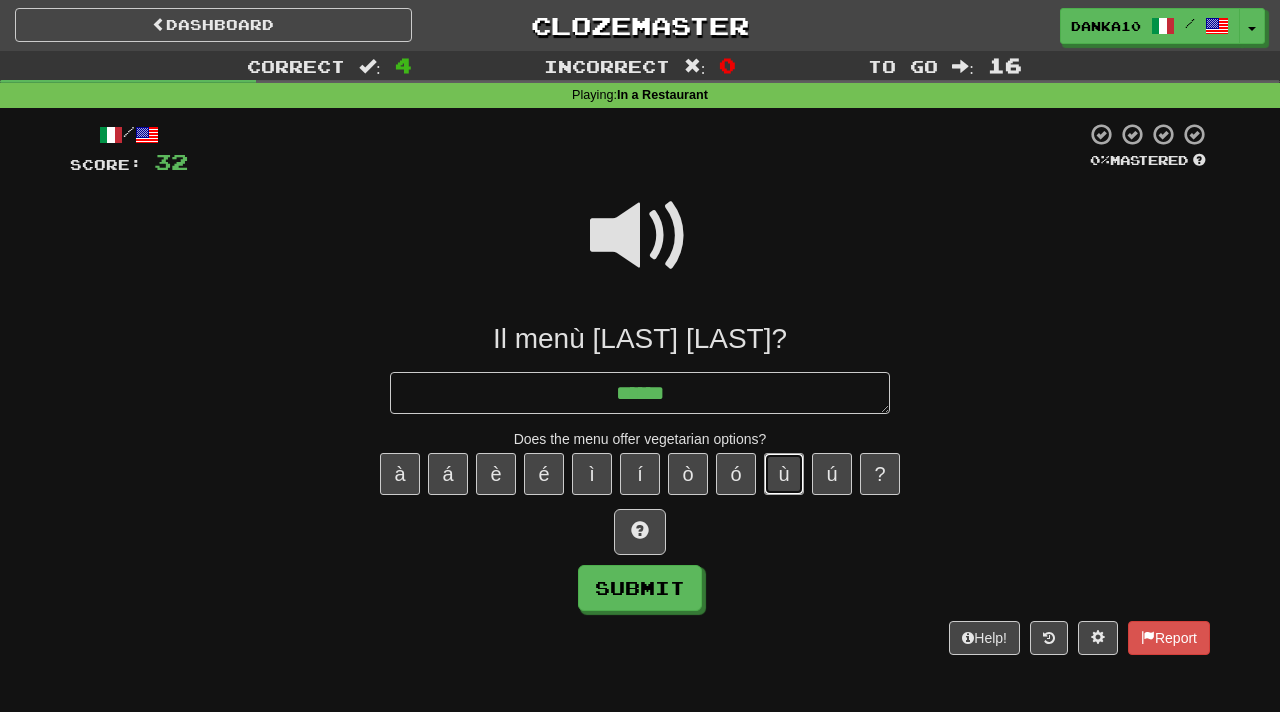 click on "ù" at bounding box center (784, 474) 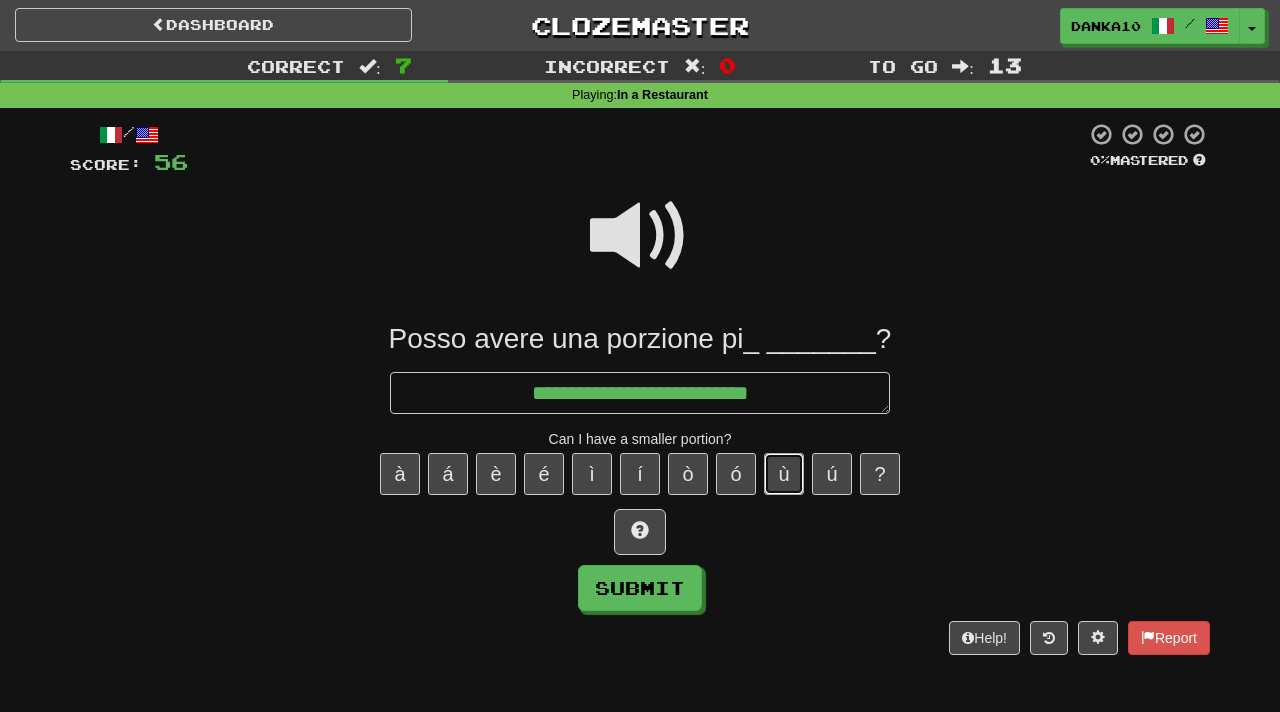 click on "ù" at bounding box center (784, 474) 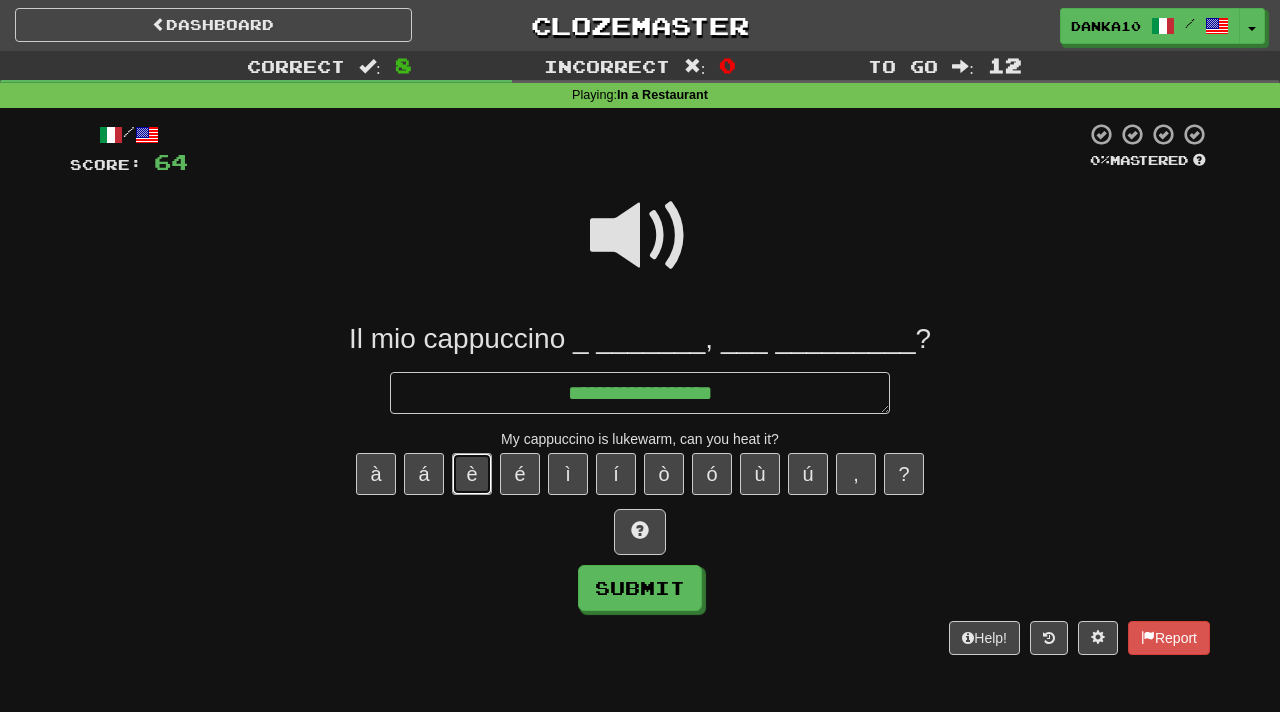 click on "è" at bounding box center [472, 474] 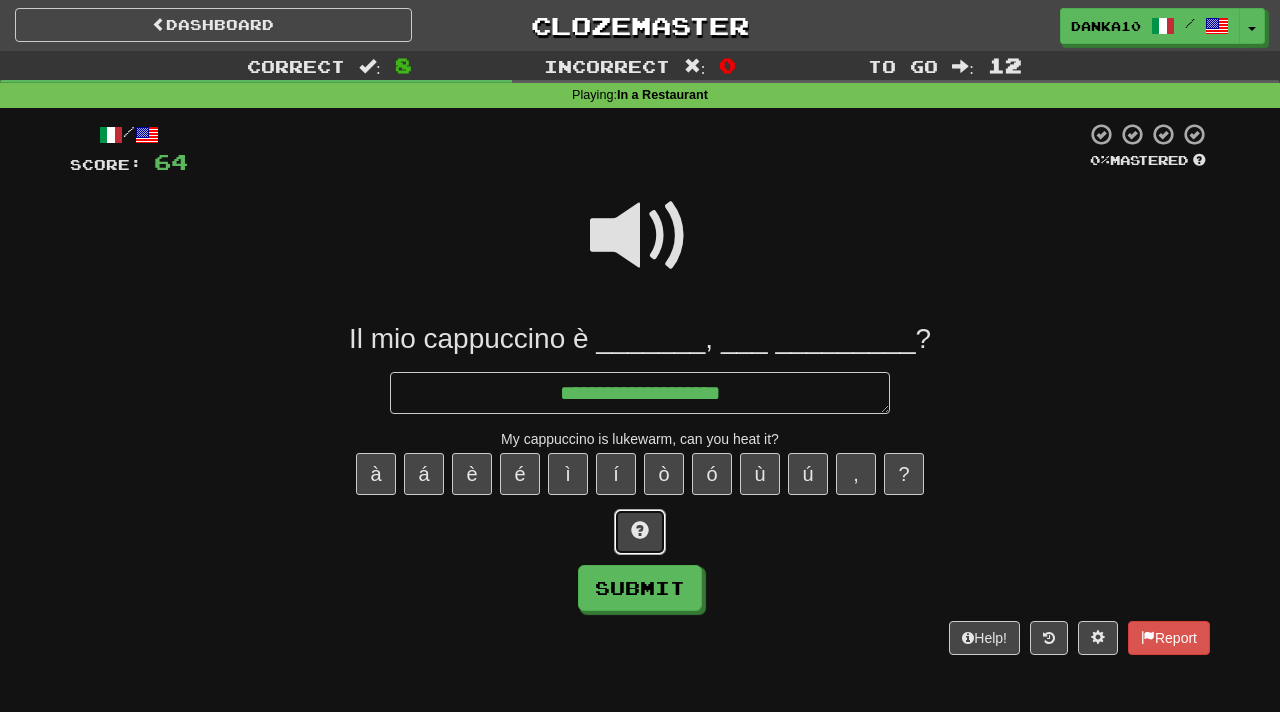 click at bounding box center (640, 530) 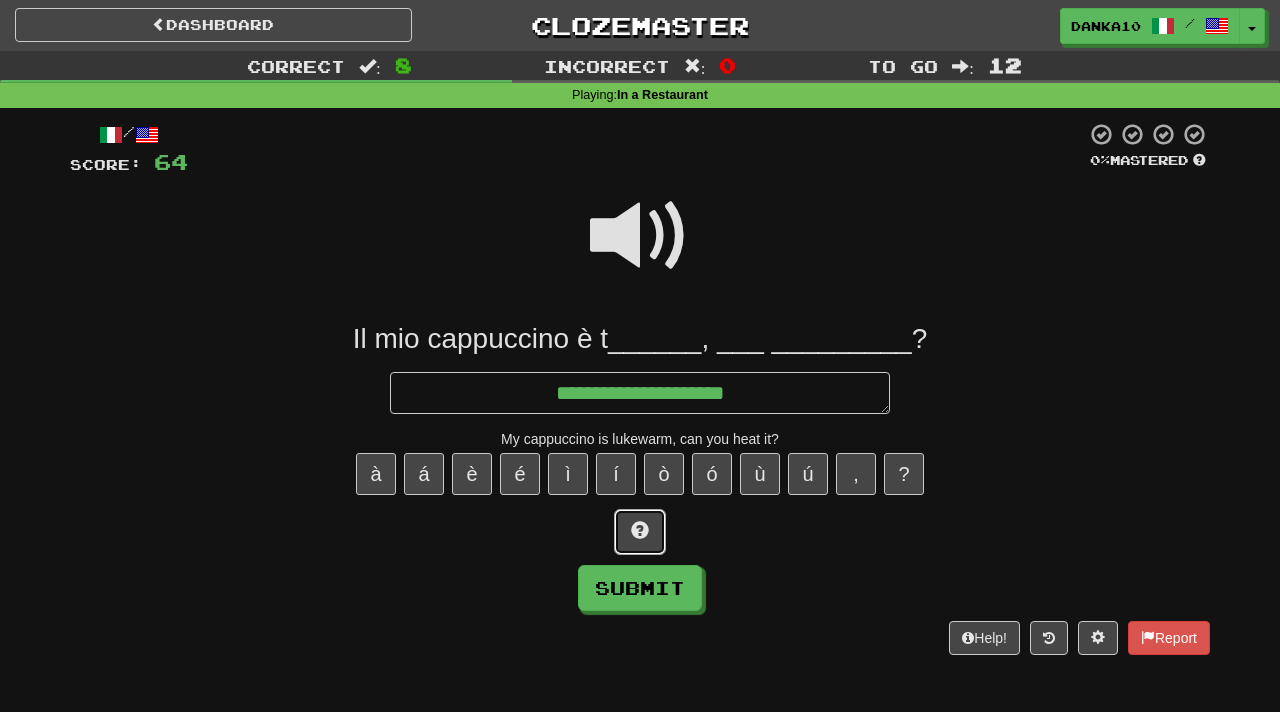 click at bounding box center (640, 530) 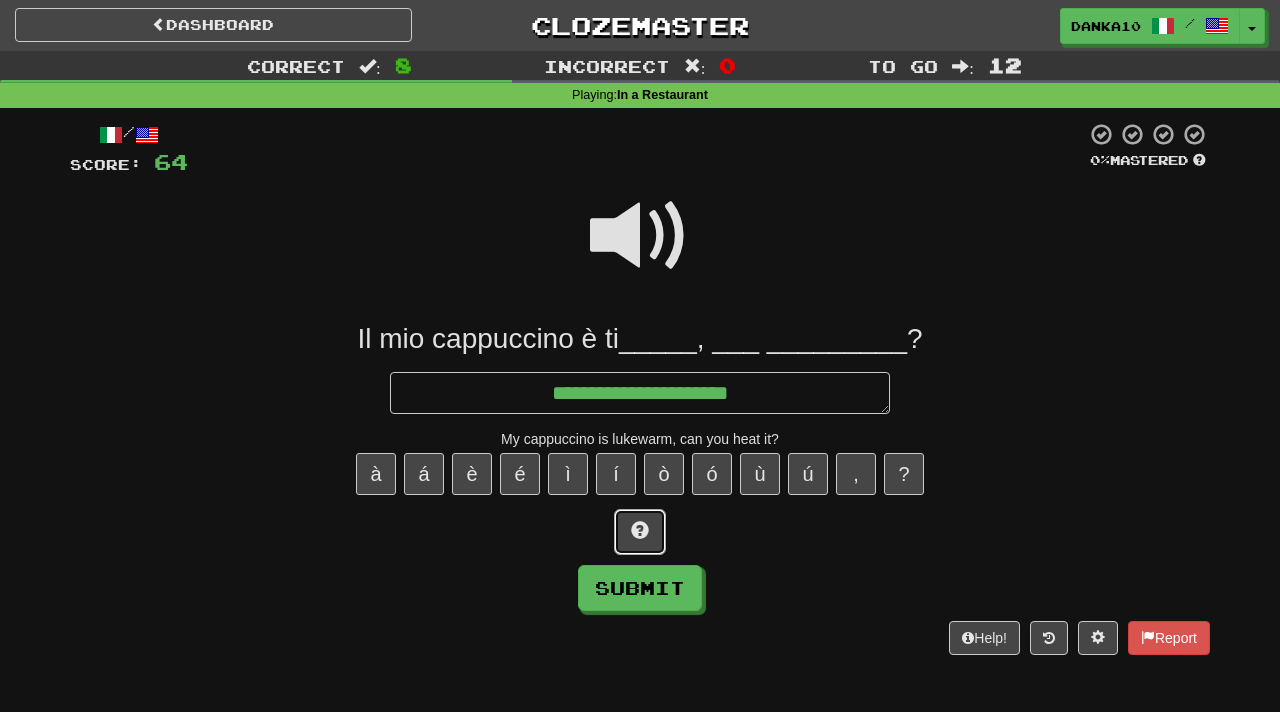 click at bounding box center [640, 530] 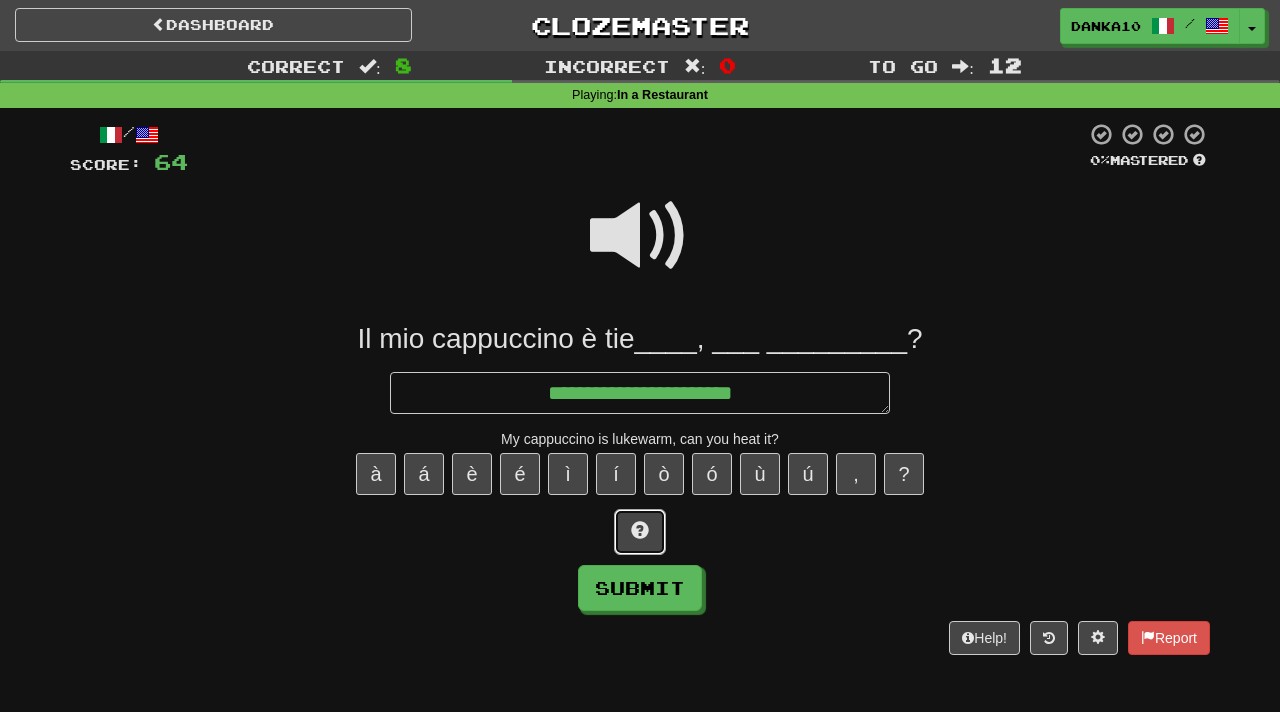 click at bounding box center [640, 530] 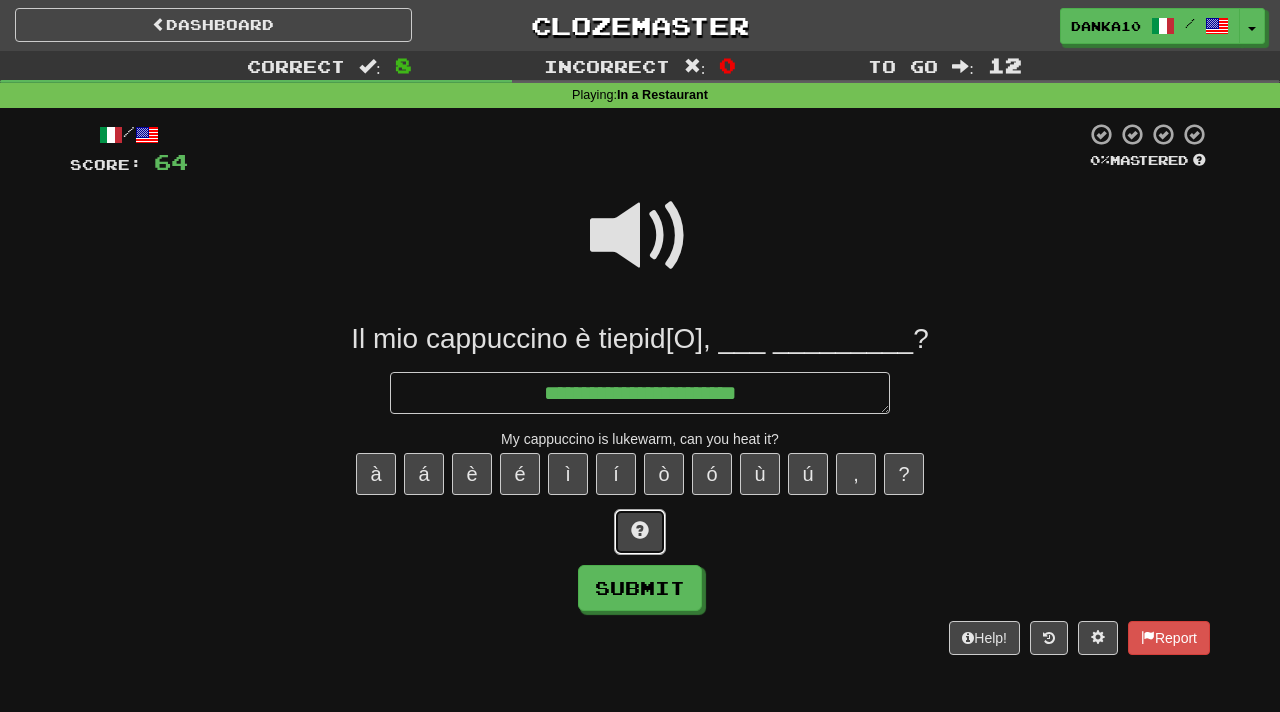 click at bounding box center (640, 530) 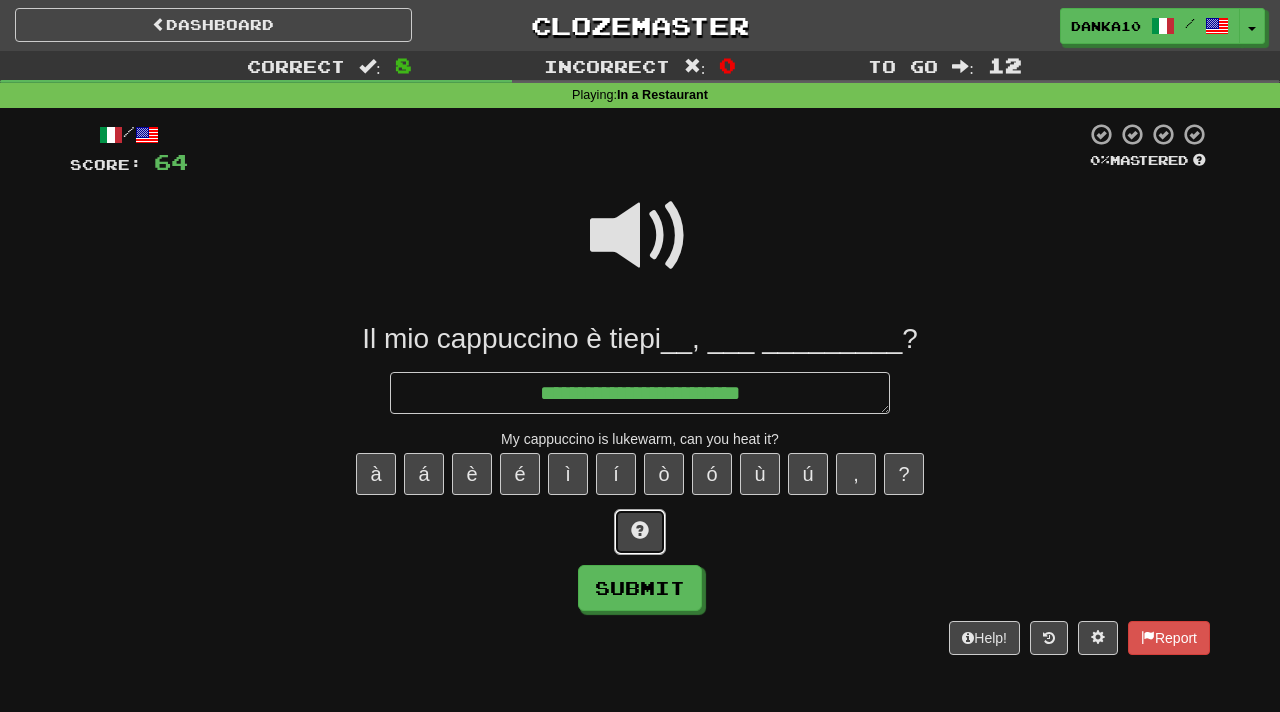 click at bounding box center (640, 530) 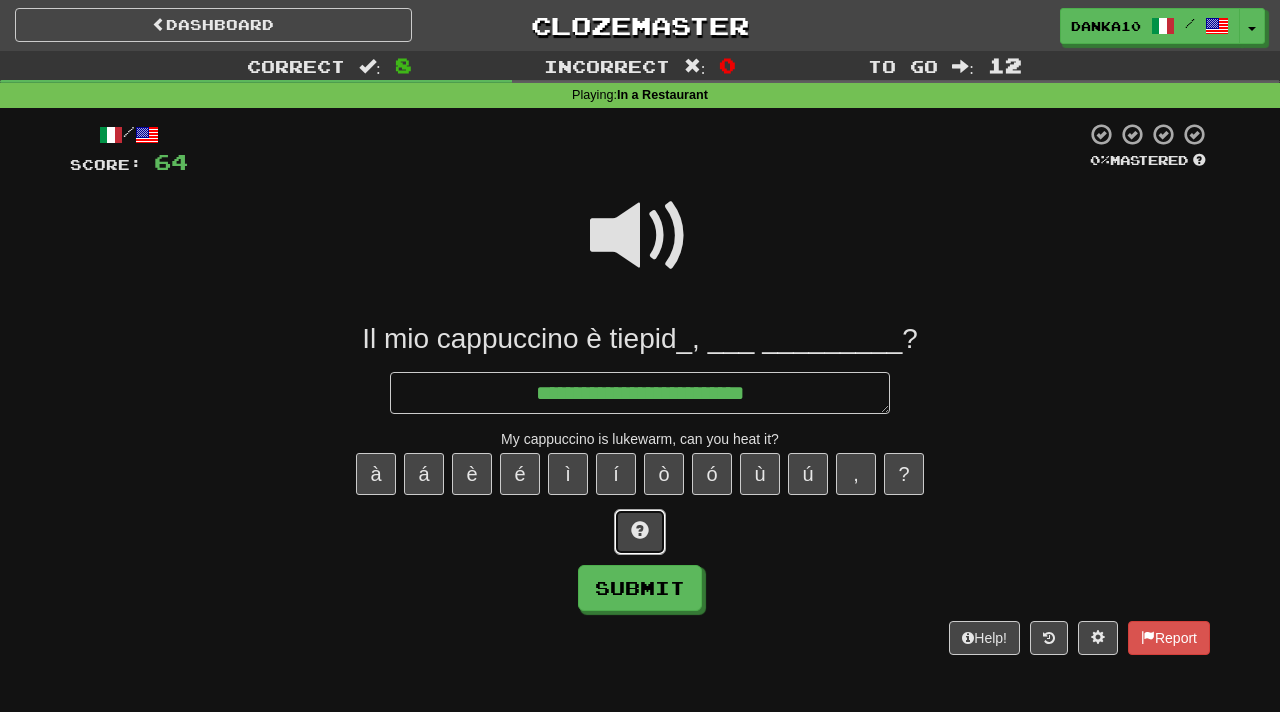 click at bounding box center [640, 530] 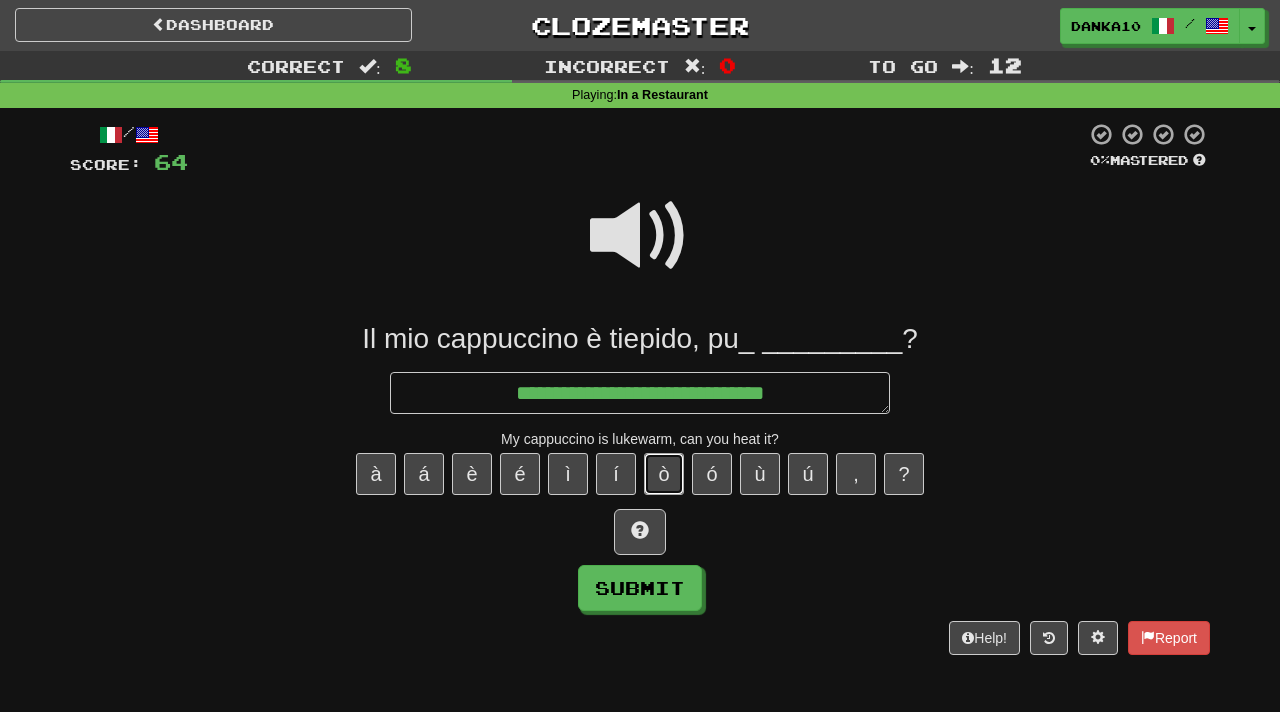 click on "ò" at bounding box center (664, 474) 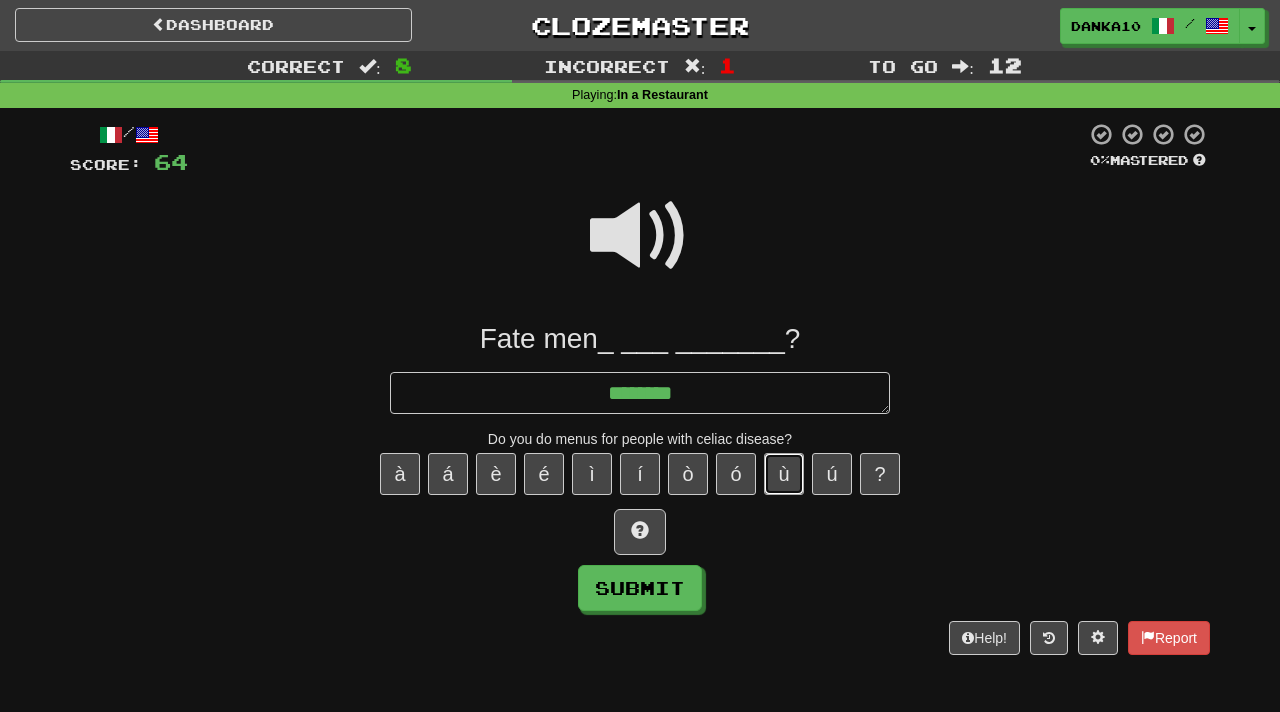 click on "ù" at bounding box center (784, 474) 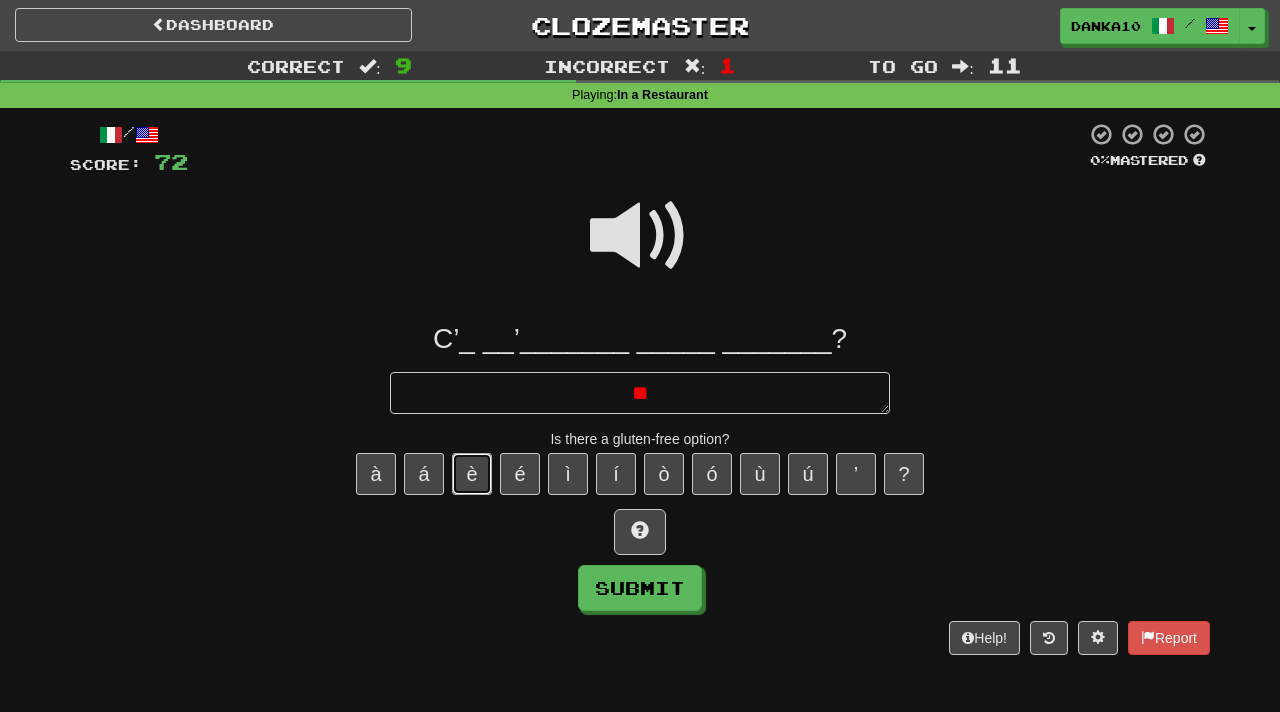 click on "è" at bounding box center [472, 474] 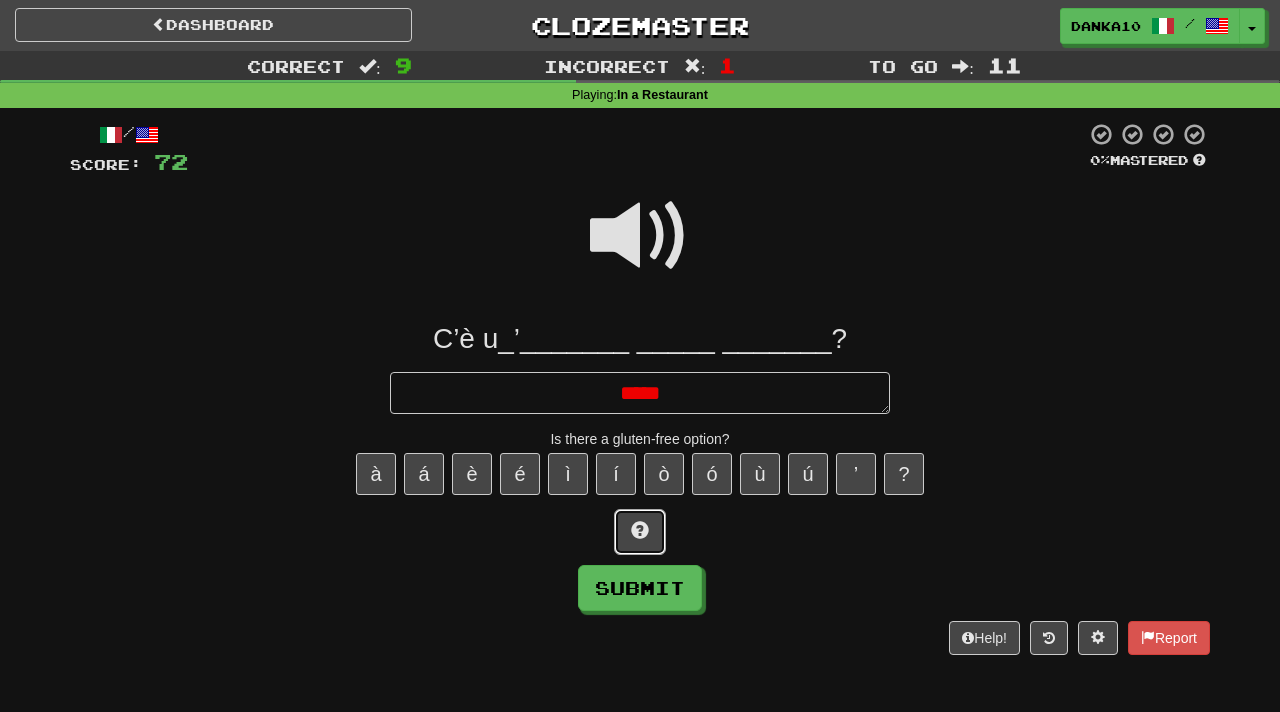 click at bounding box center (640, 532) 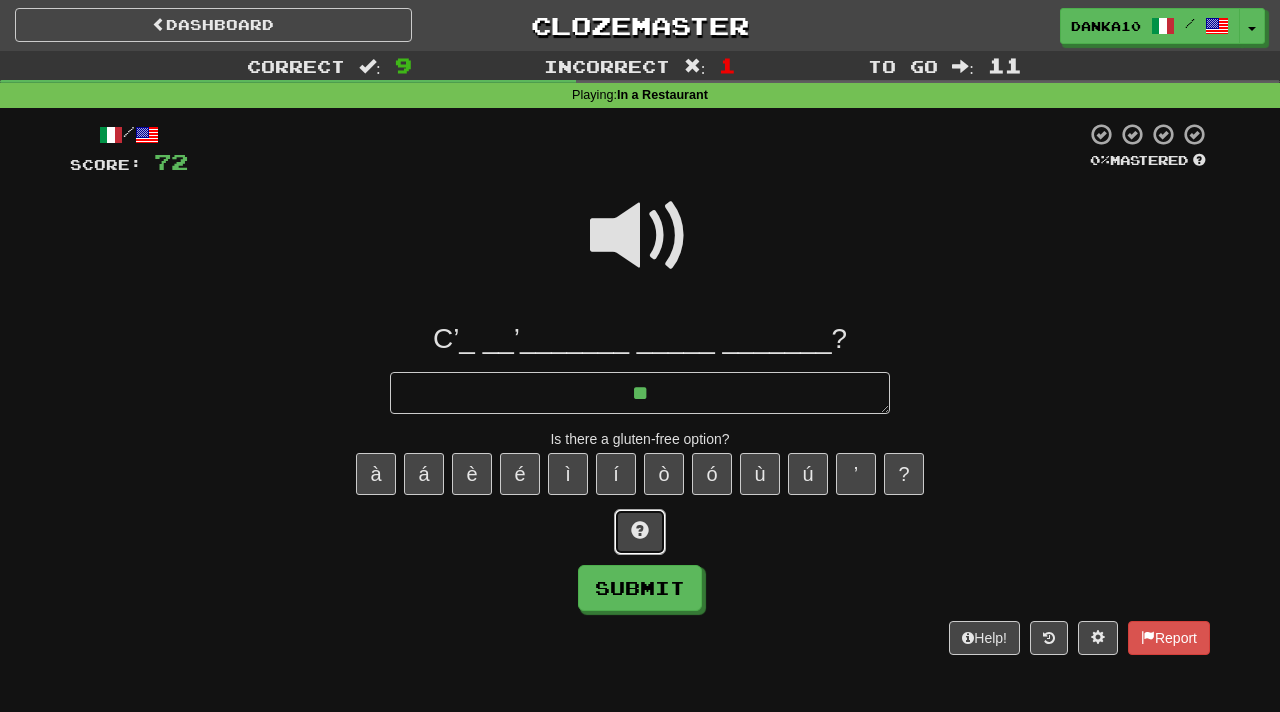 click at bounding box center (640, 532) 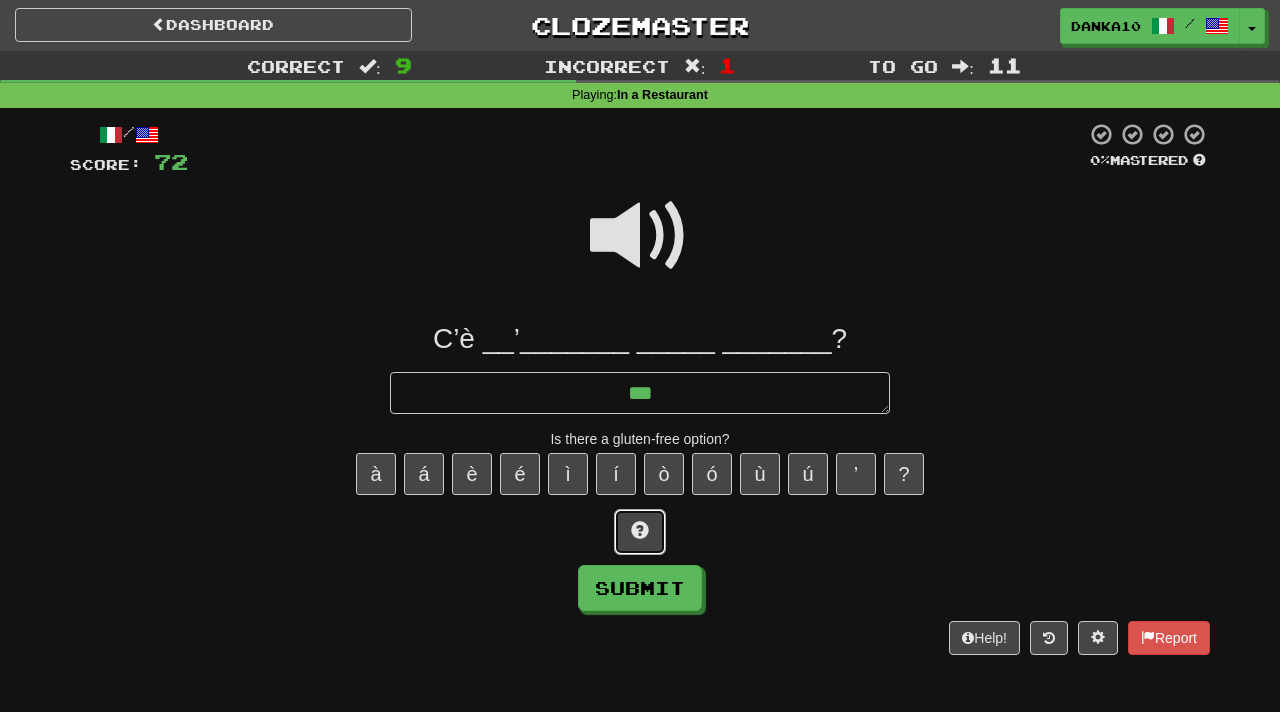 click at bounding box center (640, 532) 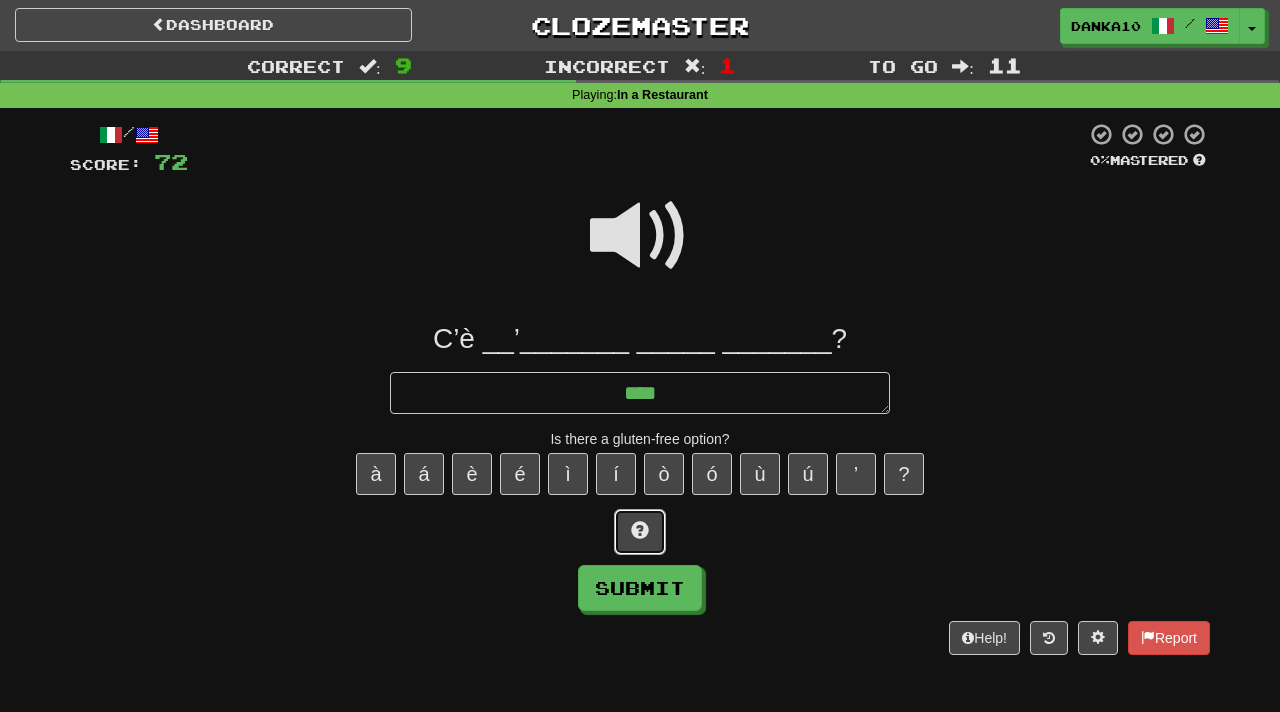 click at bounding box center (640, 532) 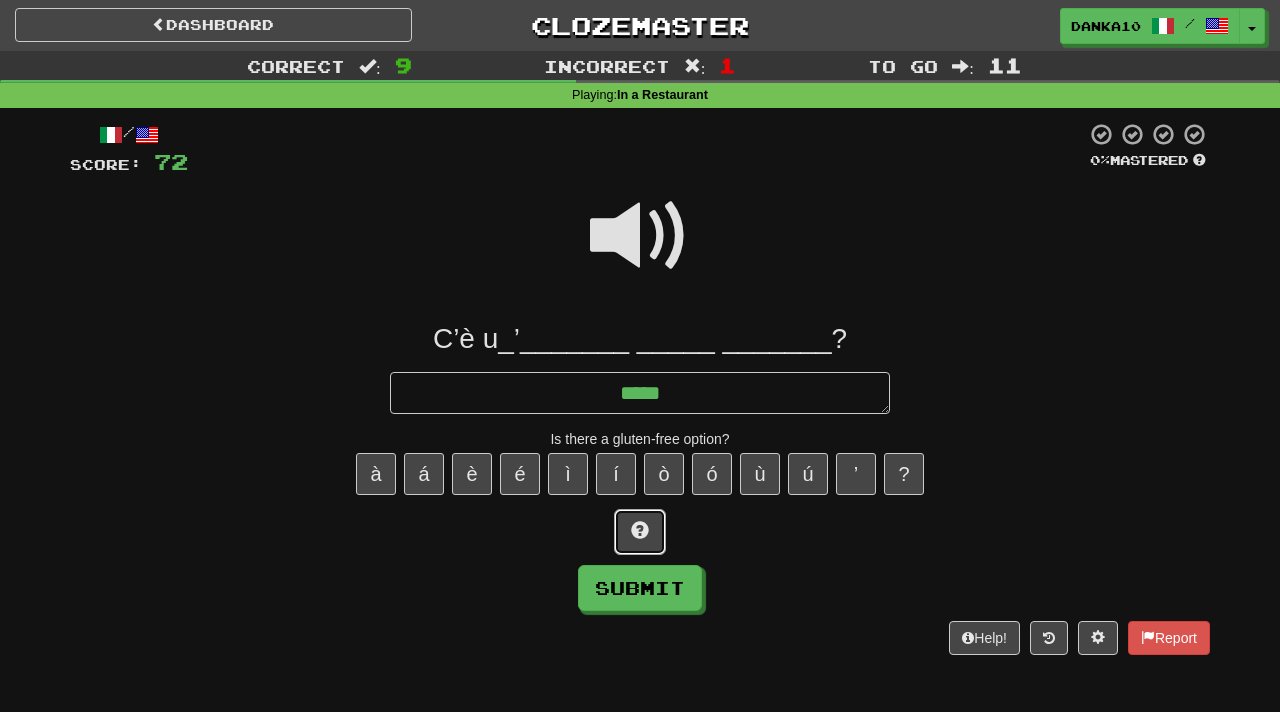 click at bounding box center (640, 532) 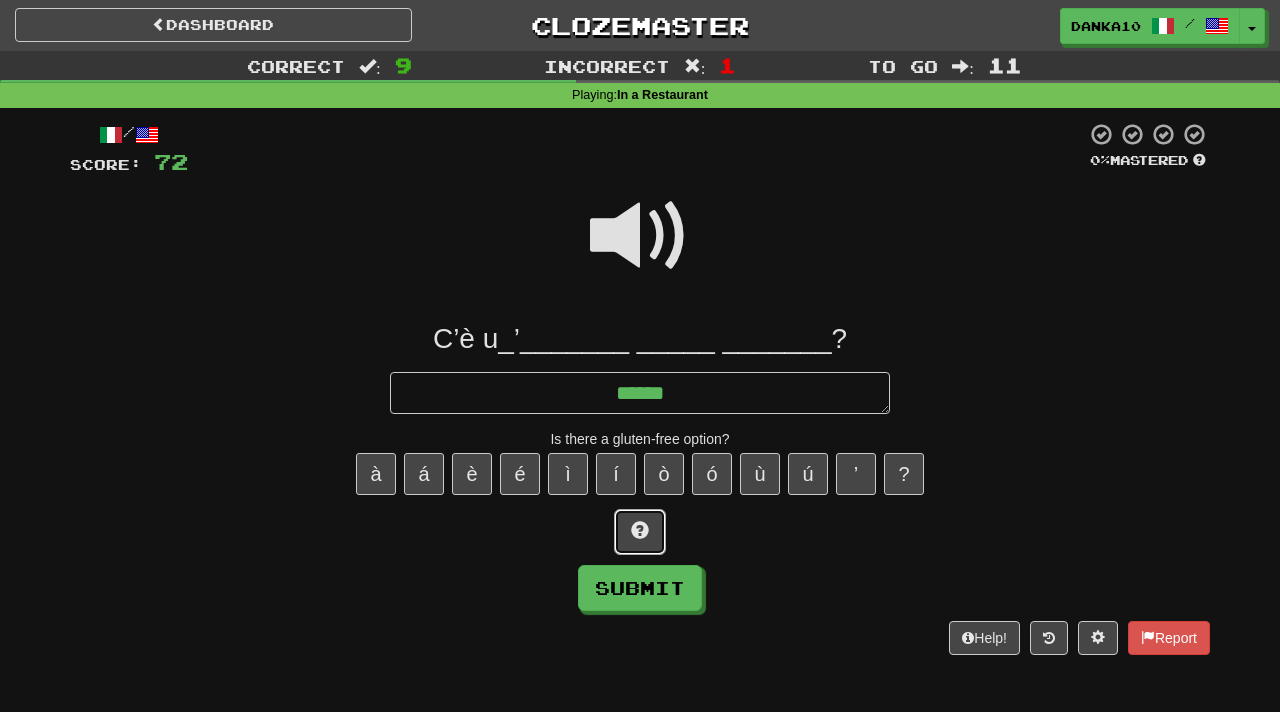 click at bounding box center [640, 532] 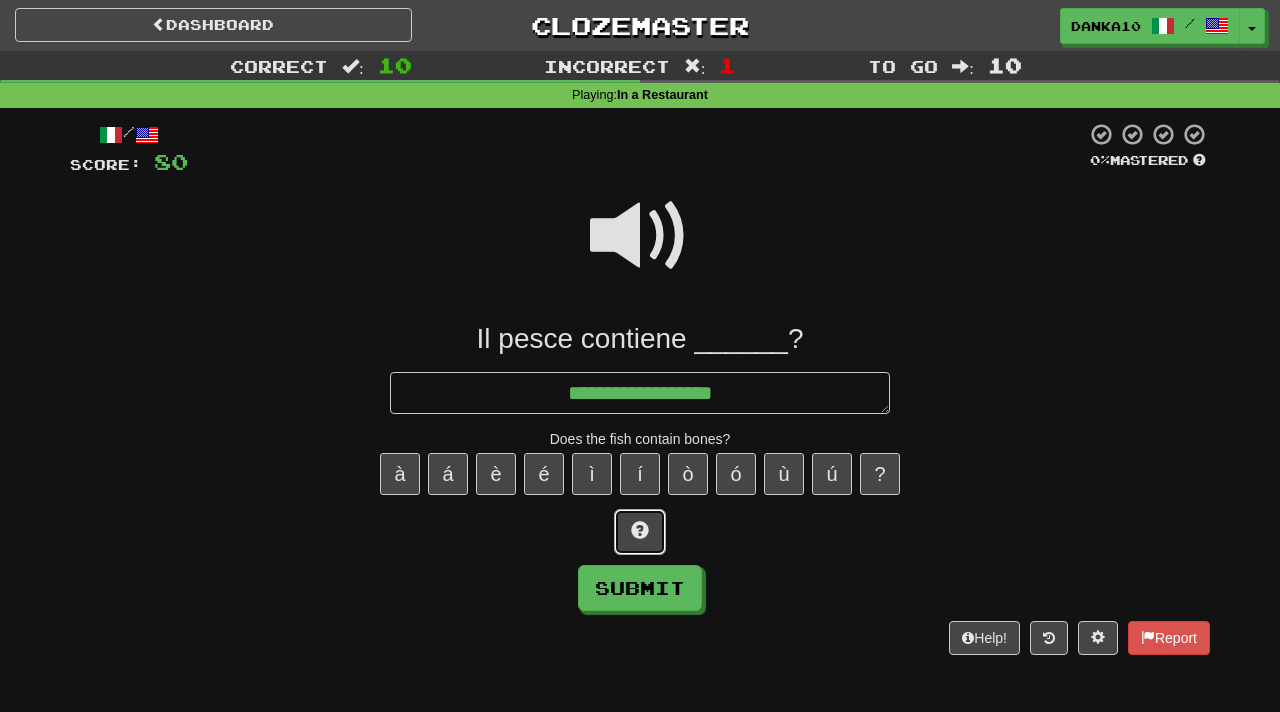 click at bounding box center [640, 530] 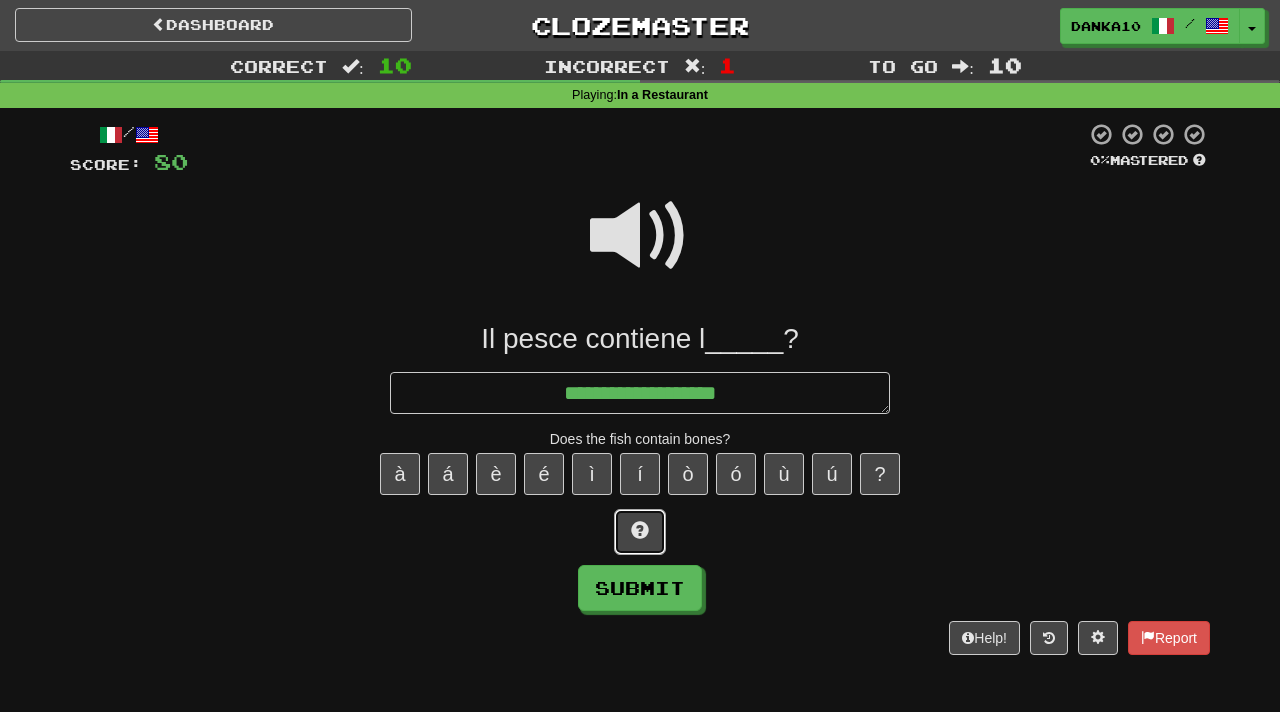 click at bounding box center (640, 530) 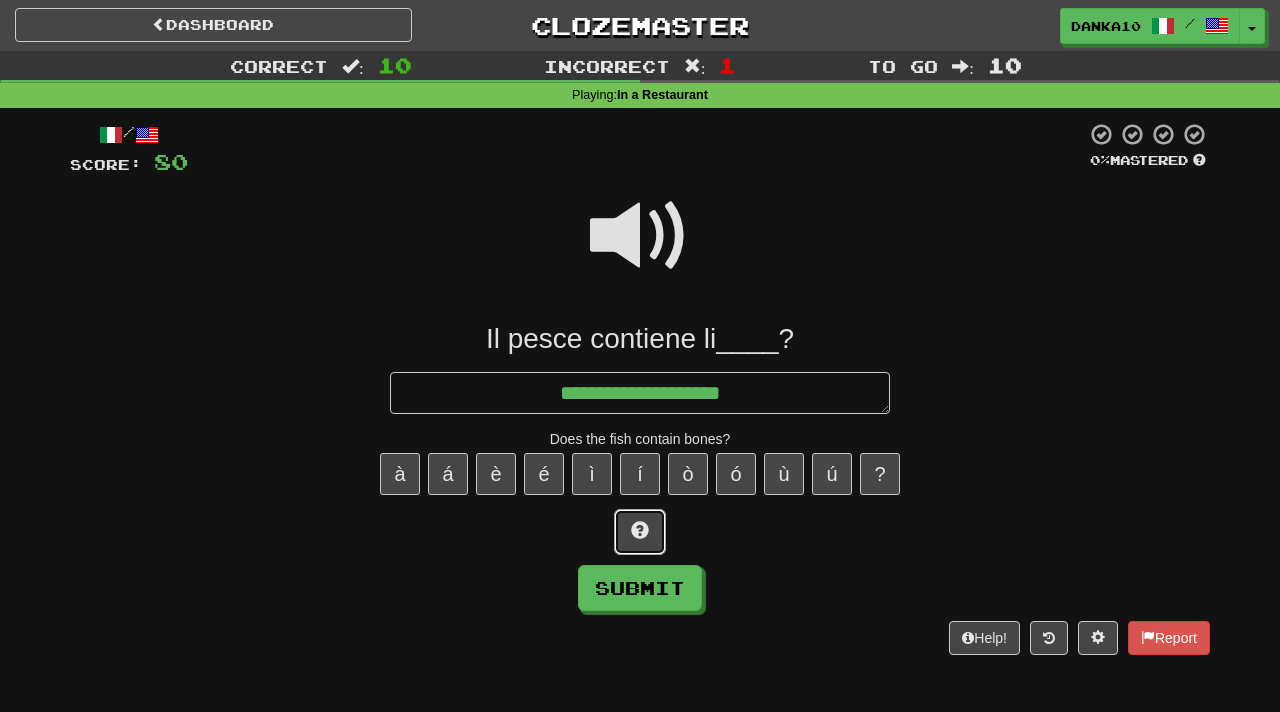 click at bounding box center (640, 530) 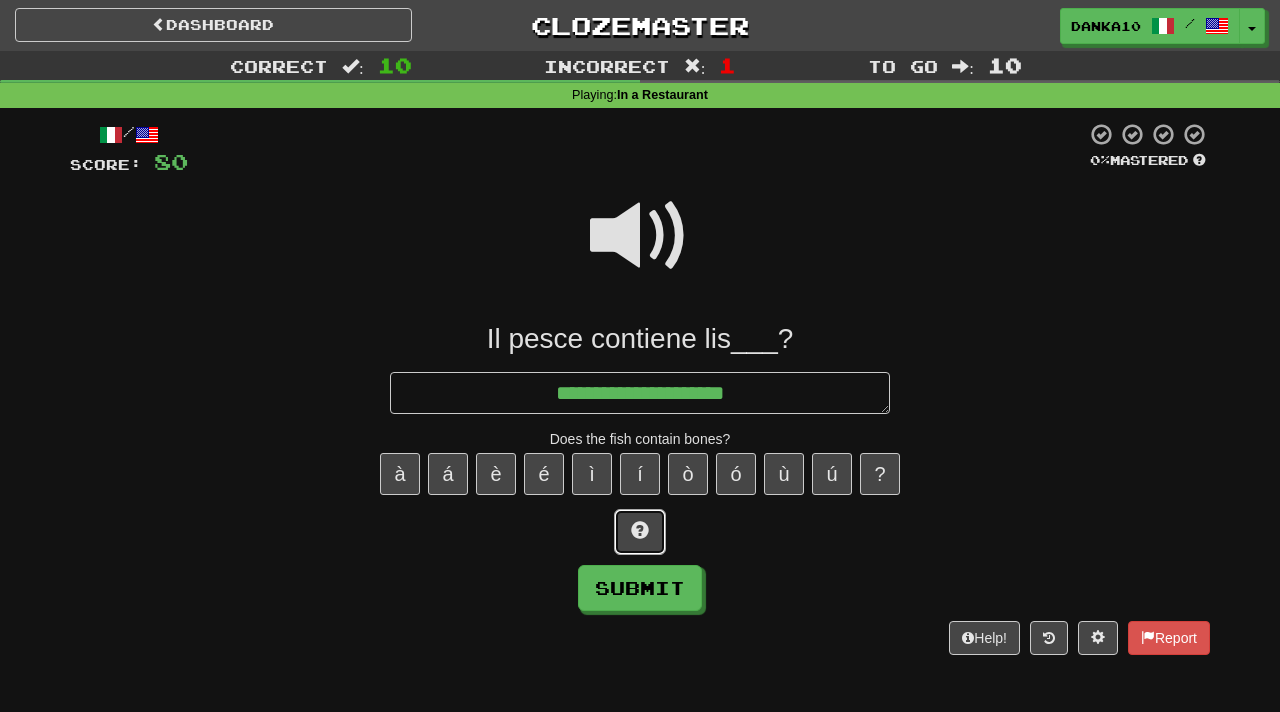 click at bounding box center (640, 530) 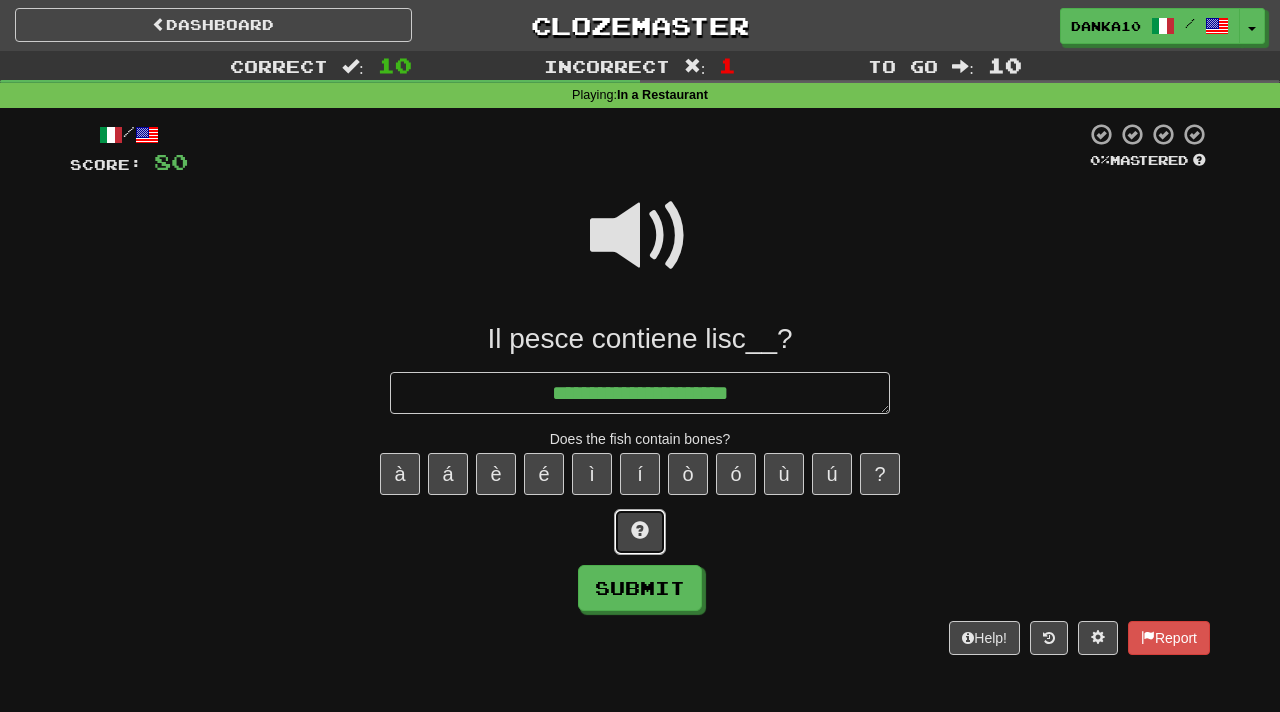 click at bounding box center (640, 530) 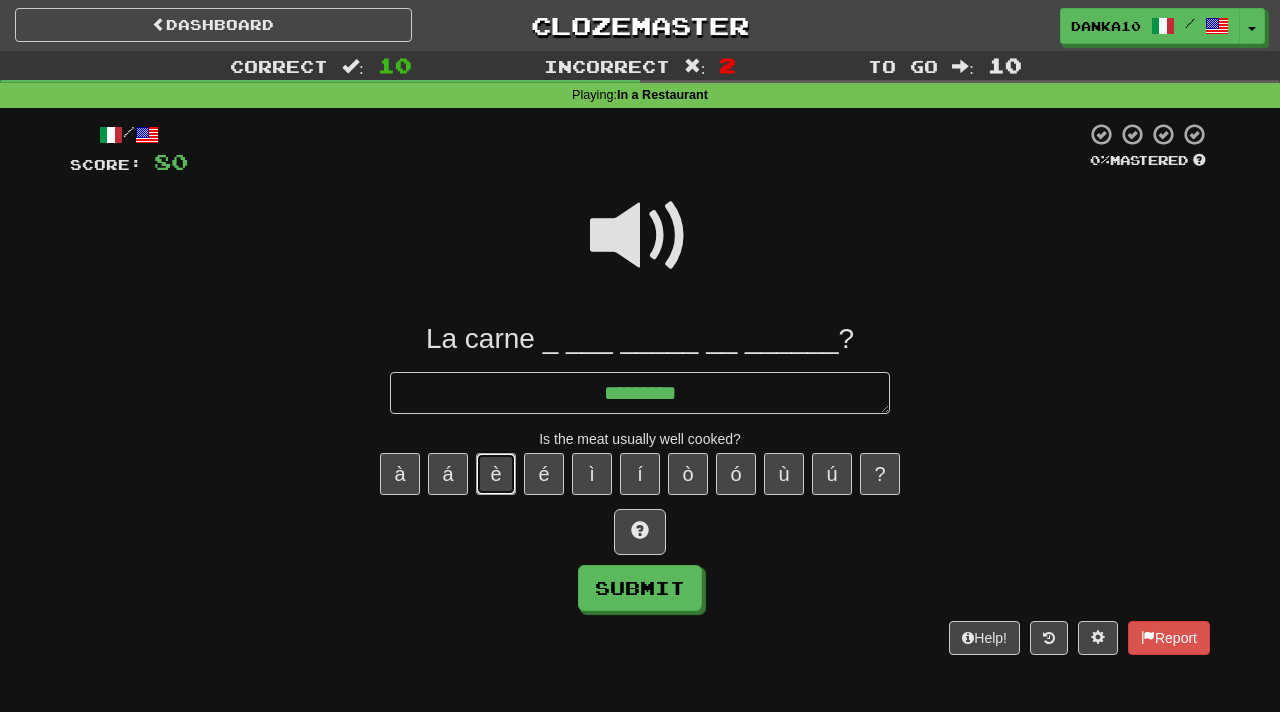 click on "è" at bounding box center [496, 474] 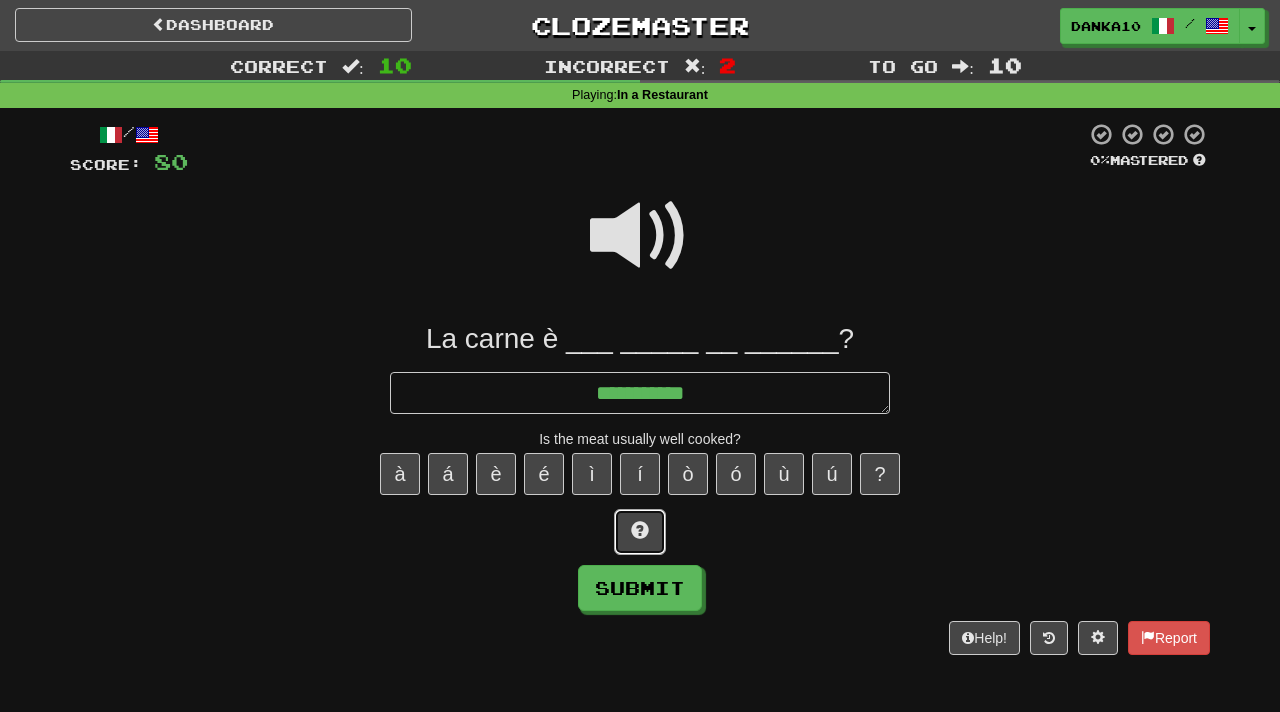 click at bounding box center [640, 530] 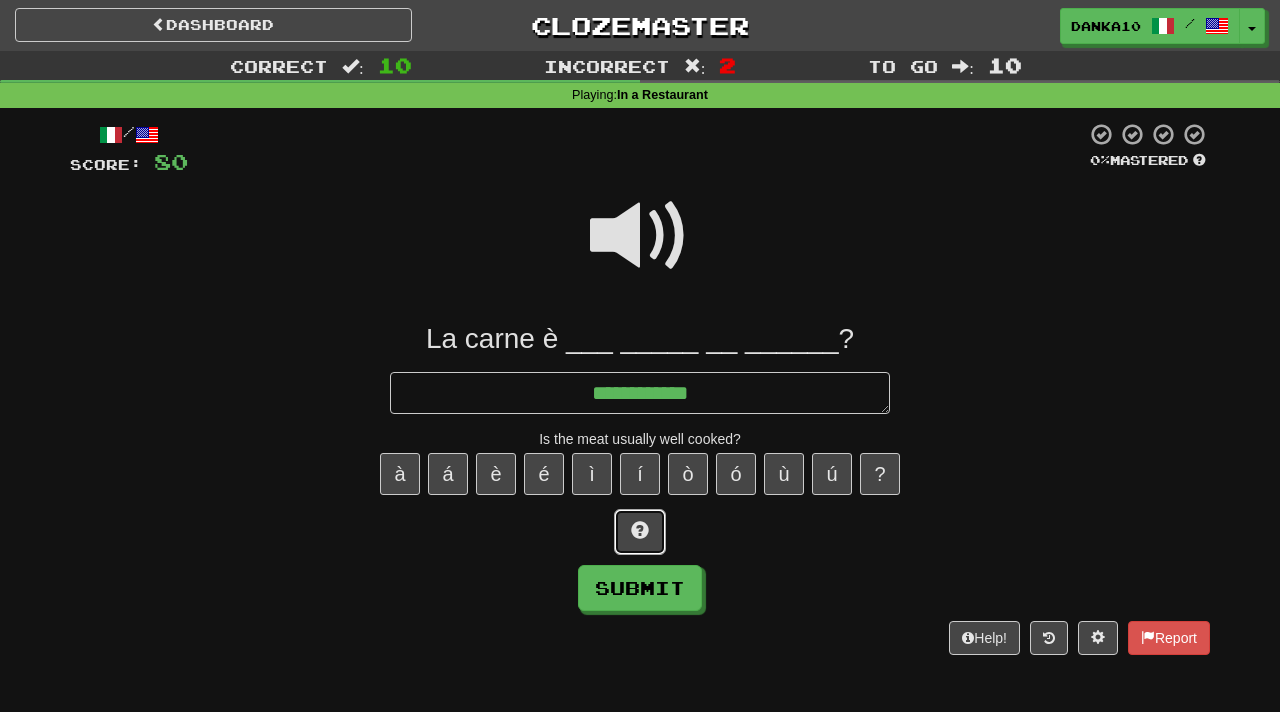 click at bounding box center [640, 530] 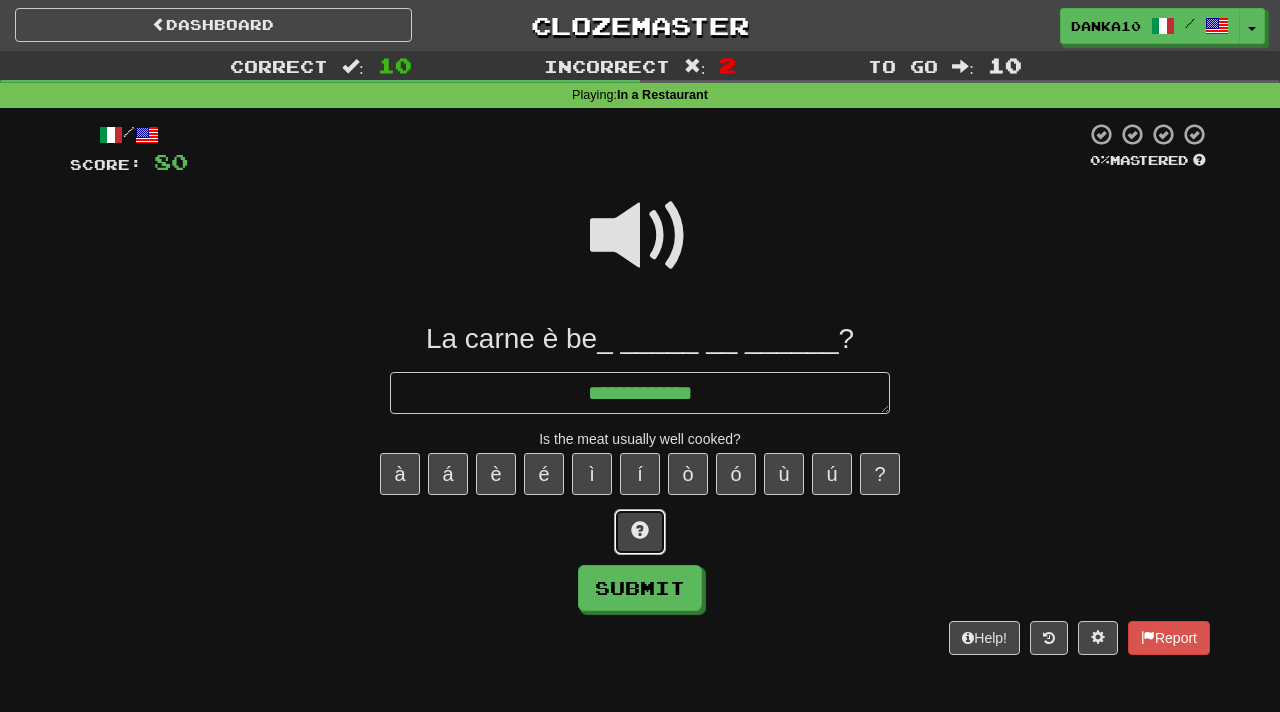 click at bounding box center (640, 530) 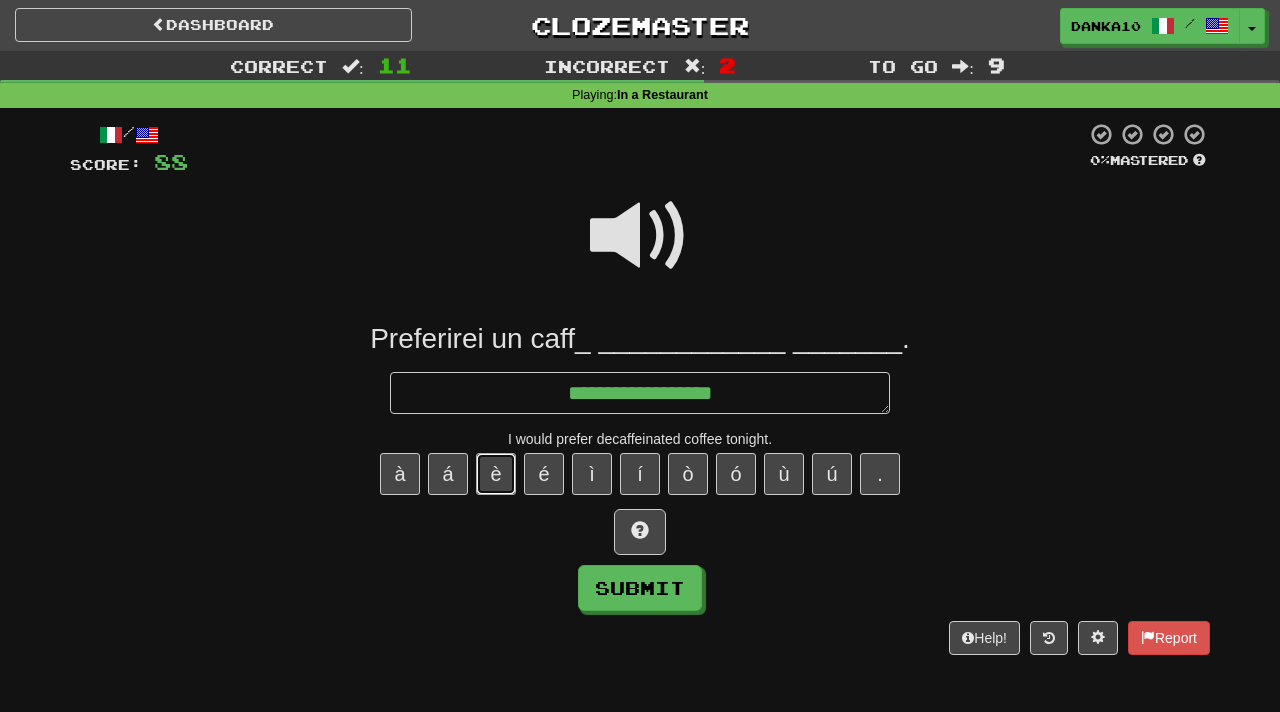 click on "è" at bounding box center [496, 474] 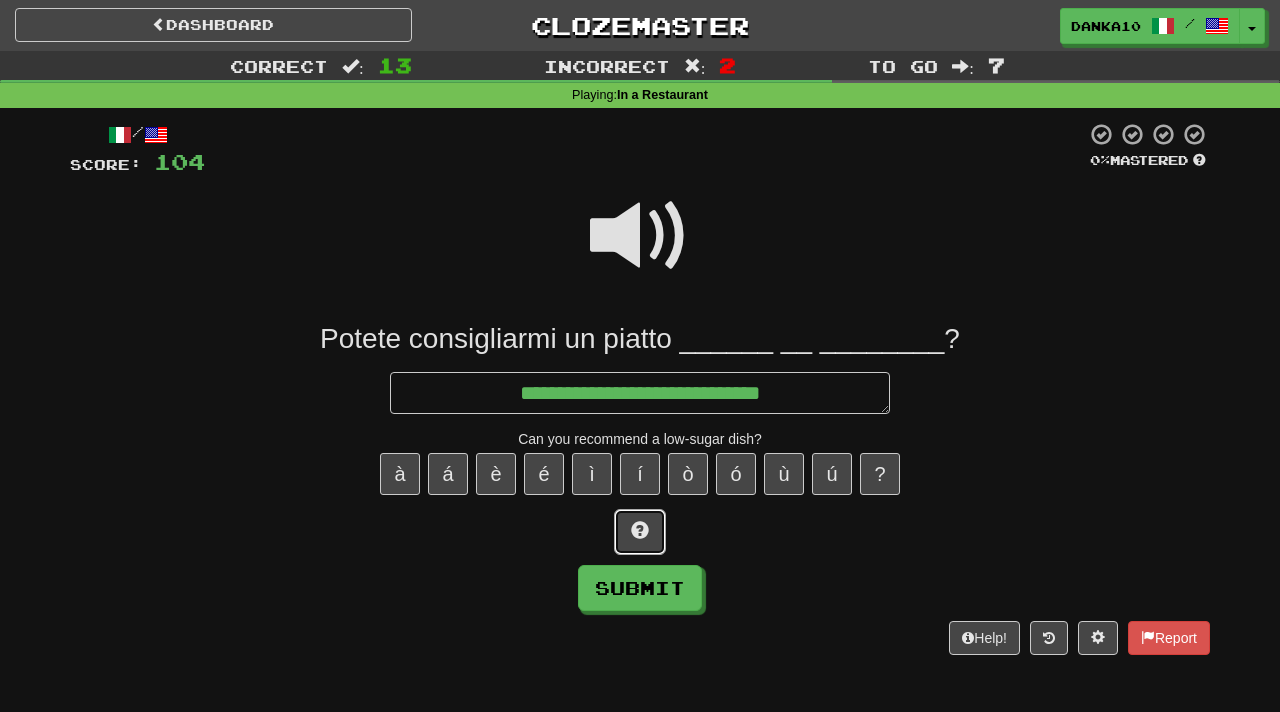 click at bounding box center (640, 532) 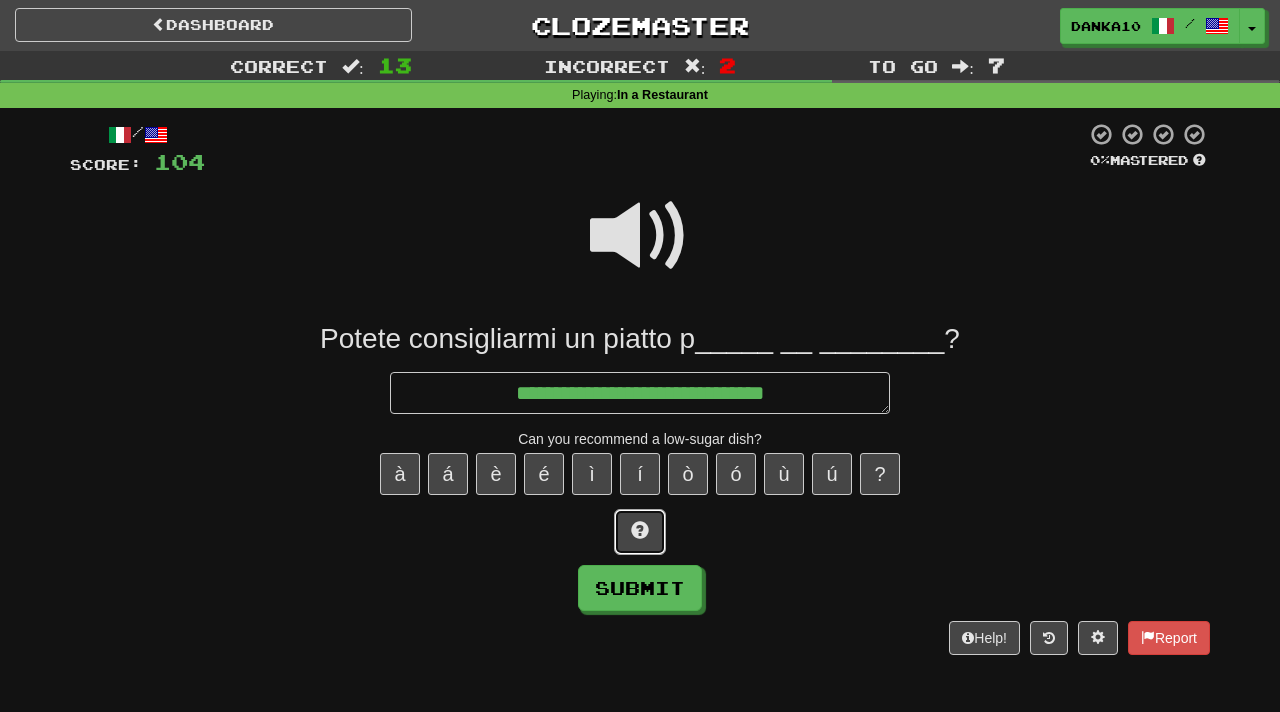 click at bounding box center (640, 532) 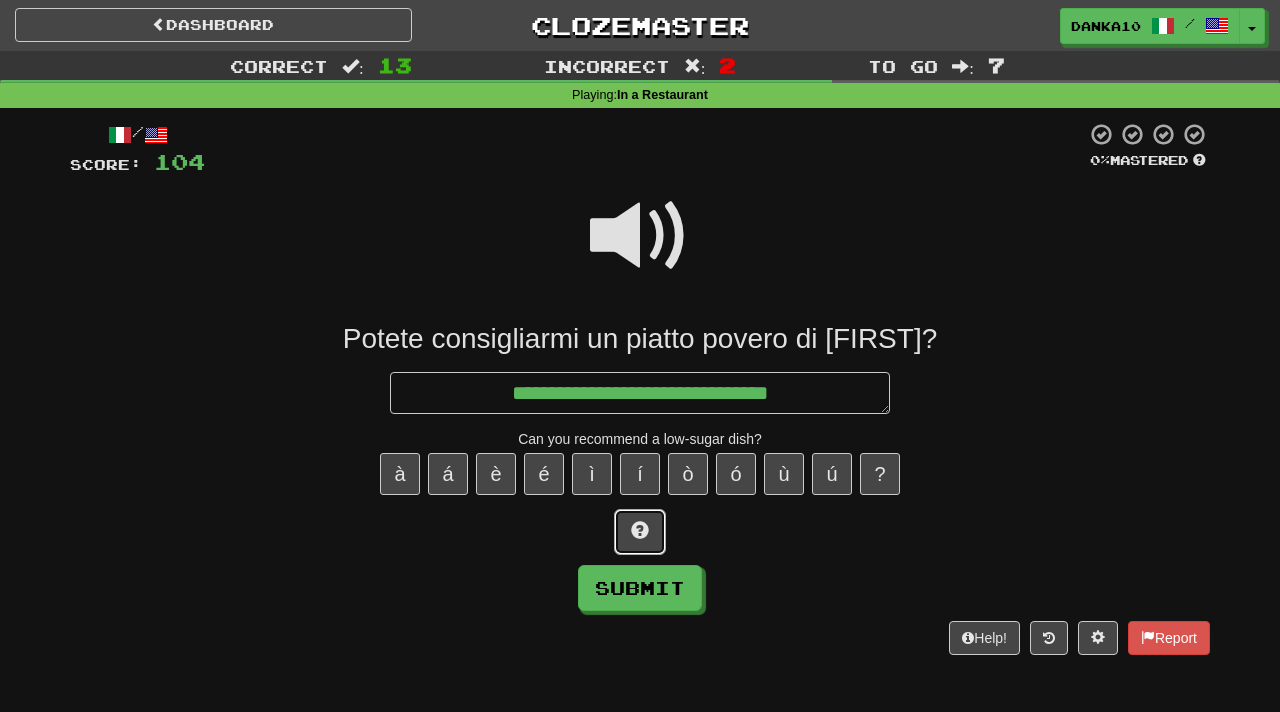 click at bounding box center (640, 532) 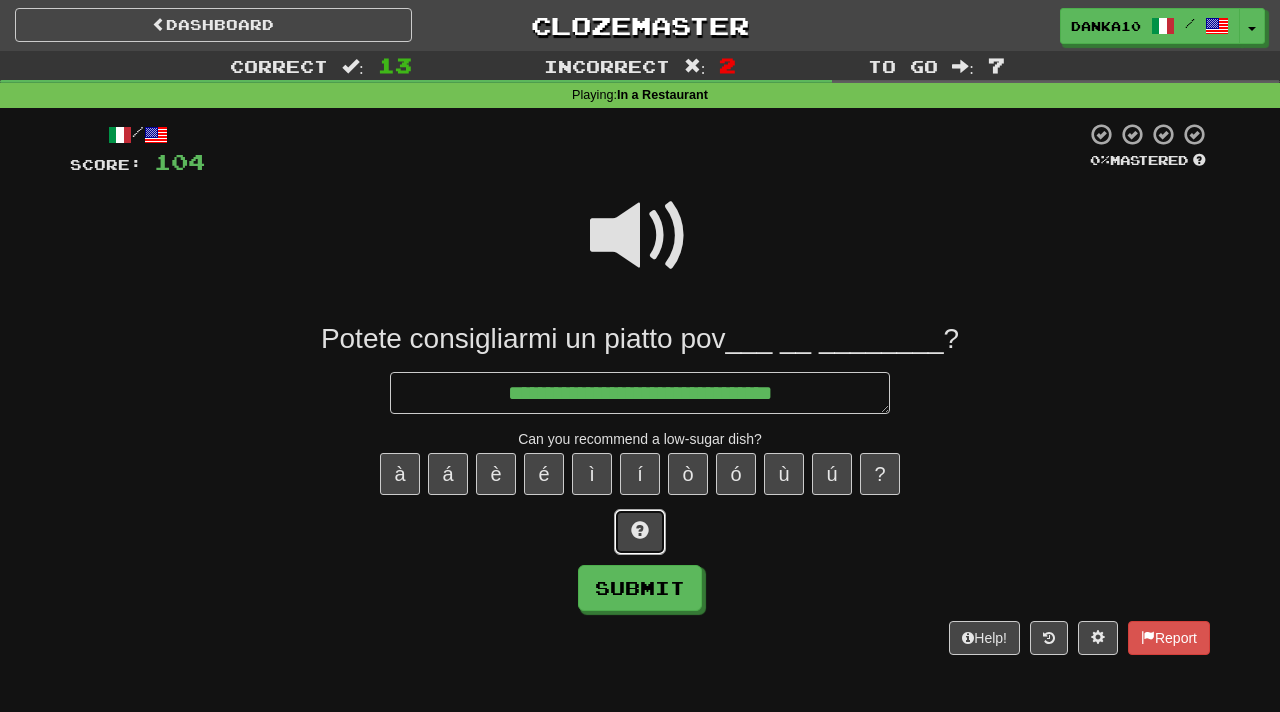 click at bounding box center (640, 532) 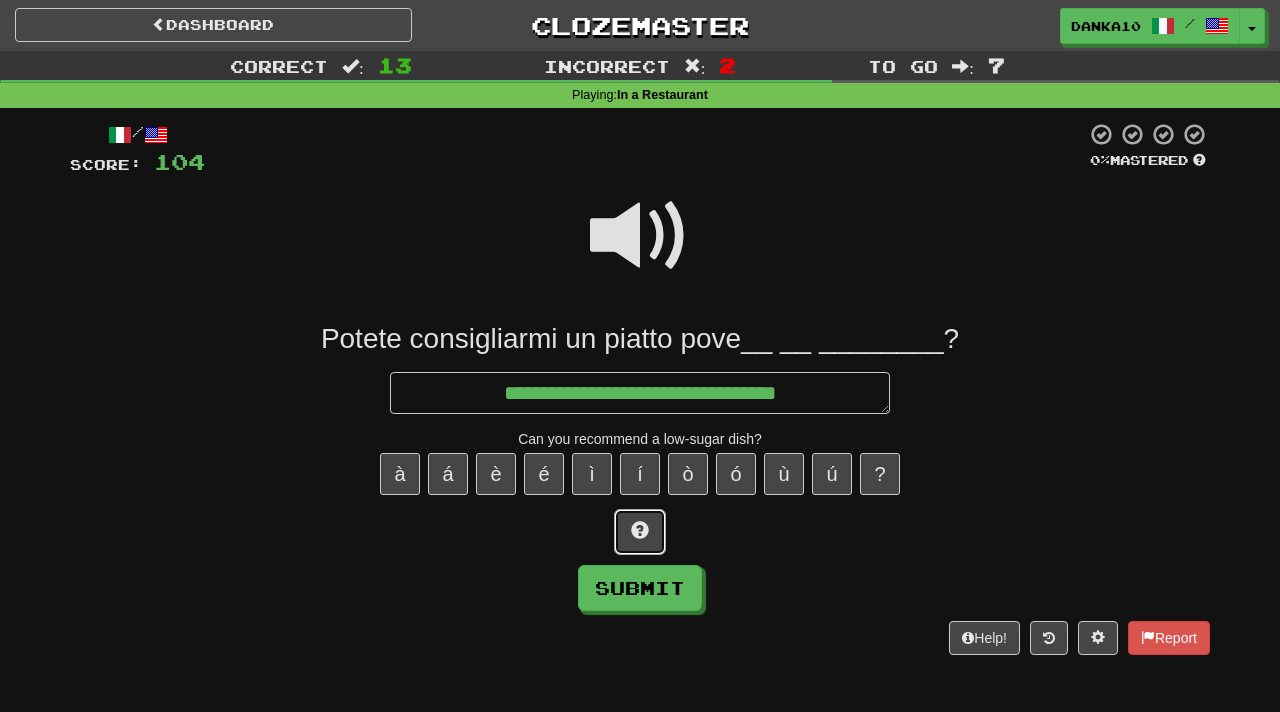 click at bounding box center [640, 532] 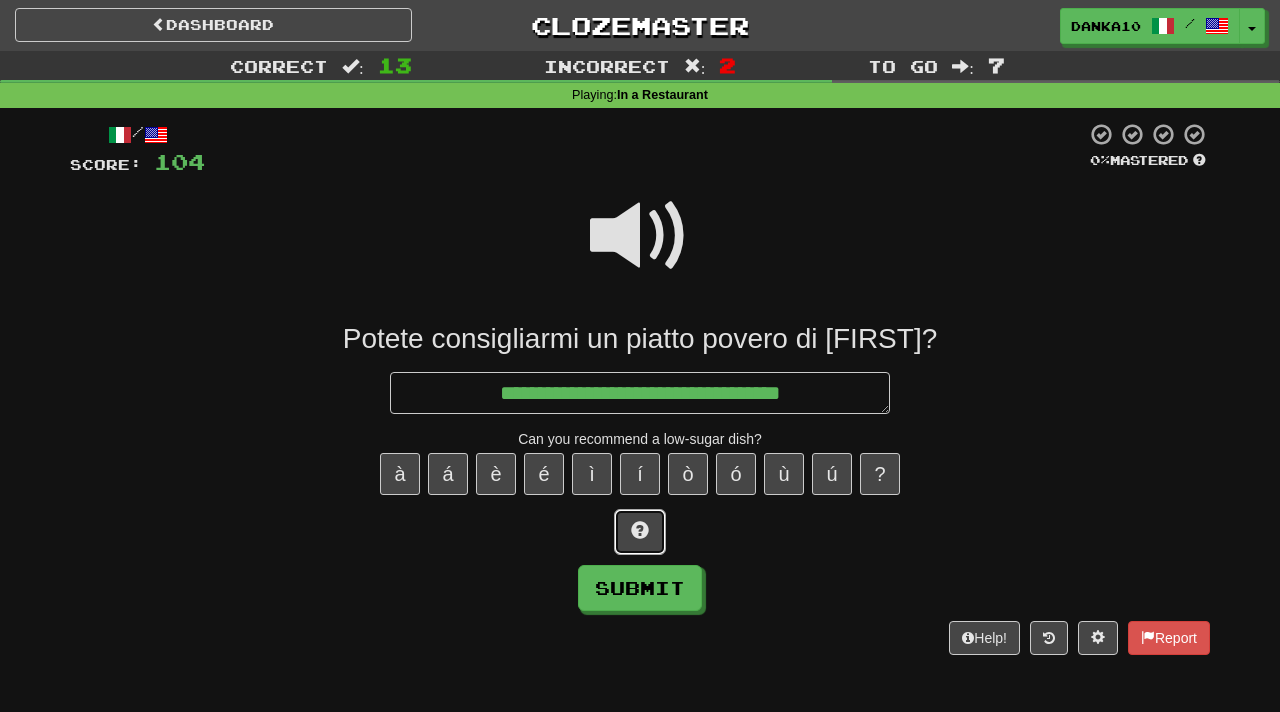 click at bounding box center [640, 532] 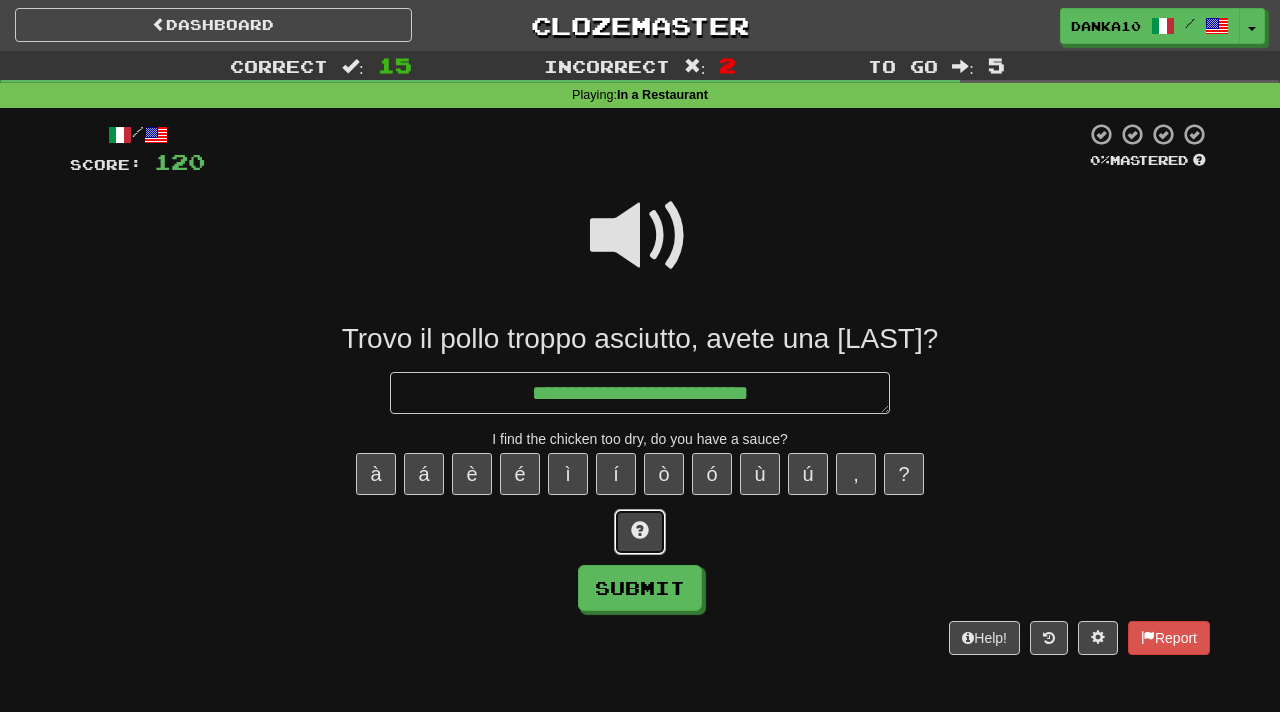 click at bounding box center [640, 530] 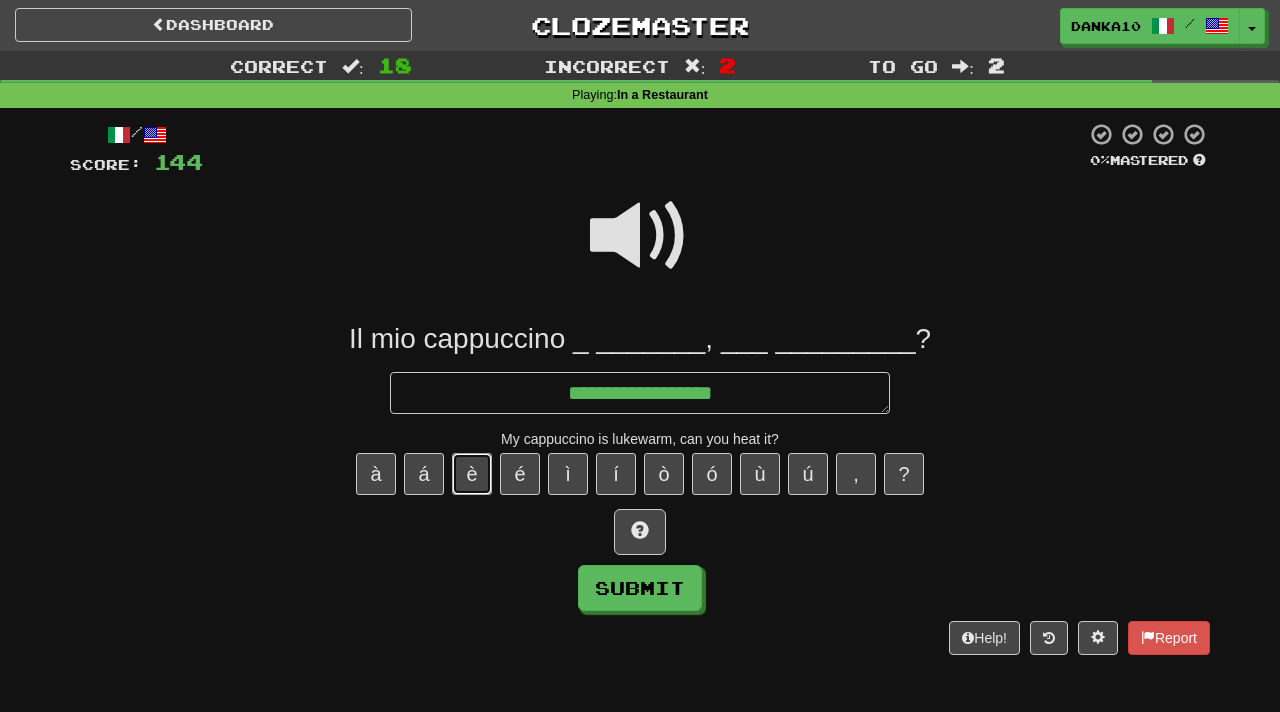 click on "è" at bounding box center (472, 474) 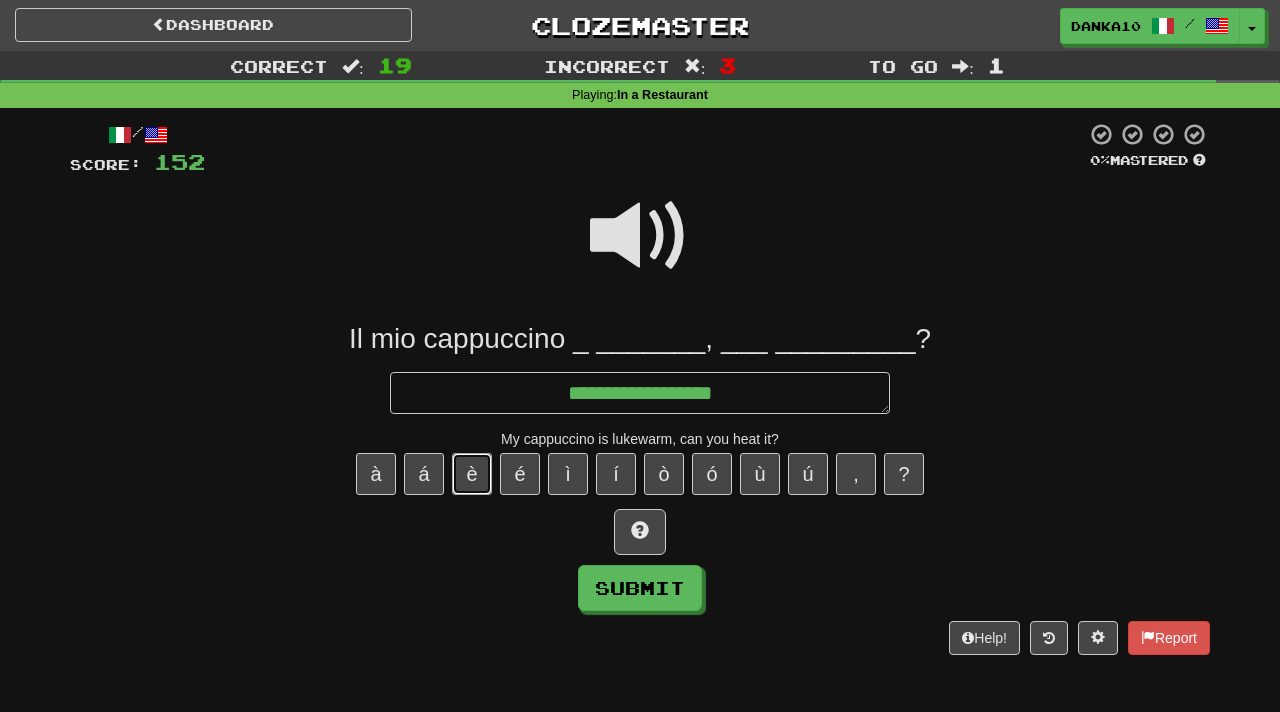 click on "è" at bounding box center [472, 474] 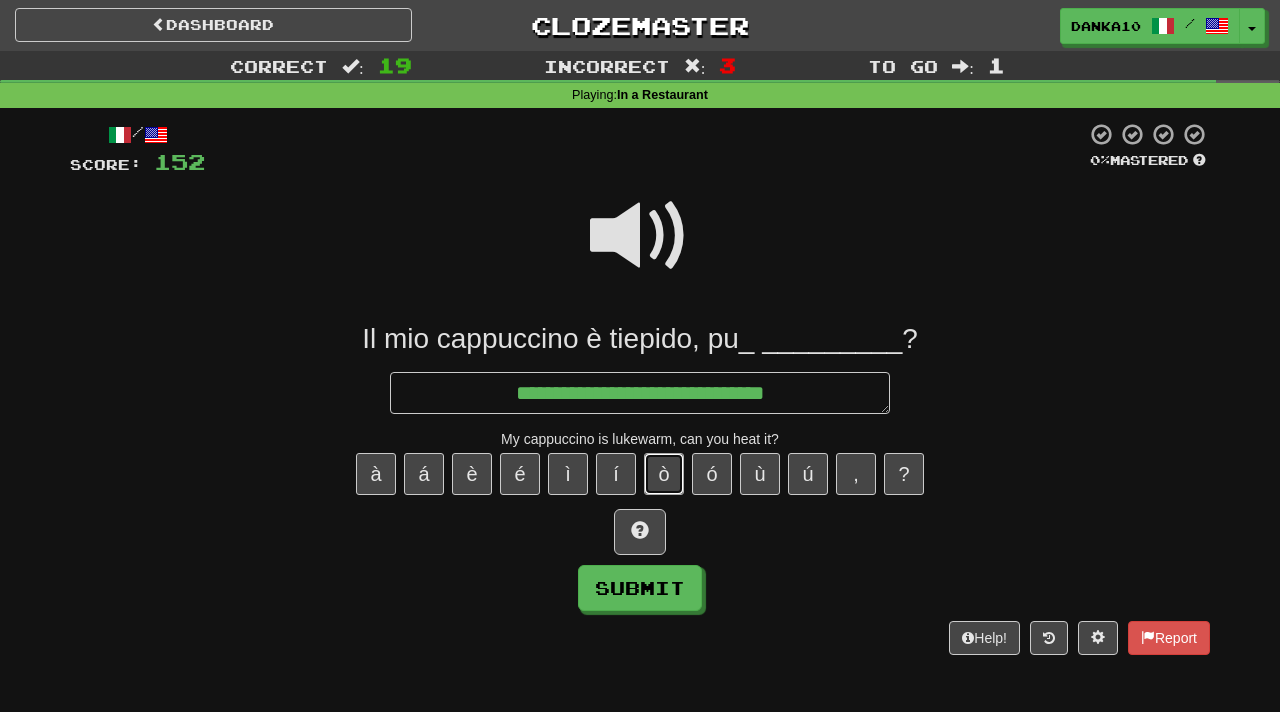 click on "ò" at bounding box center [664, 474] 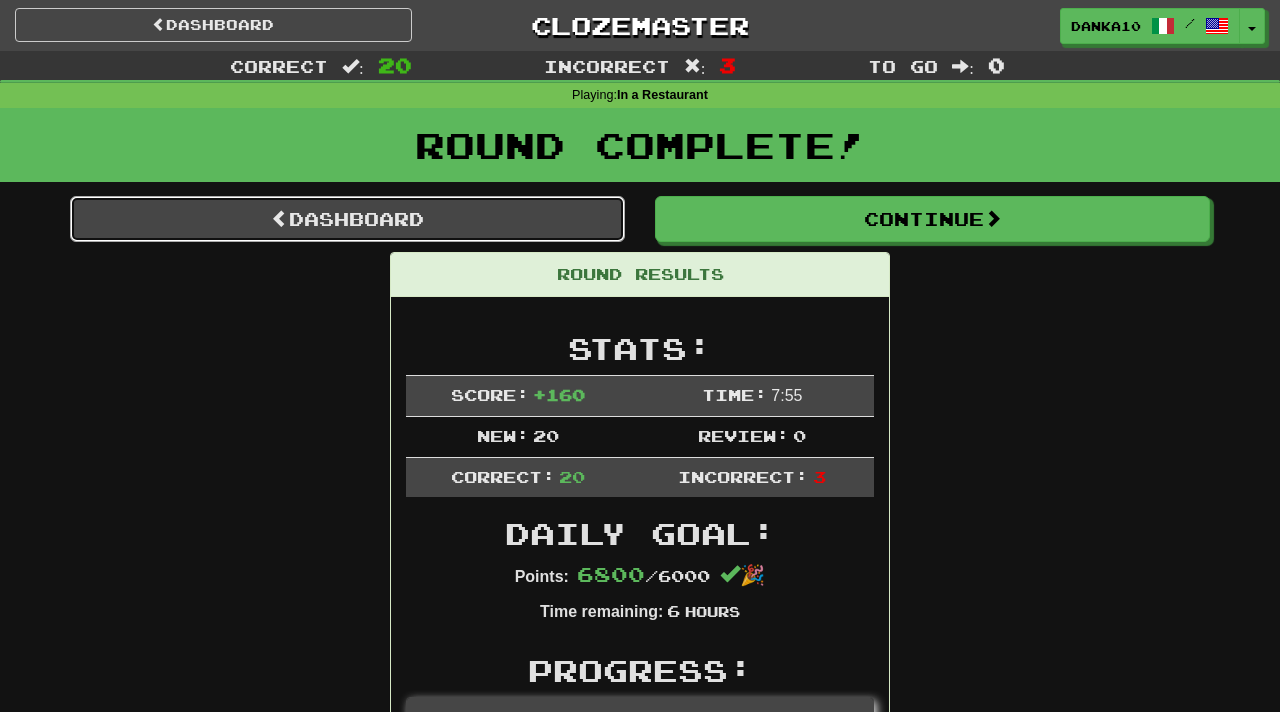 click on "Dashboard" at bounding box center [347, 219] 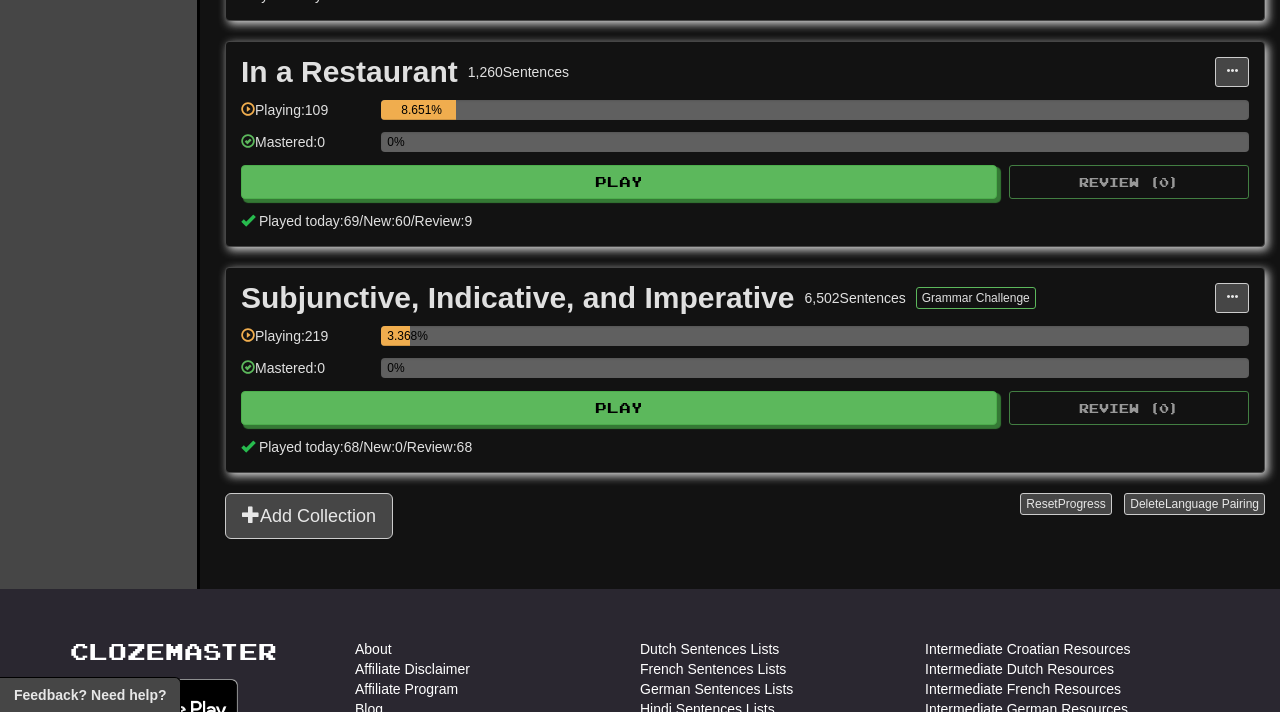 scroll, scrollTop: 1903, scrollLeft: 0, axis: vertical 